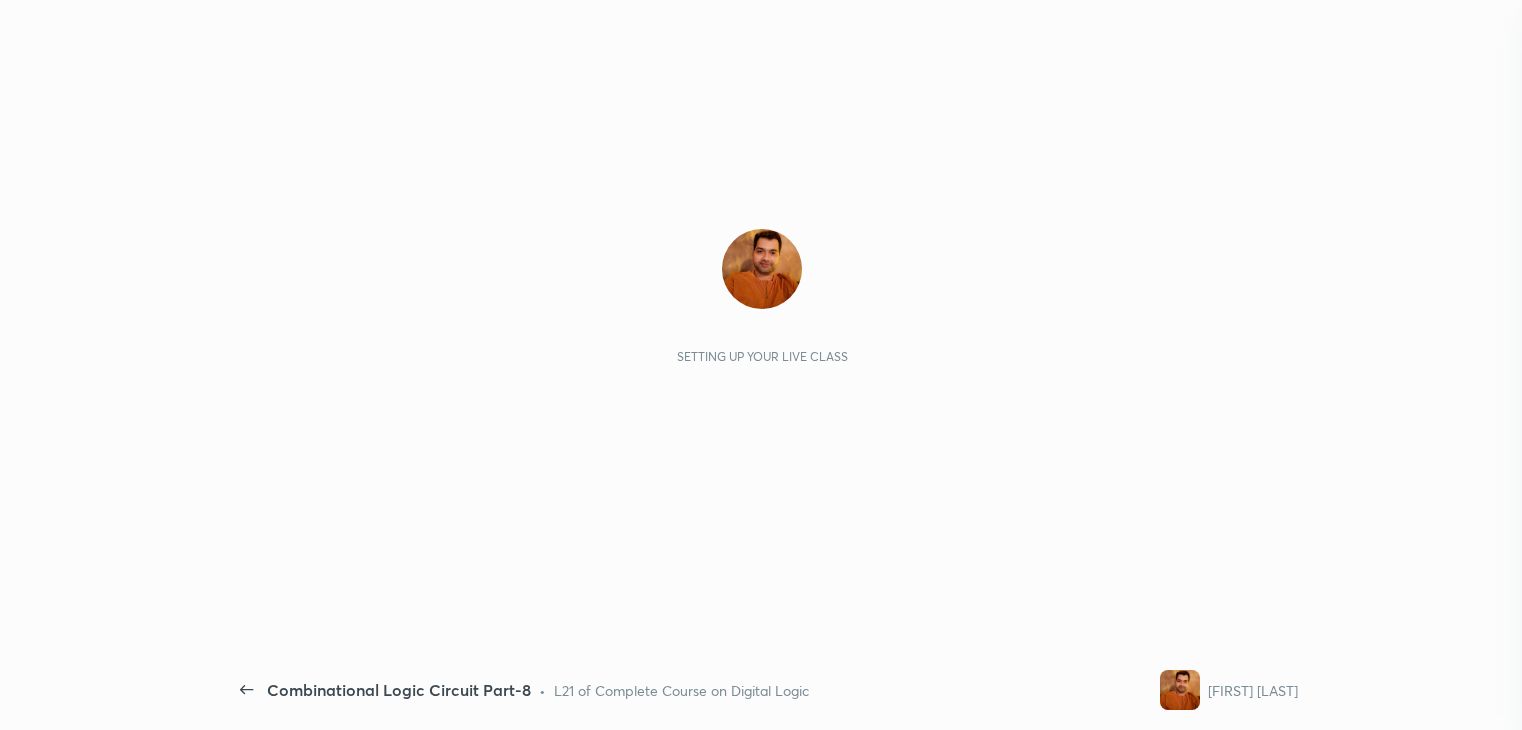 scroll, scrollTop: 0, scrollLeft: 0, axis: both 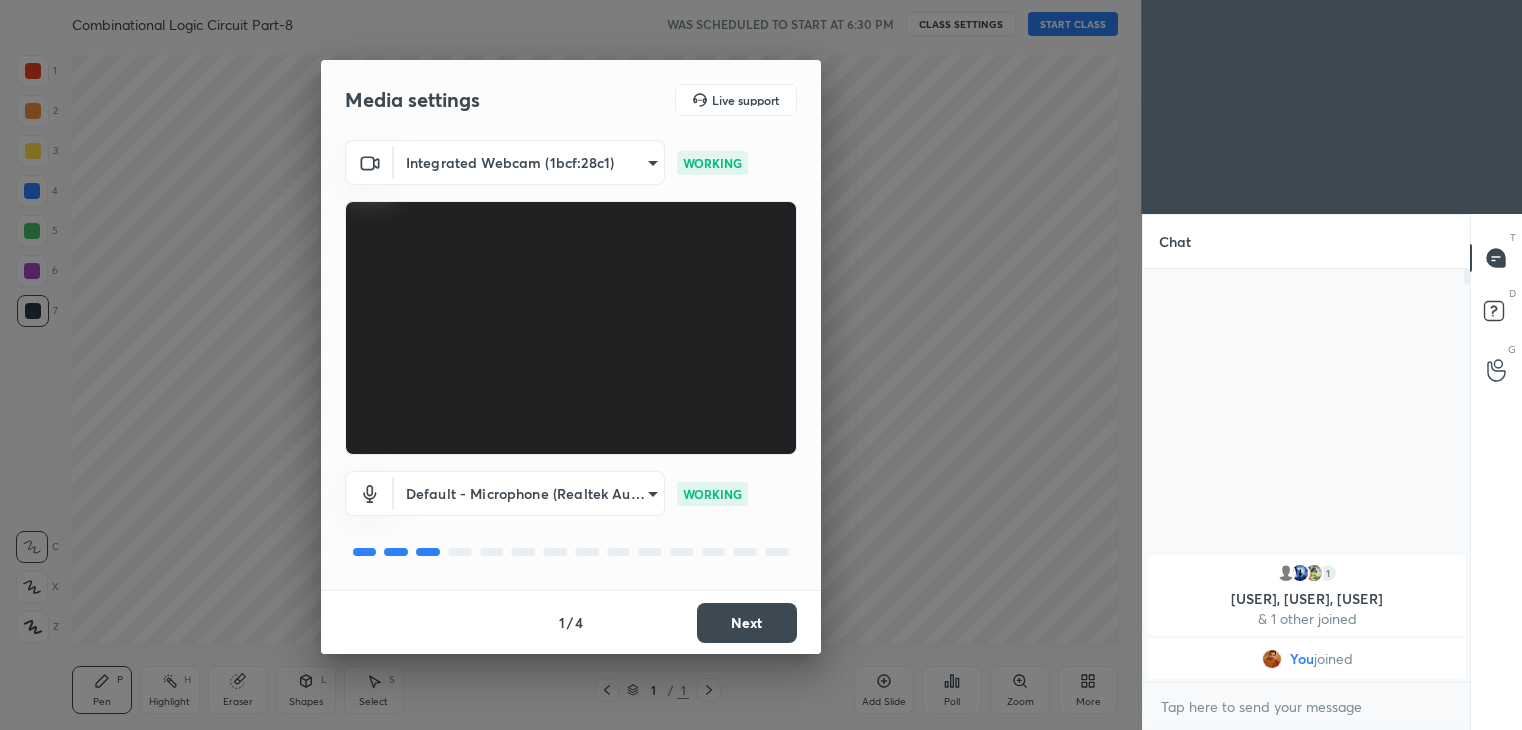 click on "Next" at bounding box center [747, 623] 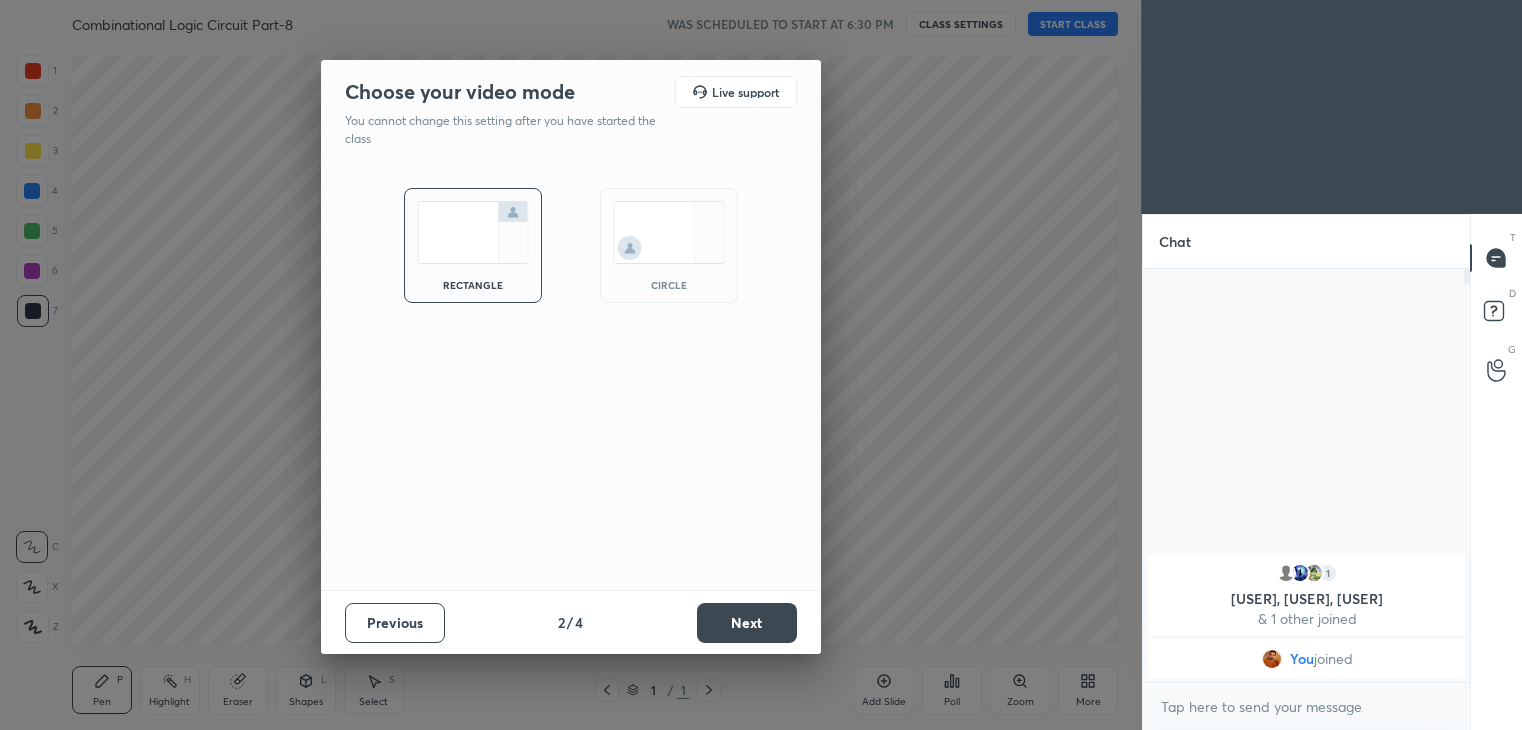 click on "Next" at bounding box center [747, 623] 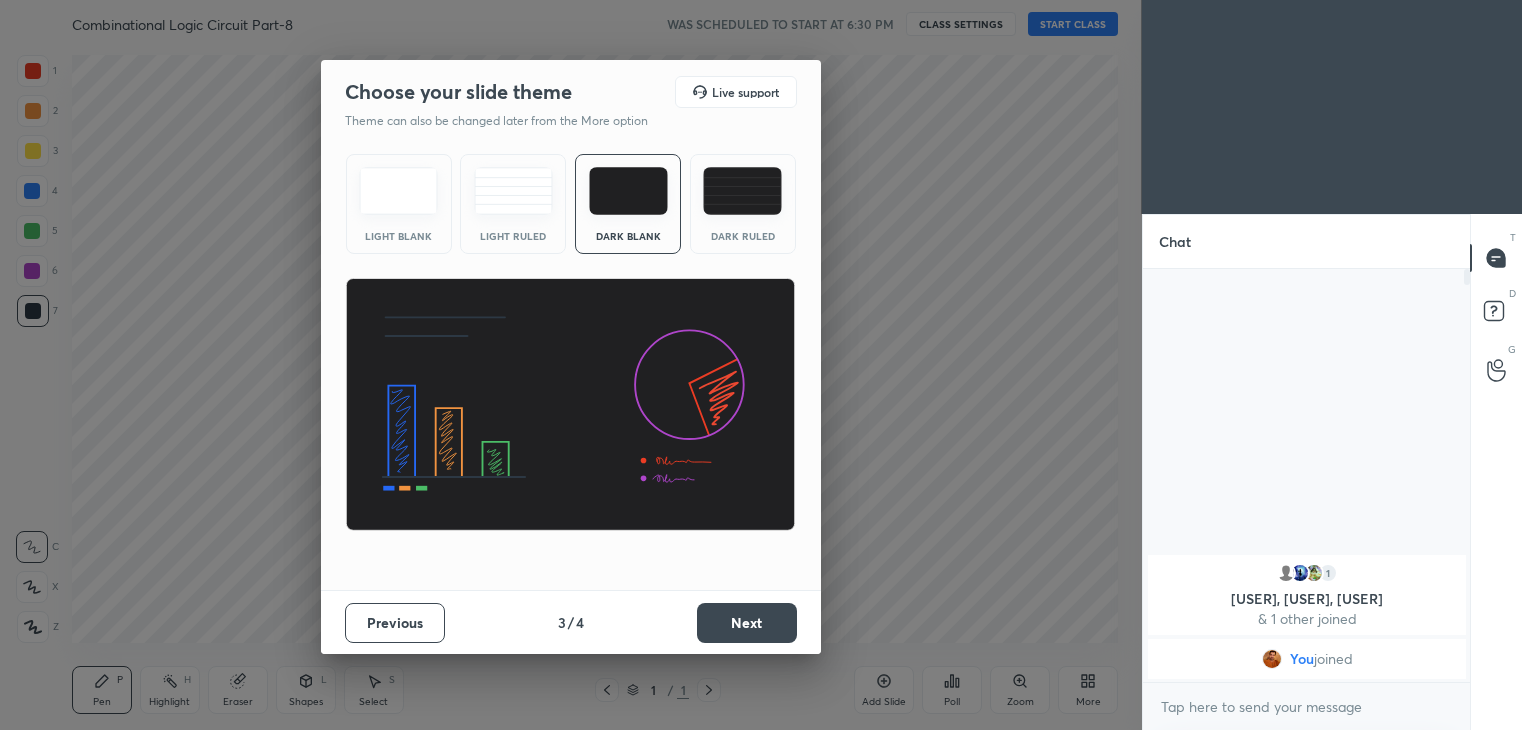 click on "Next" at bounding box center (747, 623) 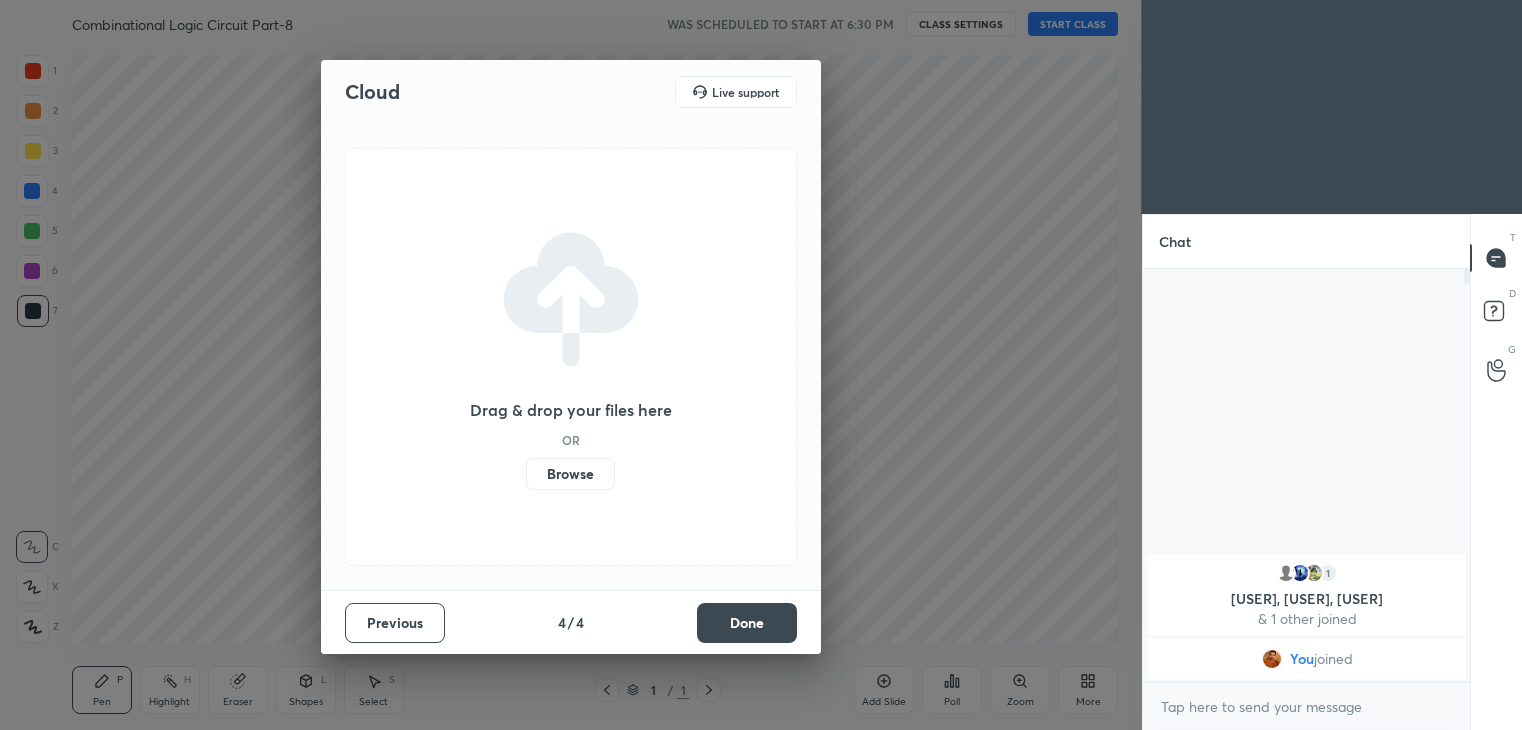 click on "Done" at bounding box center (747, 623) 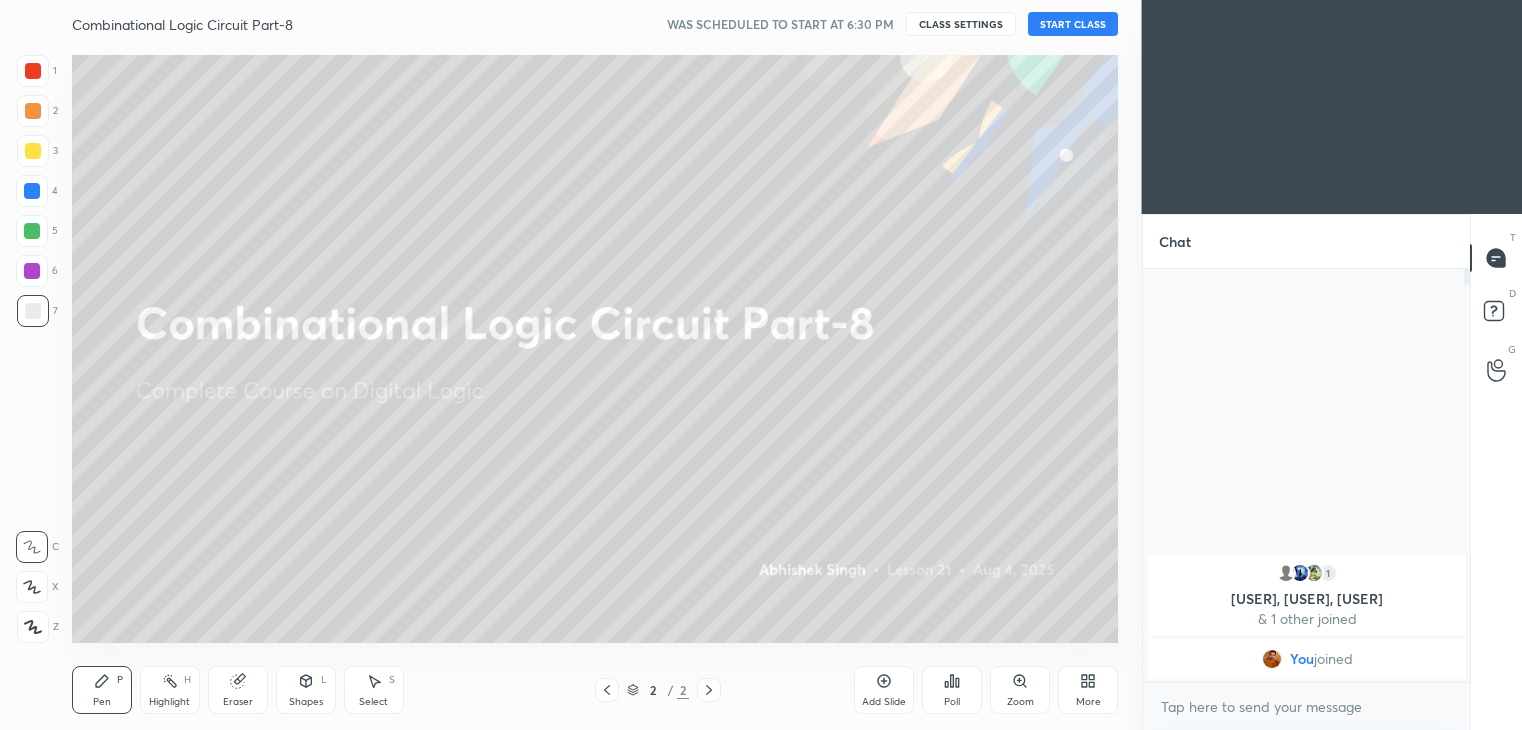 click on "START CLASS" at bounding box center [1073, 24] 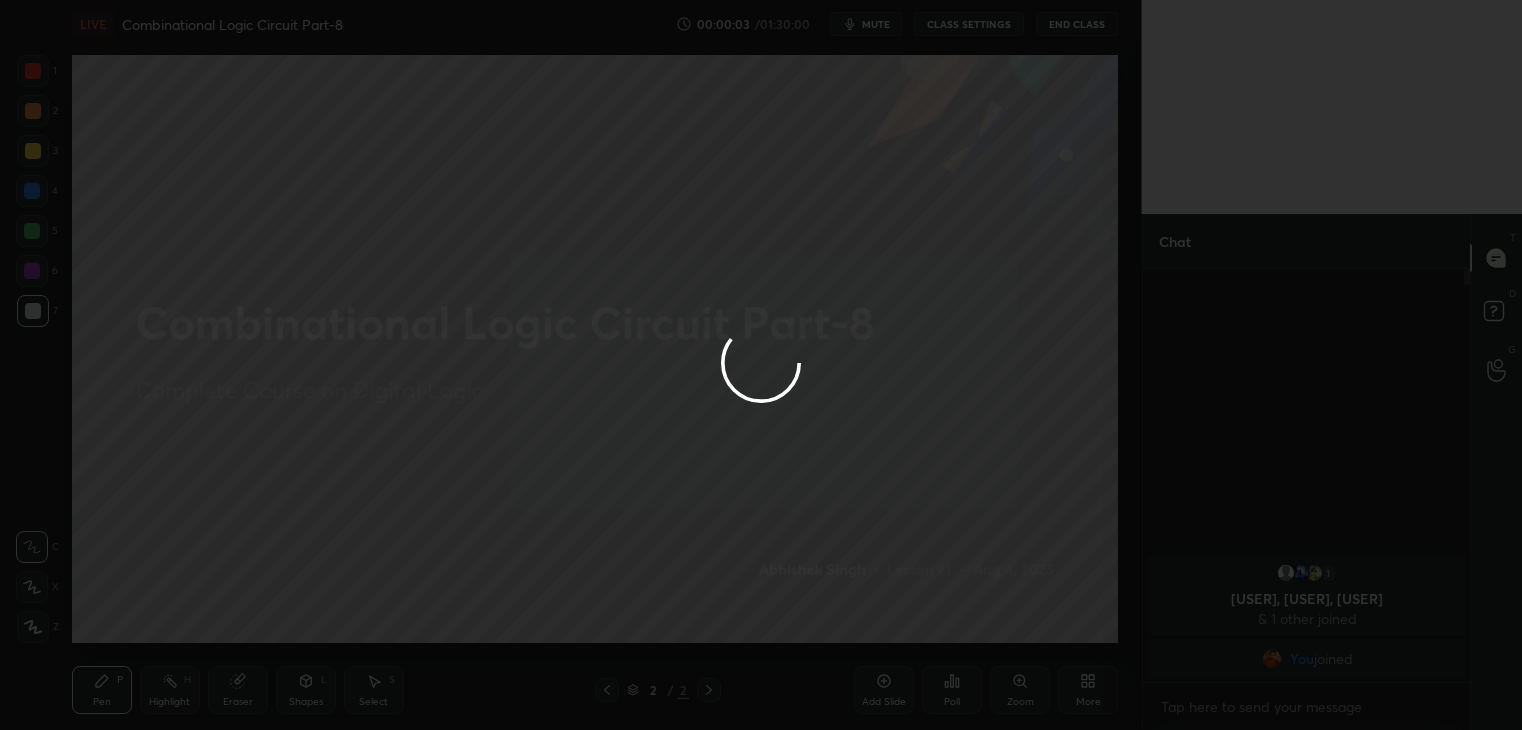 click at bounding box center [761, 365] 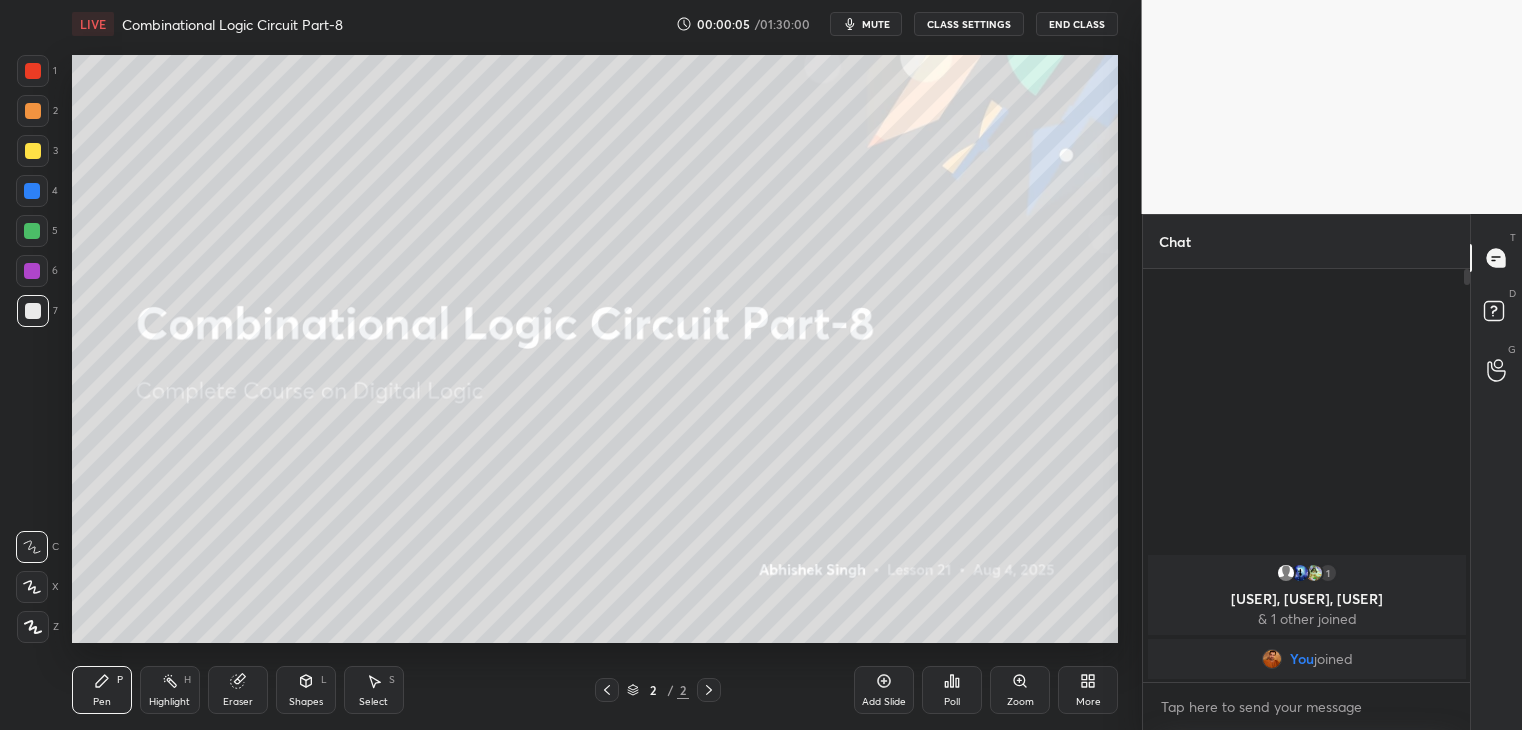 click on "More" at bounding box center [1088, 690] 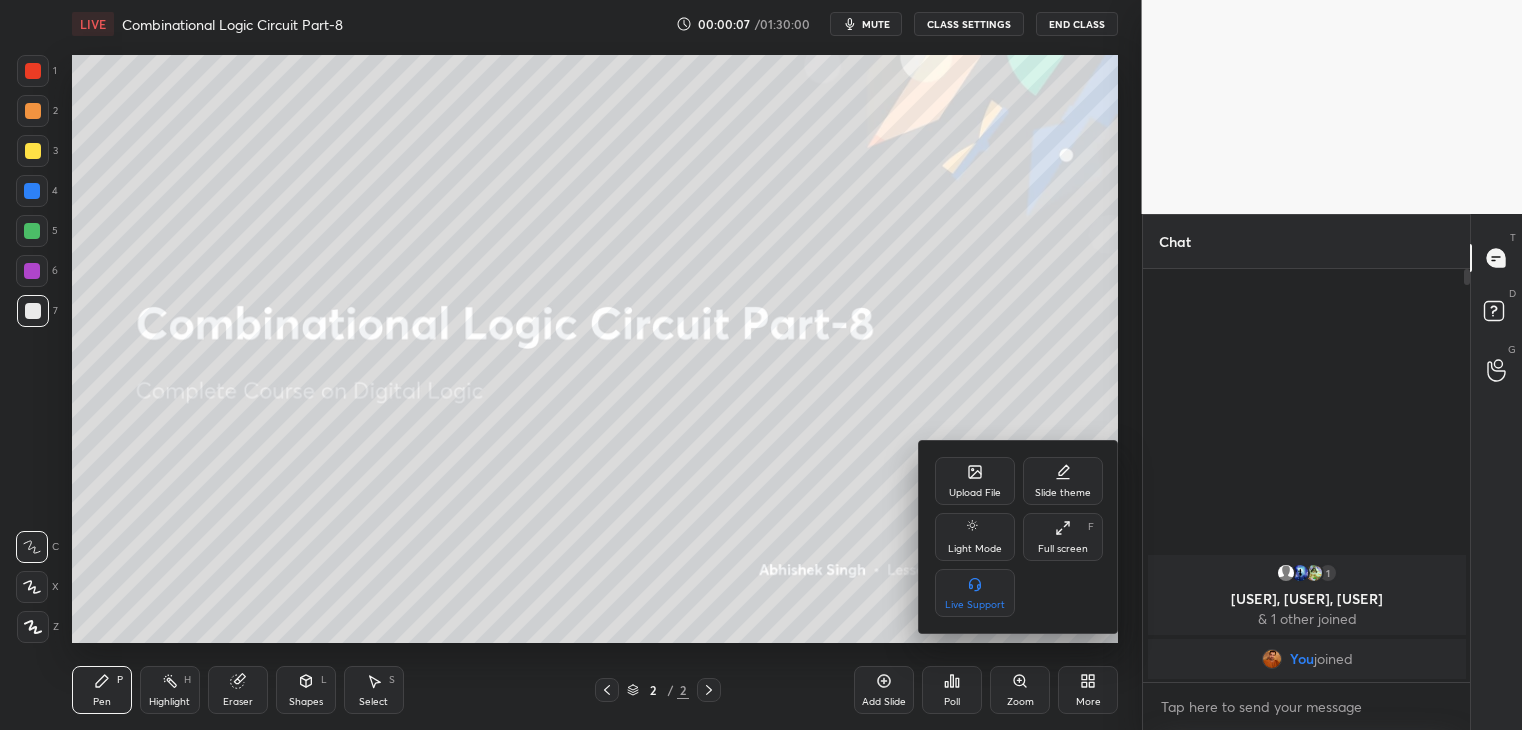 click on "Full screen F" at bounding box center (1063, 537) 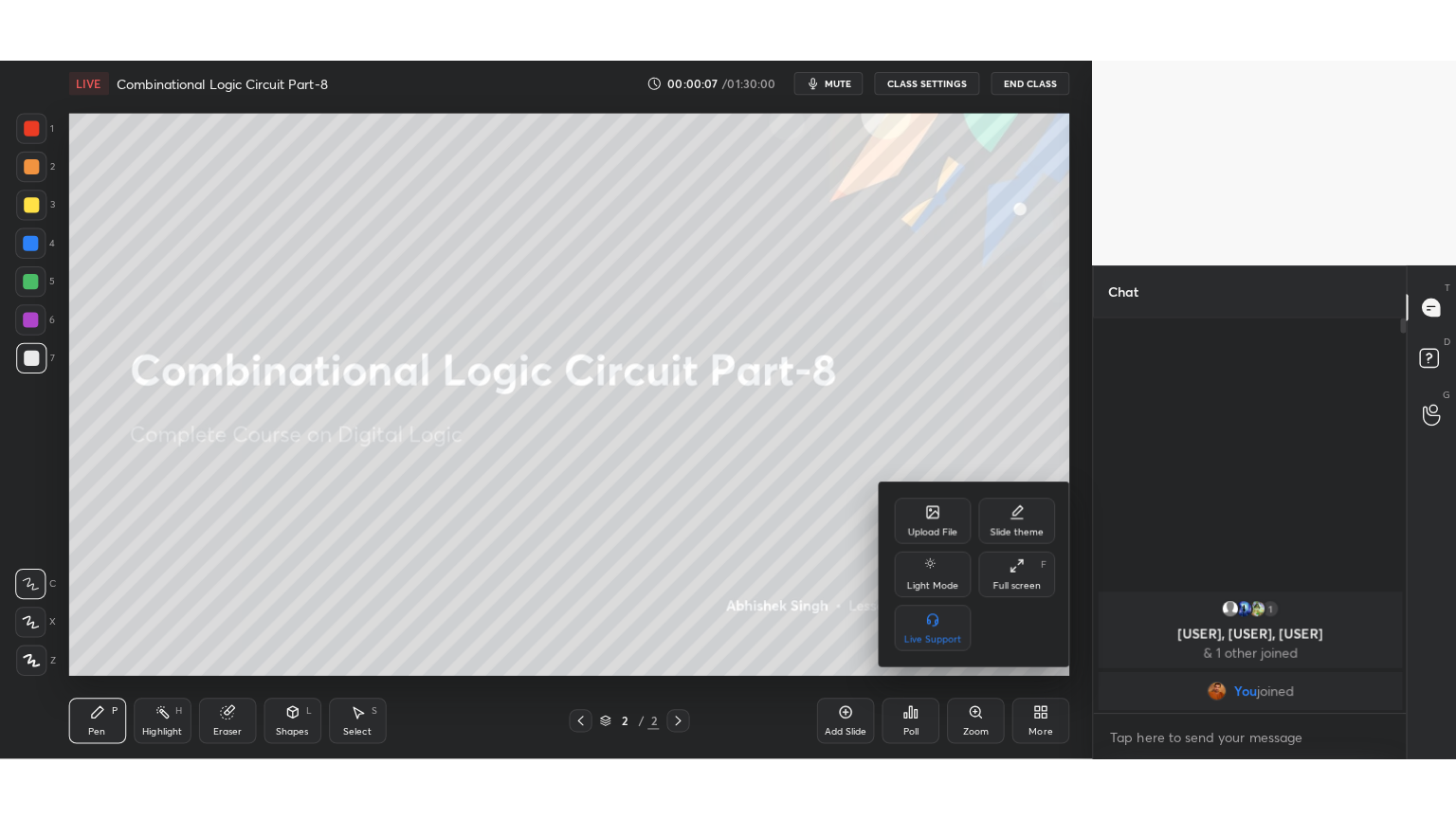 scroll, scrollTop: 94094, scrollLeft: 93776, axis: both 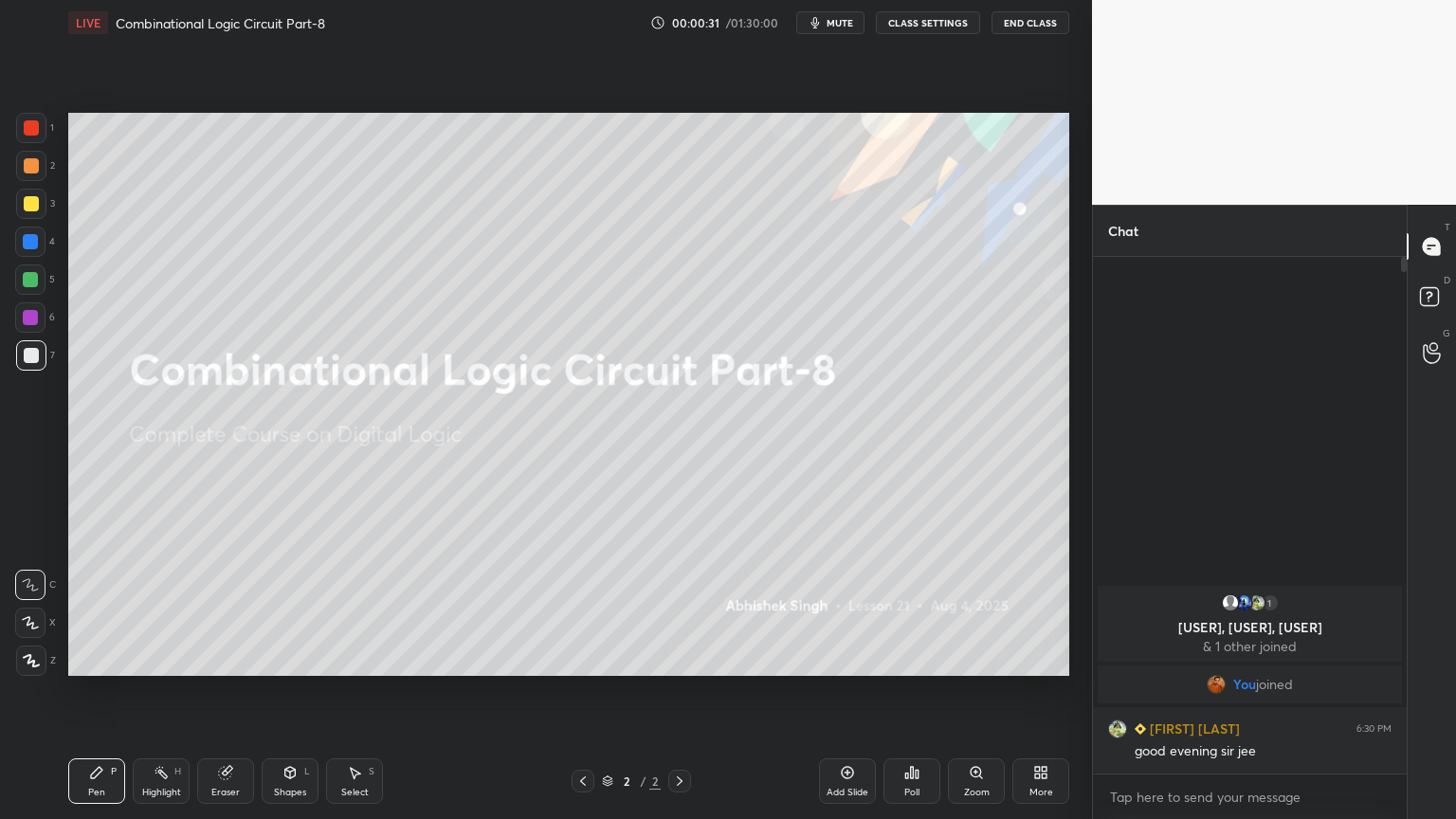 click on "Add Slide" at bounding box center (847, 781) 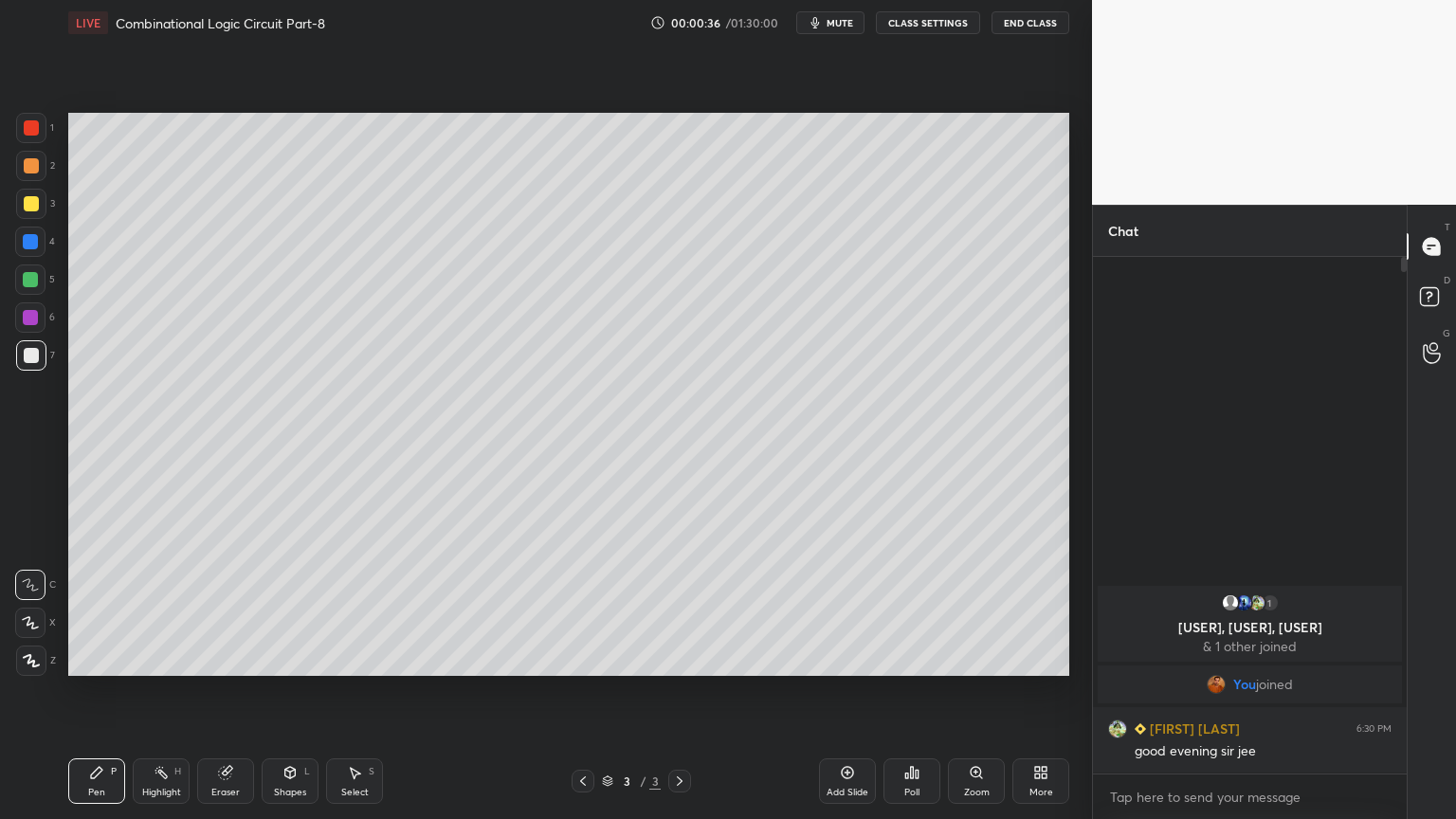 click at bounding box center (31, 166) 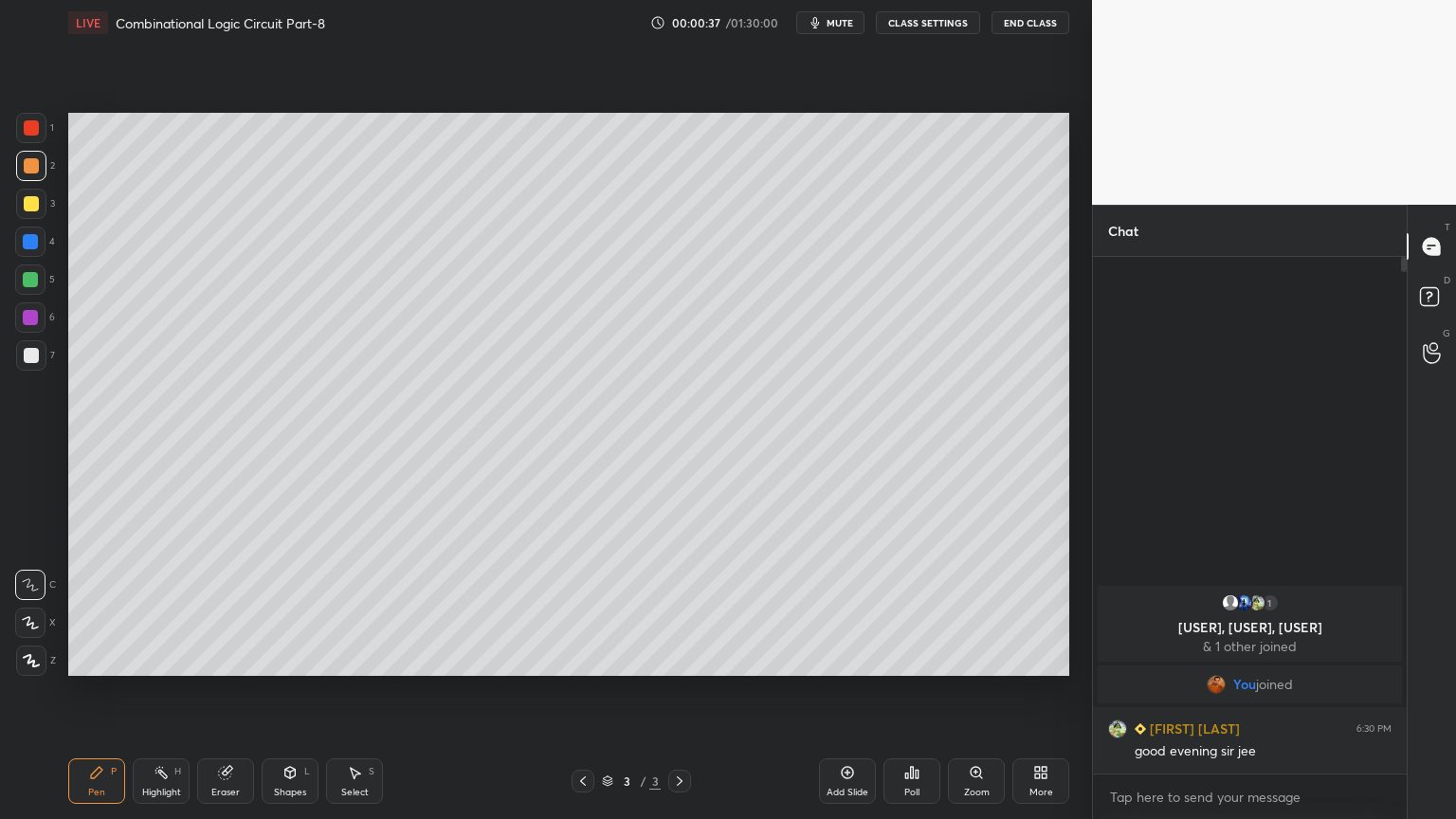 click at bounding box center [30, 623] 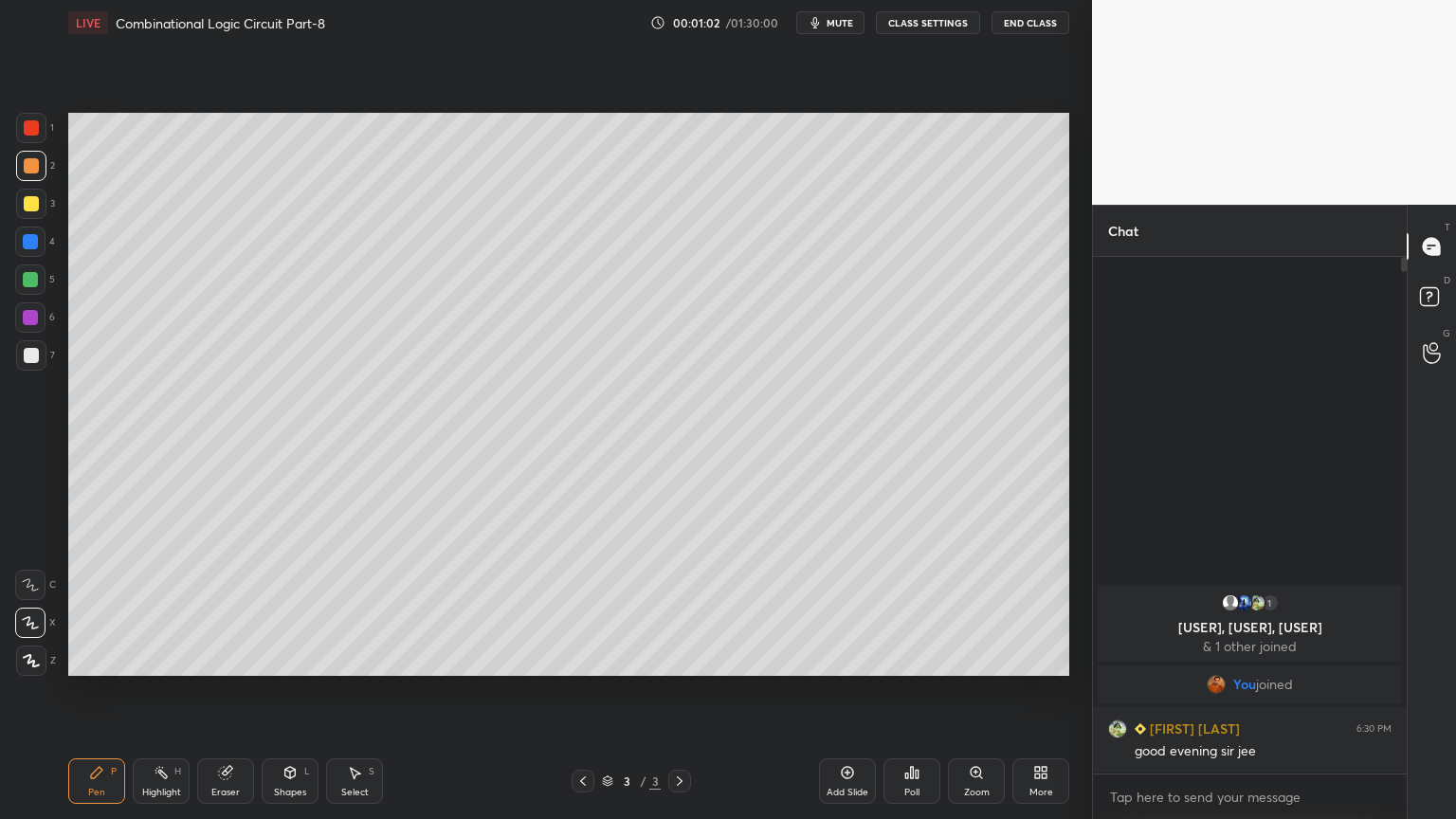click at bounding box center (31, 355) 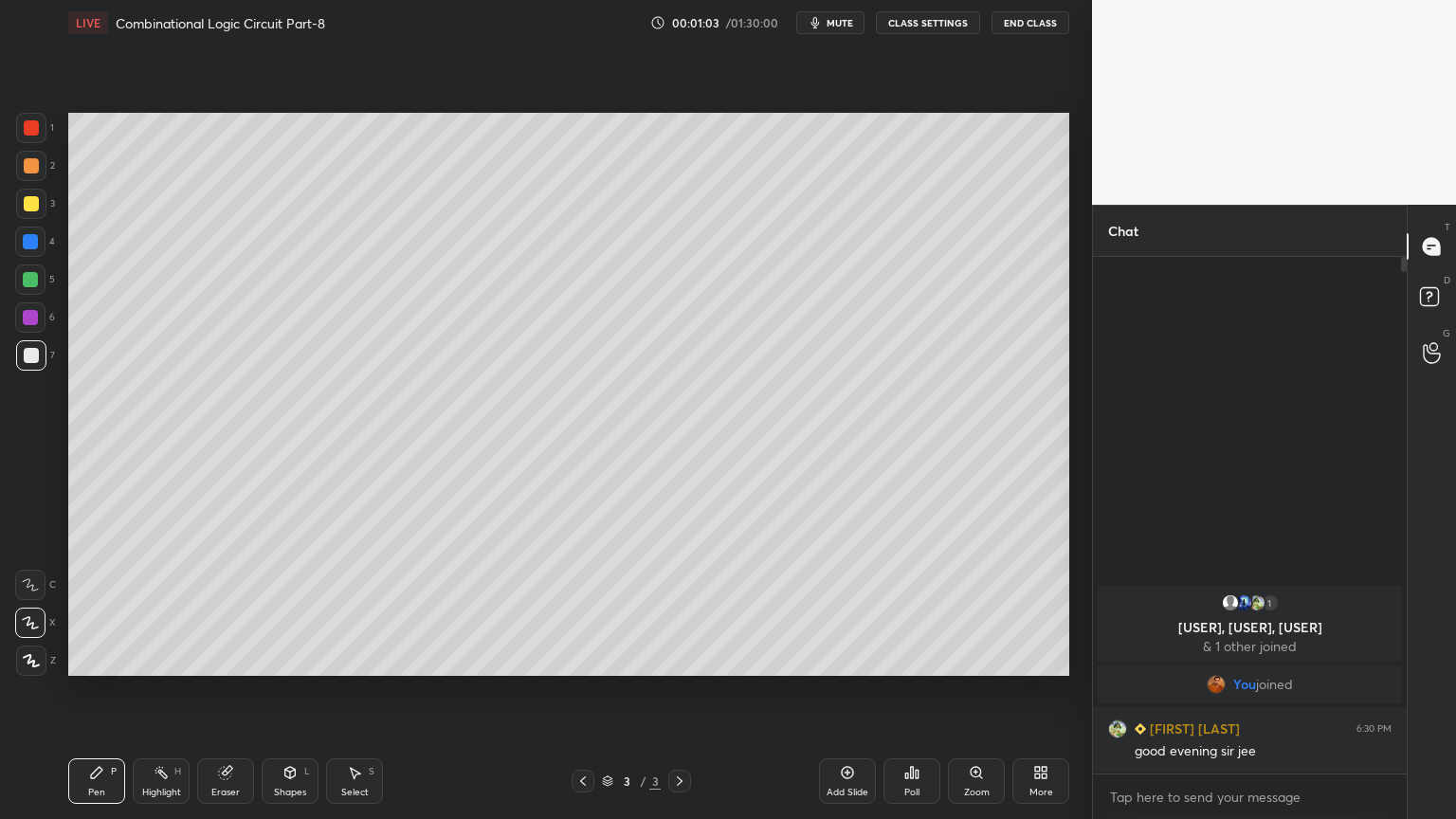 click at bounding box center [30, 585] 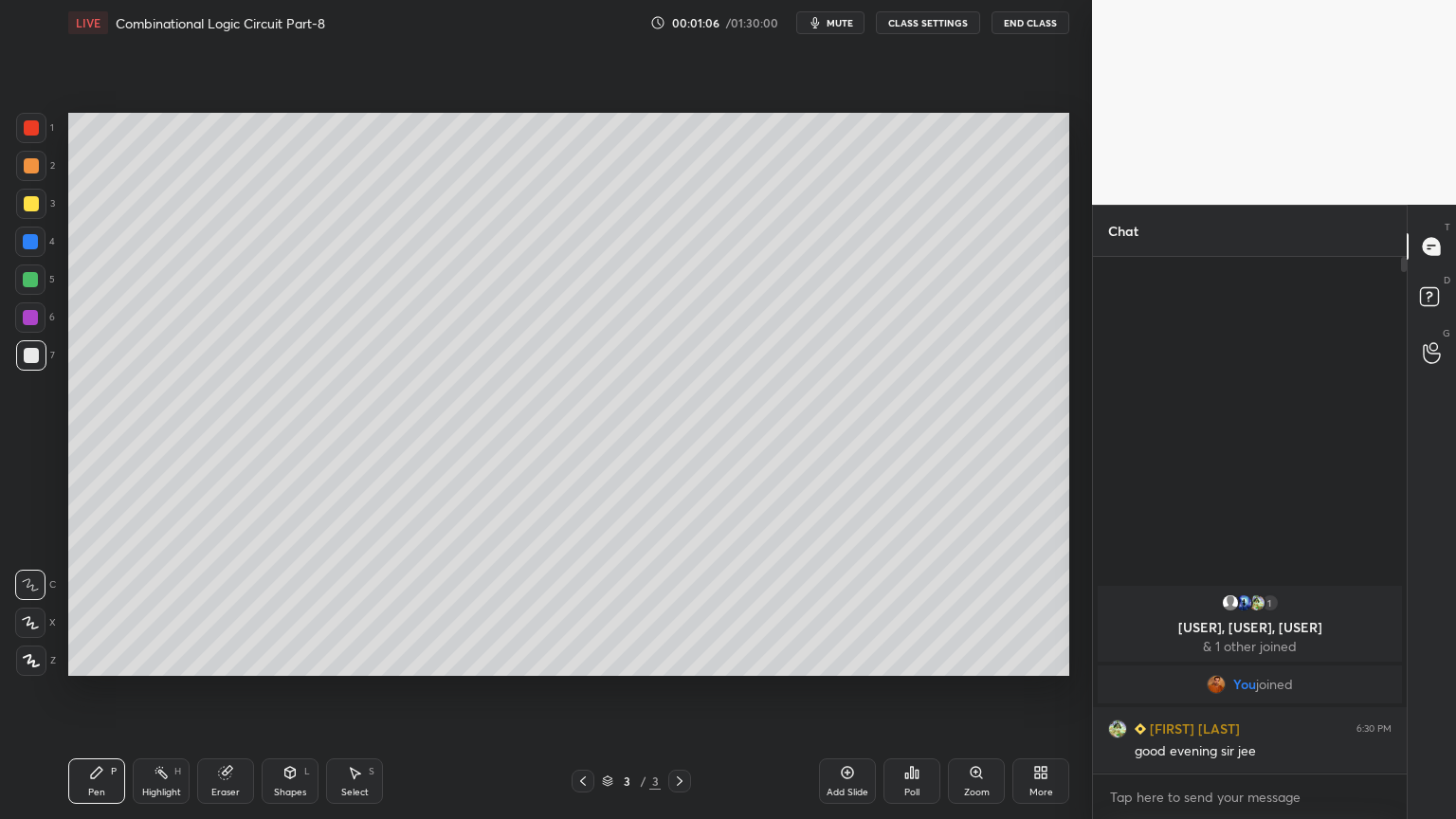 click at bounding box center (30, 280) 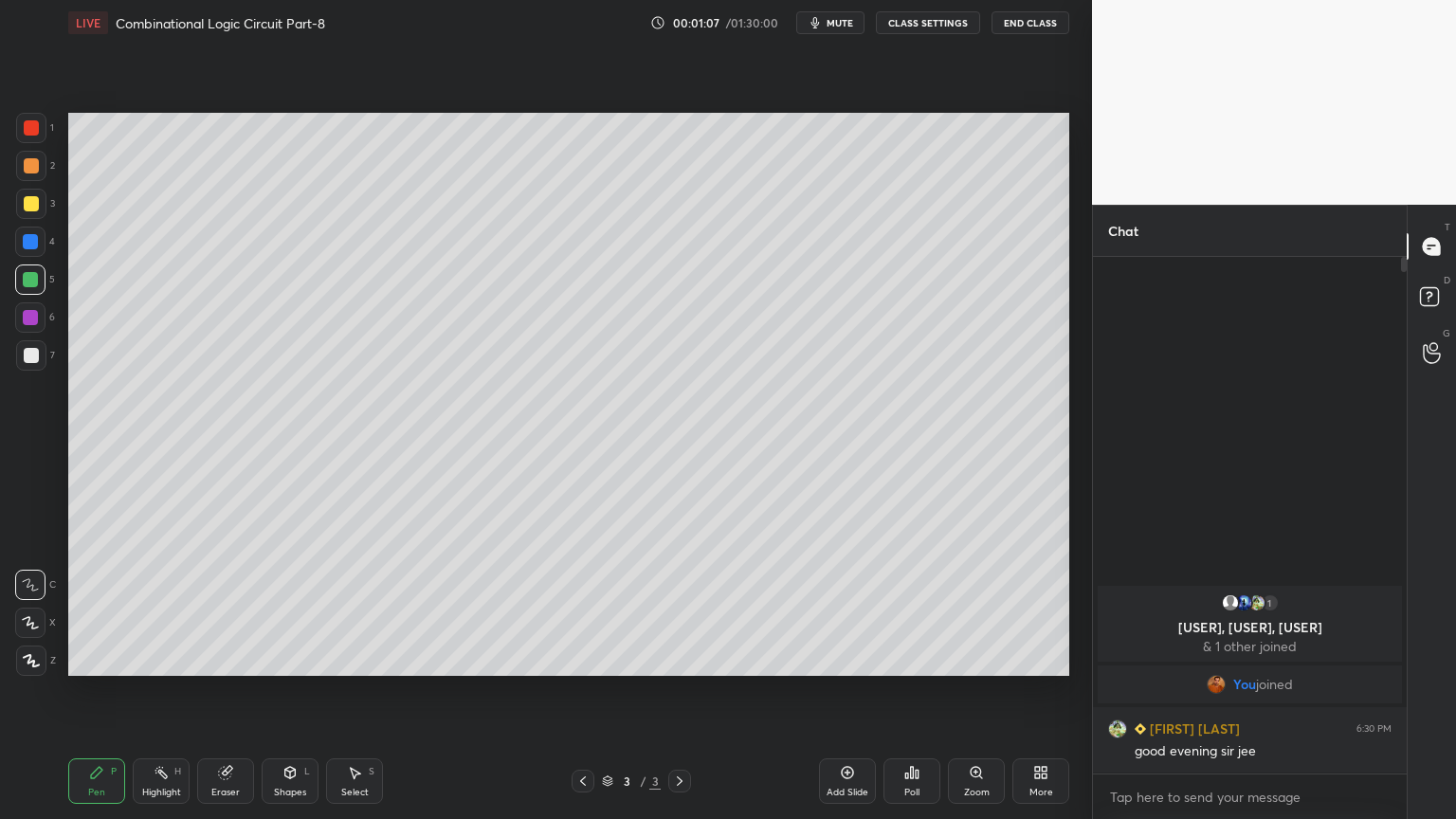 click 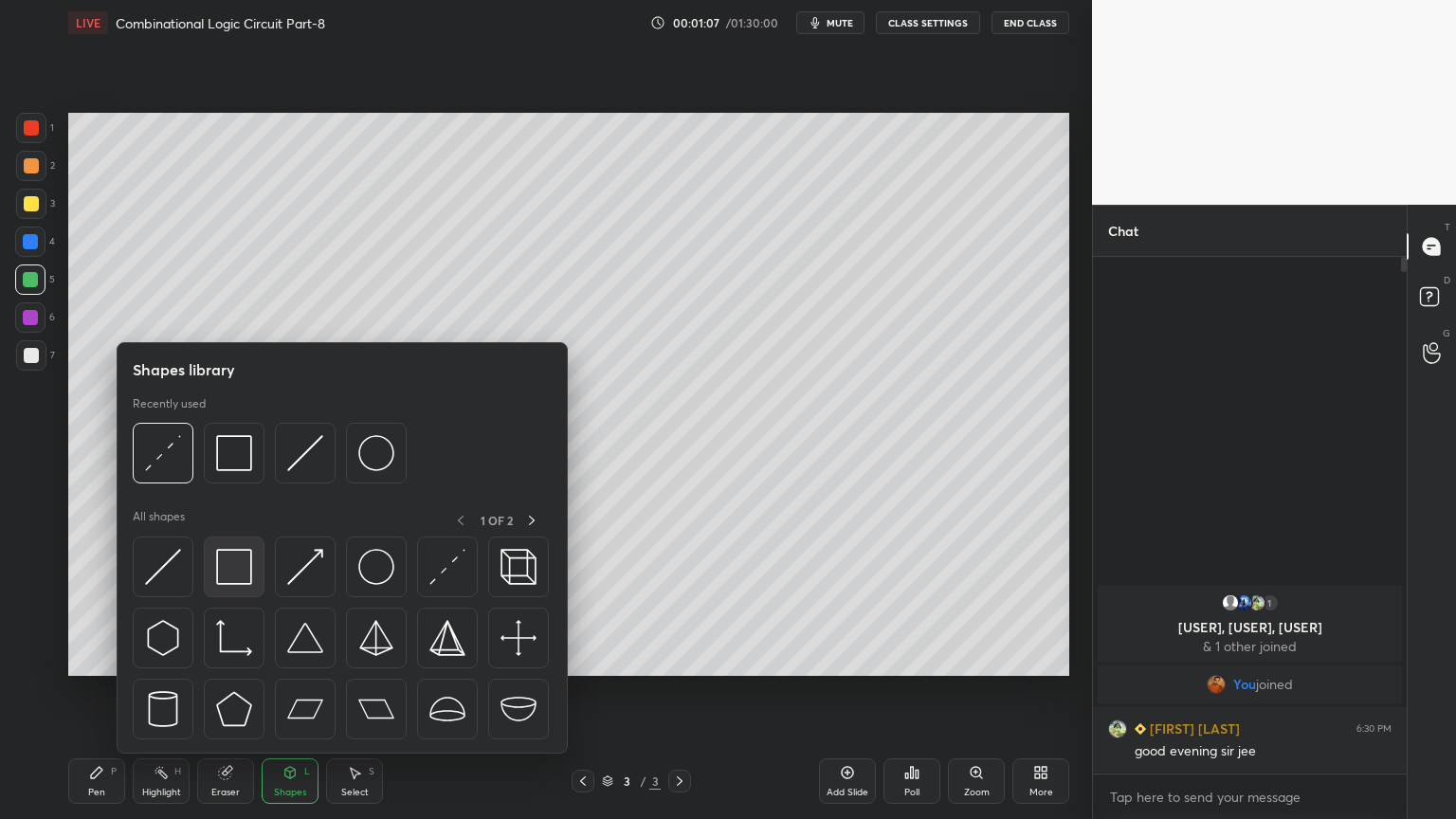 click at bounding box center [234, 567] 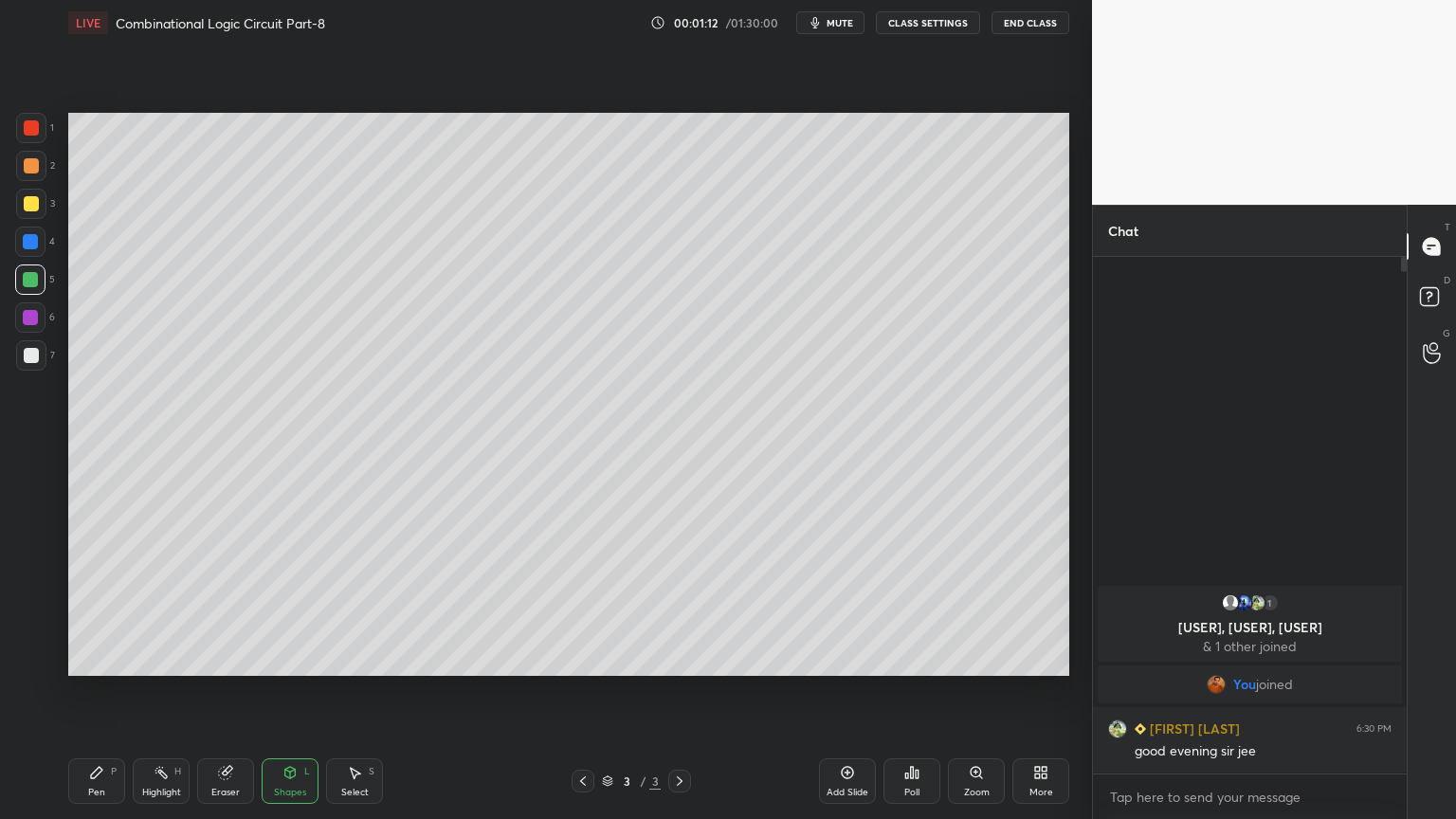 click 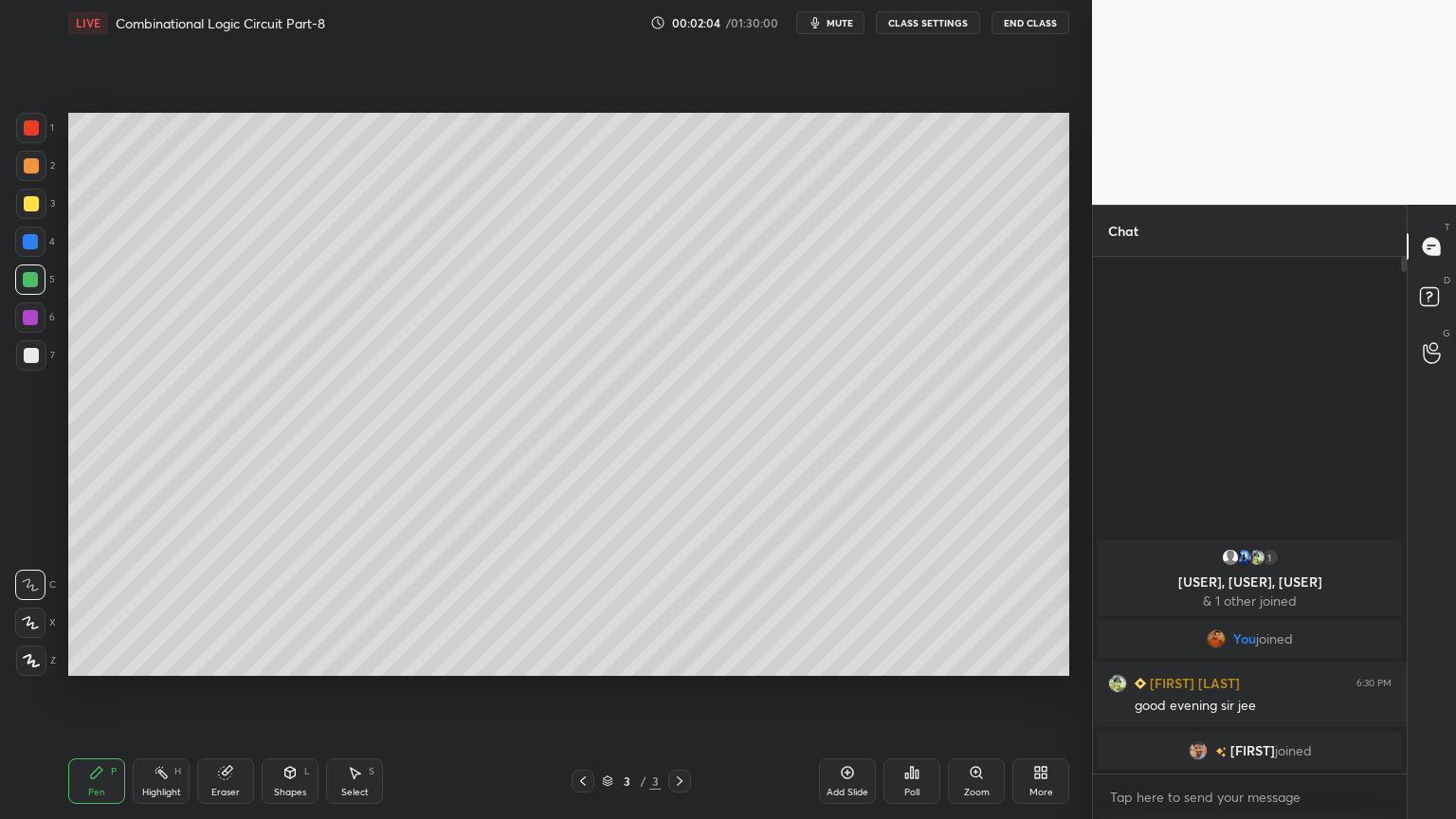 click at bounding box center [31, 355] 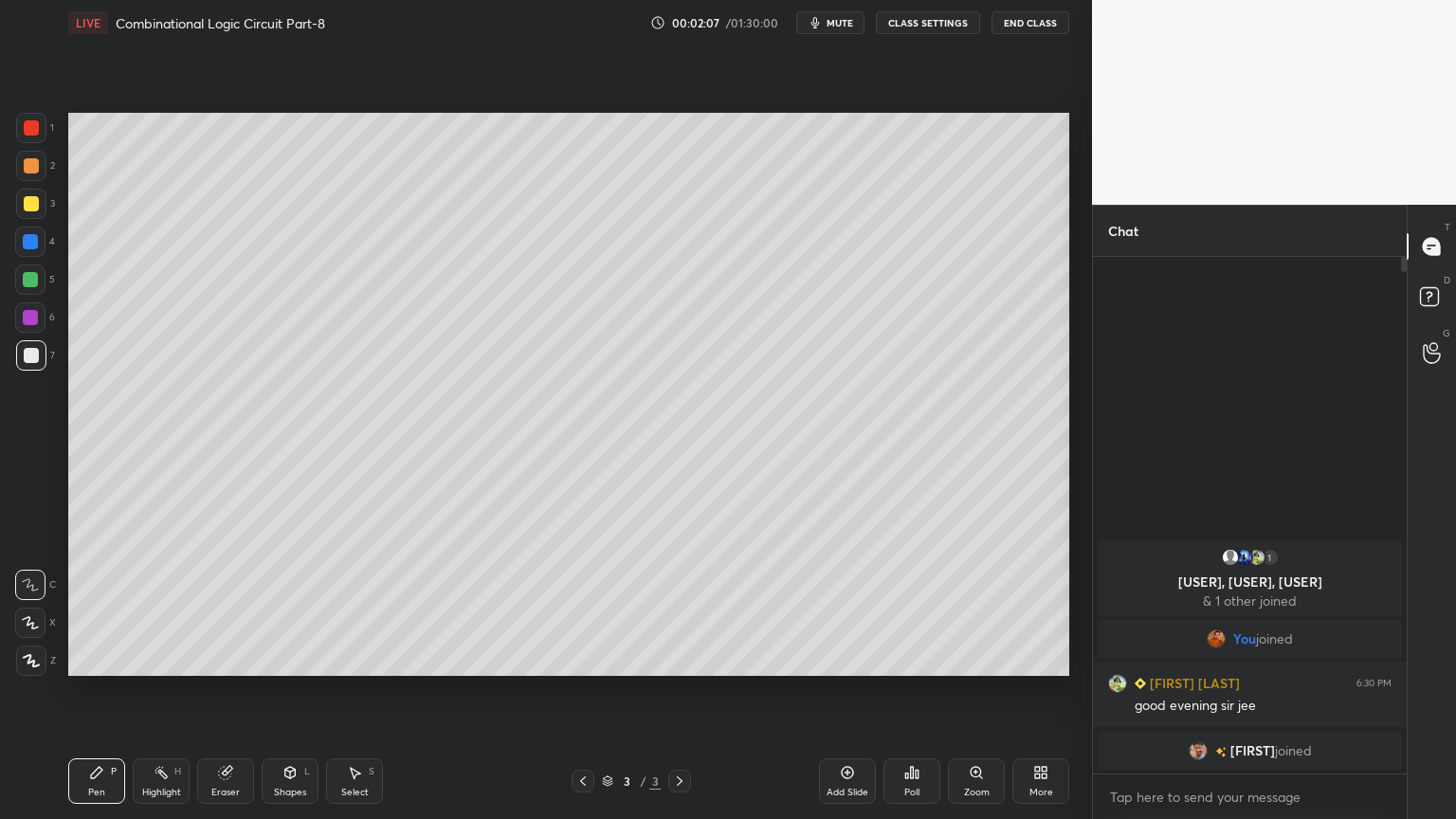 click on "Add Slide" at bounding box center (847, 781) 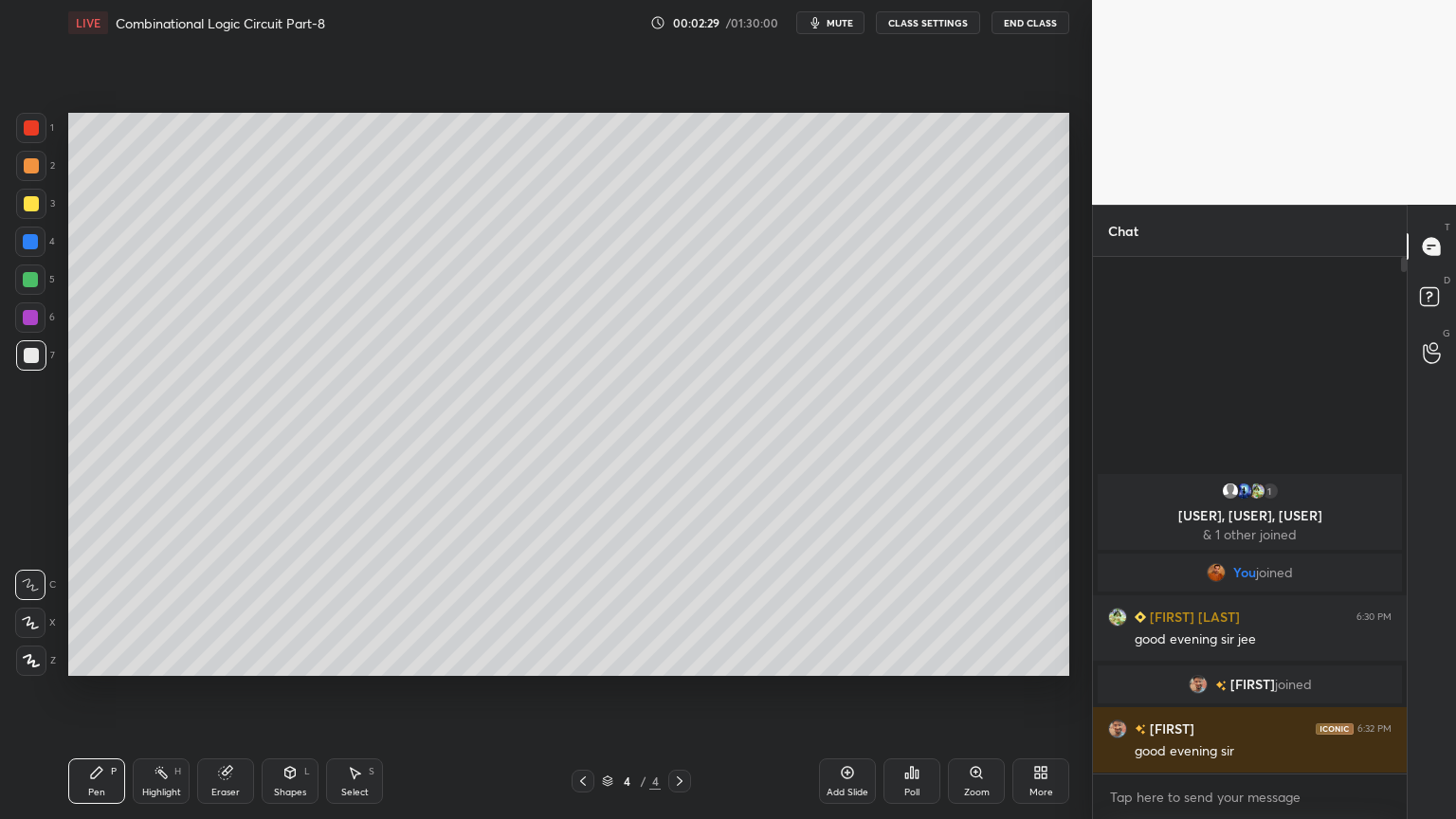 click at bounding box center [30, 318] 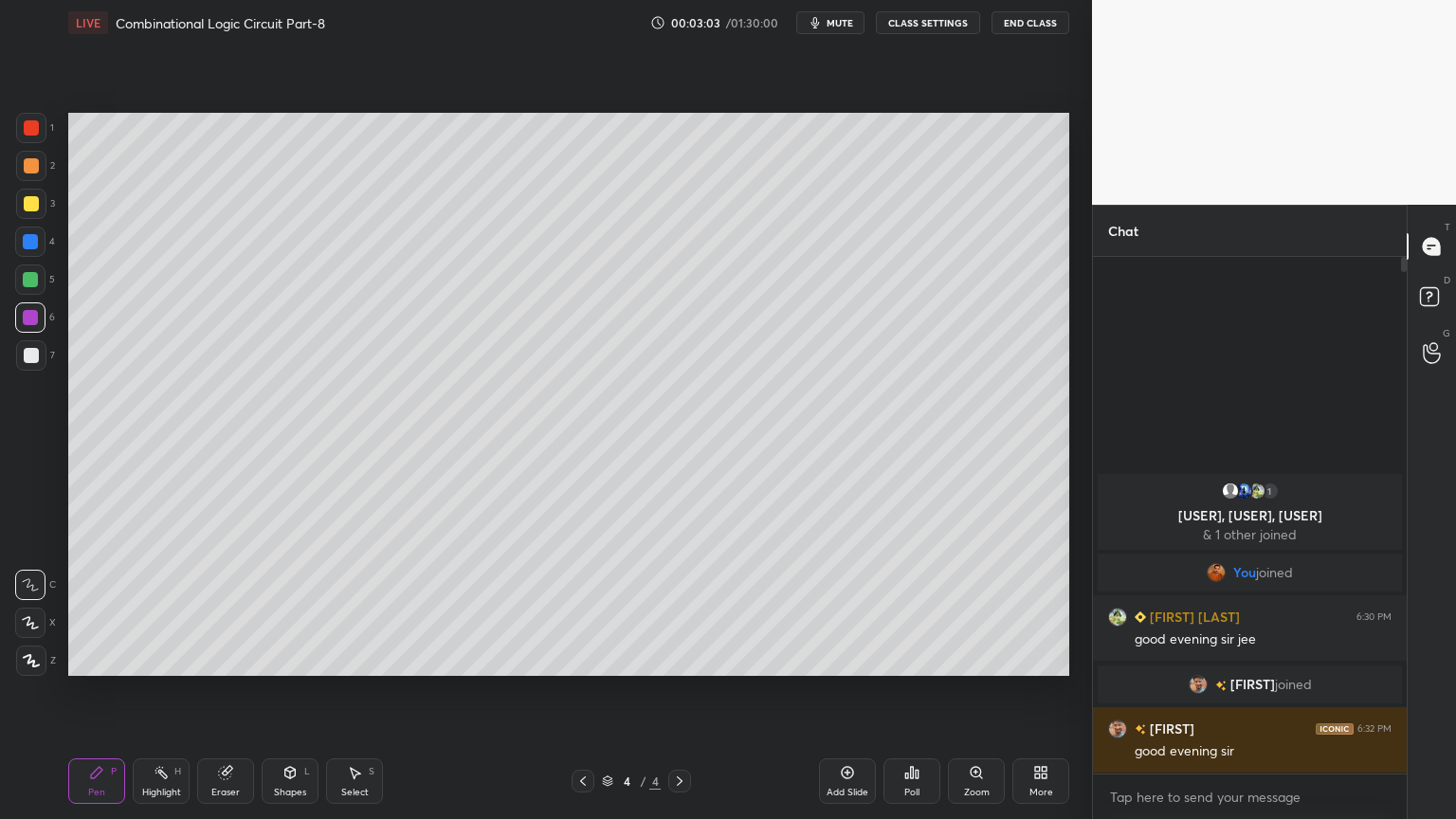 click at bounding box center (30, 280) 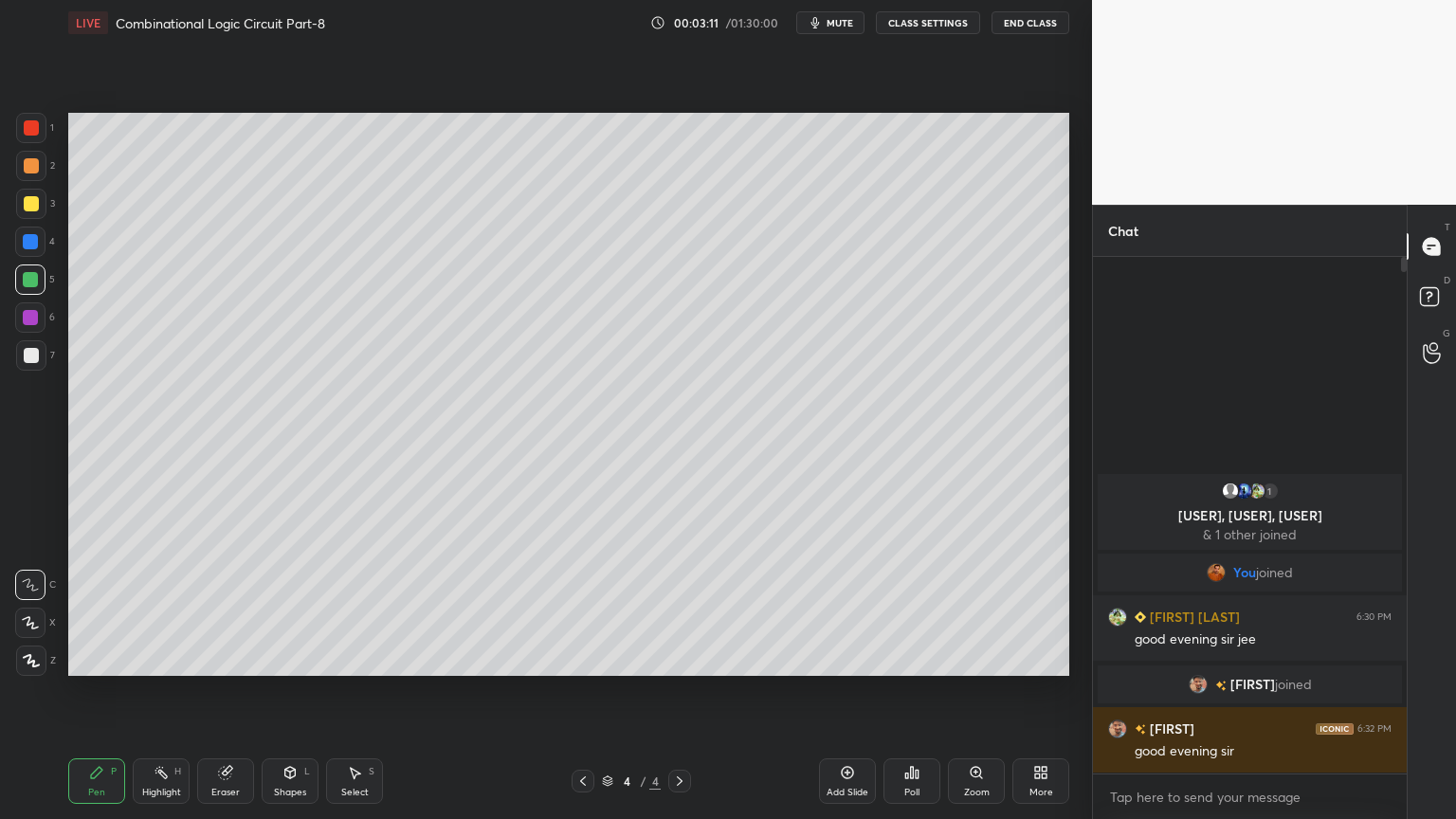 click at bounding box center (30, 242) 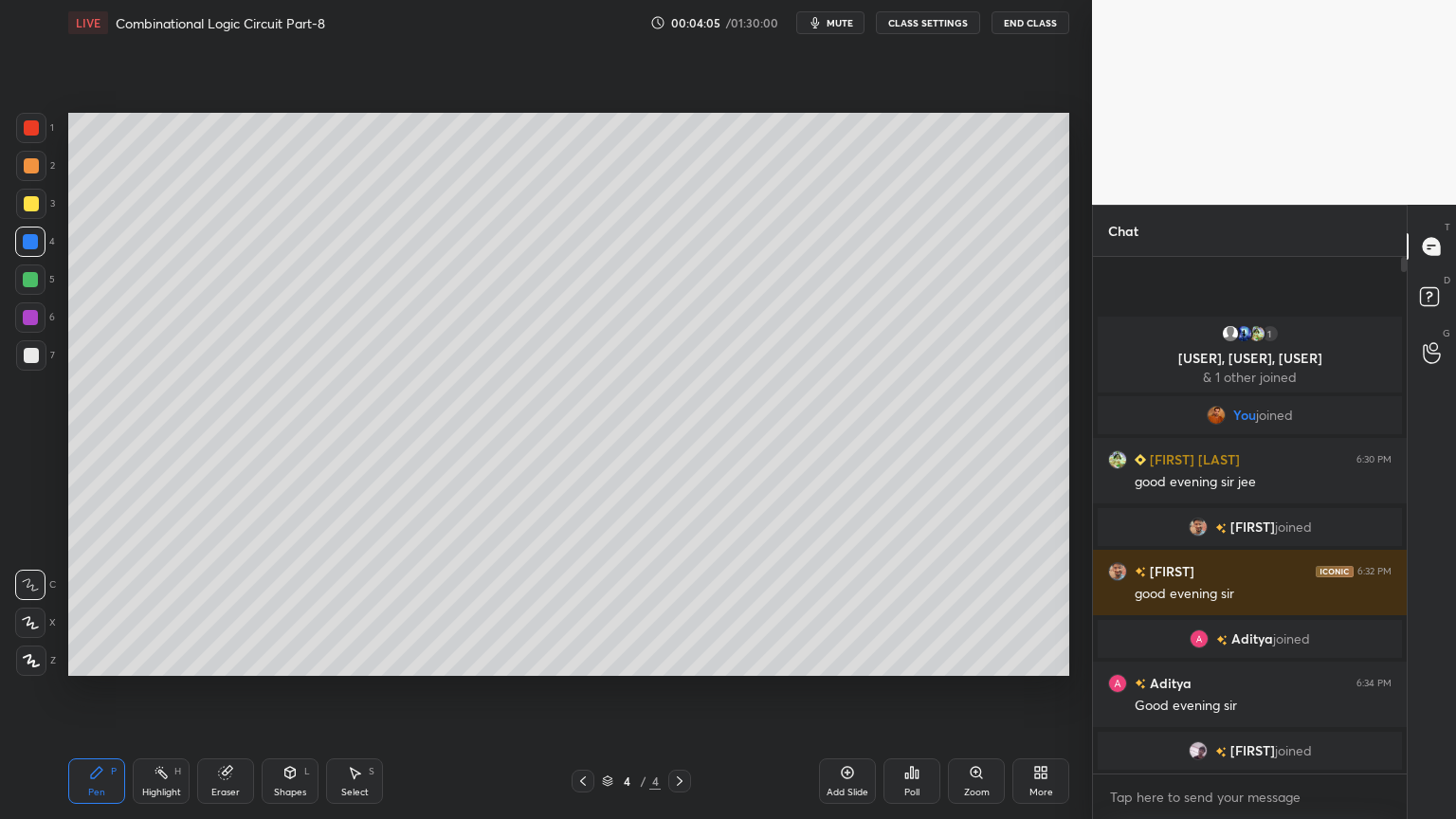 click at bounding box center (30, 318) 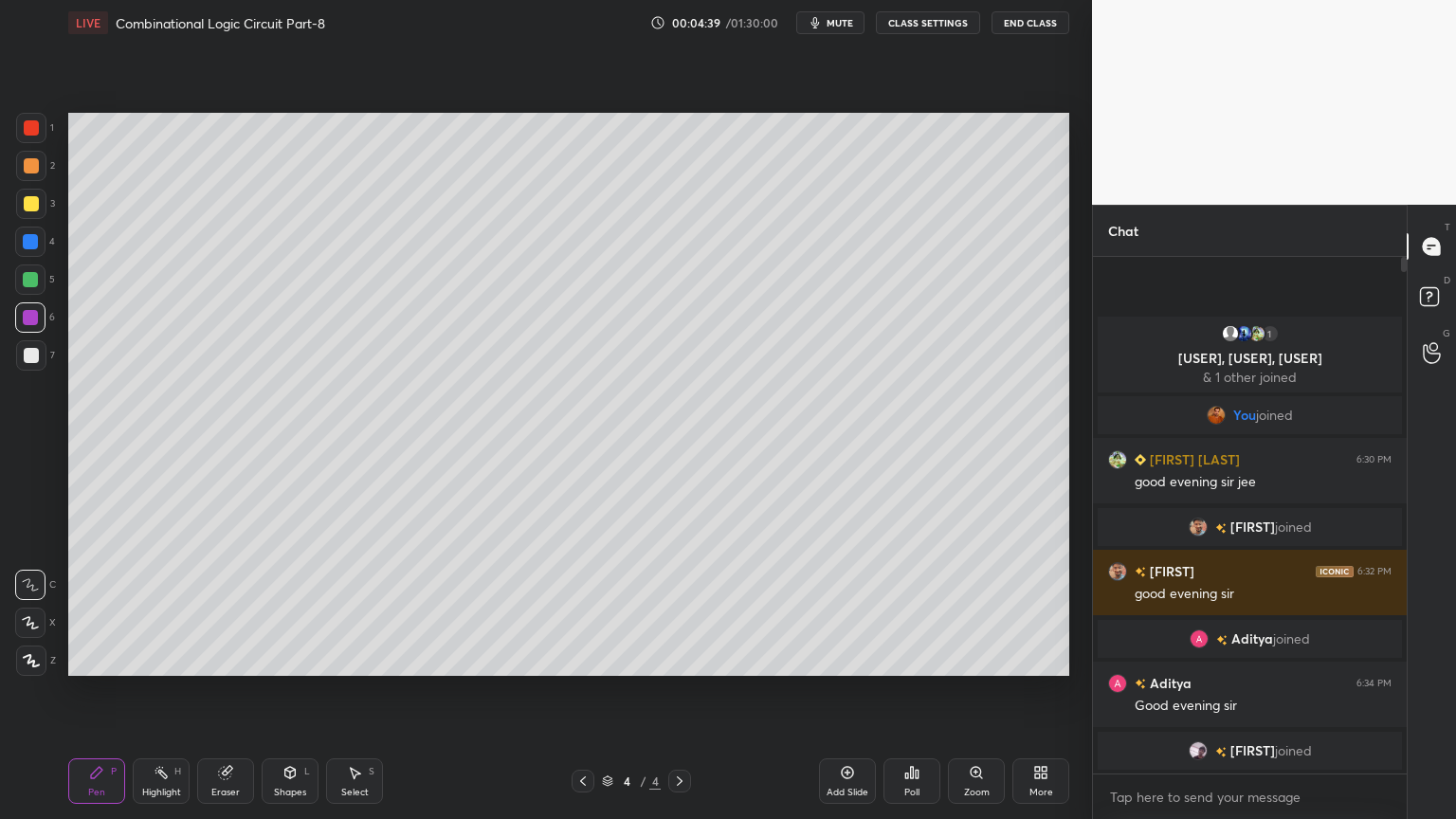 click at bounding box center [31, 204] 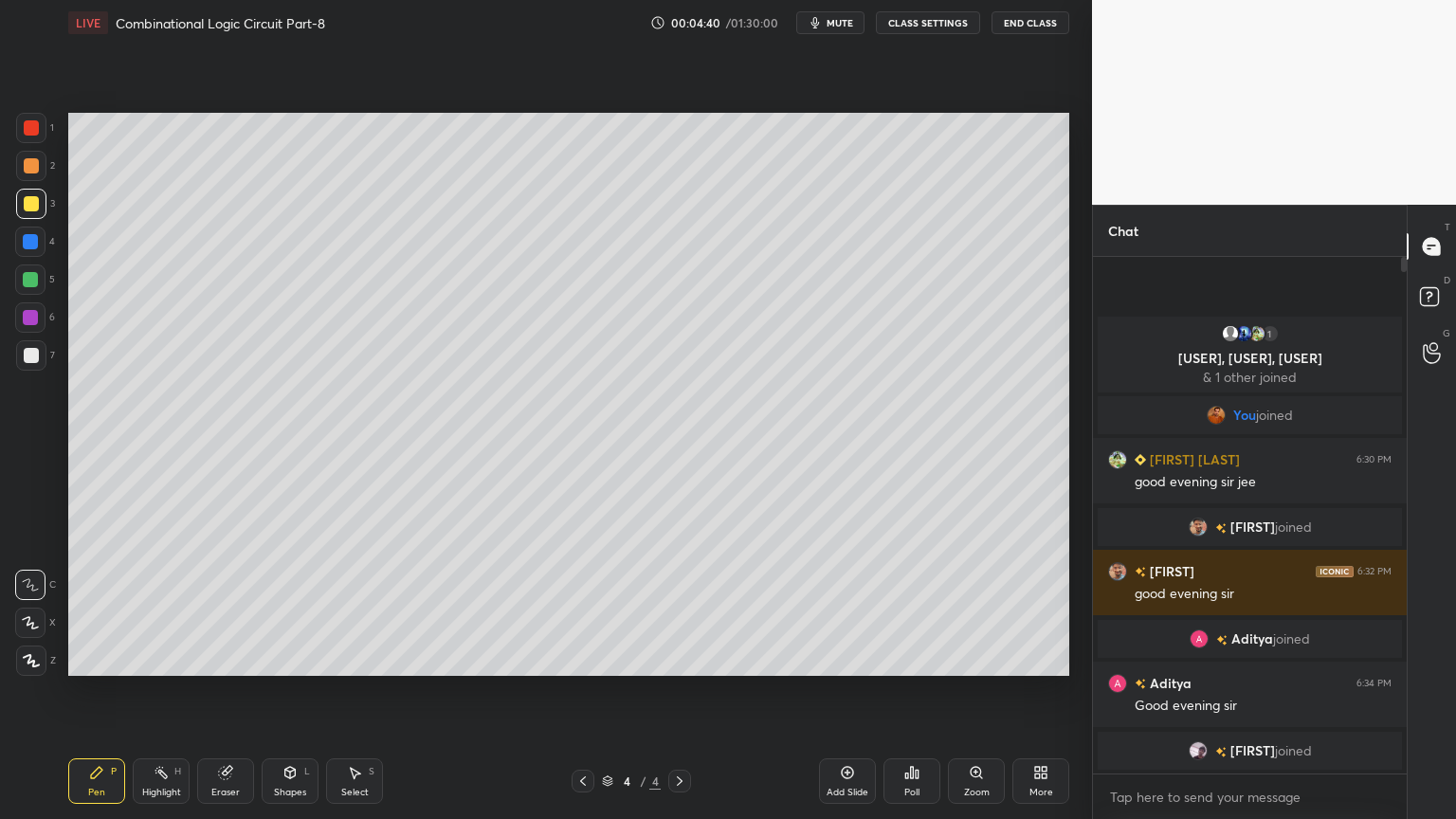 click on "Highlight H" at bounding box center (161, 781) 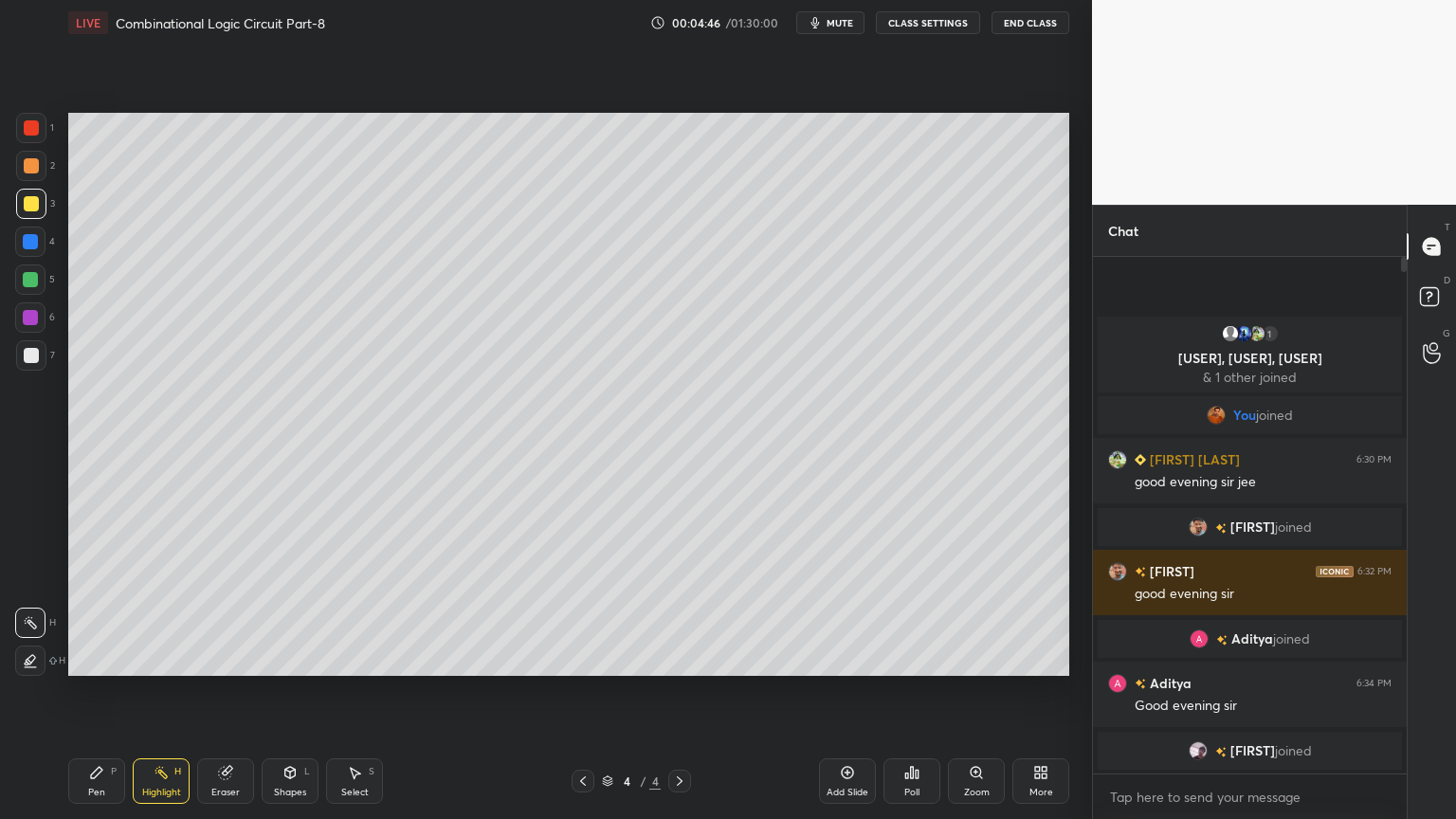 click on "Pen P" at bounding box center (97, 781) 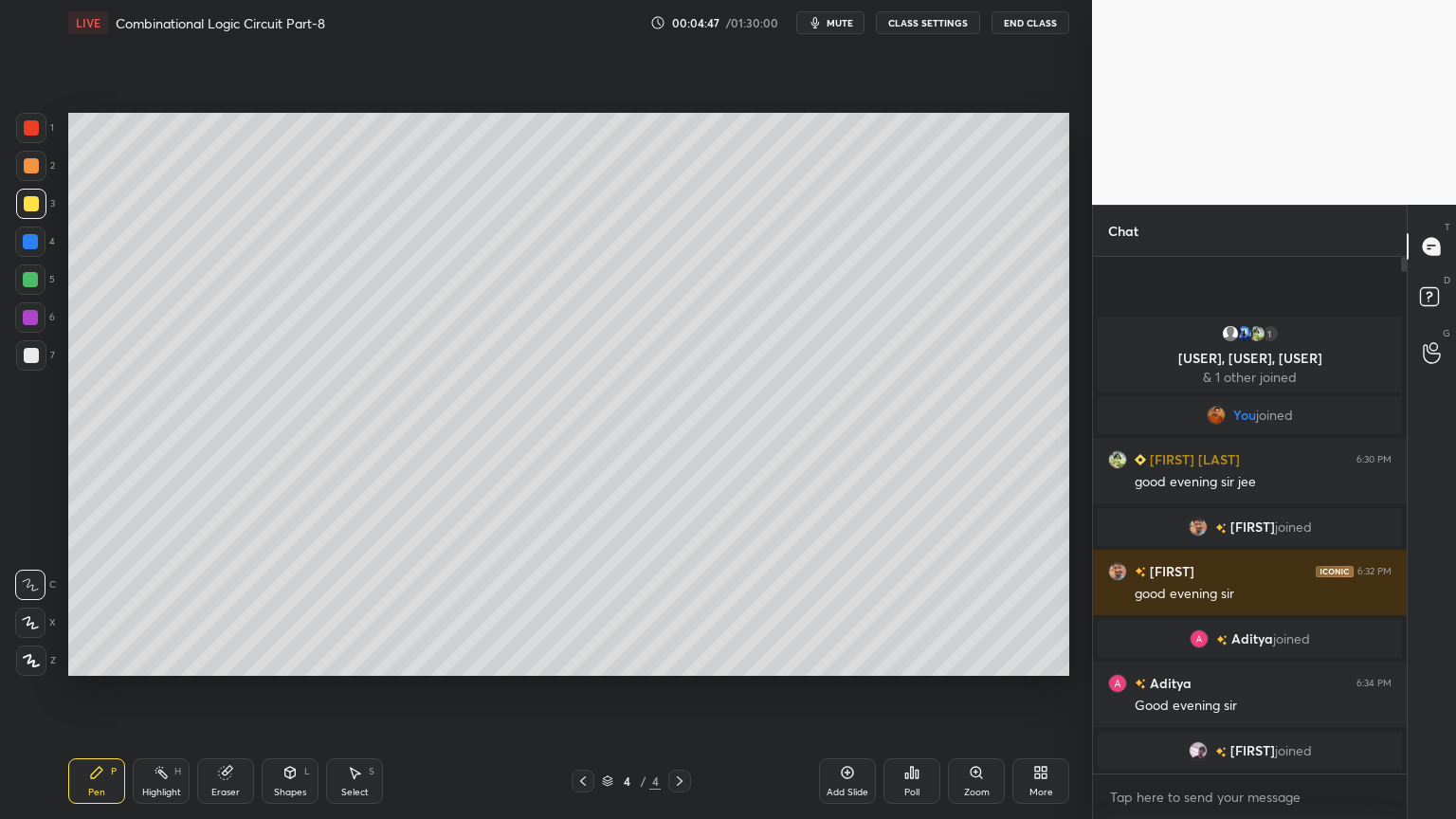 click at bounding box center (30, 318) 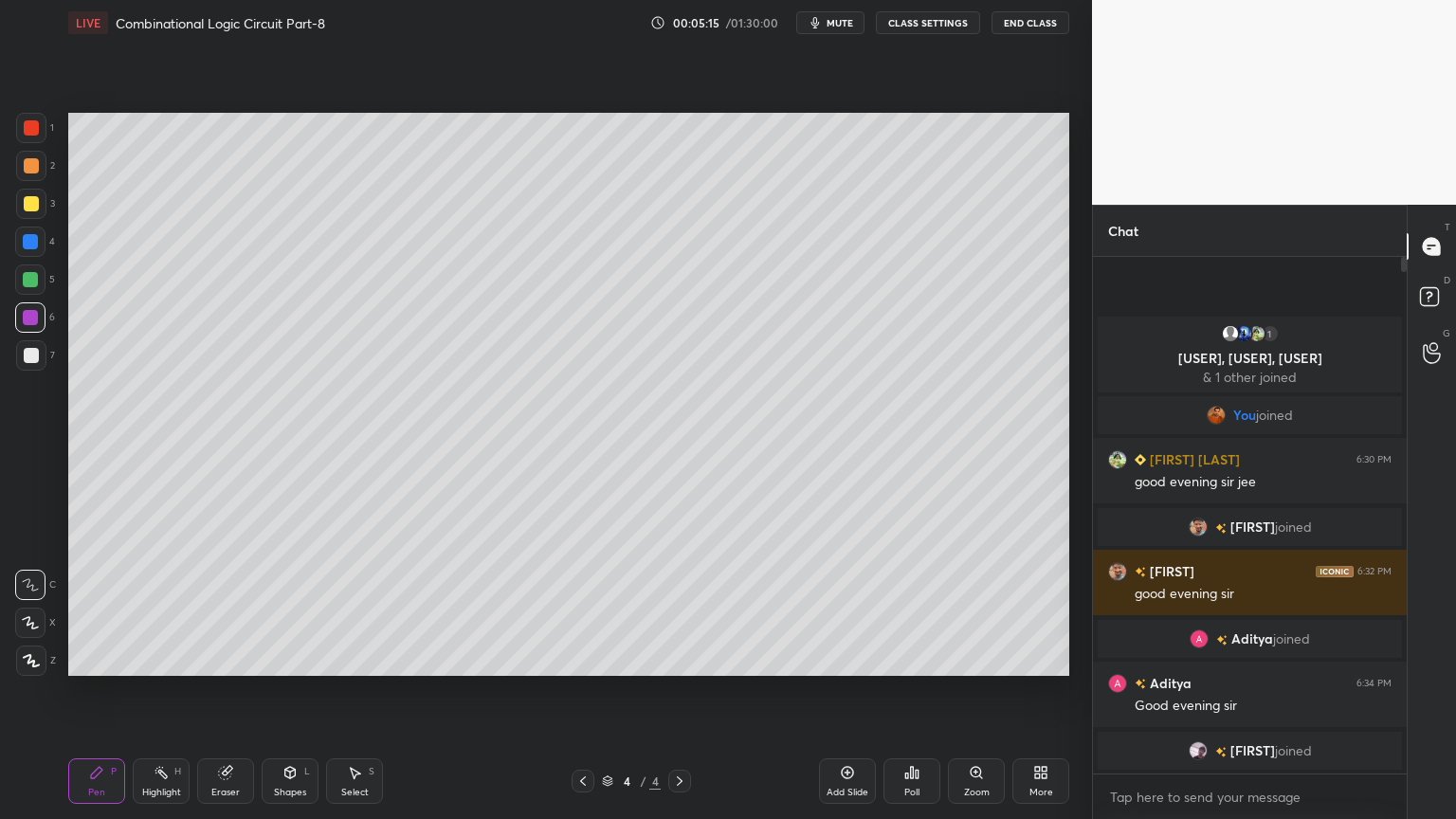click on "Pen P Highlight H Eraser Shapes L Select S 4 / 4 Add Slide Poll Zoom More" at bounding box center [569, 781] 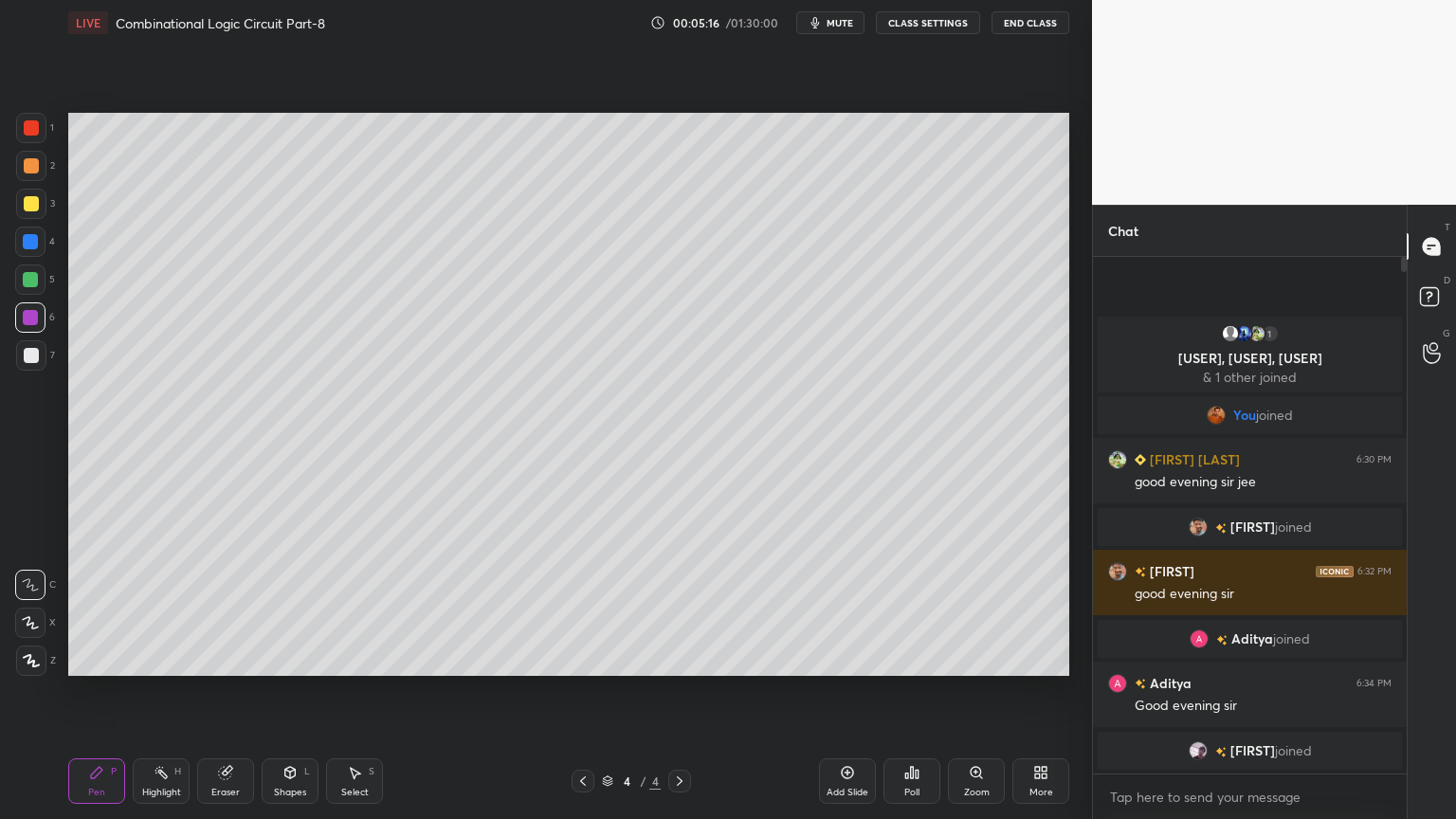 click at bounding box center [30, 280] 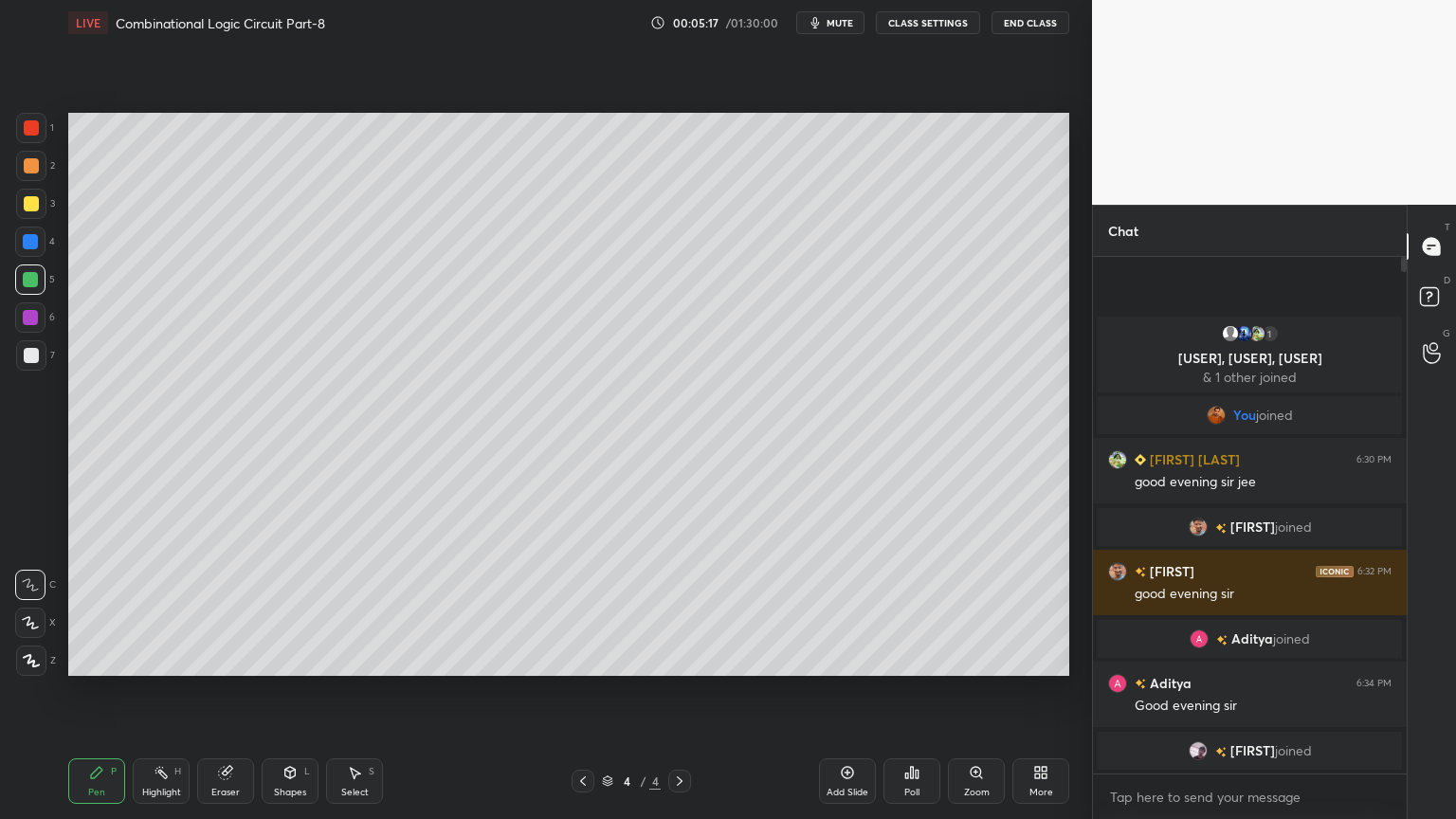 click on "Highlight H" at bounding box center [161, 781] 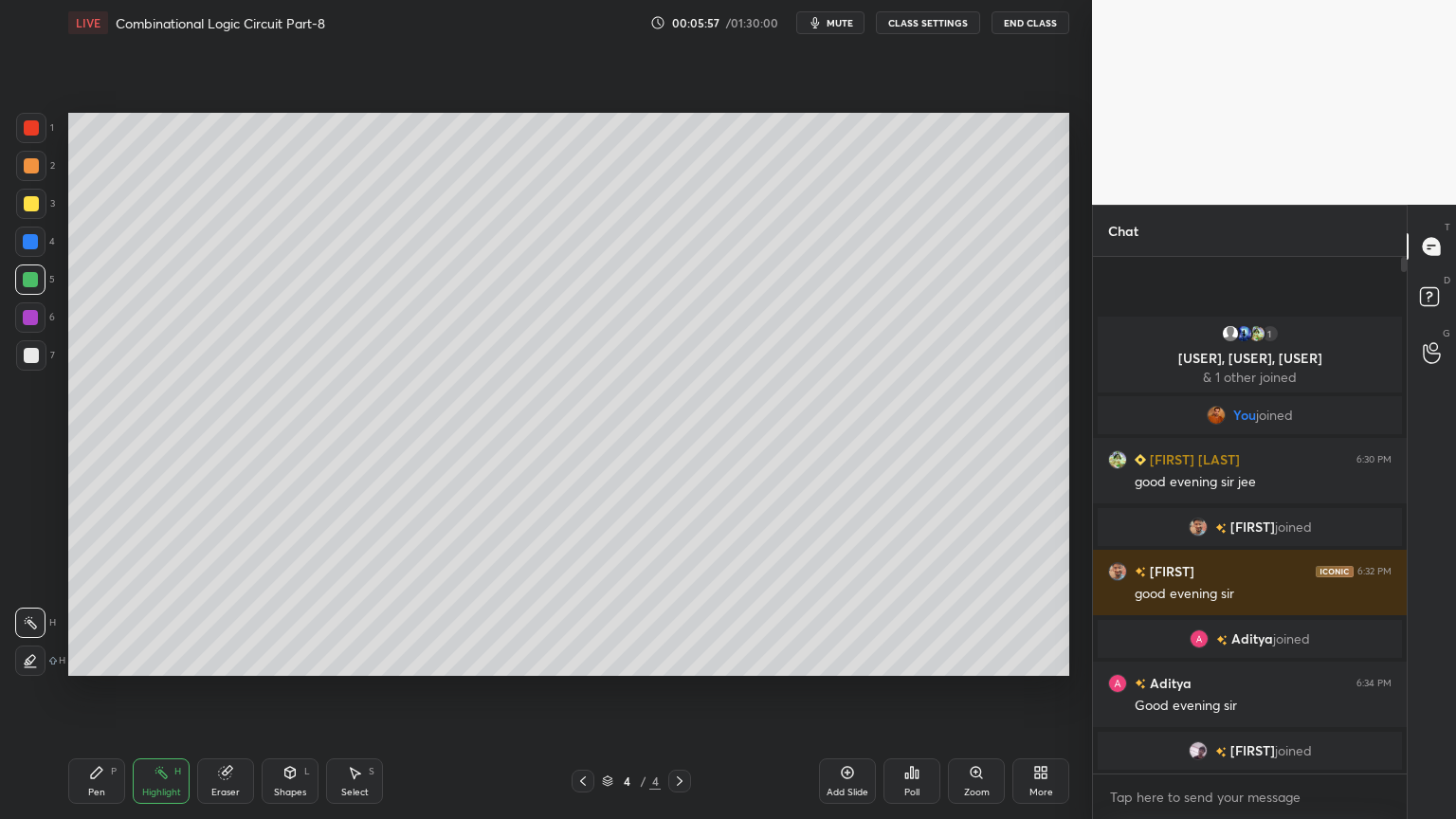 click at bounding box center [30, 318] 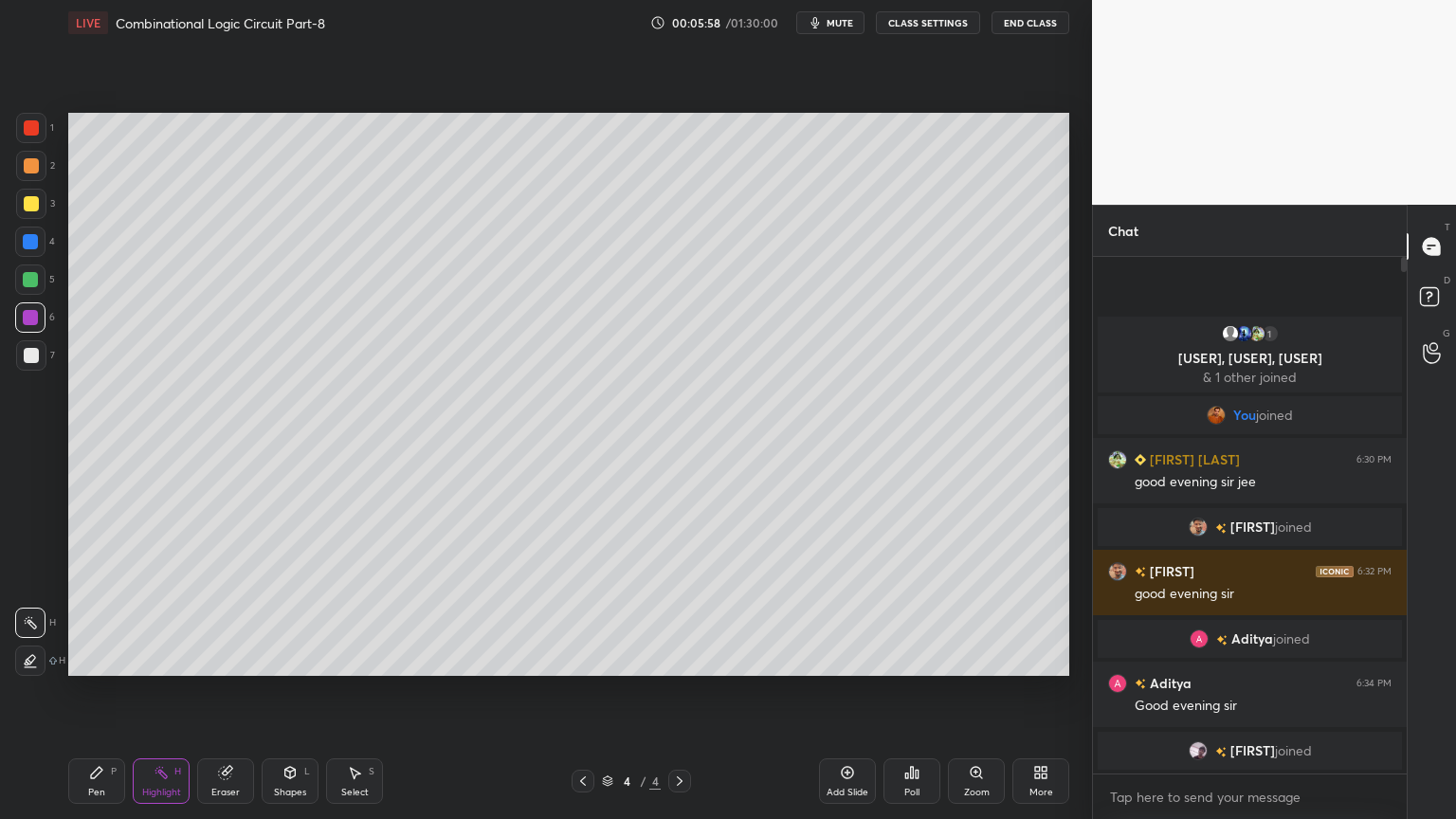 click on "Pen P" at bounding box center (97, 781) 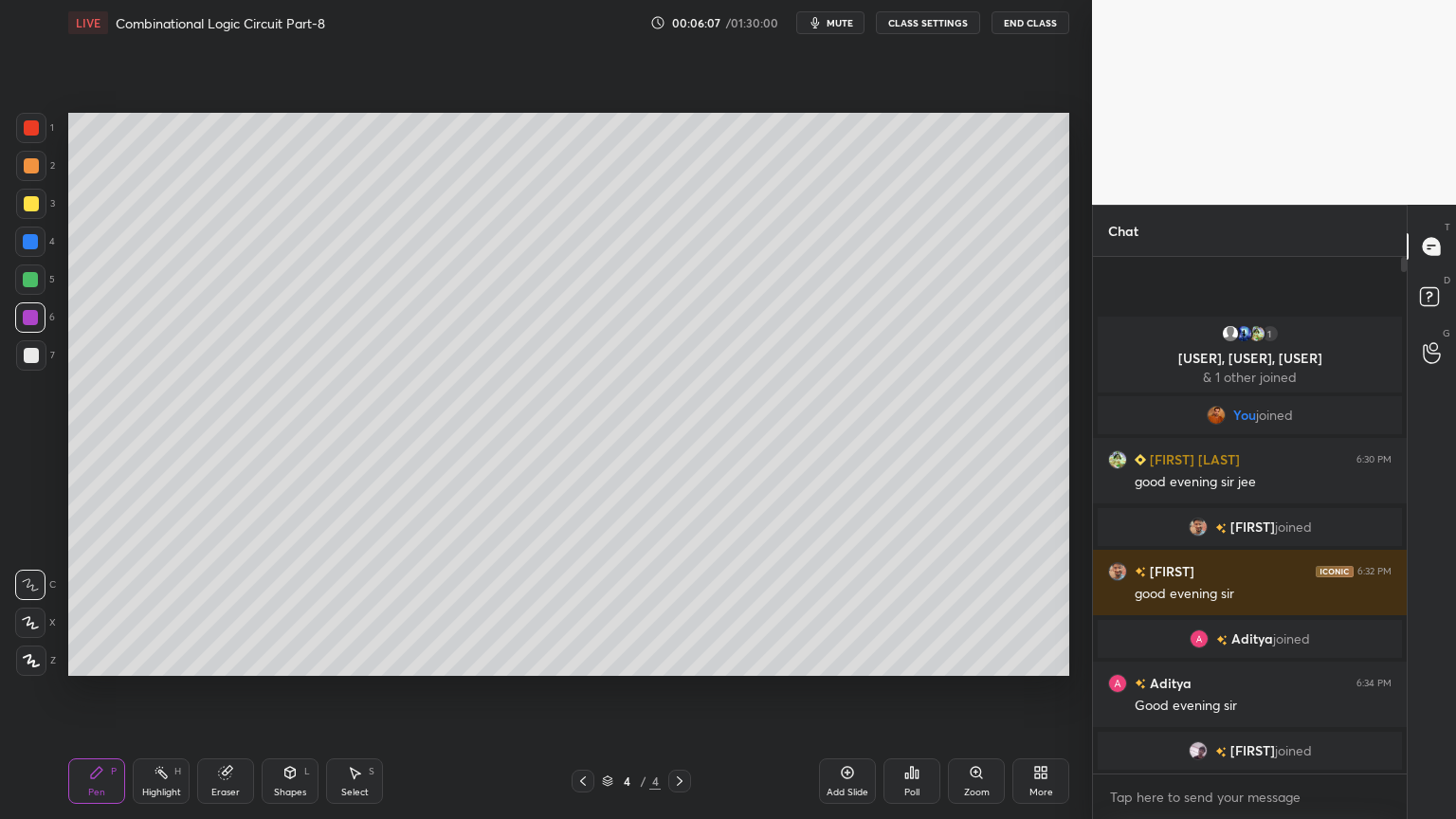 click 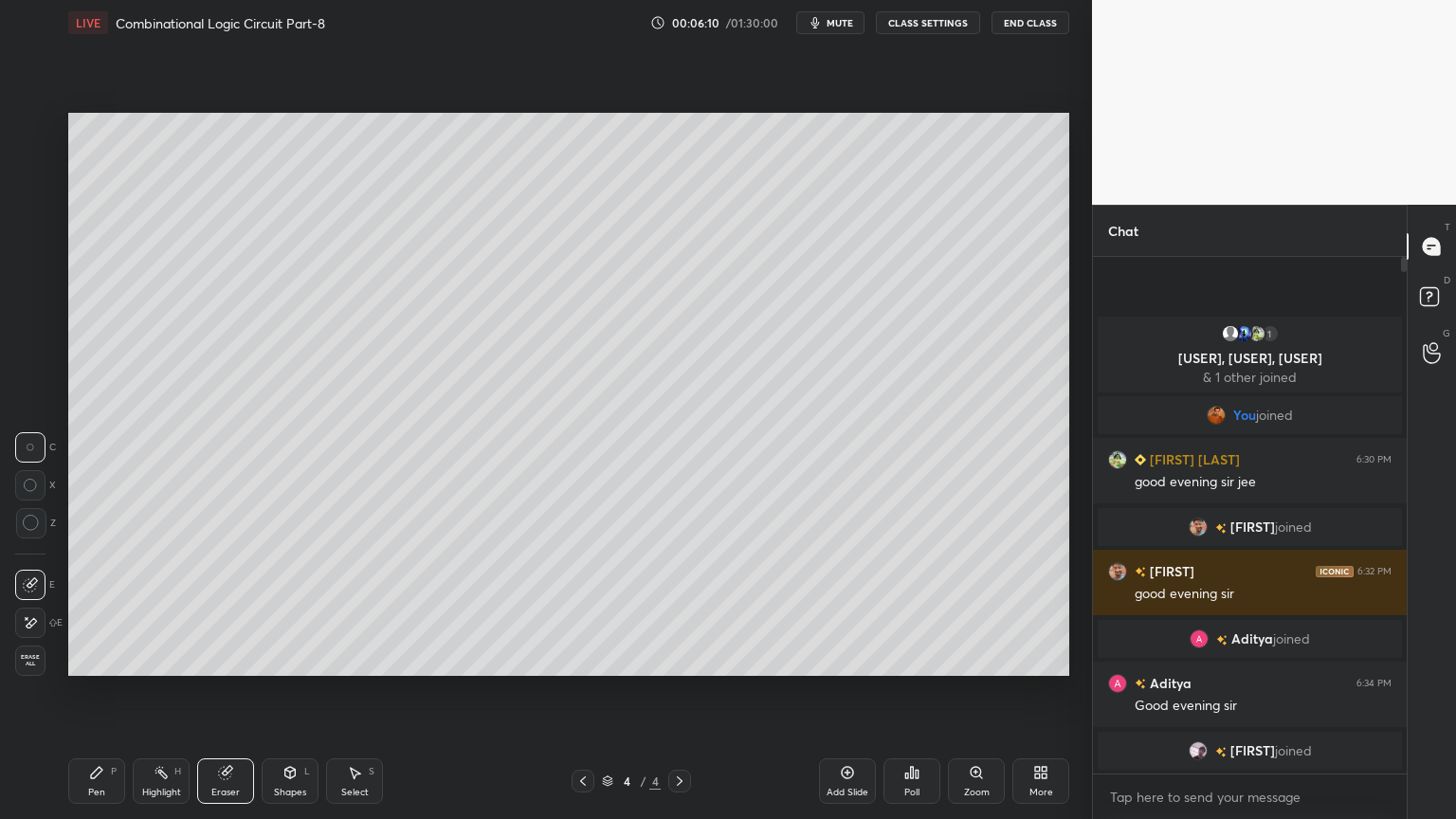 click on "Pen P" at bounding box center (97, 781) 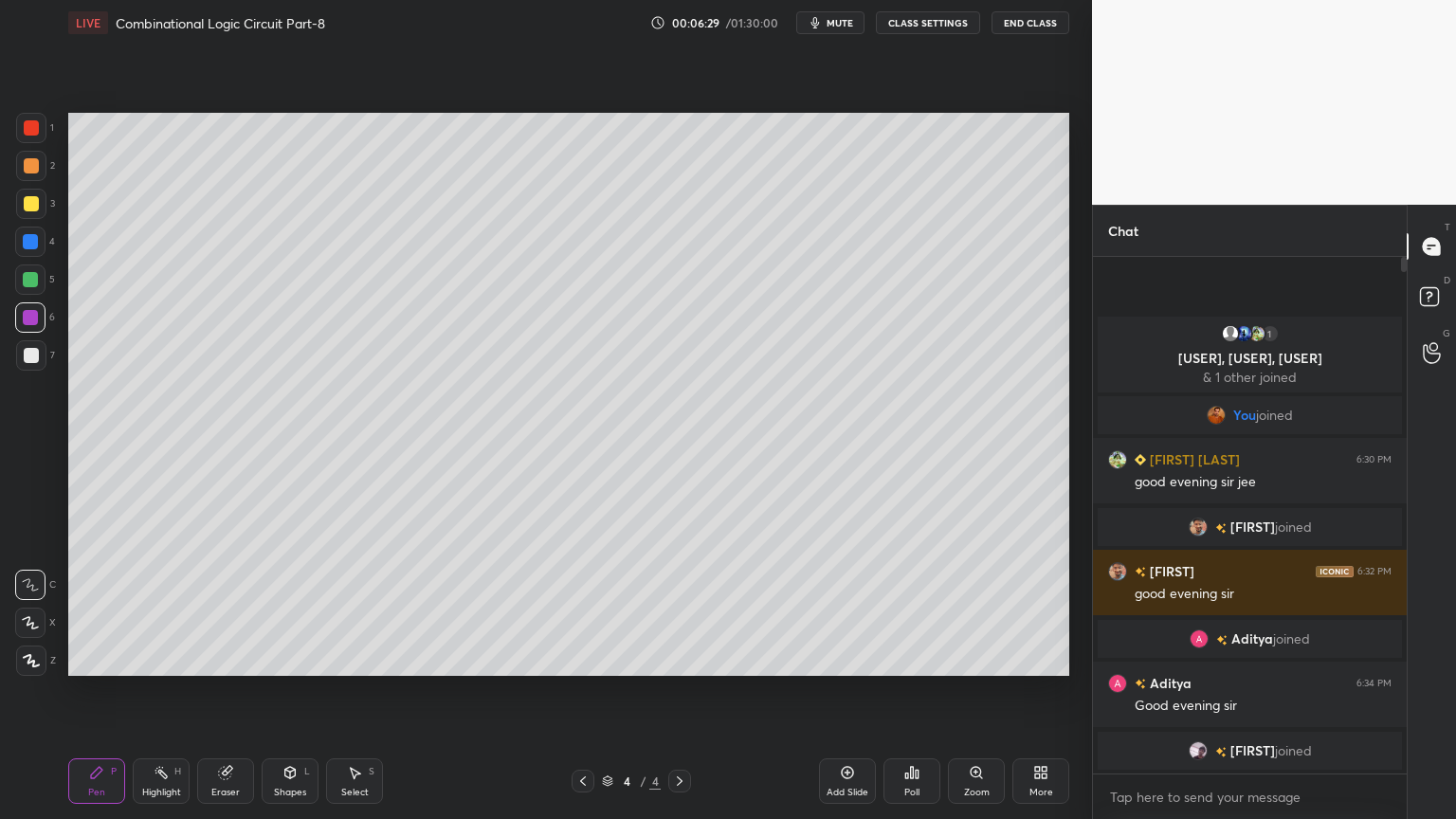 click on "Eraser" at bounding box center [226, 781] 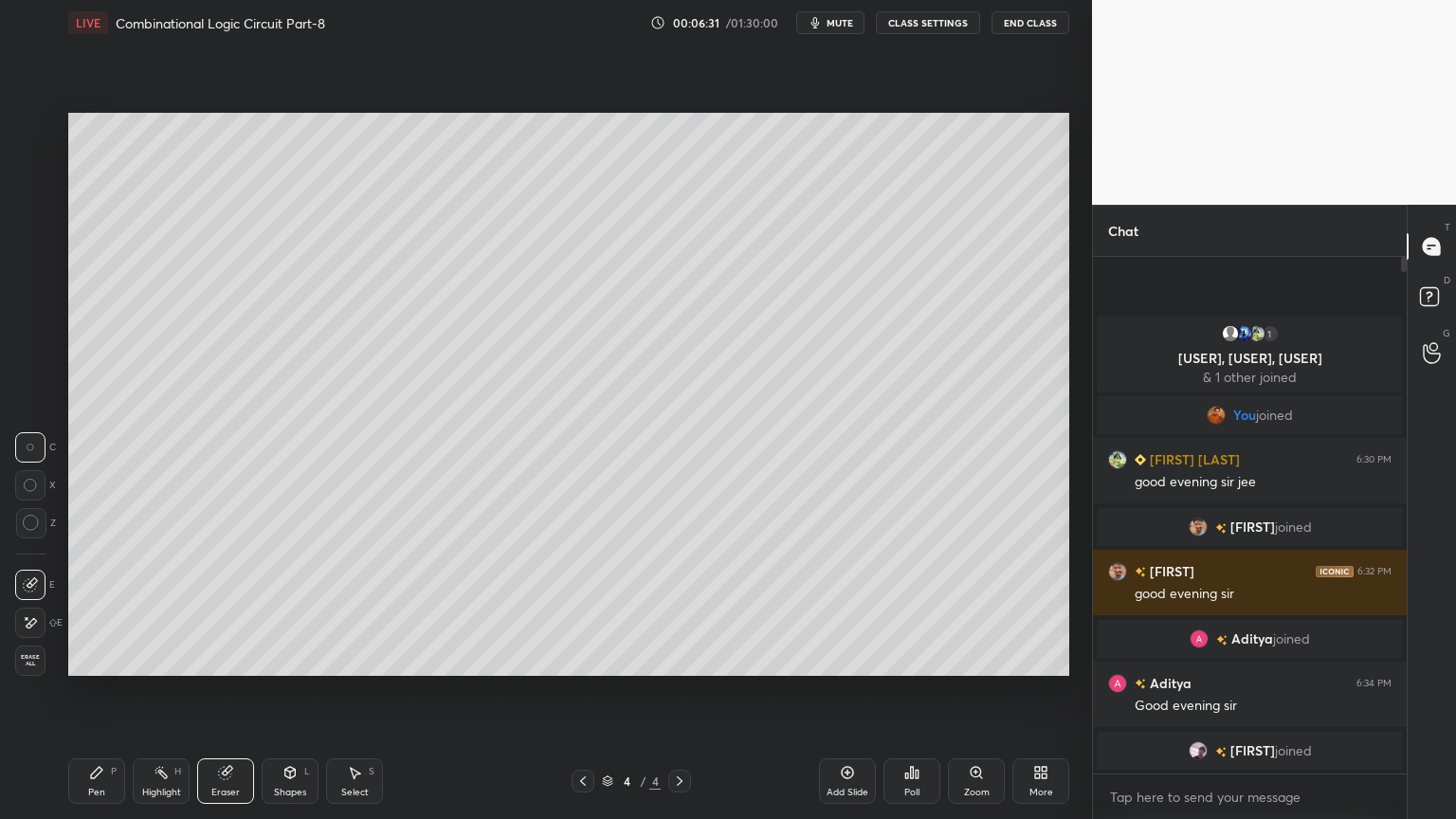 click on "Pen P" at bounding box center (97, 781) 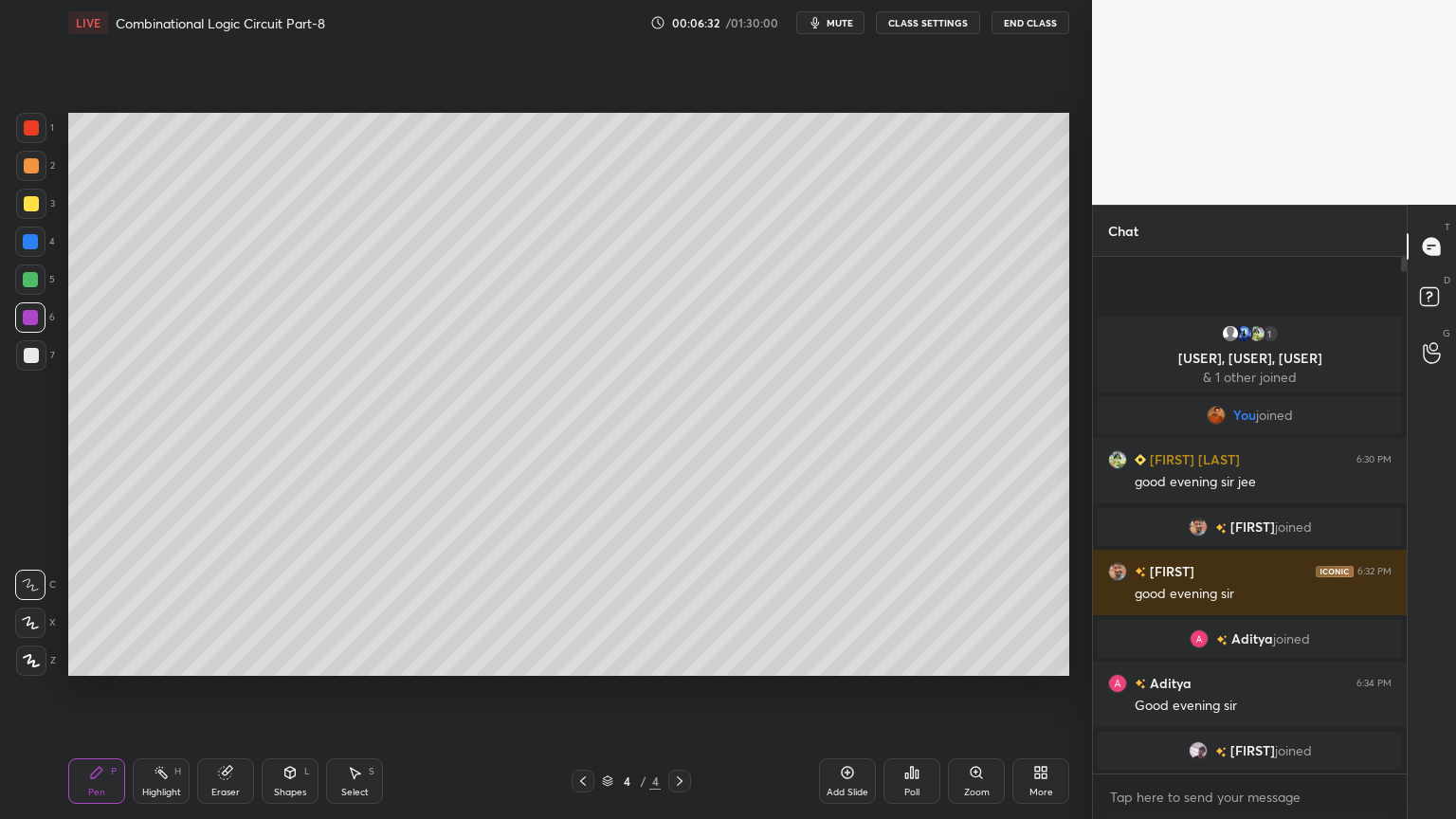 click on "3" at bounding box center [35, 204] 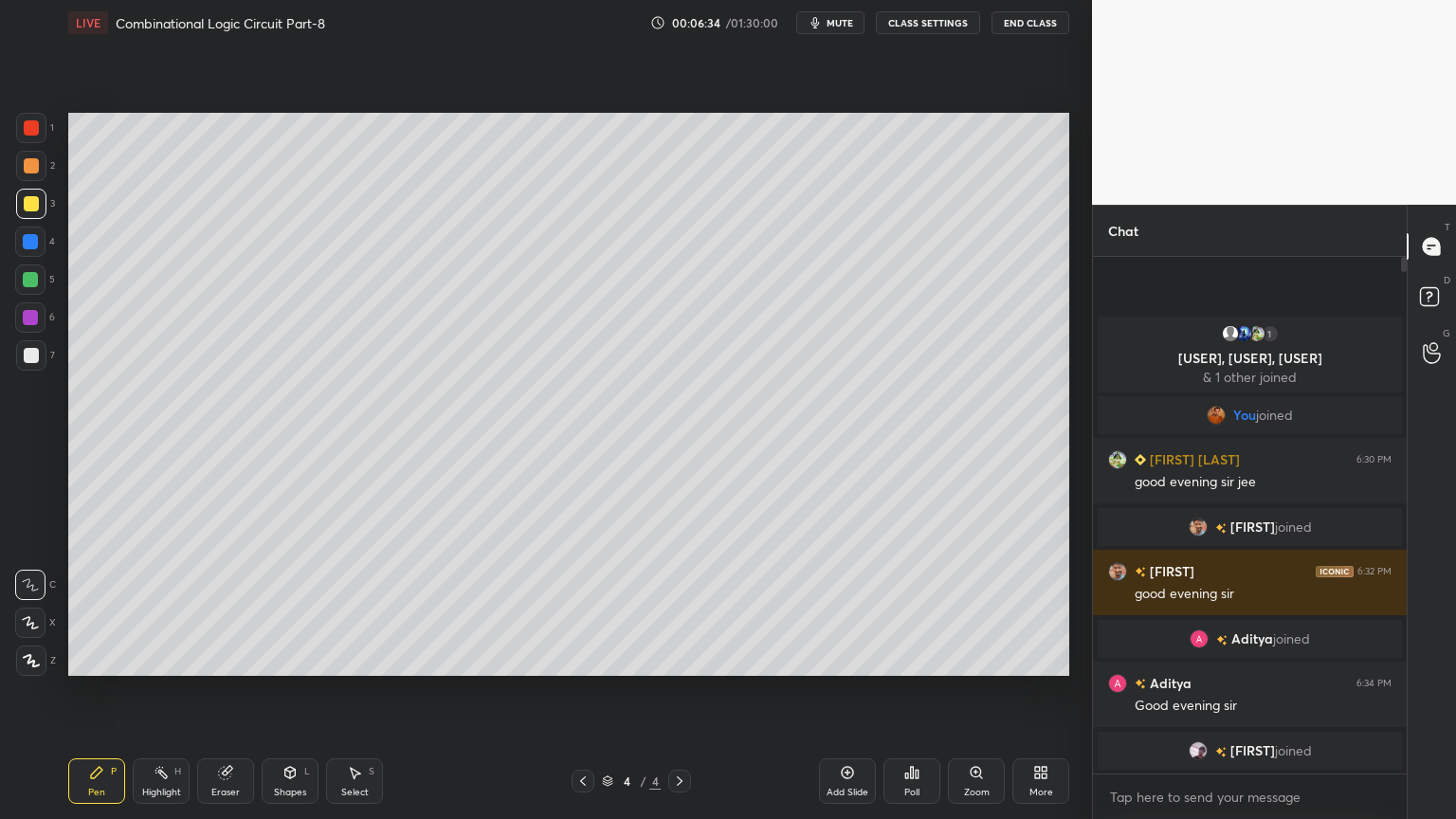 click 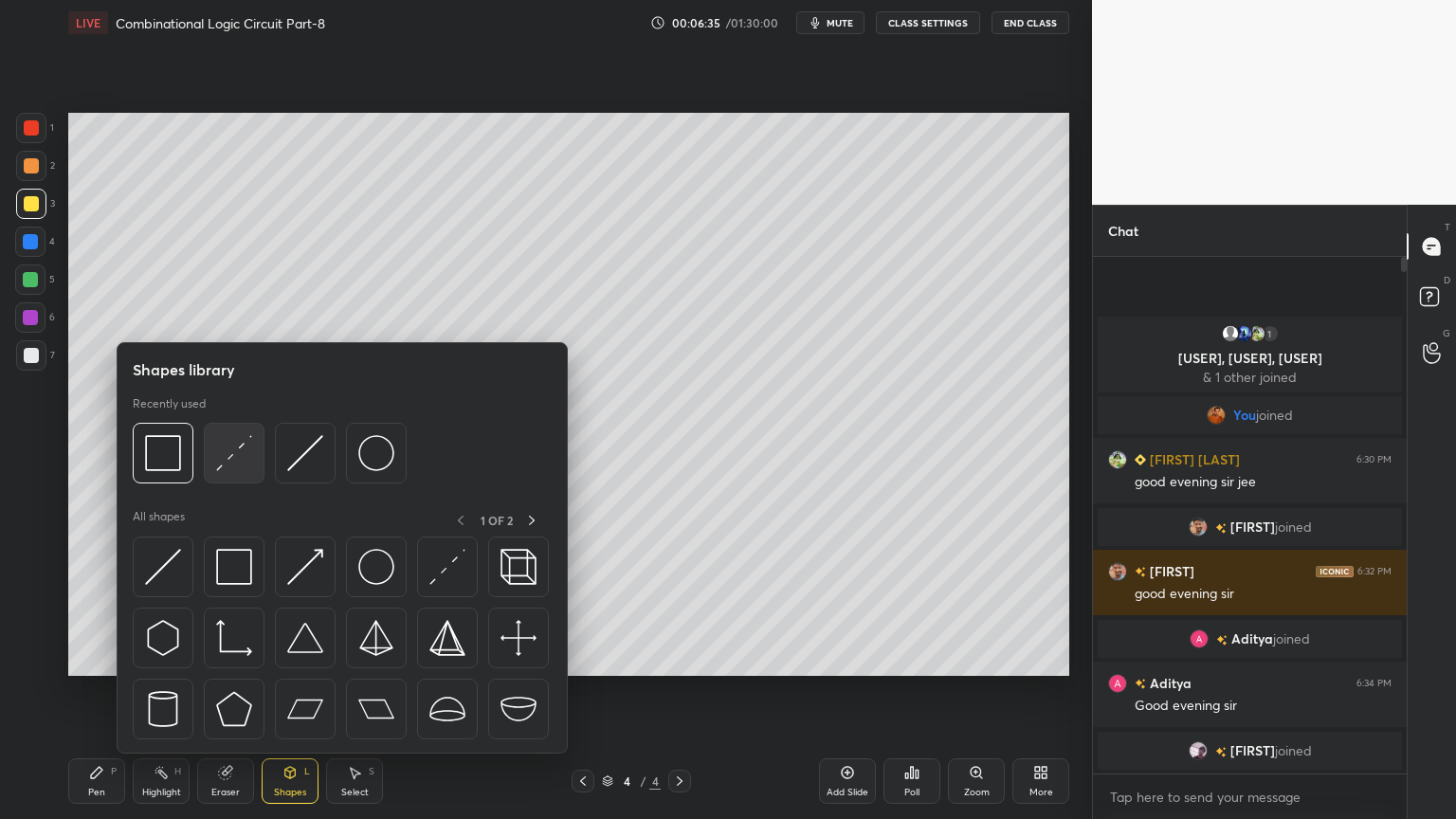 click at bounding box center (234, 453) 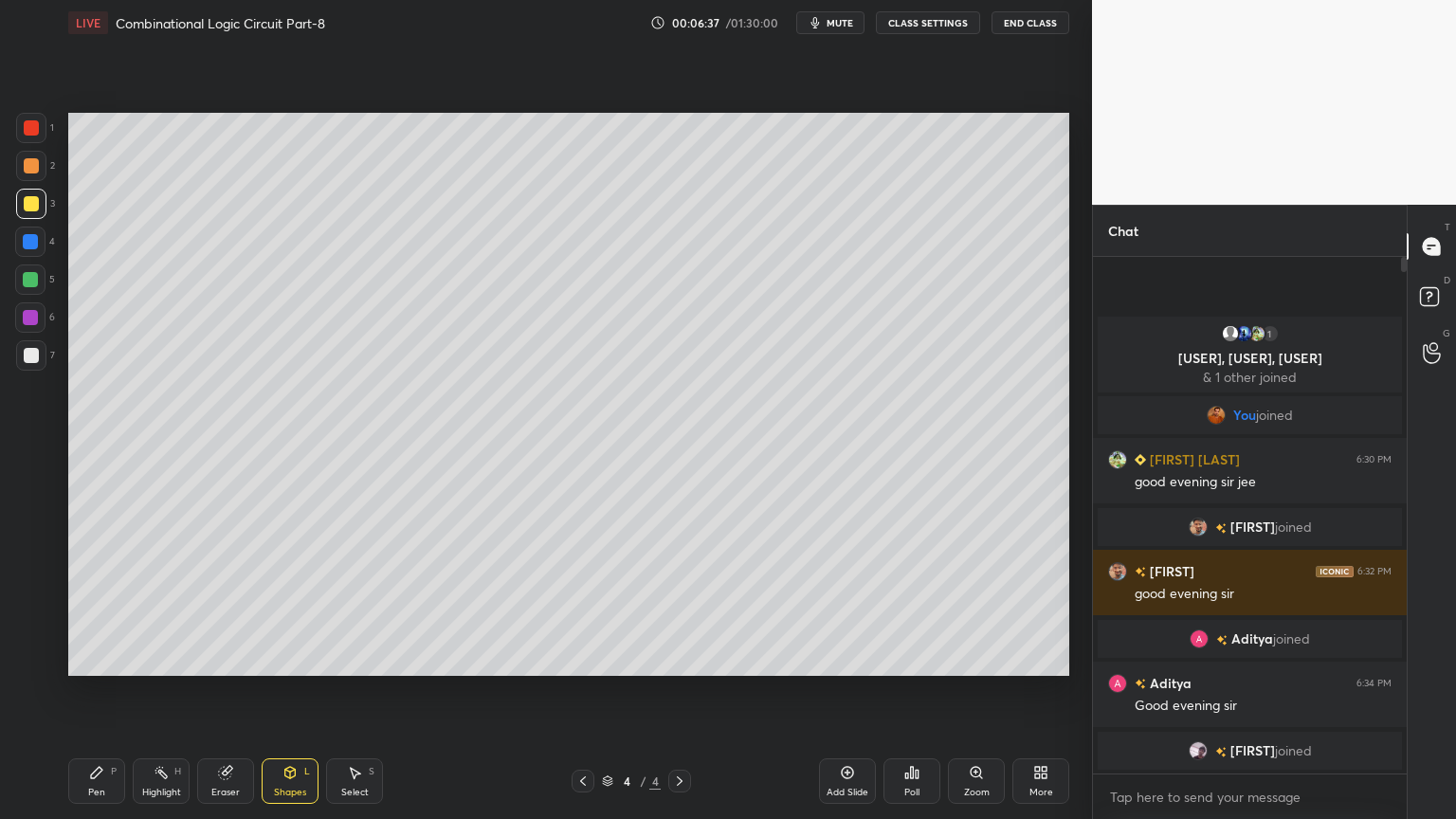 click on "Pen P" at bounding box center (97, 781) 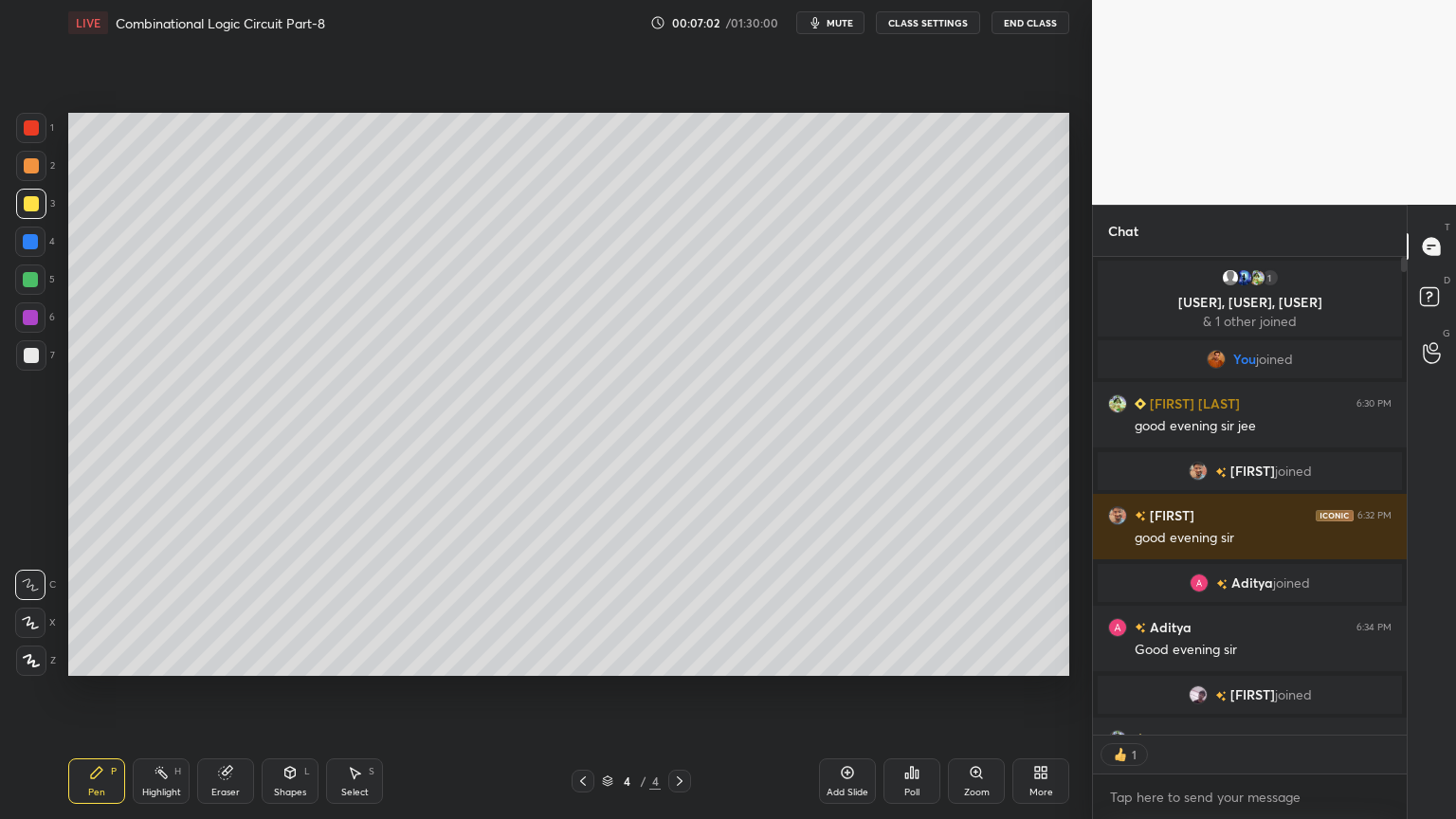 scroll, scrollTop: 473, scrollLeft: 308, axis: both 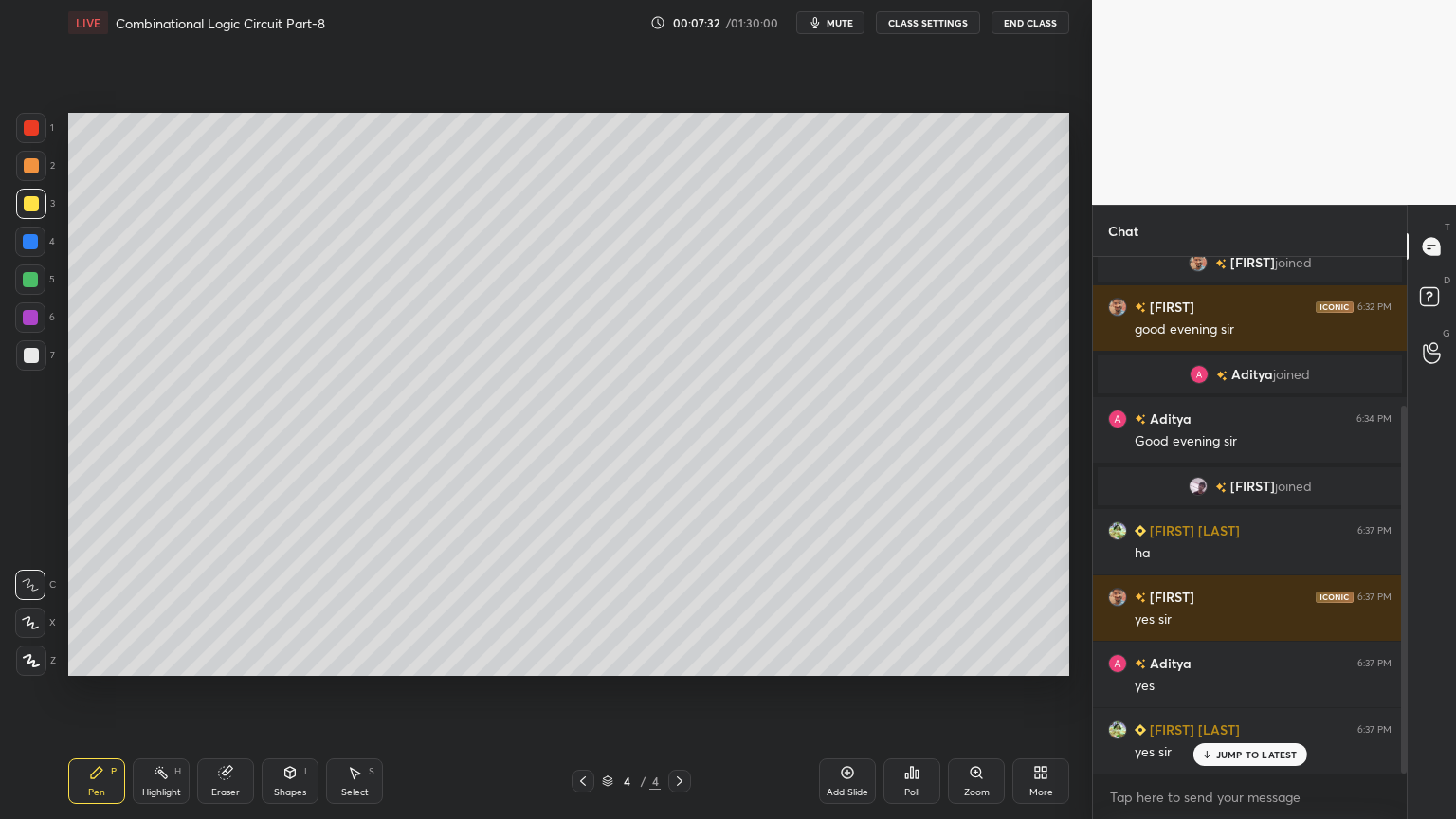 click 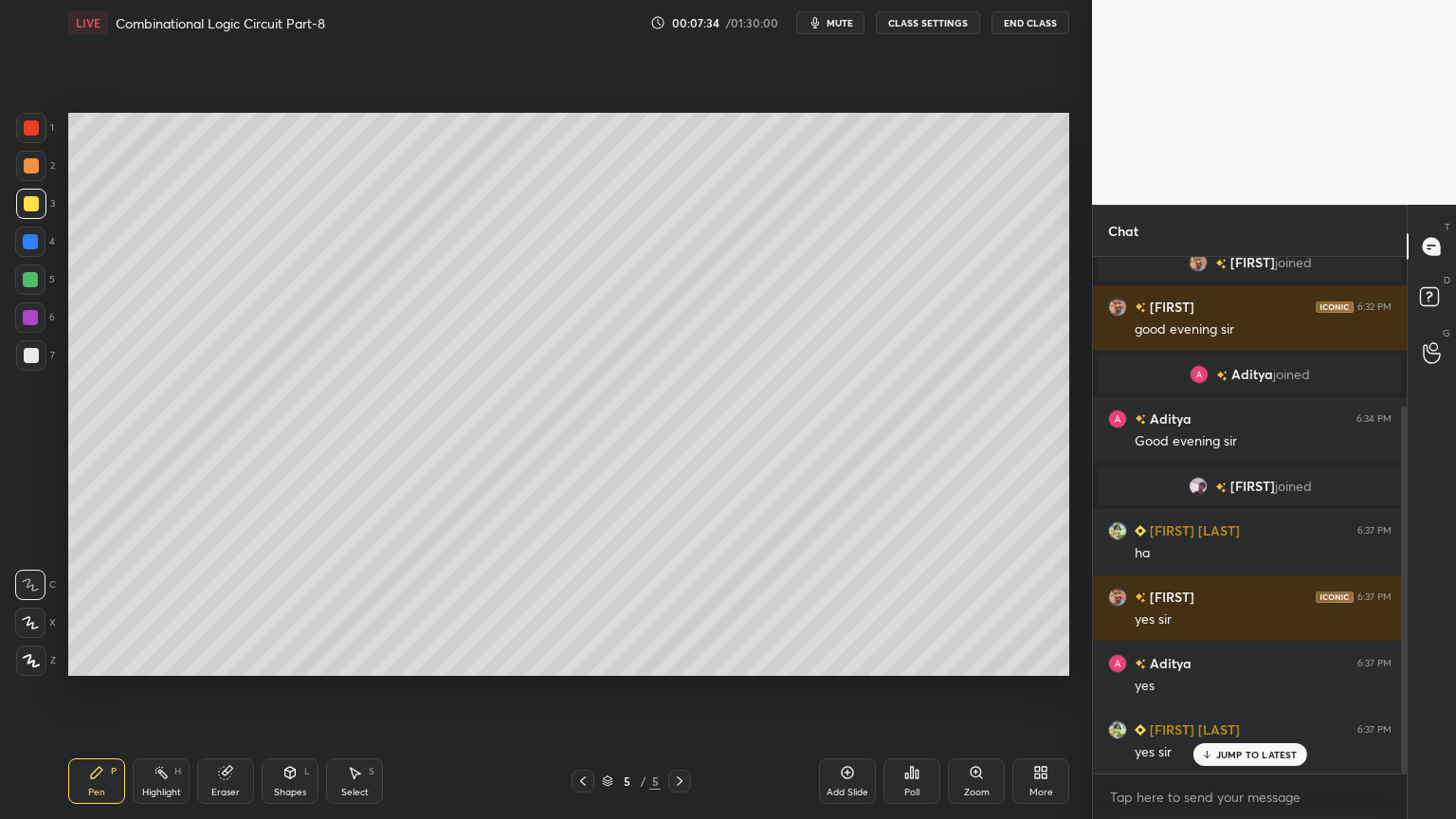 click at bounding box center (31, 166) 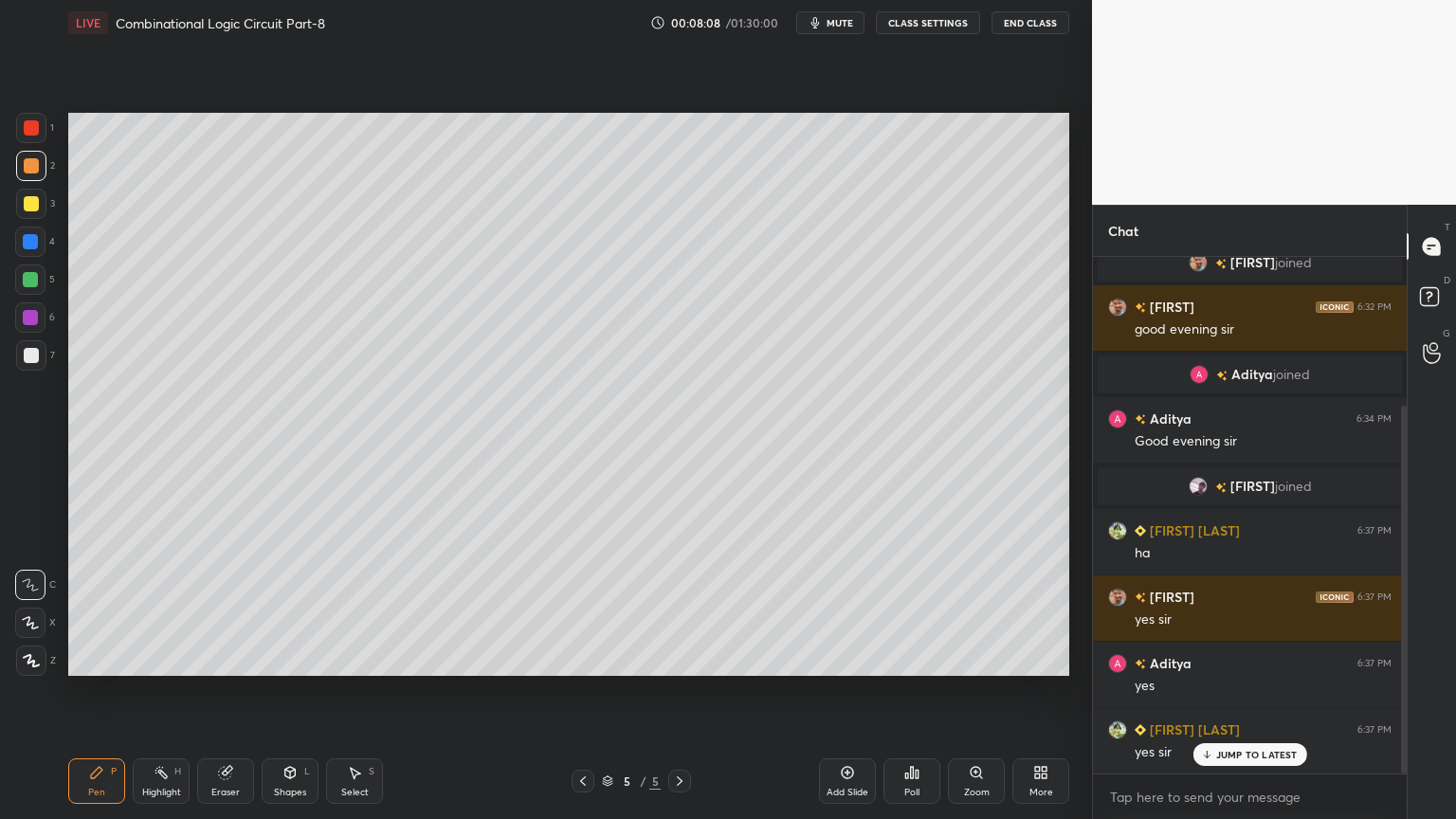click at bounding box center [30, 242] 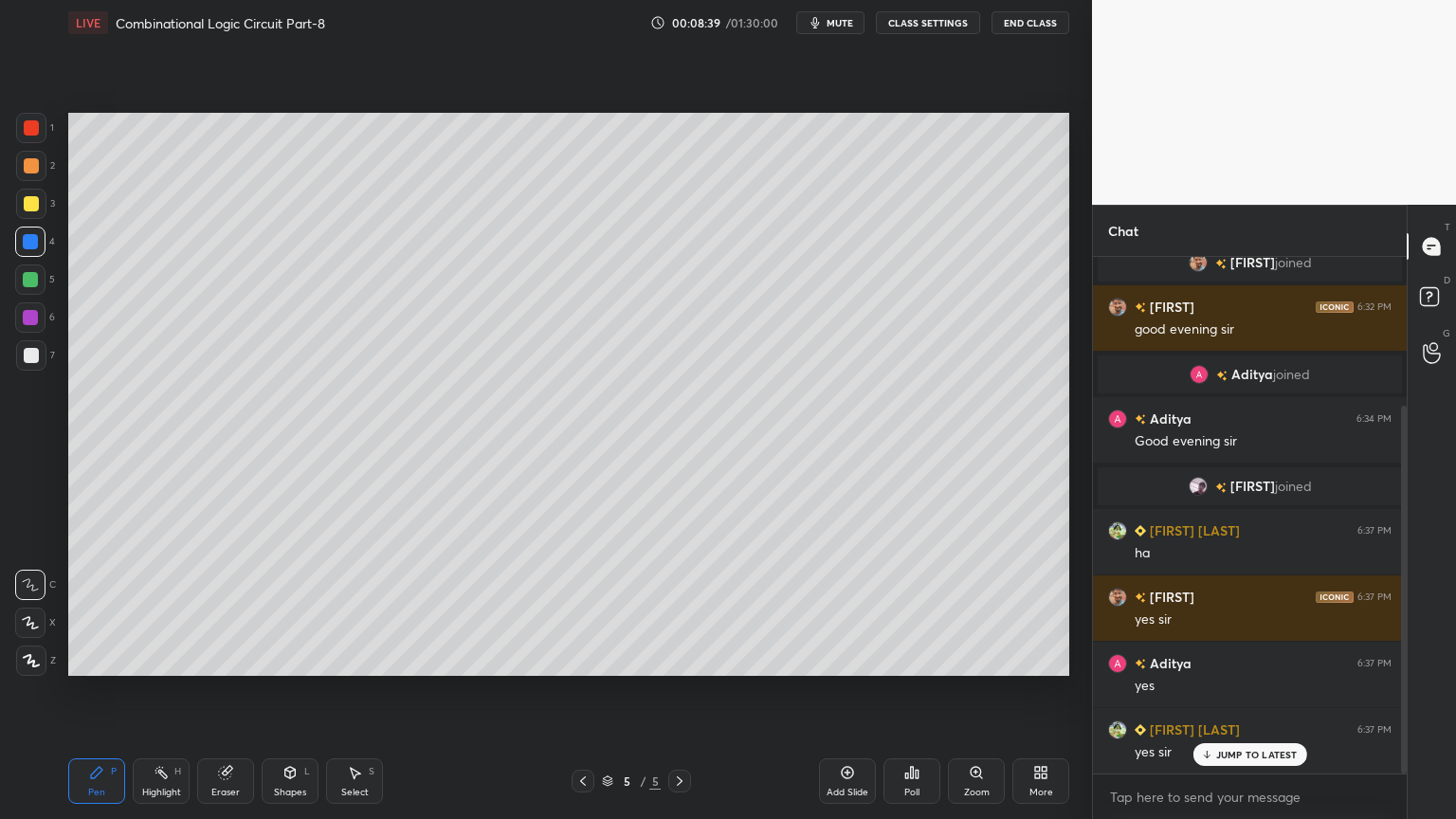 click at bounding box center [30, 280] 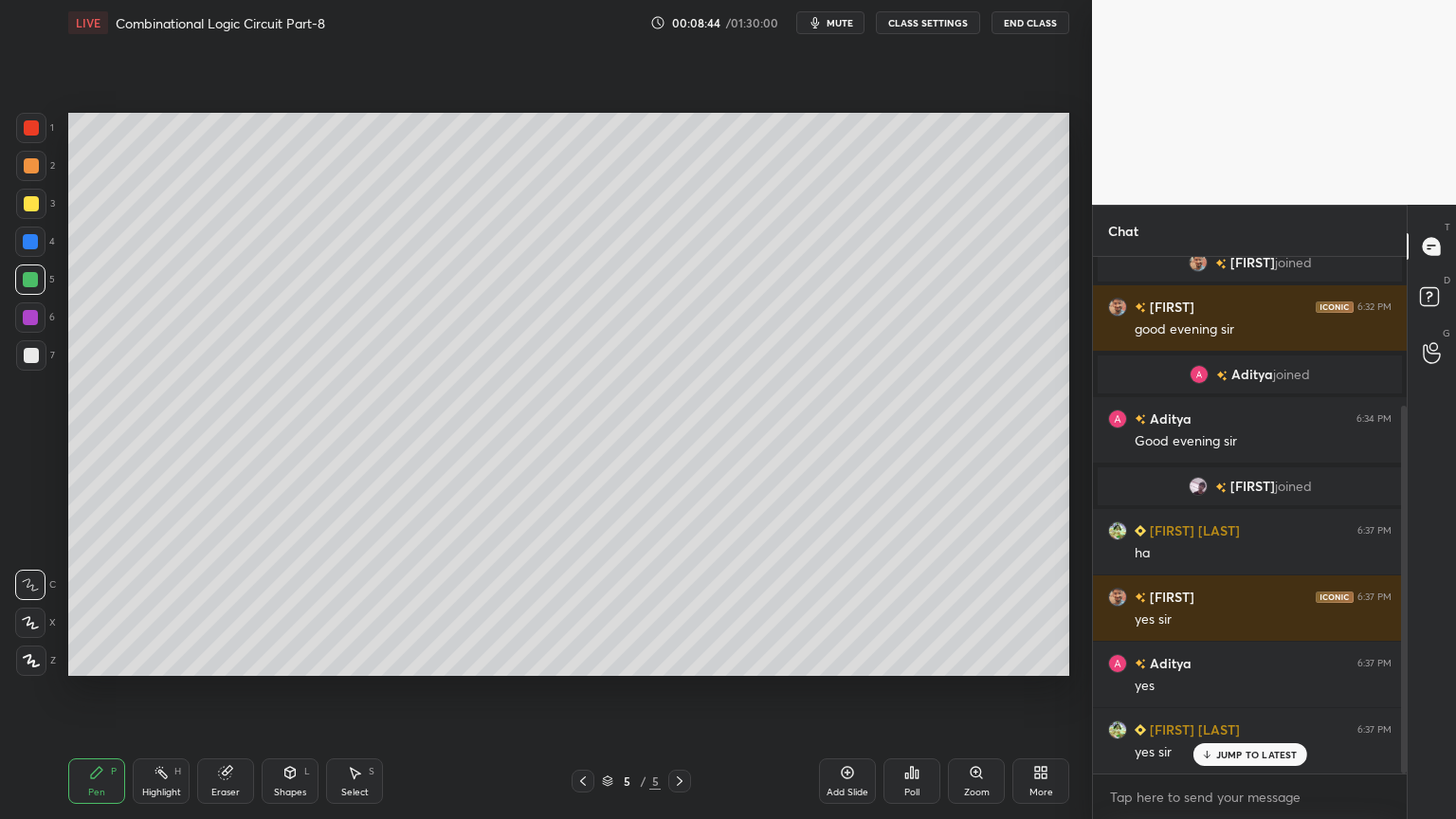 click on "Eraser" at bounding box center (226, 781) 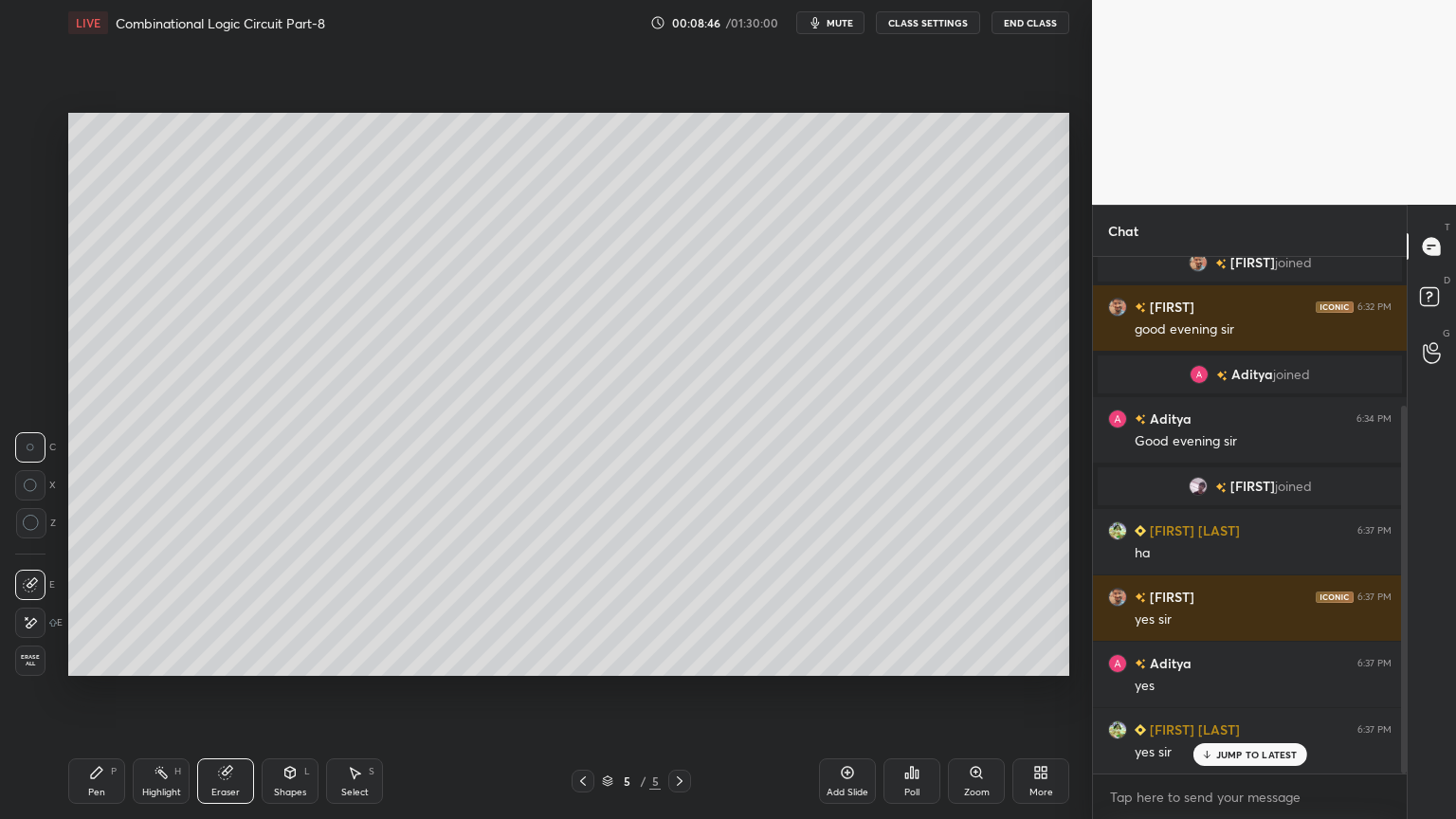 click 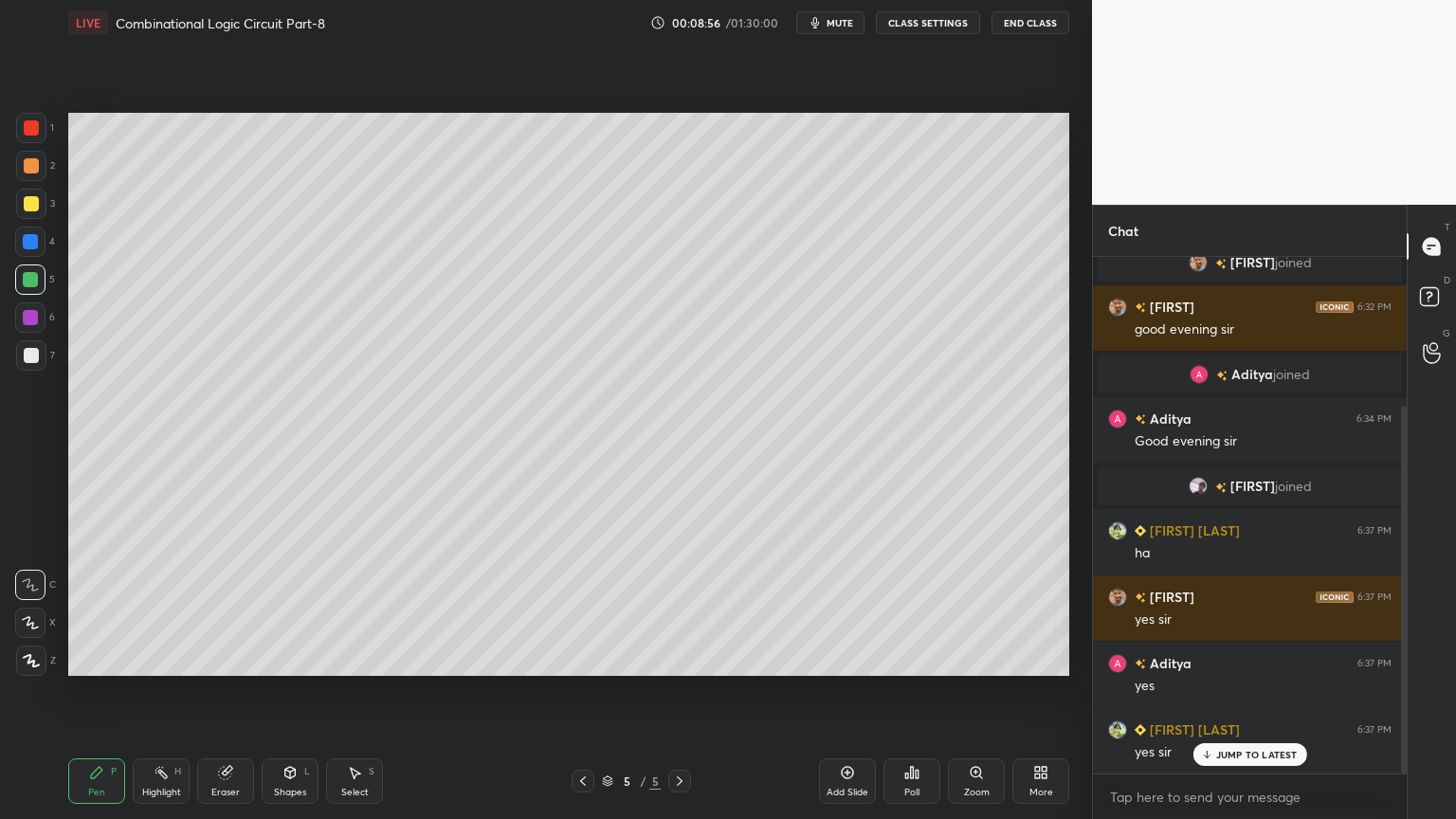 click on "Eraser" at bounding box center (226, 781) 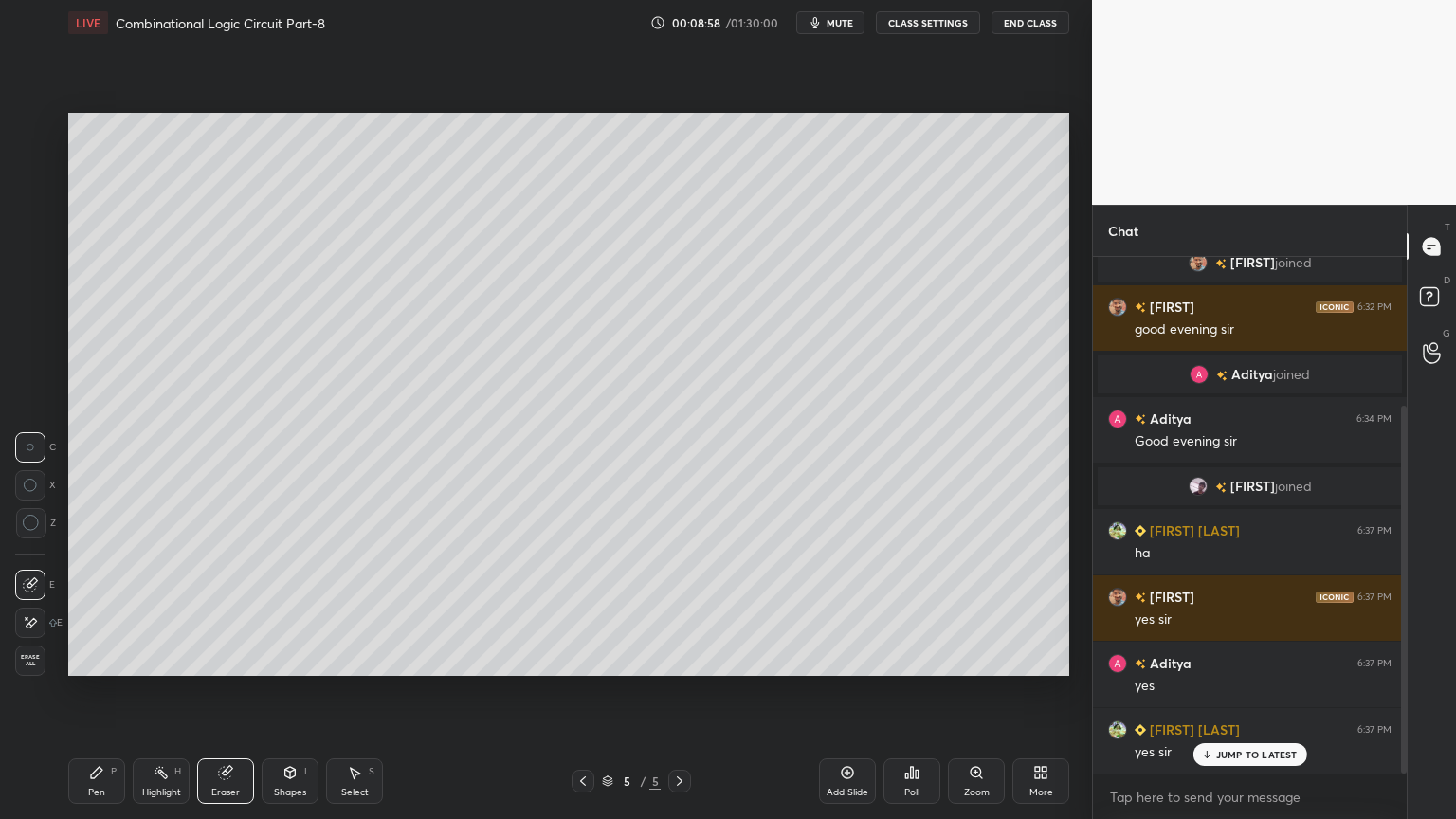 click on "Highlight H" at bounding box center (161, 781) 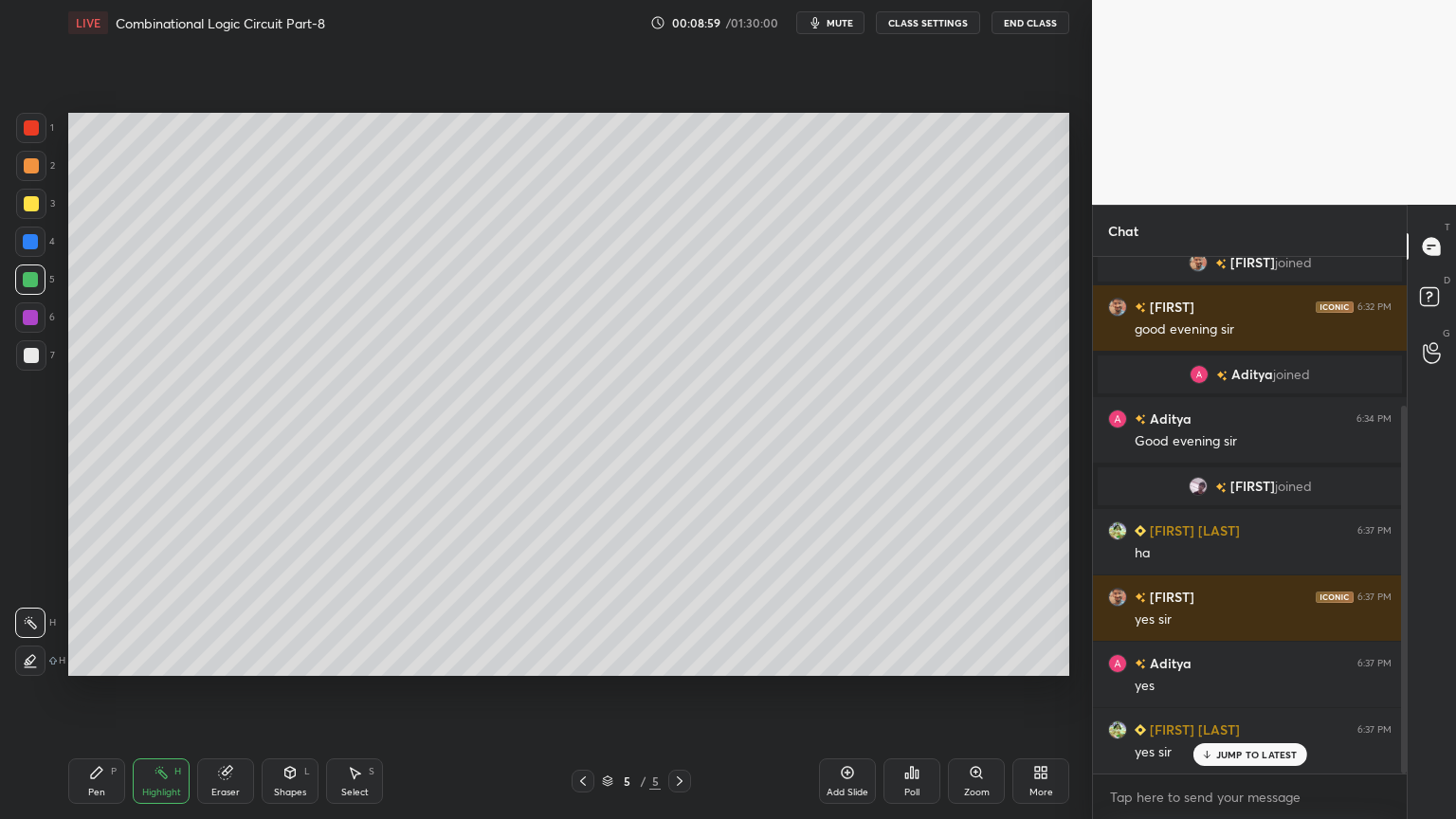 click on "Pen P" at bounding box center [97, 781] 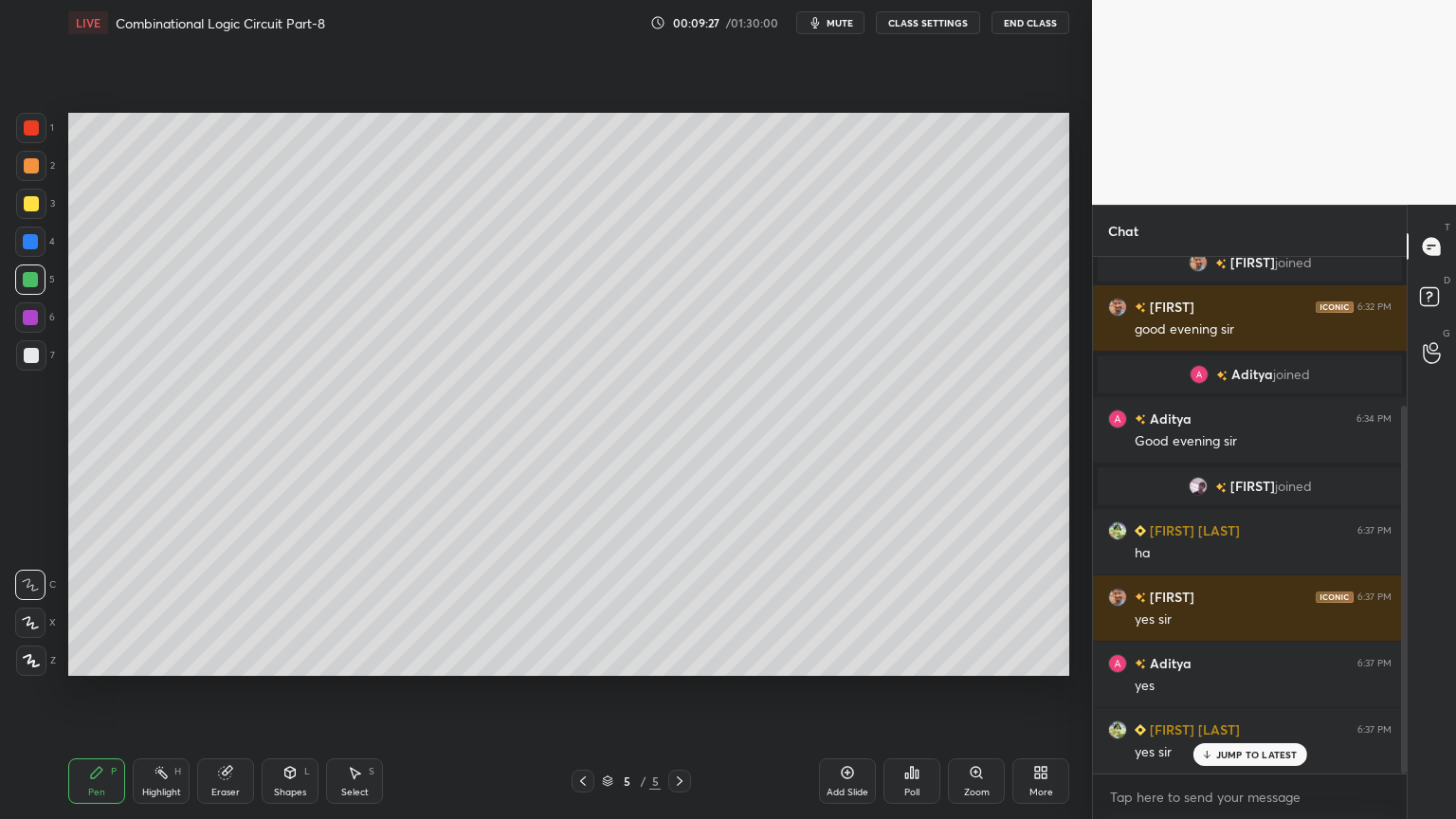click on "3" at bounding box center [35, 204] 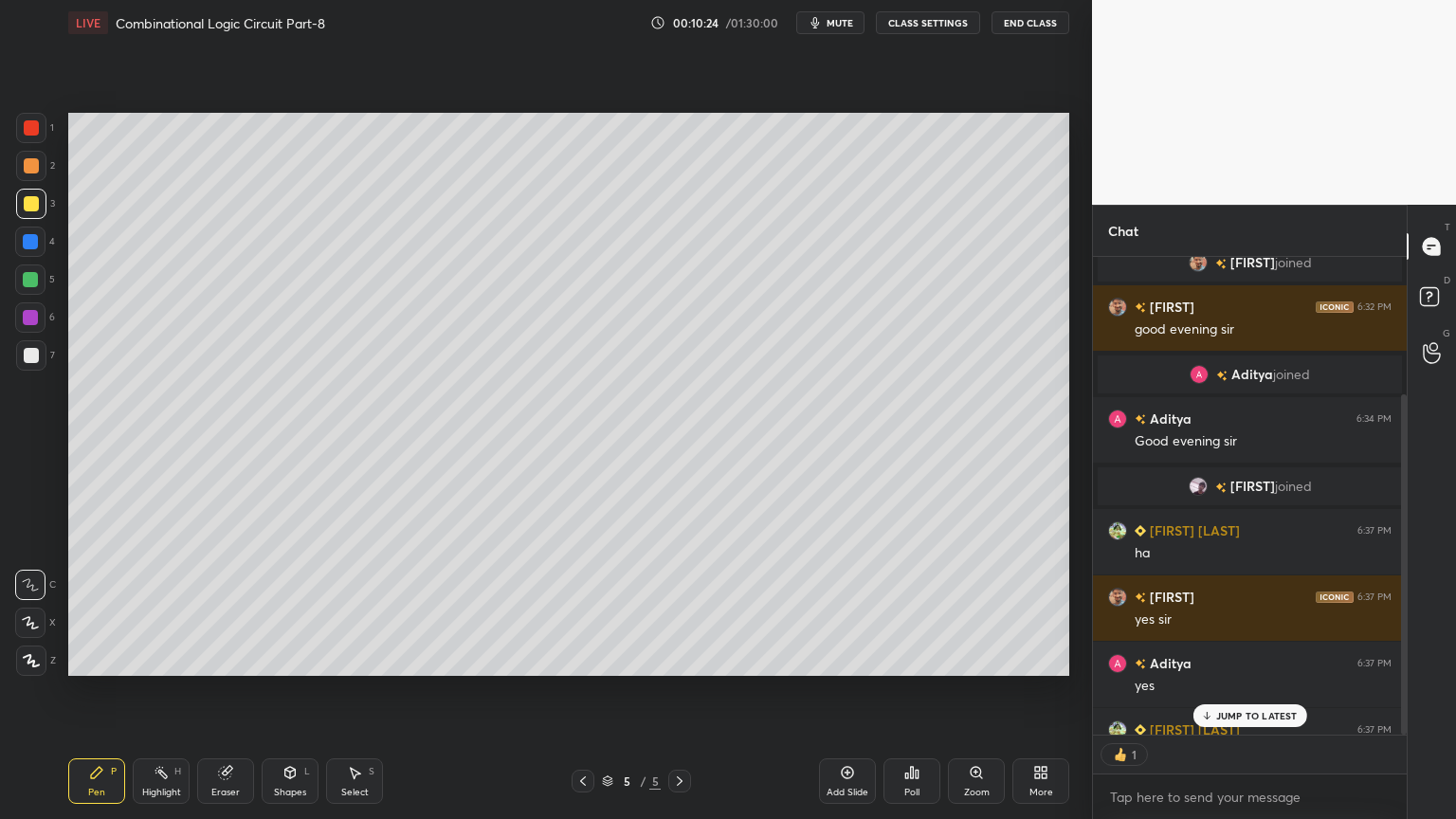 scroll, scrollTop: 473, scrollLeft: 308, axis: both 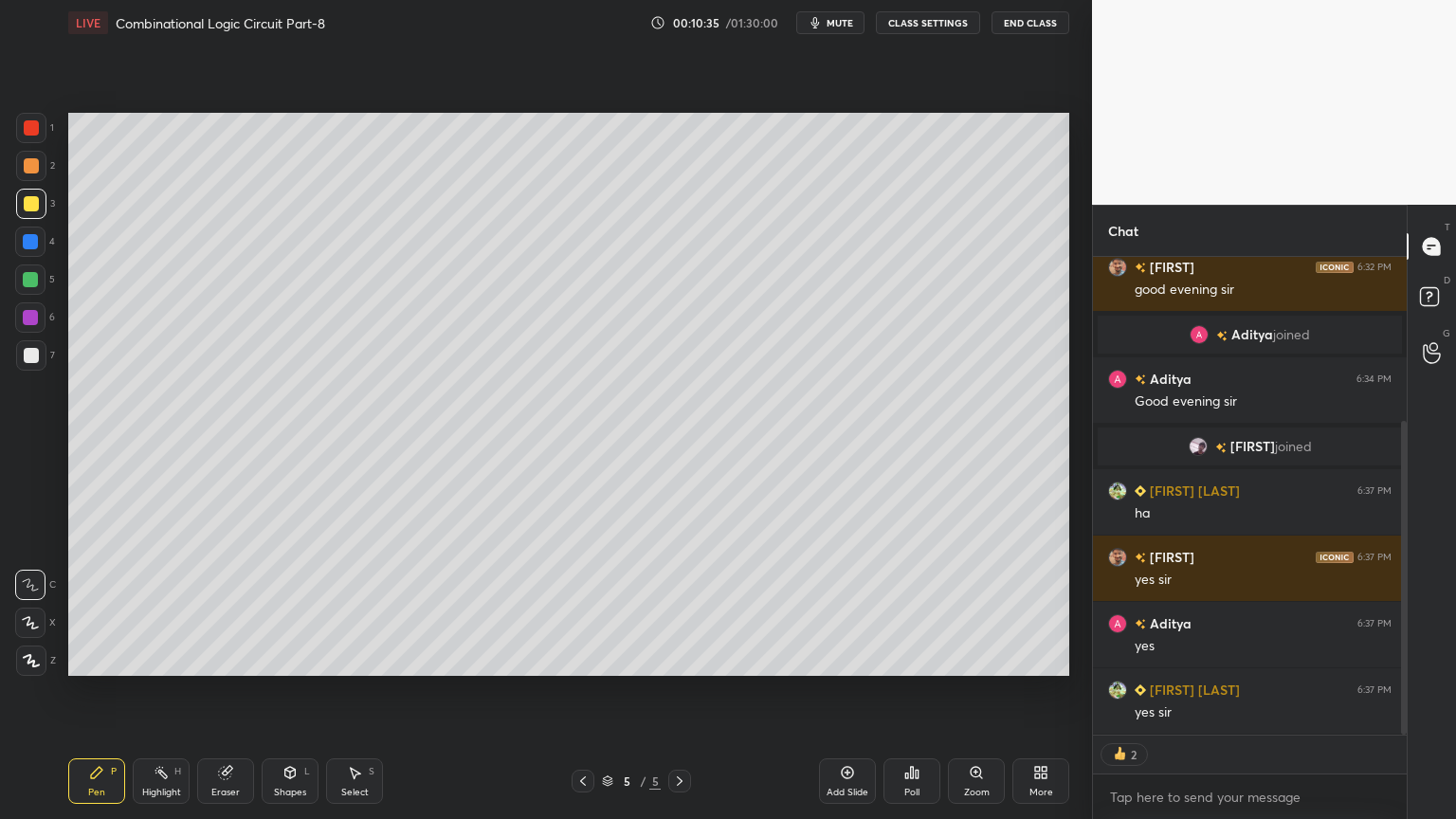 click at bounding box center (1120, 755) 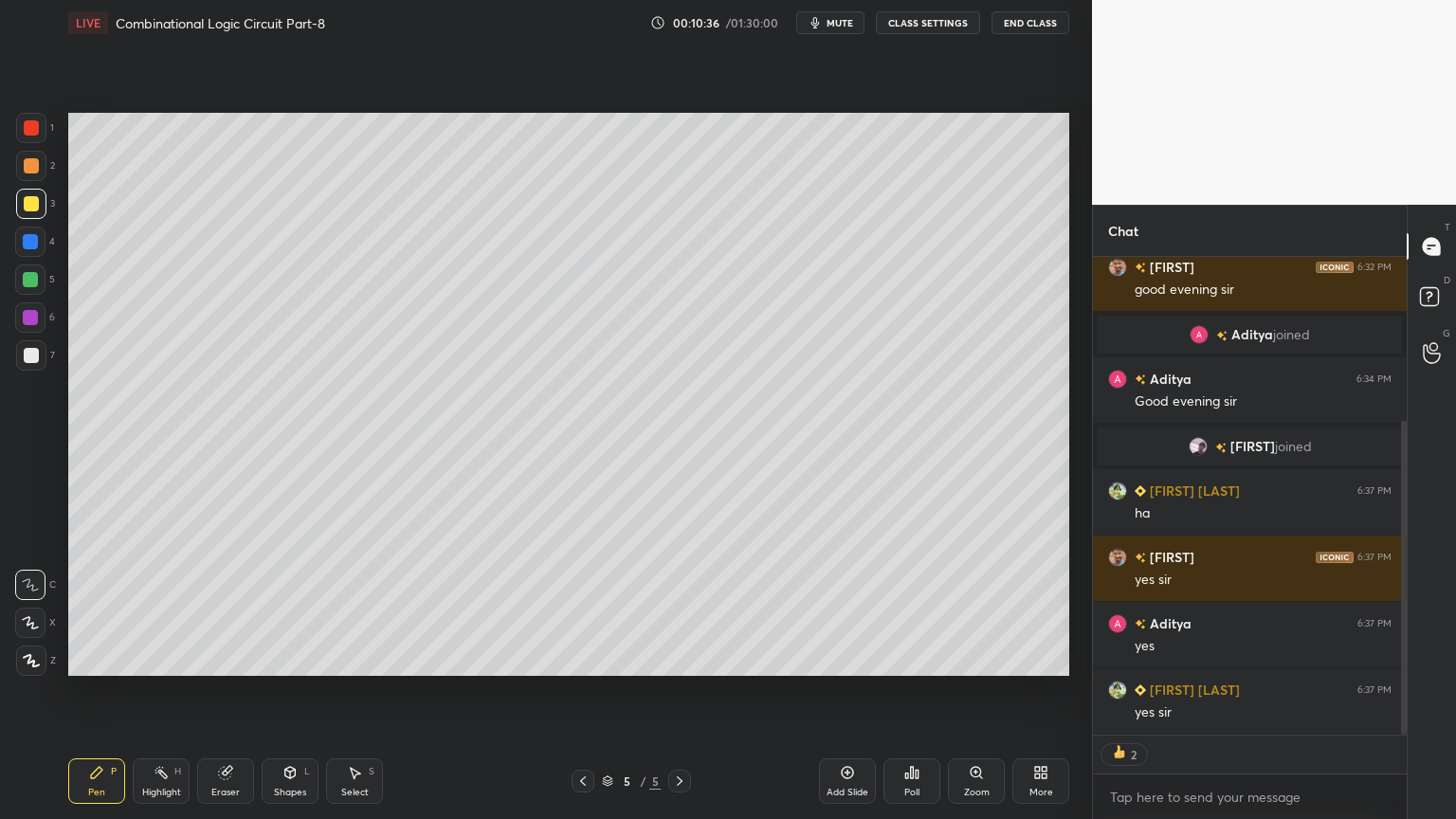 click at bounding box center (1120, 755) 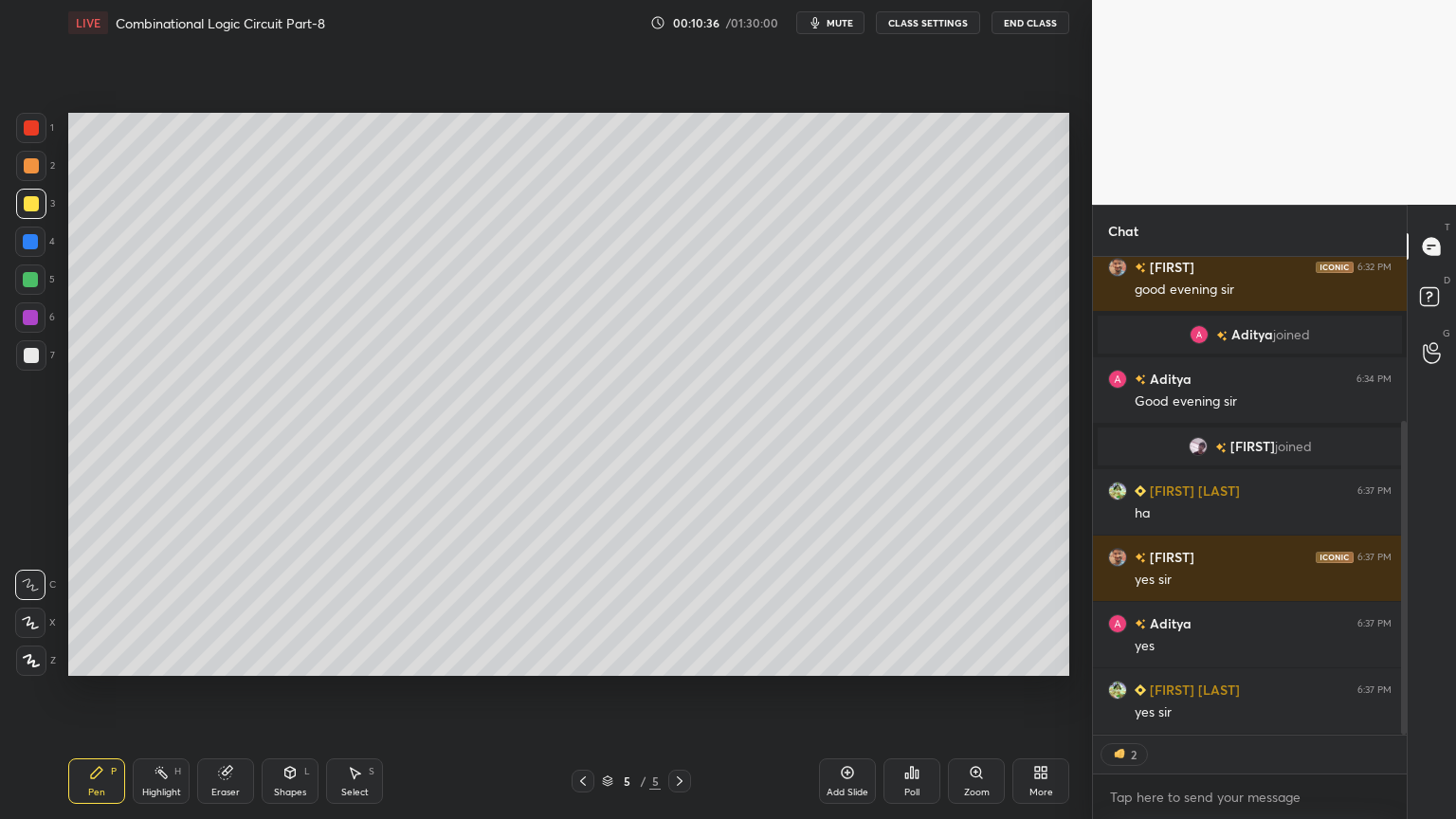 click at bounding box center [1120, 755] 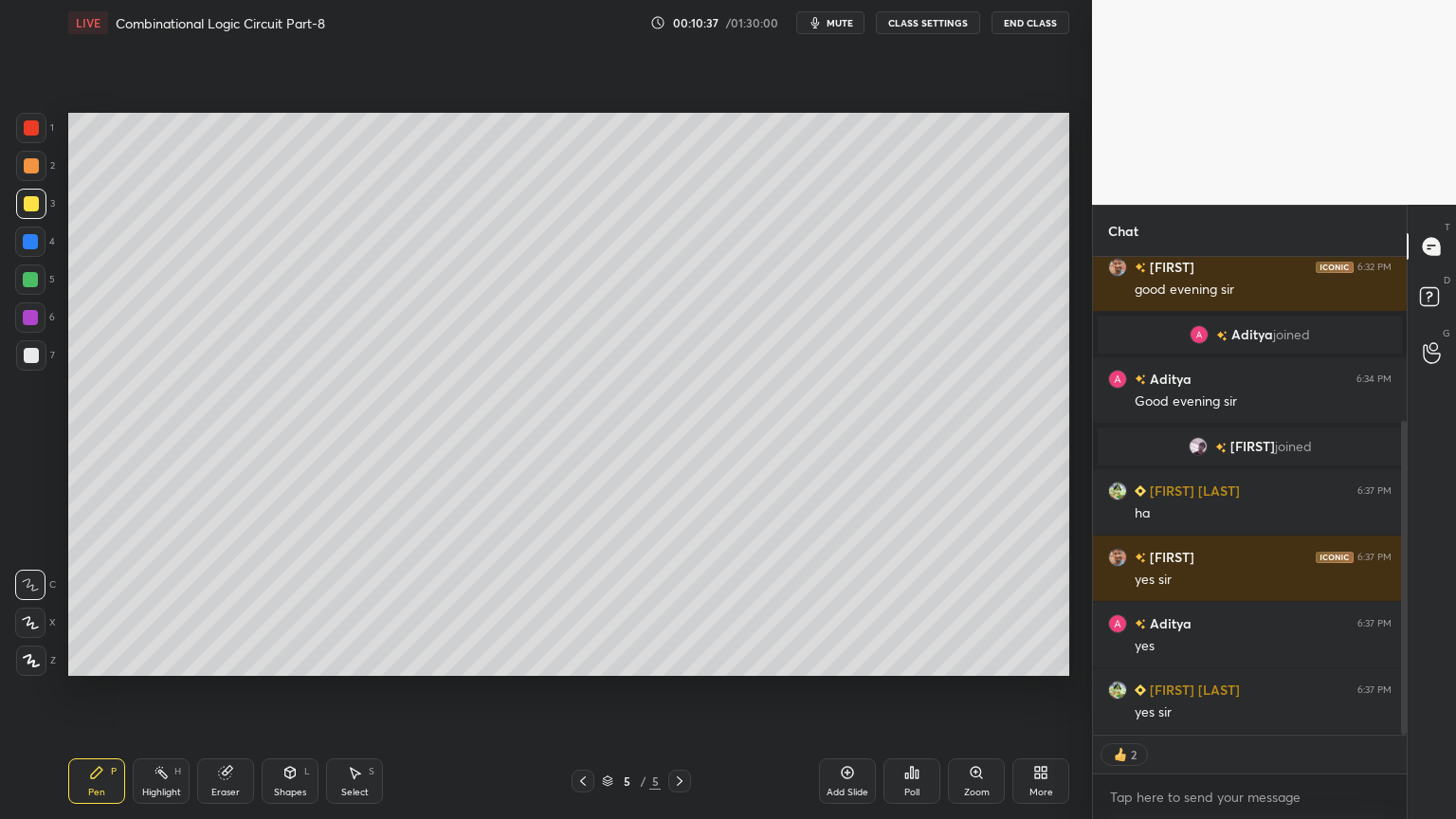 click at bounding box center (1120, 755) 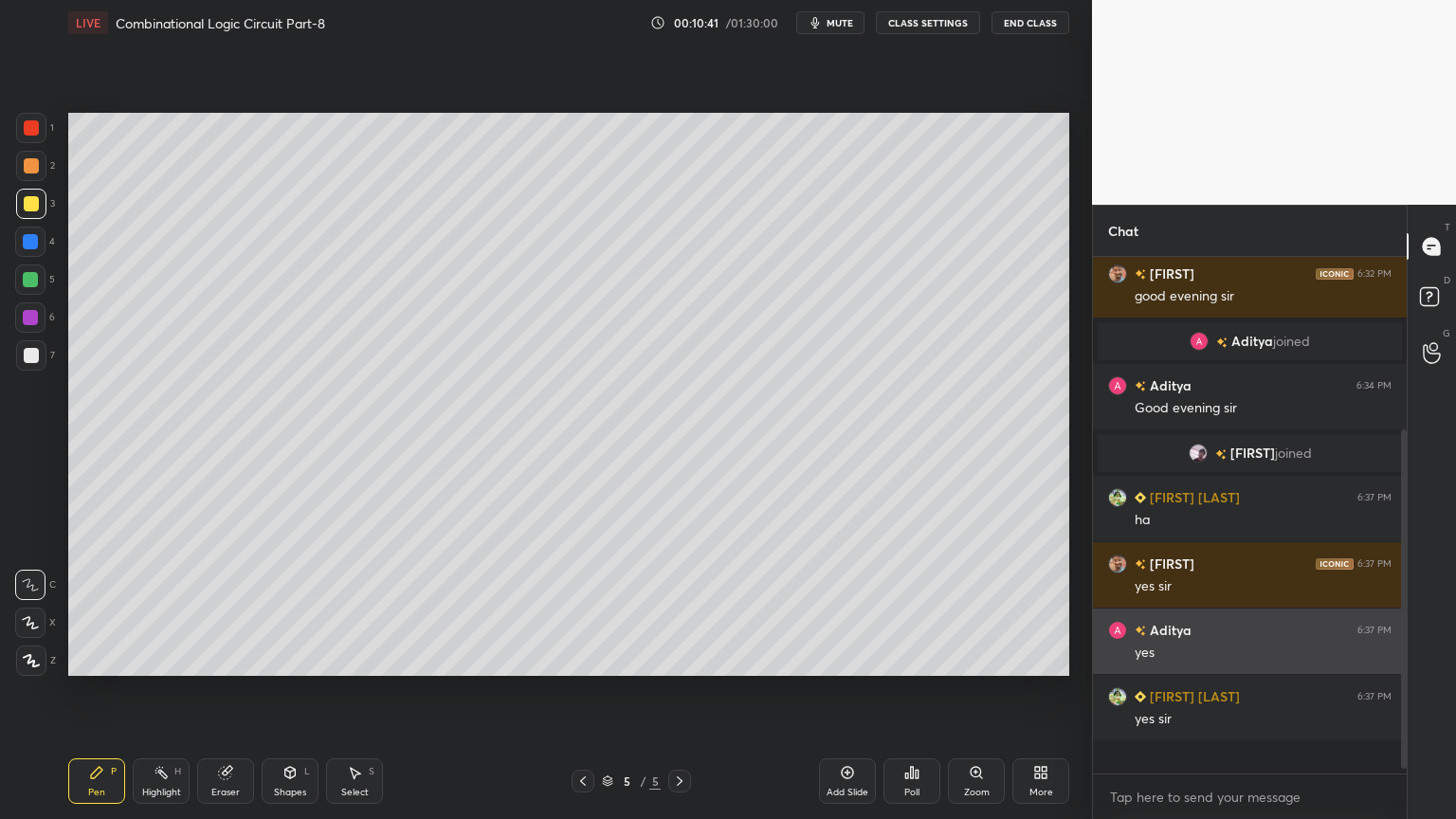 scroll, scrollTop: 6, scrollLeft: 6, axis: both 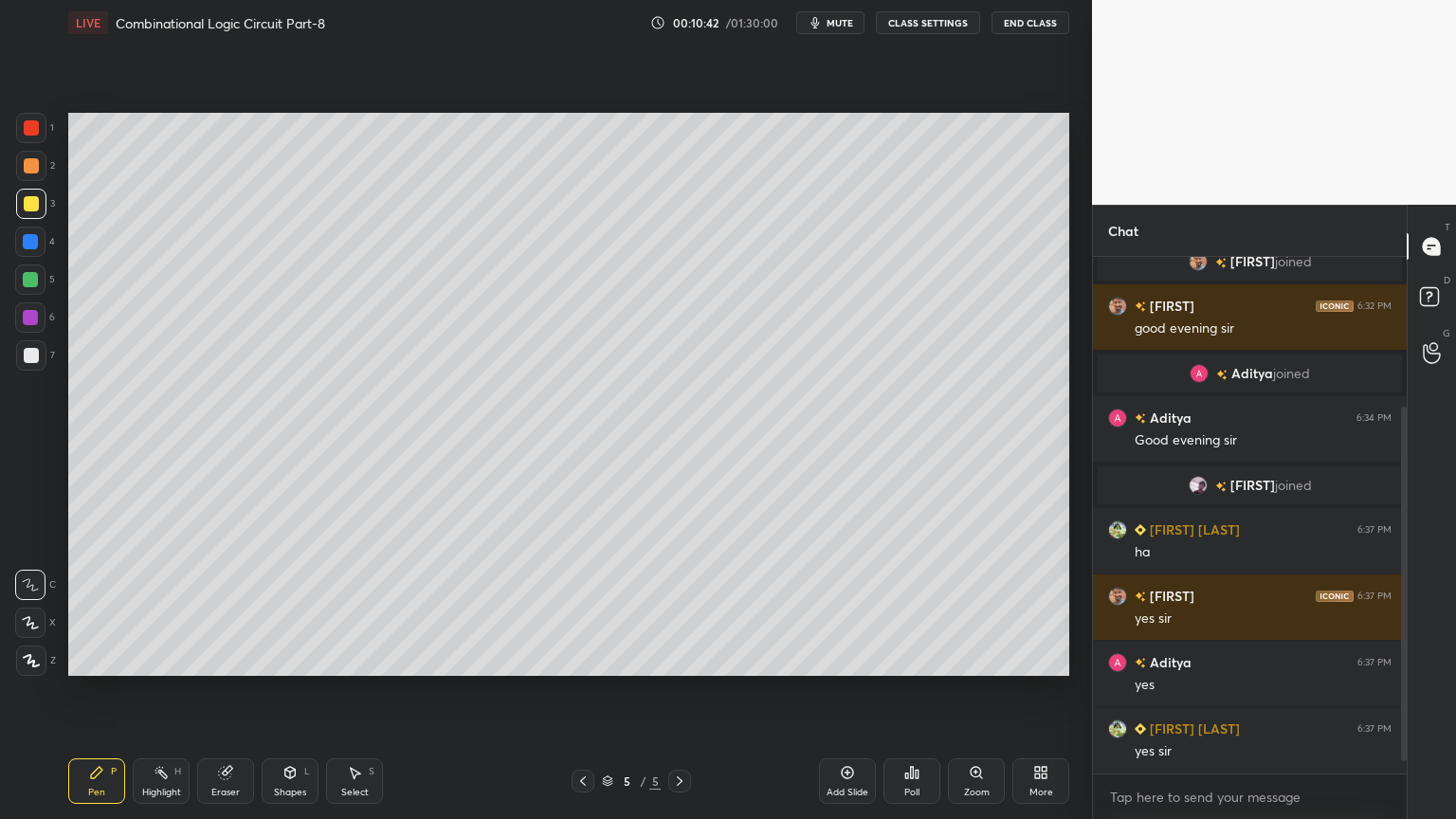 click on "Add Slide" at bounding box center [847, 781] 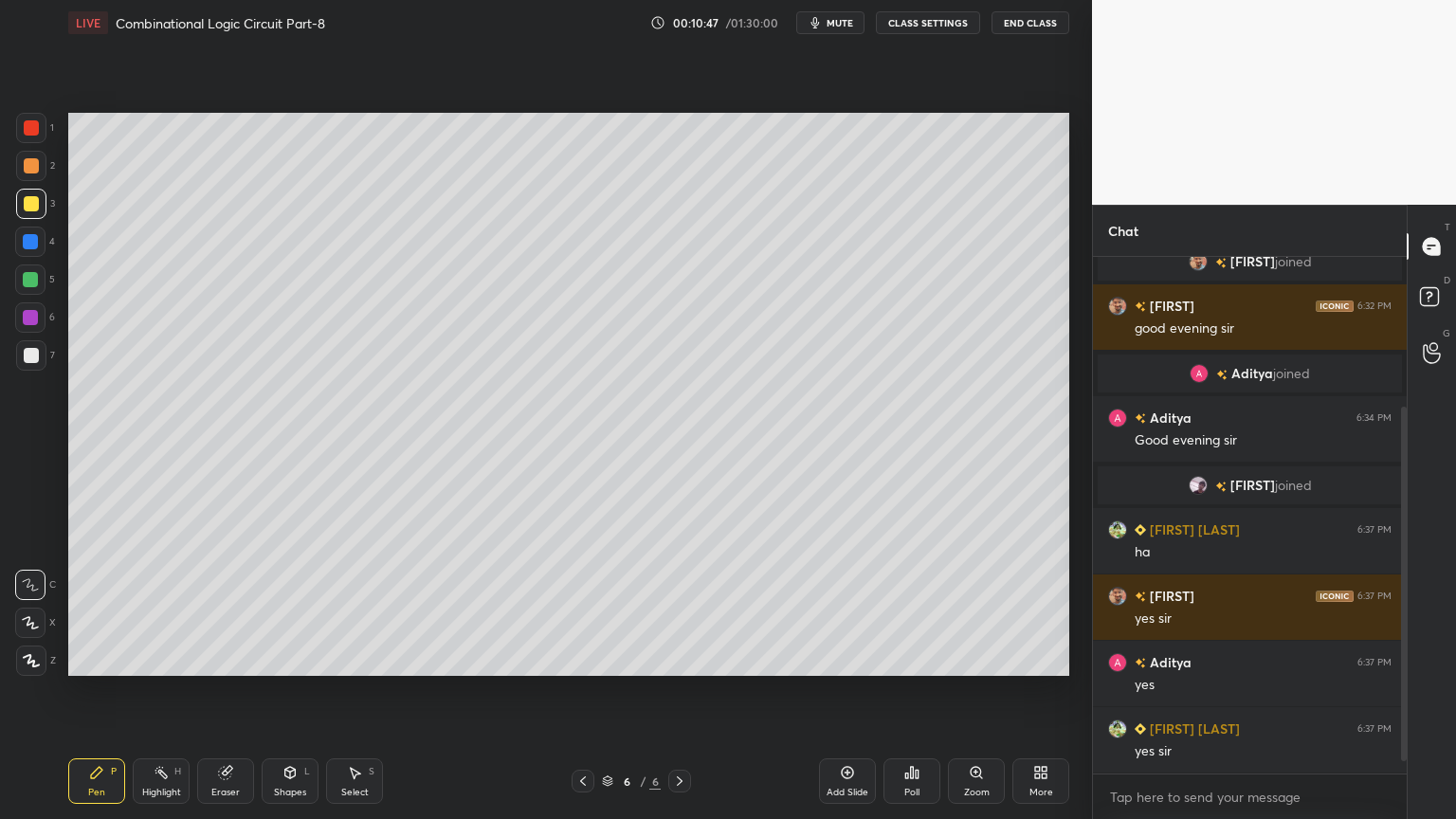 click at bounding box center [31, 355] 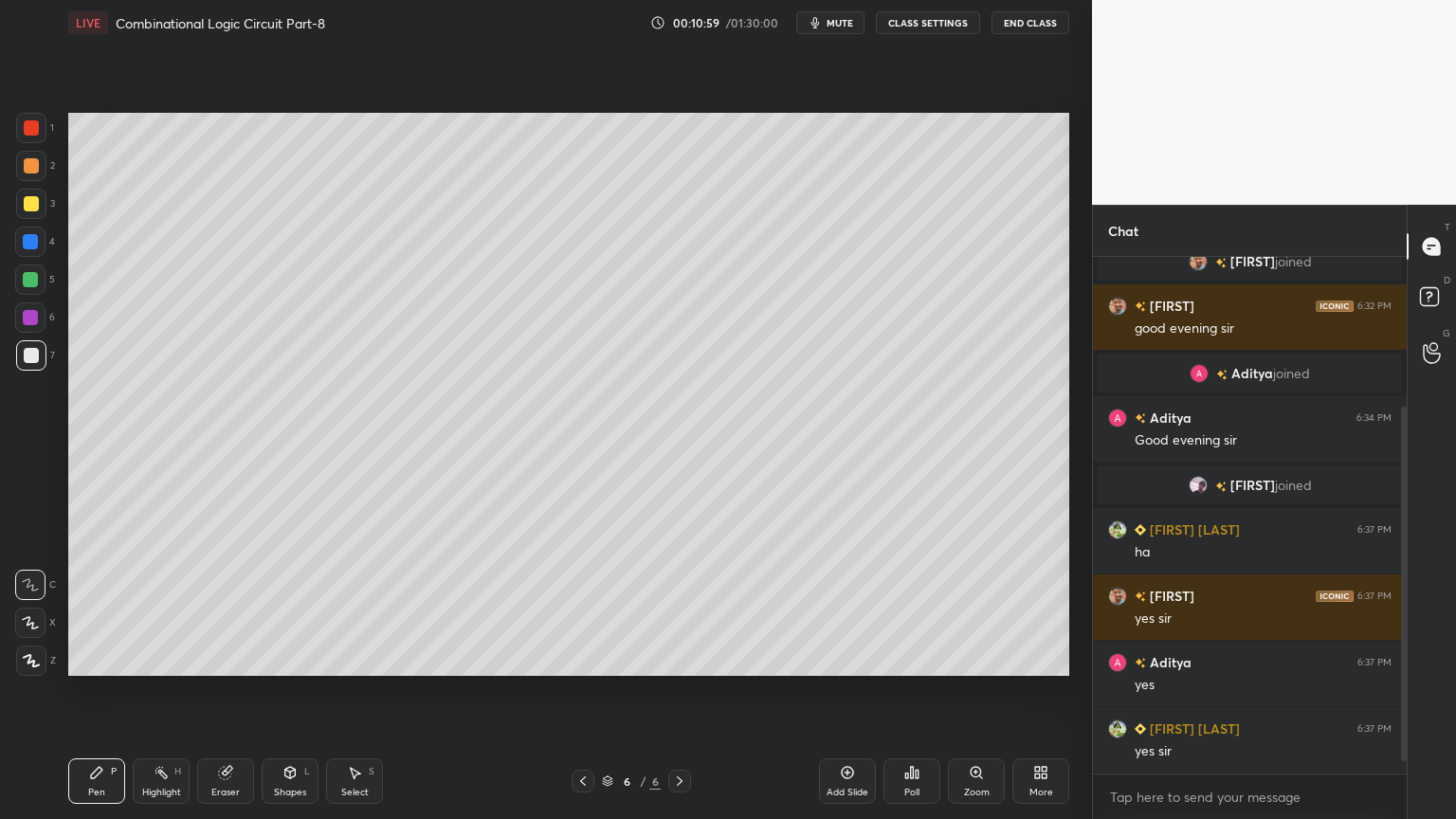 click on "Eraser" at bounding box center (226, 781) 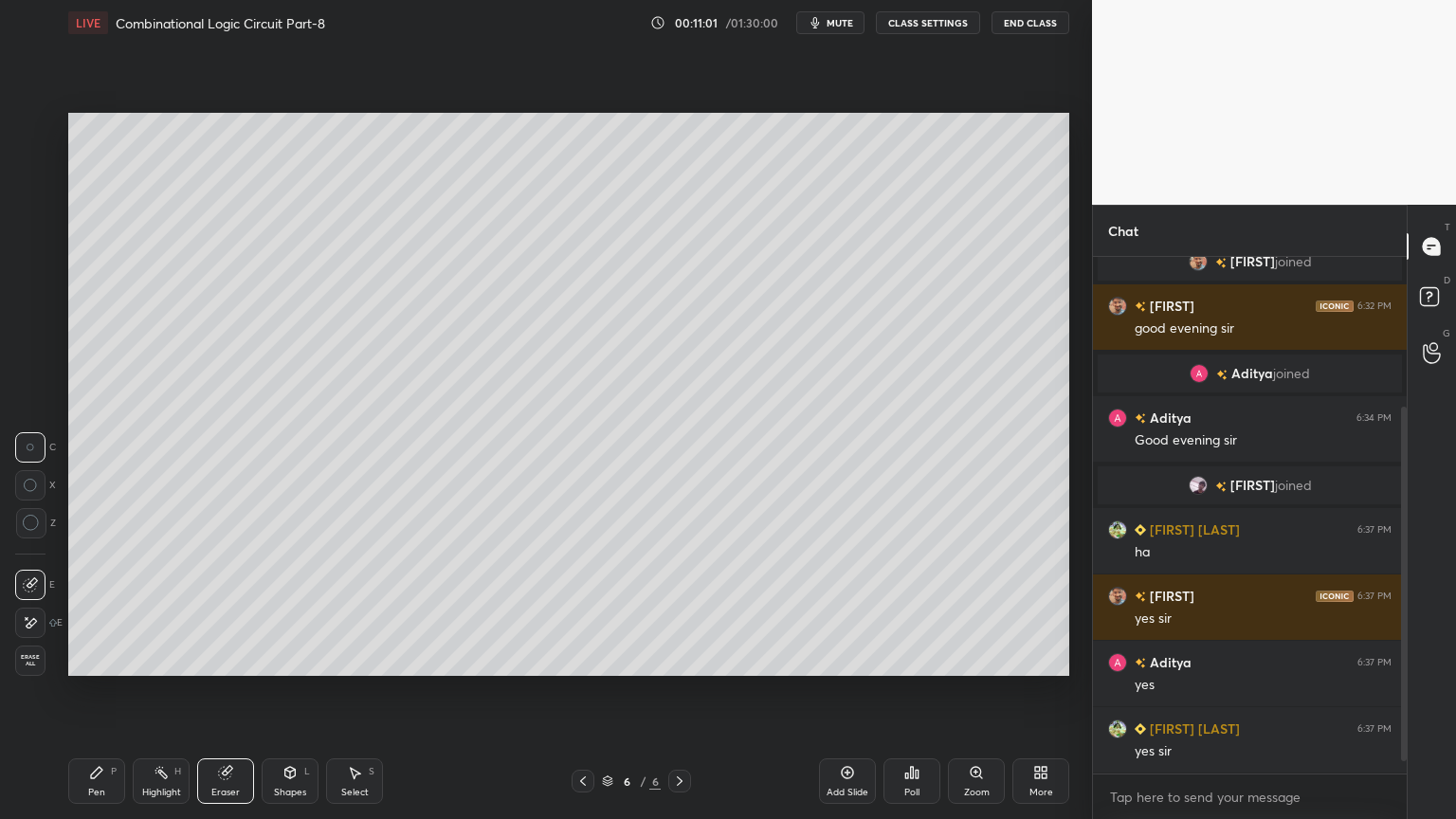click on "Pen P" at bounding box center [97, 781] 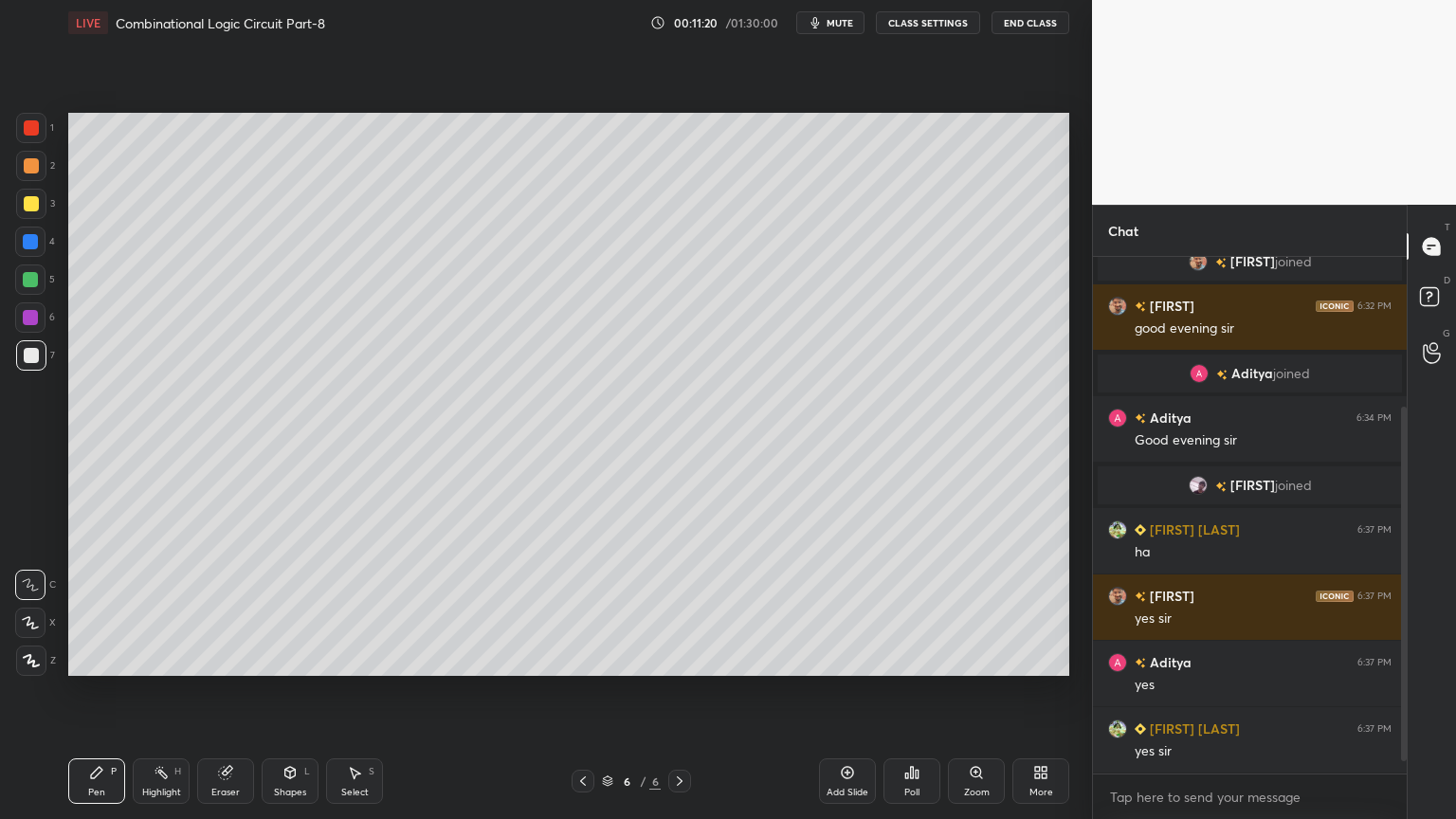 click on "Eraser" at bounding box center (226, 781) 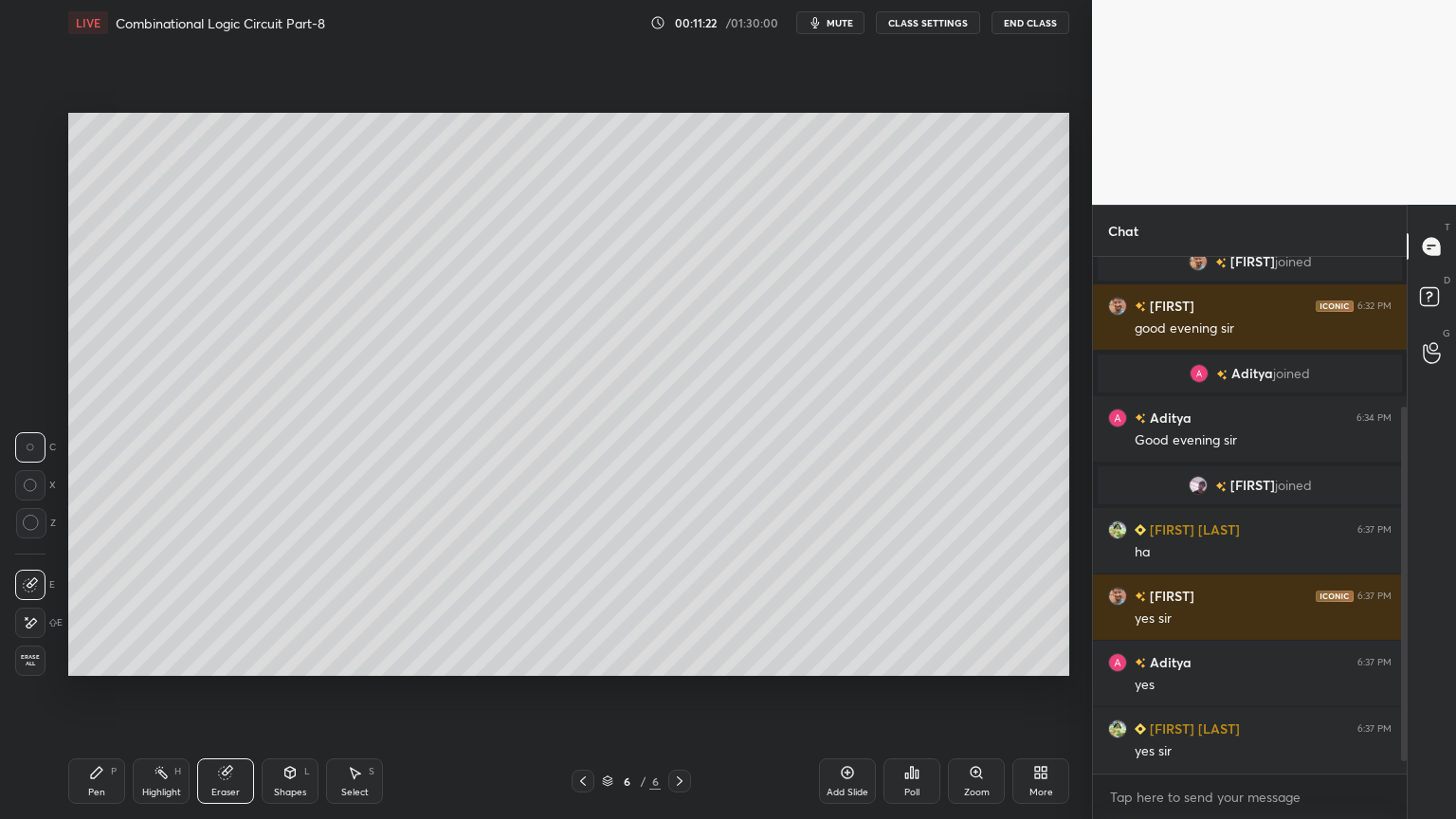 click on "Pen P" at bounding box center (97, 781) 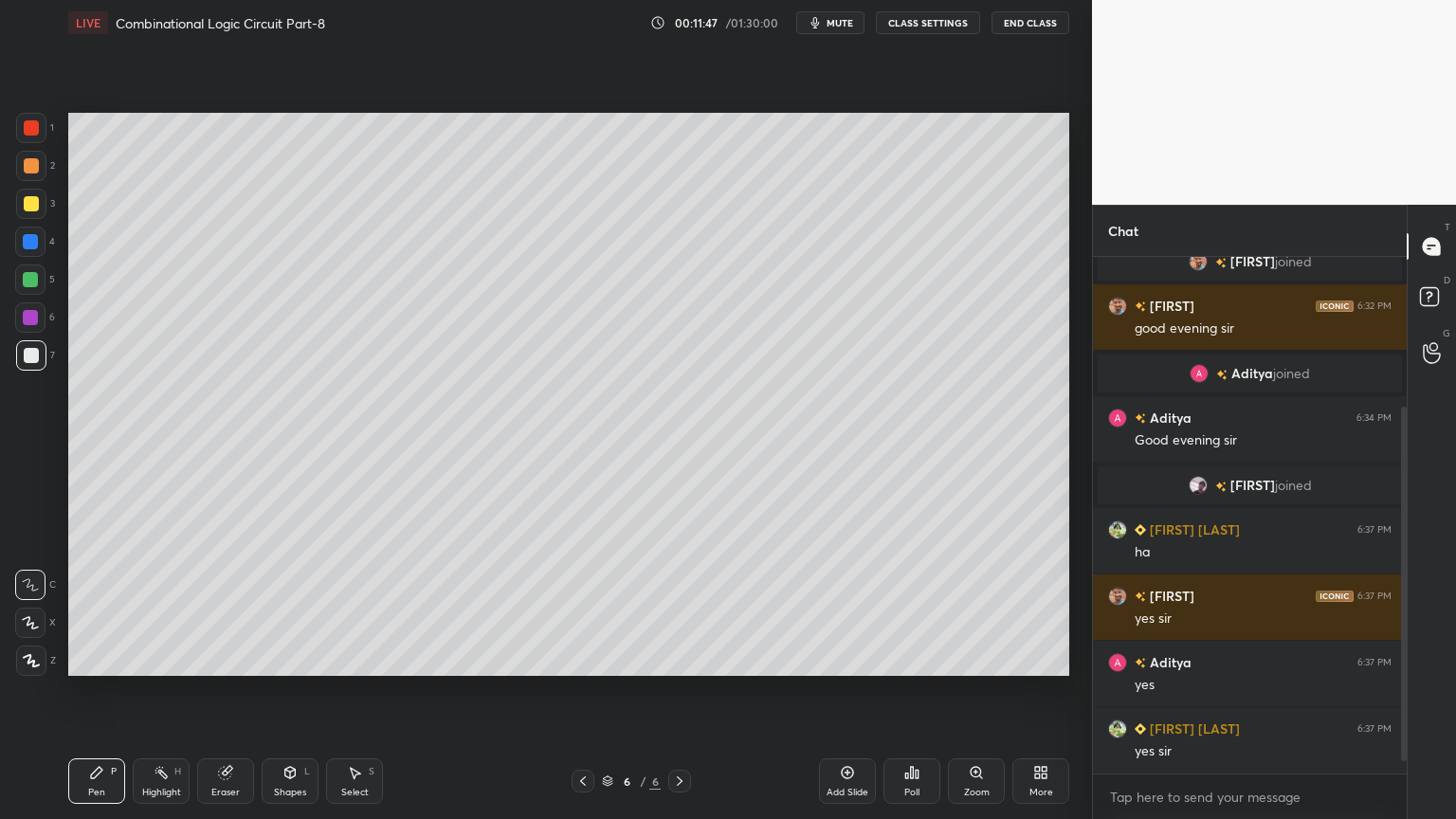click at bounding box center [31, 204] 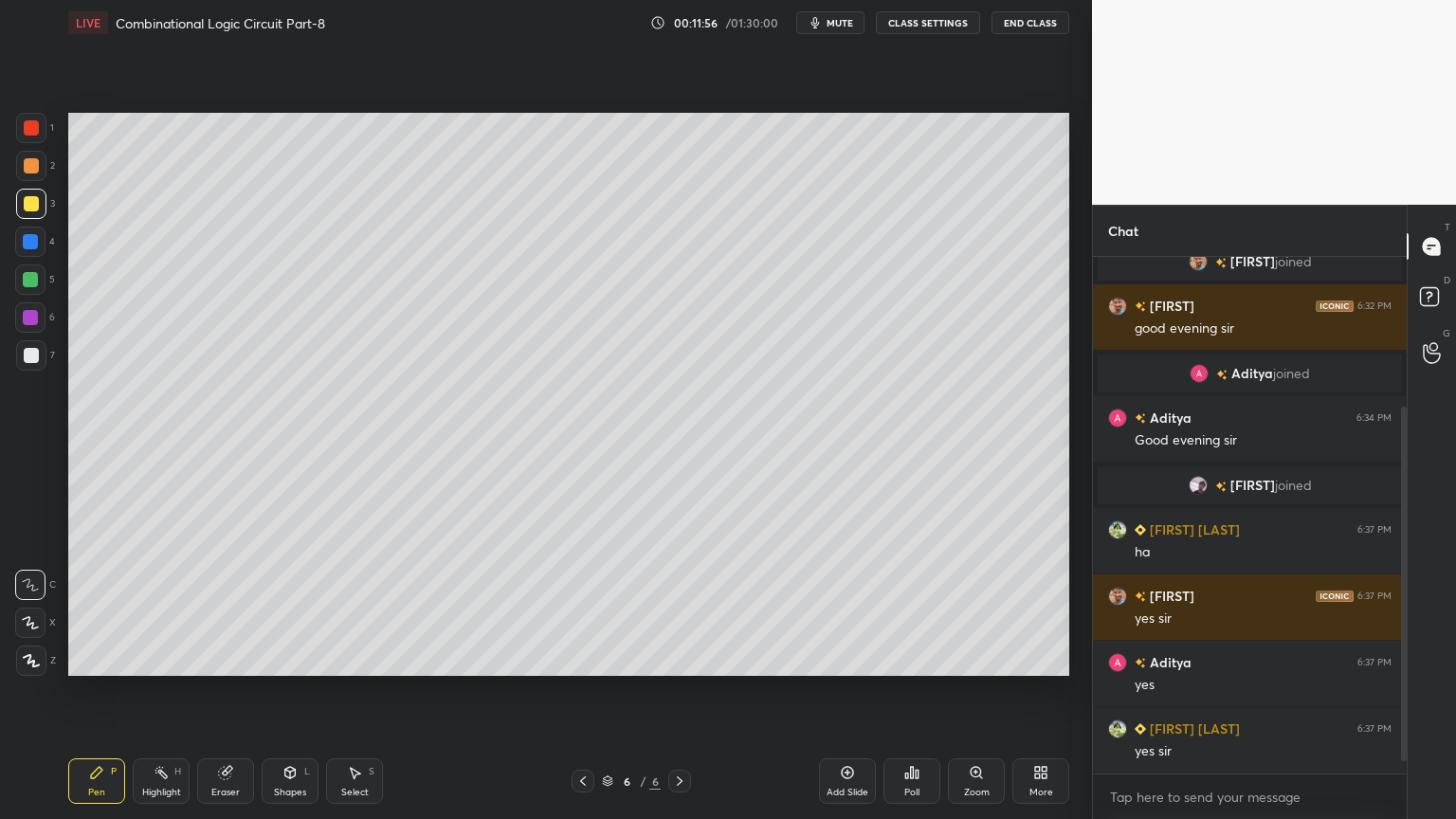 click at bounding box center (30, 280) 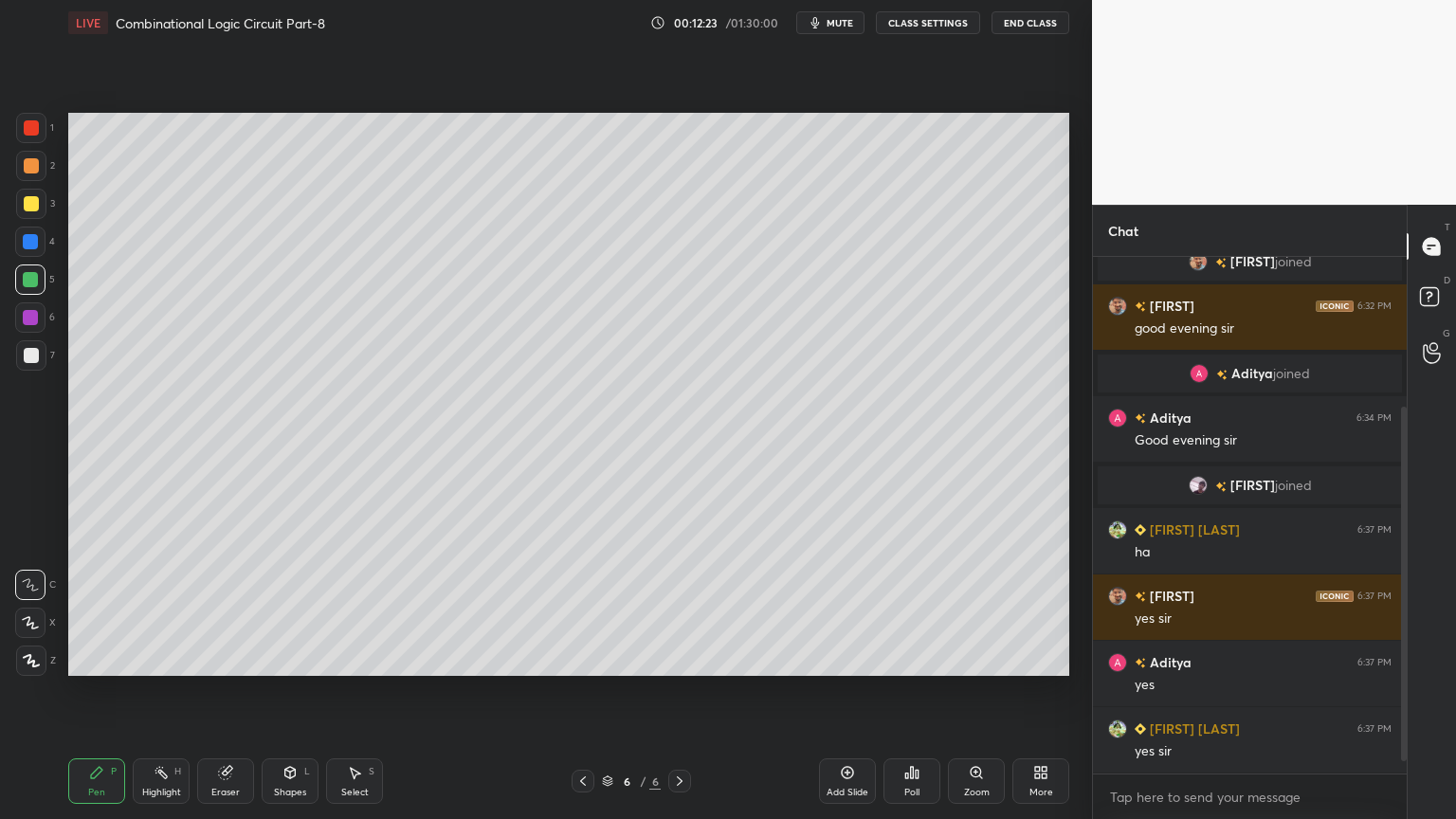scroll, scrollTop: 473, scrollLeft: 308, axis: both 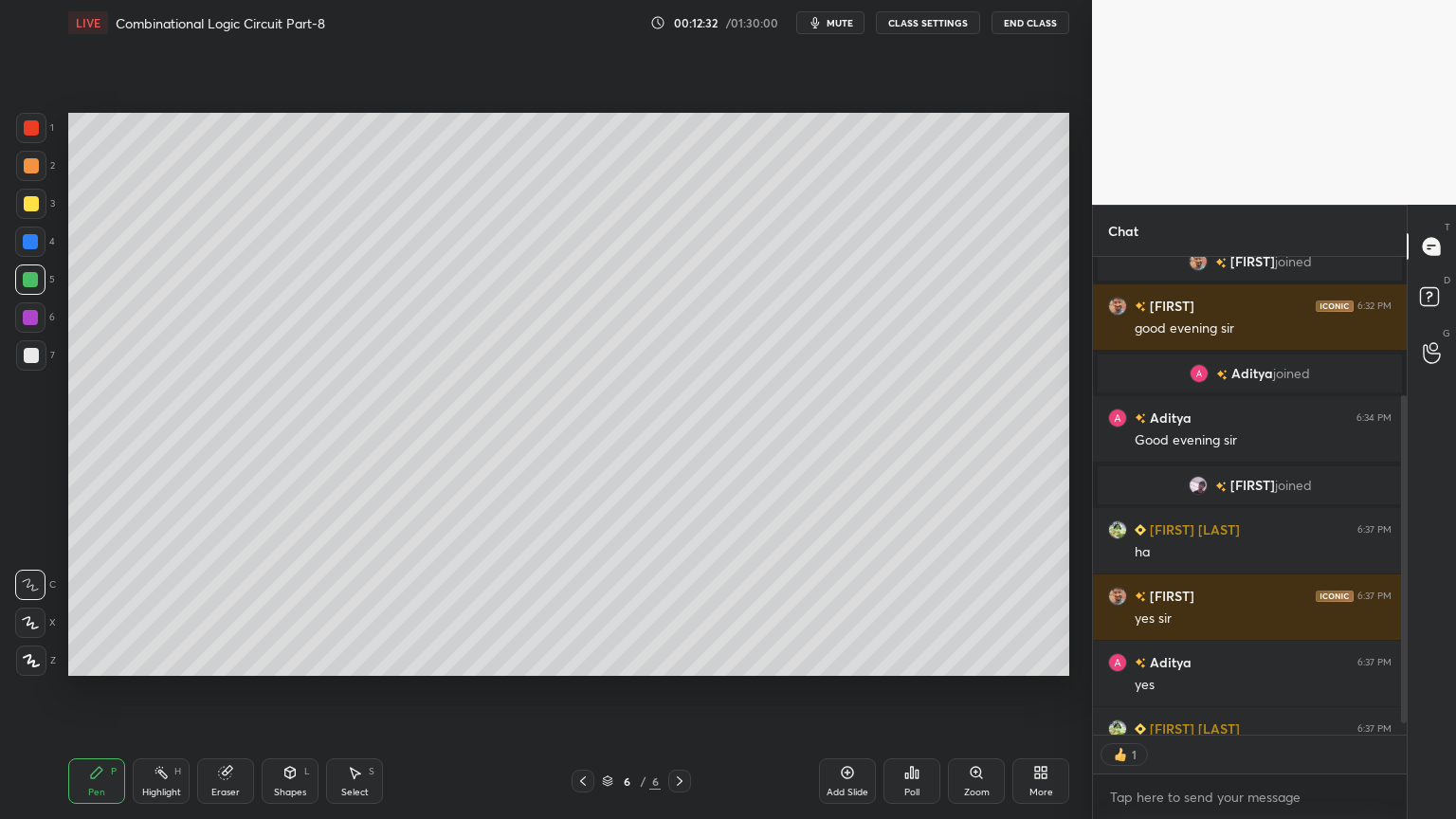 click on "Eraser" at bounding box center (226, 792) 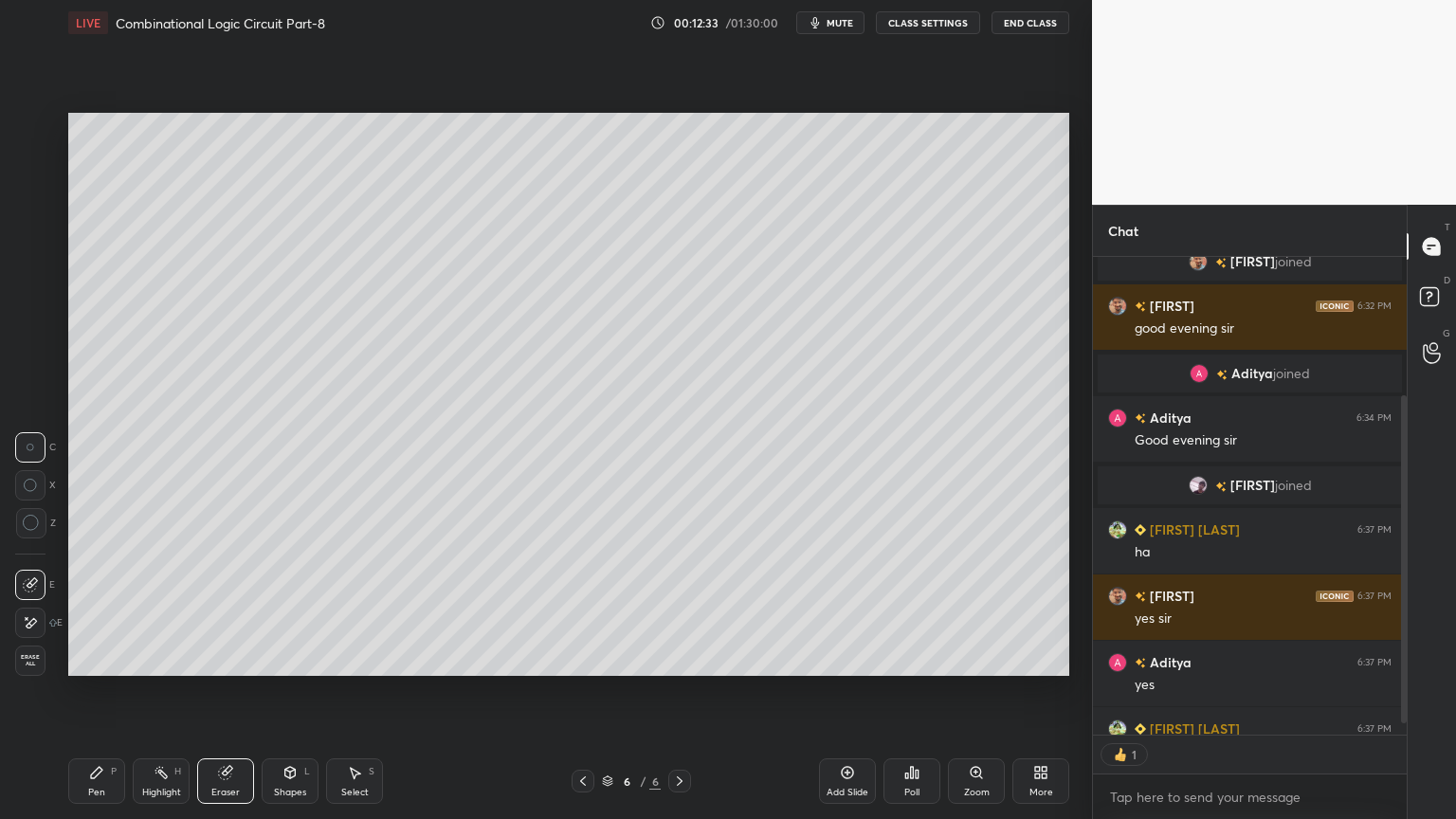 scroll, scrollTop: 6, scrollLeft: 6, axis: both 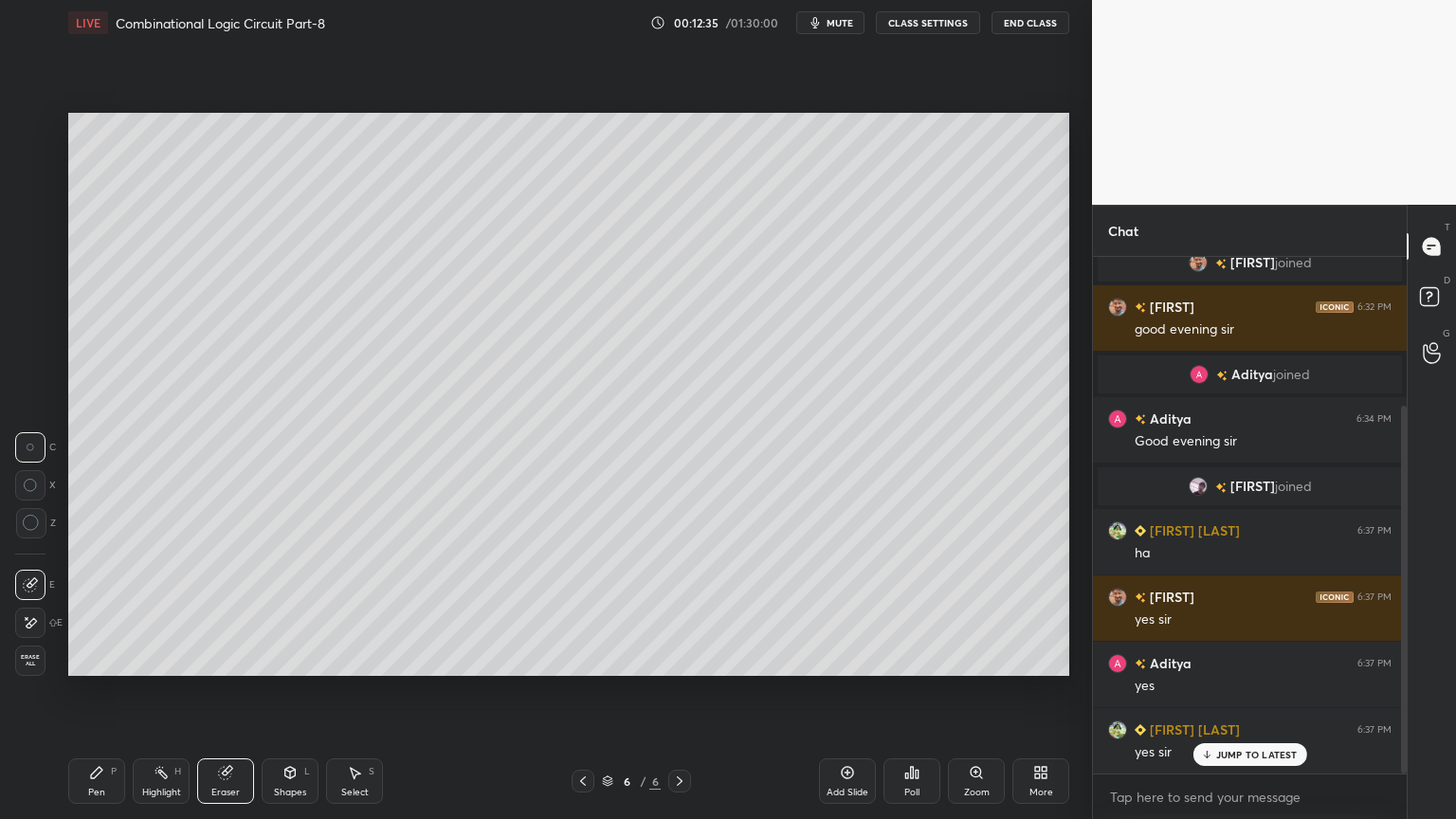 click on "Pen P" at bounding box center [97, 781] 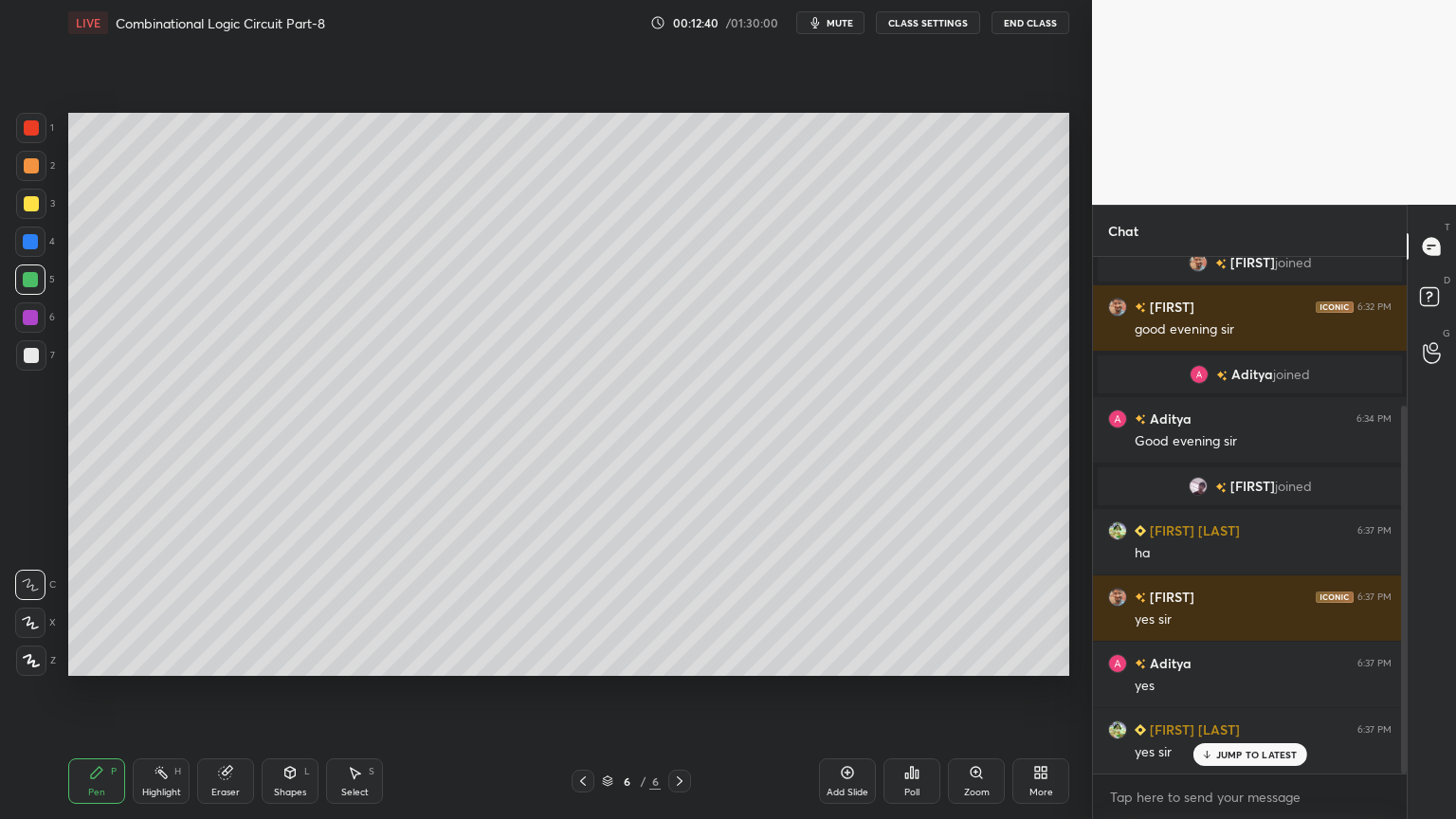 click at bounding box center (30, 318) 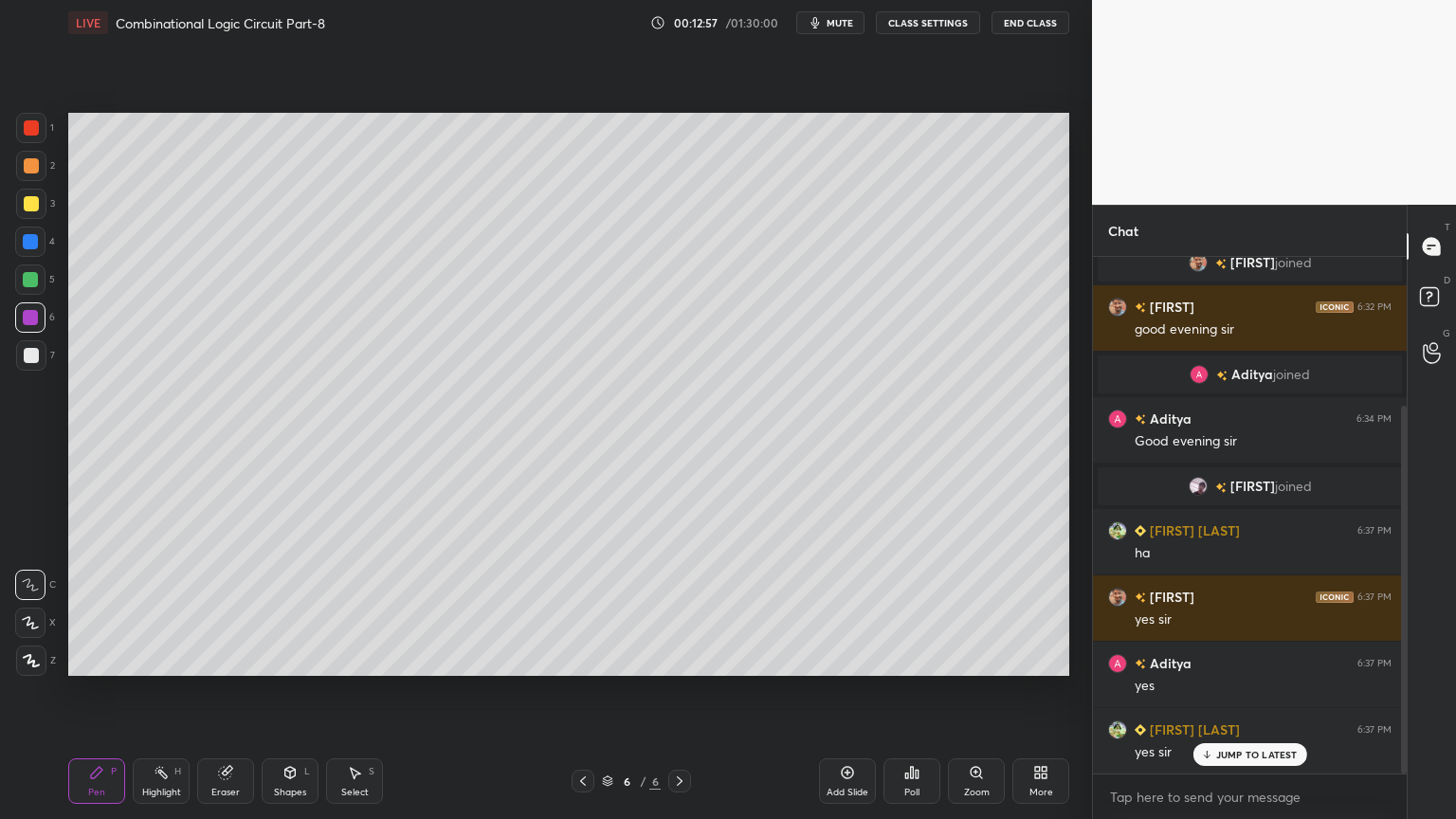 click at bounding box center (30, 242) 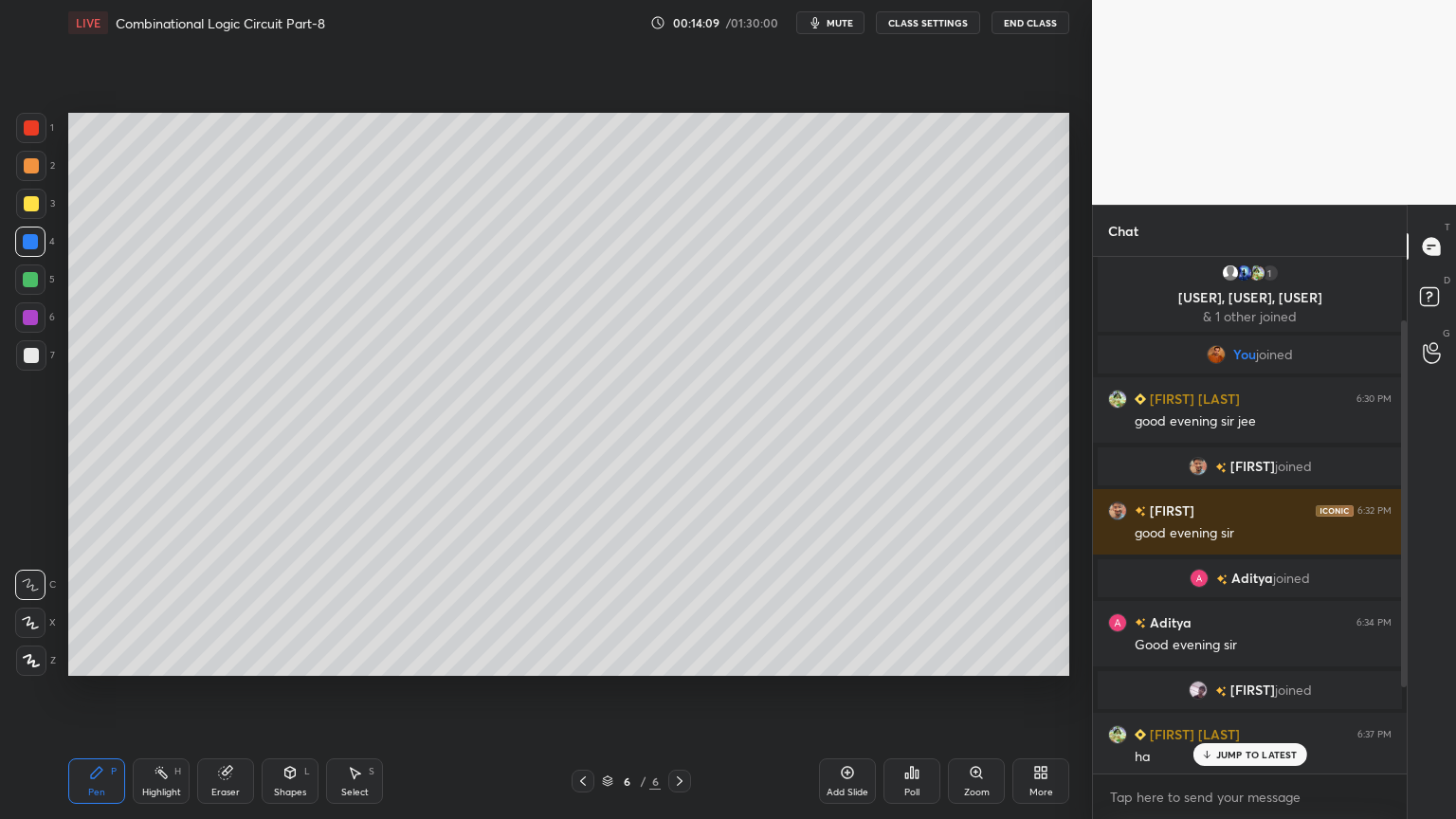 scroll, scrollTop: 0, scrollLeft: 0, axis: both 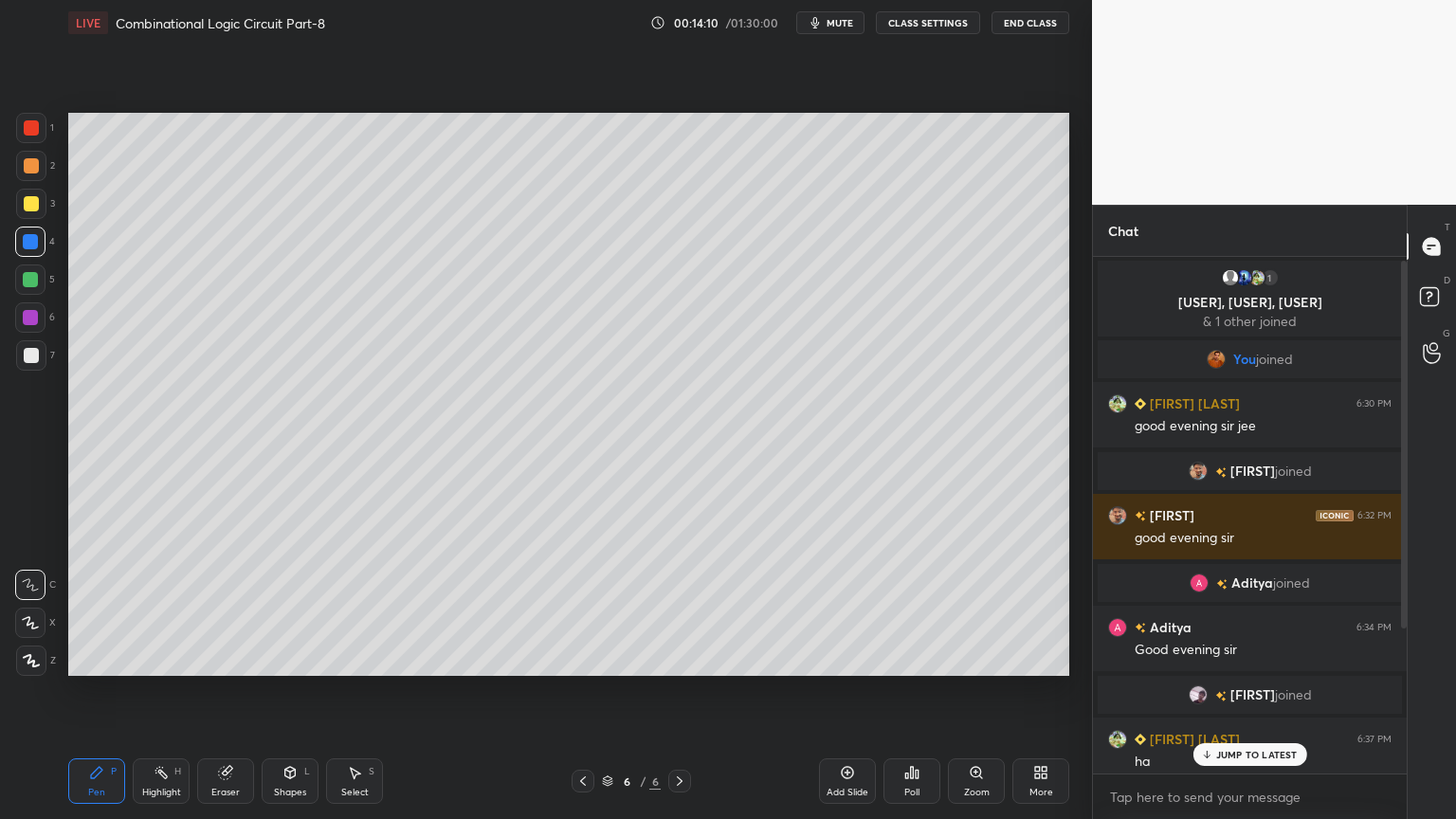 click on "JUMP TO LATEST" at bounding box center (1249, 755) 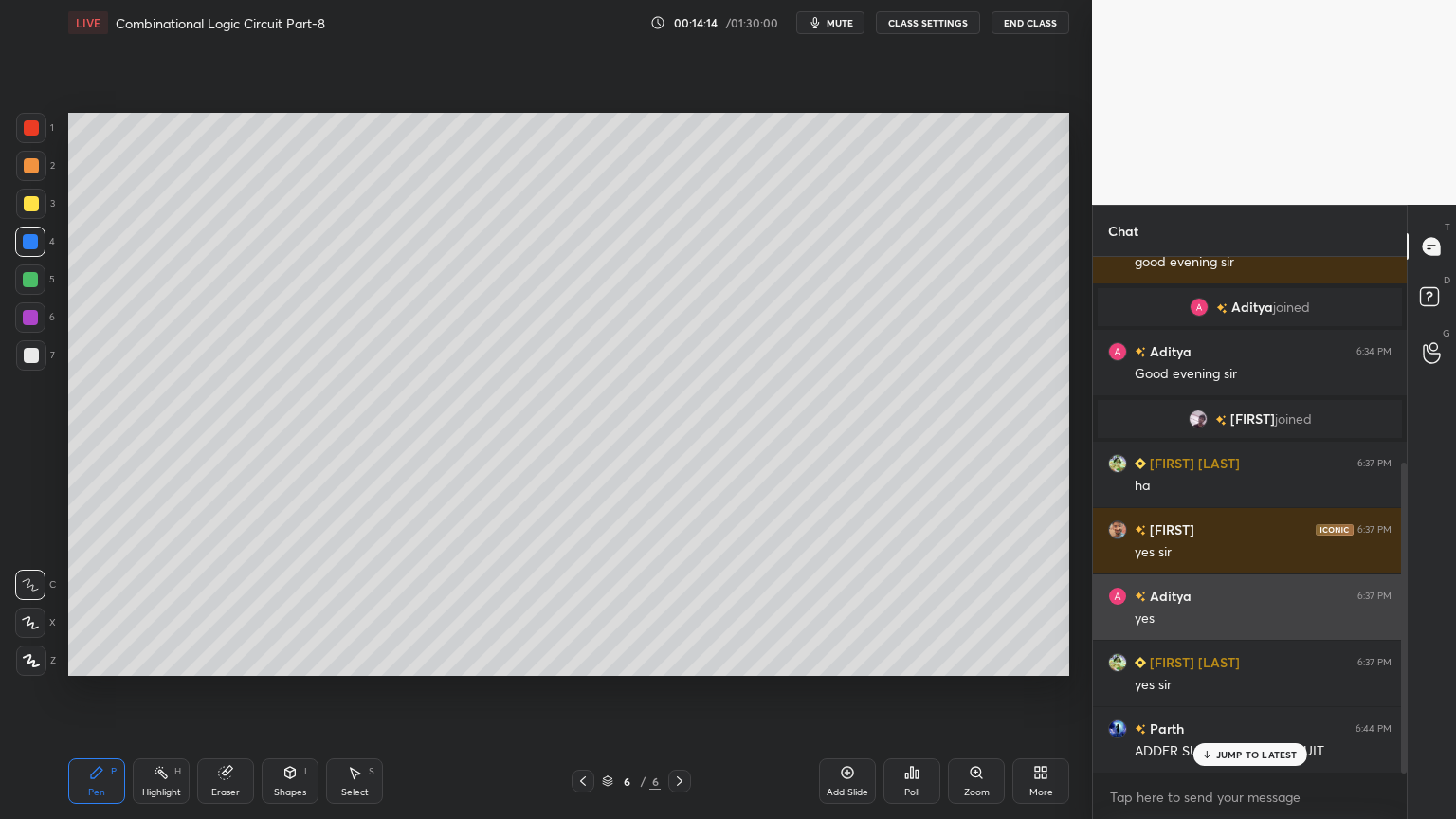 scroll, scrollTop: 341, scrollLeft: 0, axis: vertical 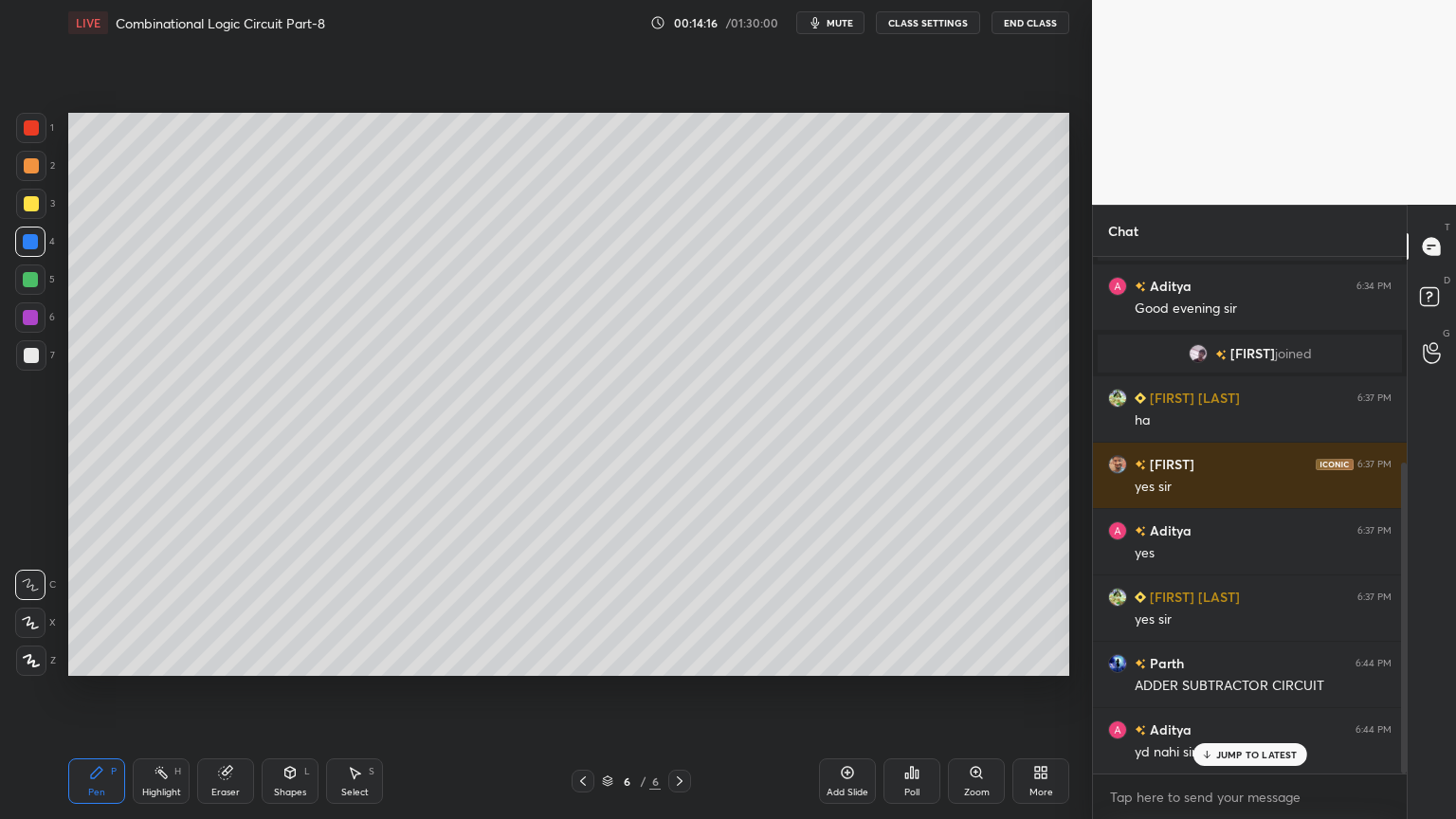 click on "JUMP TO LATEST" at bounding box center (1257, 755) 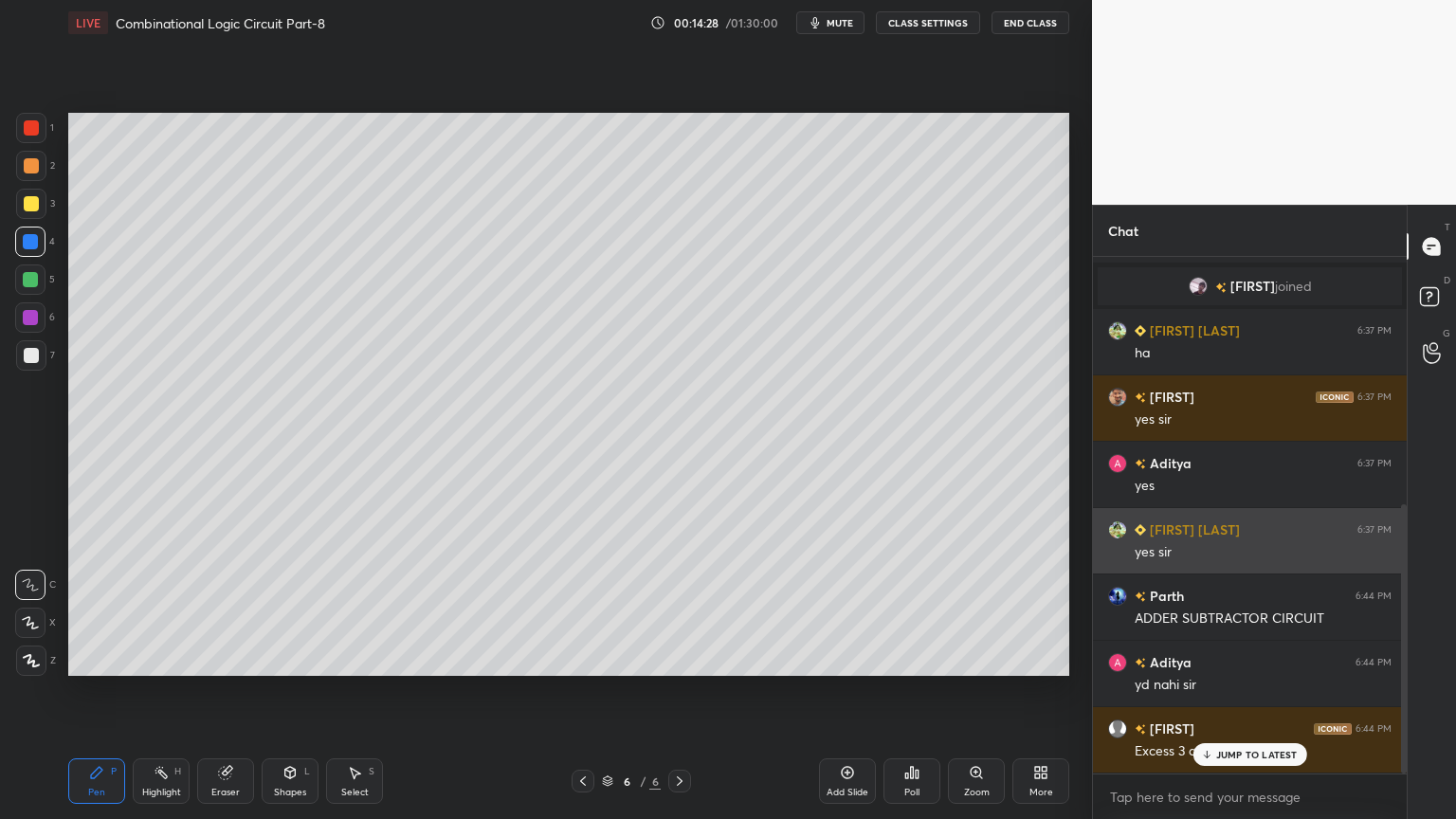 scroll, scrollTop: 474, scrollLeft: 0, axis: vertical 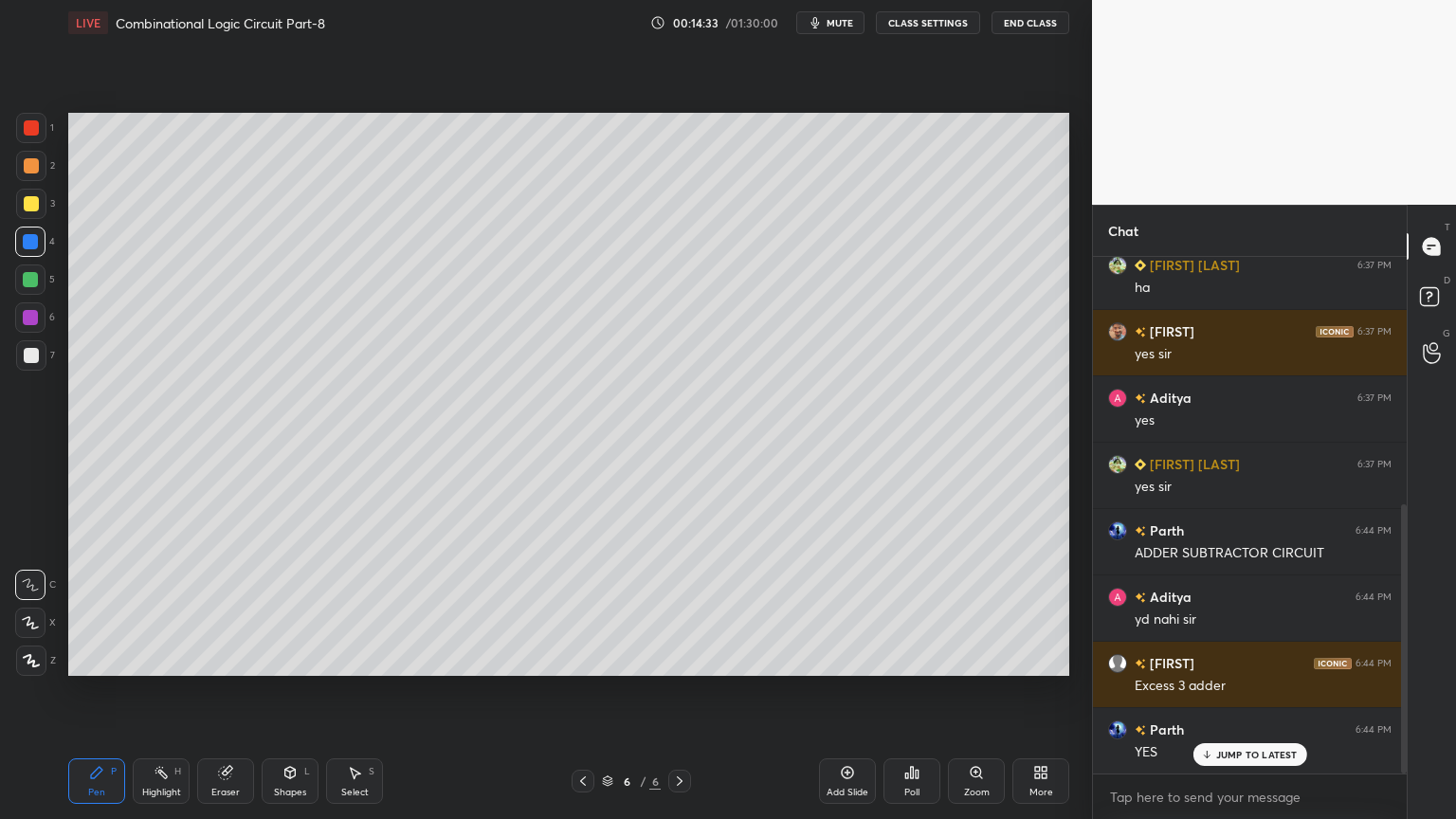 click at bounding box center [30, 280] 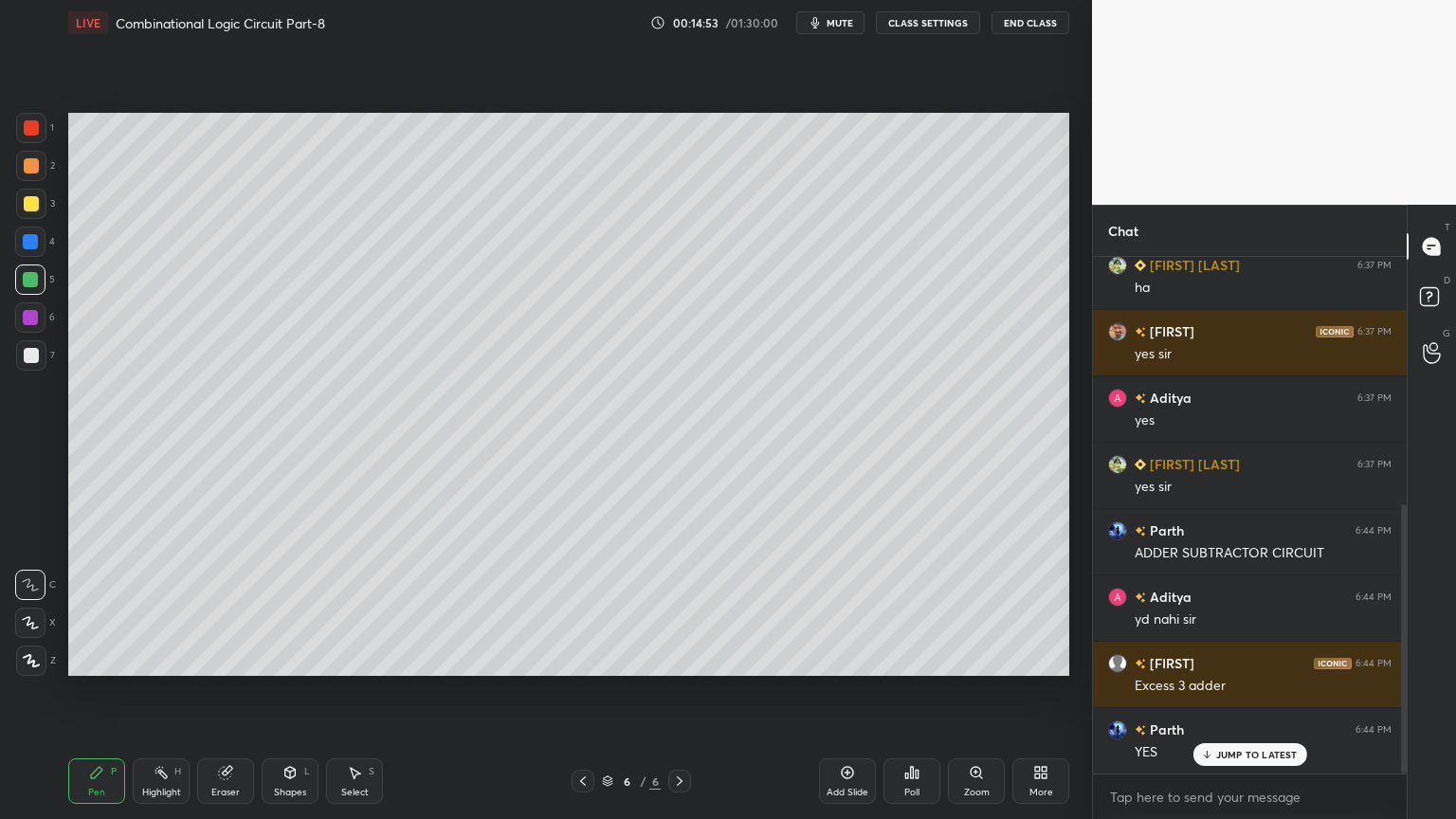 click at bounding box center [30, 318] 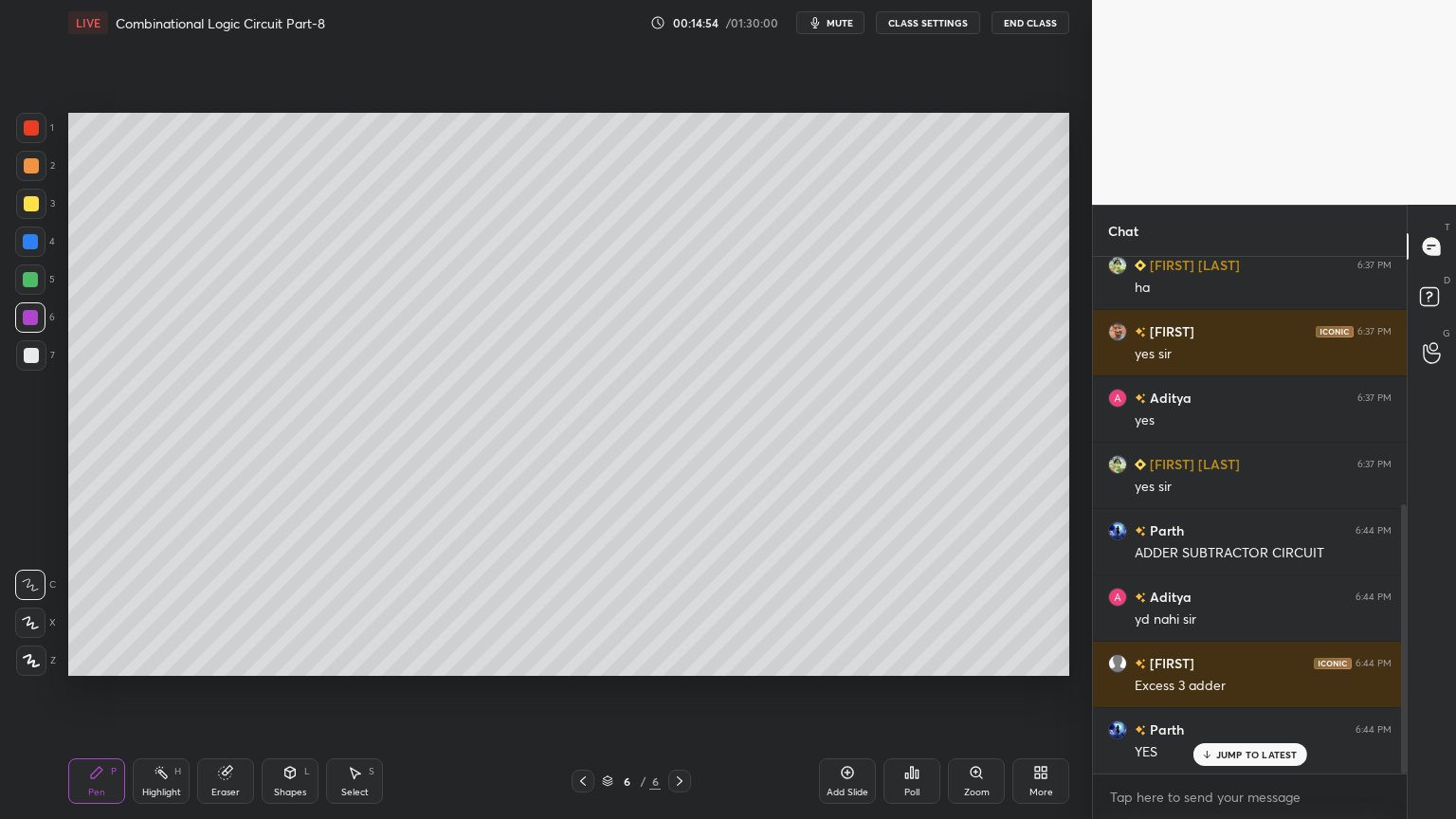 click on "Highlight H" at bounding box center (161, 781) 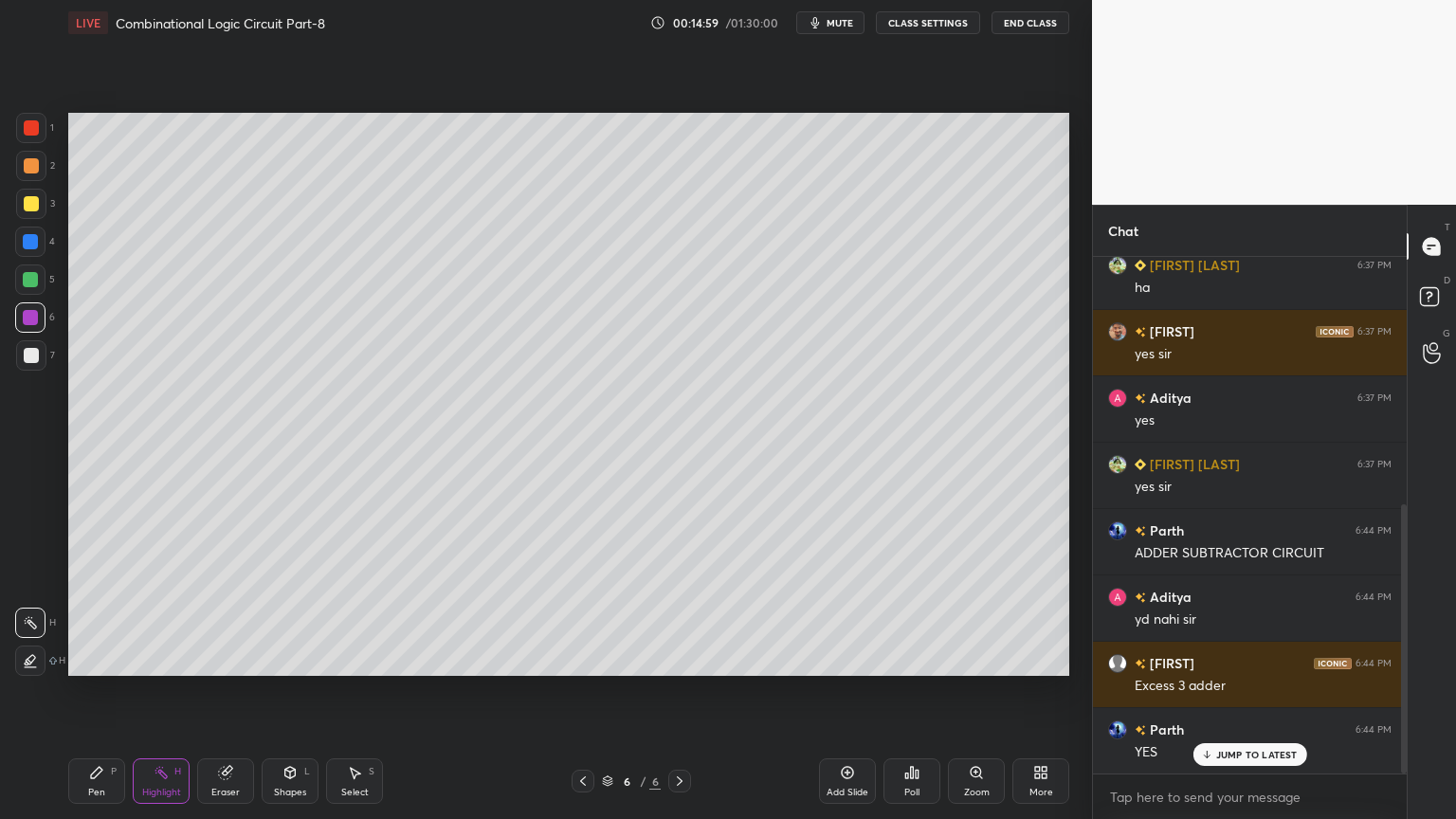 click at bounding box center (31, 355) 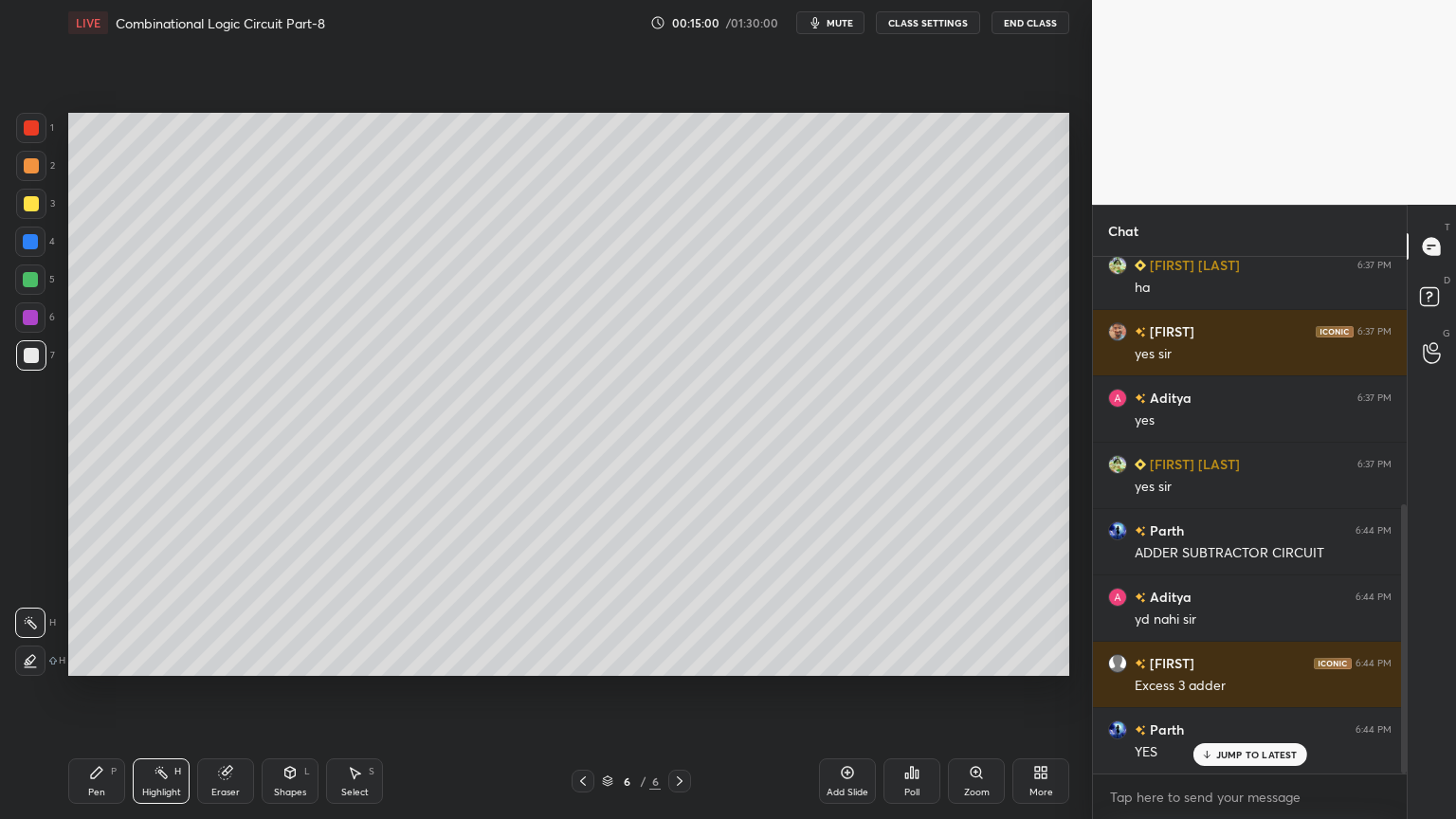 click on "Pen P" at bounding box center [97, 781] 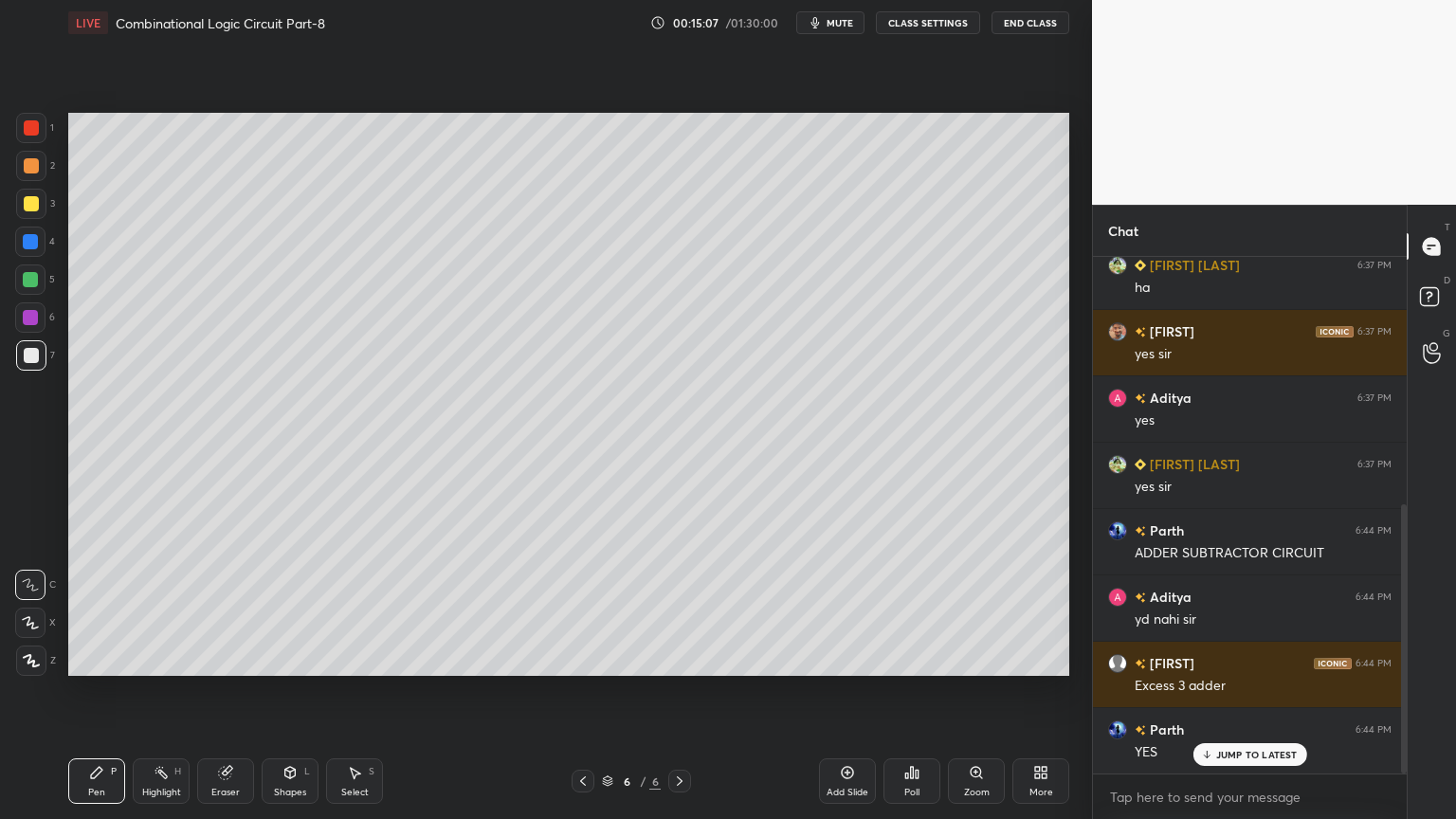click 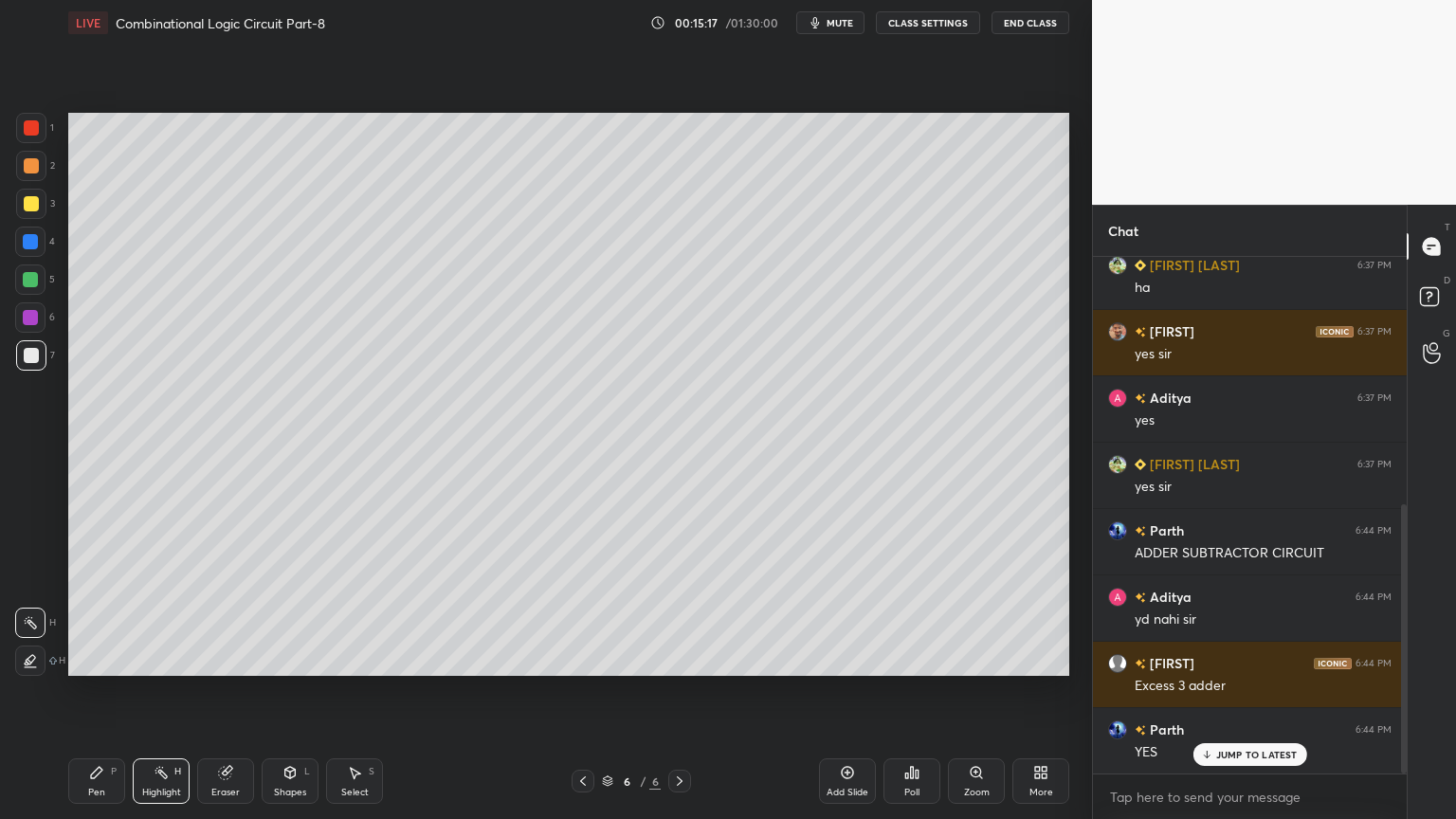 click 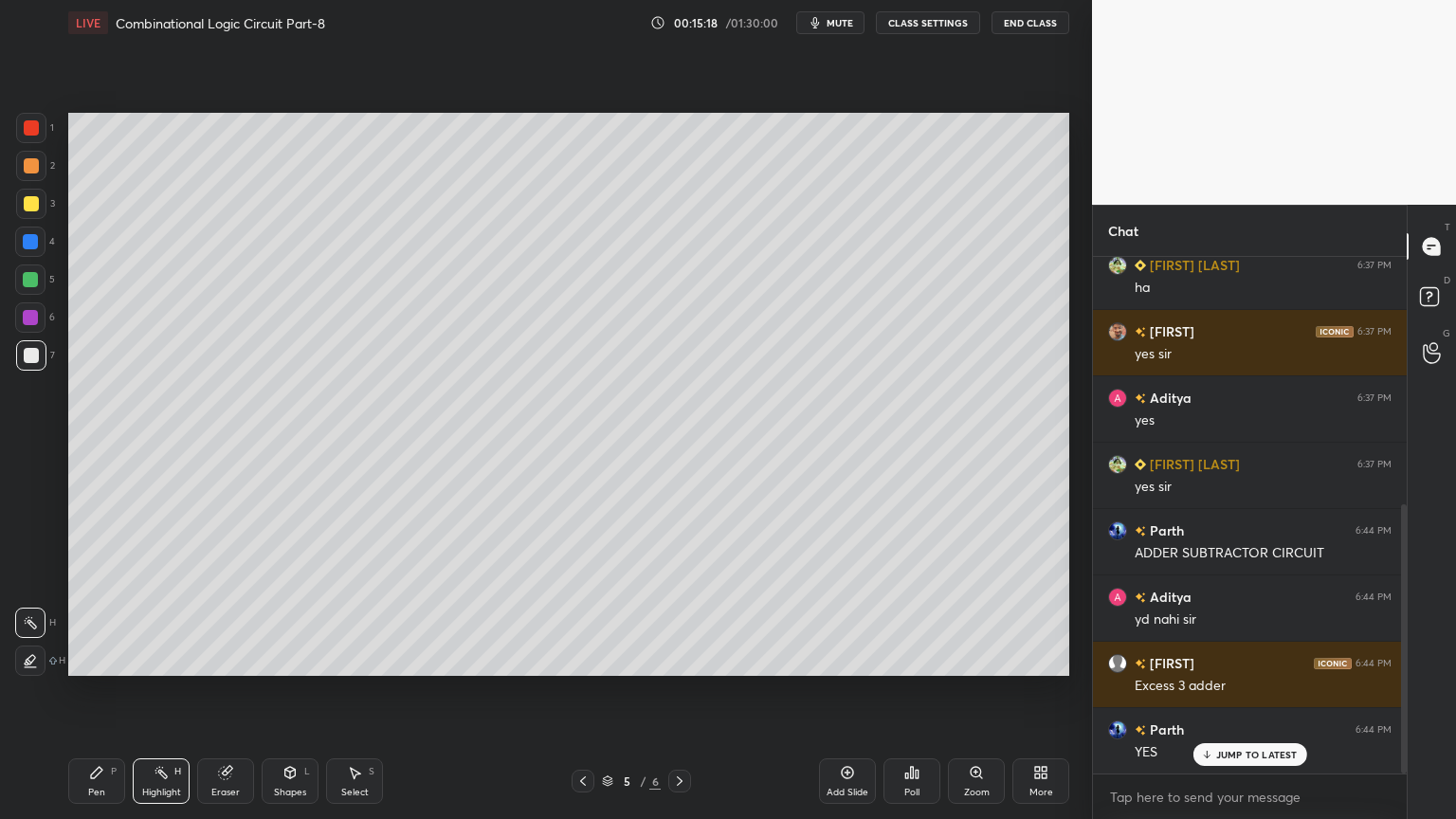 scroll, scrollTop: 6, scrollLeft: 6, axis: both 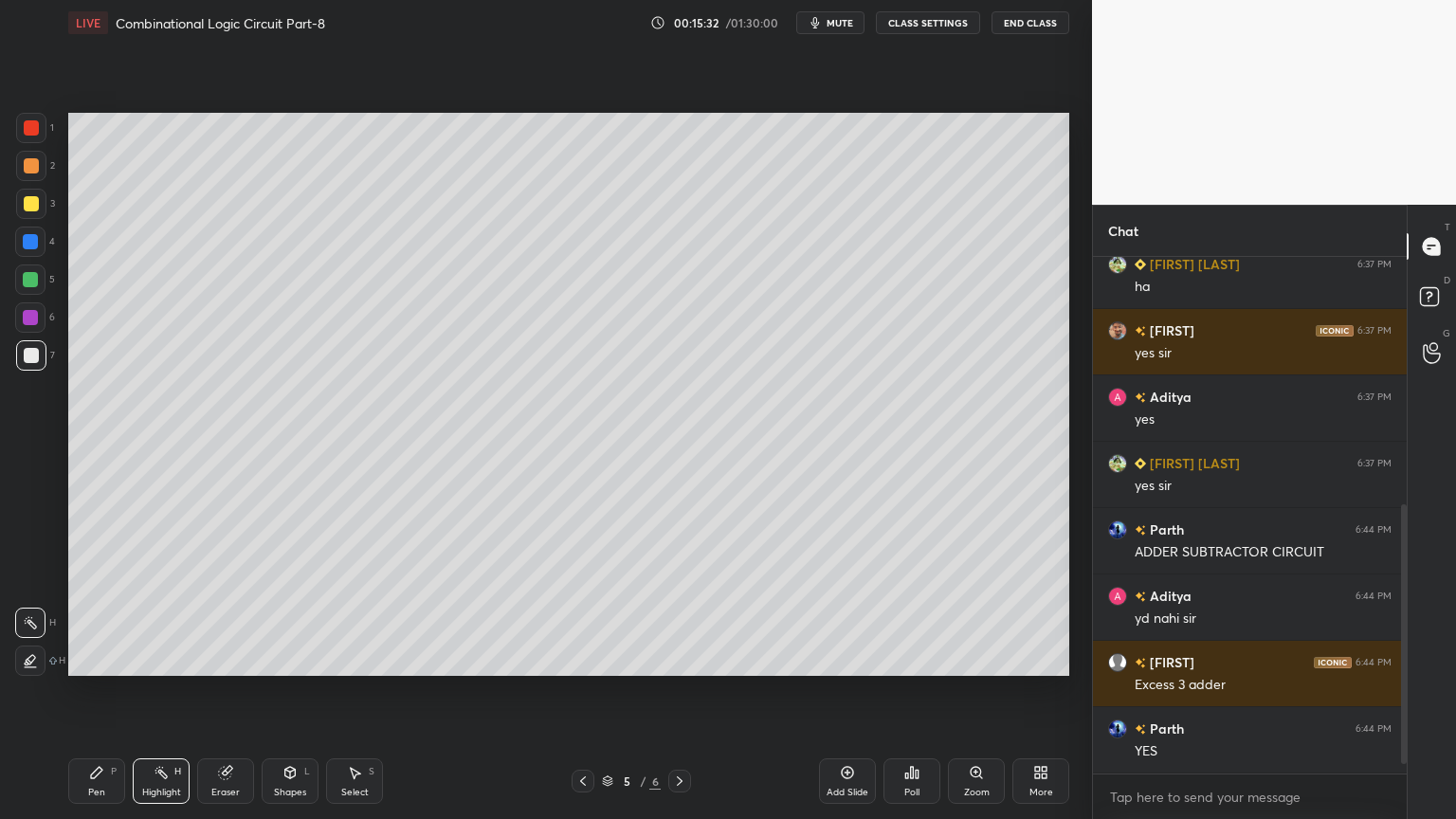 click at bounding box center [30, 280] 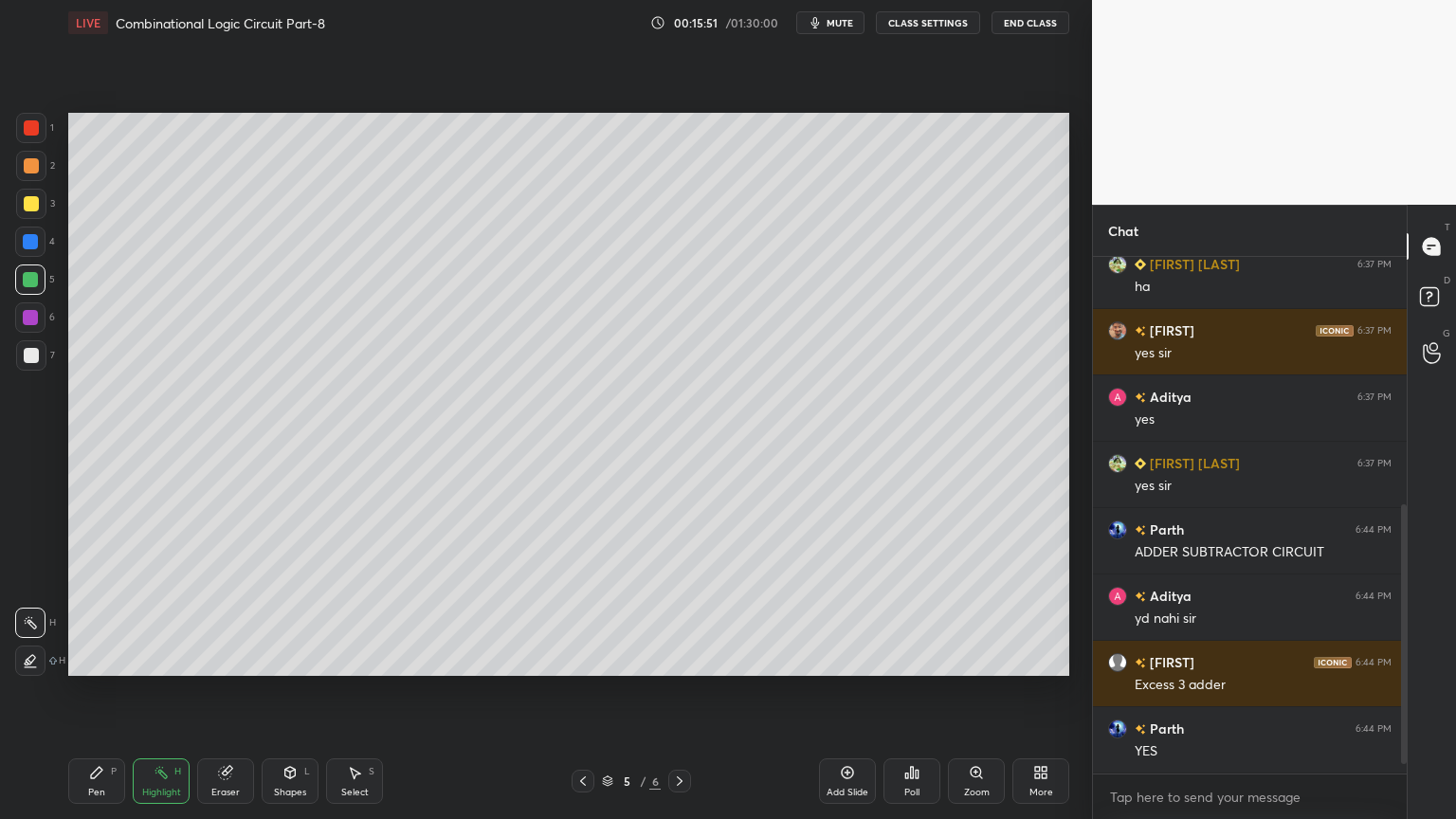 click 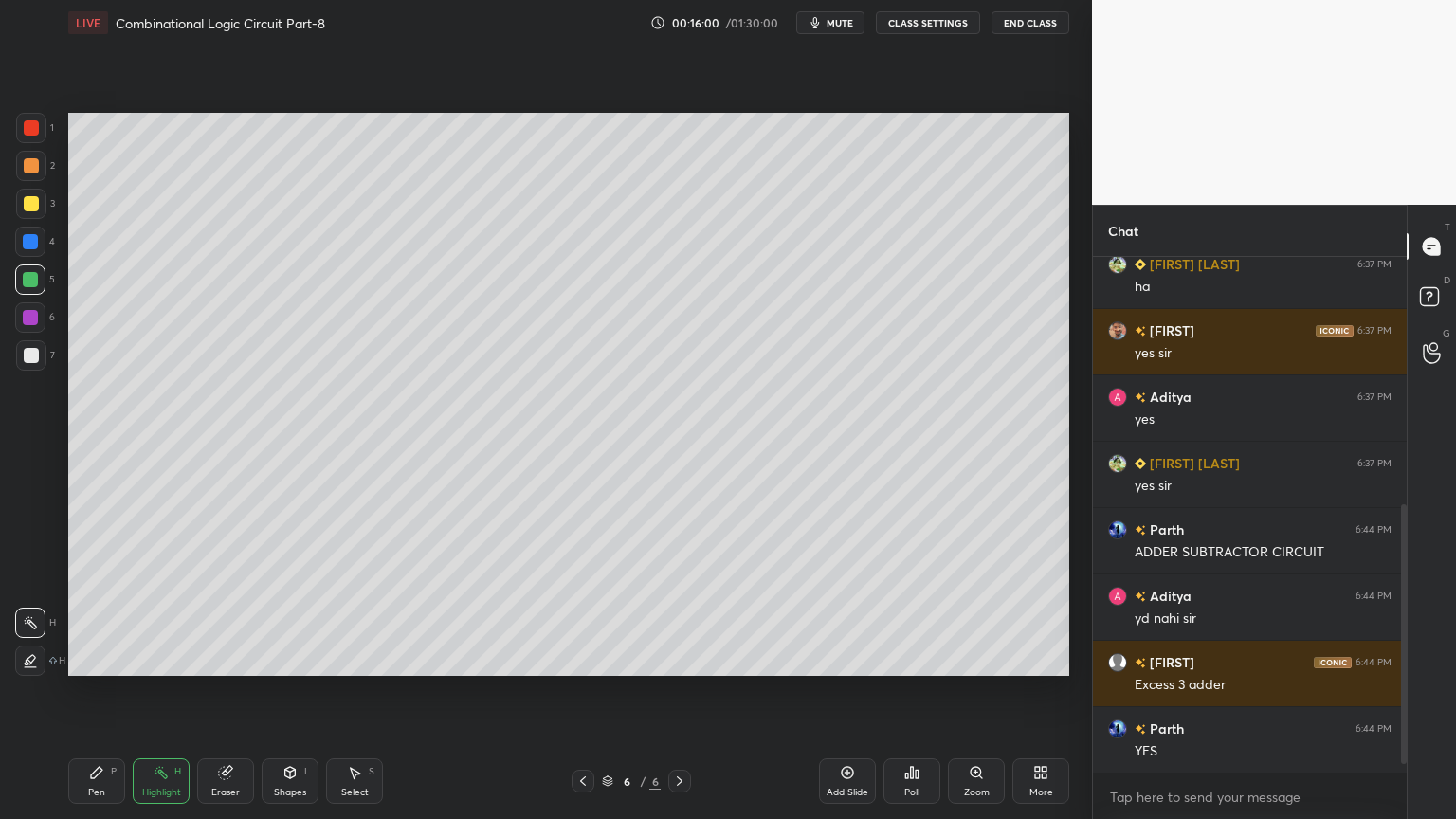 click on "Eraser" at bounding box center (226, 792) 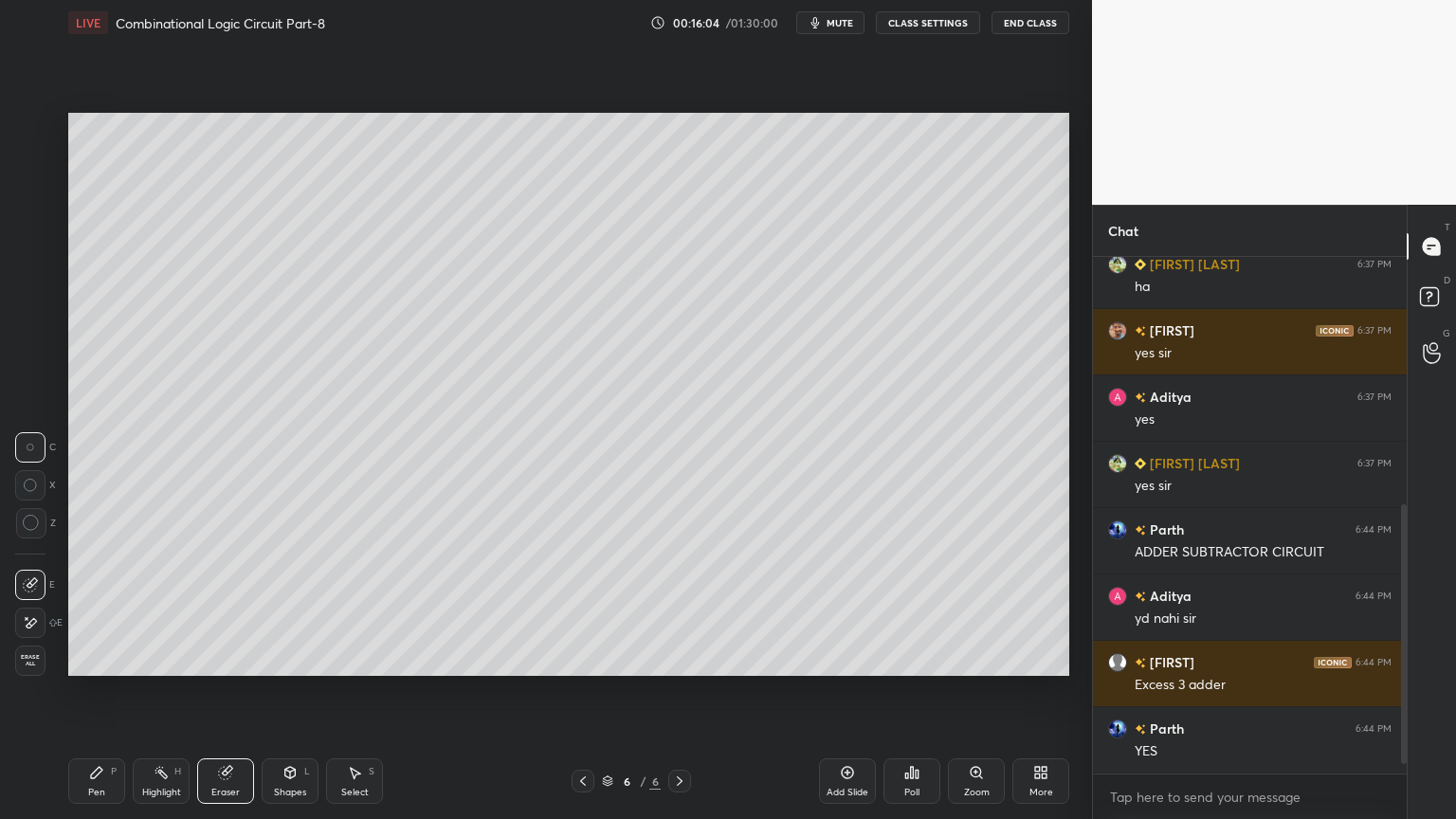 click 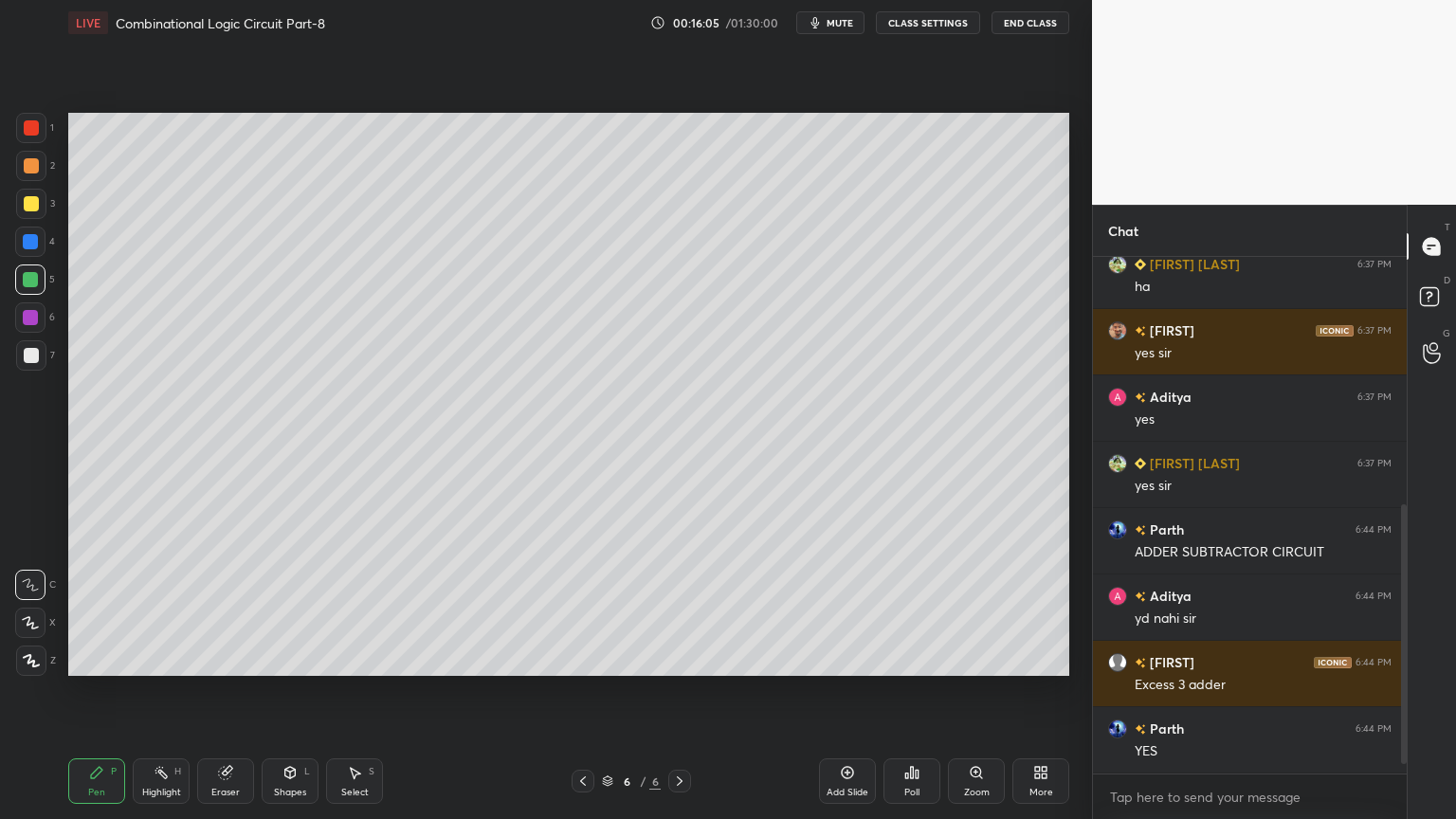click at bounding box center [31, 204] 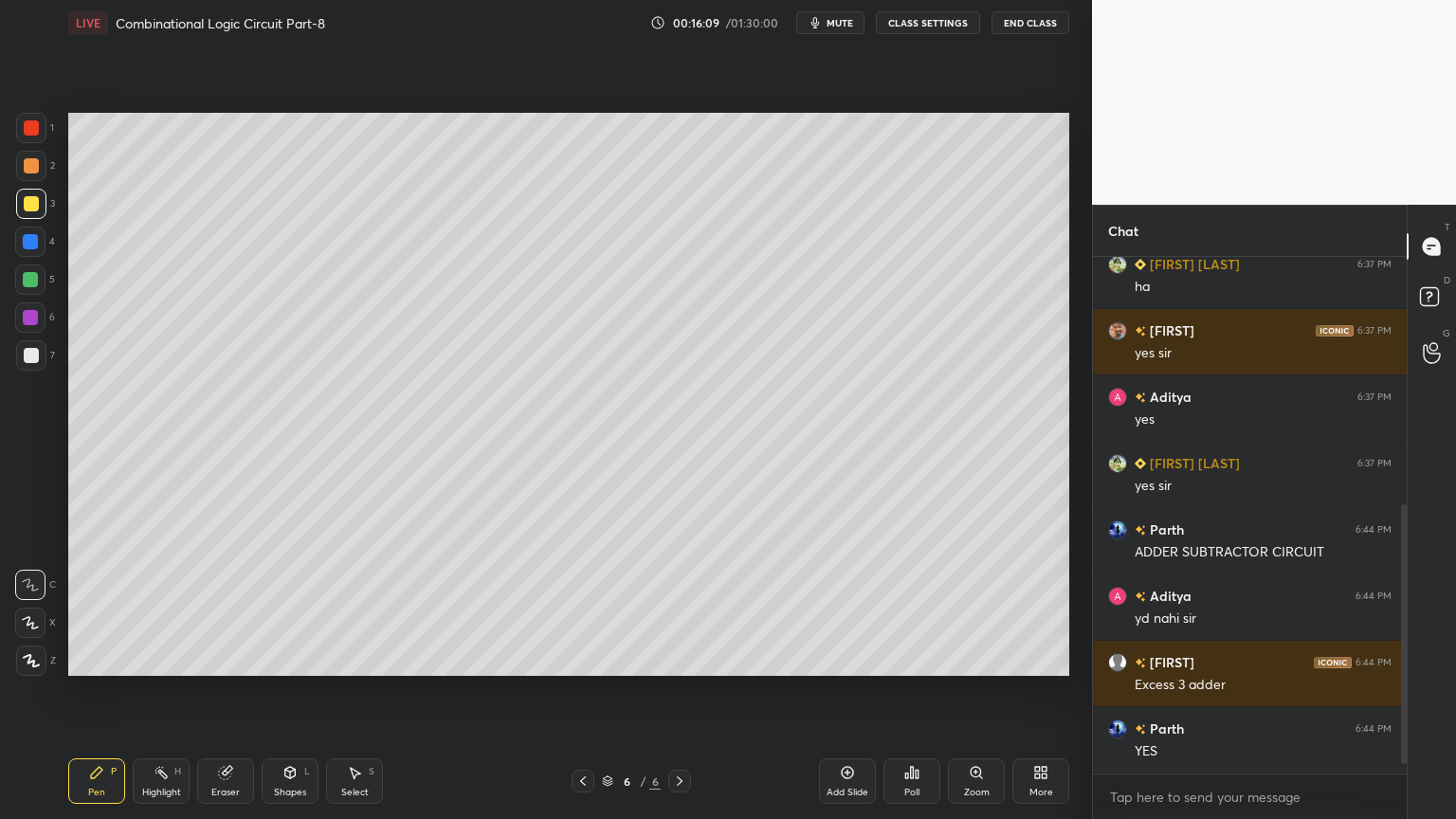 click on "Eraser" at bounding box center [226, 781] 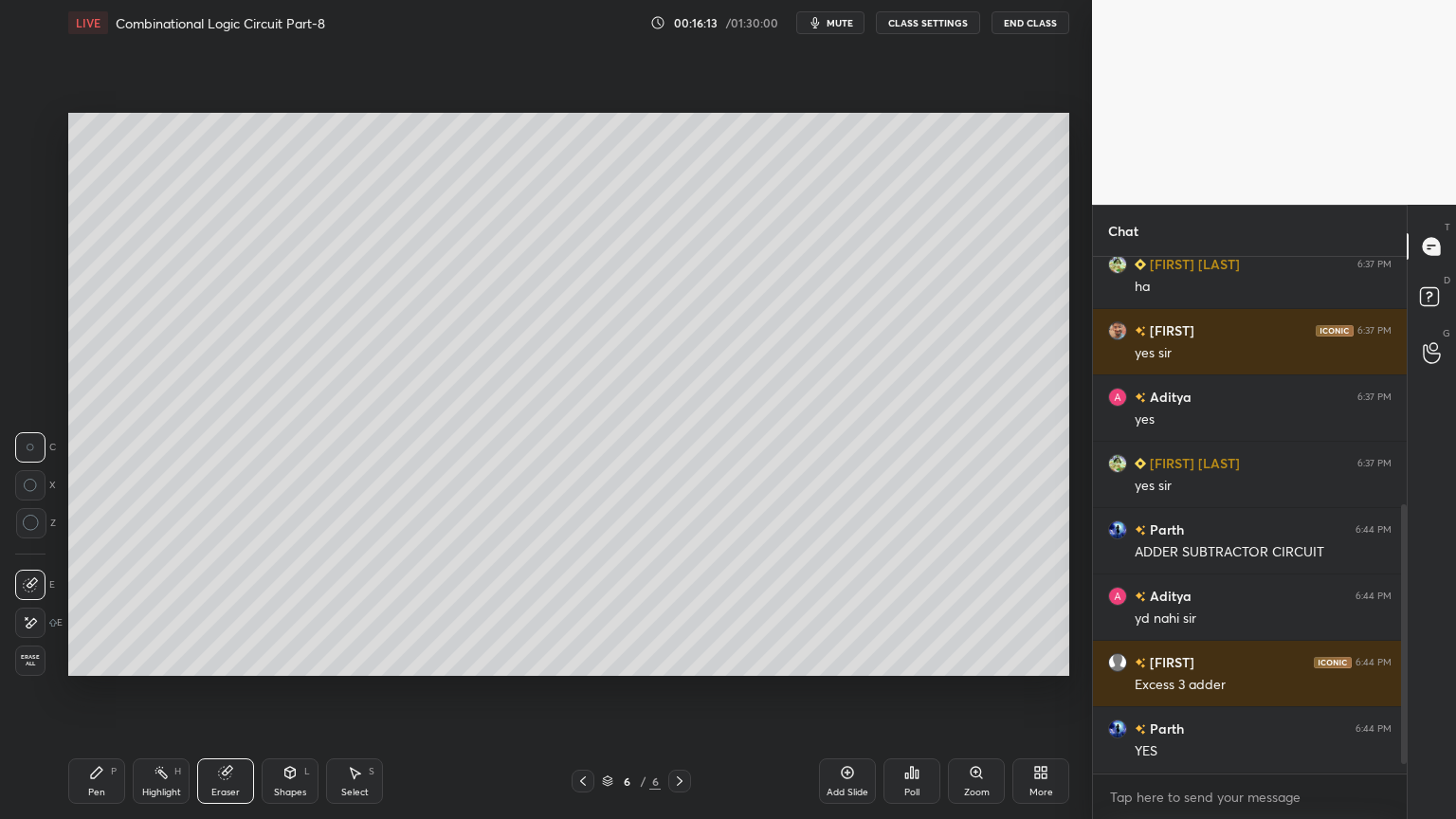 click on "Select S" at bounding box center (355, 781) 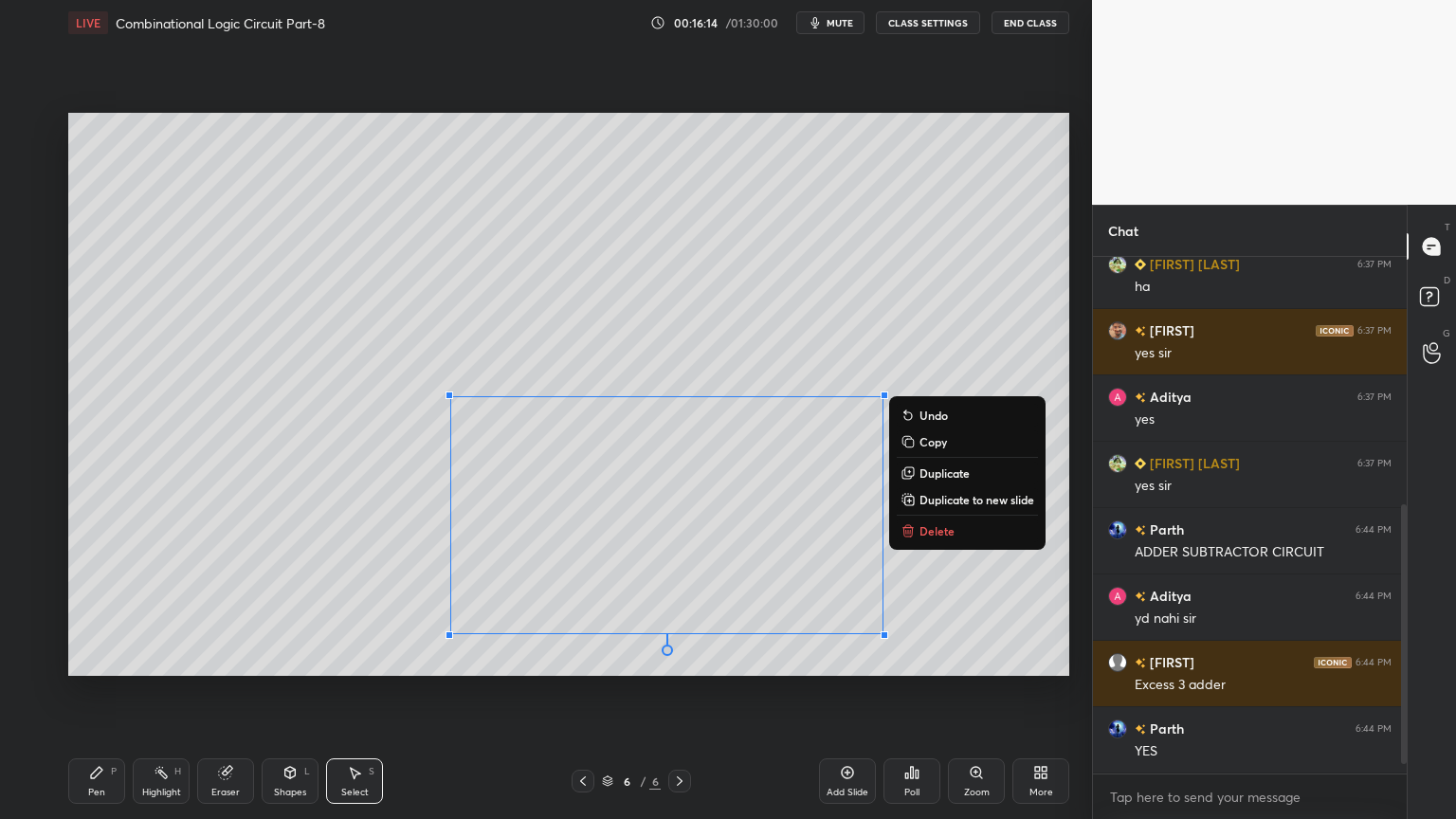 click on "Delete" at bounding box center [937, 531] 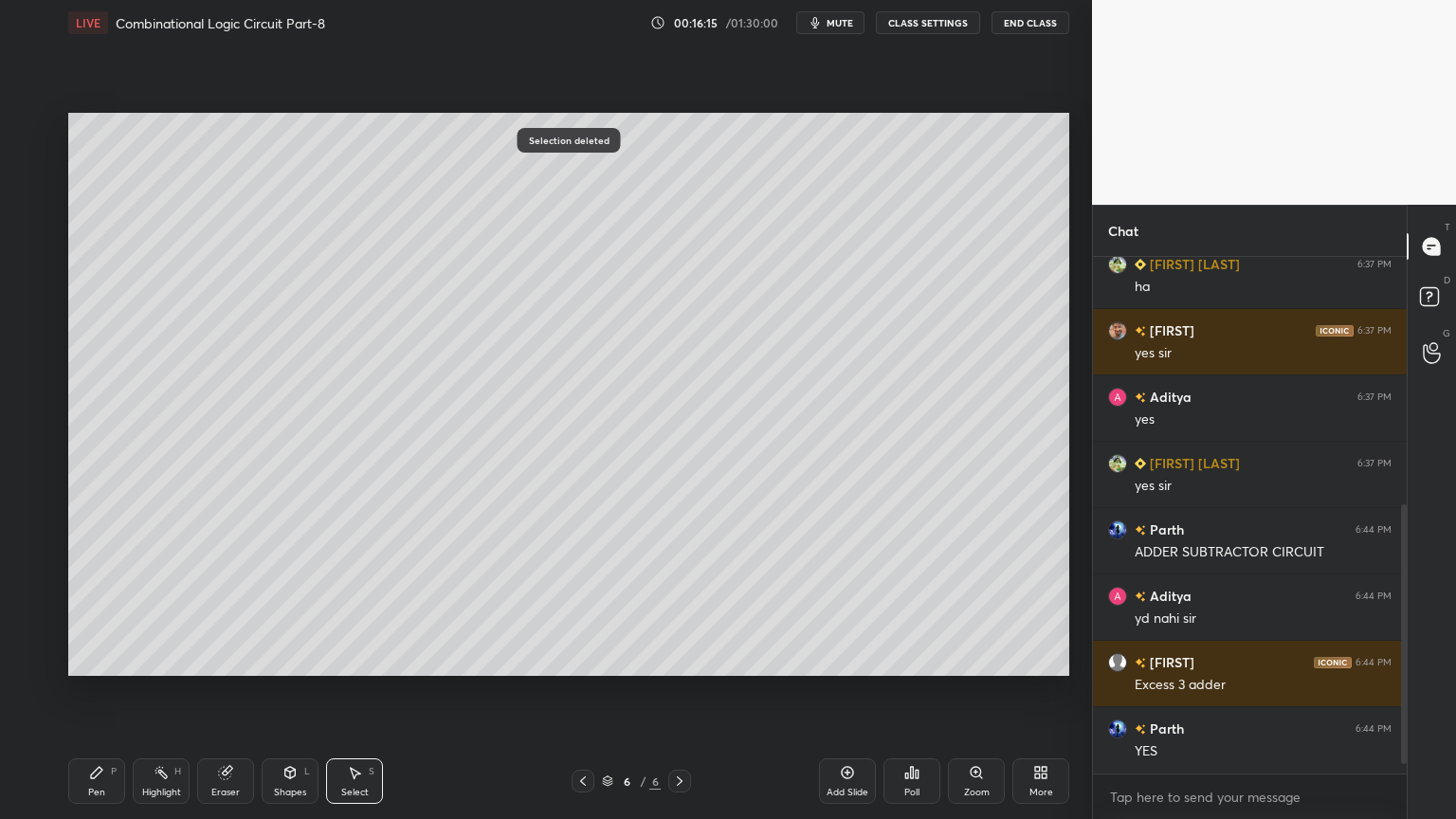 click 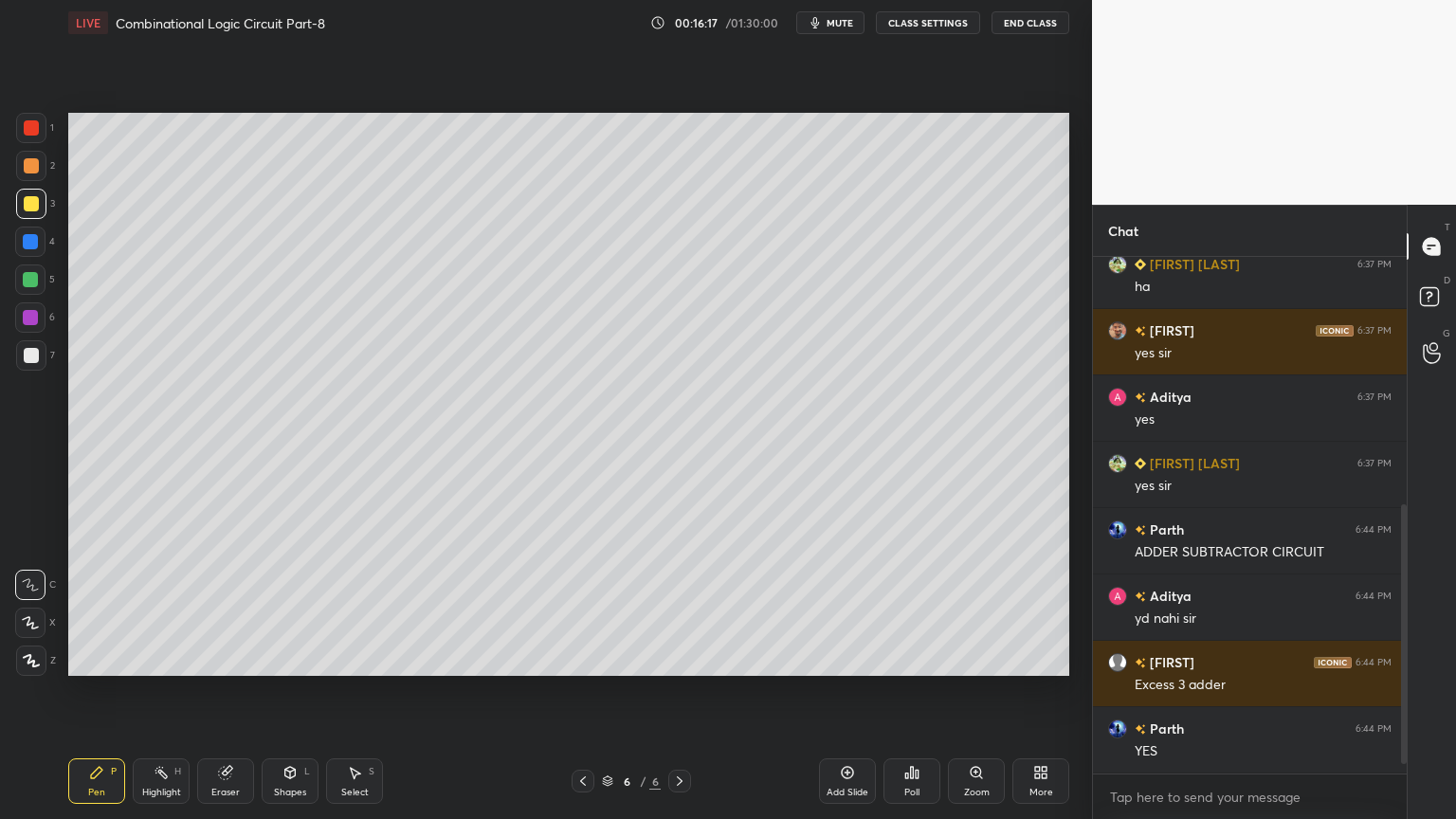 click at bounding box center (30, 242) 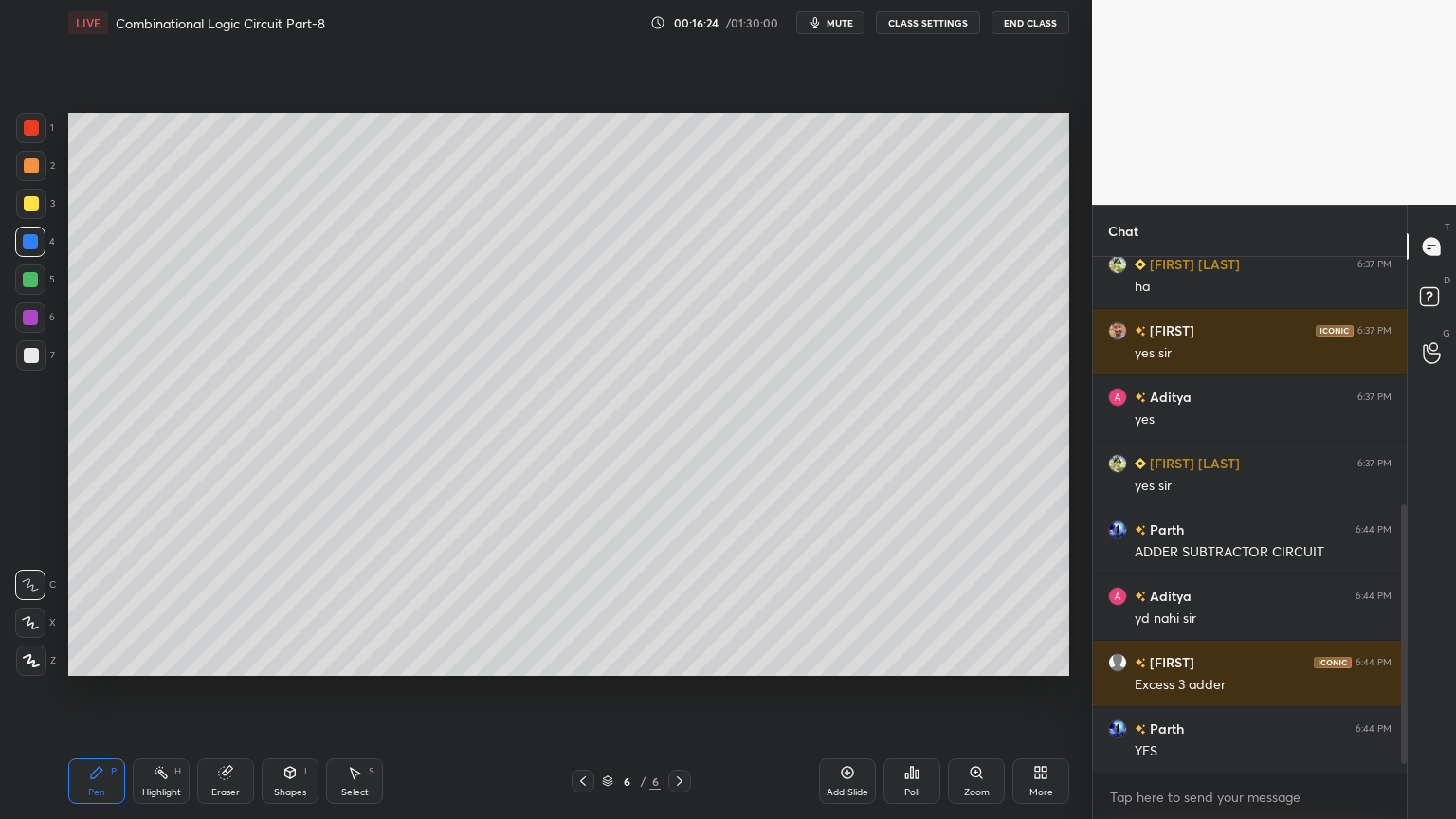click 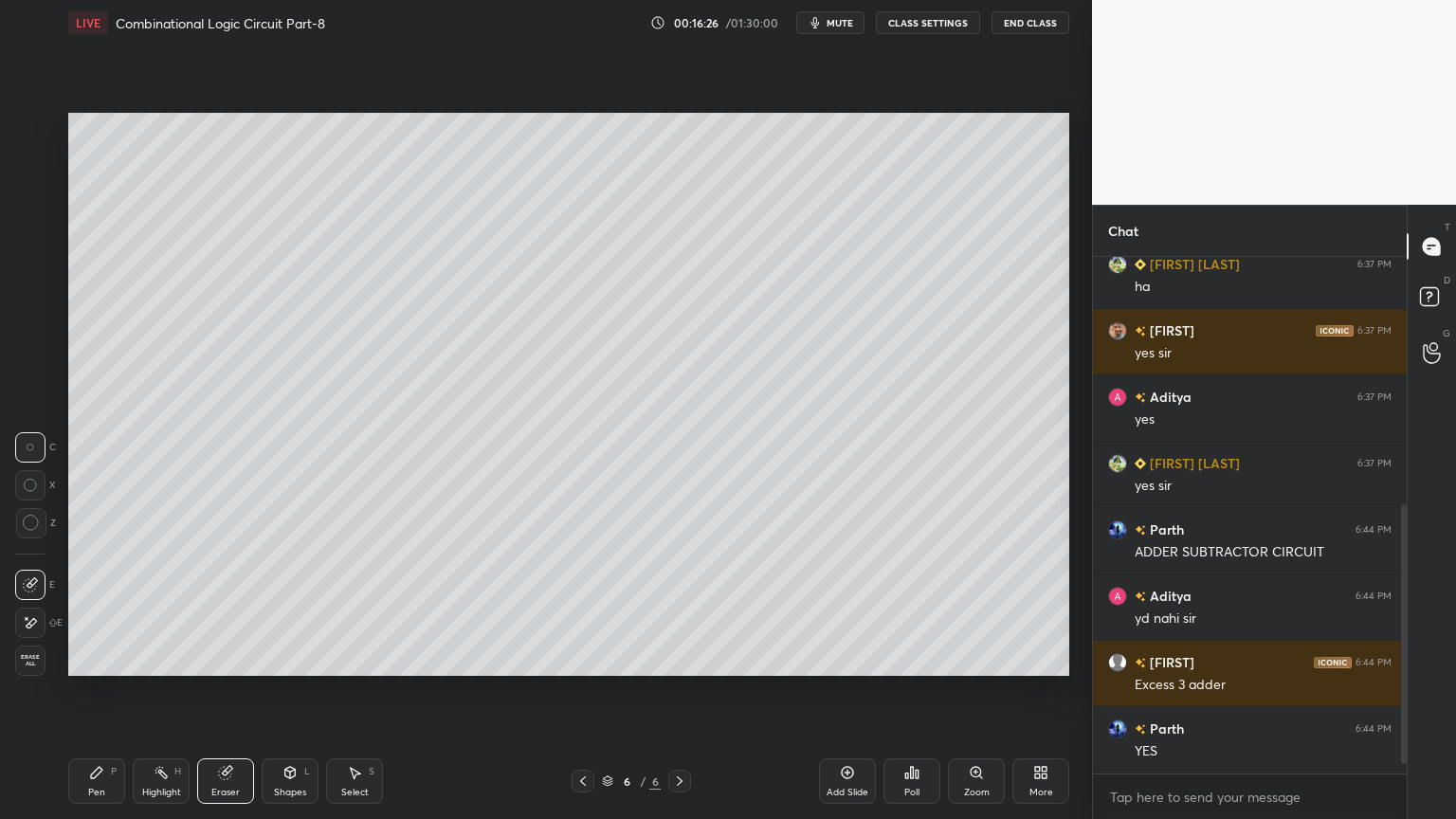 click on "Pen P" at bounding box center (97, 781) 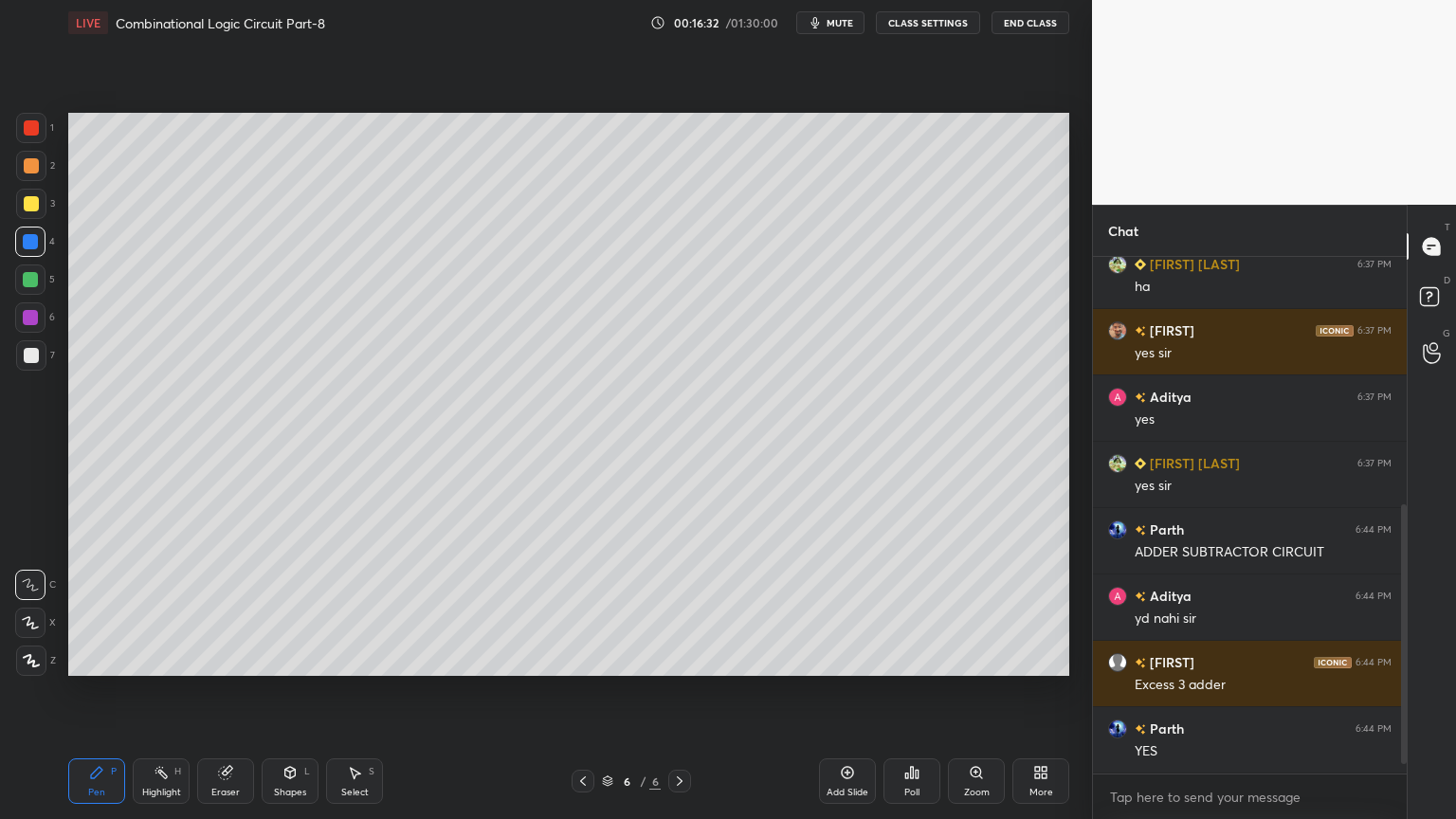 click at bounding box center (30, 280) 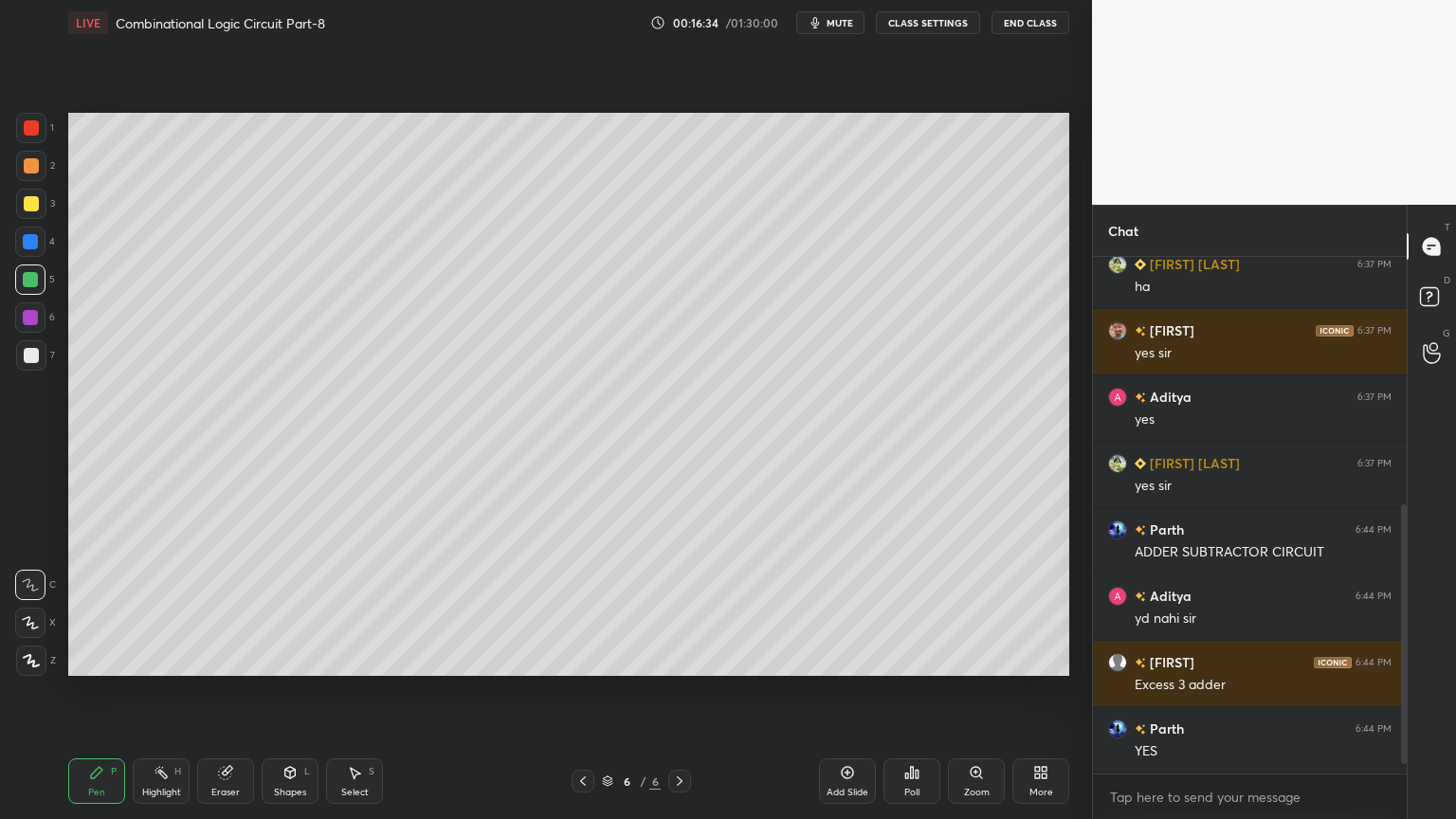 click 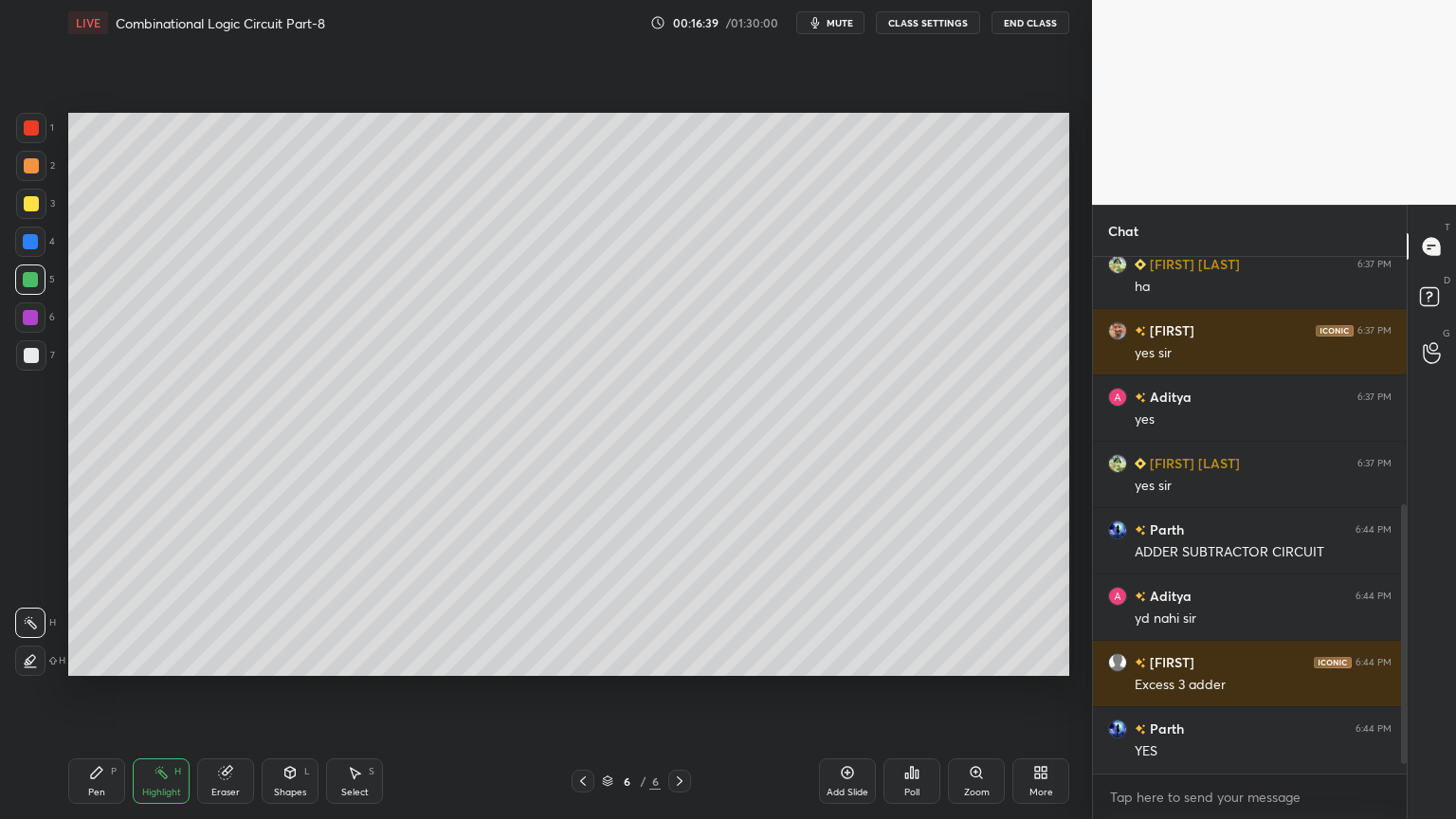 click on "Pen P" at bounding box center (97, 781) 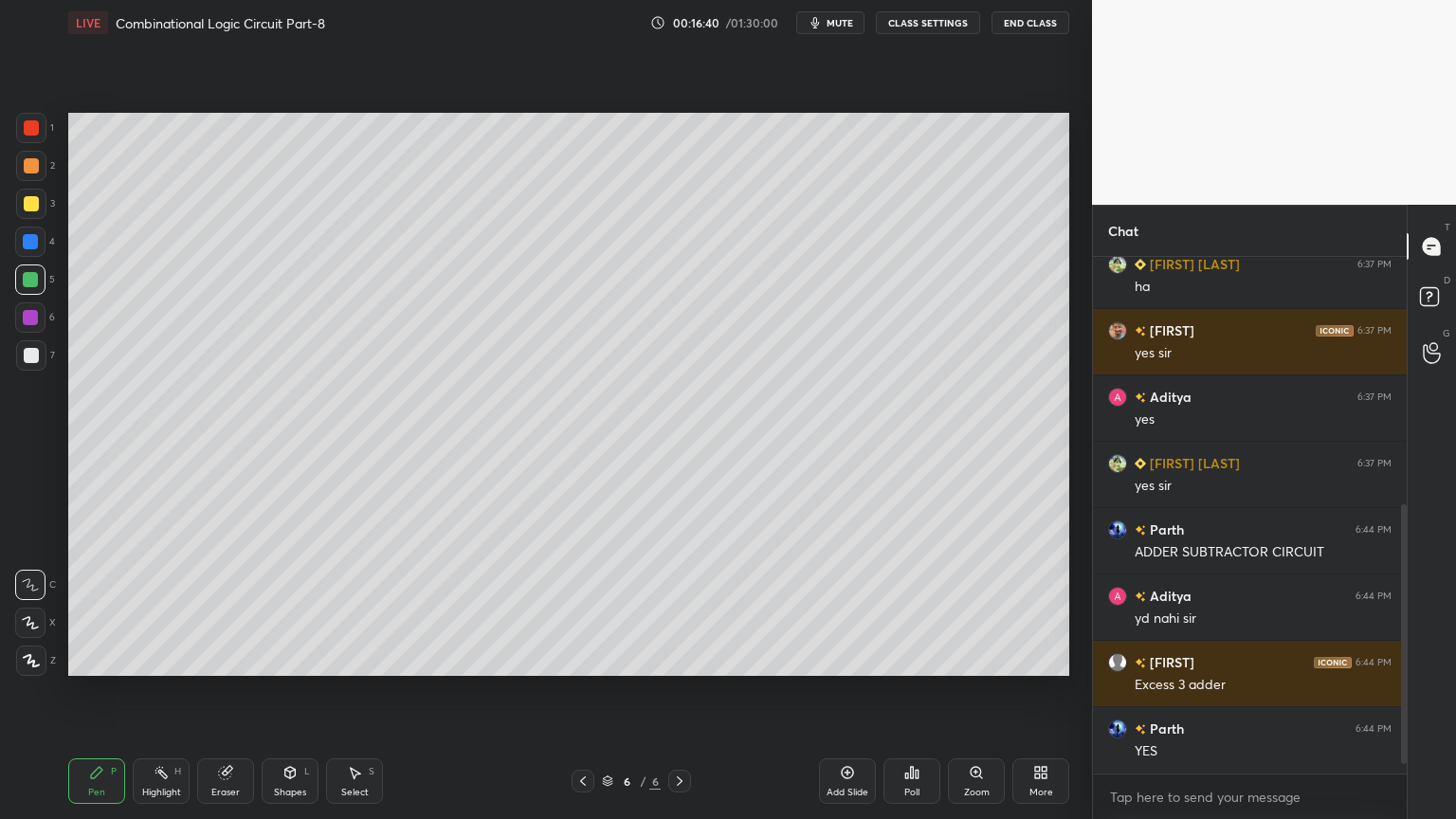 click at bounding box center (30, 318) 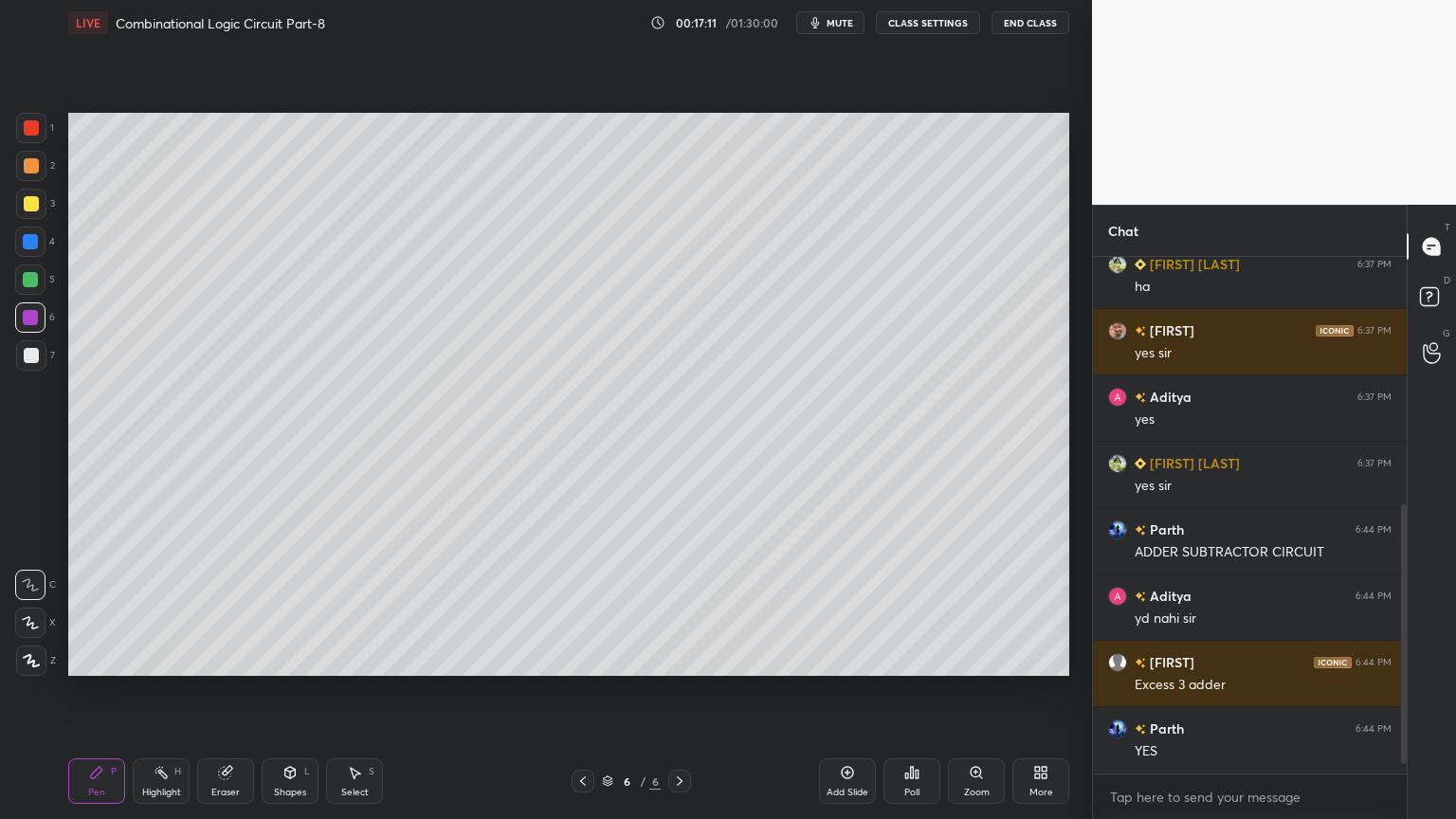 scroll, scrollTop: 473, scrollLeft: 308, axis: both 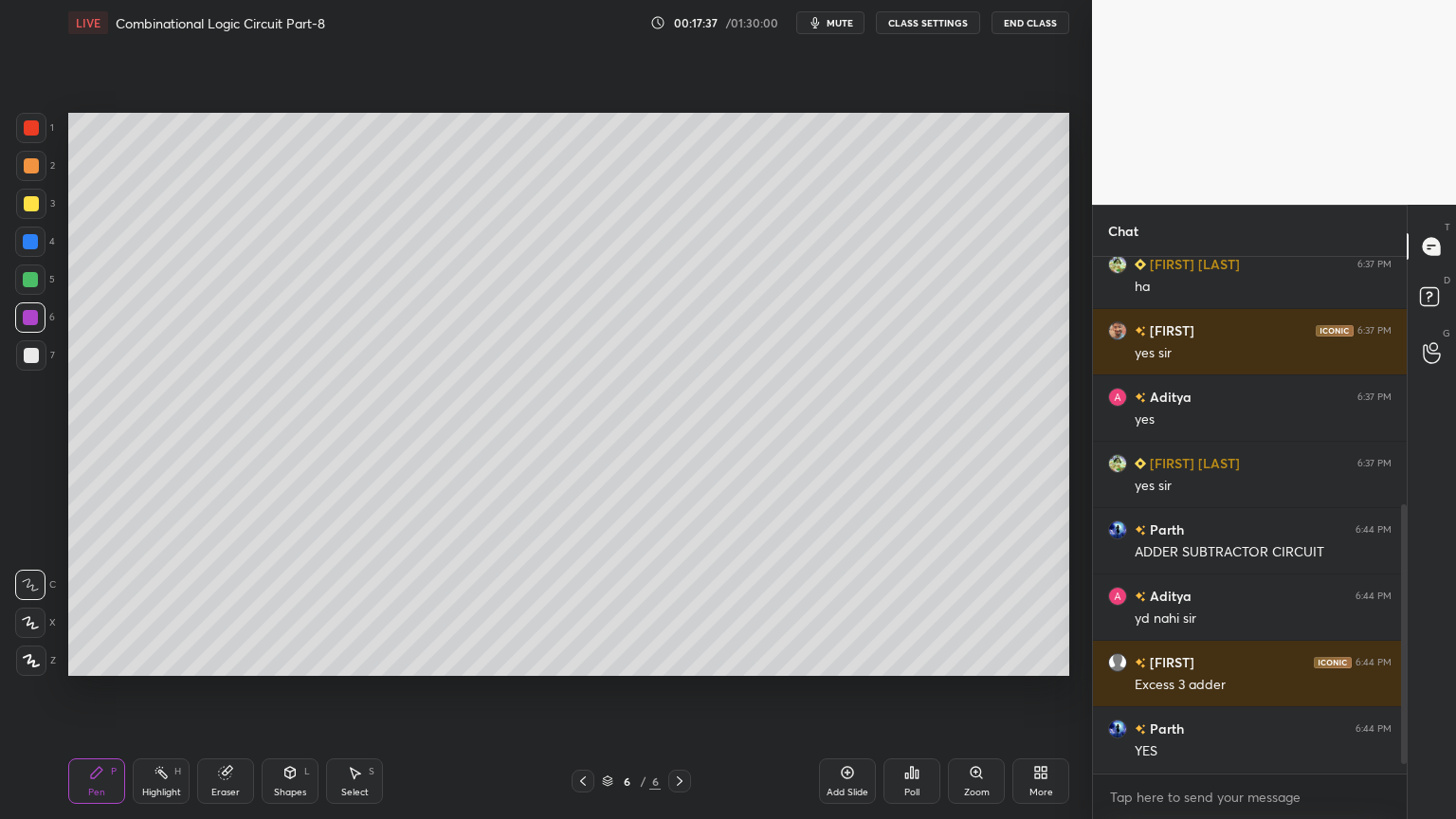 click on "Pen P Highlight H Eraser Shapes L Select S 6 / 6 Add Slide Poll Zoom More" at bounding box center [569, 781] 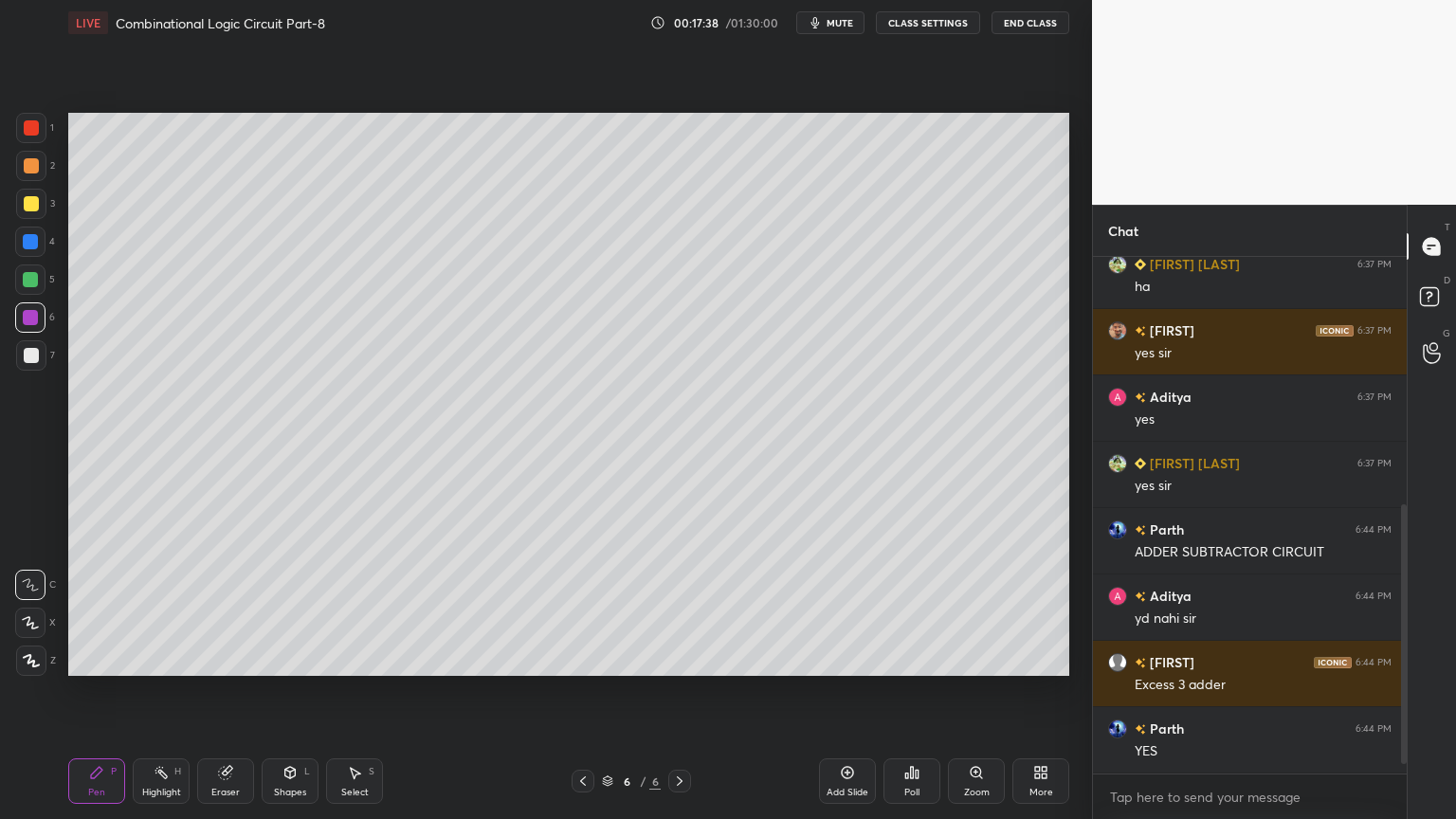 click 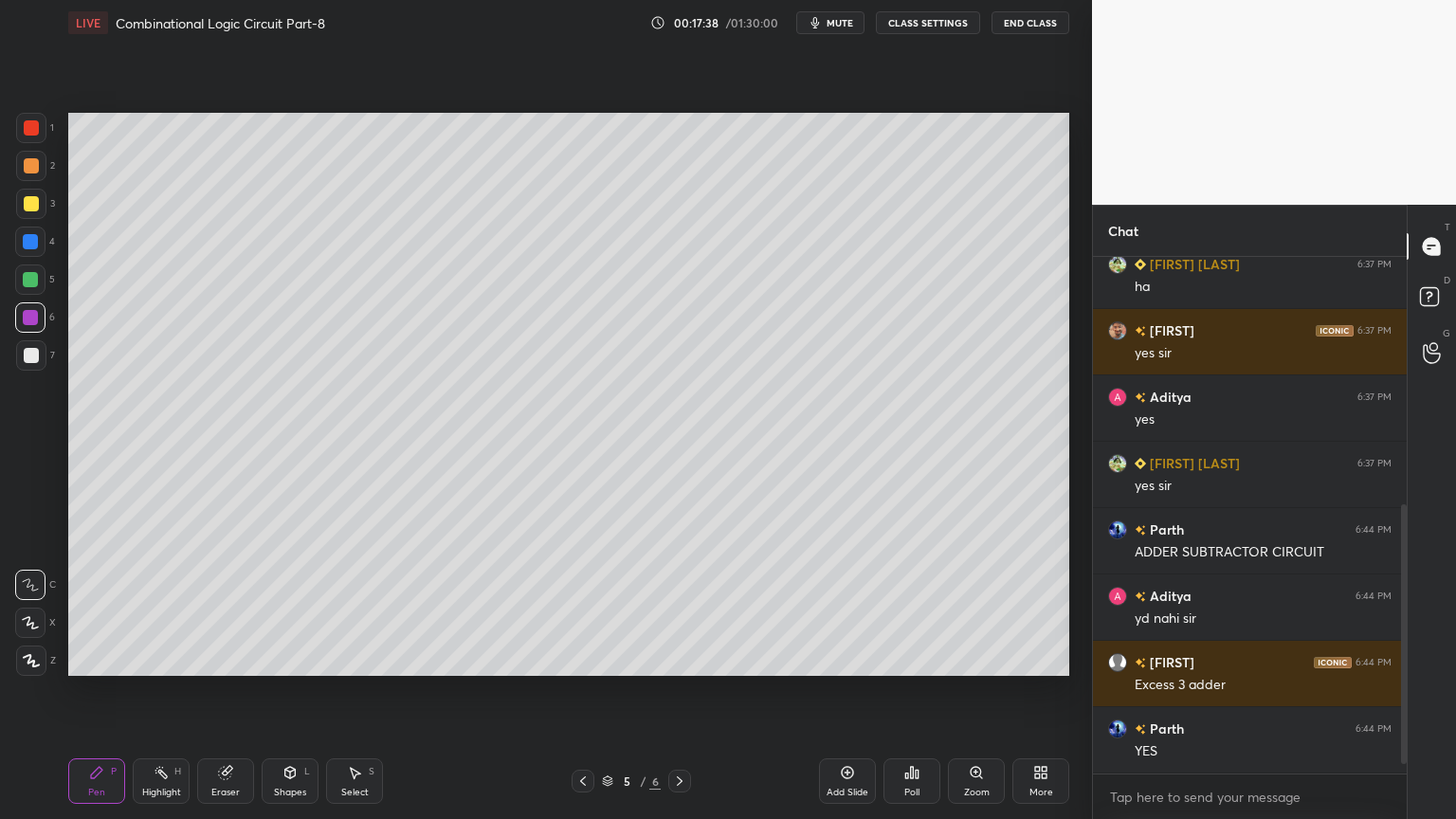 click 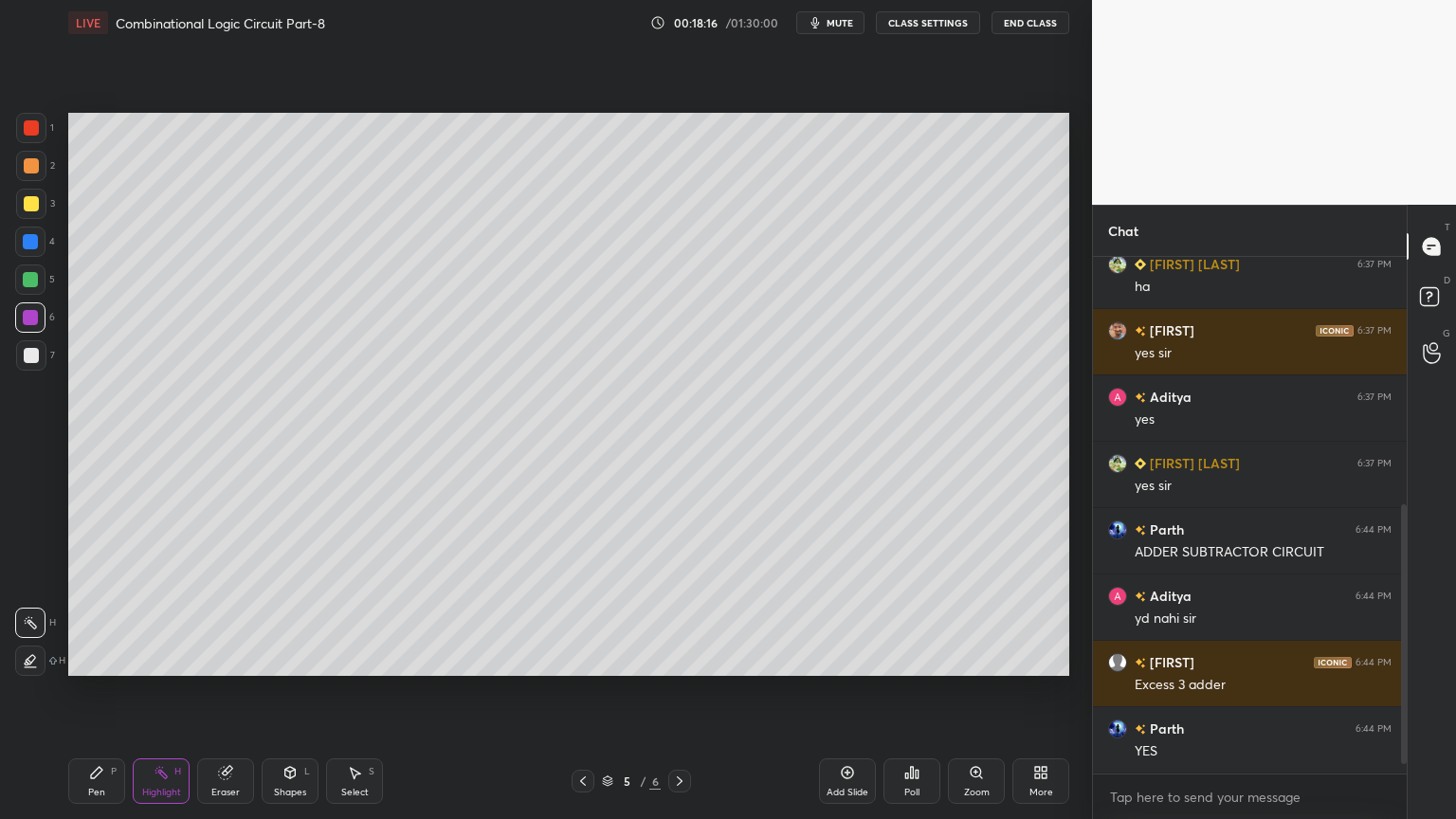 scroll, scrollTop: 519, scrollLeft: 0, axis: vertical 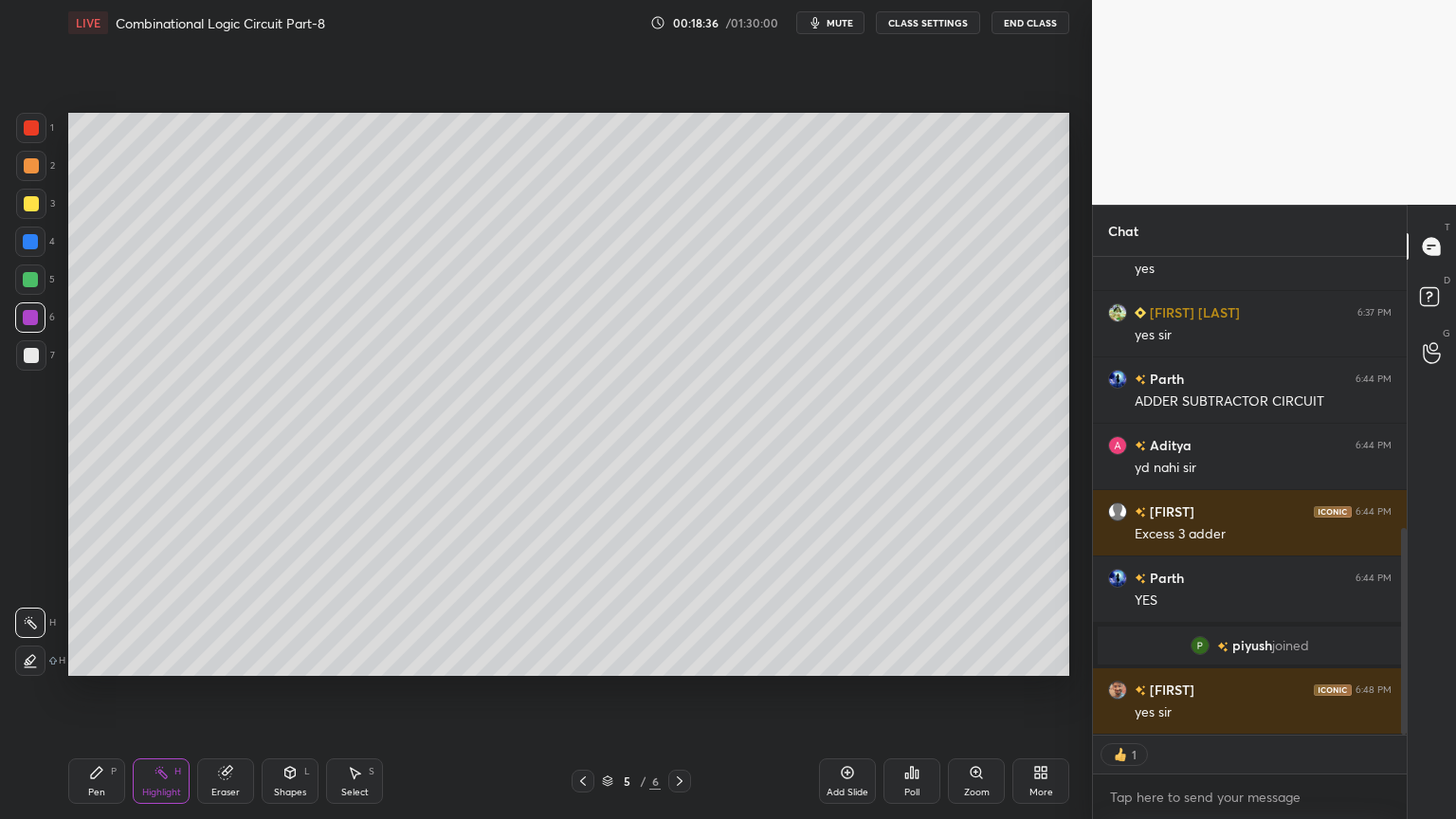 click 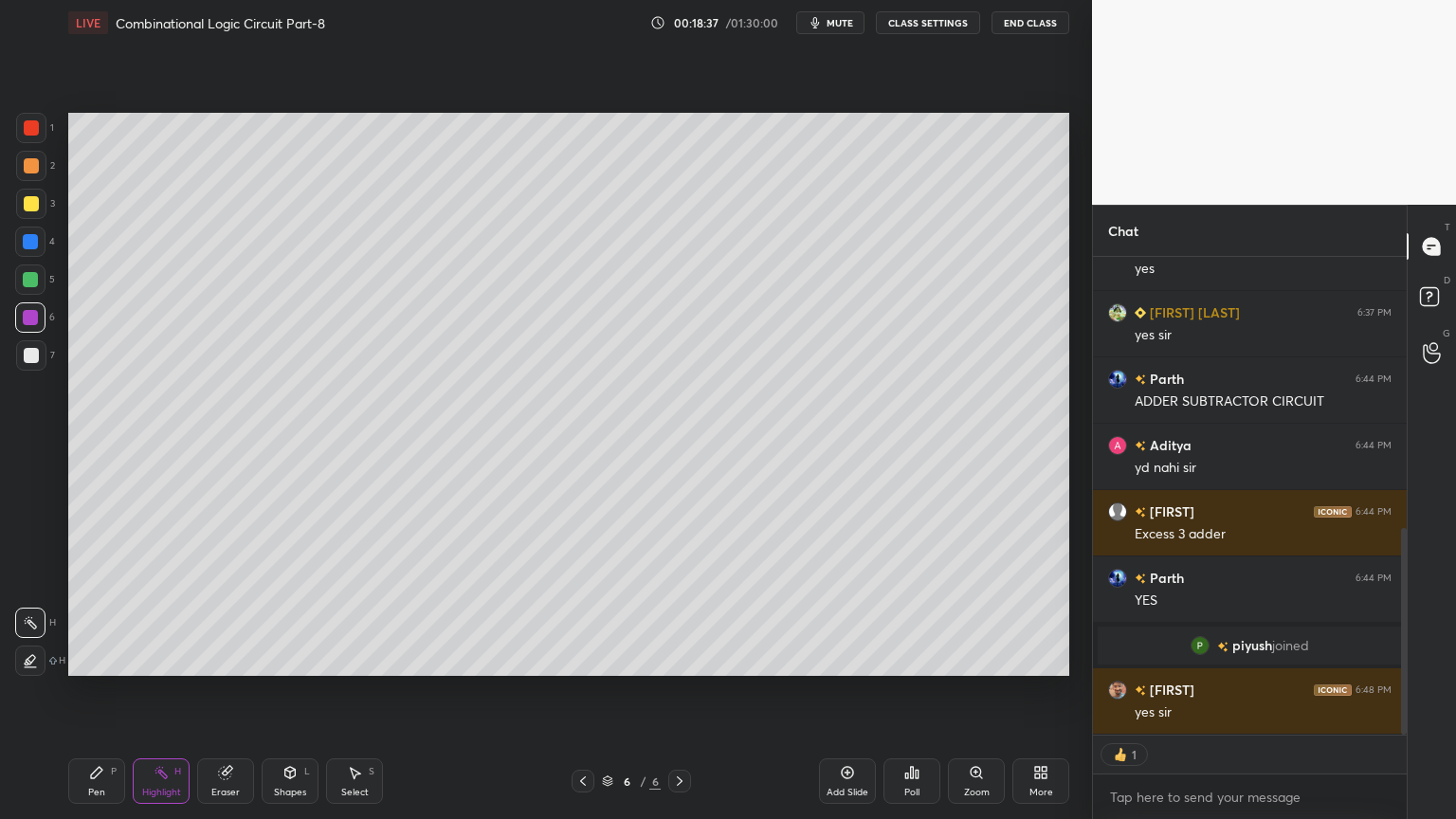 click on "Pen P" at bounding box center (97, 781) 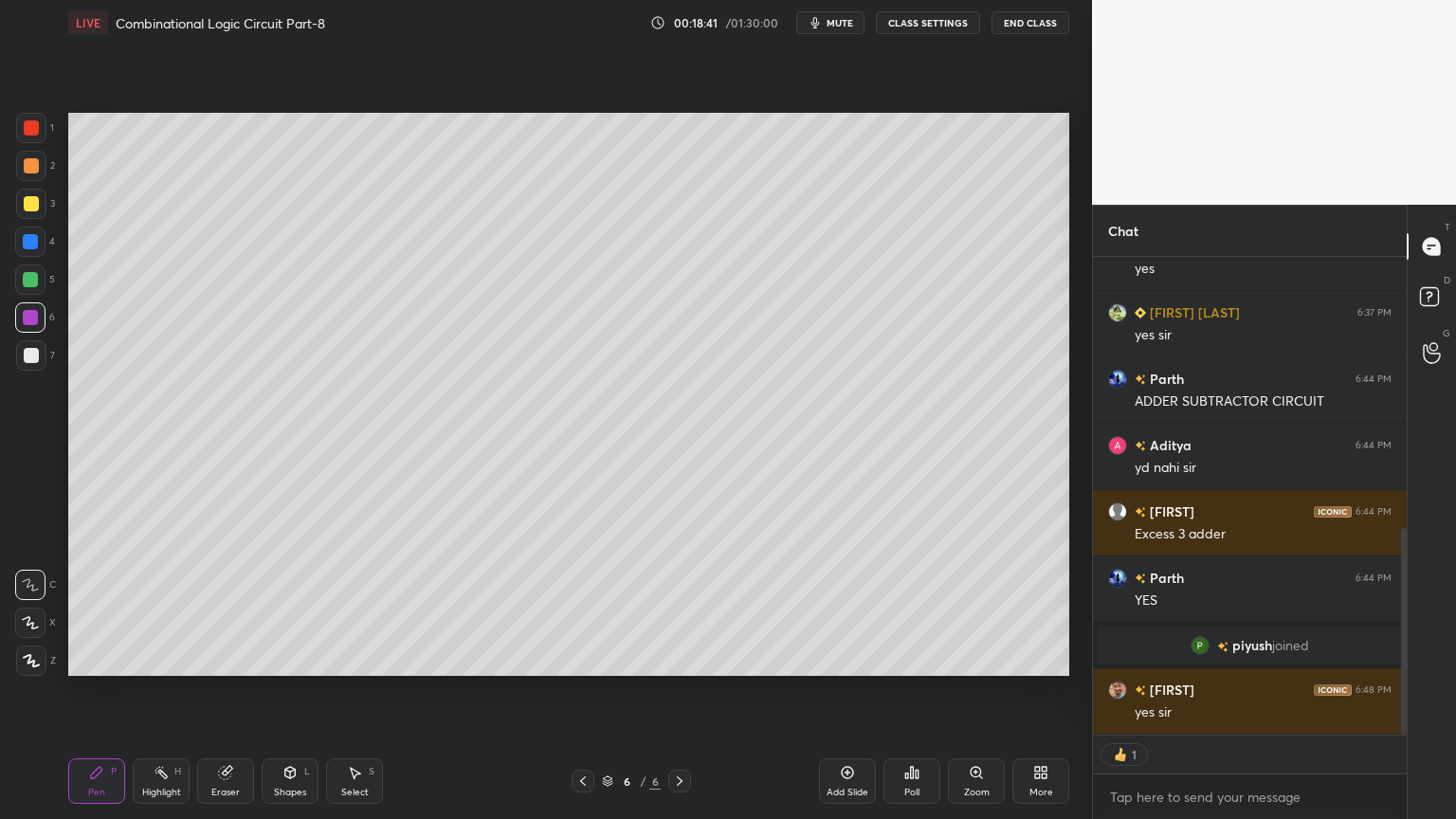 click at bounding box center (30, 280) 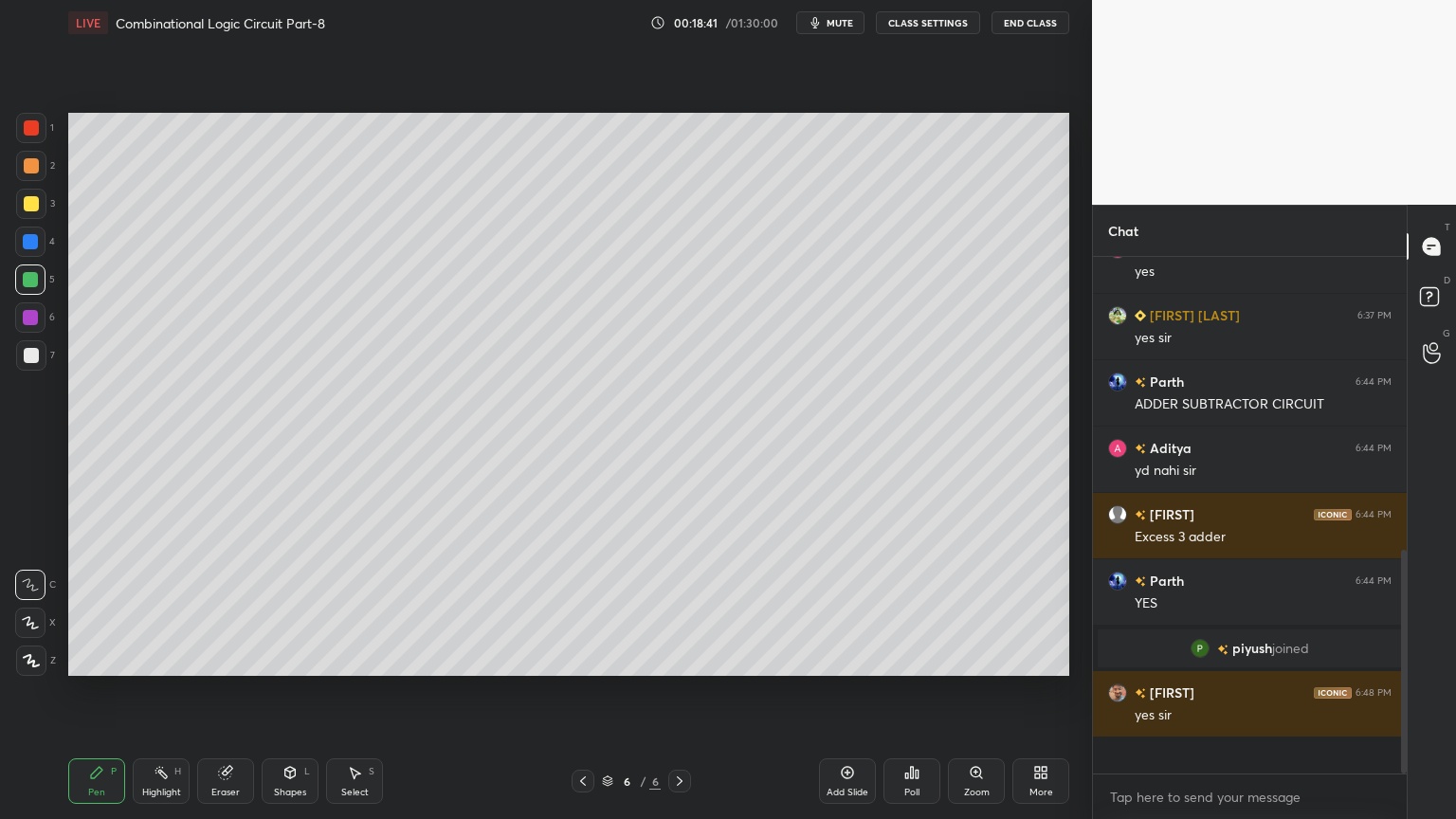 scroll, scrollTop: 6, scrollLeft: 6, axis: both 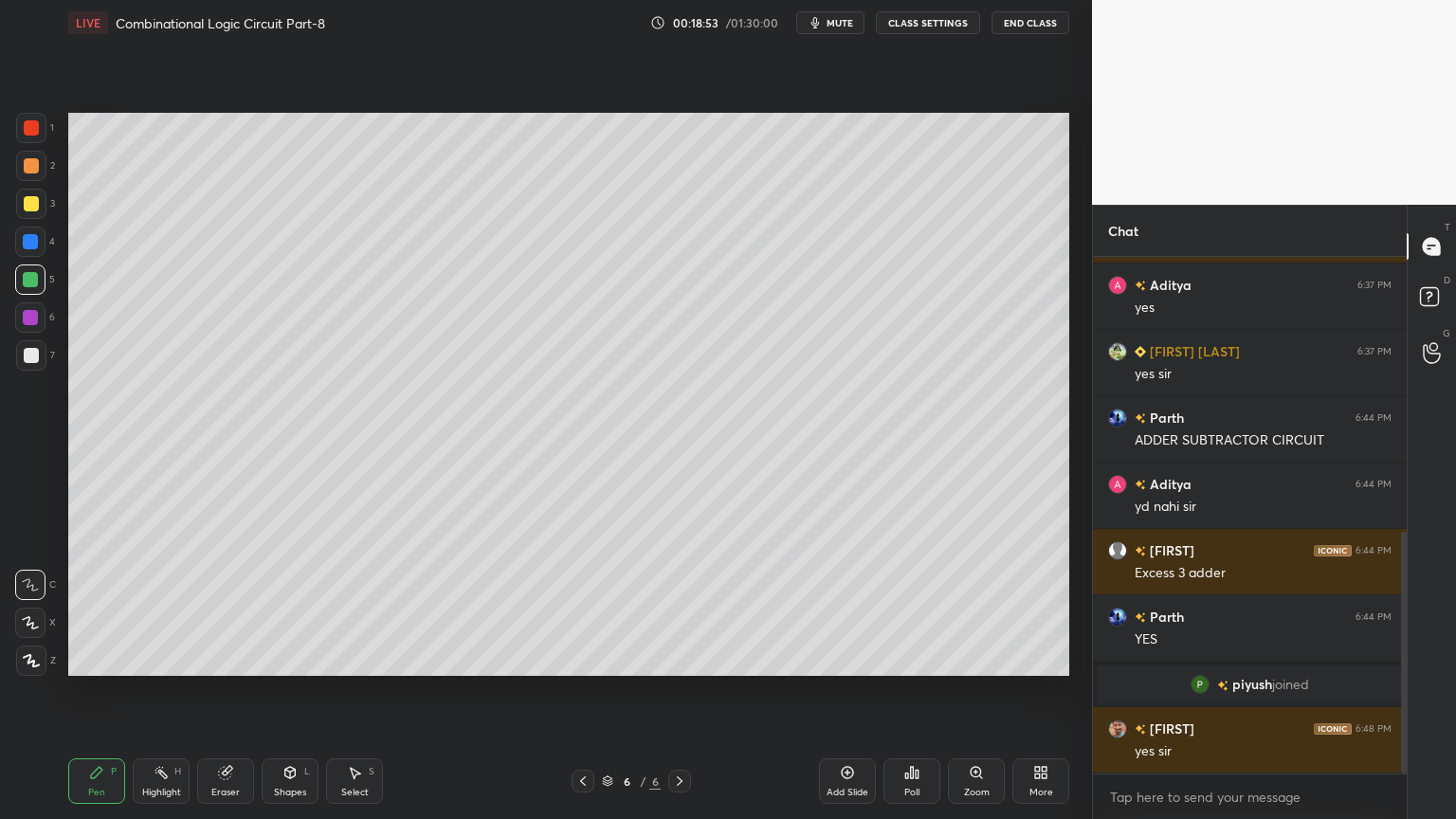 click on "Highlight H" at bounding box center (161, 781) 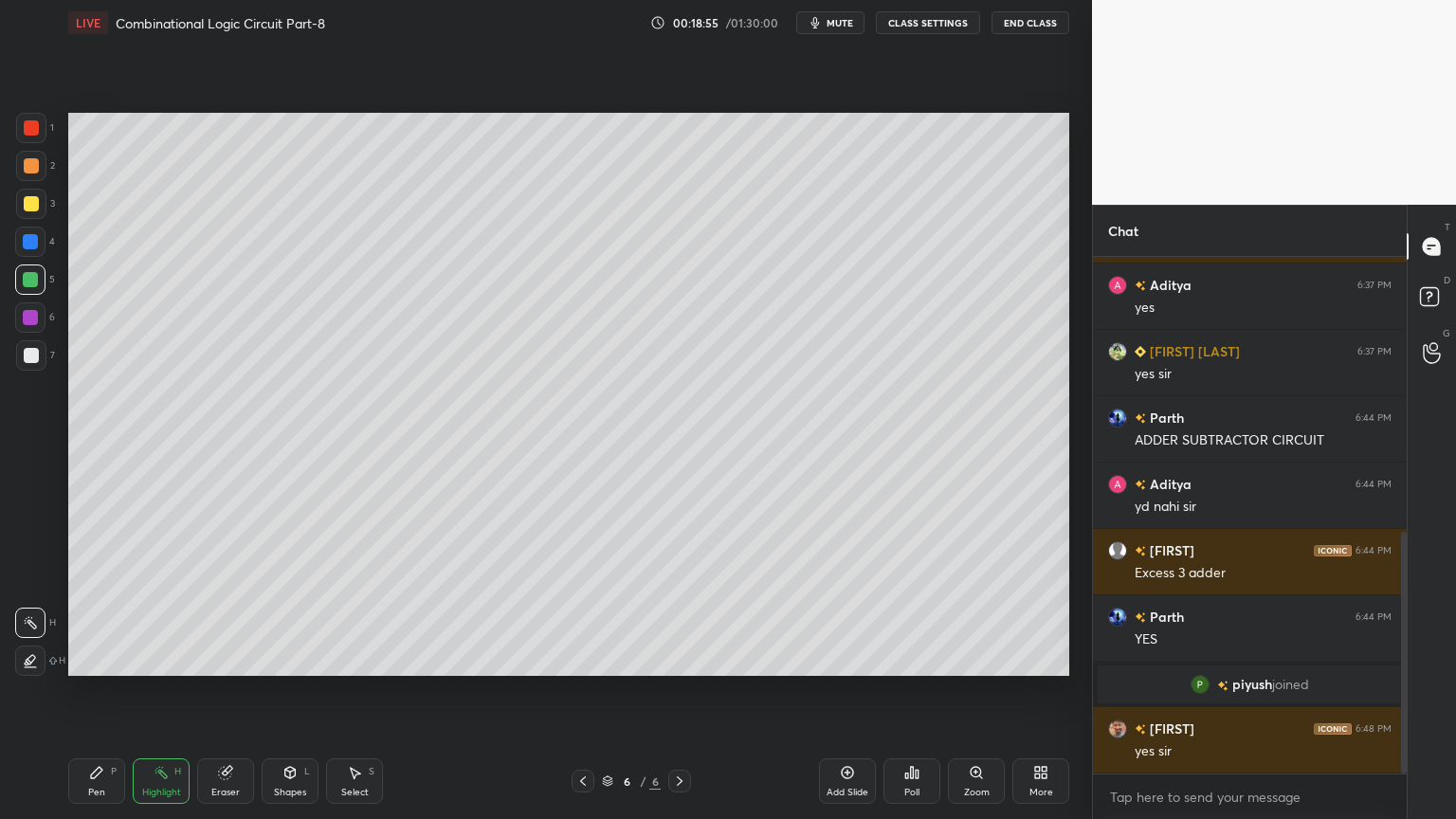 click at bounding box center (30, 318) 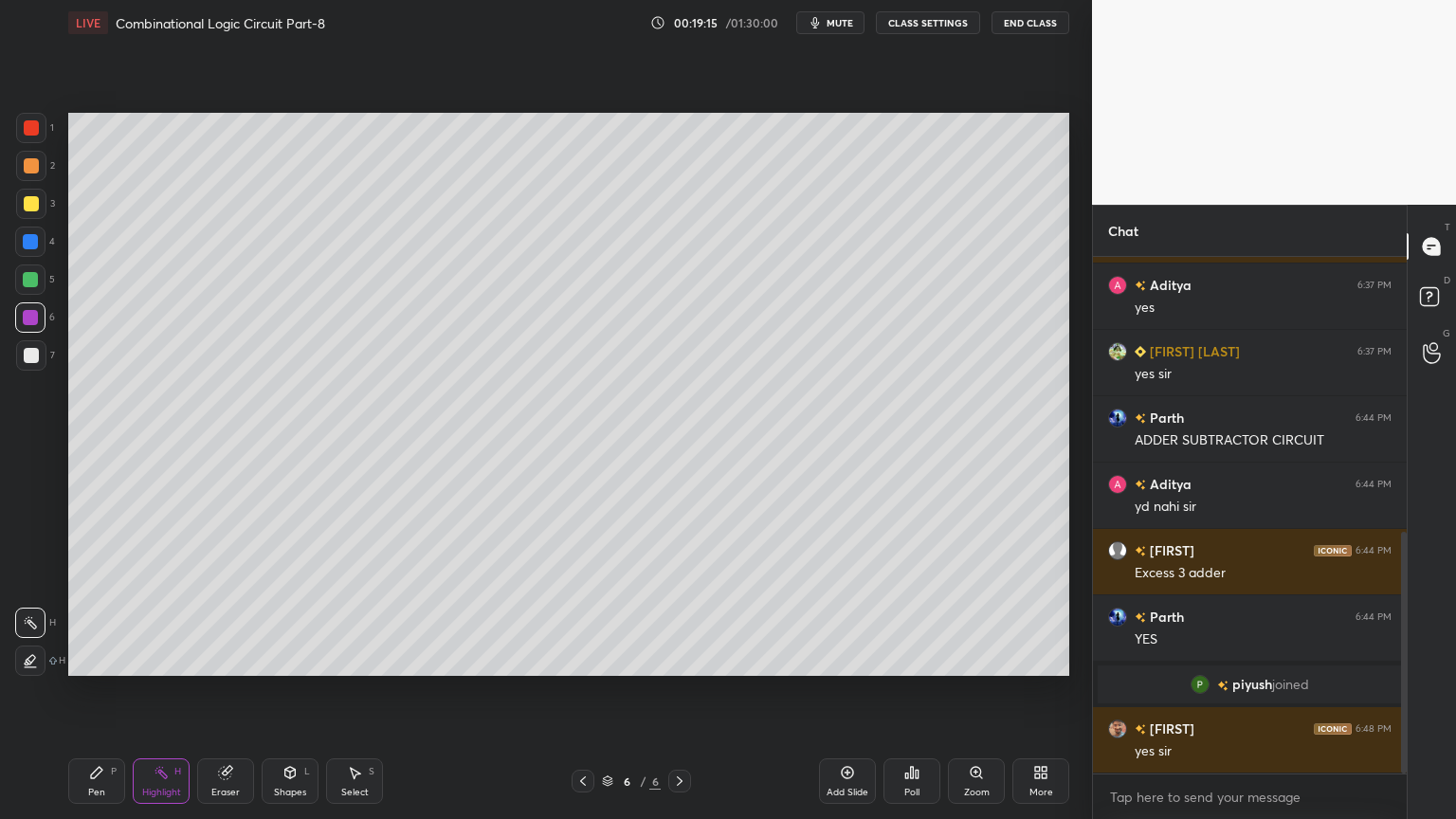click at bounding box center (31, 355) 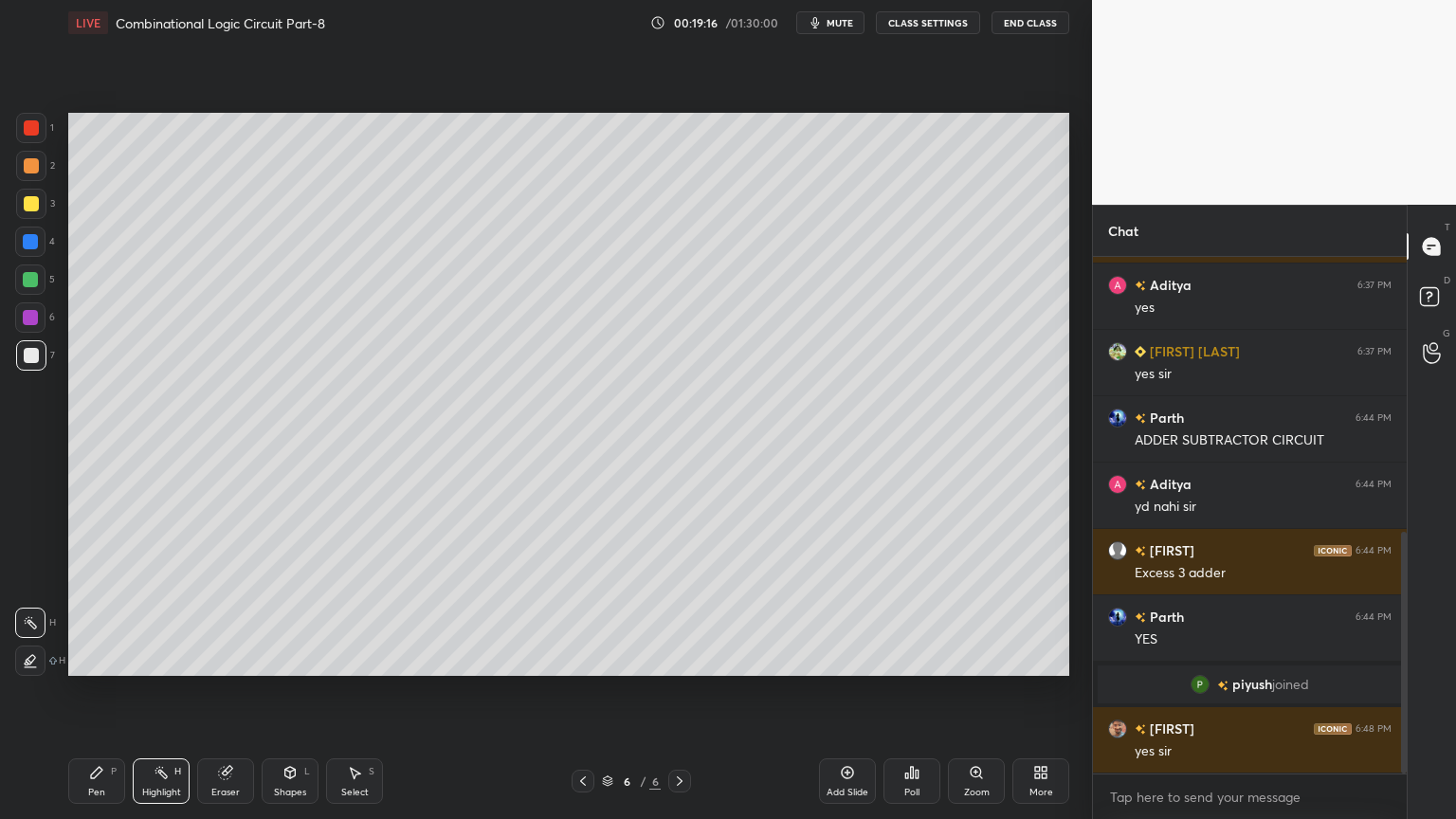 click on "LIVE Combinational Logic Circuit Part-8 00:19:16 /  01:30:00 mute CLASS SETTINGS End Class Setting up your live class Poll for   secs No correct answer Start poll Back Combinational Logic Circuit Part-8 • L21 of Complete Course on Digital Logic [FIRST] [LAST] Pen P Highlight H Eraser Shapes L Select S 6 / 6 Add Slide Poll Zoom More" at bounding box center [569, 410] 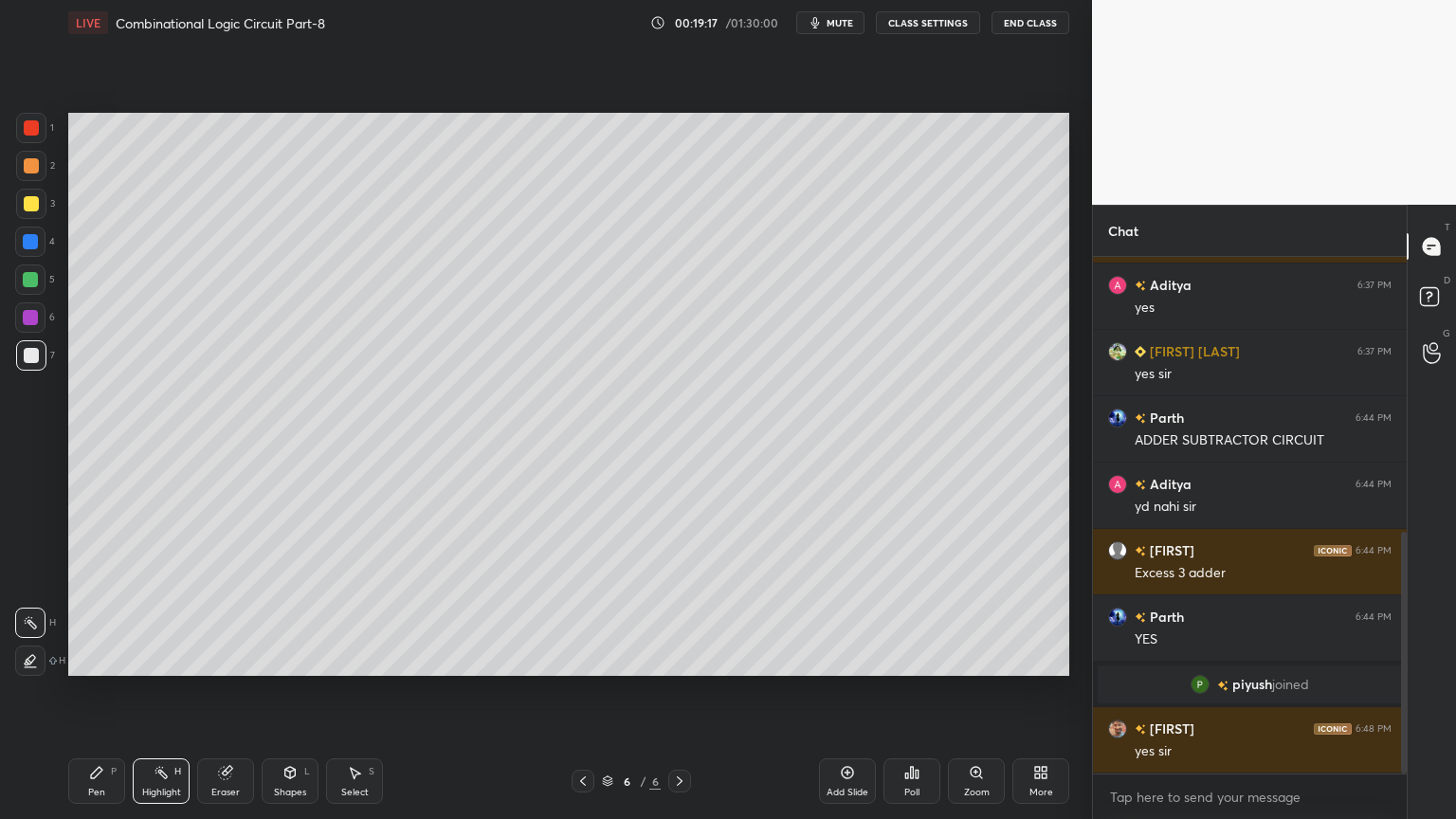 click on "Pen P" at bounding box center [97, 781] 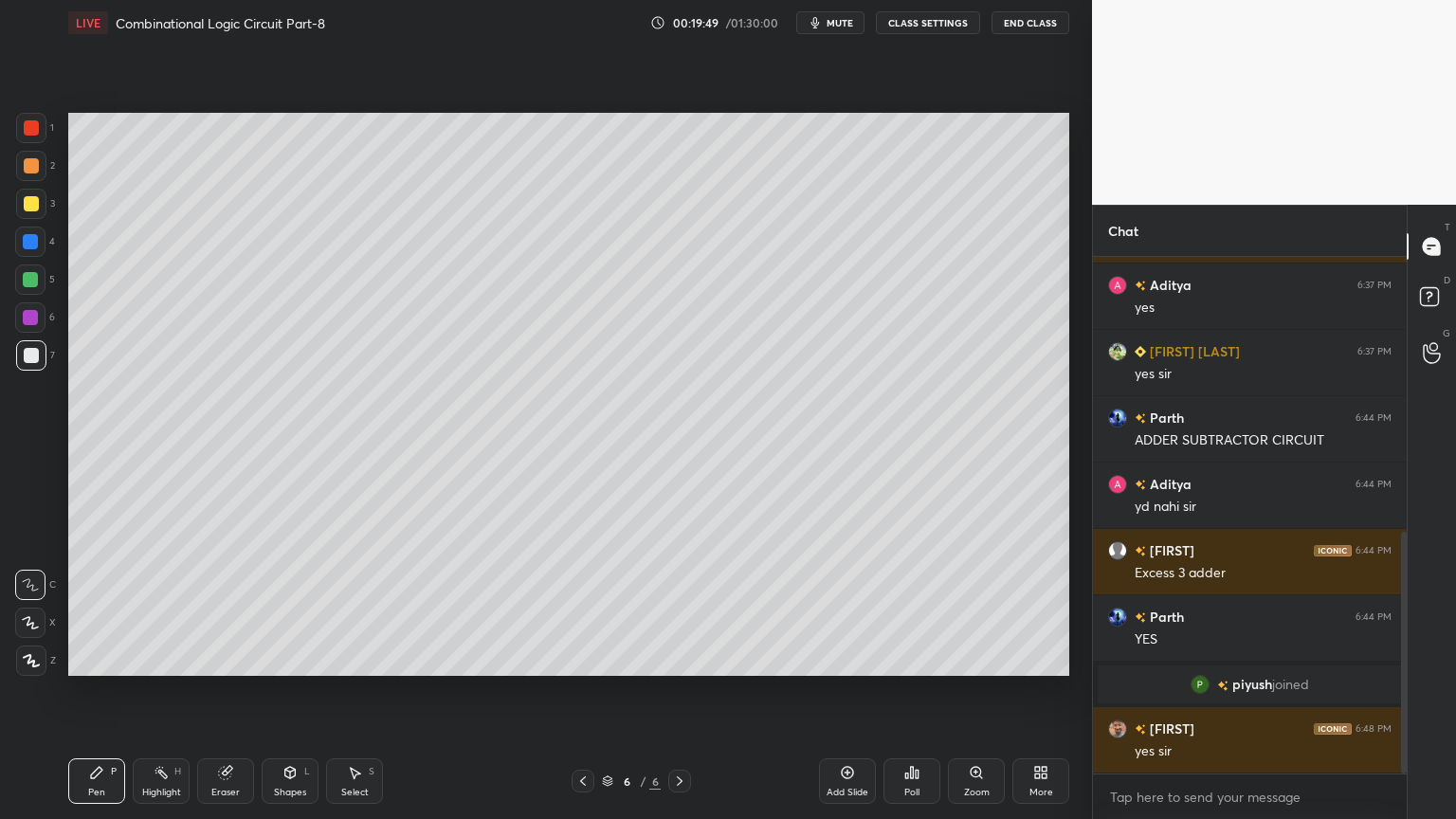 click 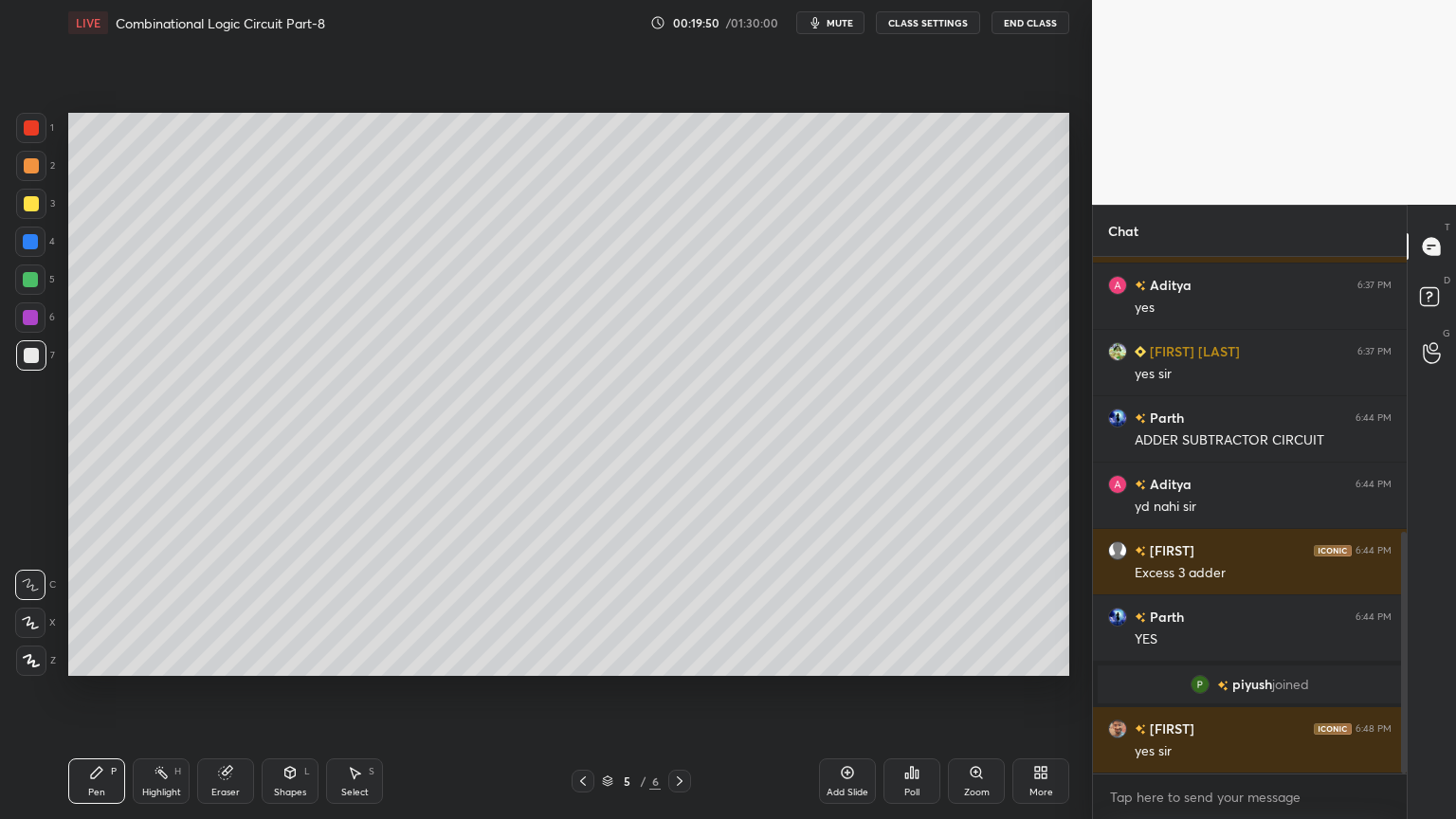 click on "Highlight H" at bounding box center [161, 781] 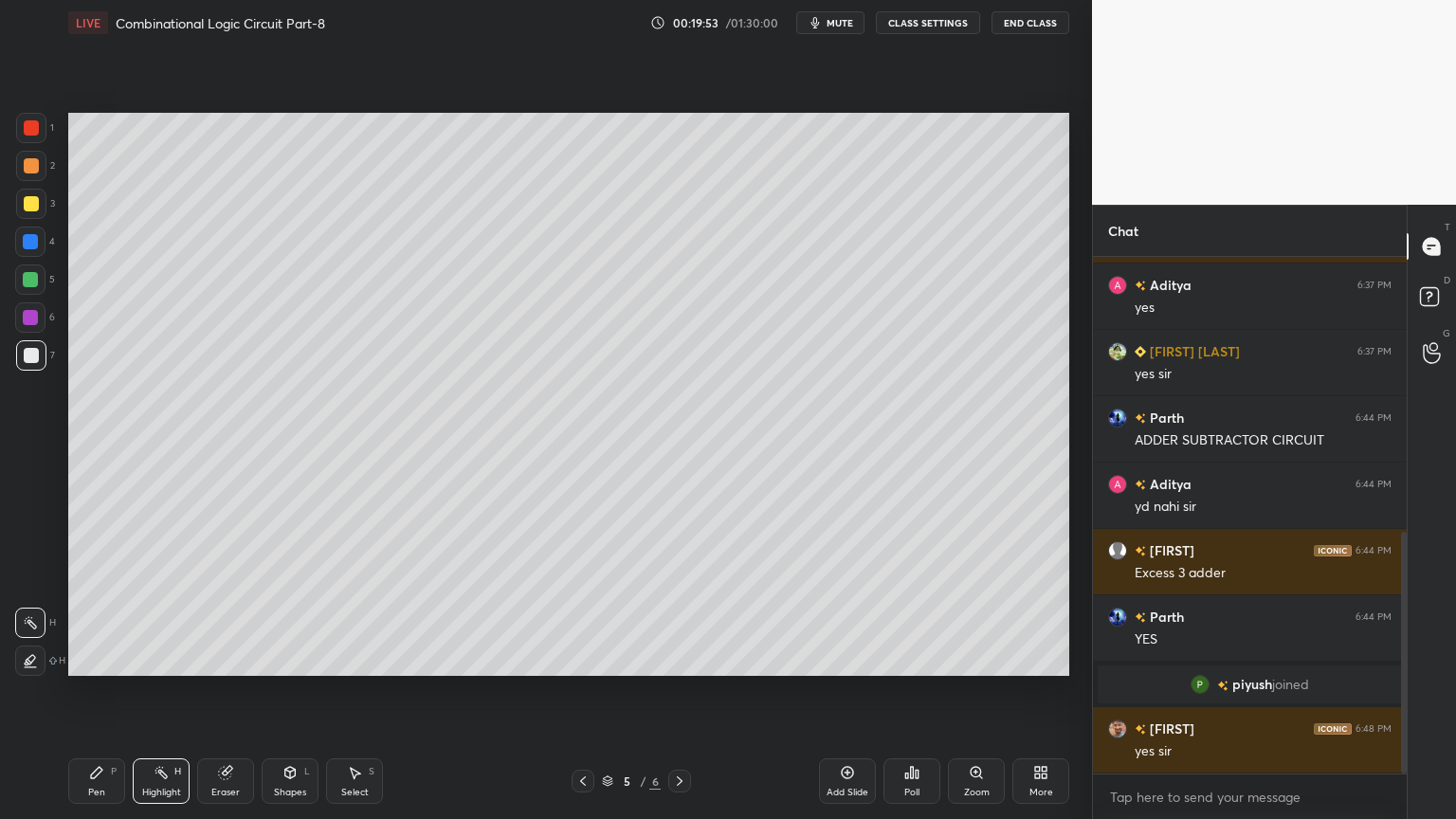 click at bounding box center [30, 280] 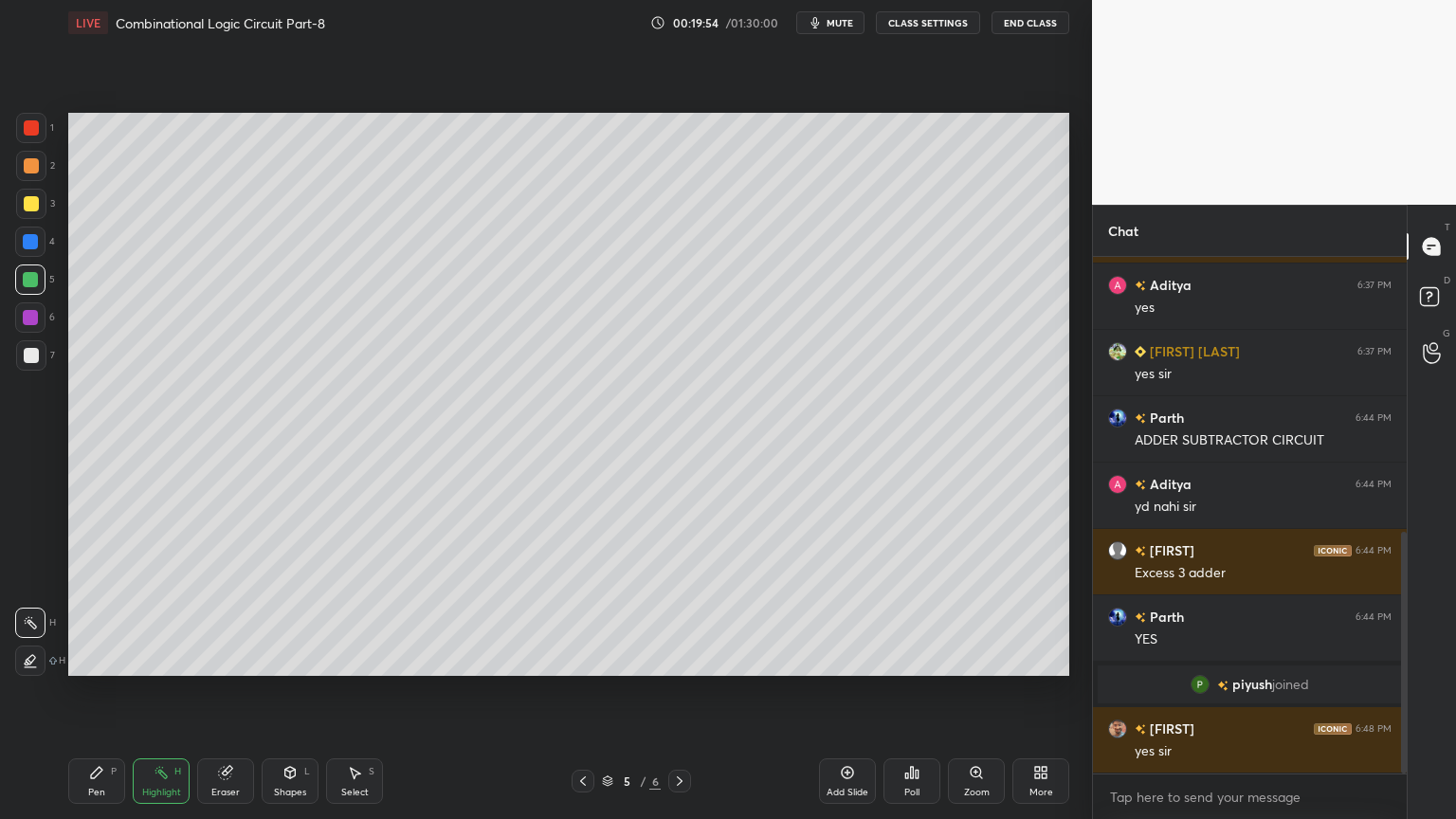 click at bounding box center [30, 318] 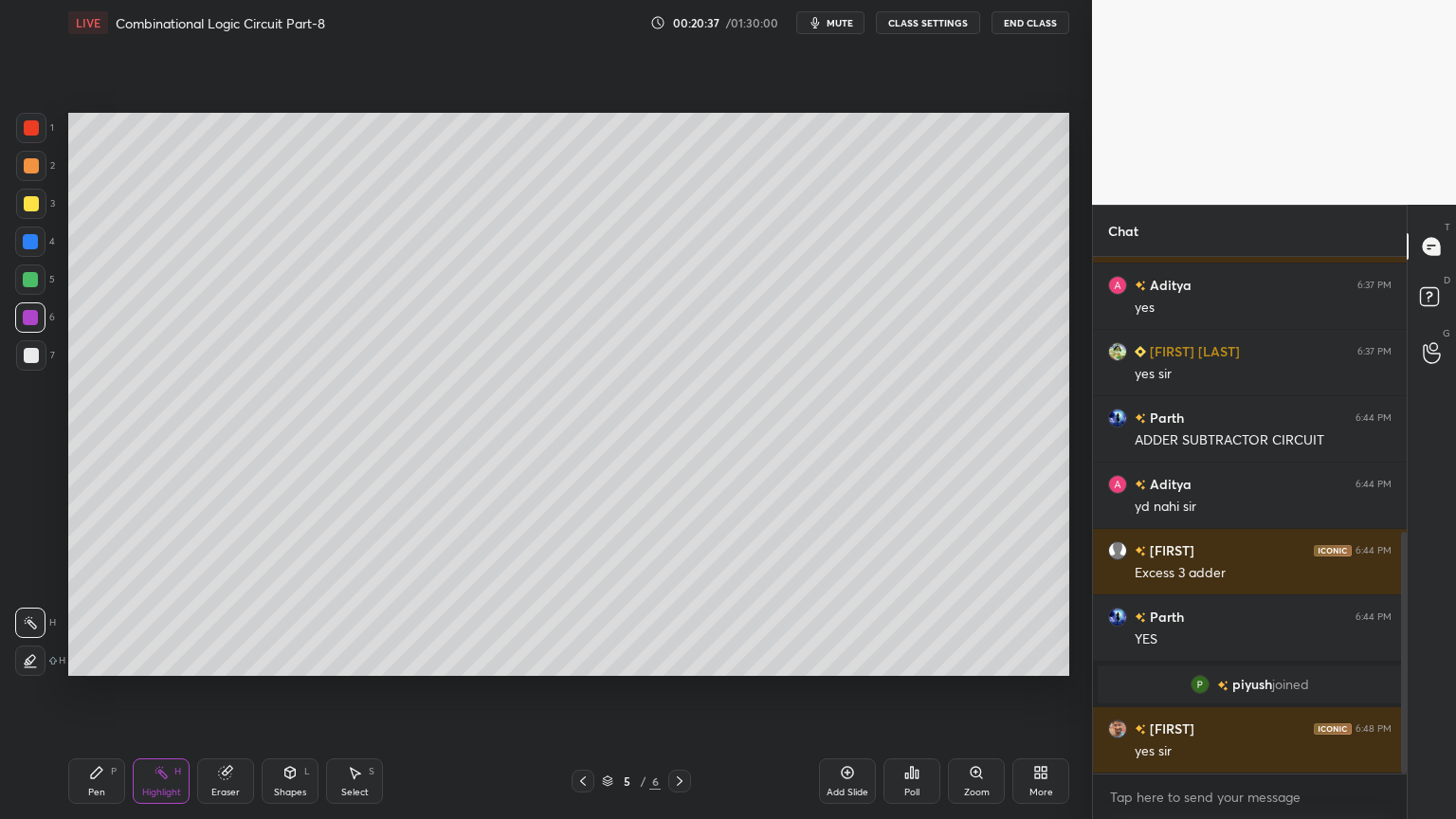 click at bounding box center [680, 781] 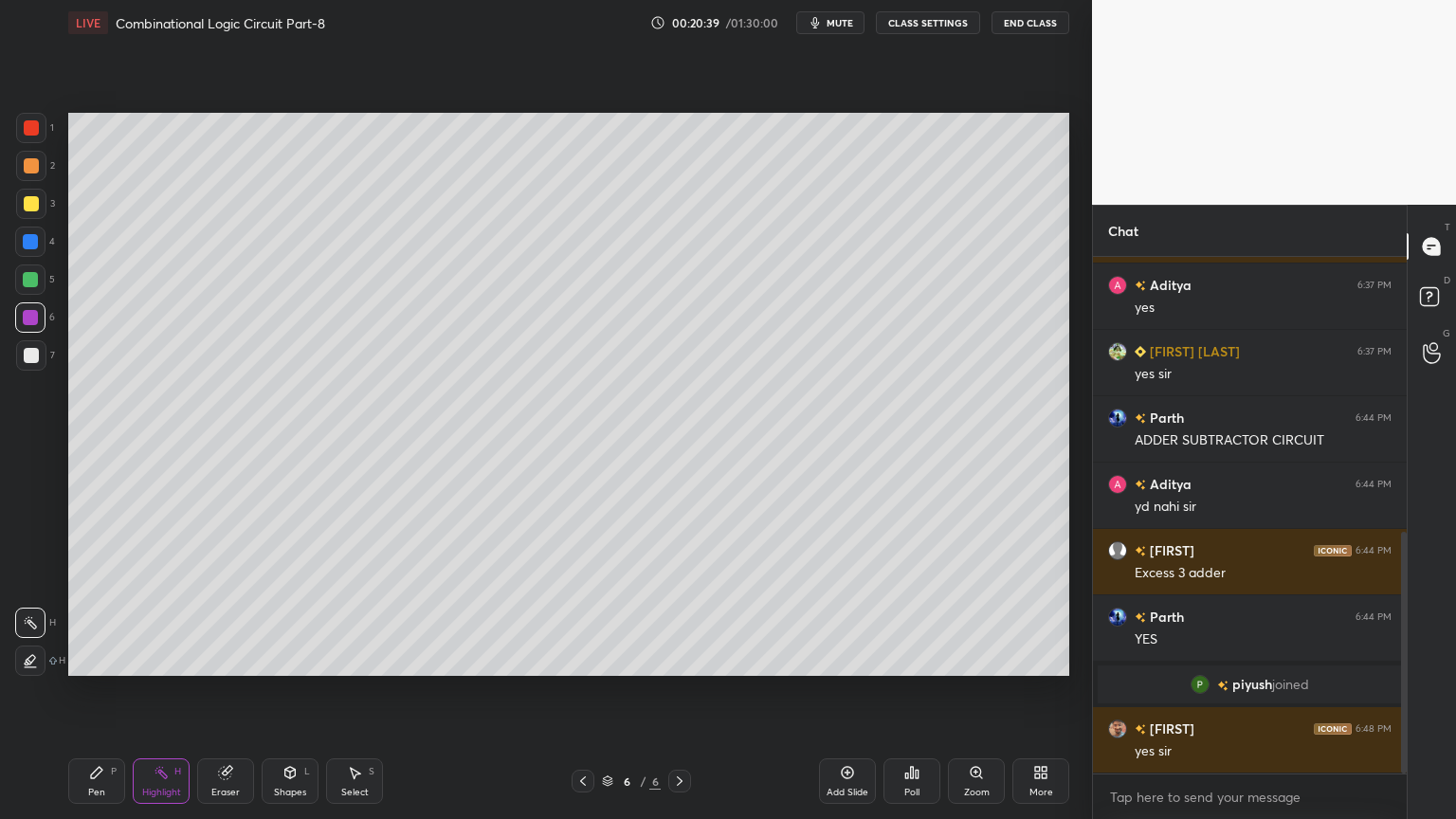 click 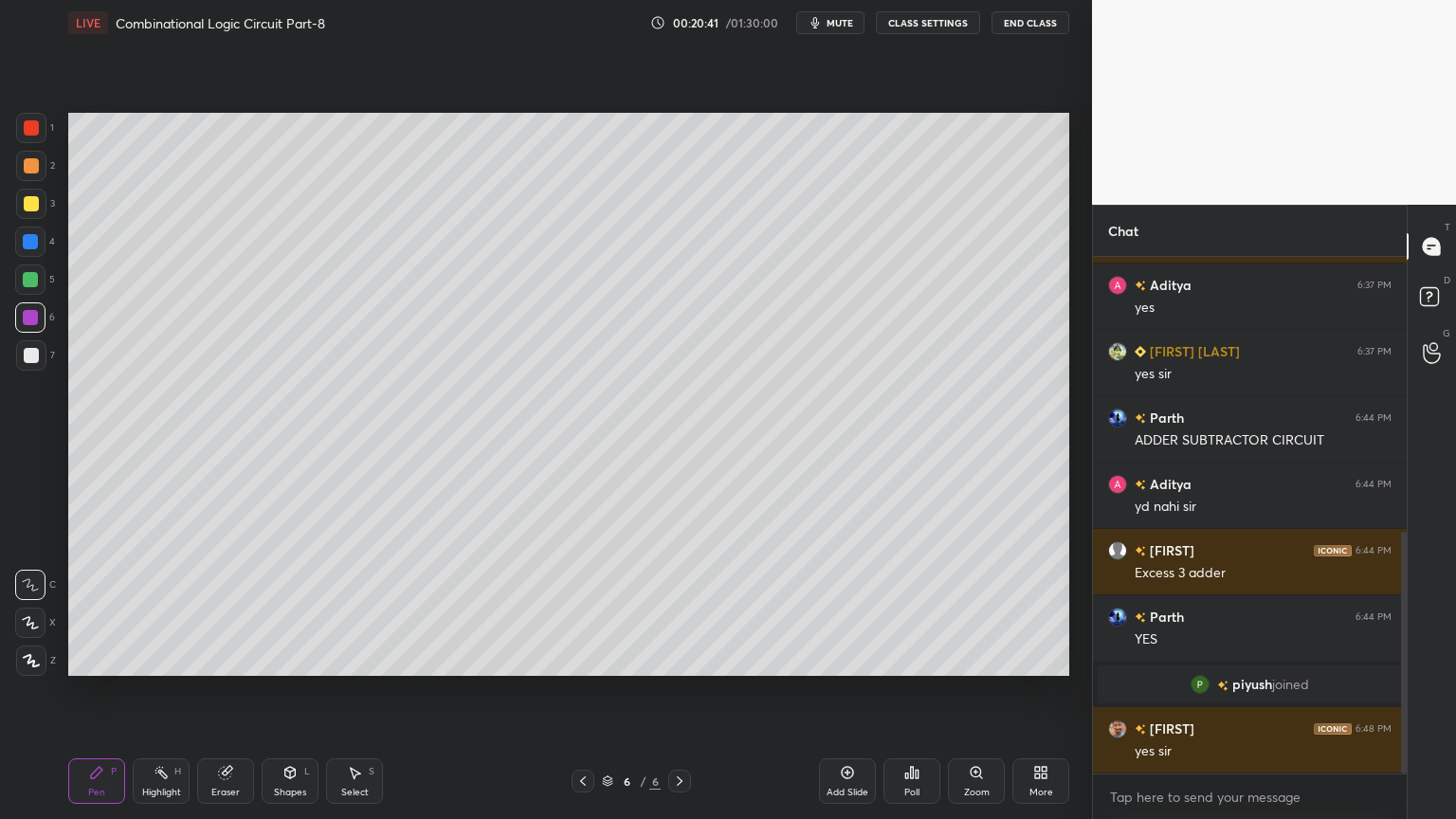 click at bounding box center [30, 242] 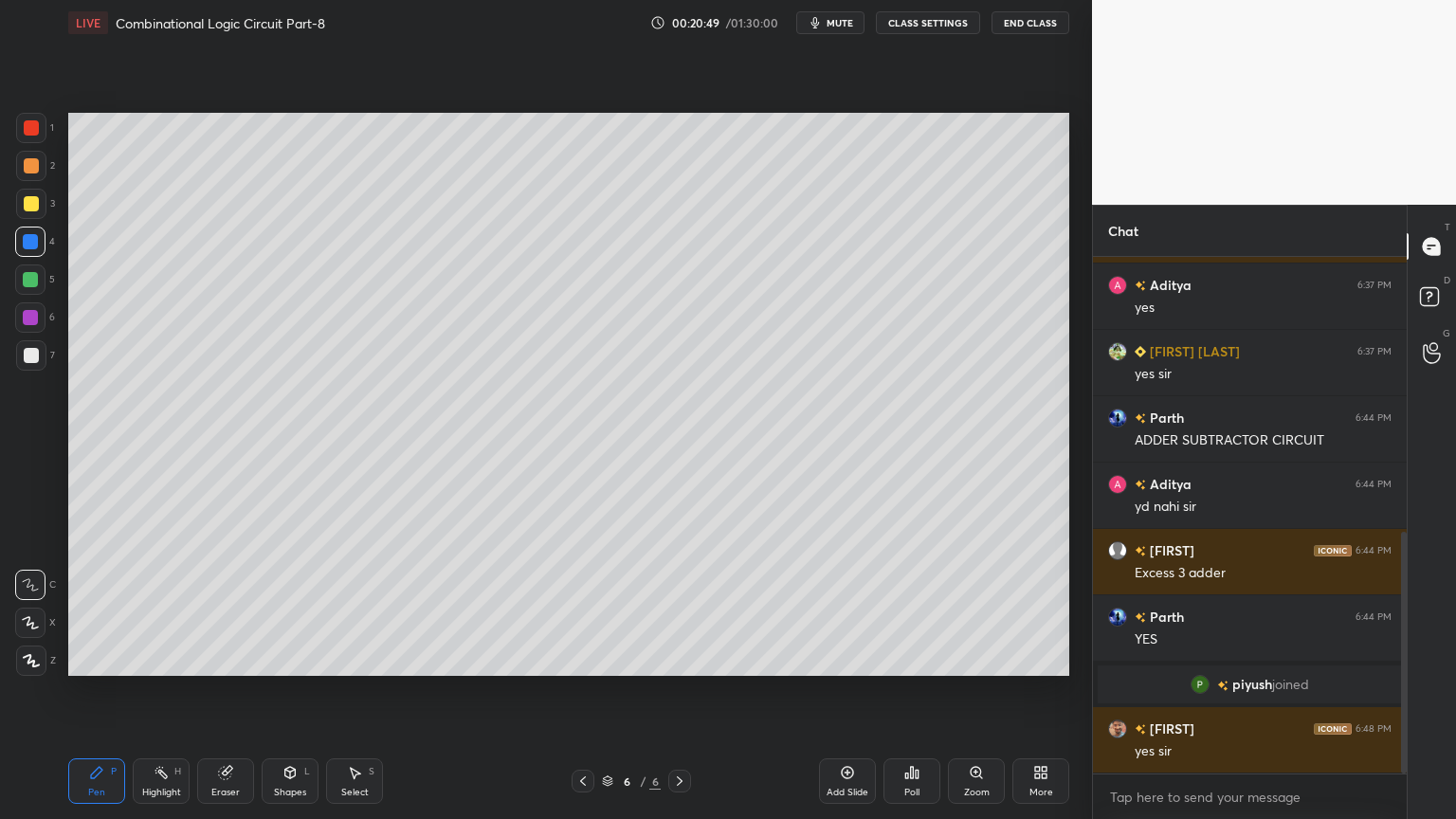 click on "Select S" at bounding box center [355, 781] 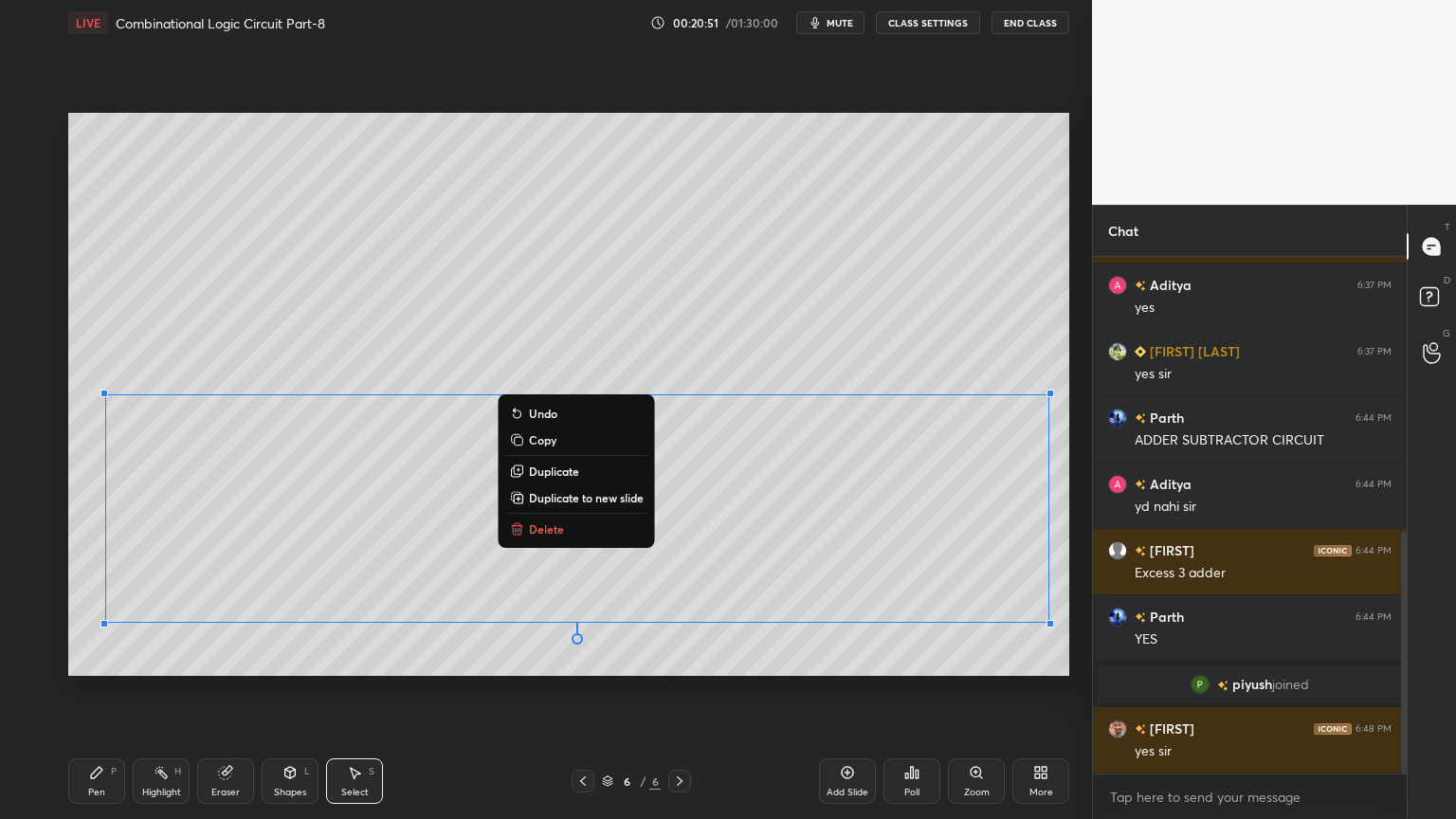 click on "Delete" at bounding box center [546, 529] 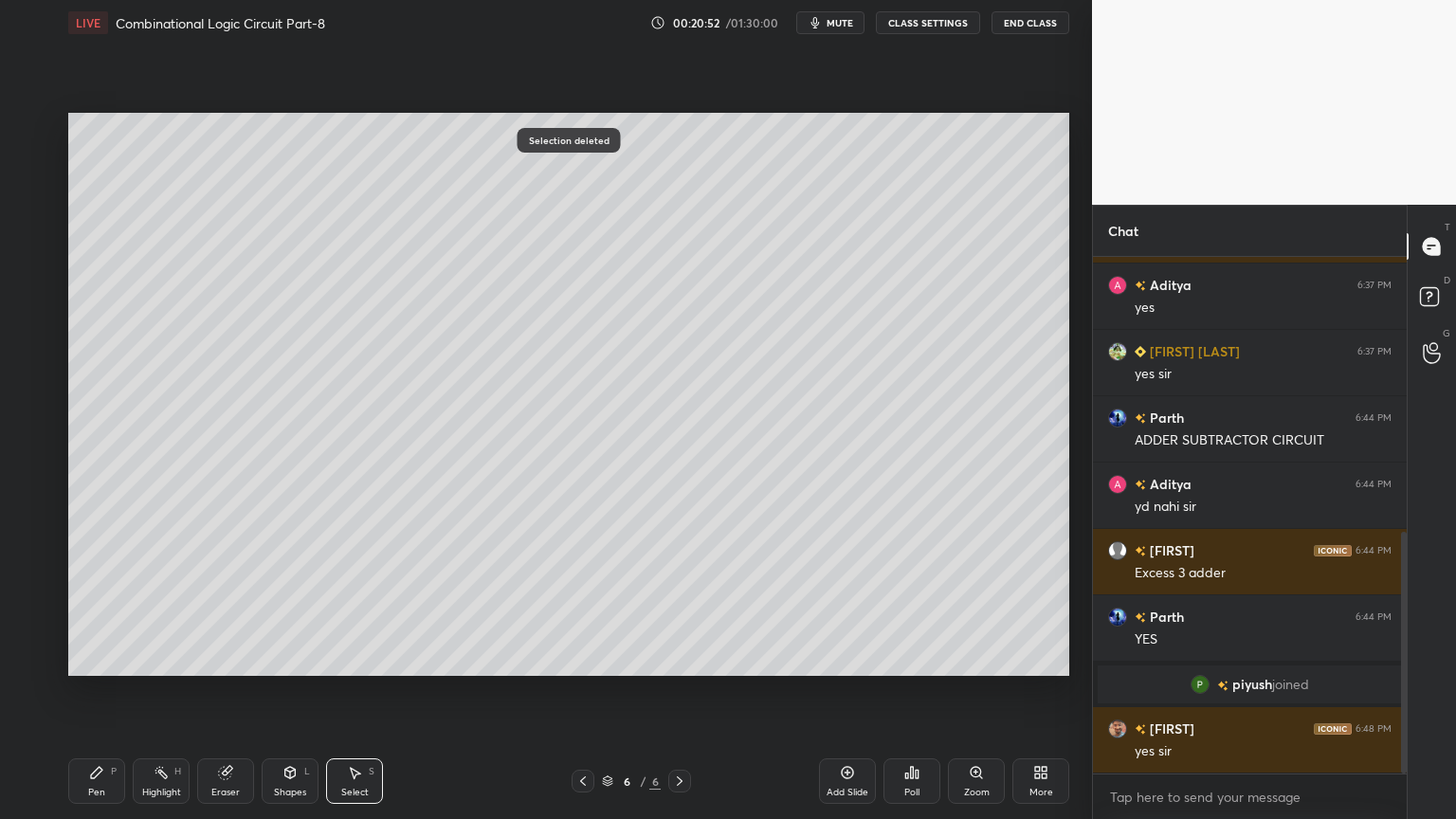 click on "Pen P" at bounding box center (97, 781) 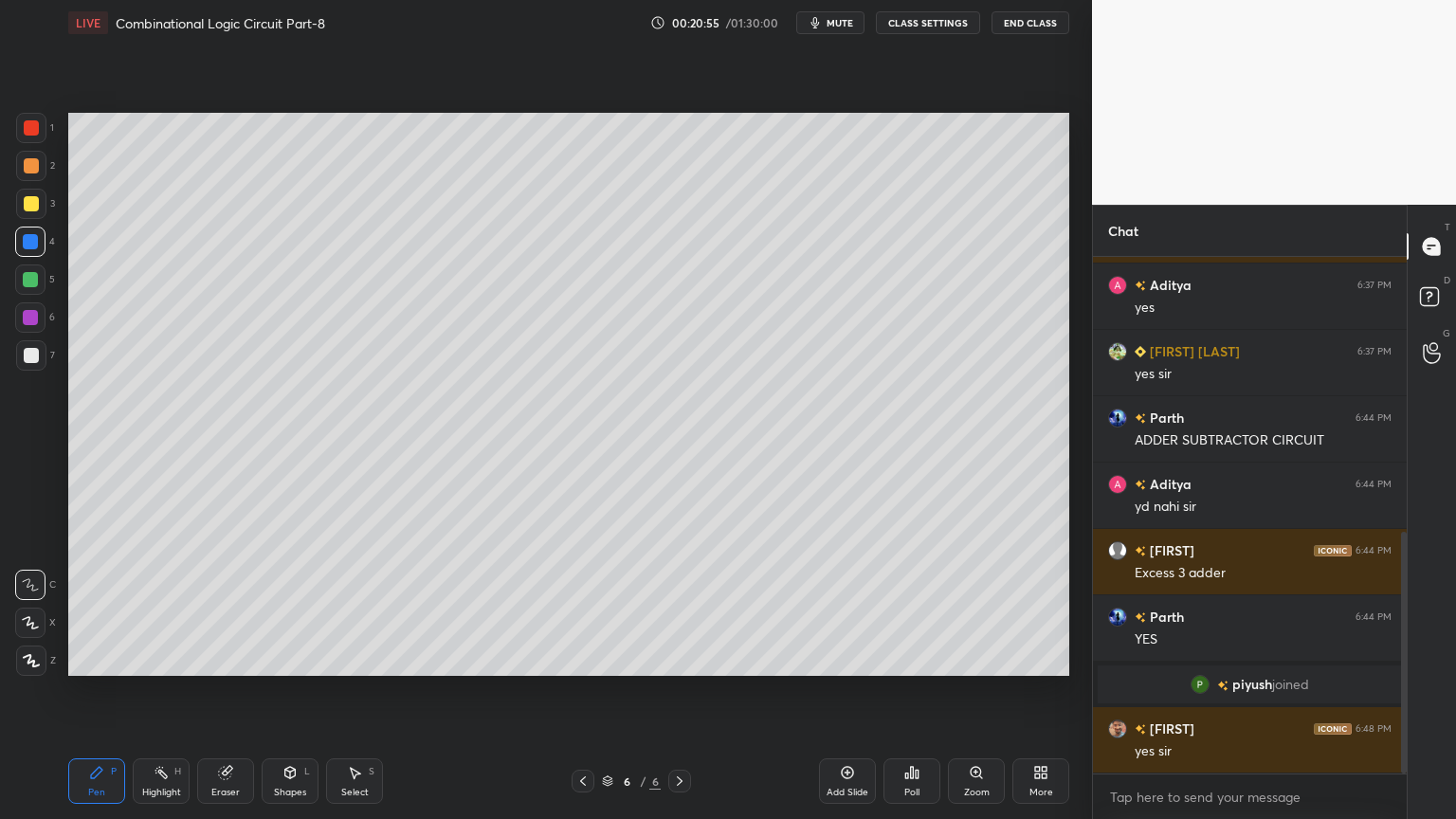 click at bounding box center [30, 318] 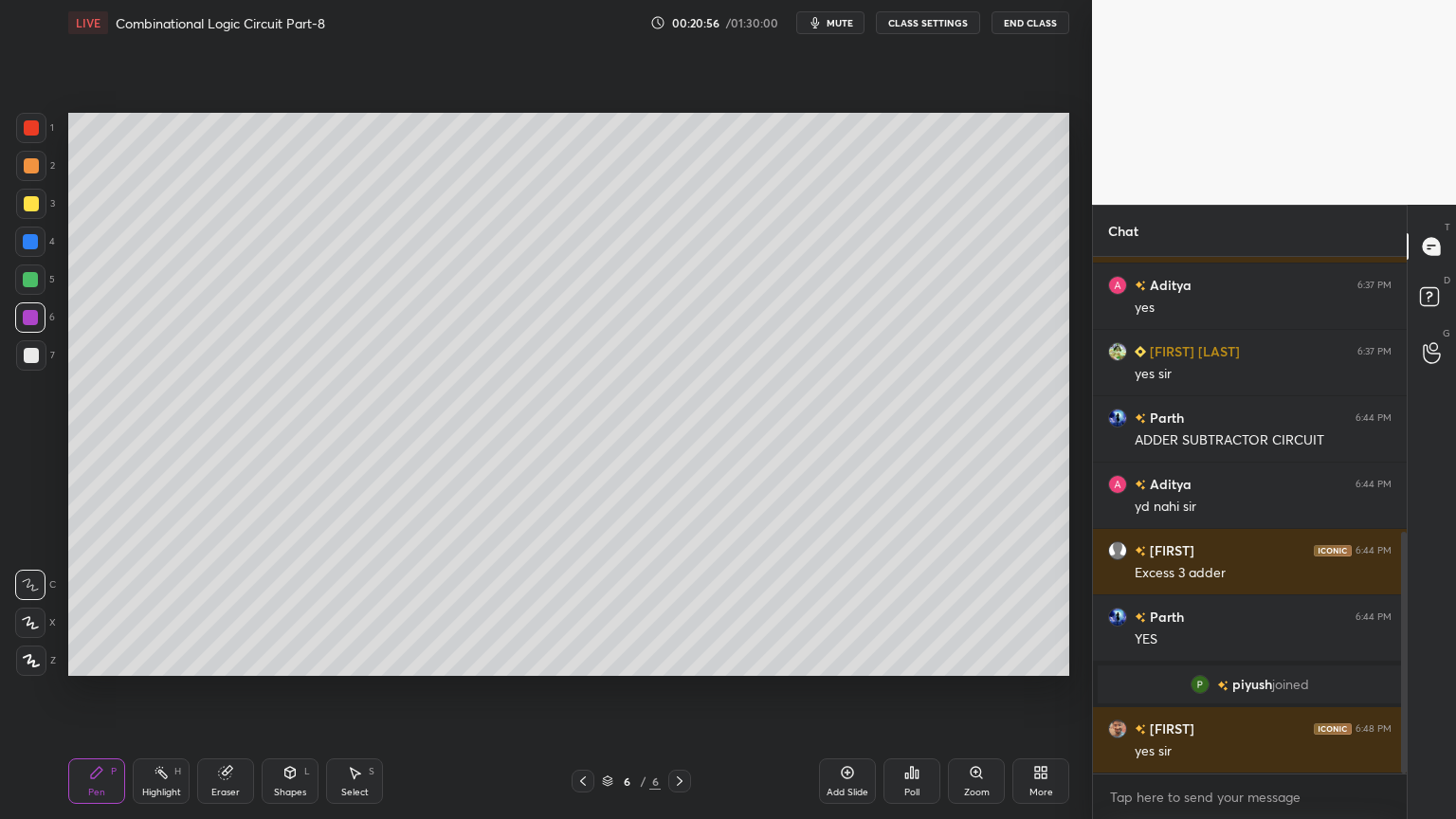 click at bounding box center (30, 623) 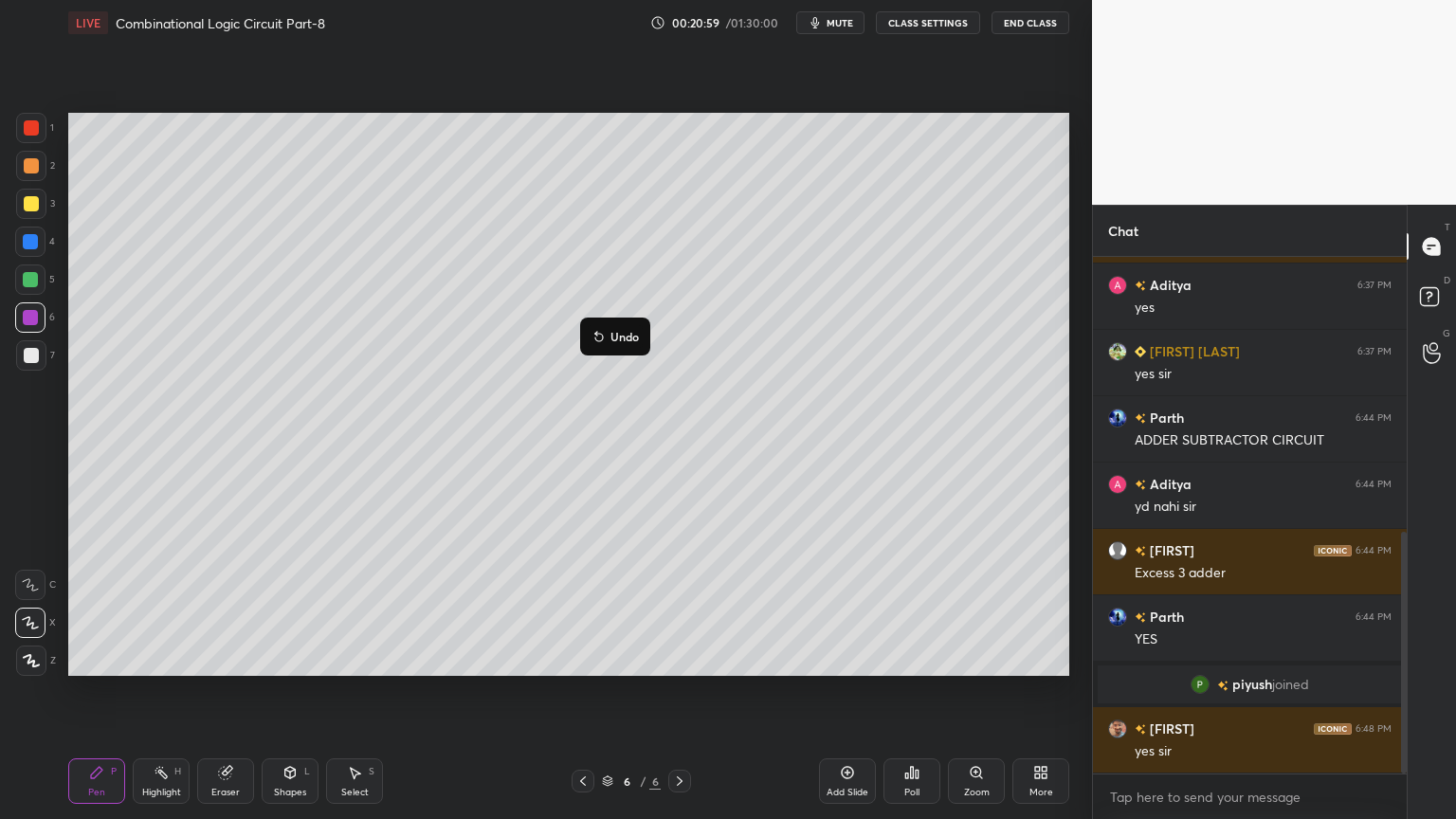 click on "Undo" at bounding box center (625, 337) 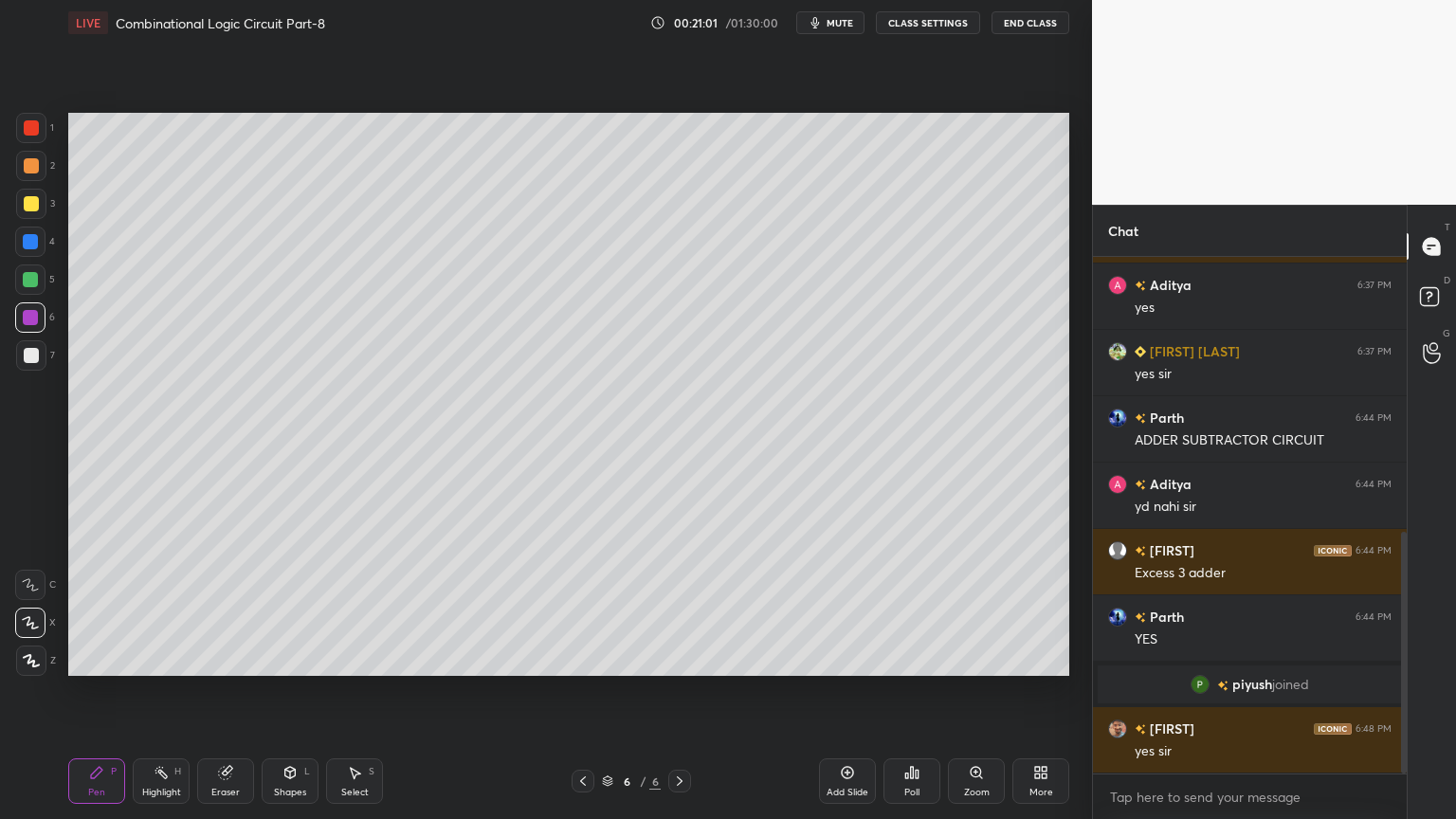 click 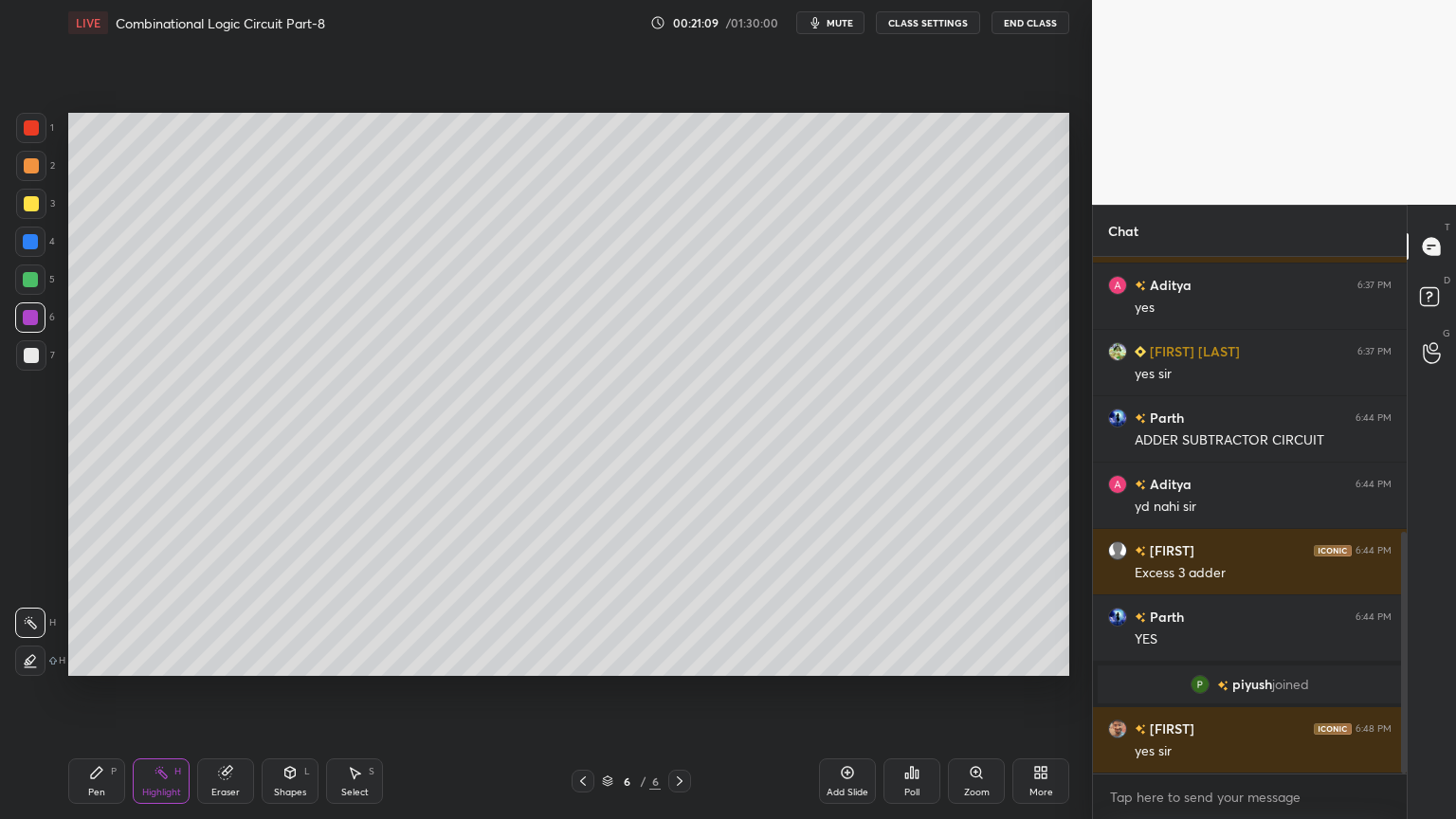 click on "Pen P" at bounding box center [97, 781] 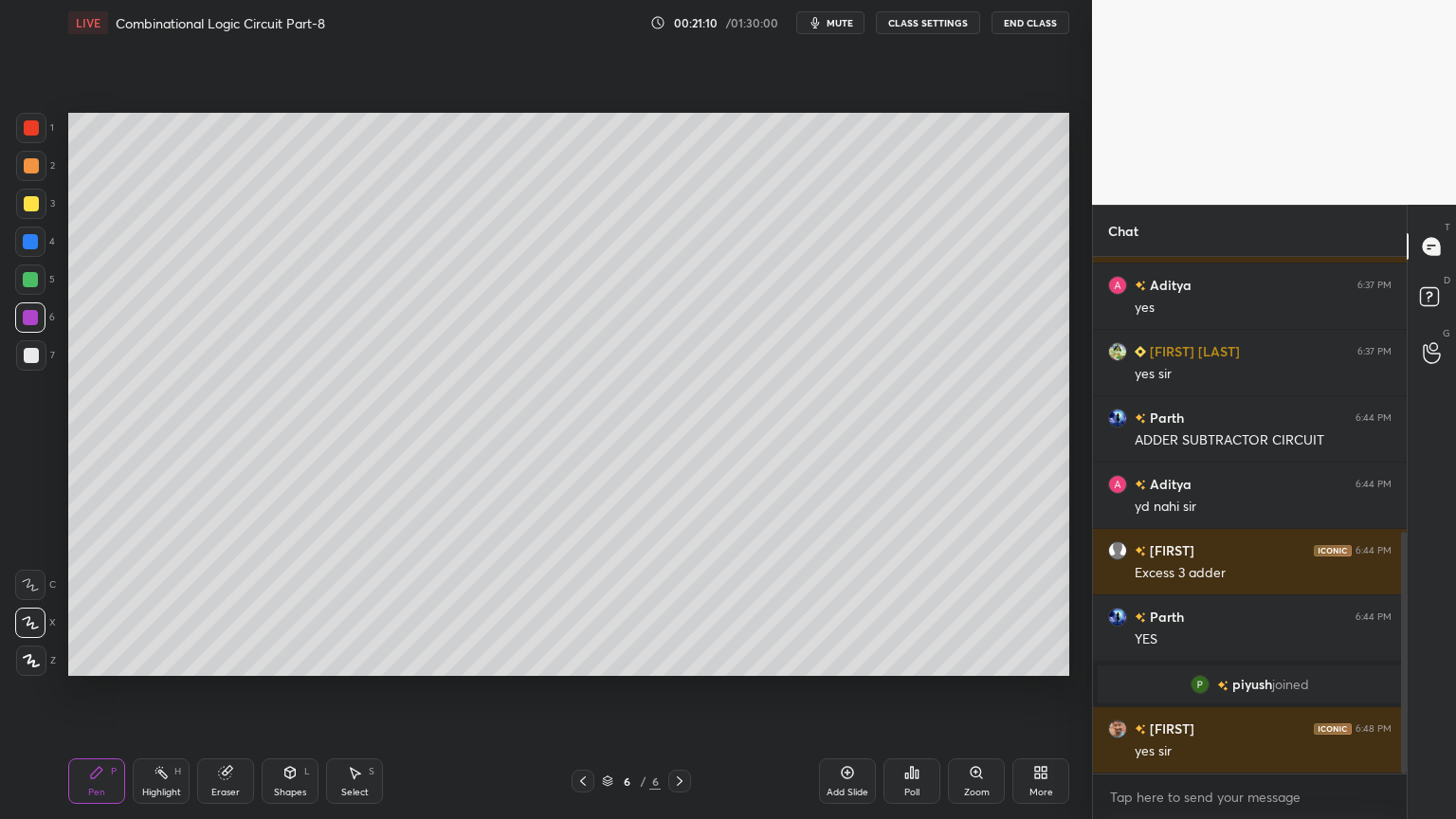 click at bounding box center (30, 280) 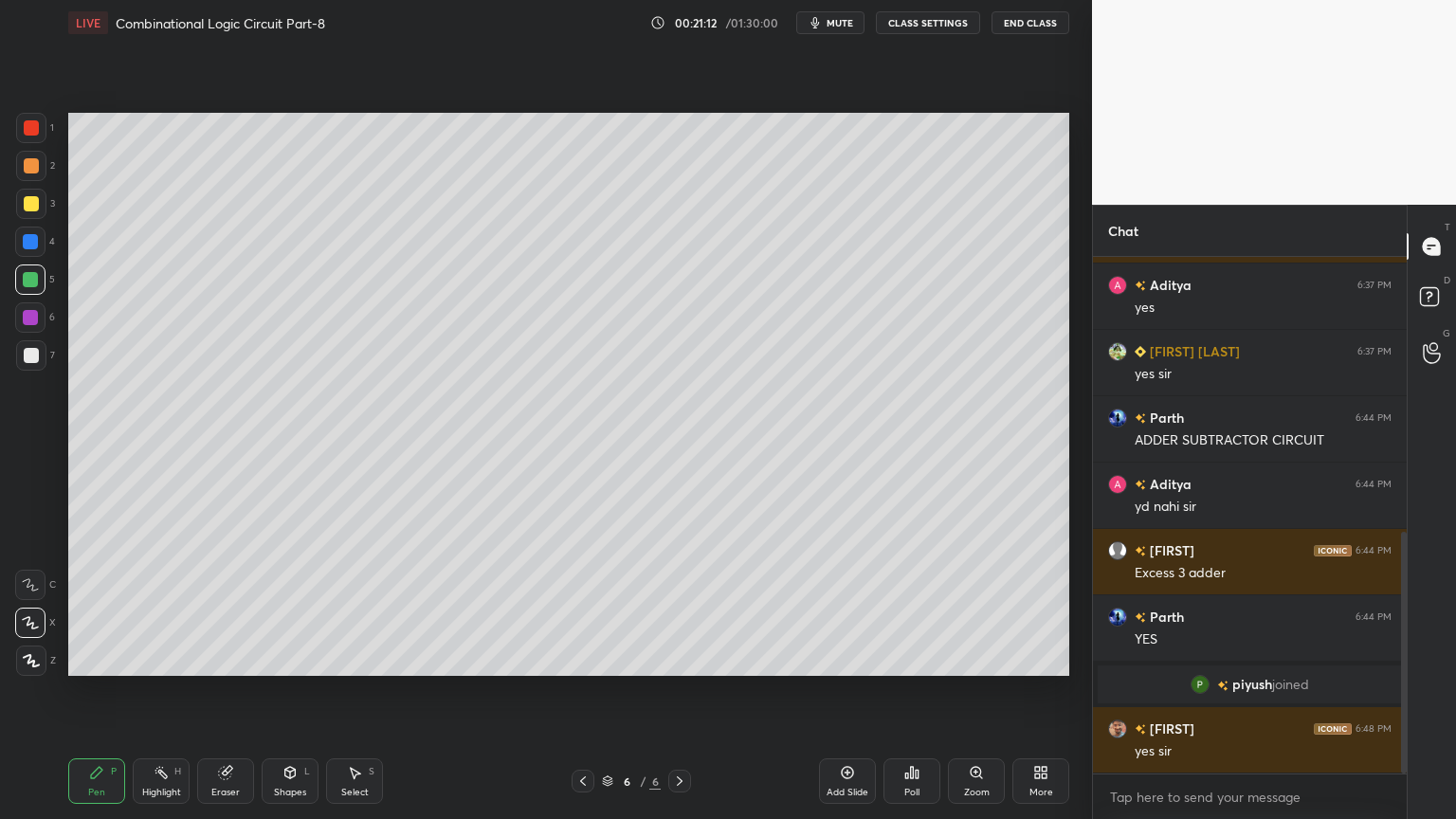 click at bounding box center (30, 585) 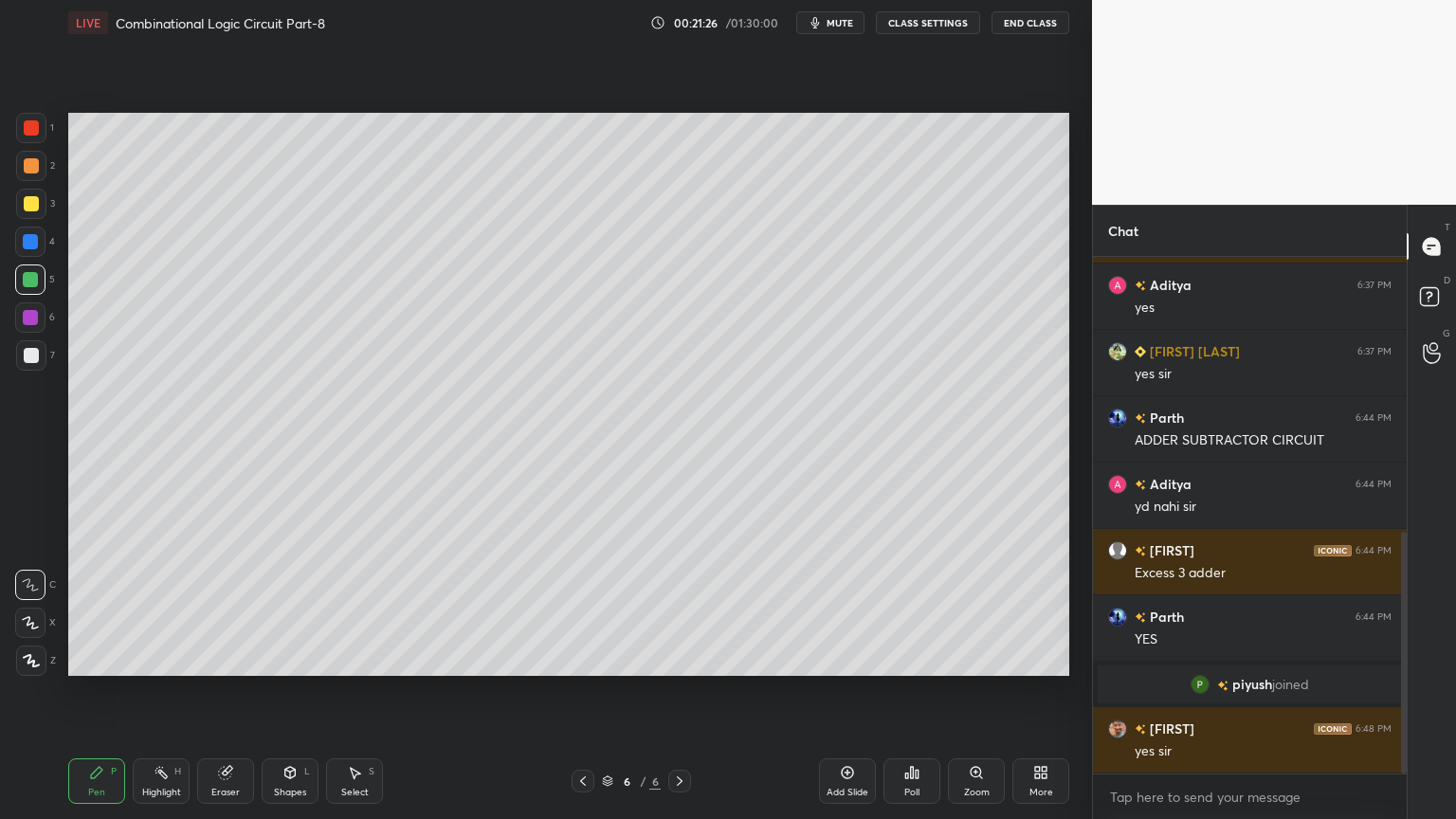 click at bounding box center (30, 242) 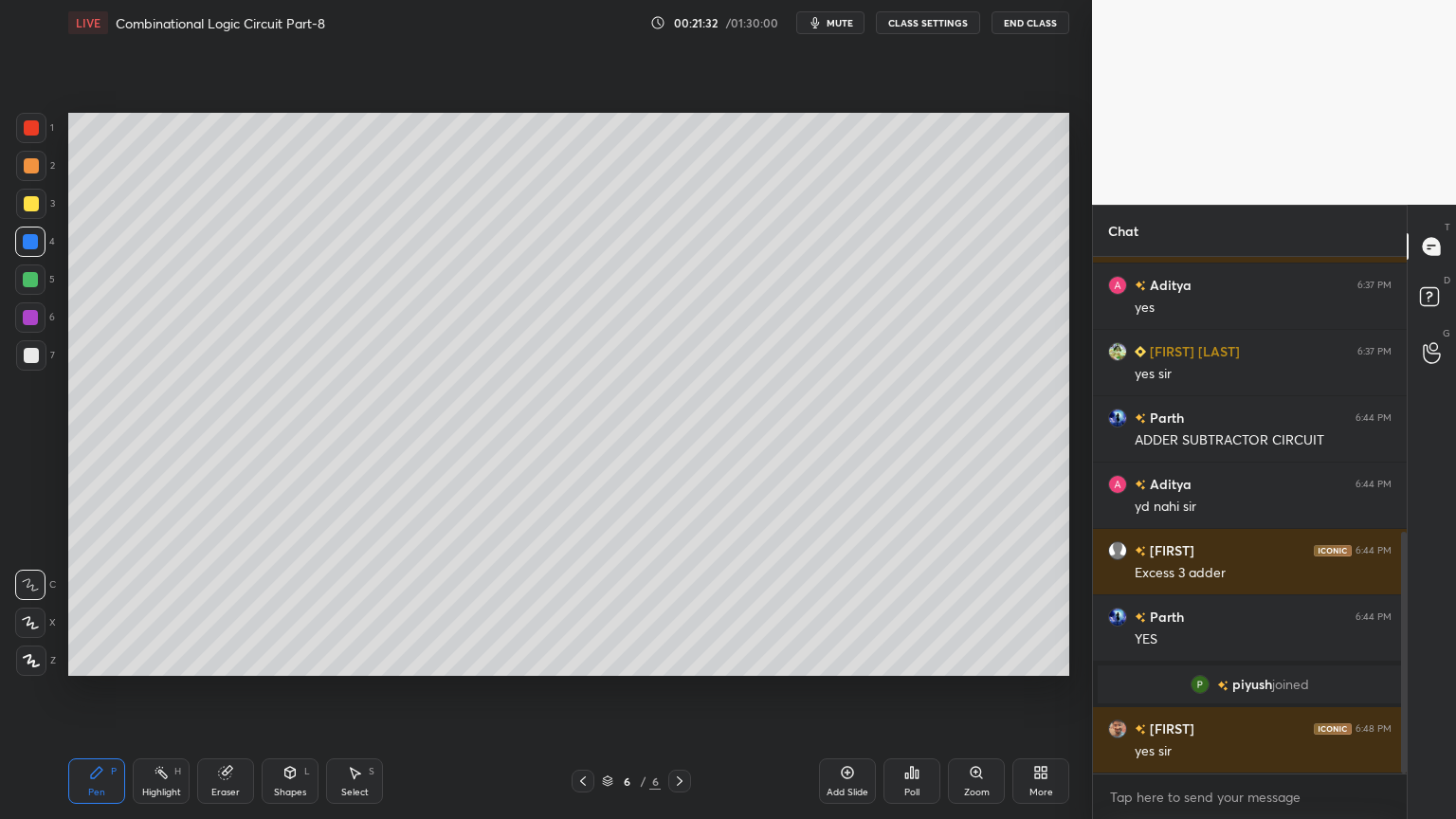 click on "Eraser" at bounding box center (226, 781) 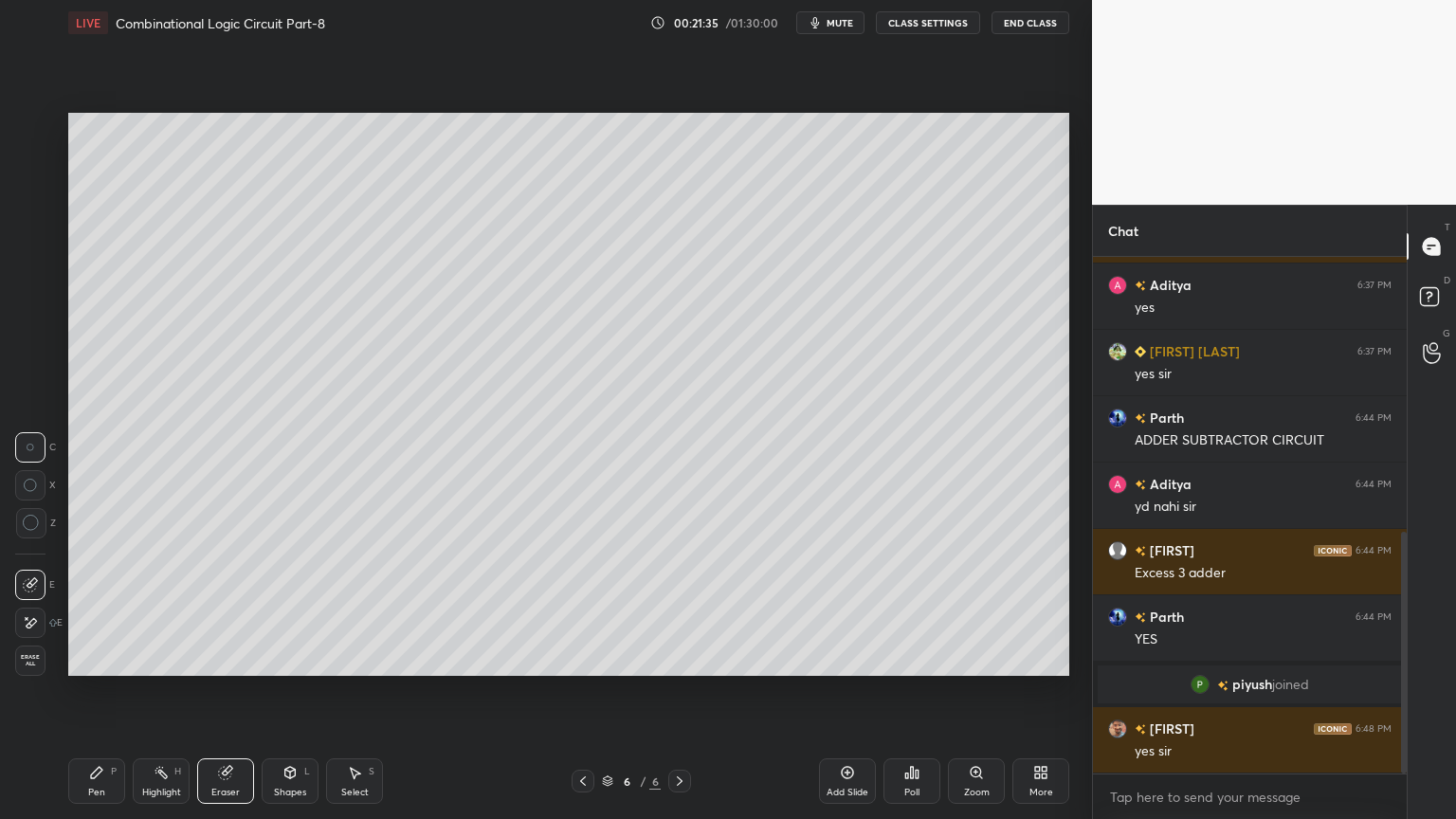 click on "Pen P" at bounding box center [97, 781] 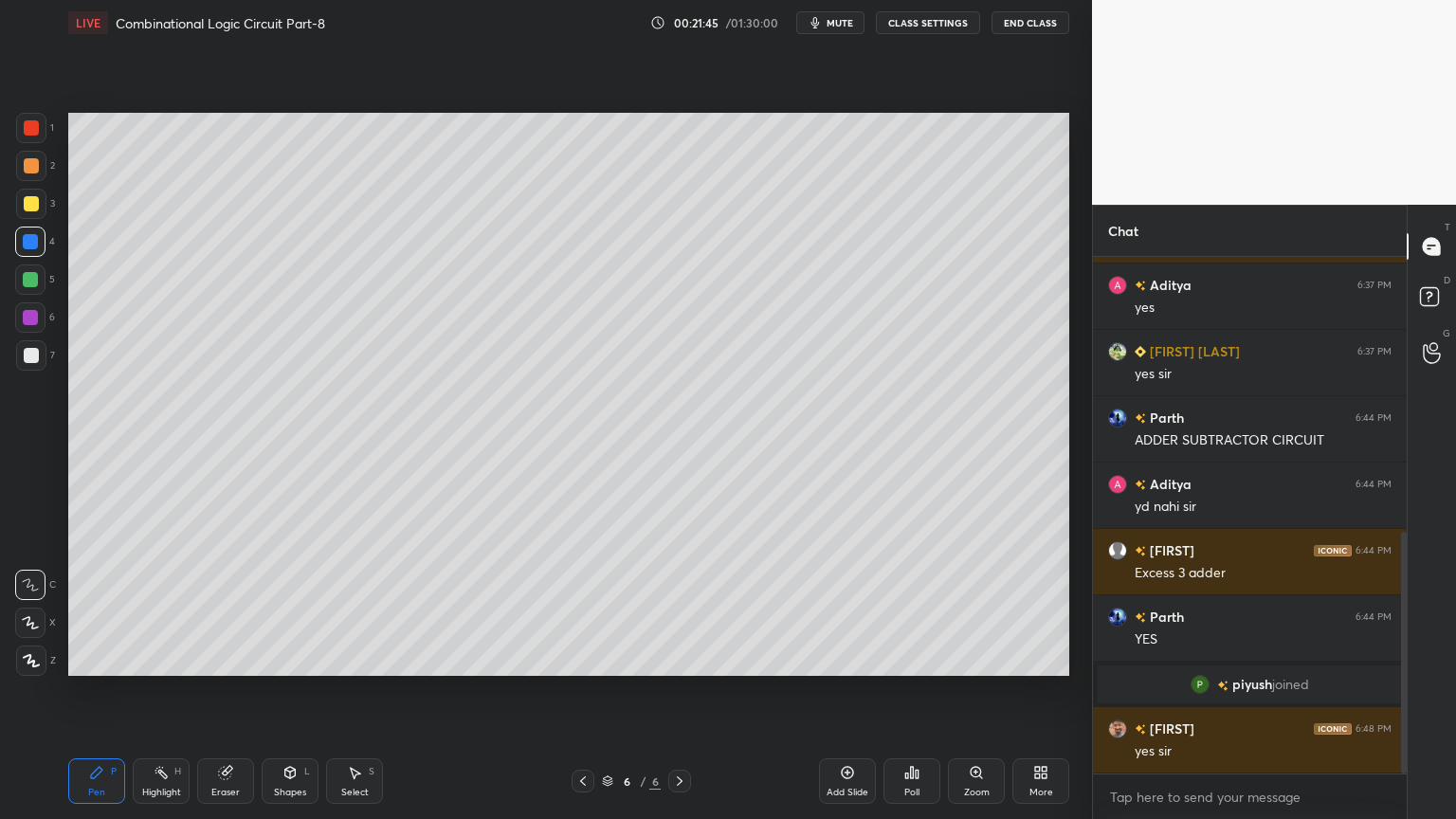 click on "Highlight H" at bounding box center [161, 781] 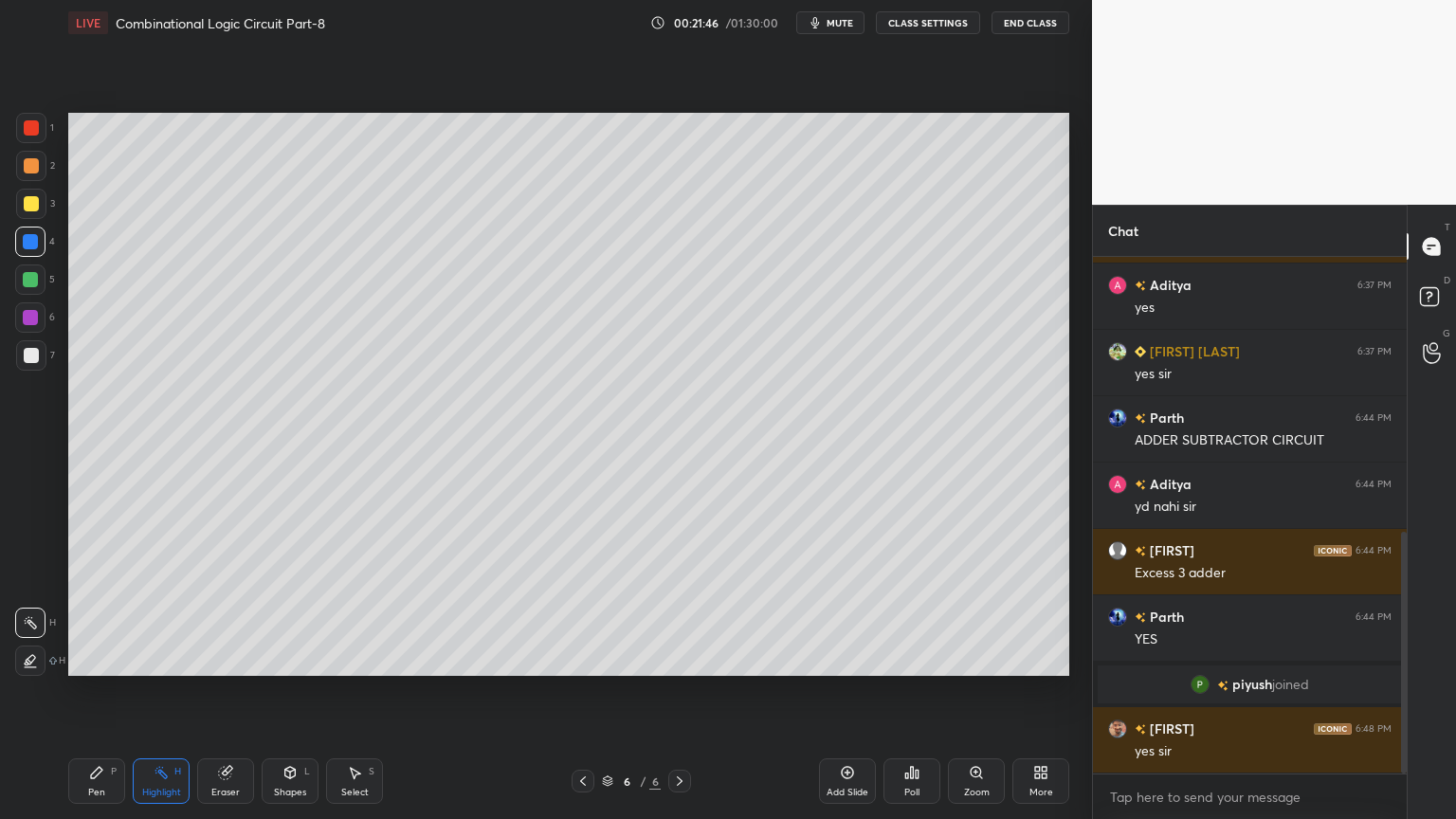 click at bounding box center (30, 318) 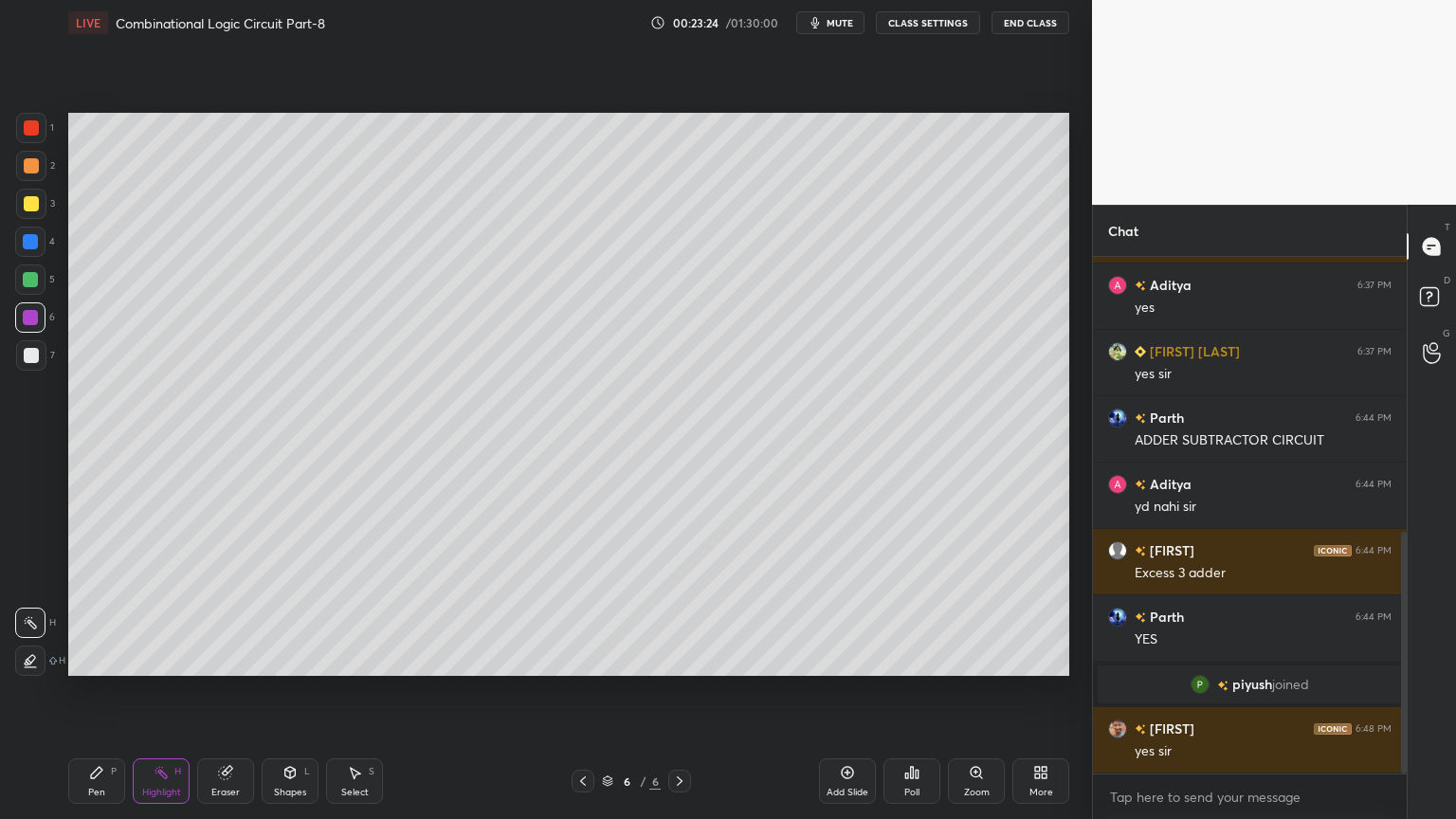 click on "Pen P" at bounding box center [97, 781] 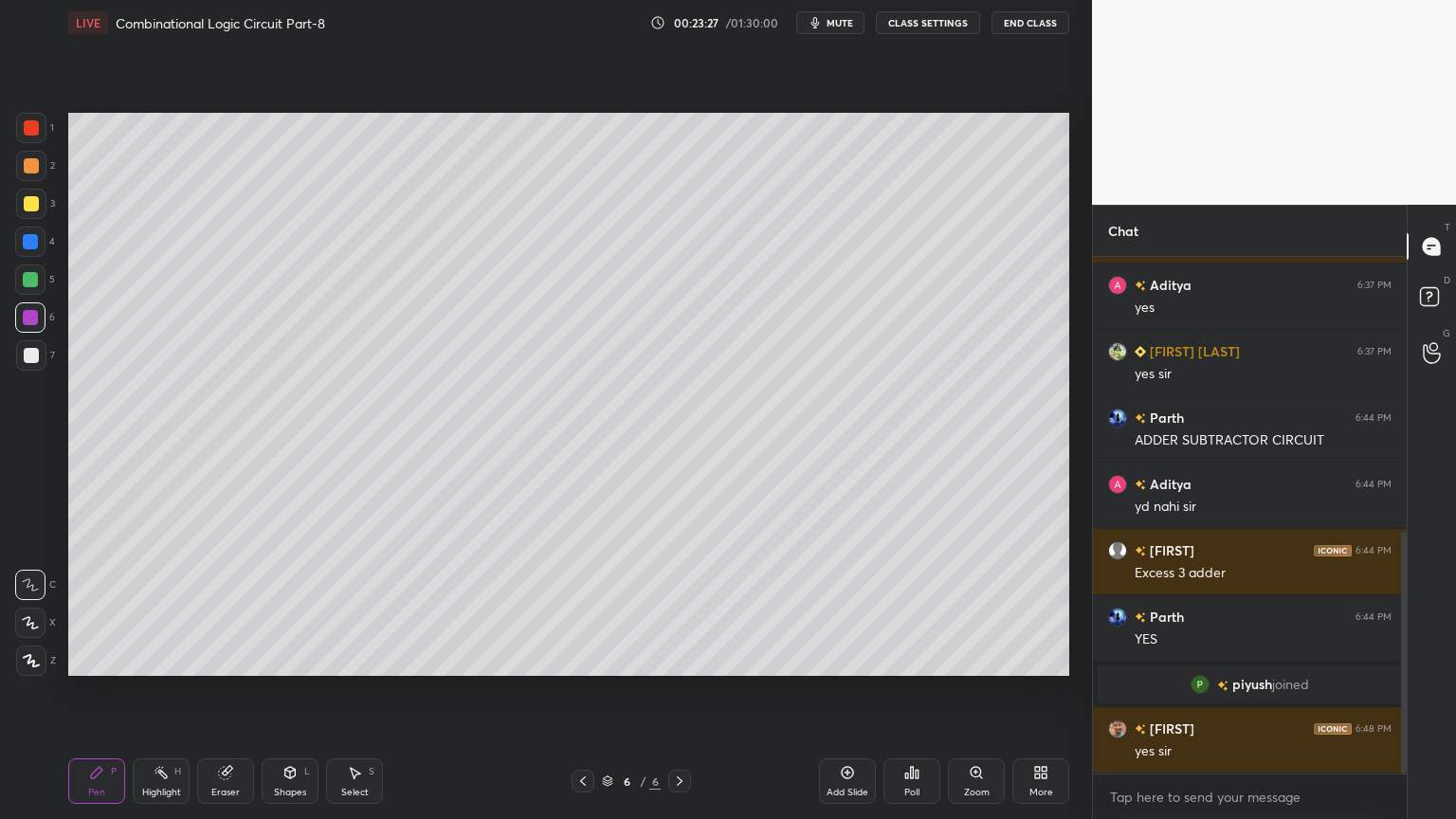 click at bounding box center (31, 204) 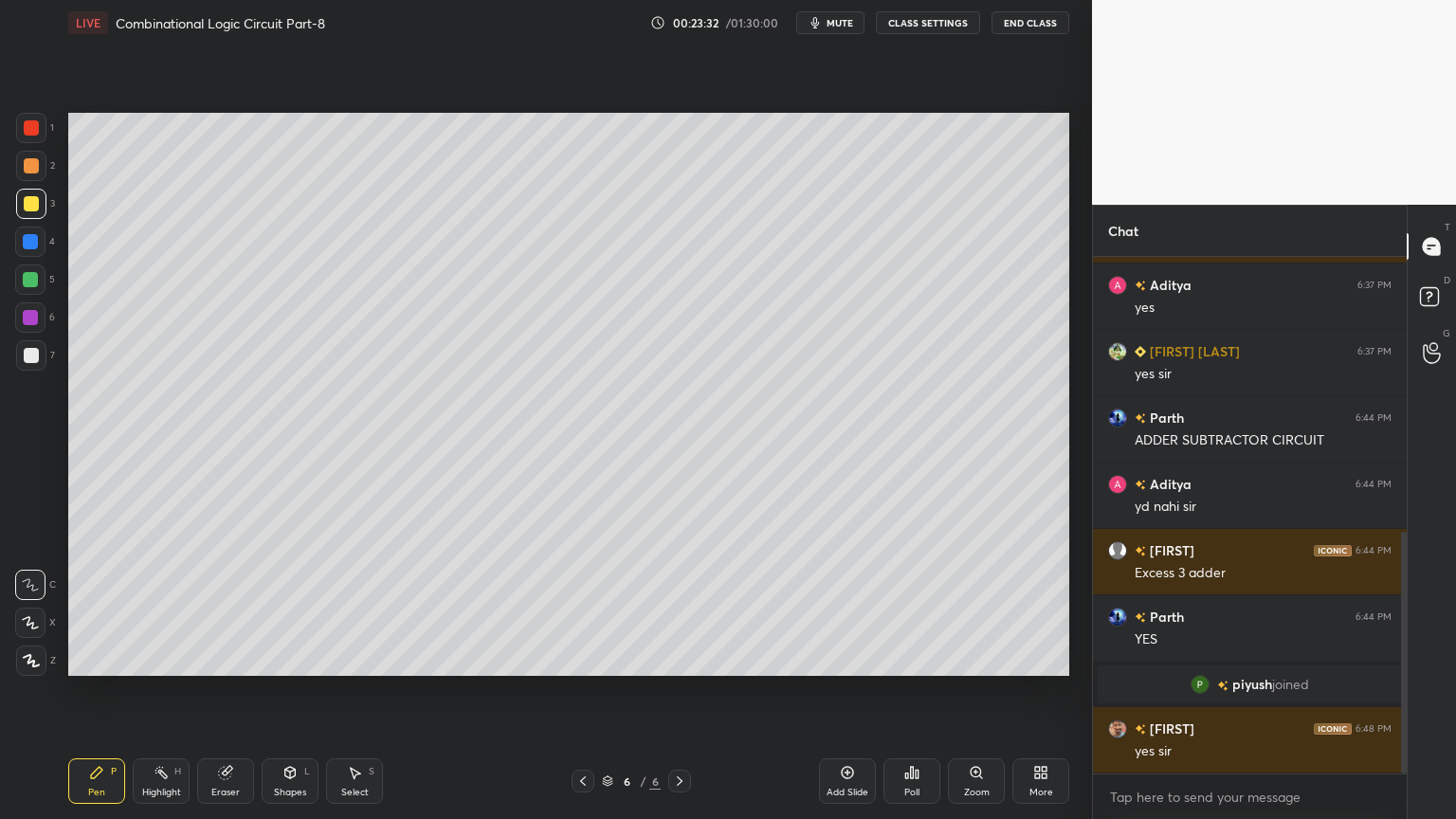 click on "Highlight H" at bounding box center (161, 781) 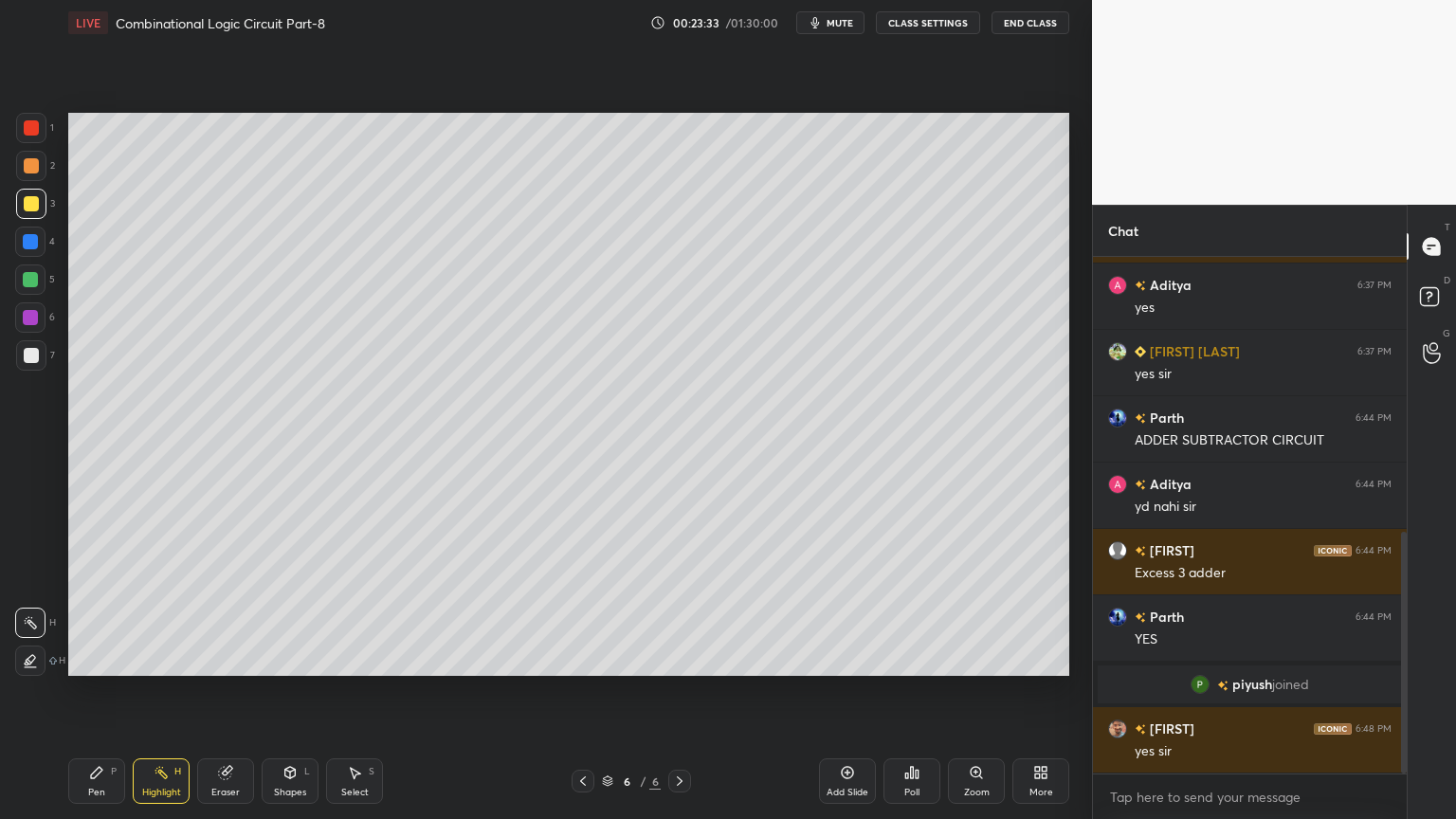 click 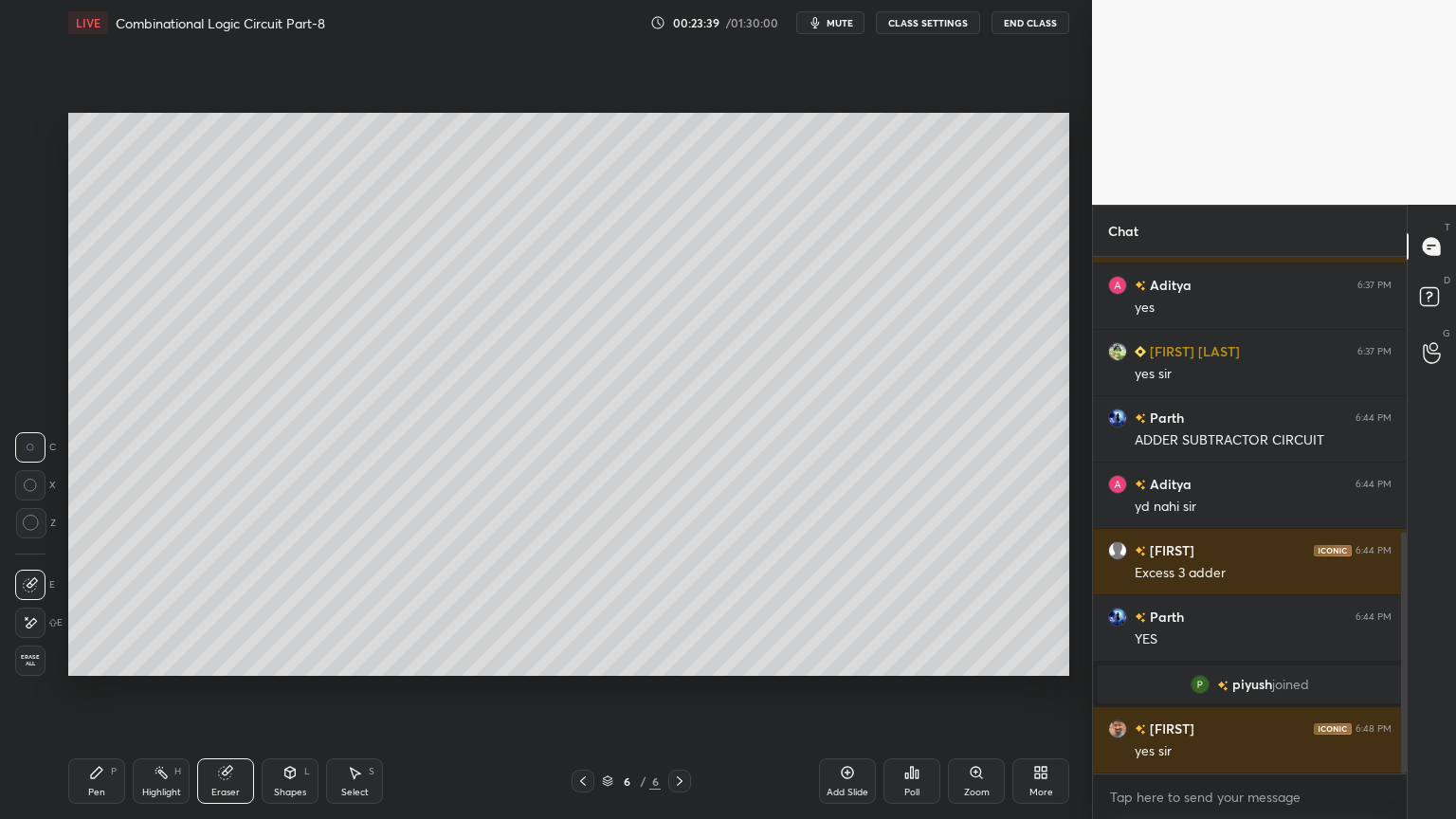click 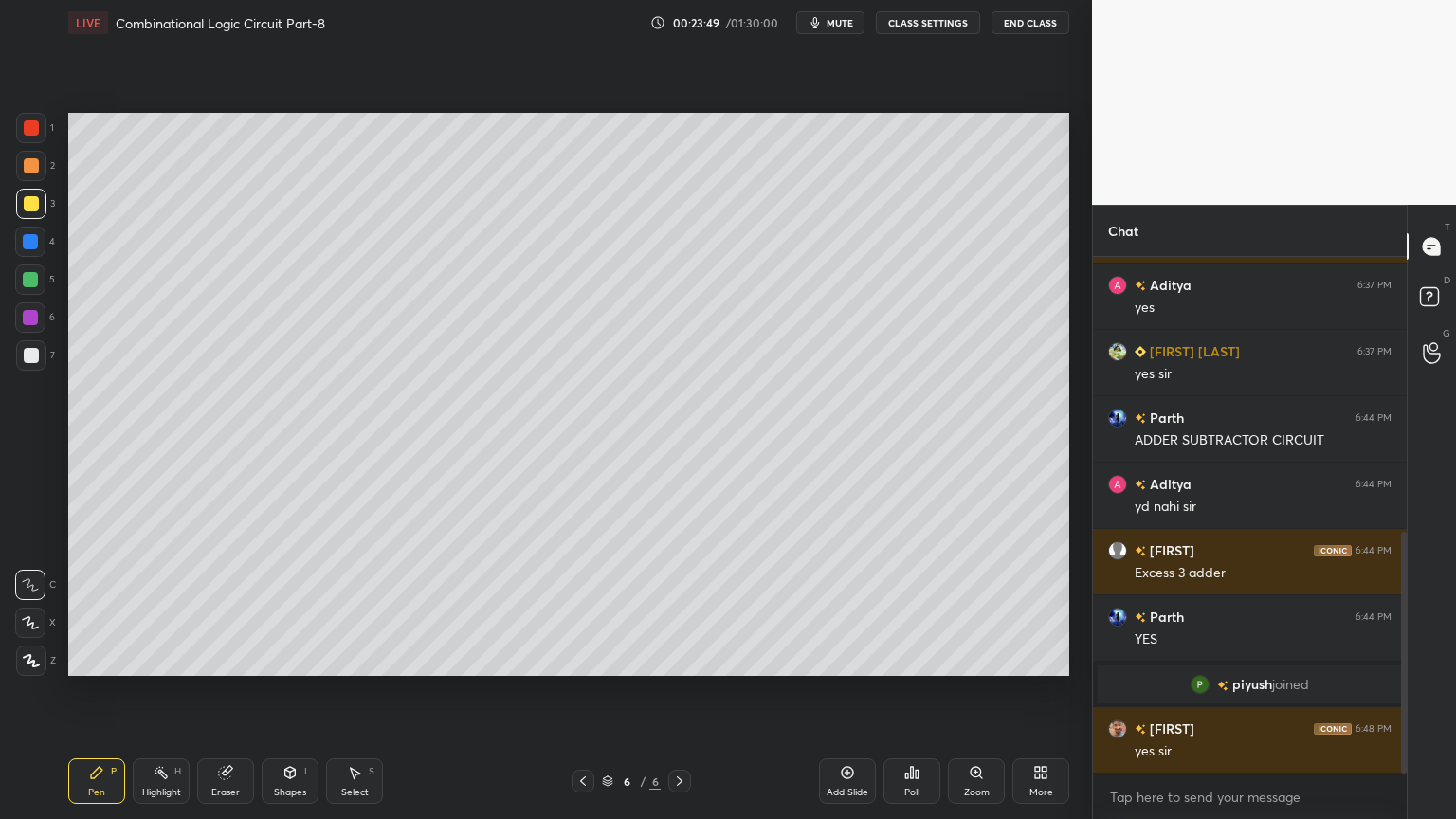 click at bounding box center [30, 318] 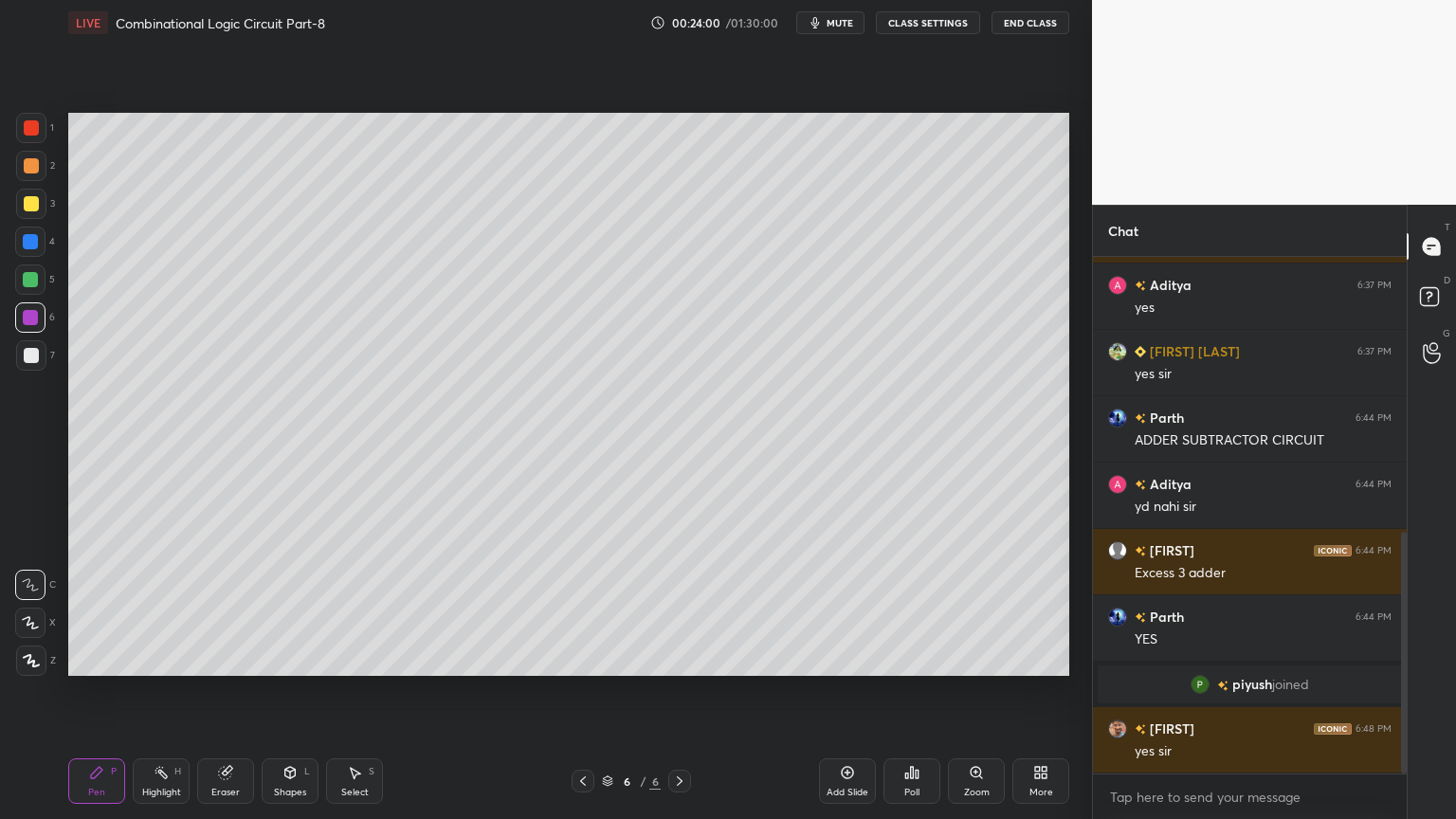 click at bounding box center (31, 355) 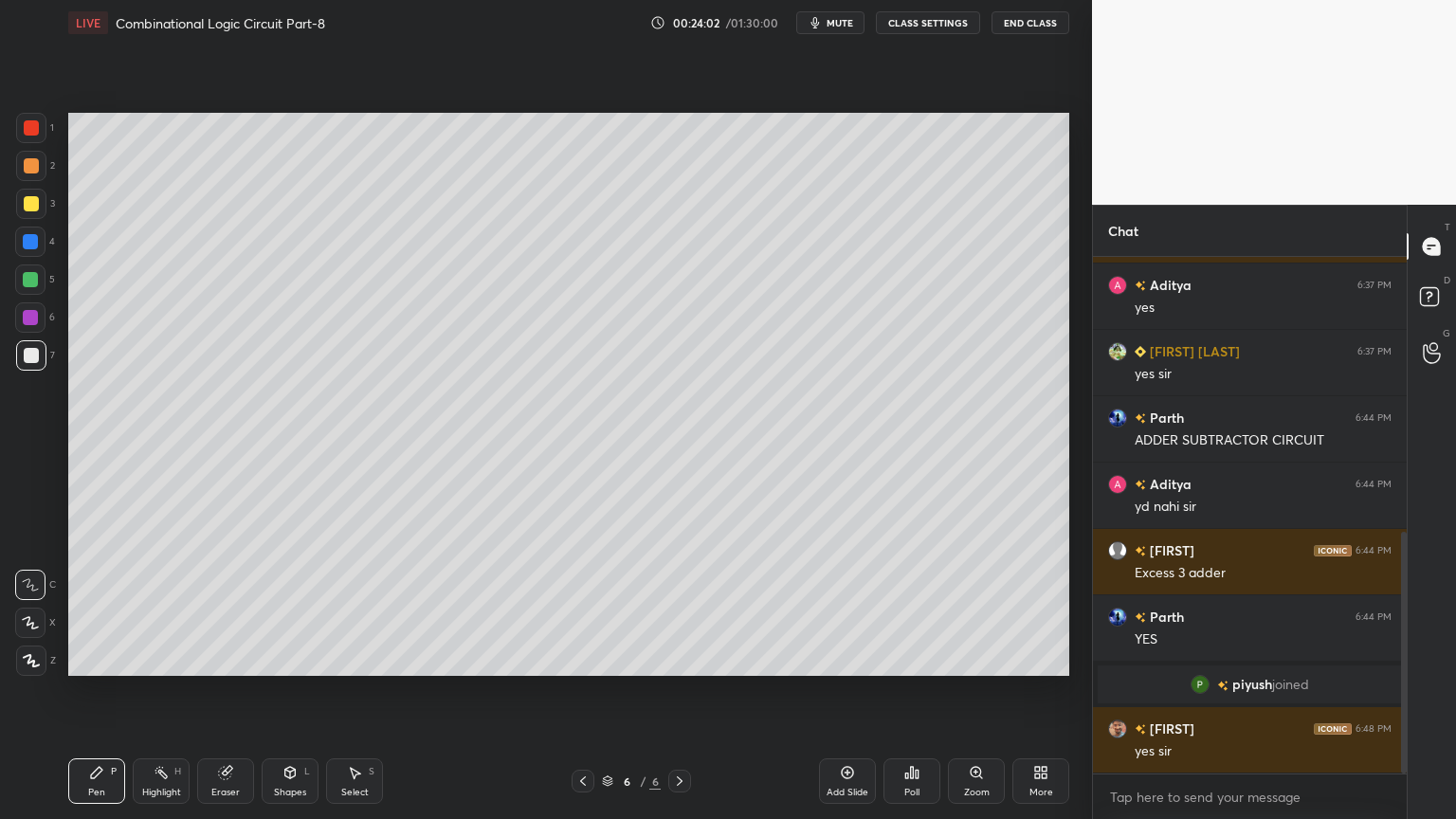 click at bounding box center (31, 128) 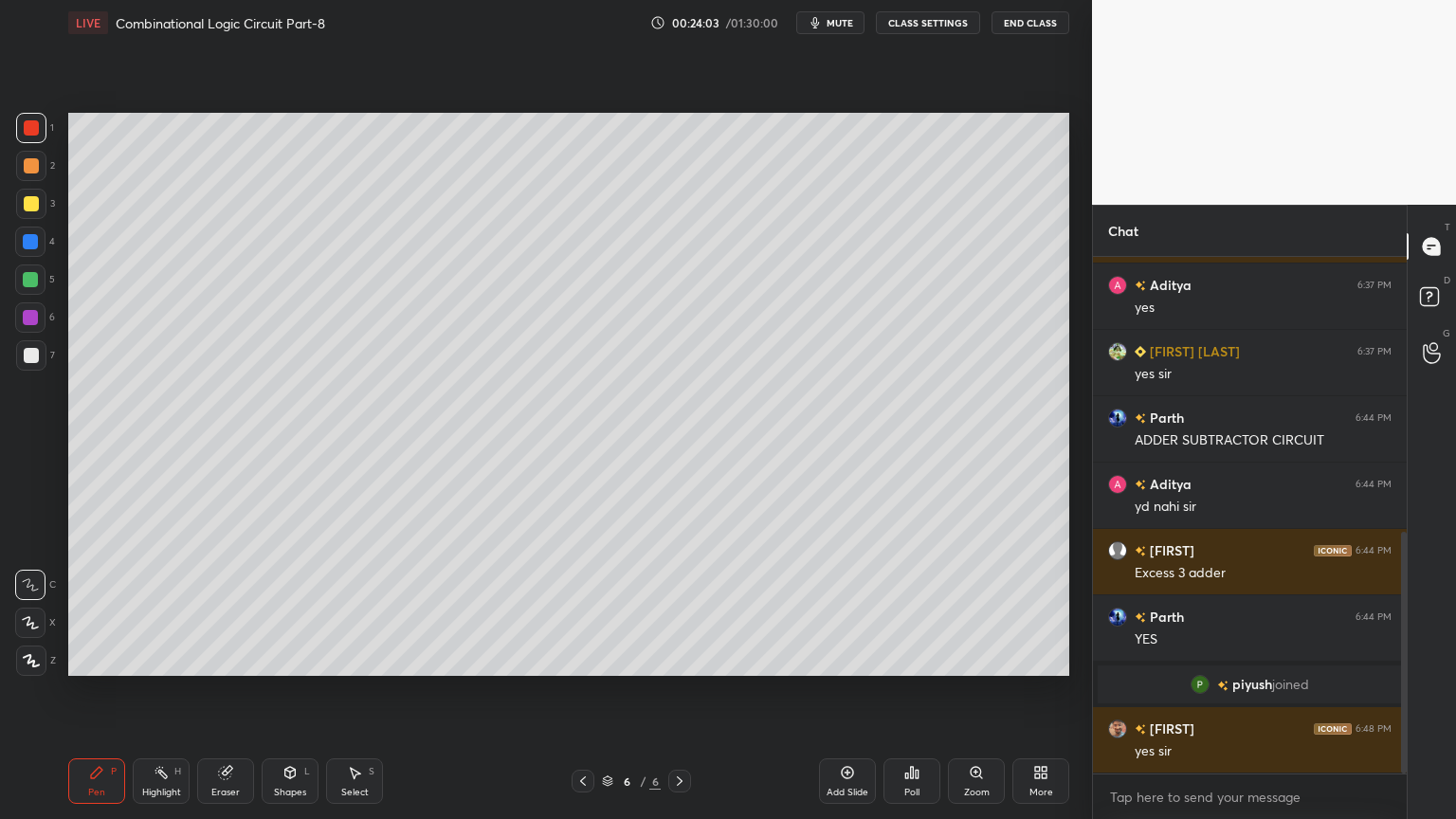 click at bounding box center (30, 623) 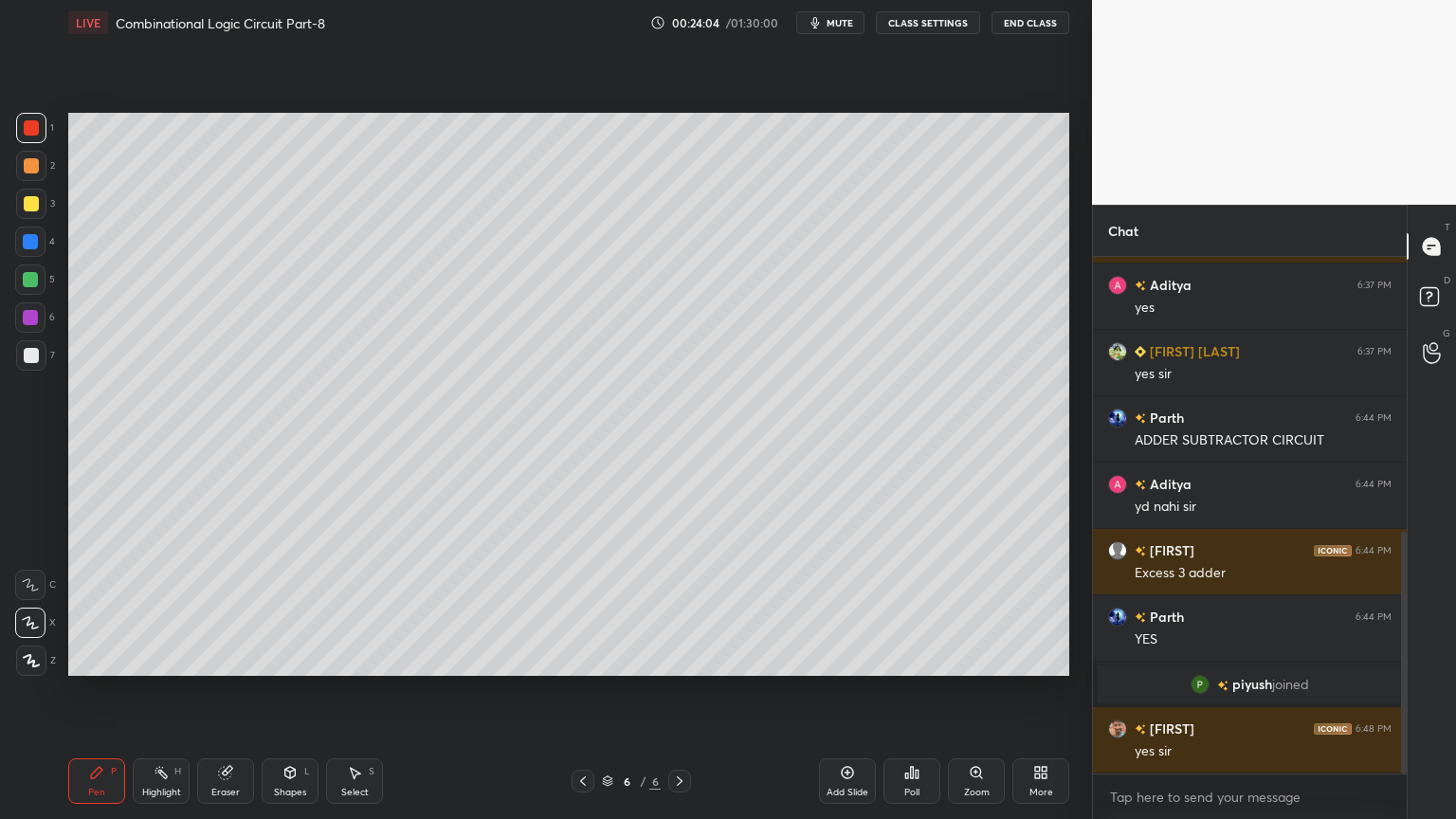 click 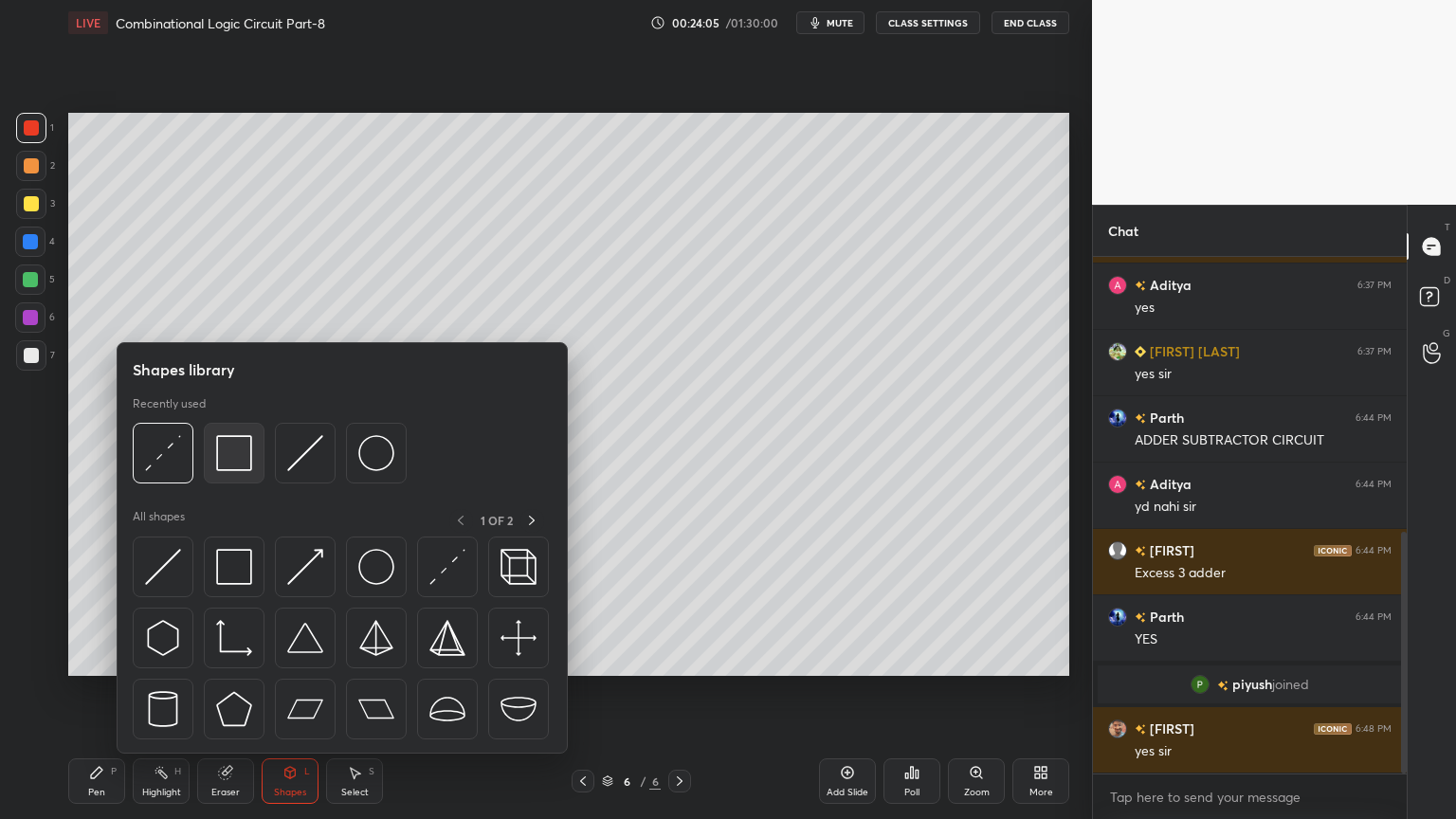 click at bounding box center [234, 453] 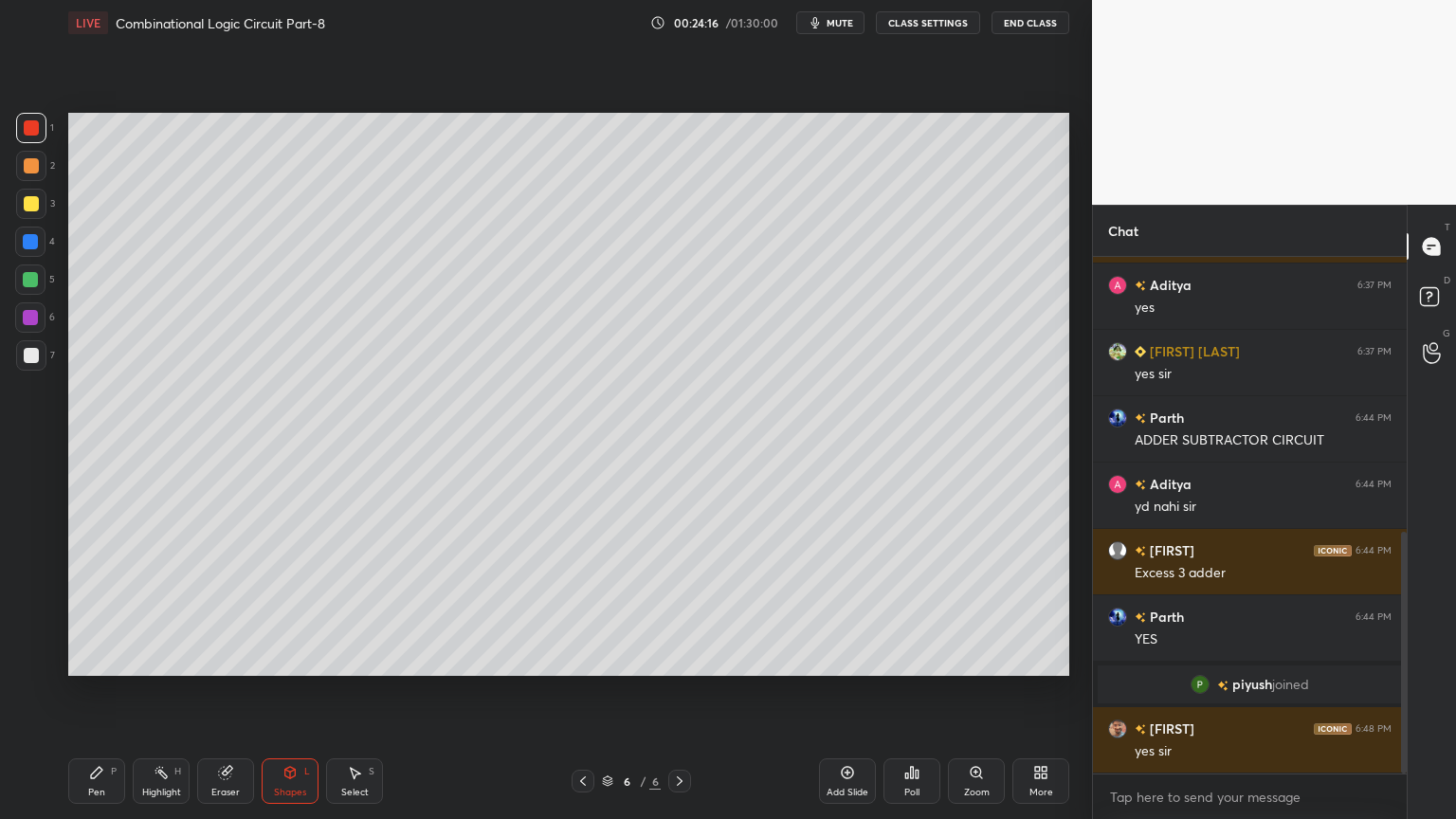 click 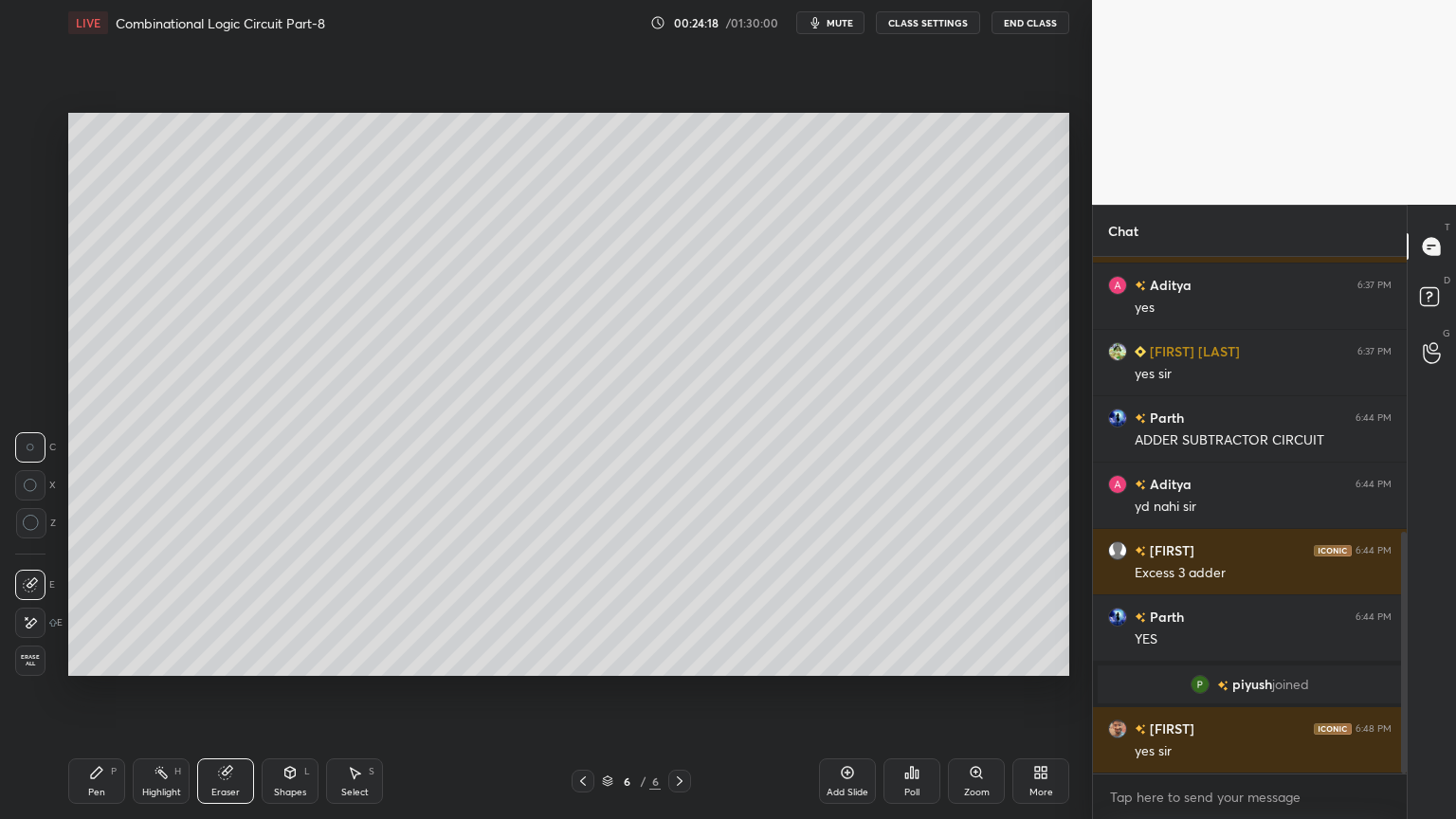 click on "Pen P" at bounding box center (97, 781) 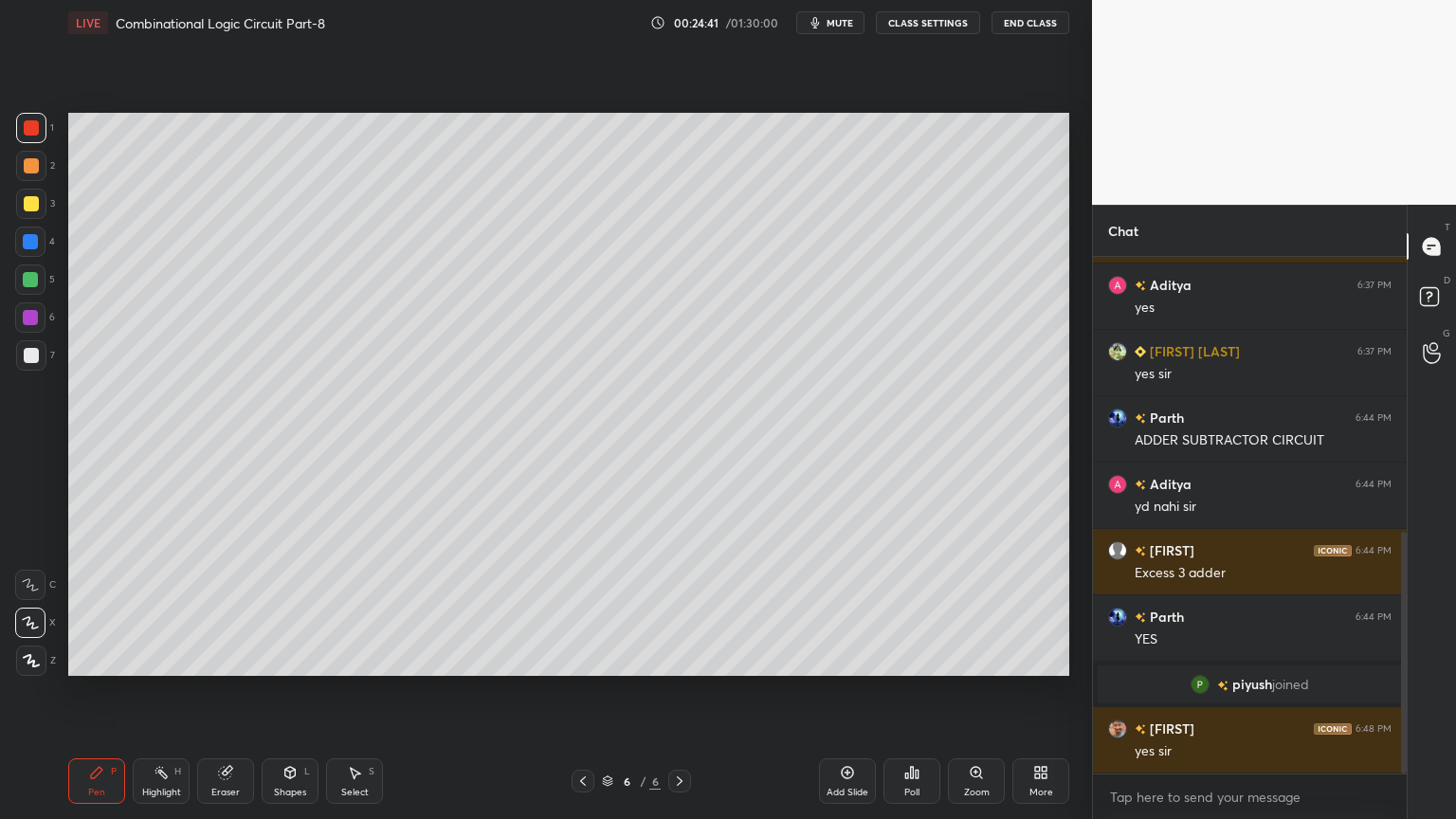 click at bounding box center (31, 355) 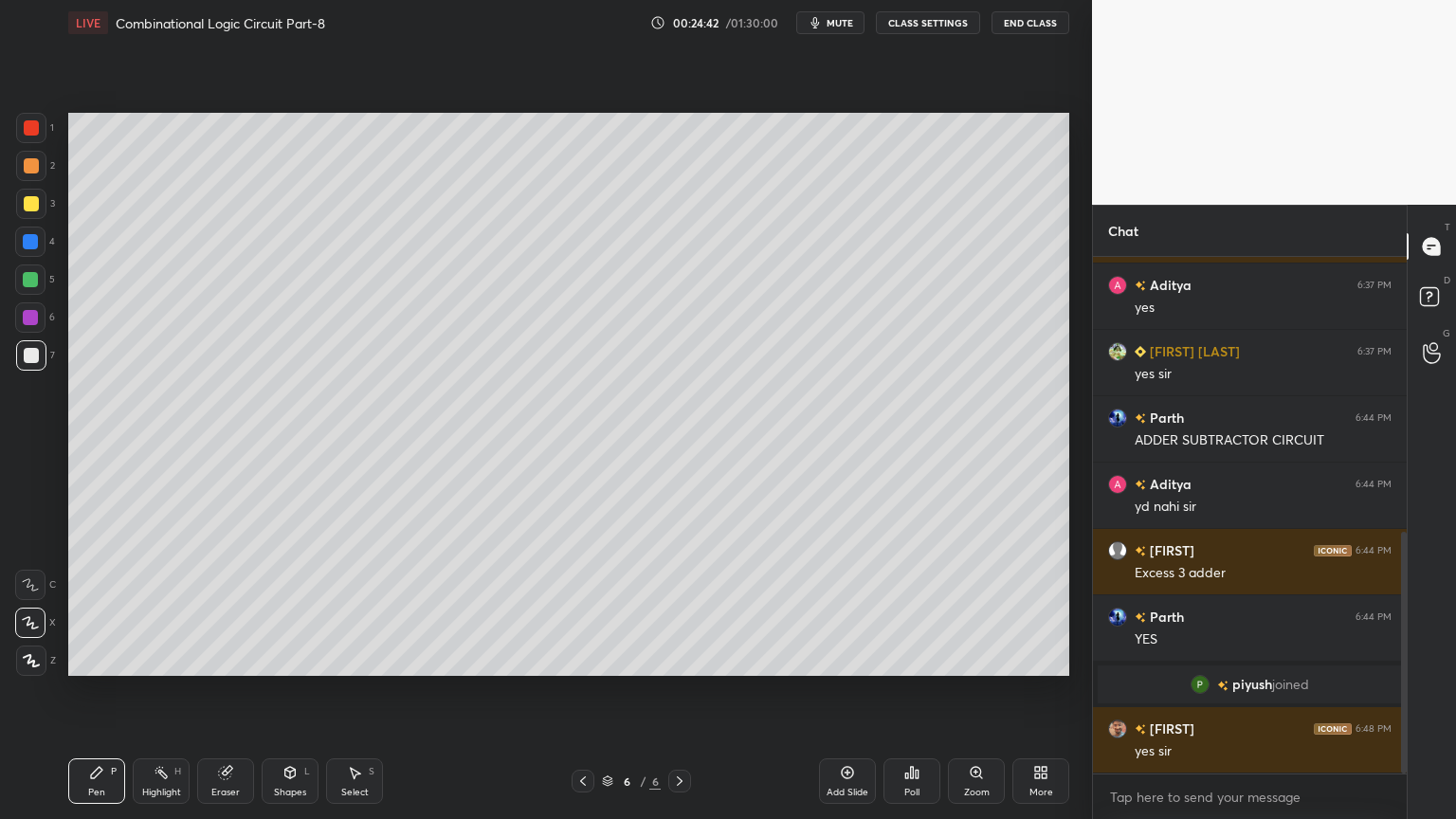 click at bounding box center (30, 585) 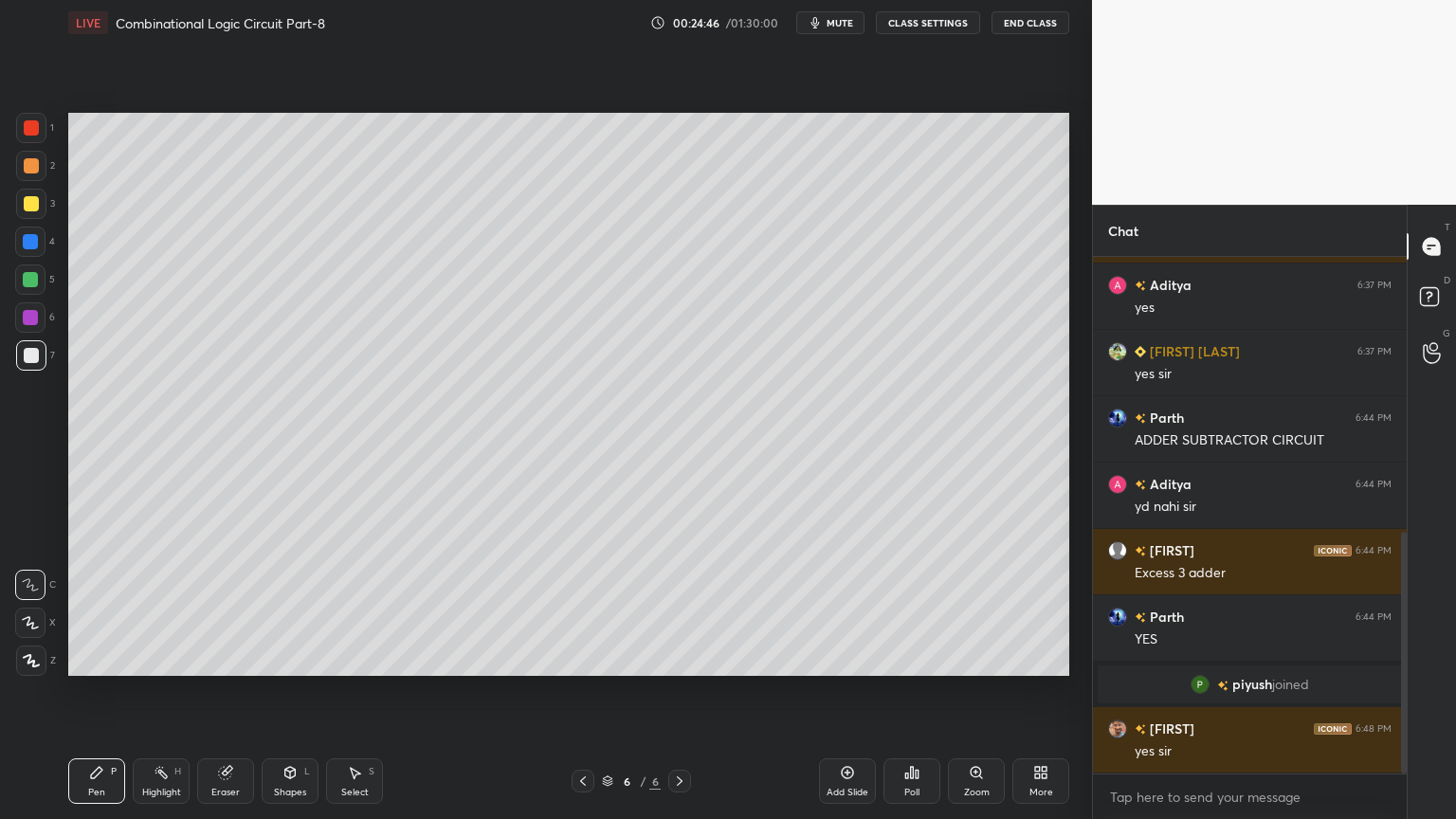 click on "Eraser" at bounding box center [226, 781] 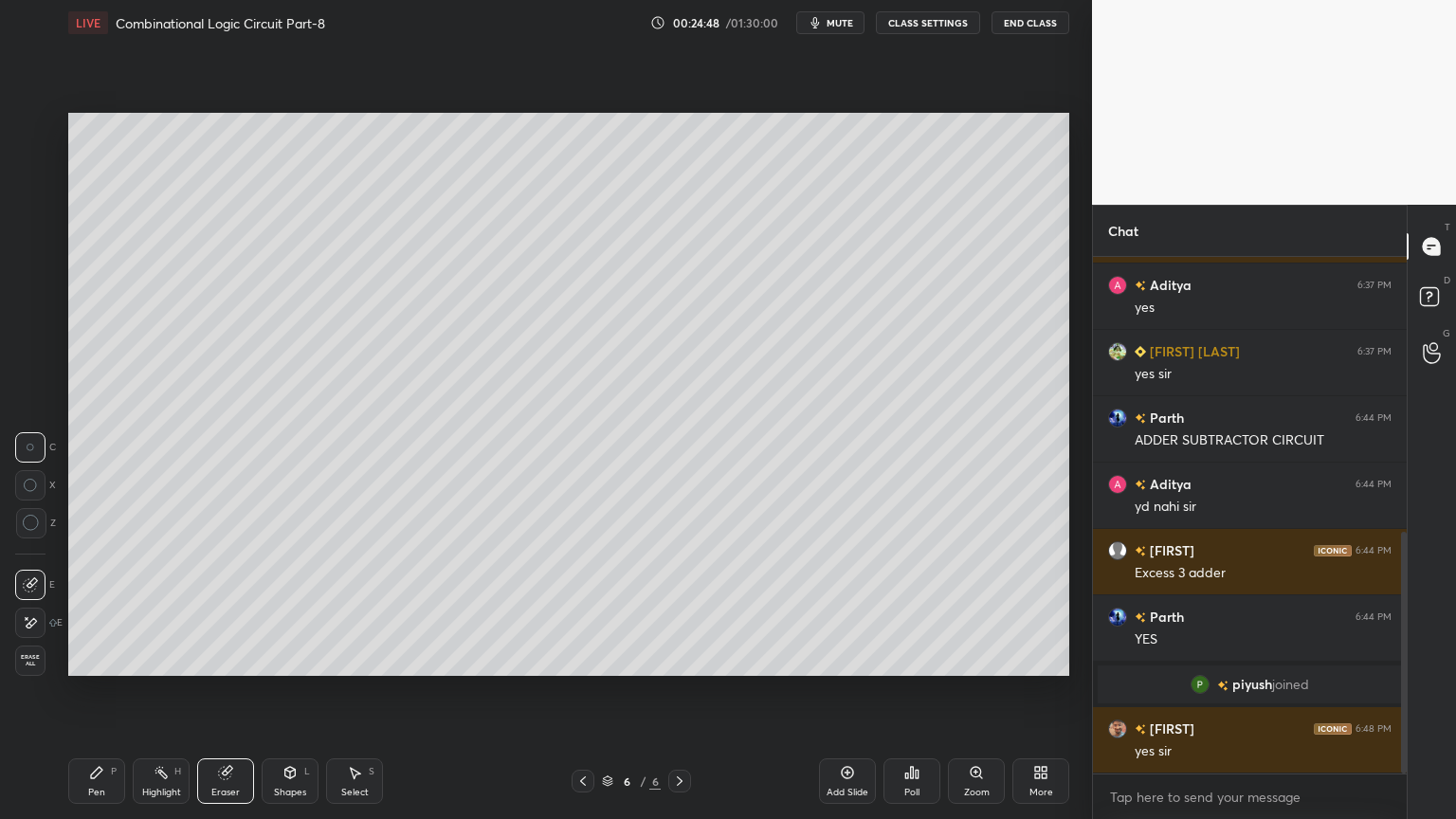 click on "Pen" at bounding box center [97, 792] 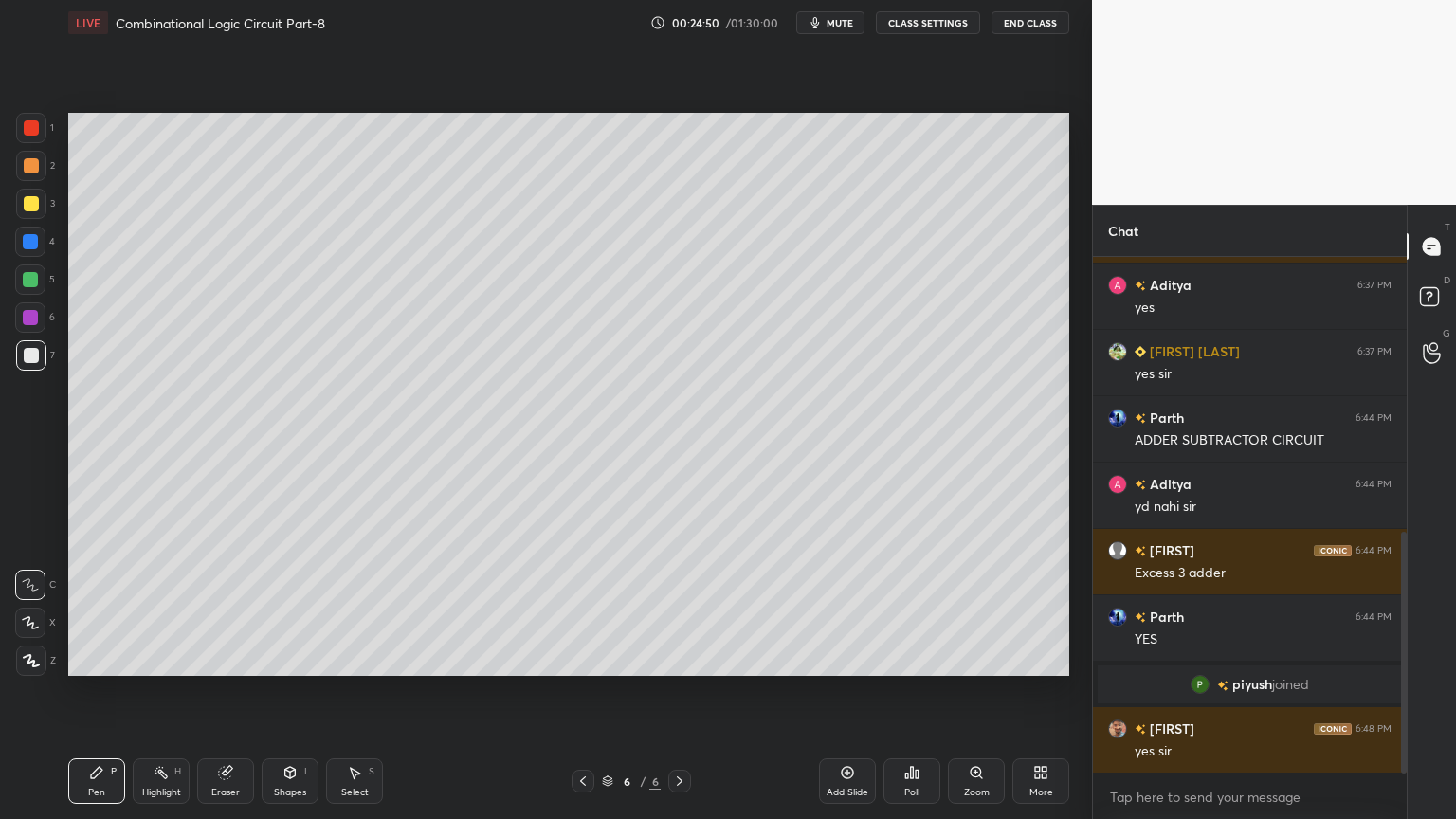 click at bounding box center (31, 128) 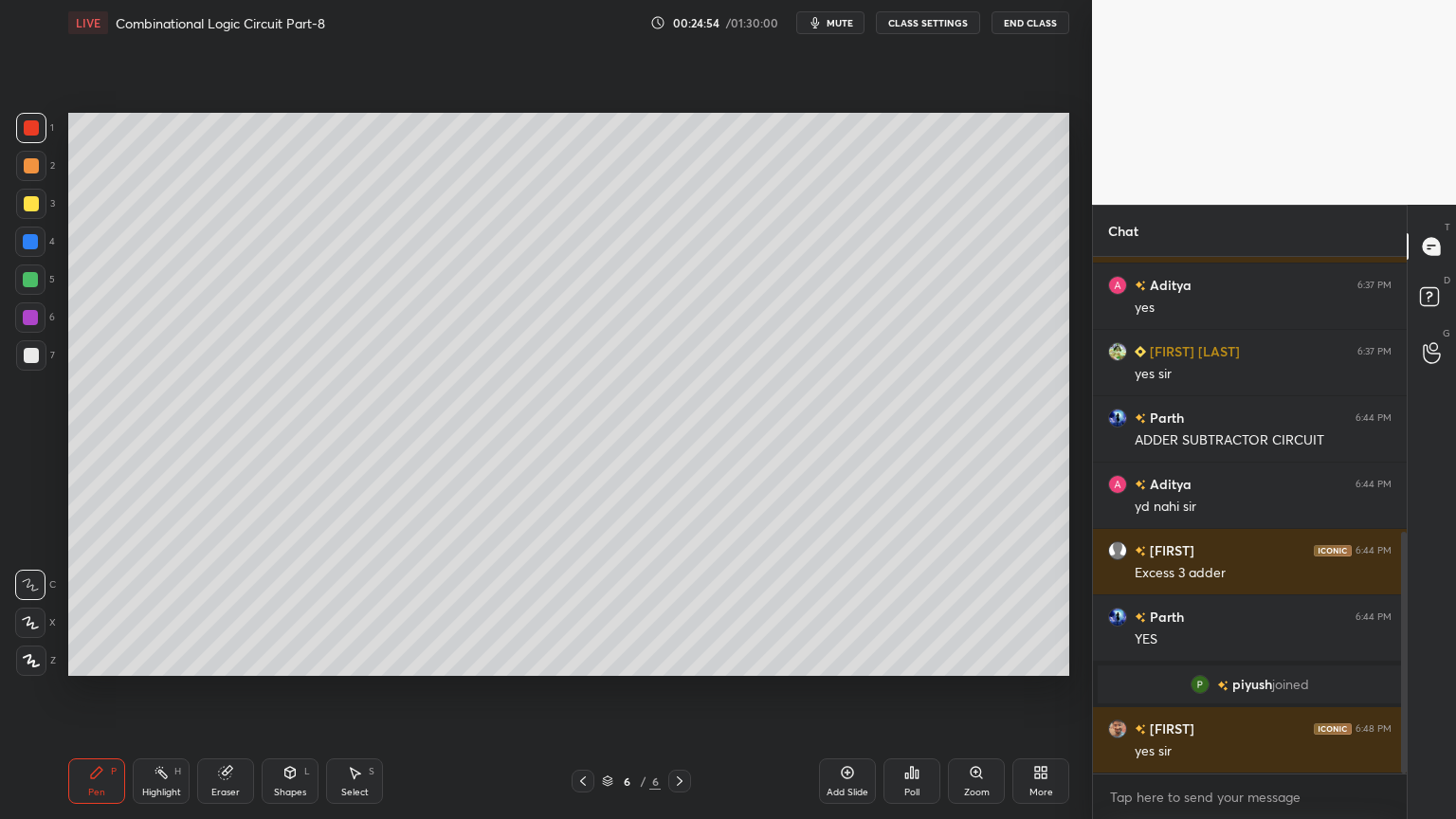 click at bounding box center (31, 355) 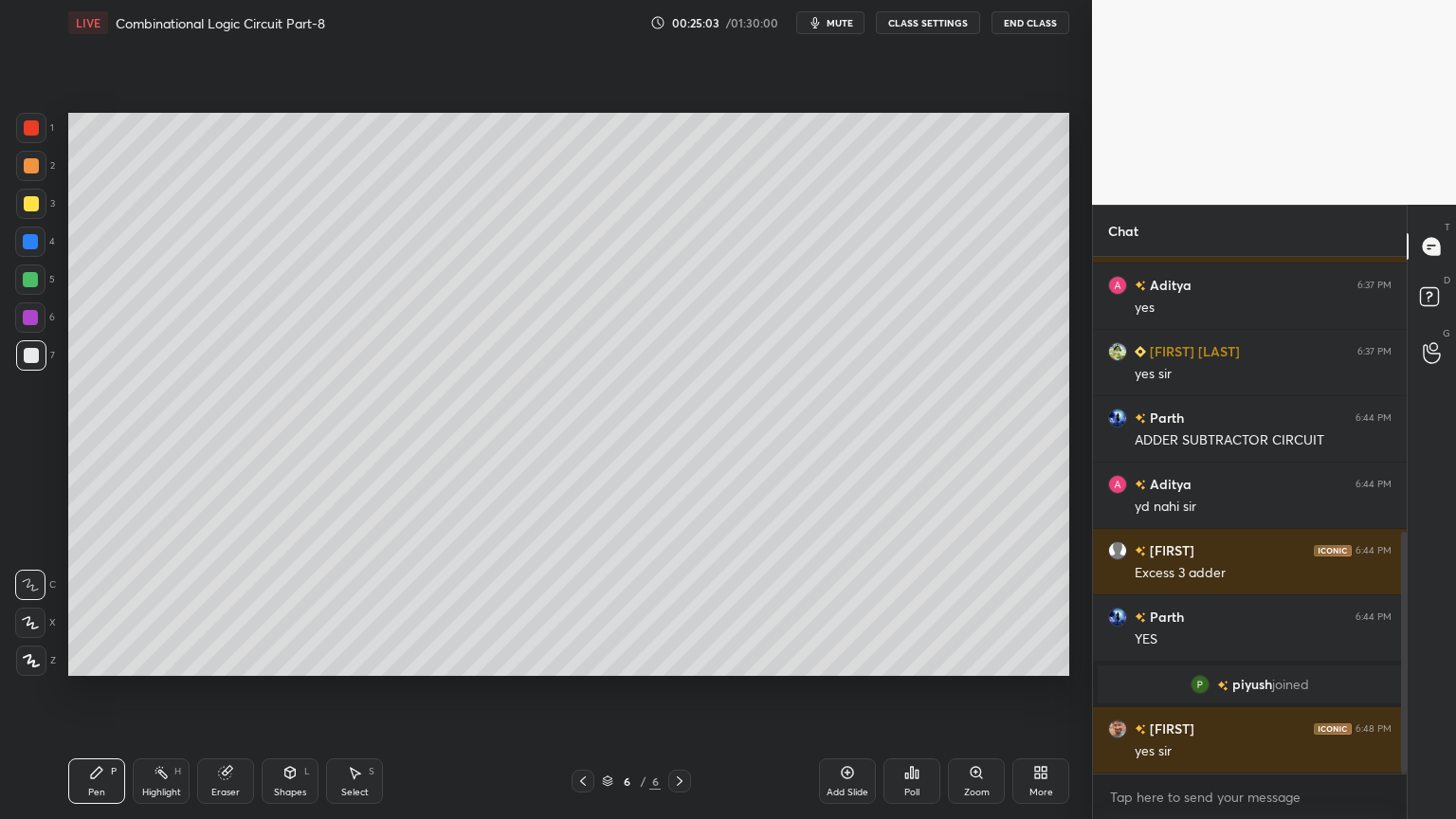click on "Eraser" at bounding box center [226, 781] 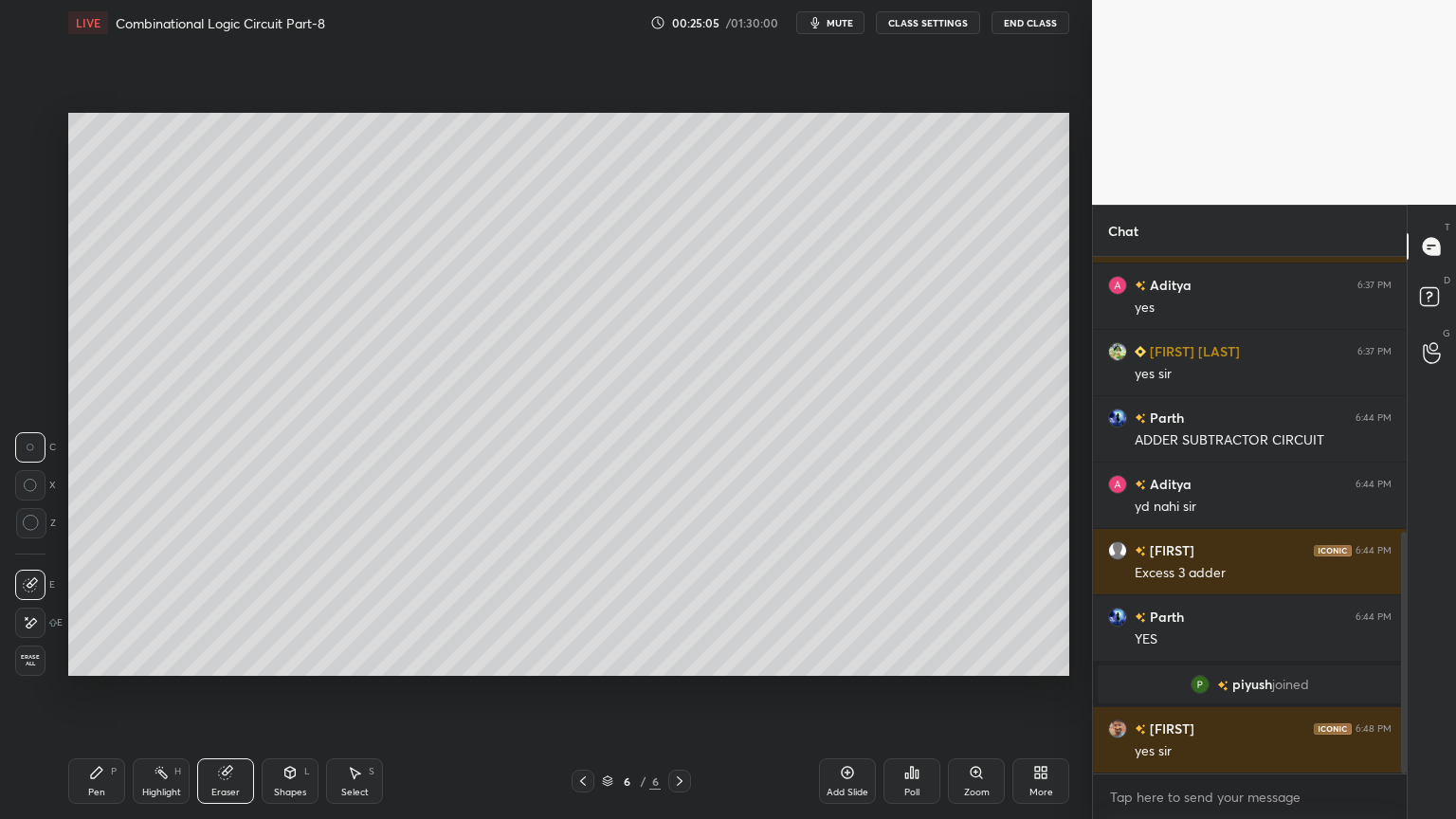 click 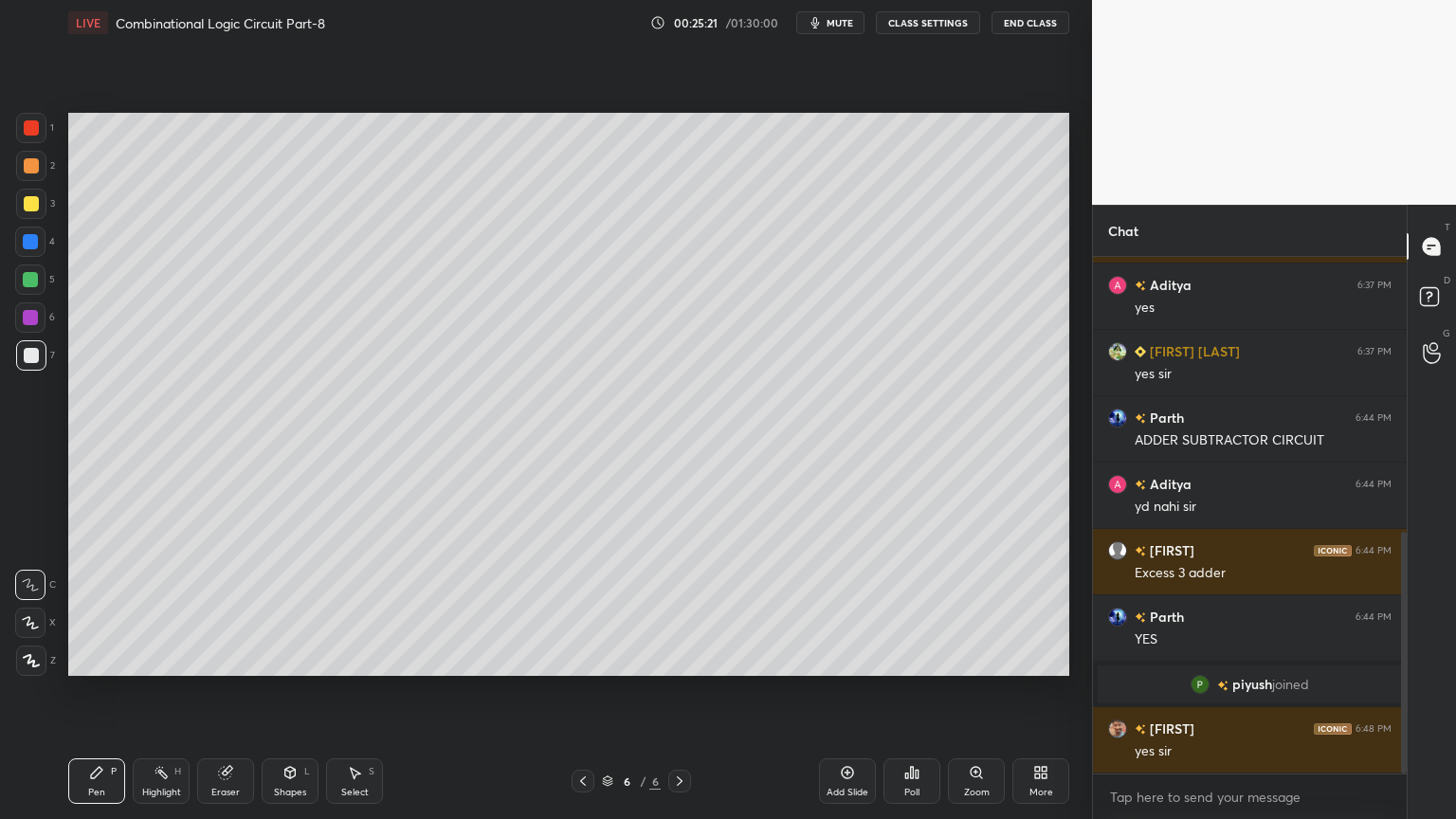 click 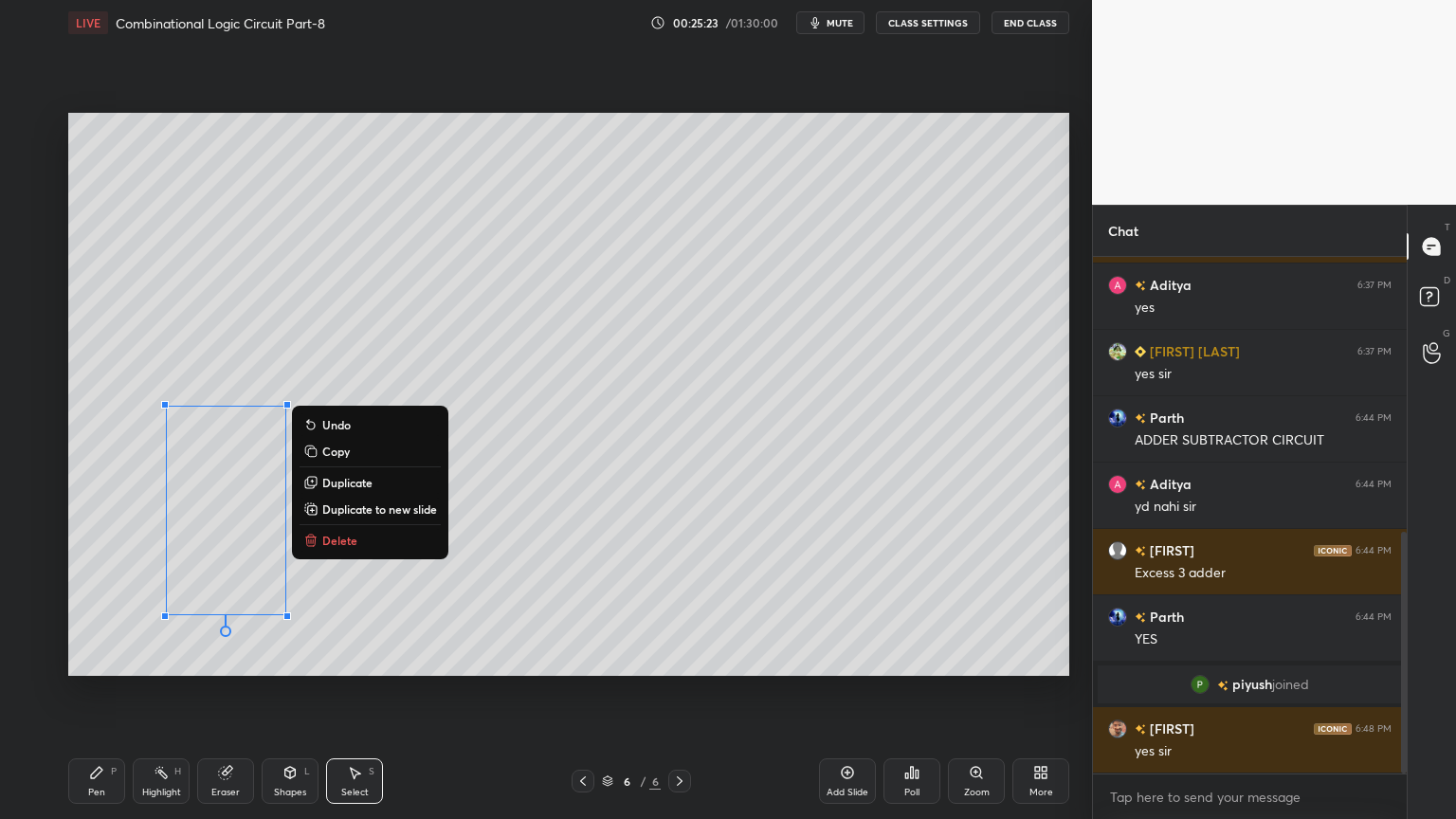 click on "Delete" at bounding box center (370, 540) 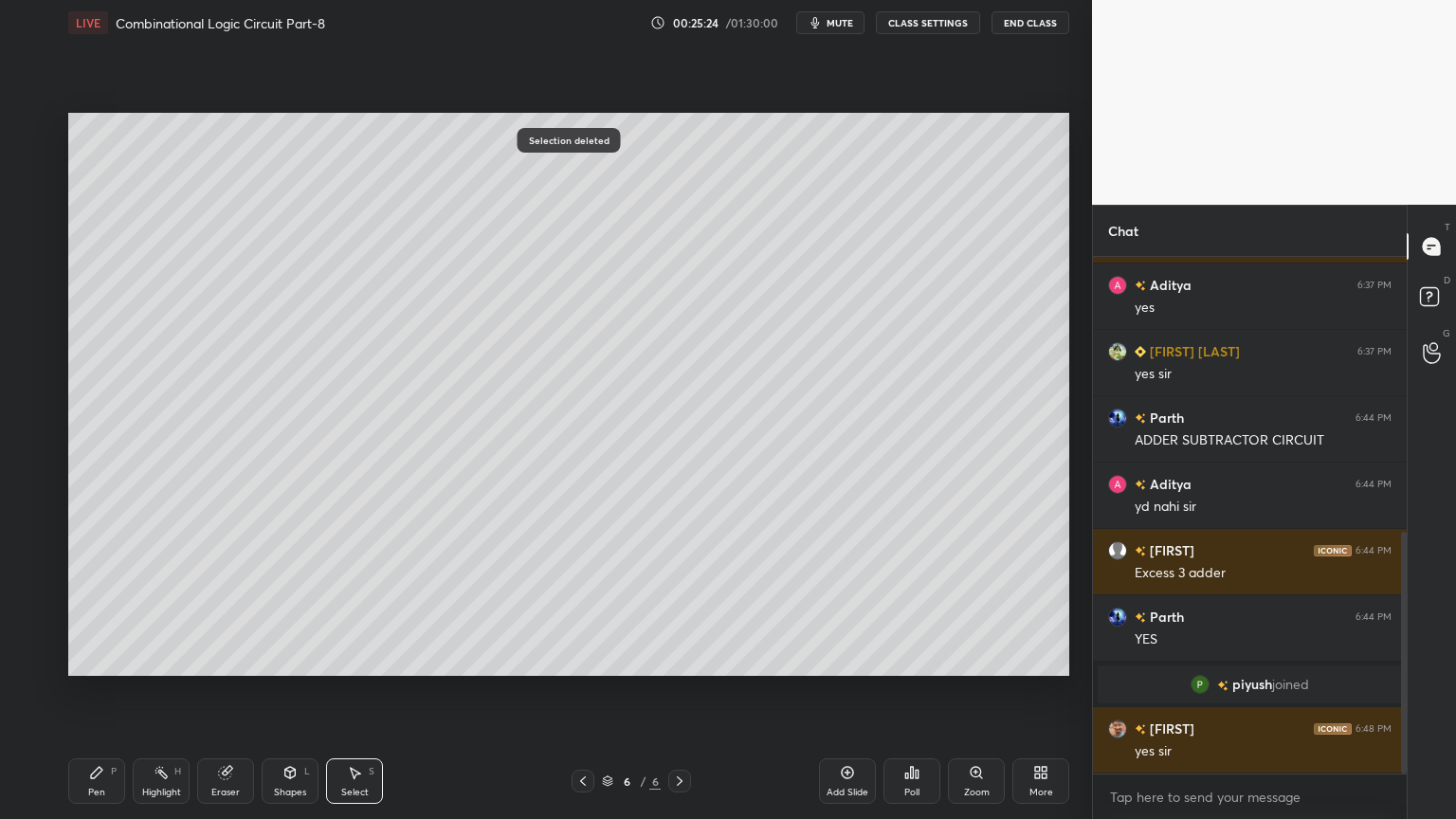 click on "Pen" at bounding box center [97, 792] 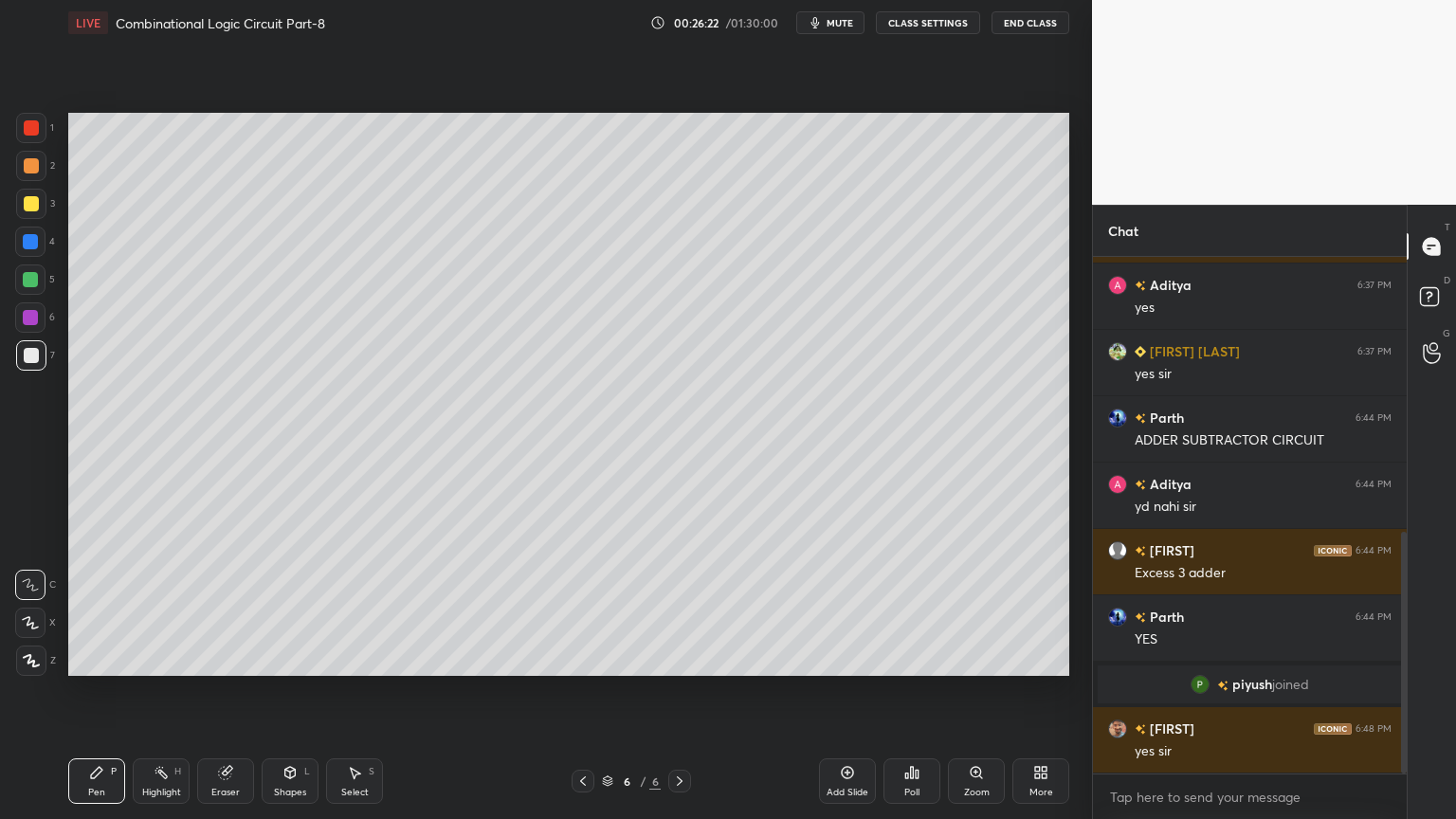 click on "2" at bounding box center (35, 166) 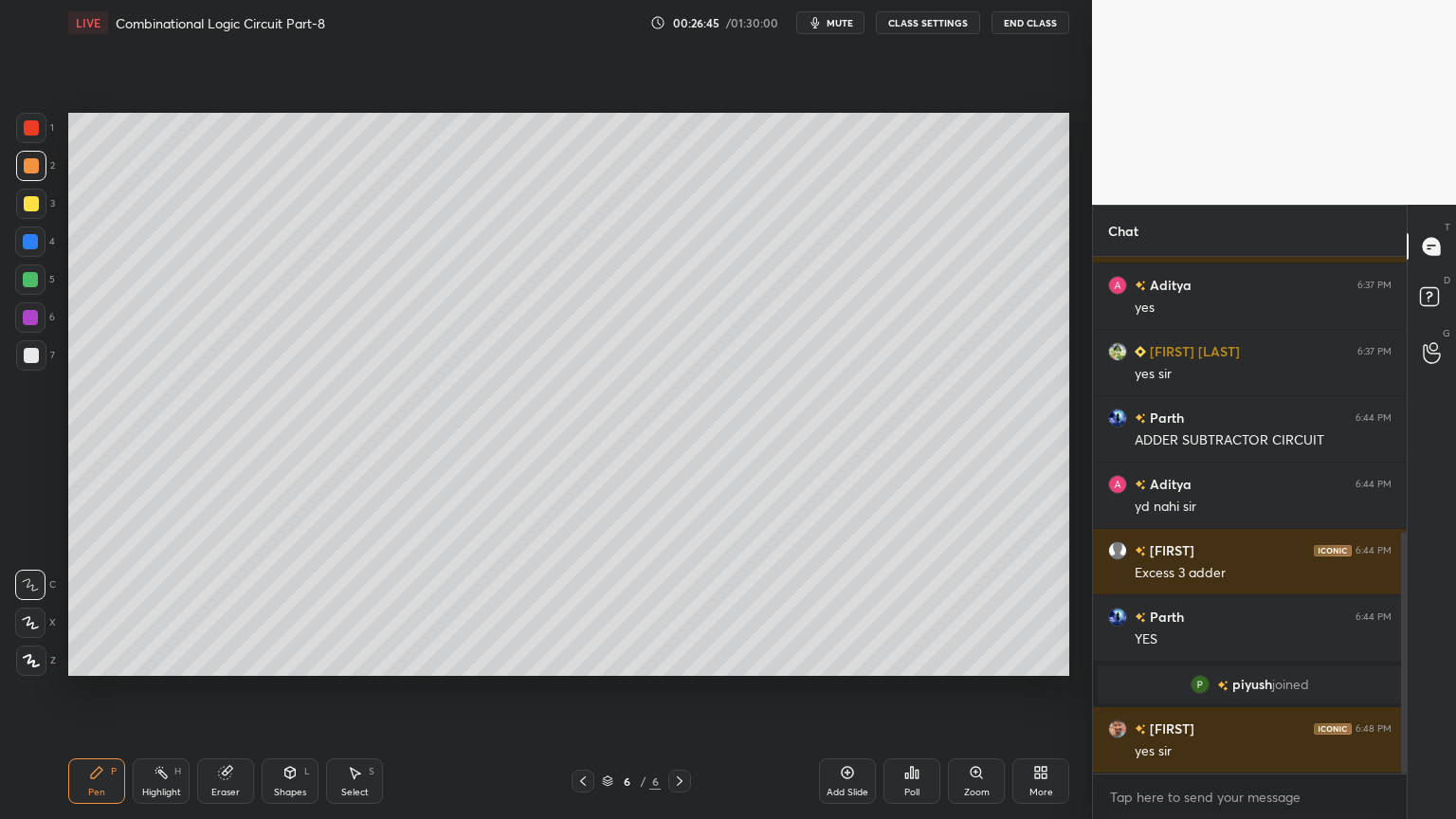 click at bounding box center [30, 280] 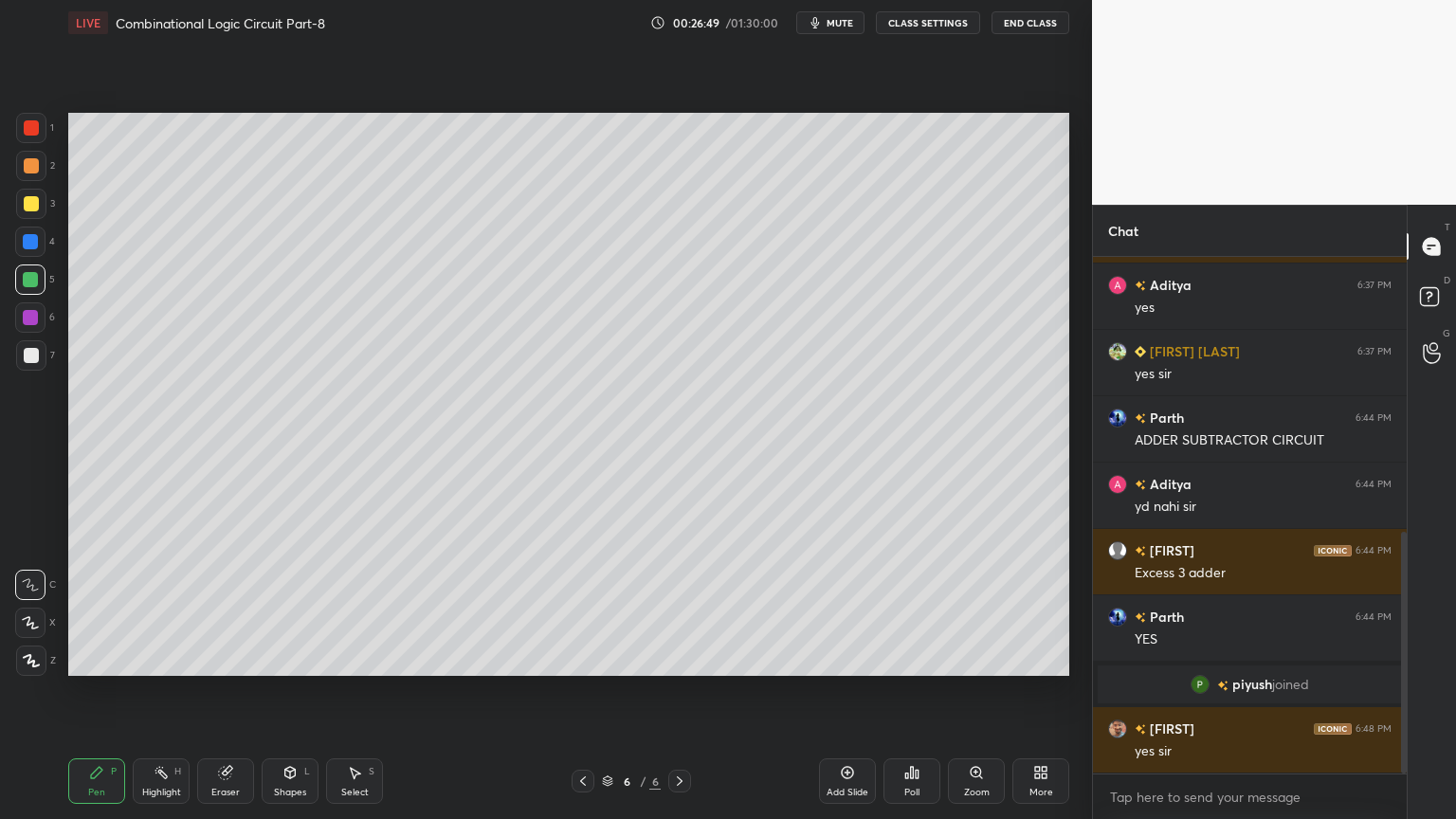 click at bounding box center (31, 204) 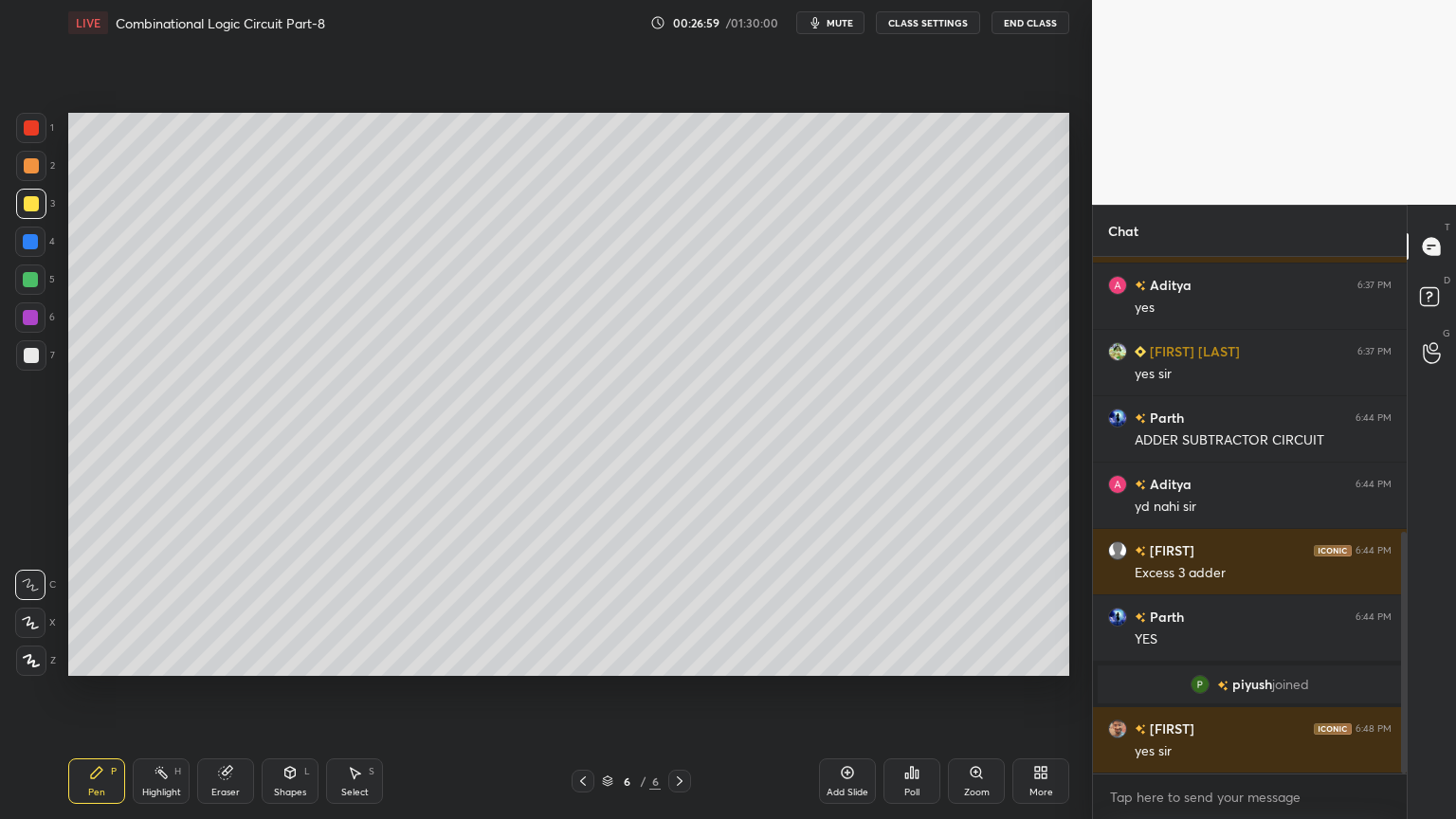 click 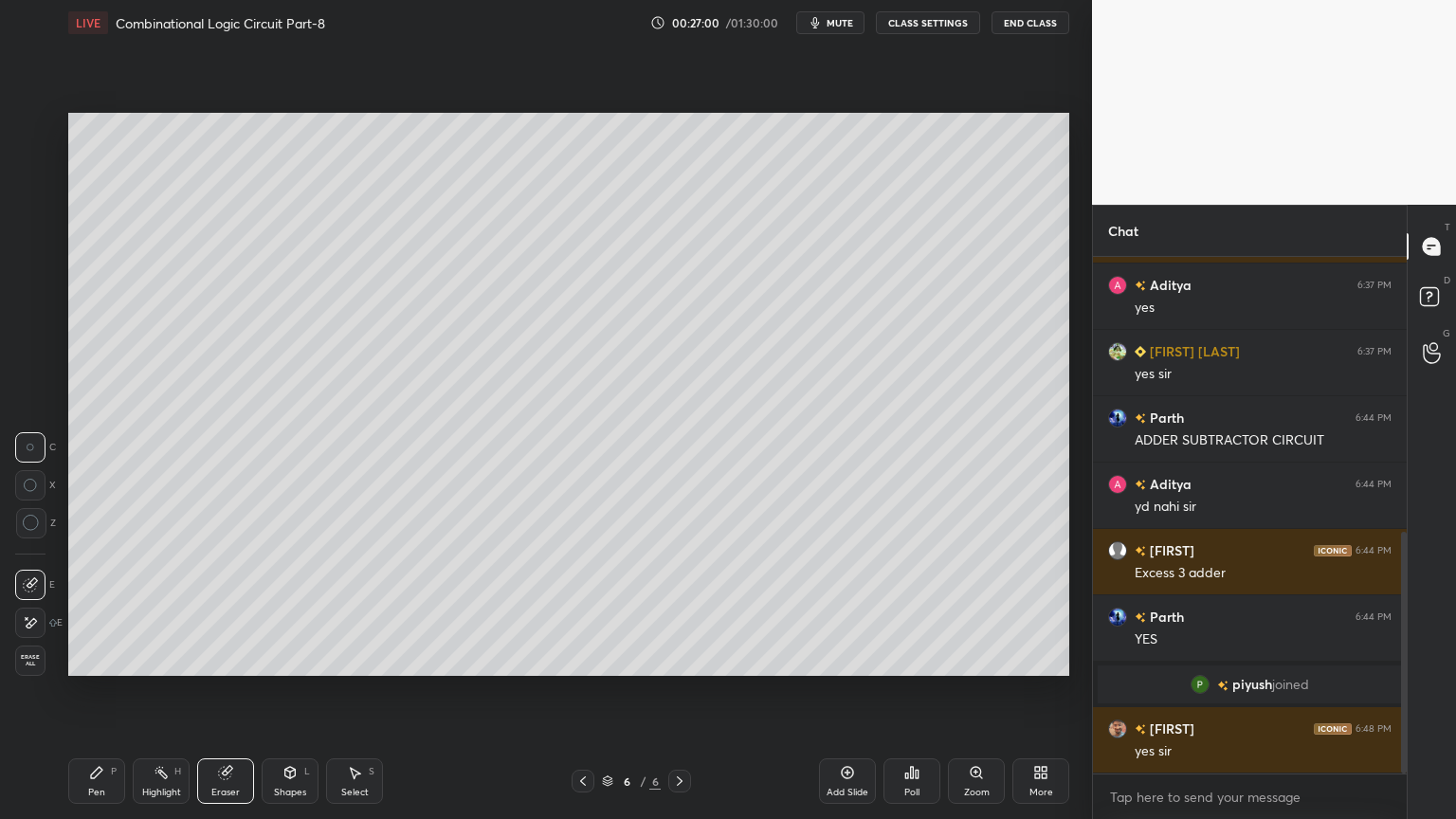 click 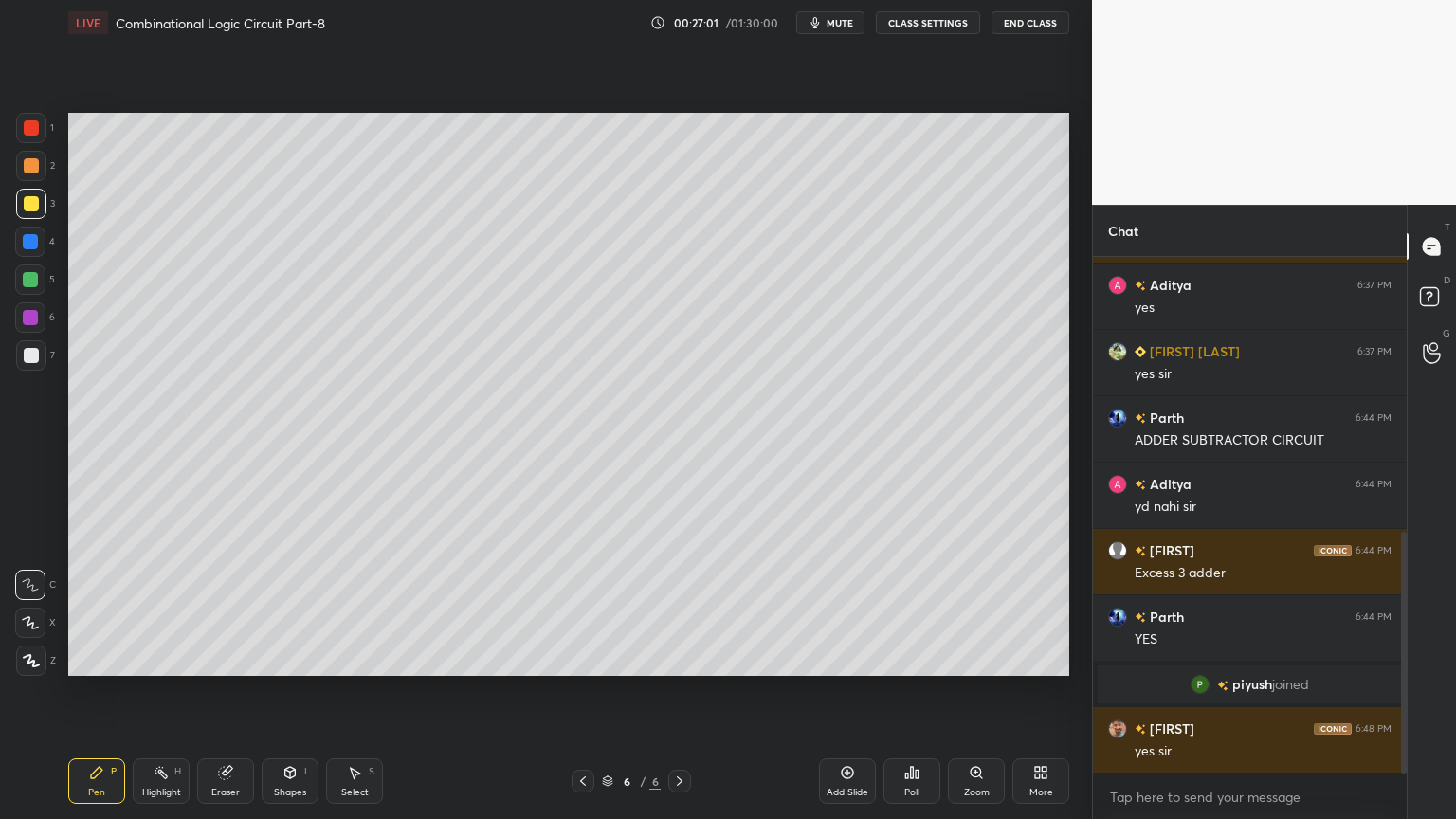 click on "2" at bounding box center [35, 166] 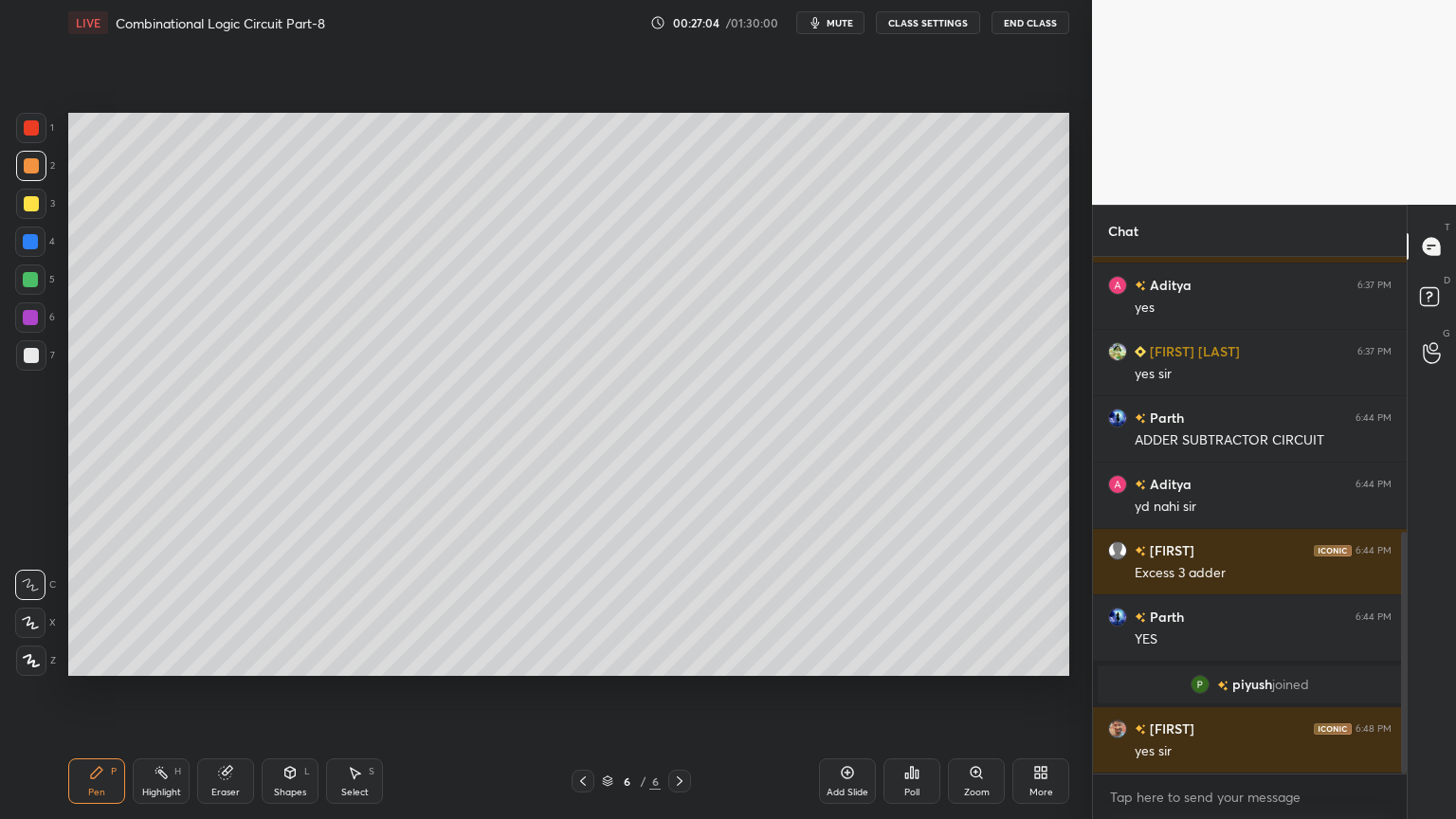 click at bounding box center (31, 204) 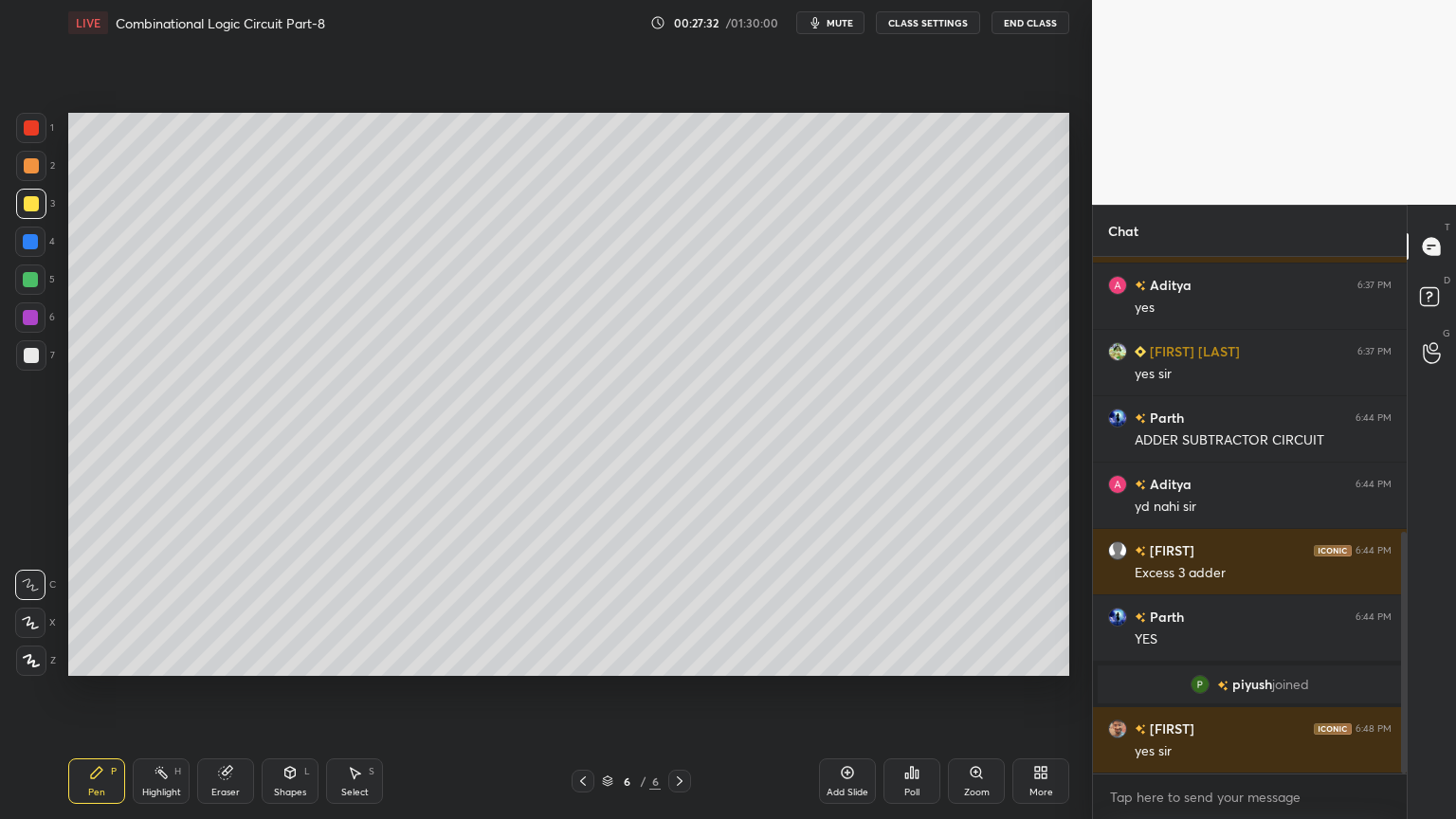 click on "1" at bounding box center [35, 128] 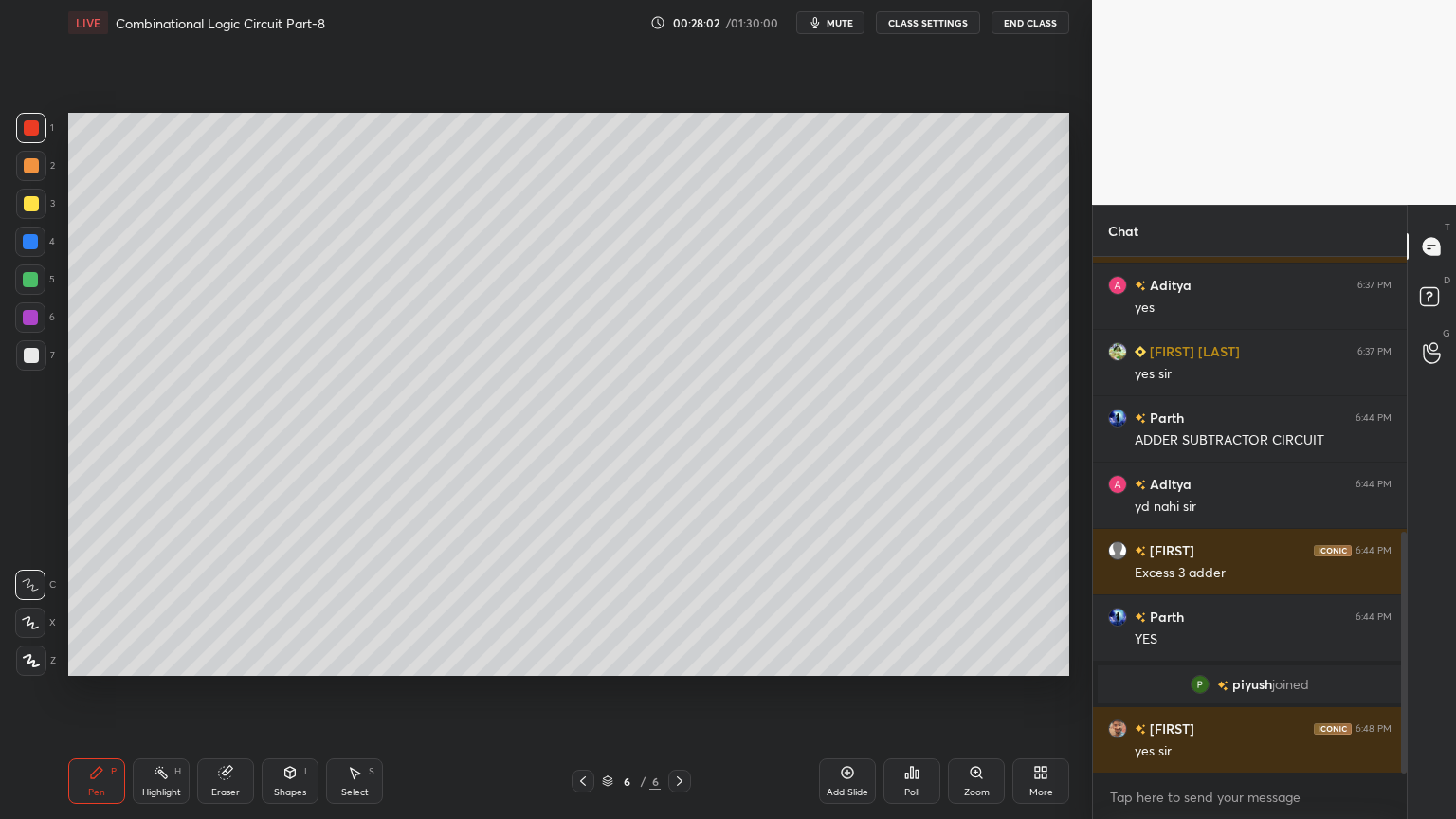 click at bounding box center (31, 204) 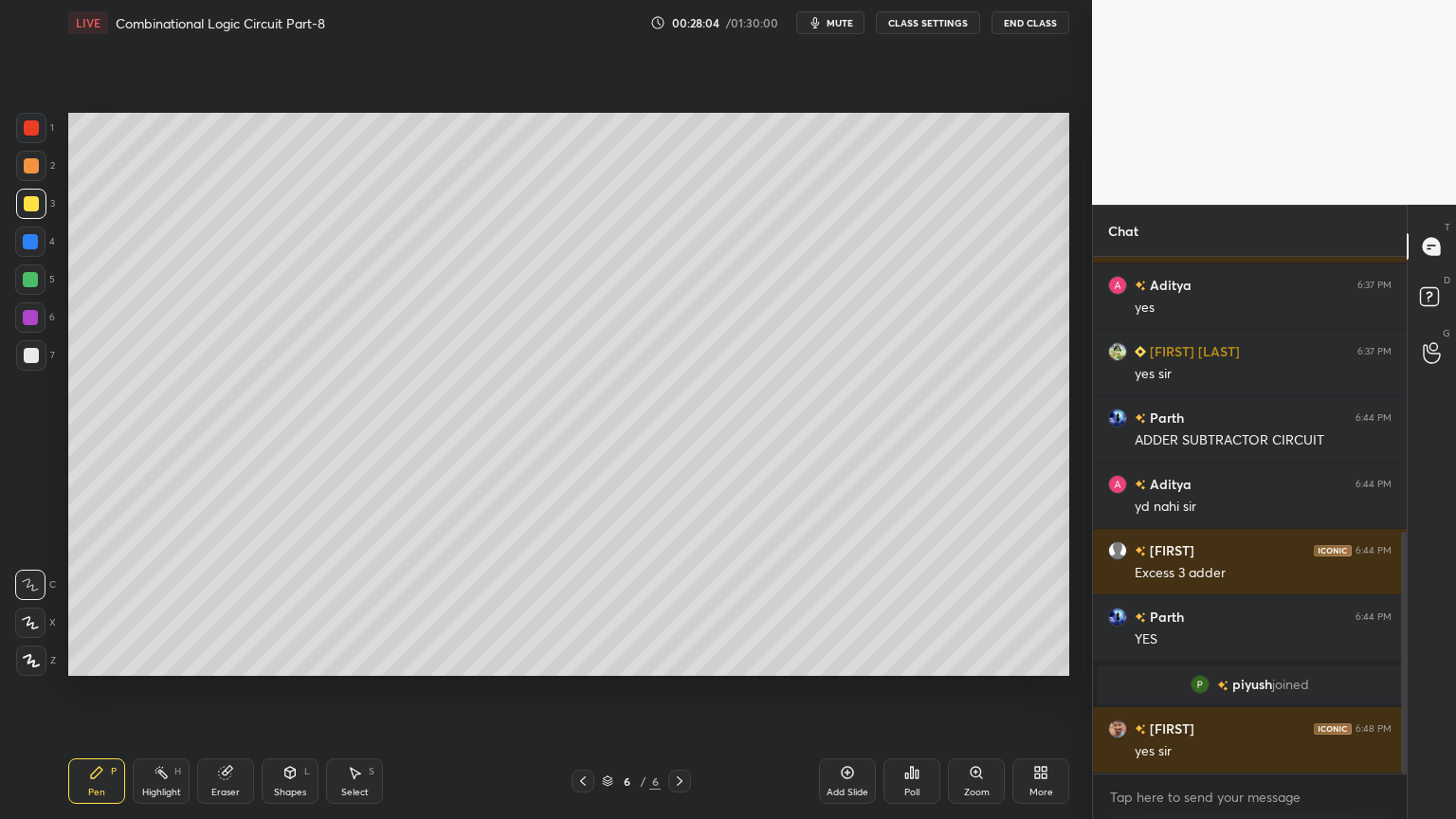 click at bounding box center (30, 242) 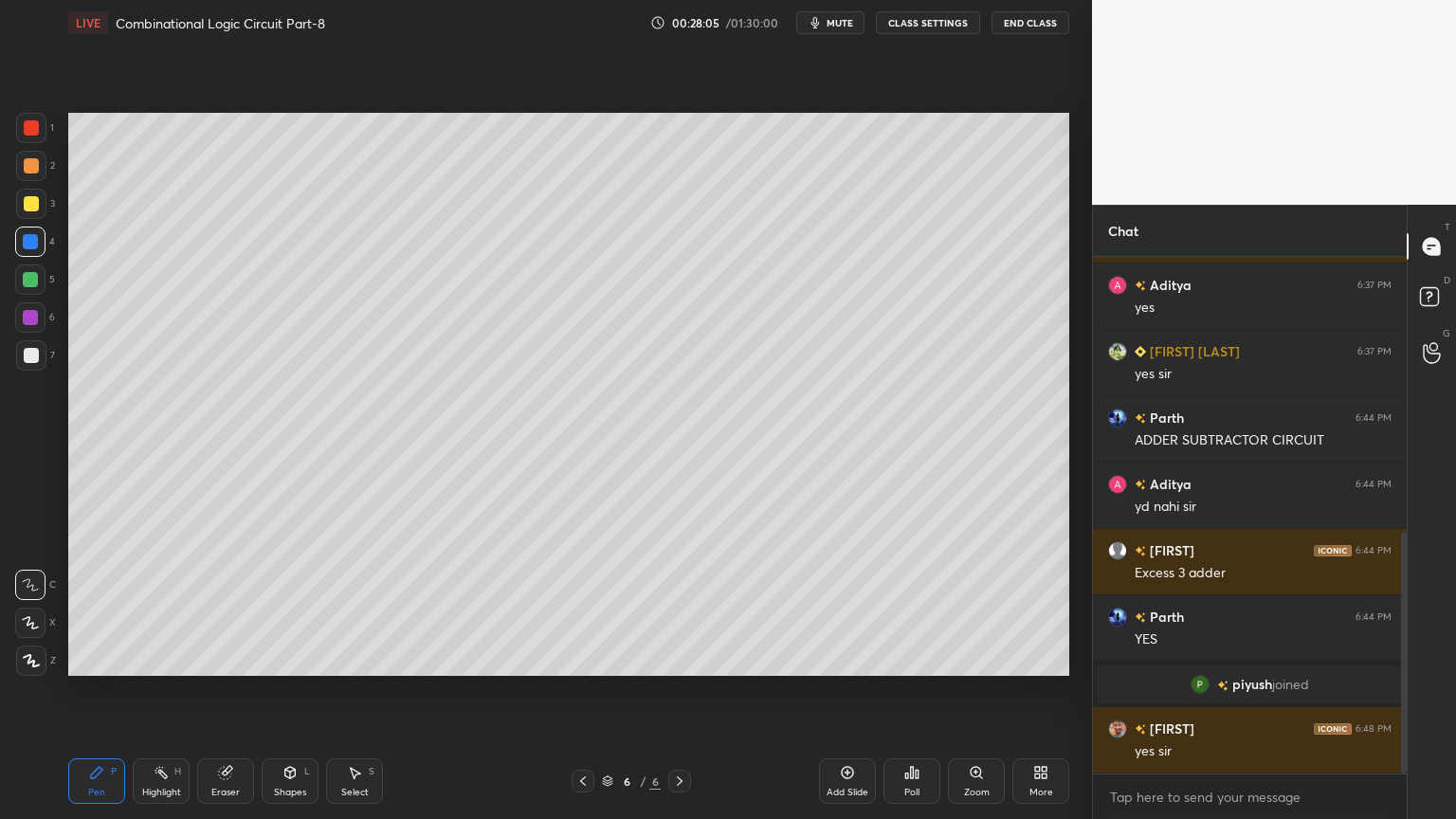 click on "3" at bounding box center (35, 204) 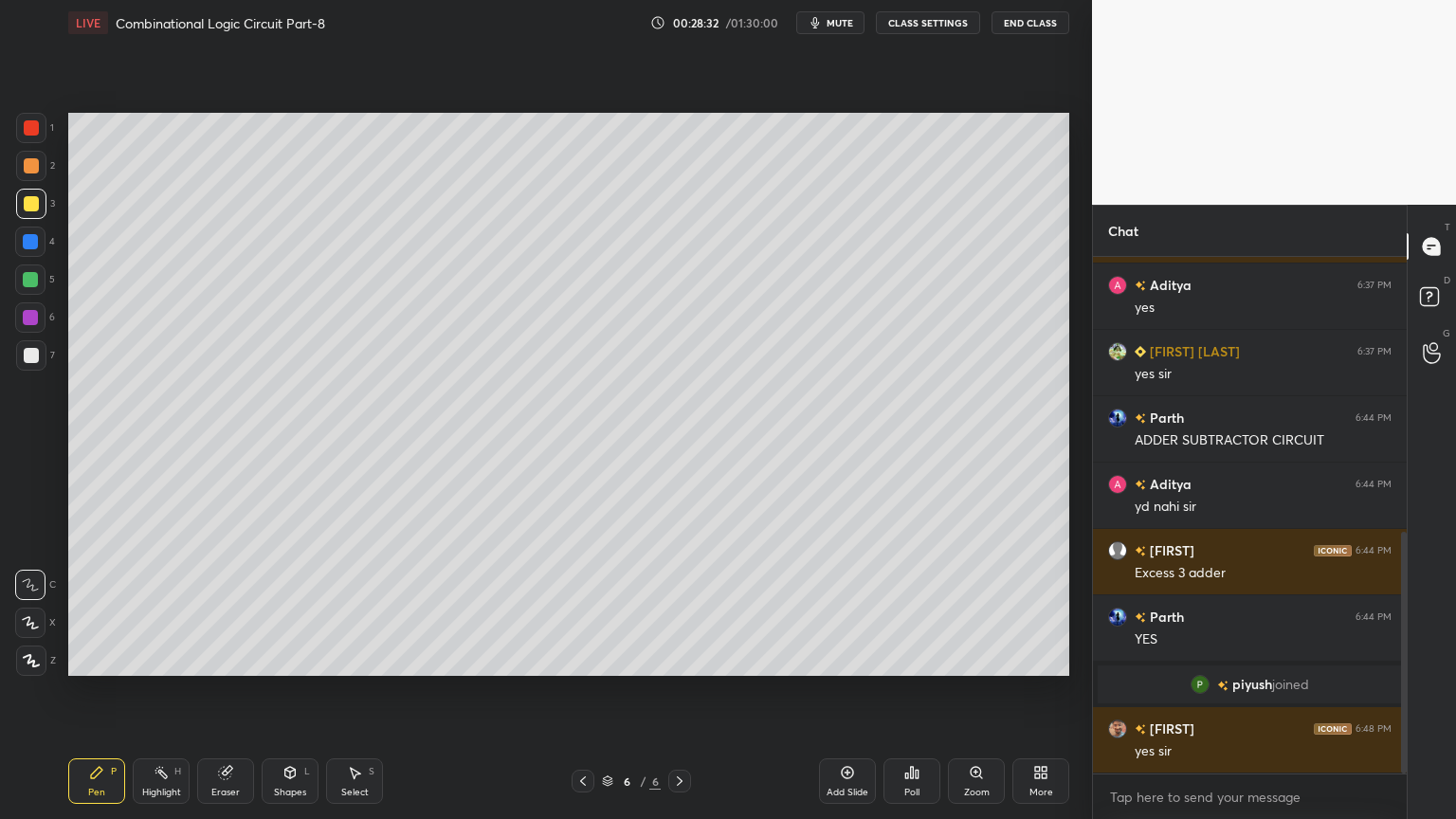 click on "Add Slide" at bounding box center [847, 781] 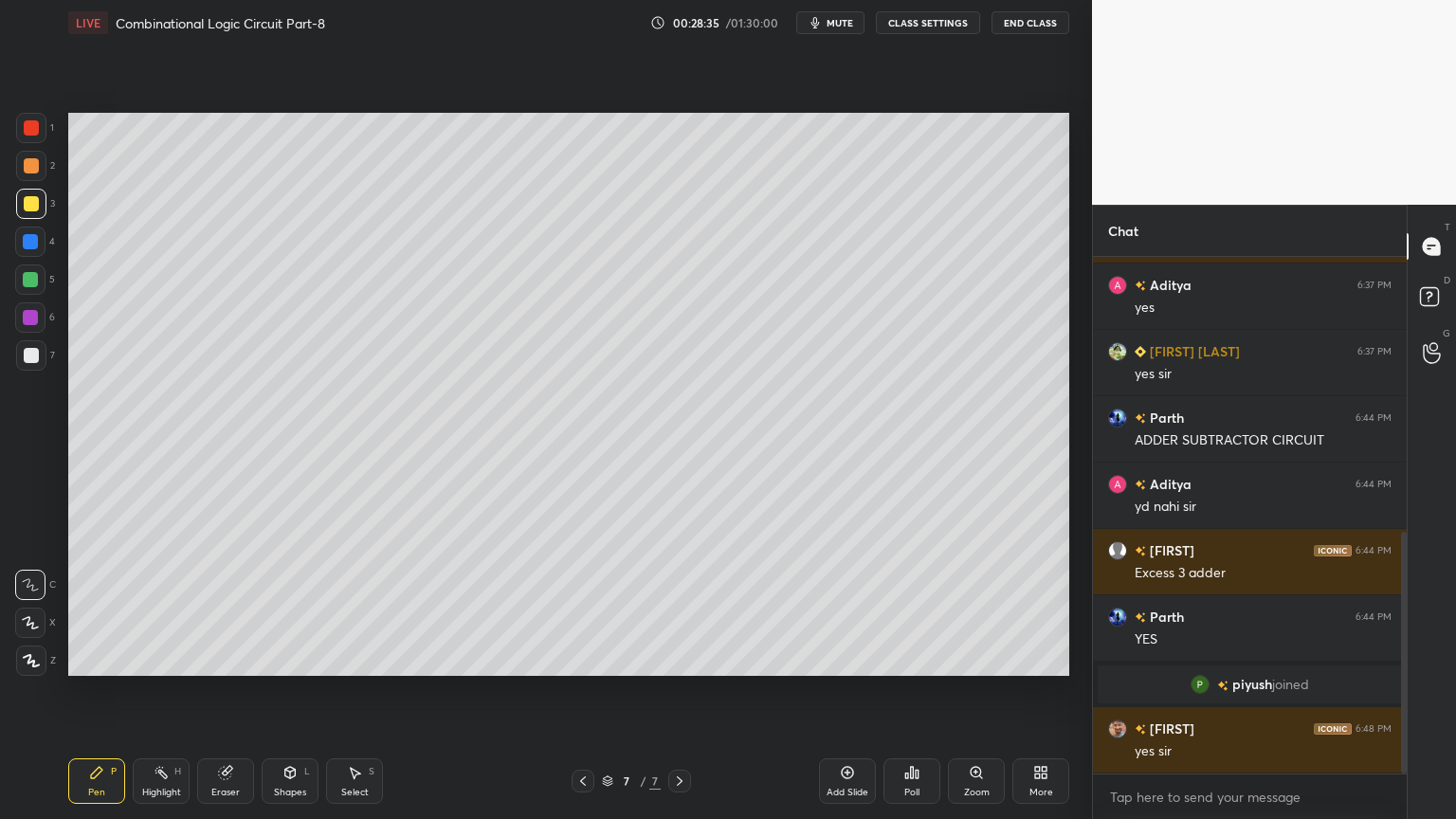 click at bounding box center [31, 166] 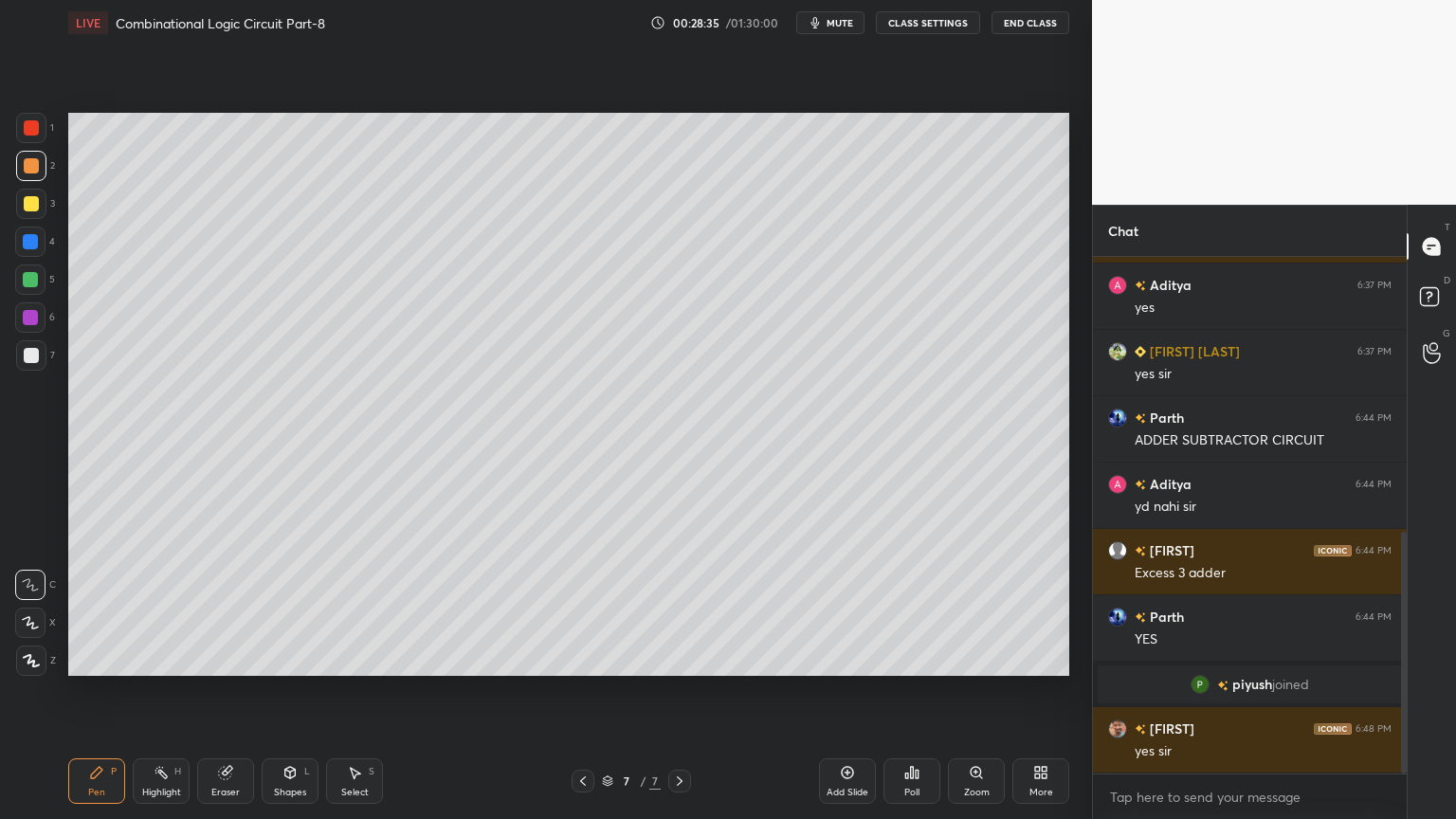 scroll, scrollTop: 632, scrollLeft: 0, axis: vertical 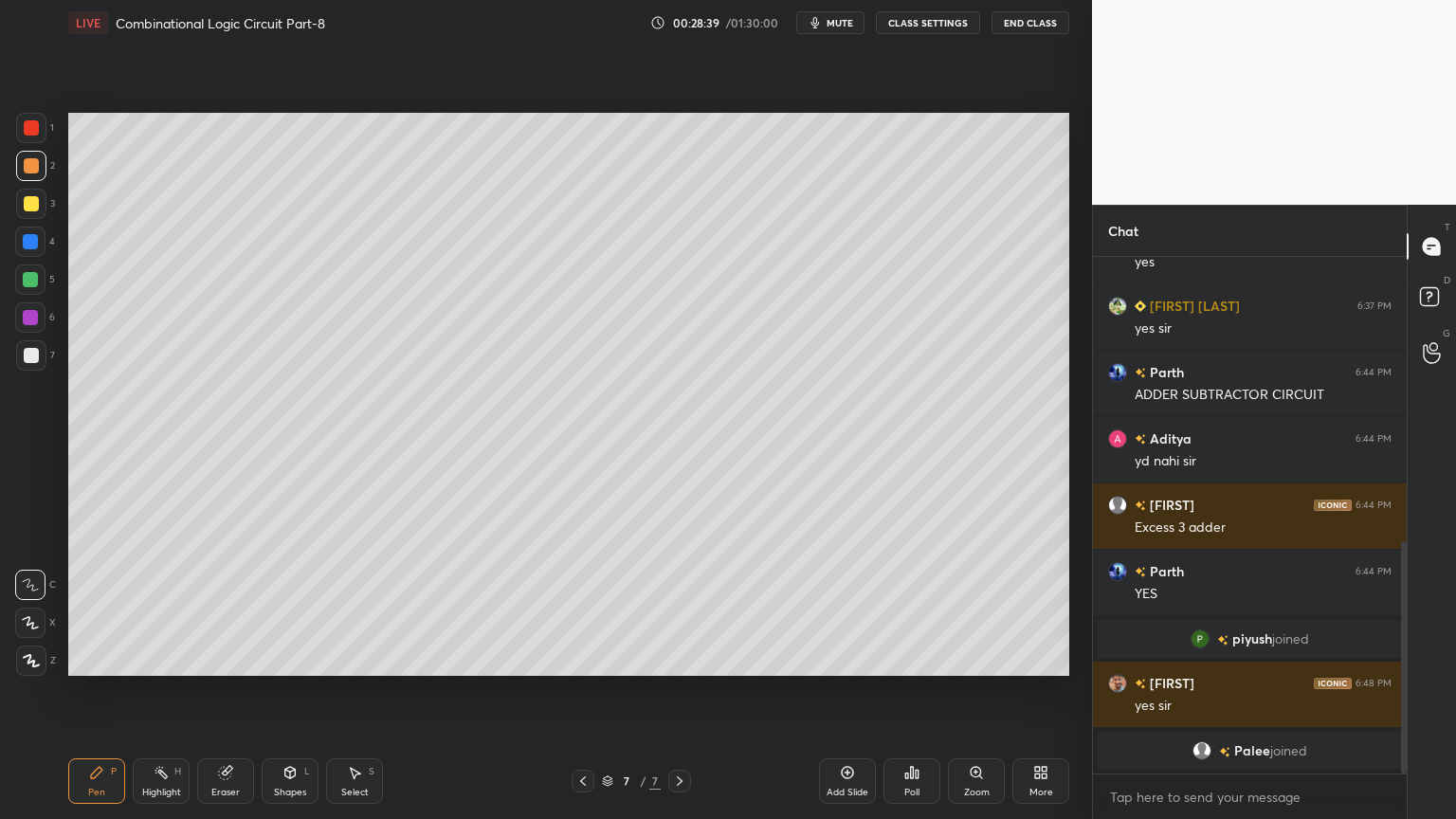 click 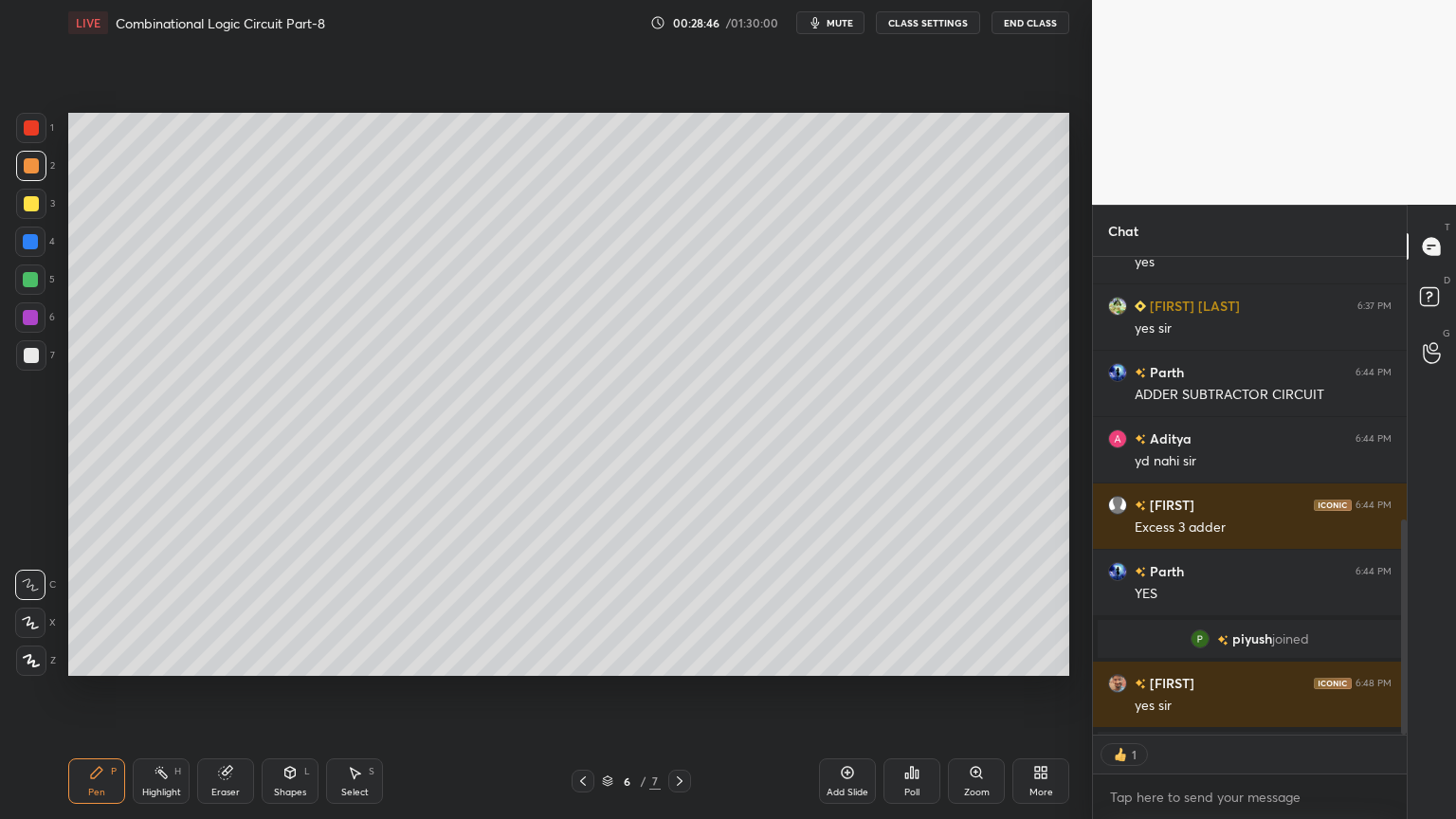 scroll, scrollTop: 473, scrollLeft: 308, axis: both 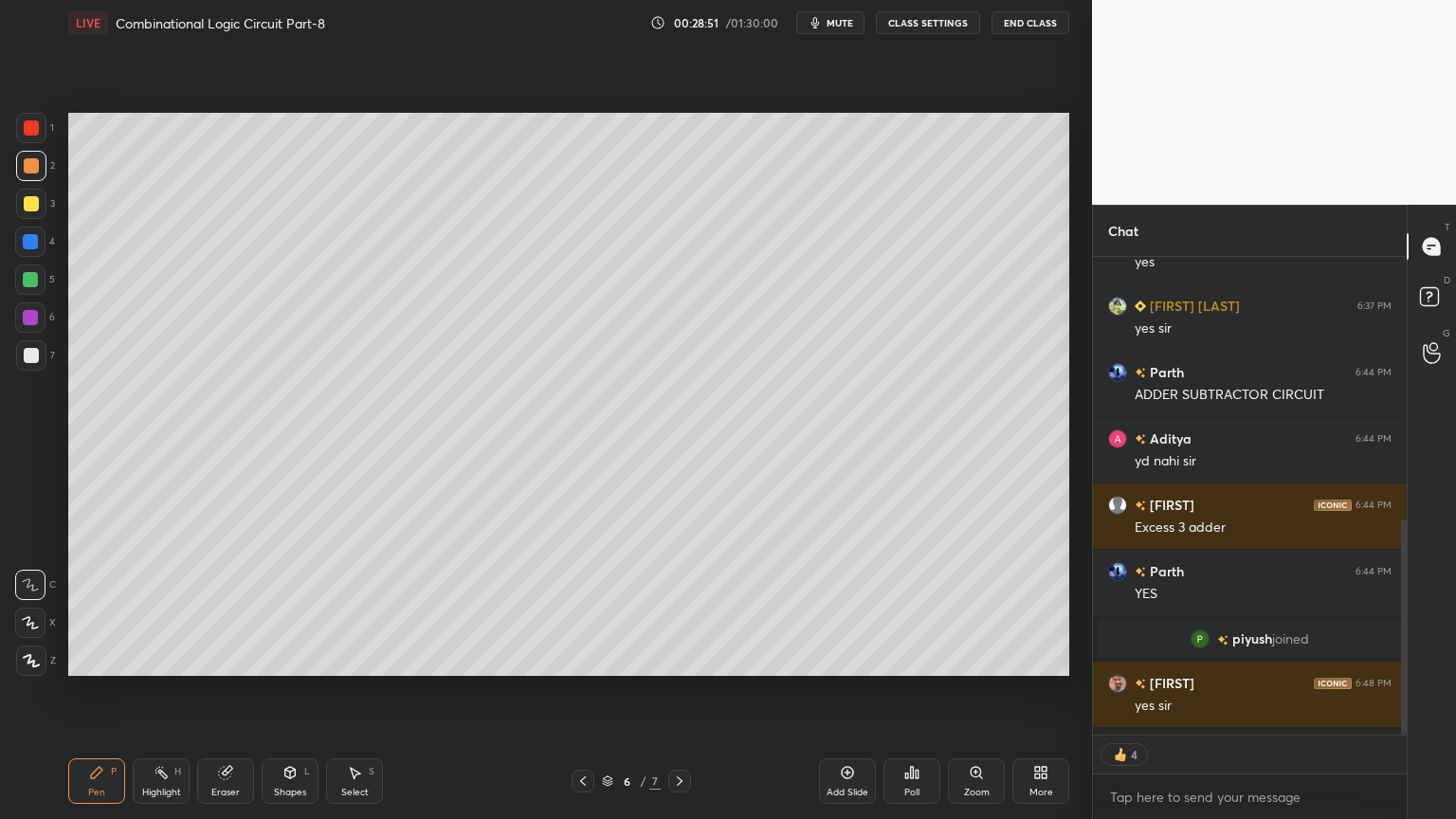 click 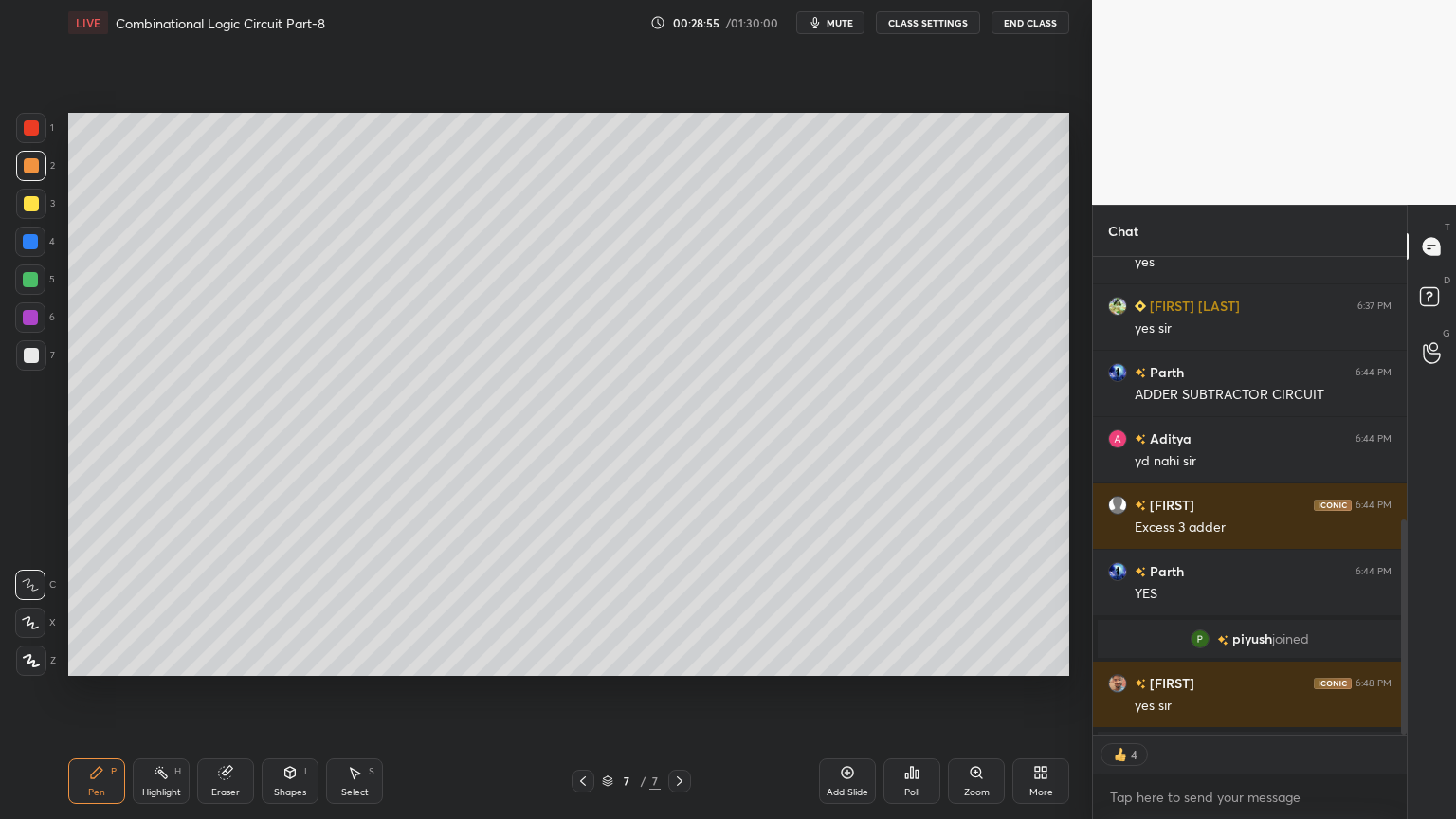 click at bounding box center (30, 623) 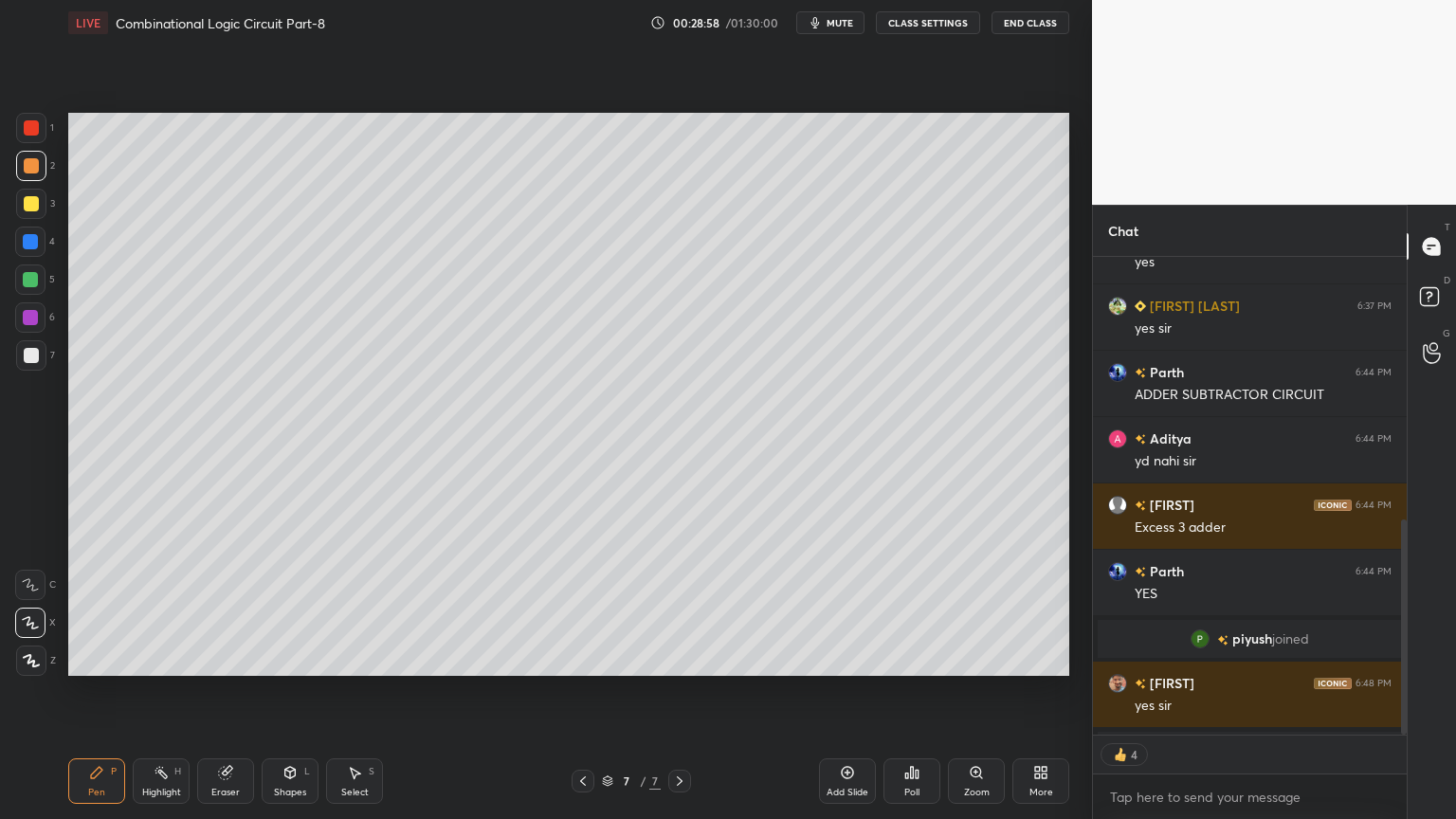 scroll, scrollTop: 7, scrollLeft: 6, axis: both 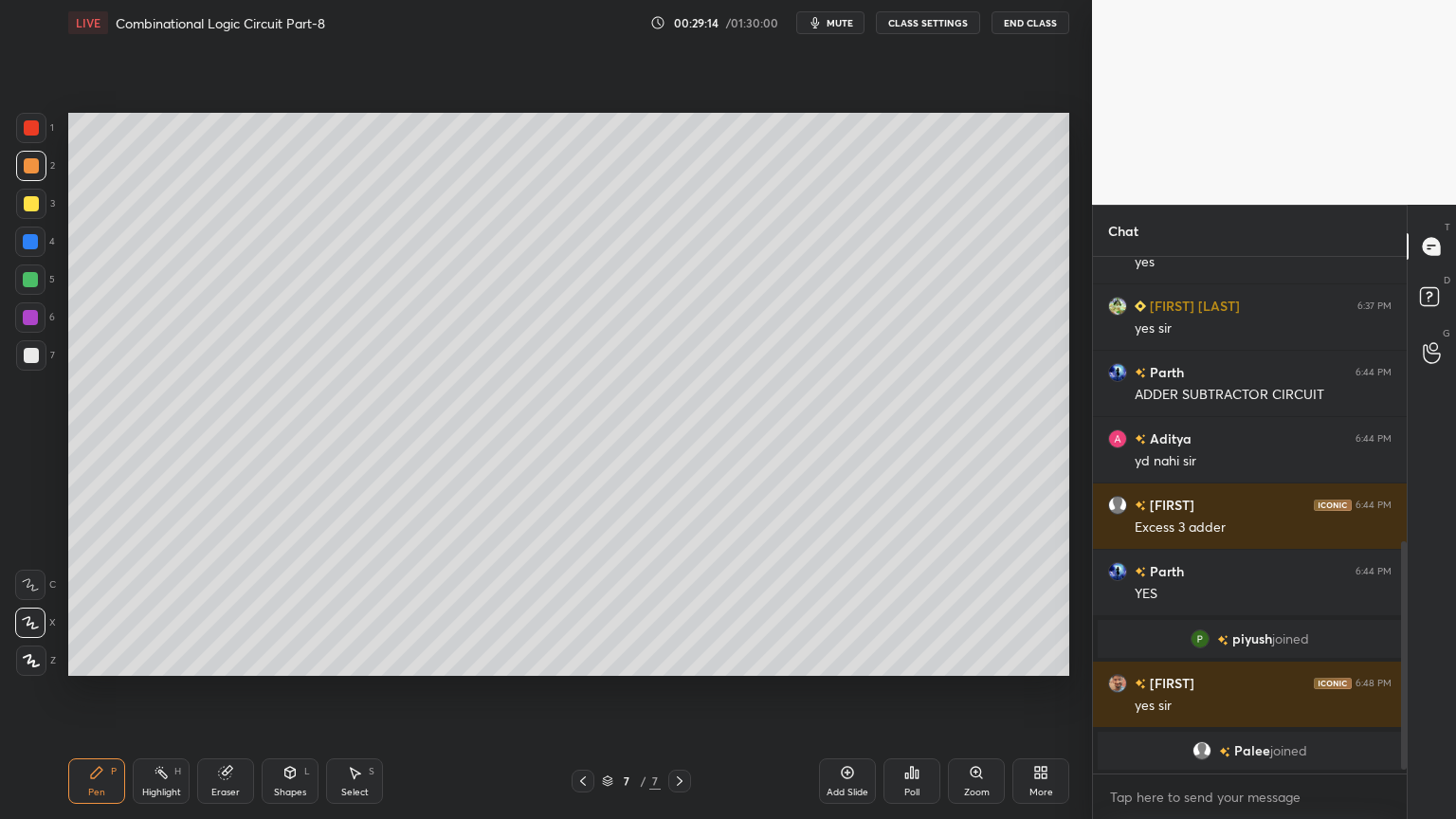 click at bounding box center (31, 355) 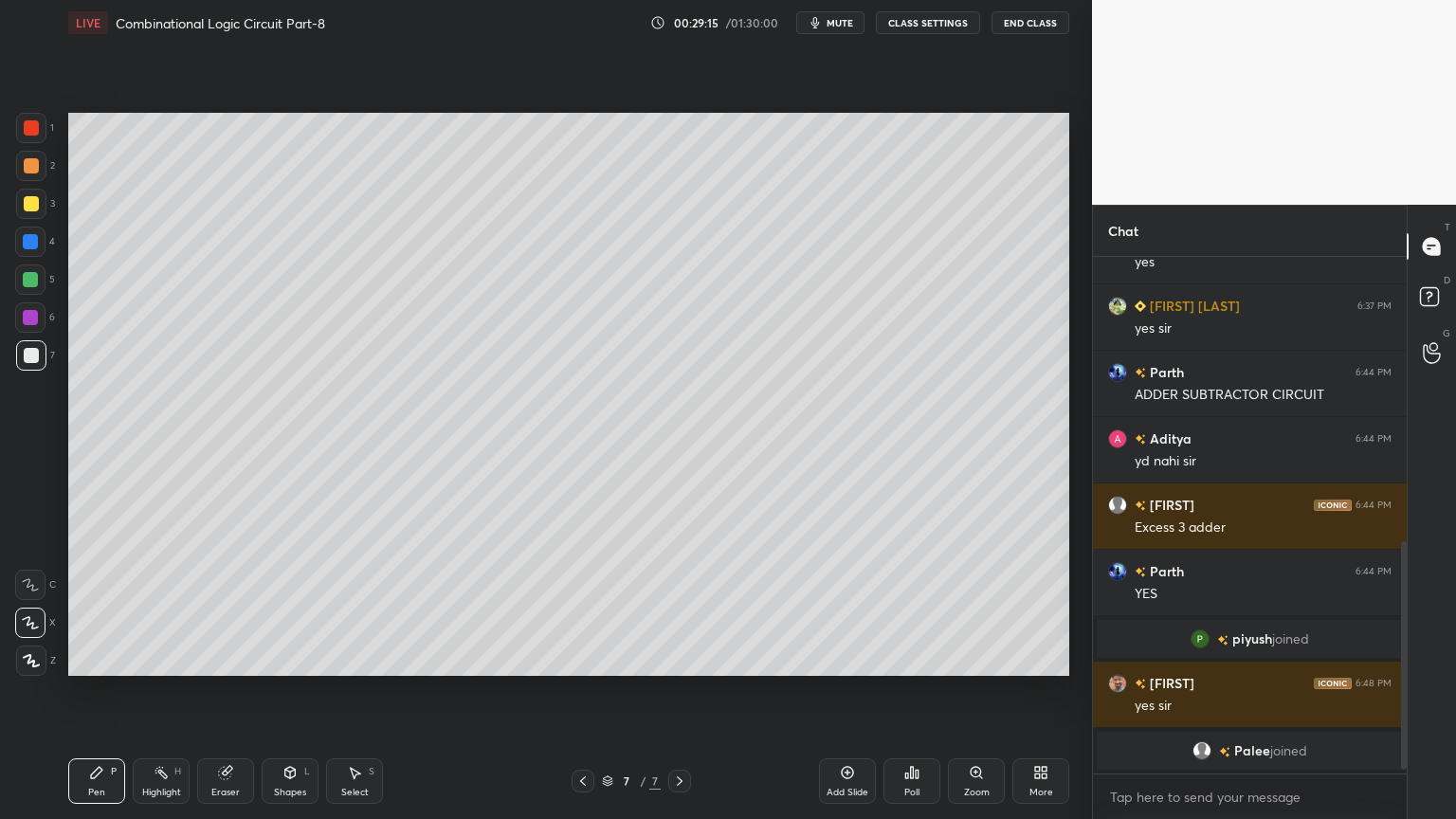 click 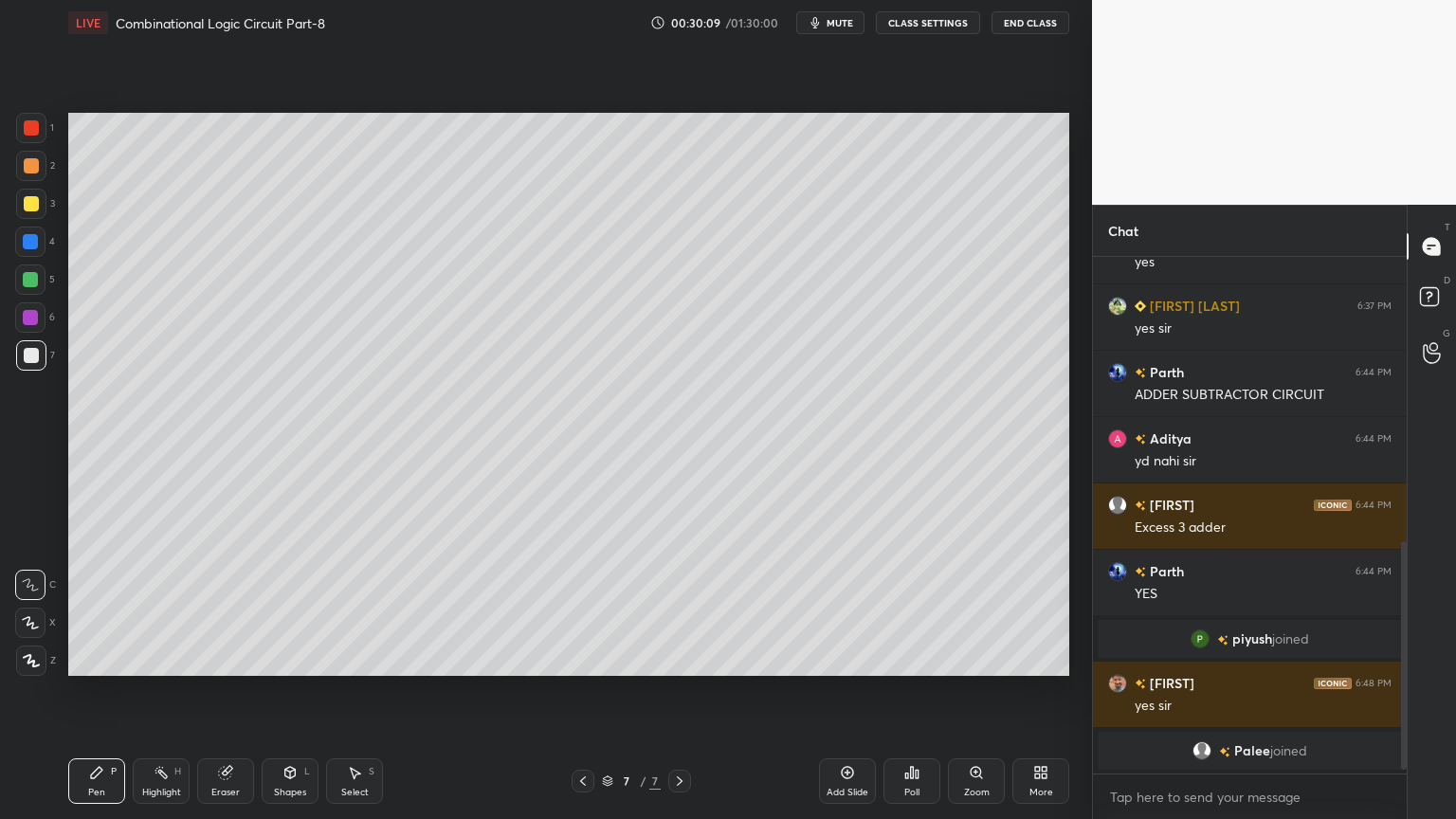 click on "Eraser" at bounding box center [226, 792] 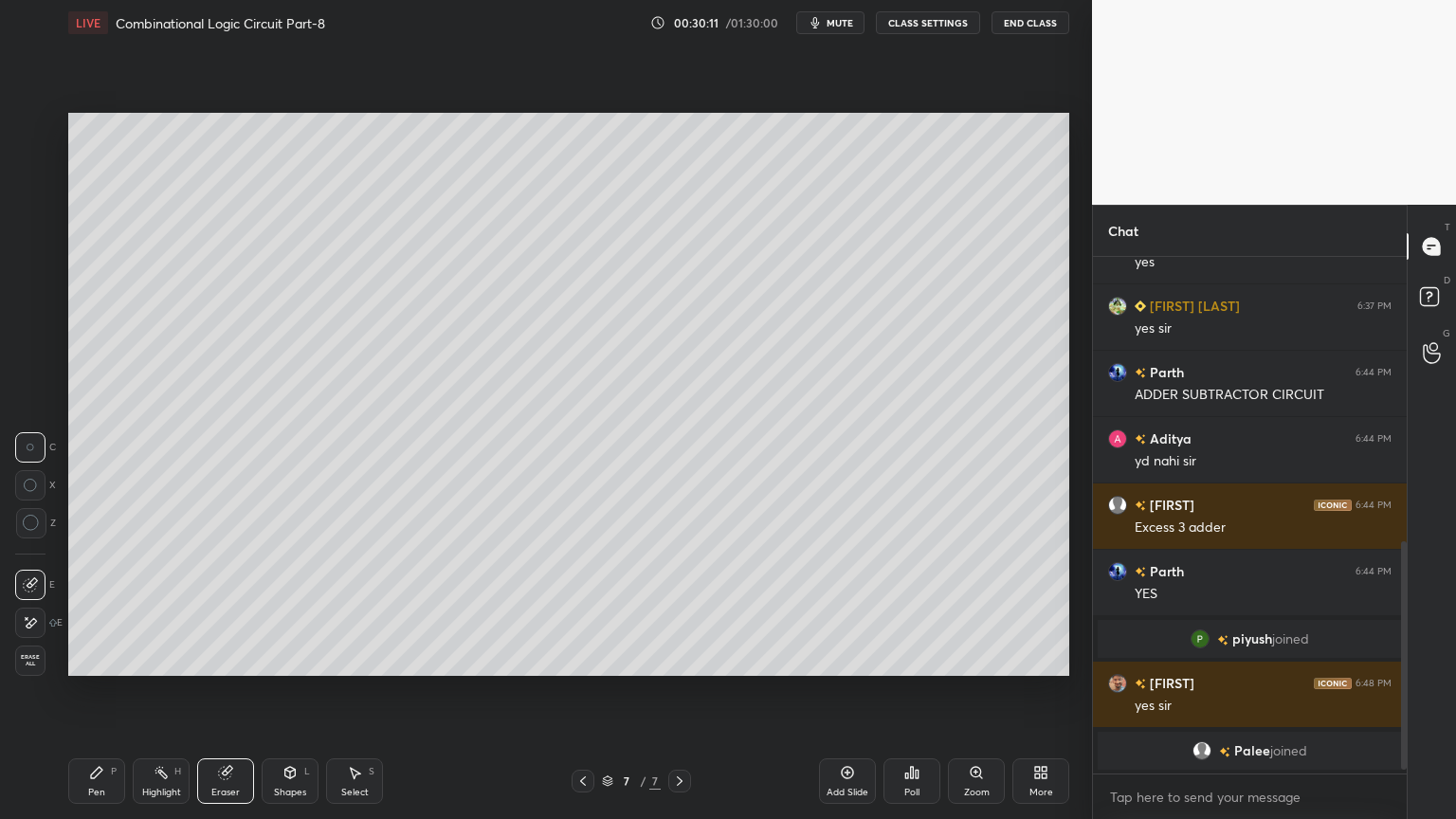 click on "Pen" at bounding box center [97, 792] 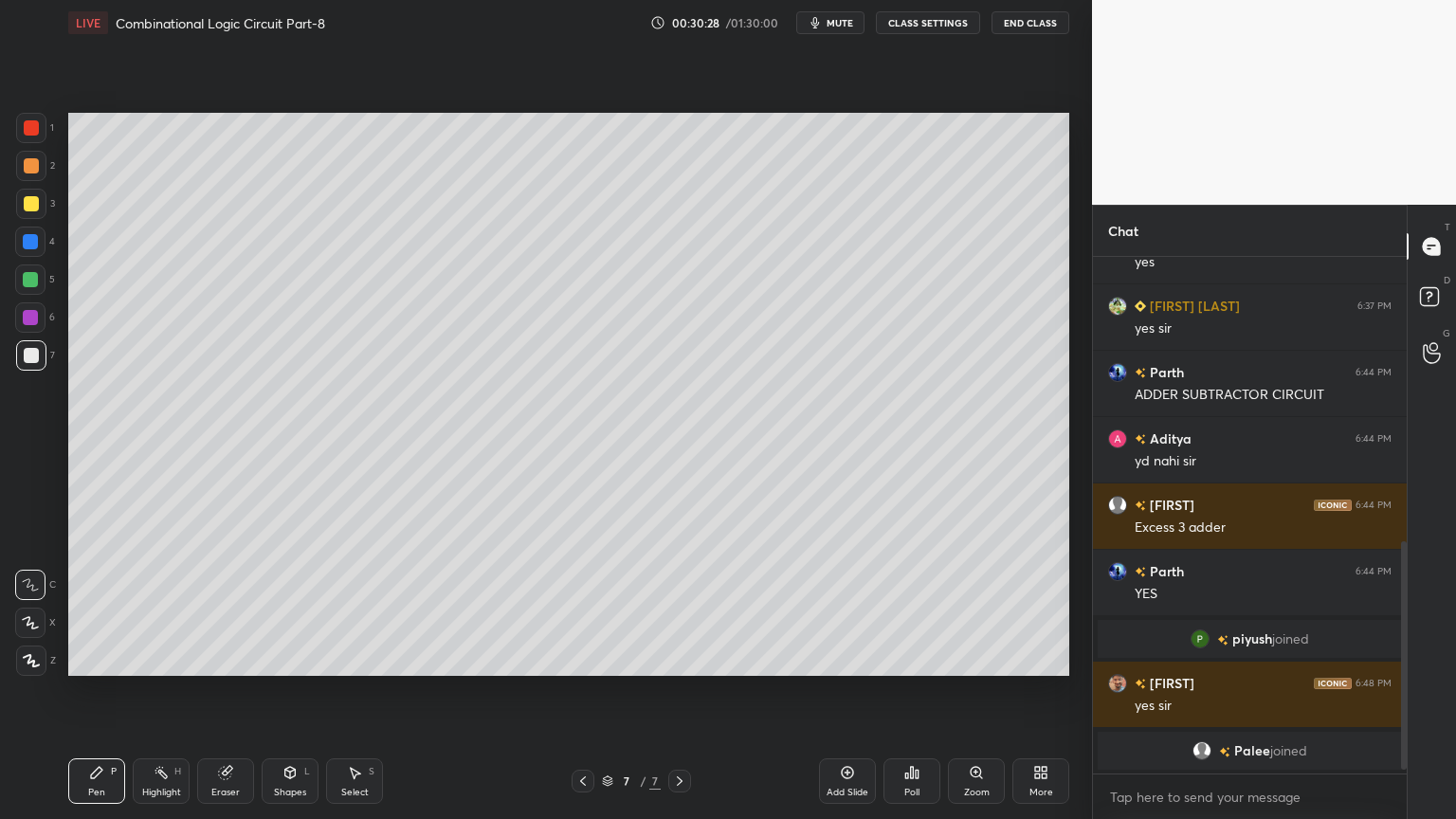 click on "Eraser" at bounding box center (226, 792) 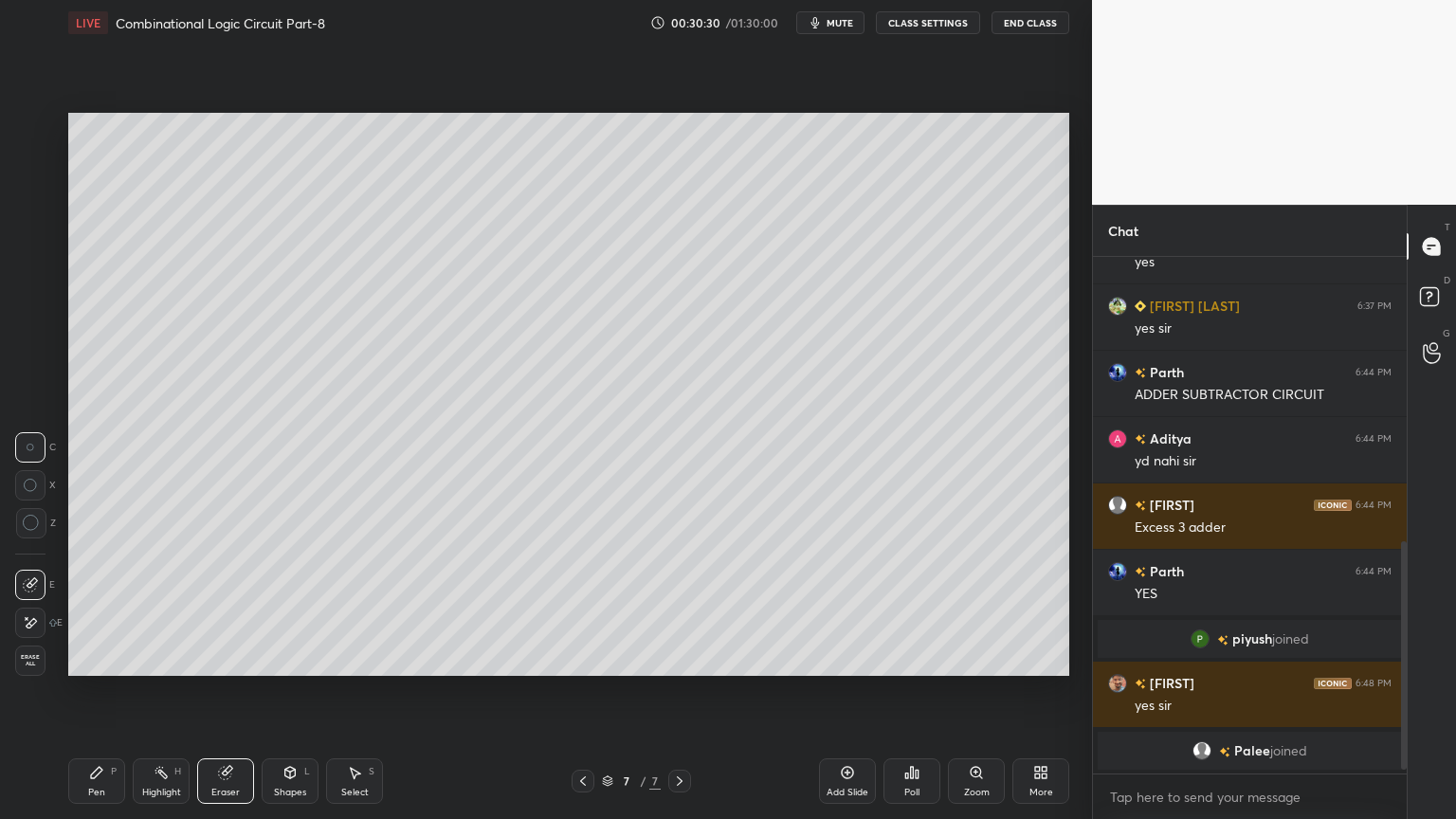 click on "Pen P" at bounding box center [97, 781] 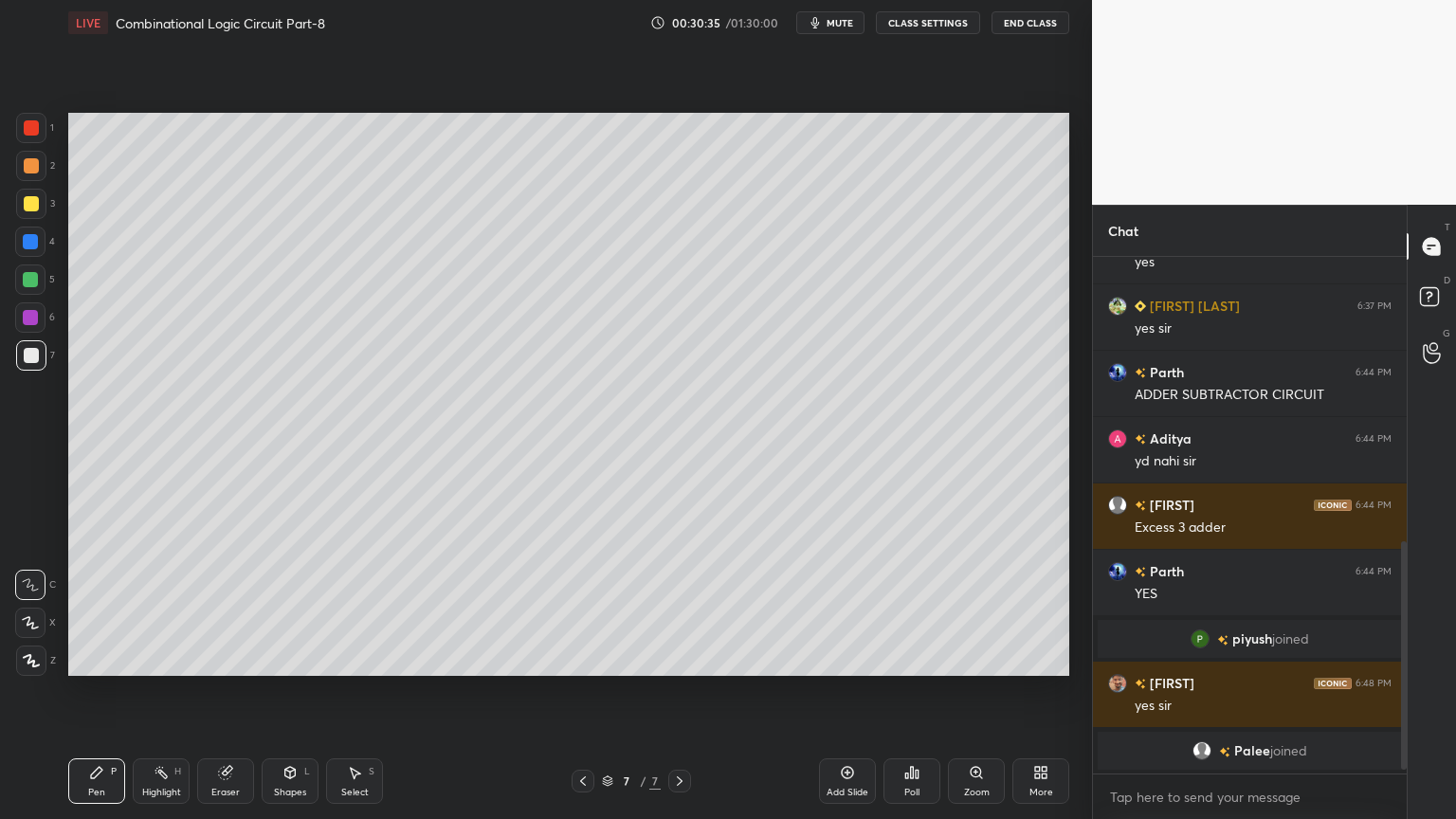 click at bounding box center [30, 280] 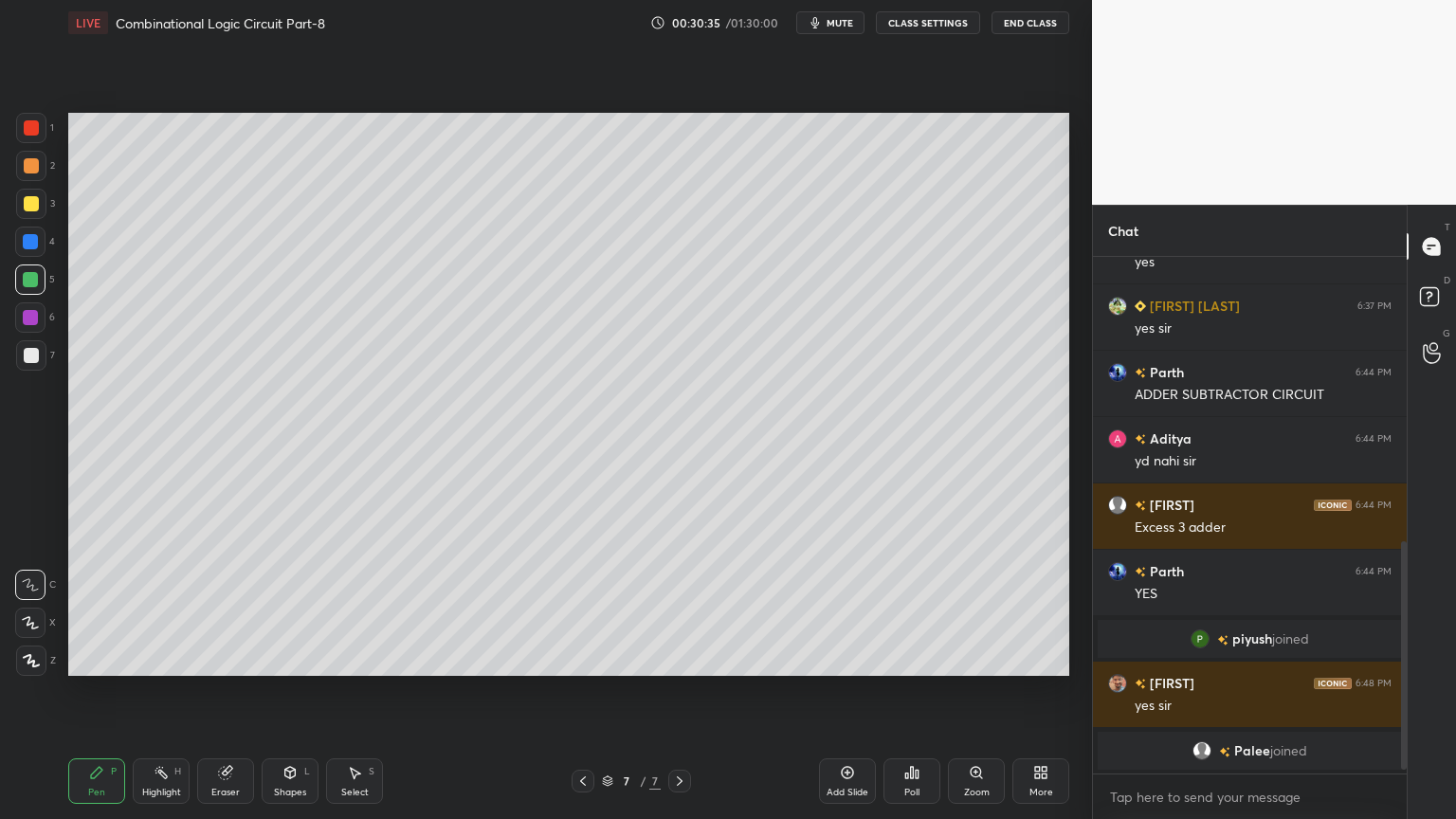 click 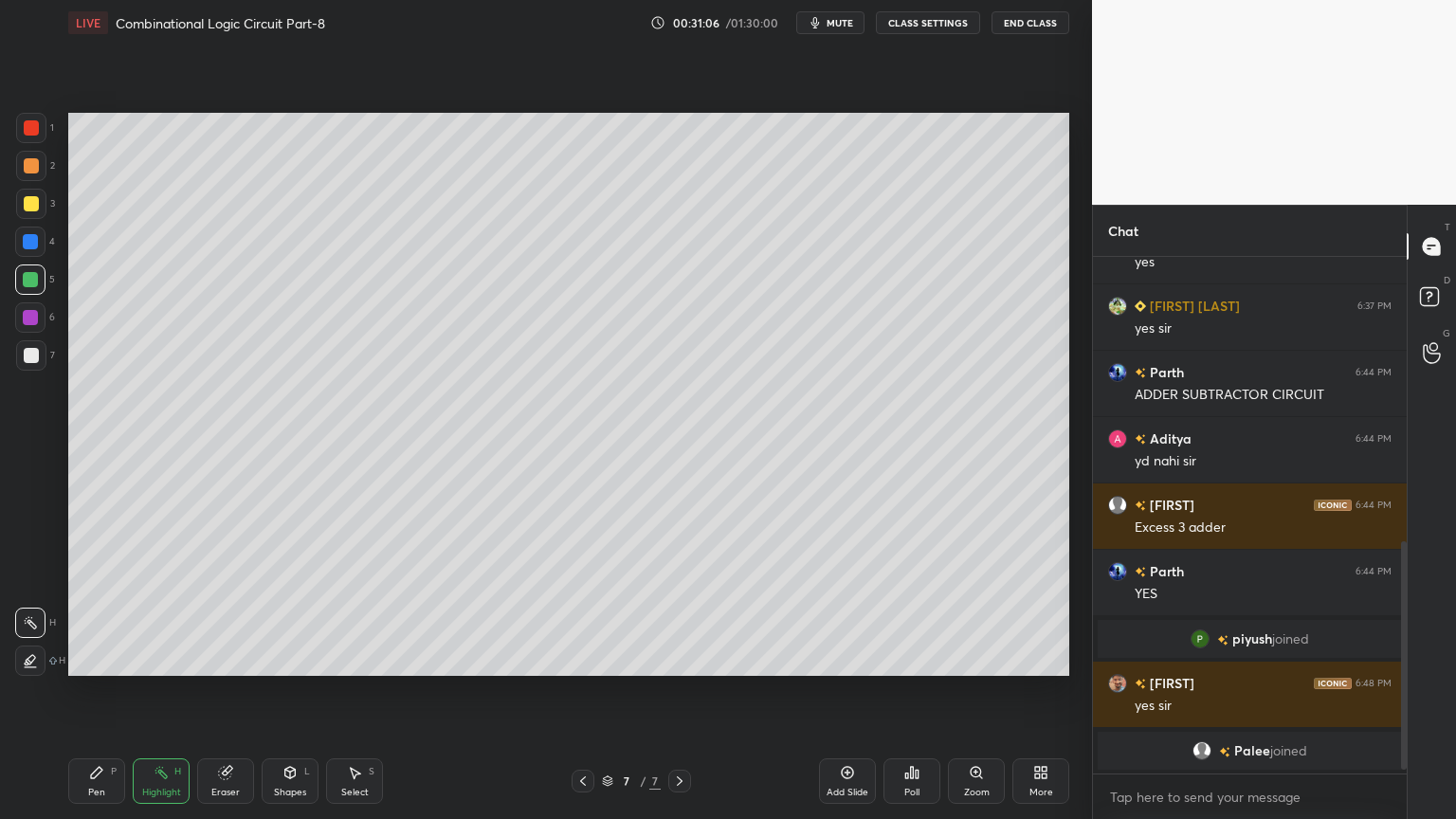 click at bounding box center (30, 318) 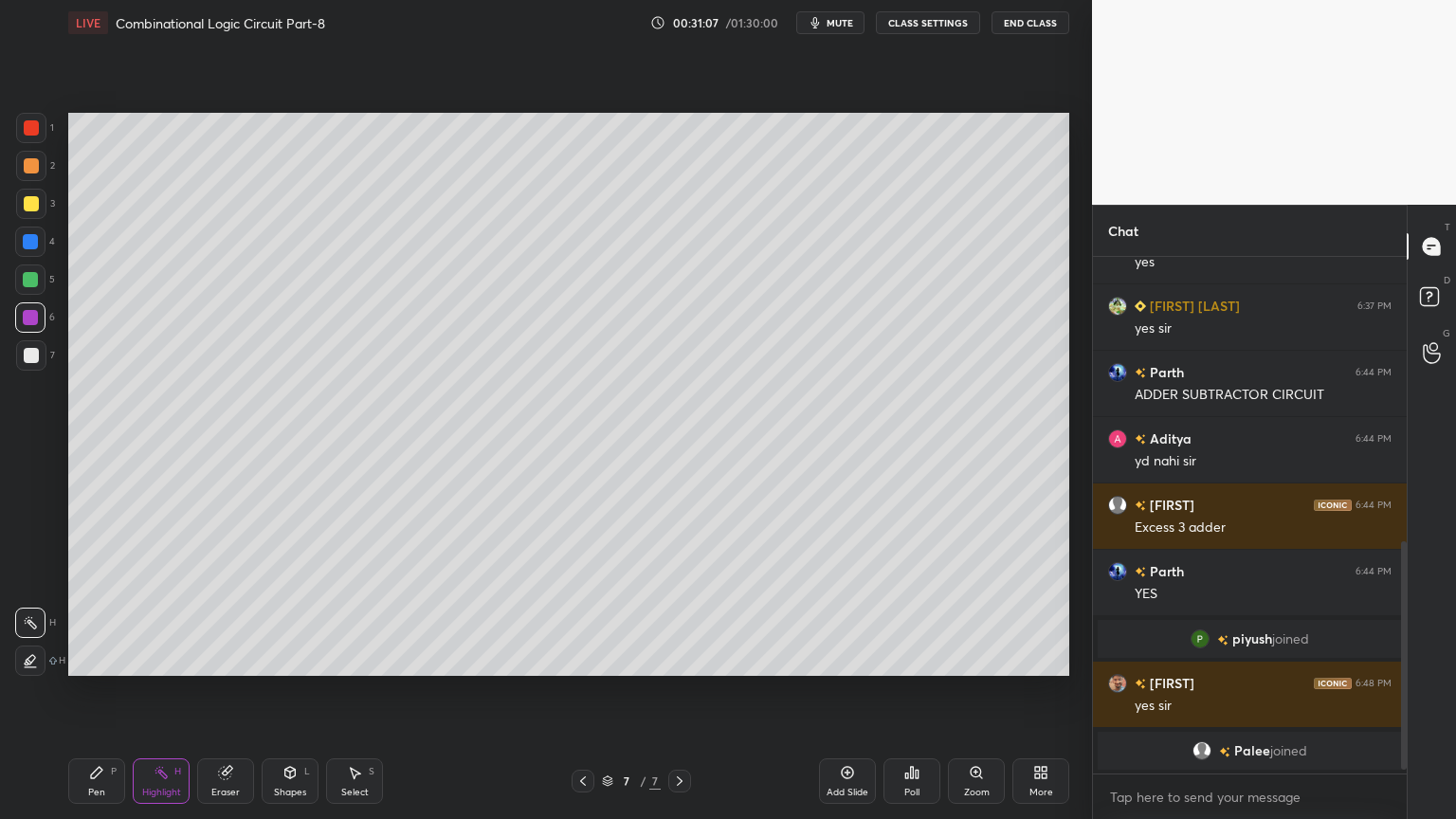 scroll, scrollTop: 473, scrollLeft: 308, axis: both 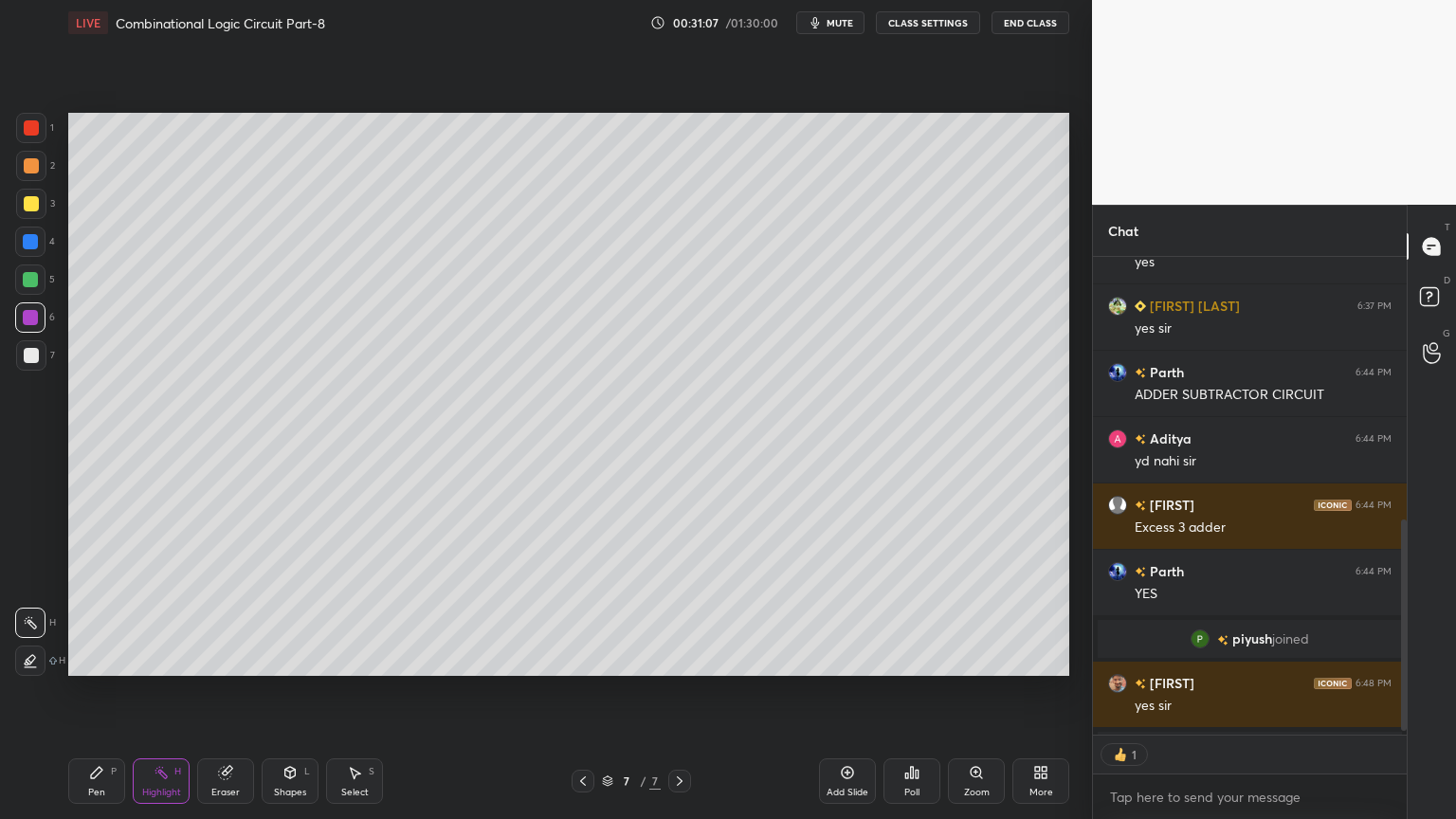 click on "Pen P" at bounding box center (97, 781) 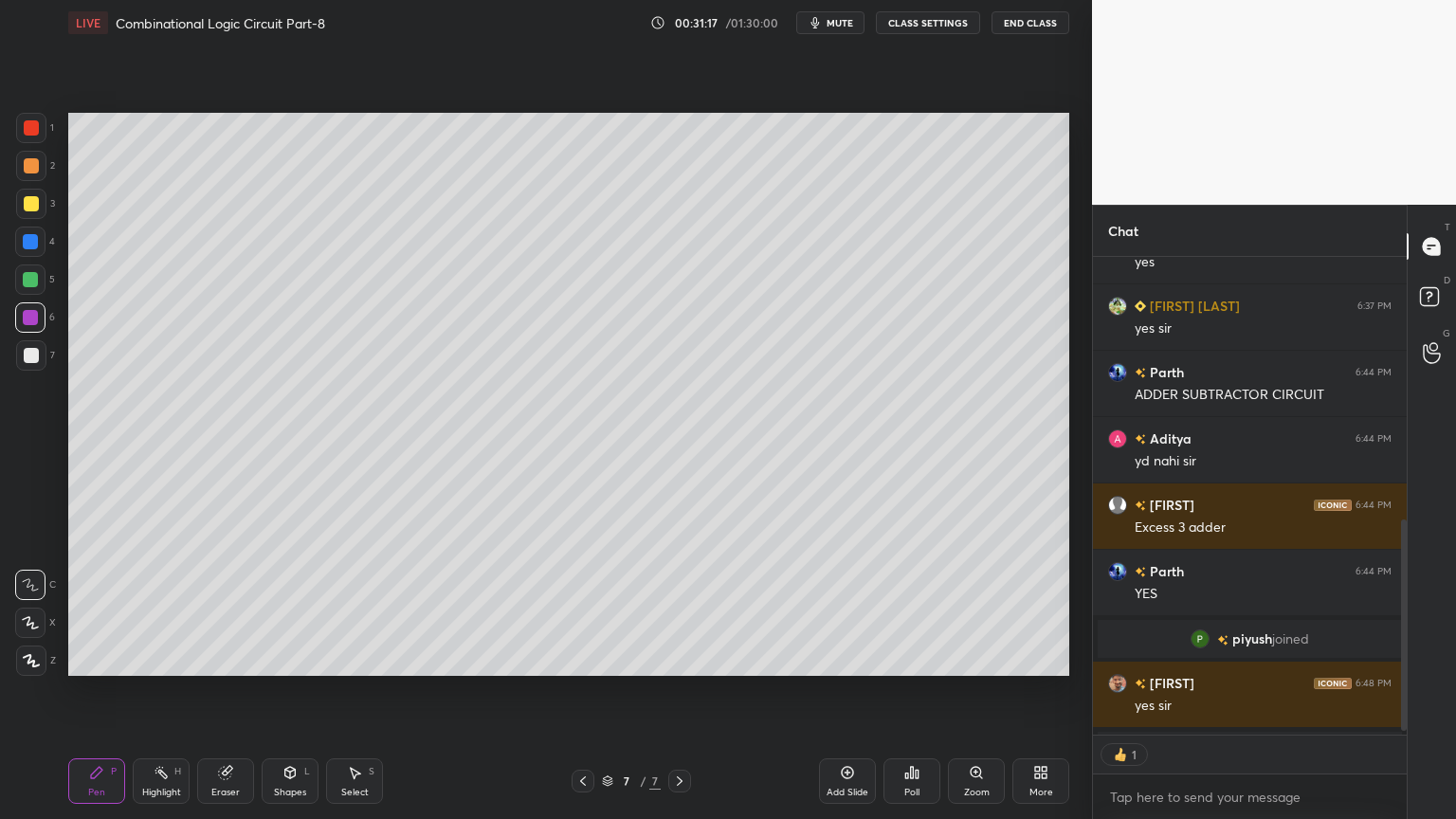 scroll, scrollTop: 6, scrollLeft: 6, axis: both 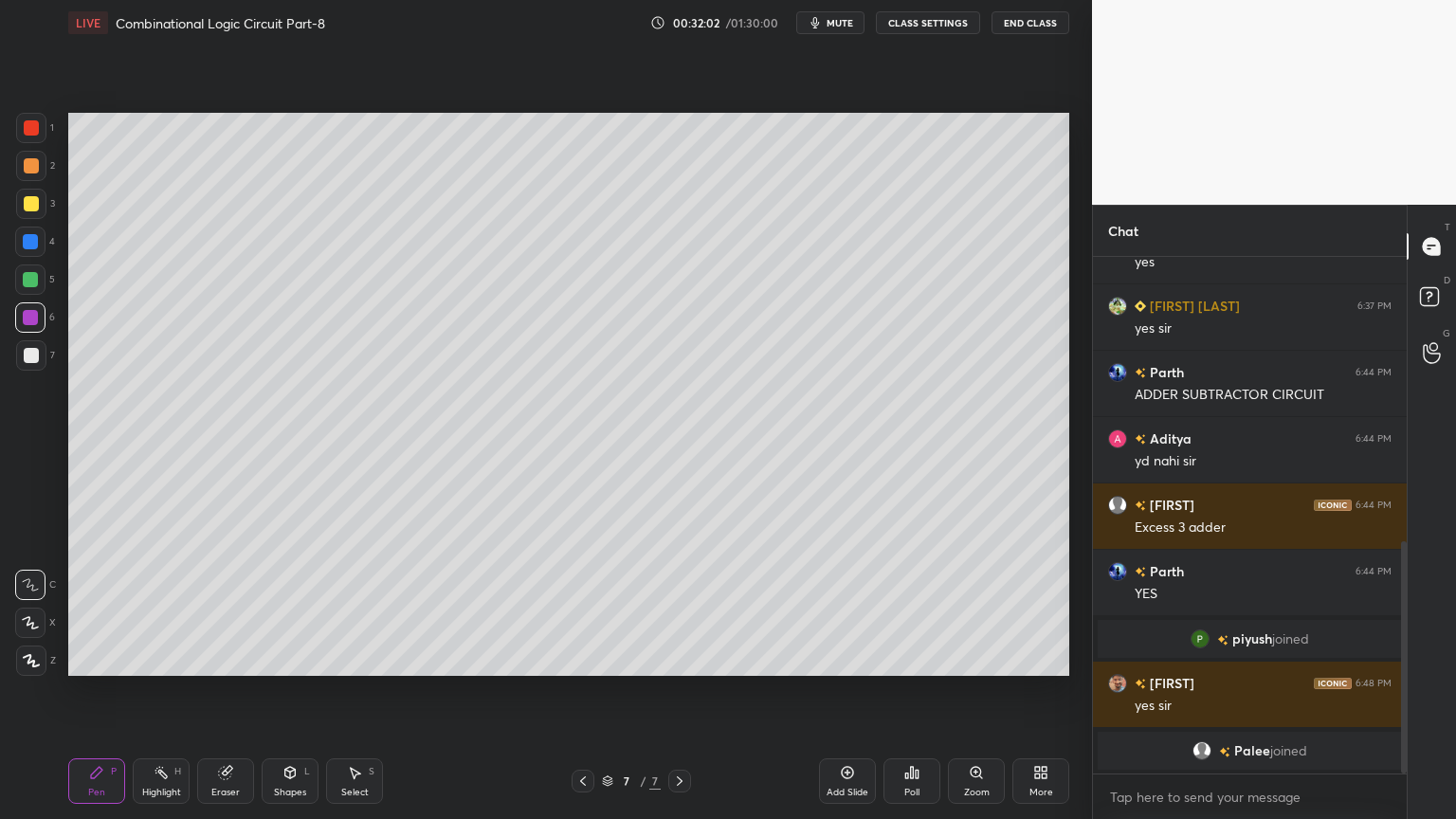 click 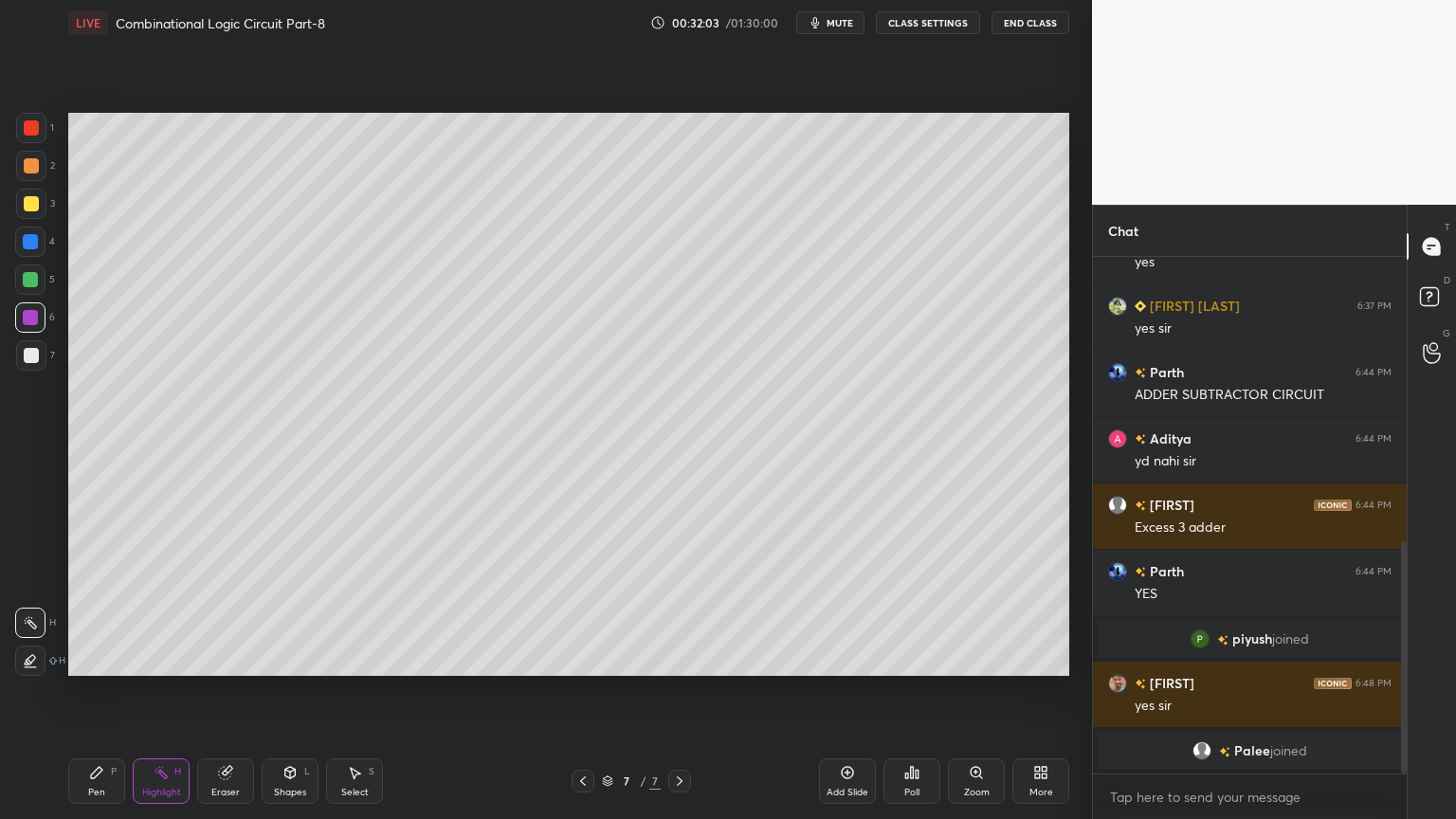 click at bounding box center (30, 280) 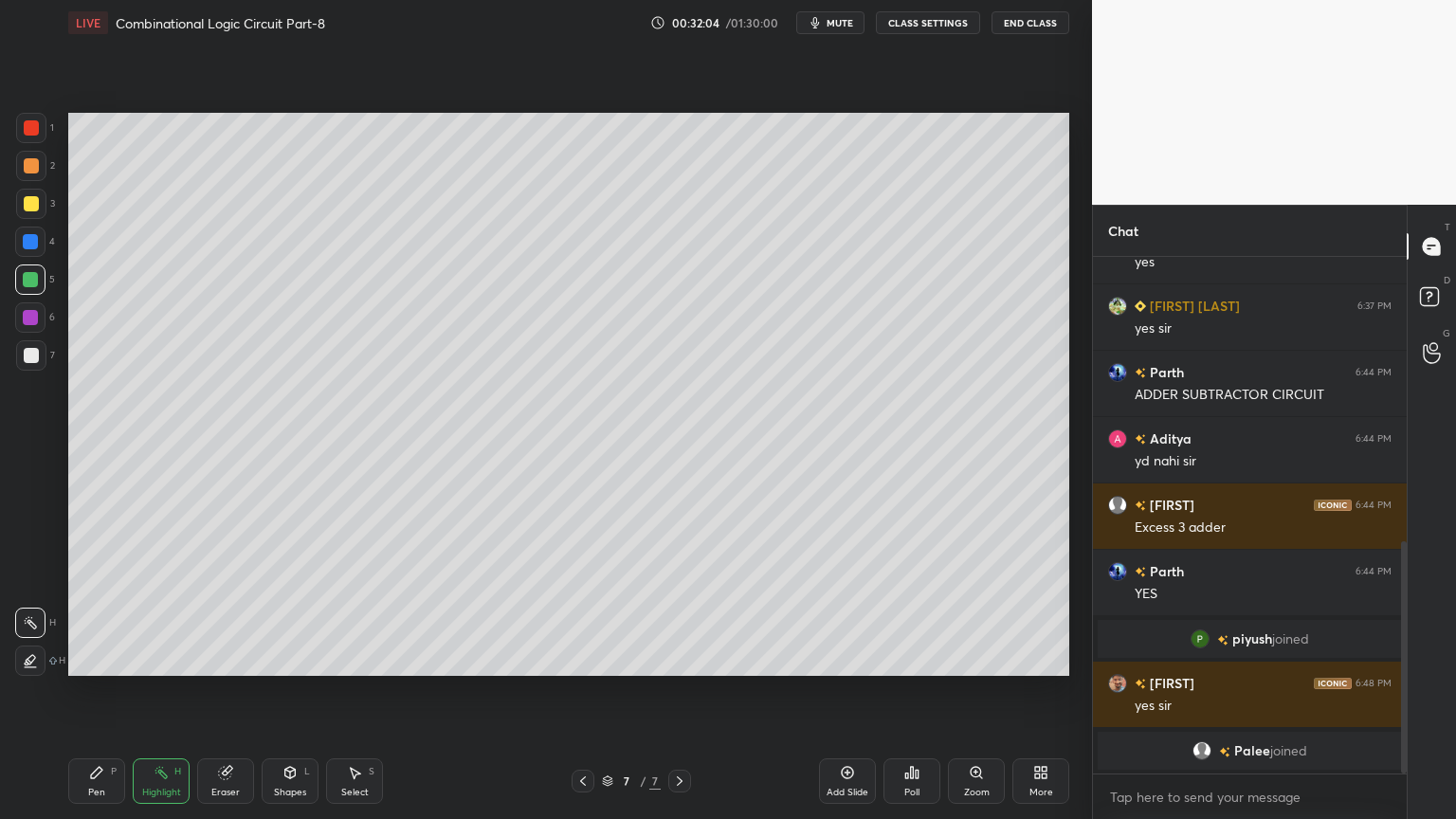 click on "mute" at bounding box center (840, 23) 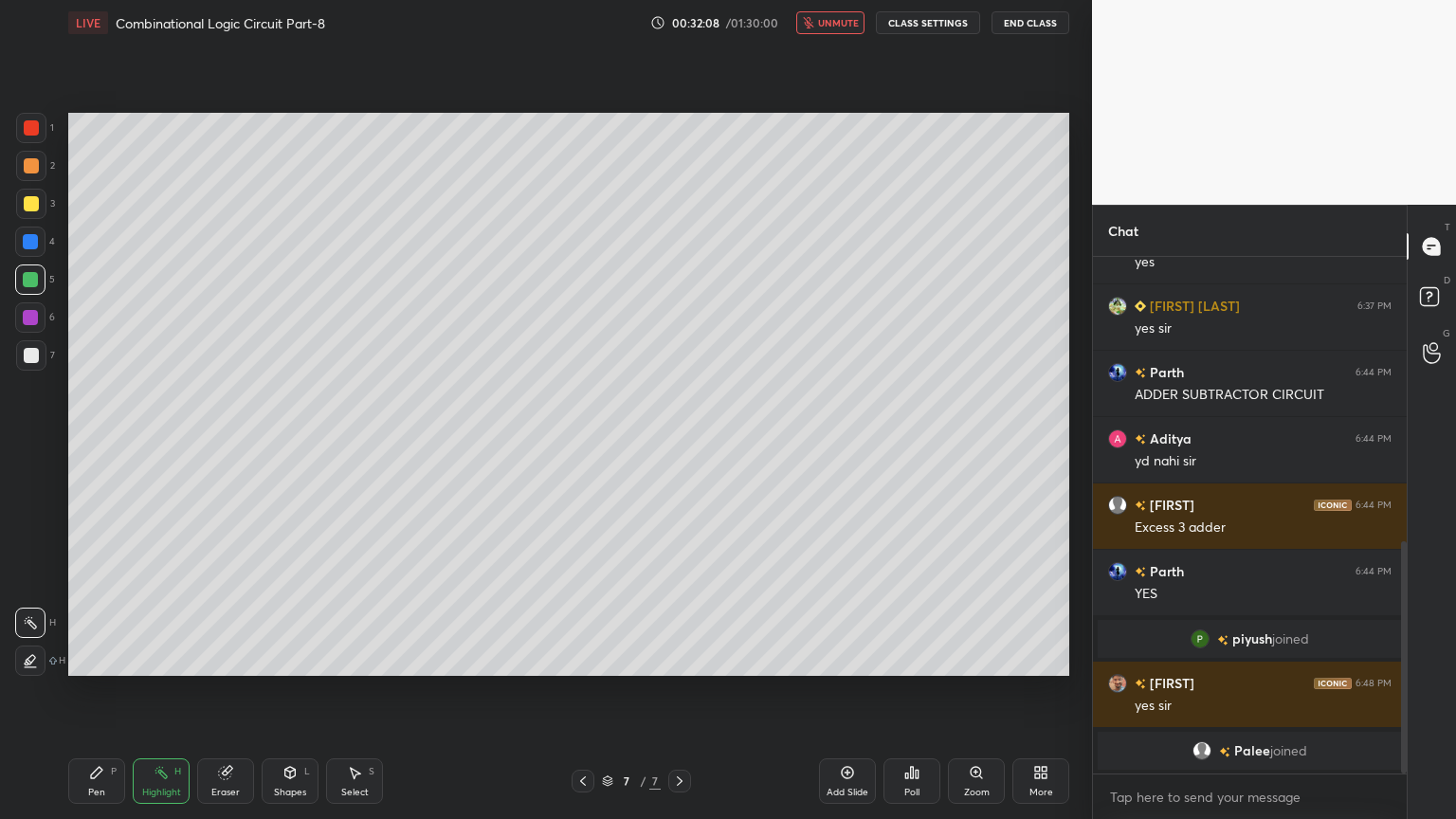 click at bounding box center (30, 318) 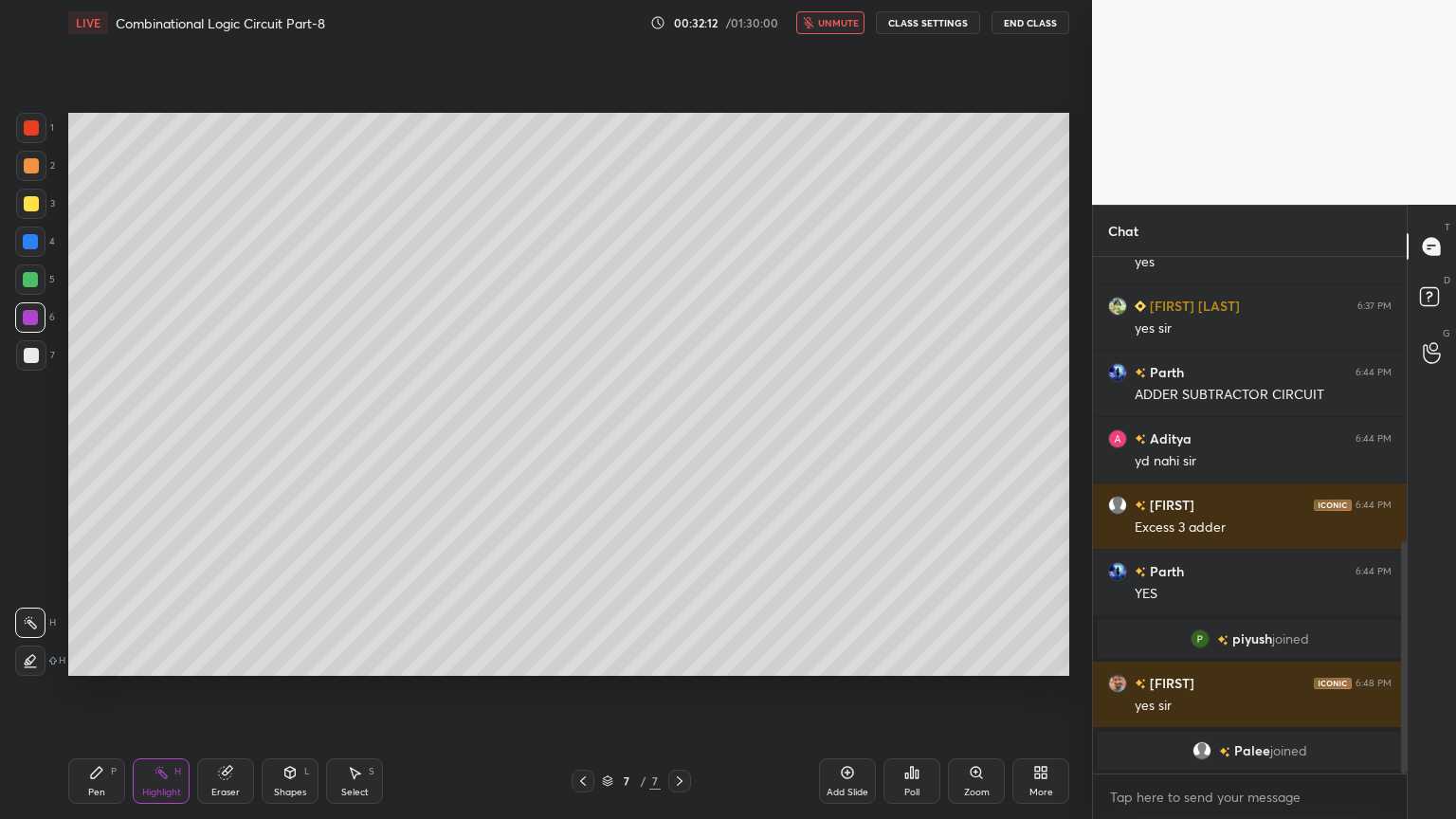 click on "Pen P" at bounding box center [97, 781] 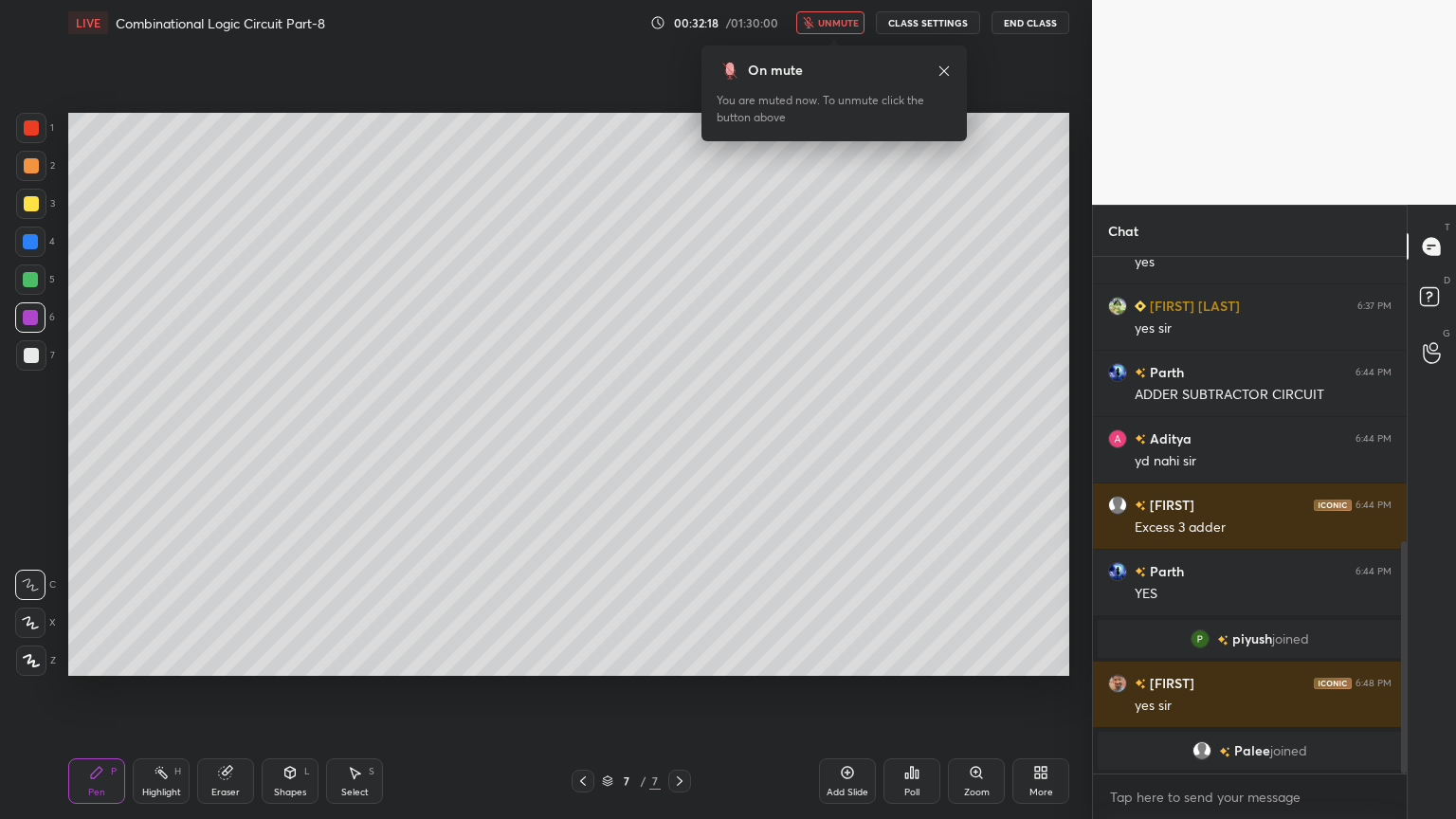 click on "unmute" at bounding box center [838, 23] 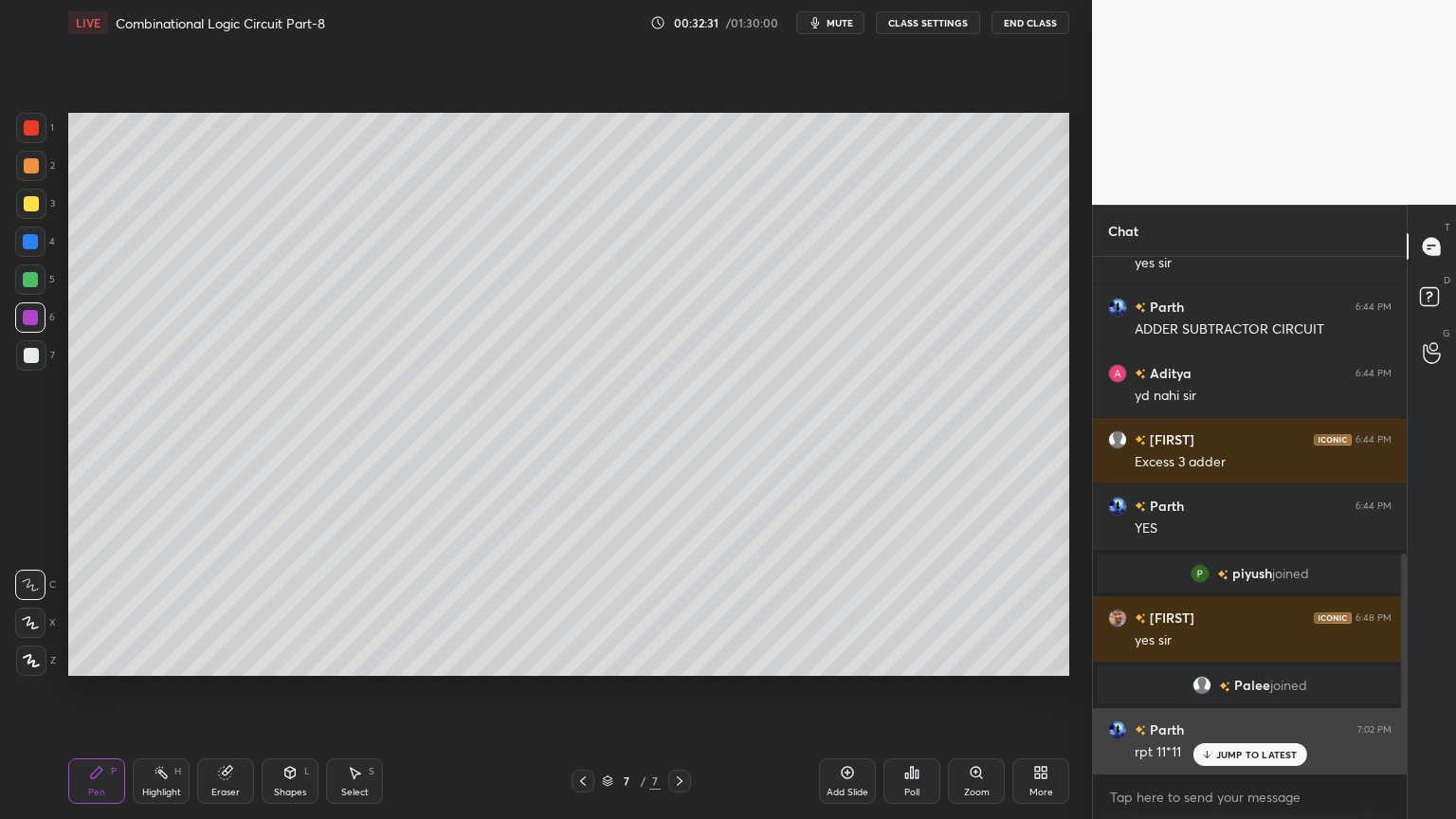 scroll, scrollTop: 765, scrollLeft: 0, axis: vertical 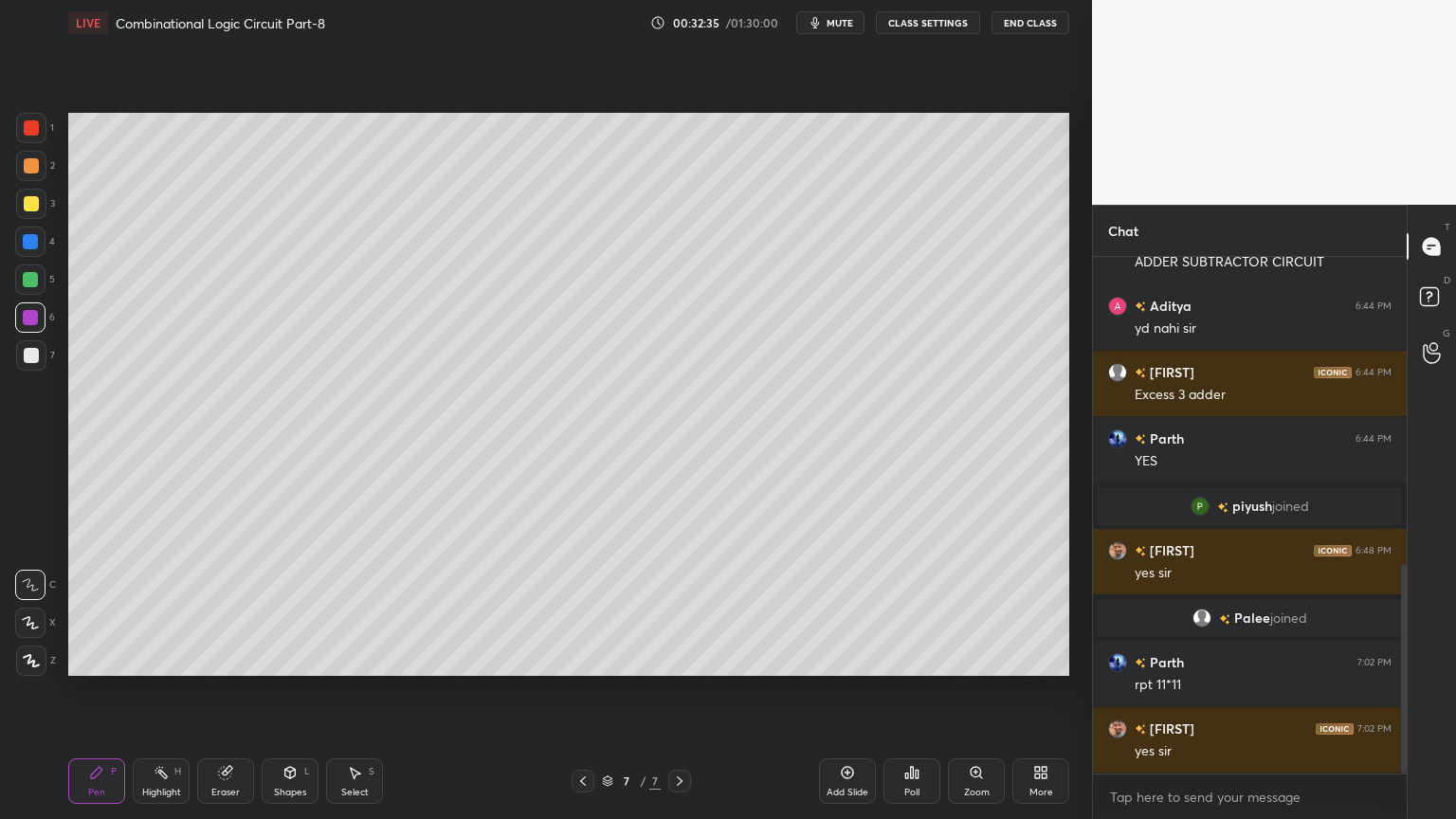 click at bounding box center [31, 355] 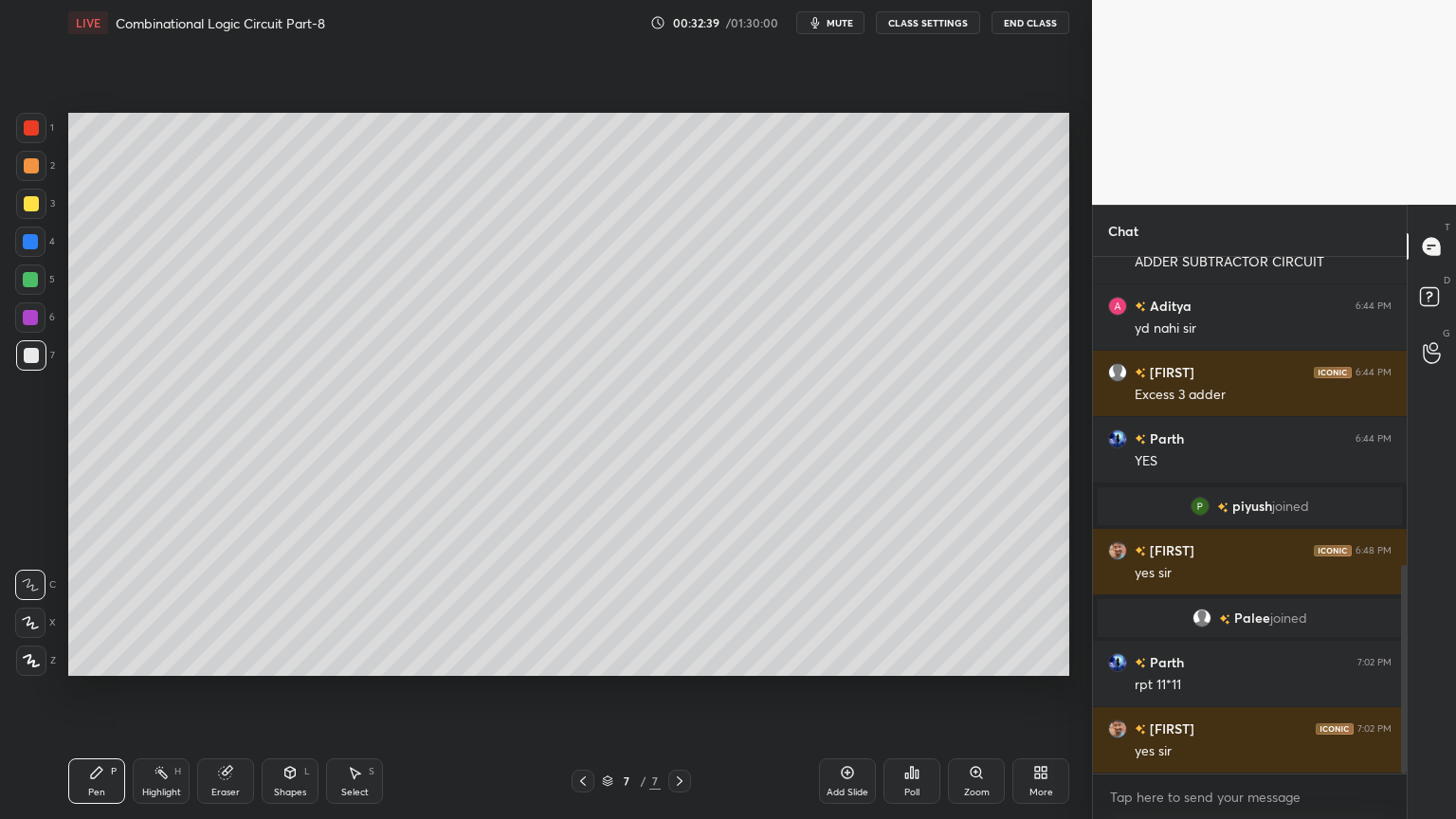 click on "Highlight H" at bounding box center [161, 781] 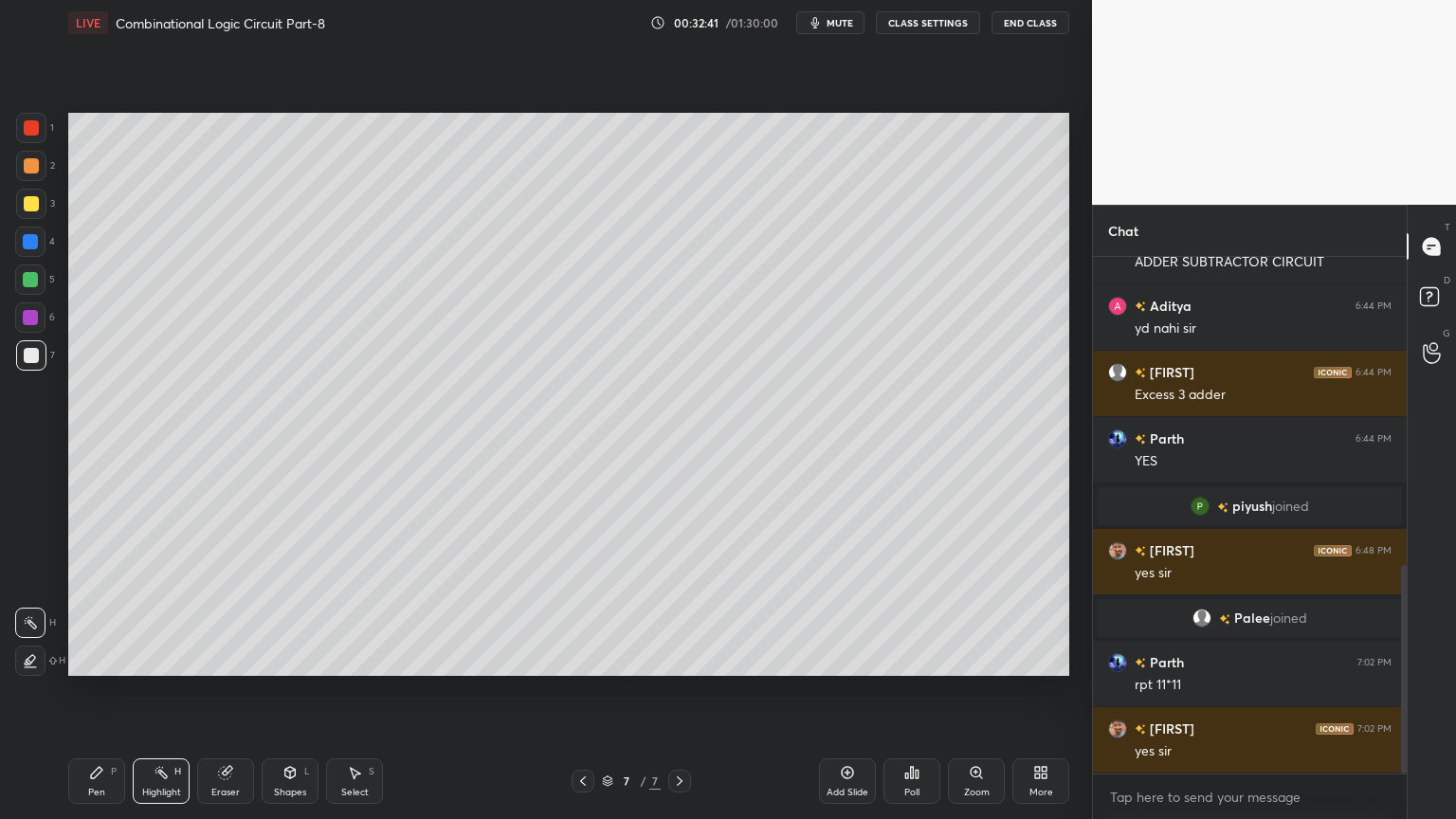 click at bounding box center [30, 280] 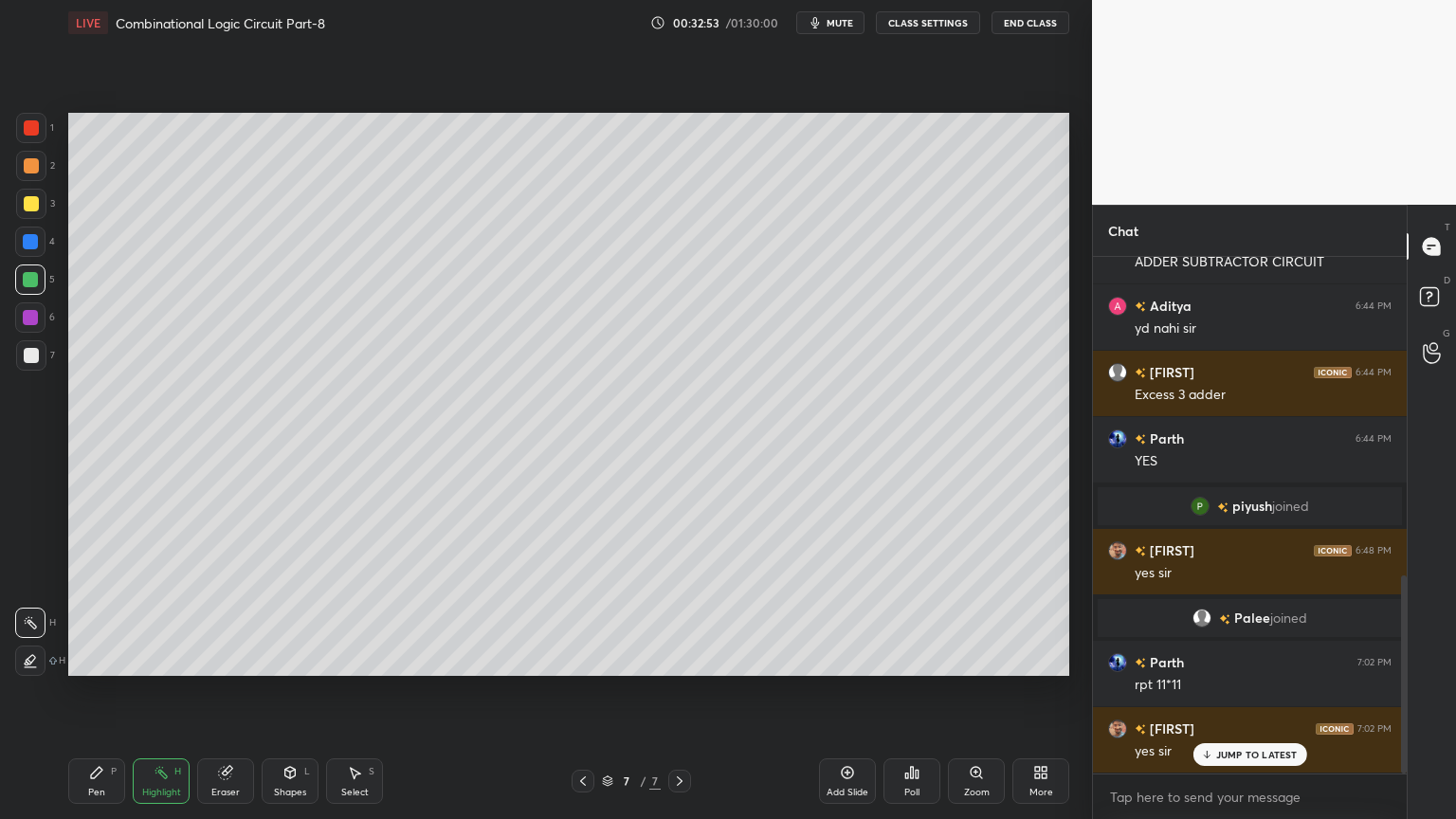scroll, scrollTop: 830, scrollLeft: 0, axis: vertical 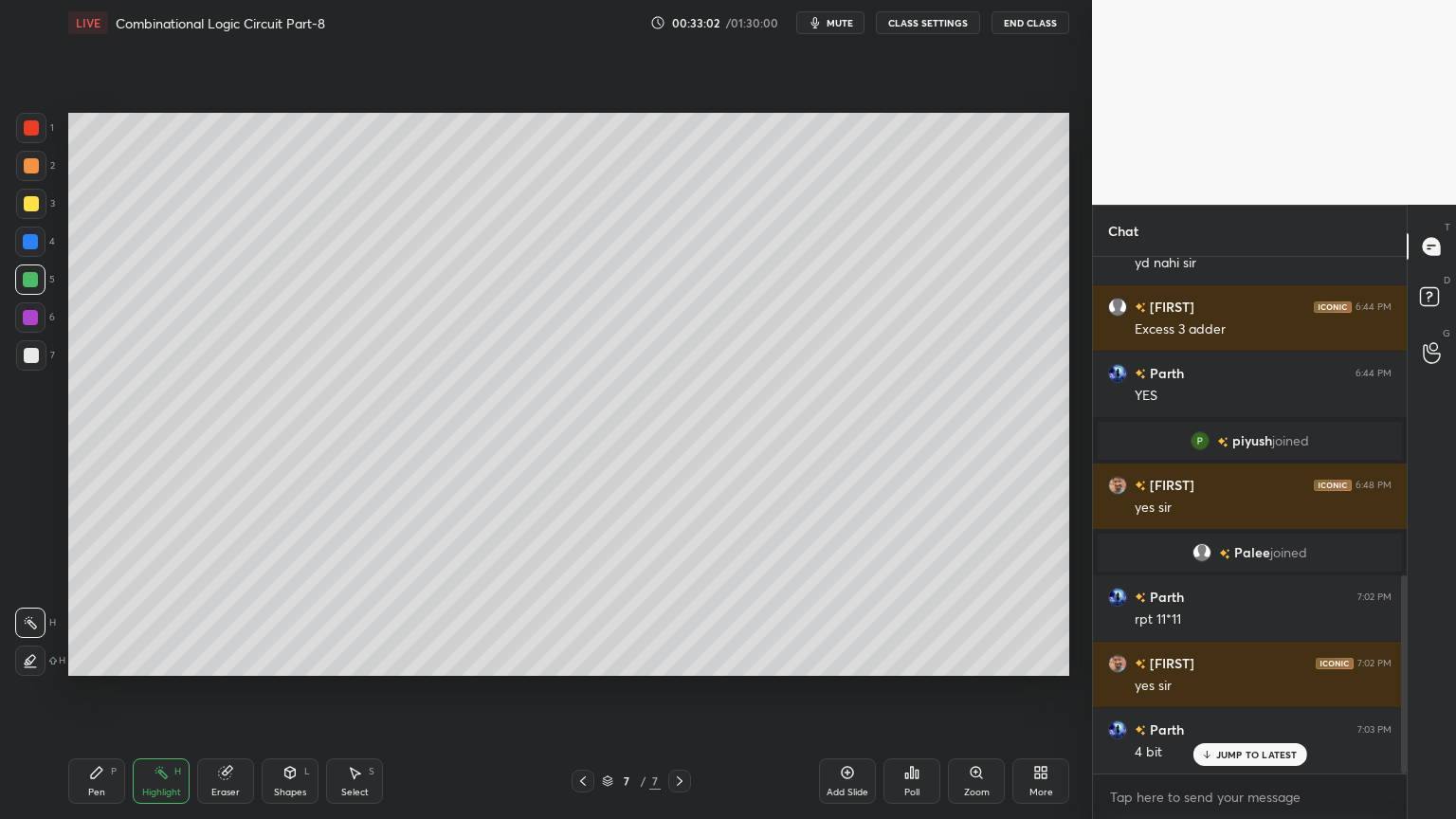 click at bounding box center [31, 355] 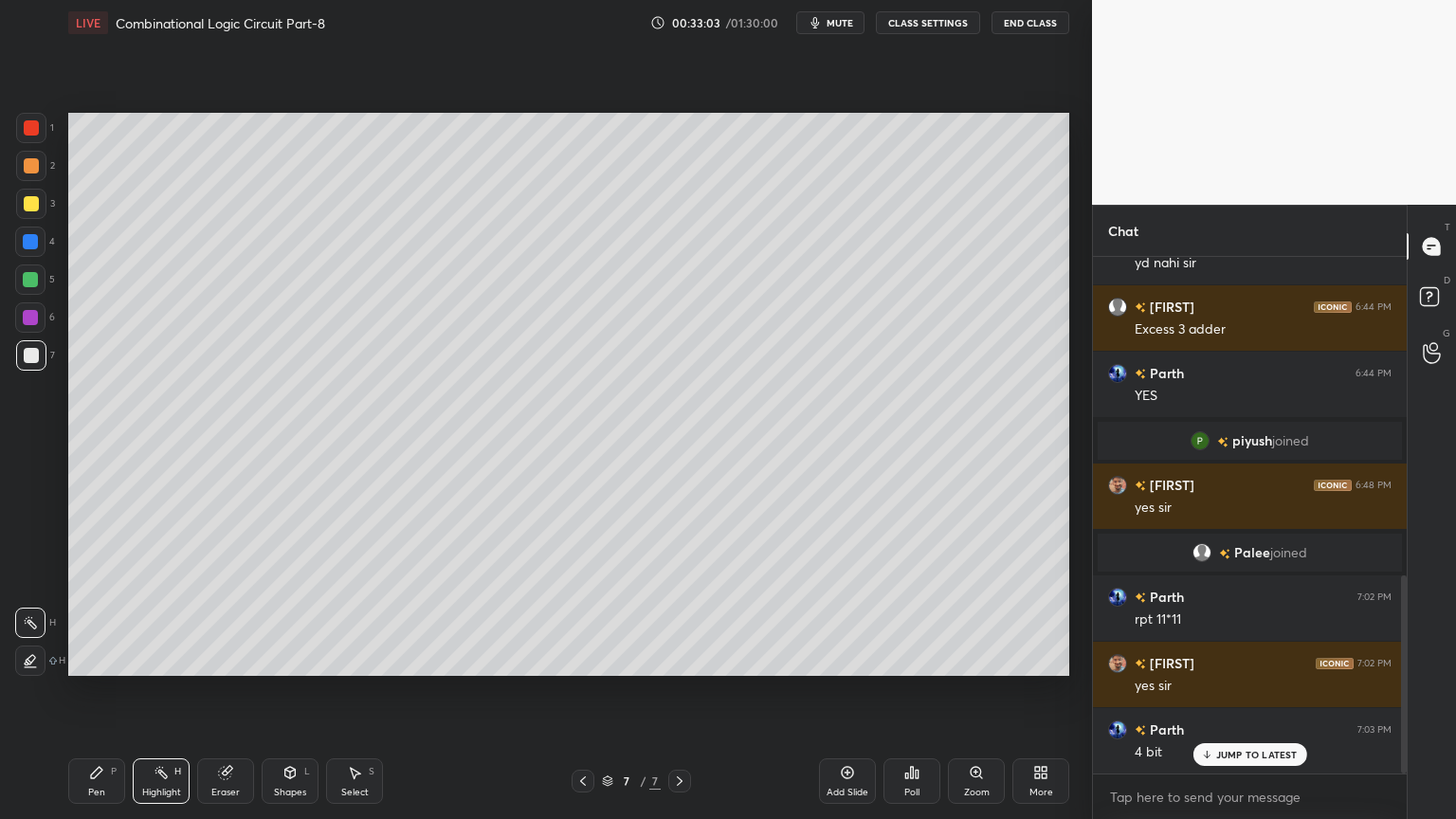 click at bounding box center (30, 280) 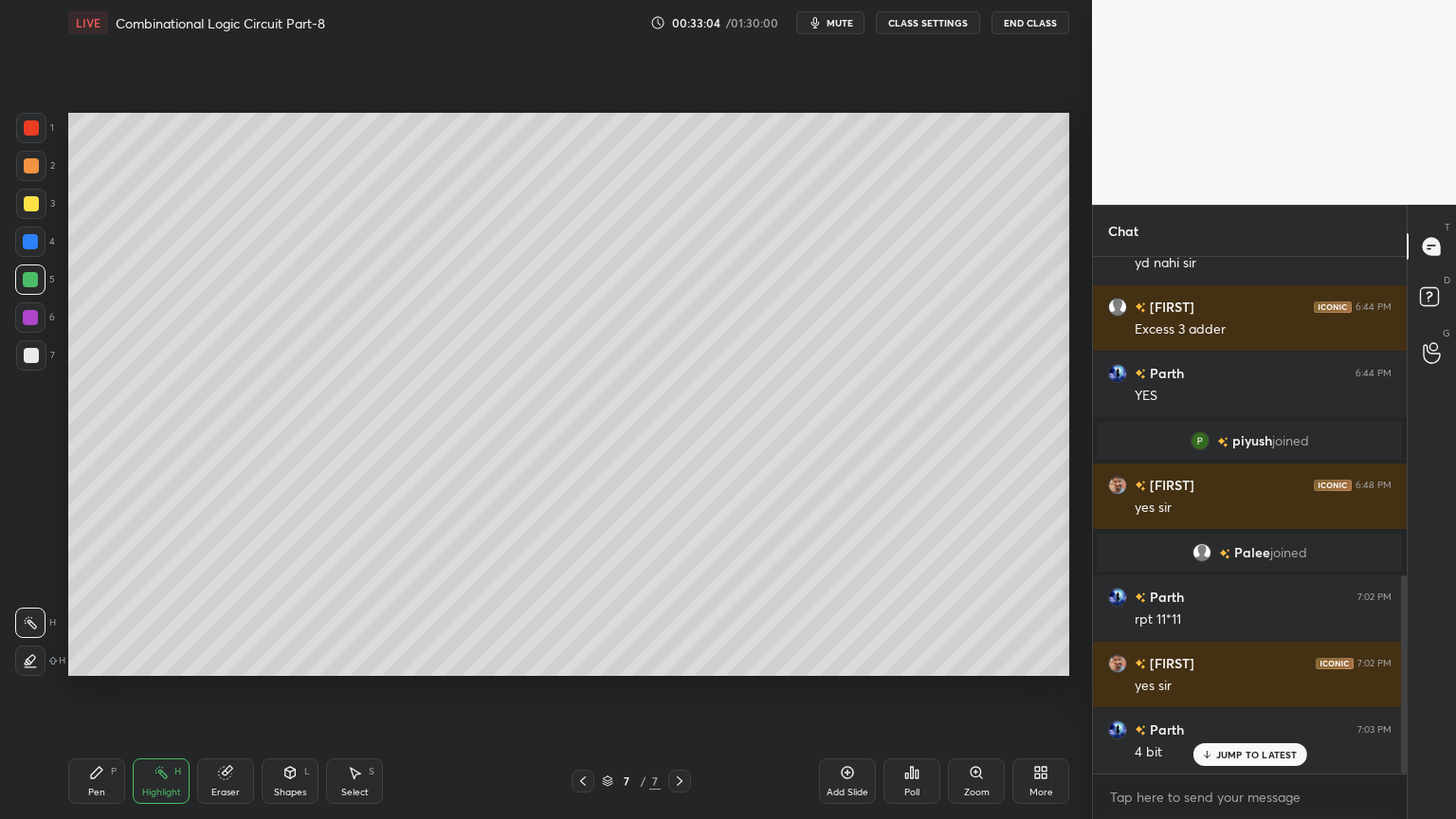 click 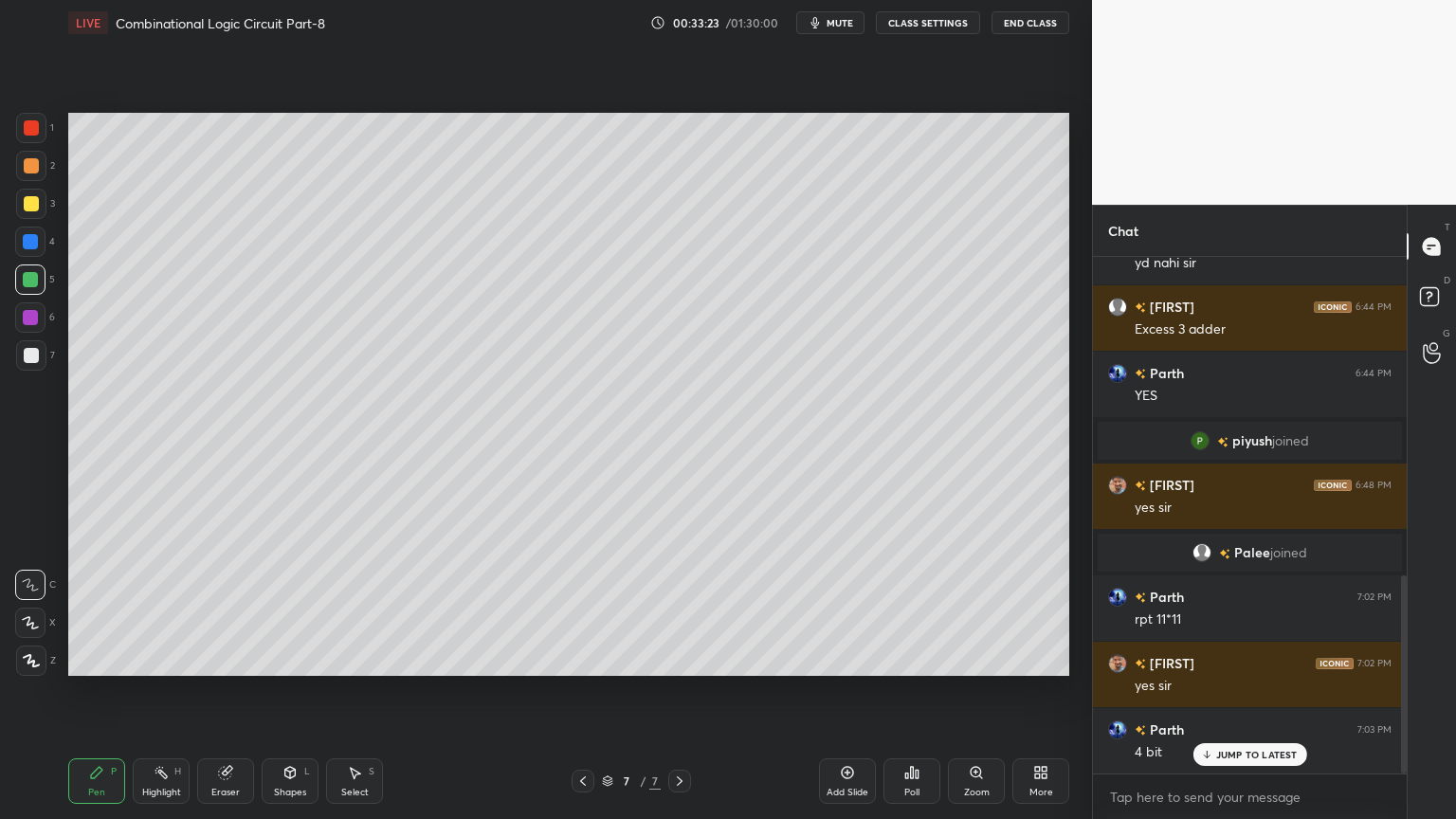 click on "Select S" at bounding box center [355, 781] 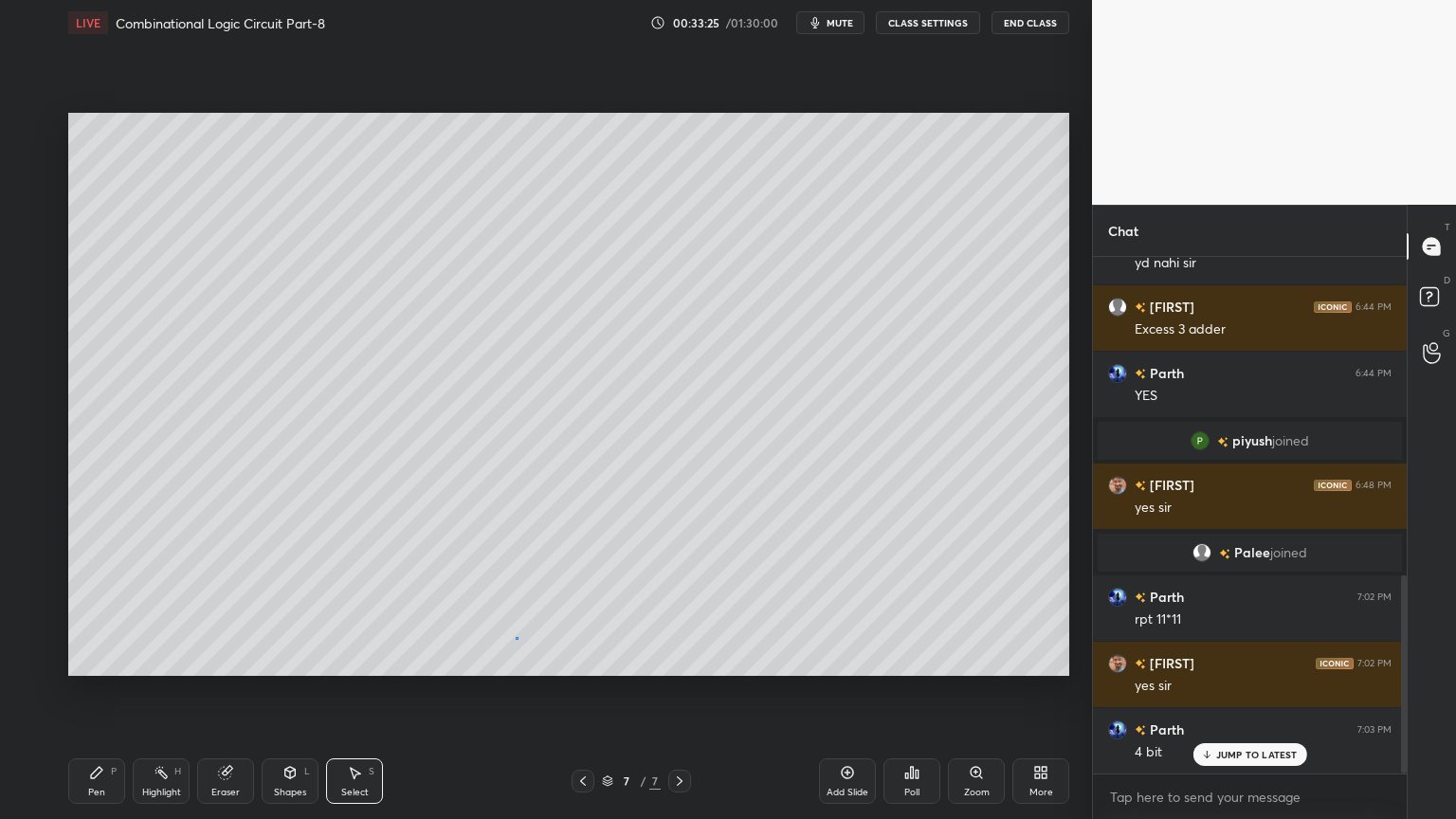 click on "0 ° Undo Copy Duplicate Duplicate to new slide Delete" at bounding box center [569, 394] 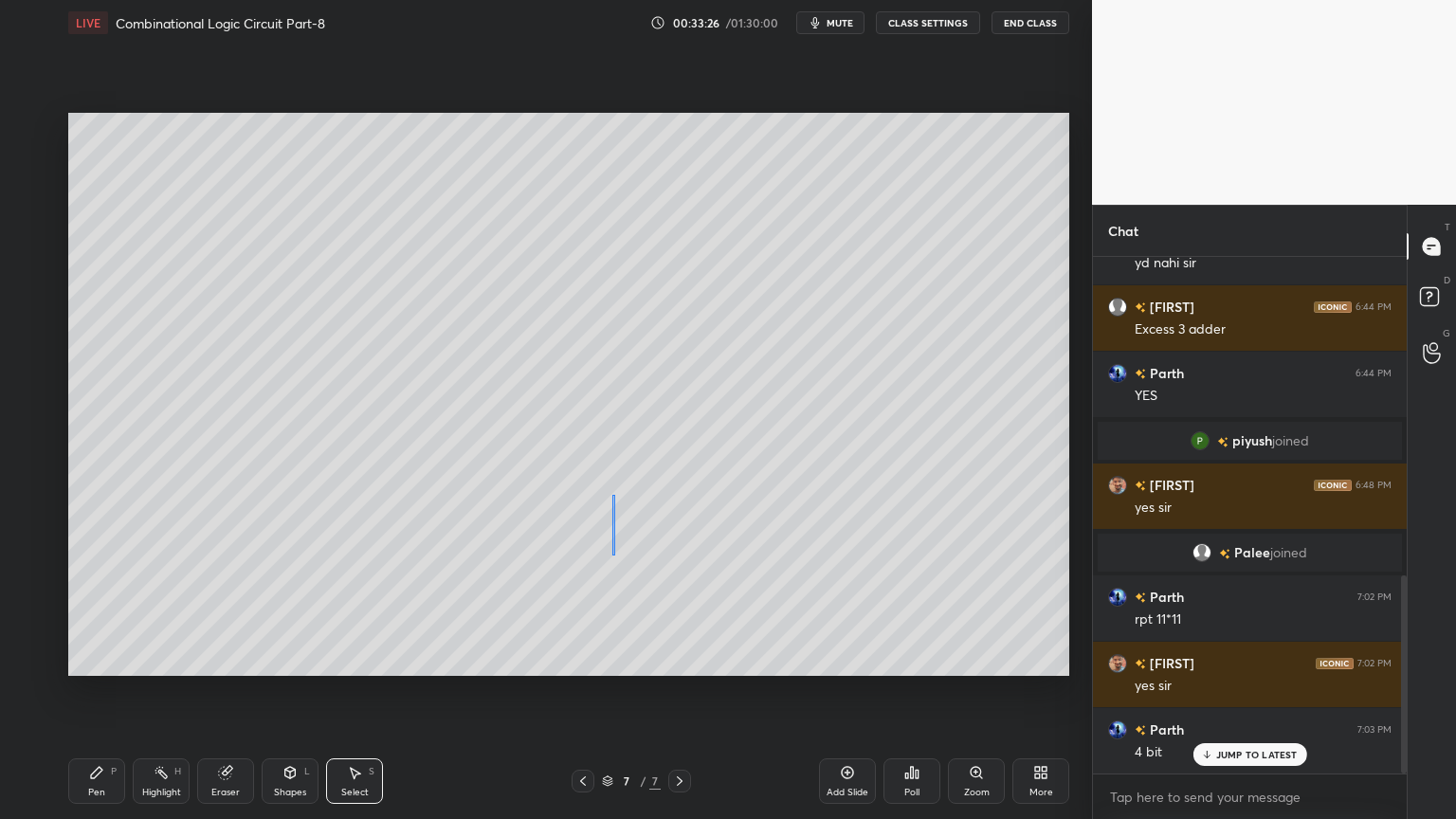 scroll, scrollTop: 849, scrollLeft: 0, axis: vertical 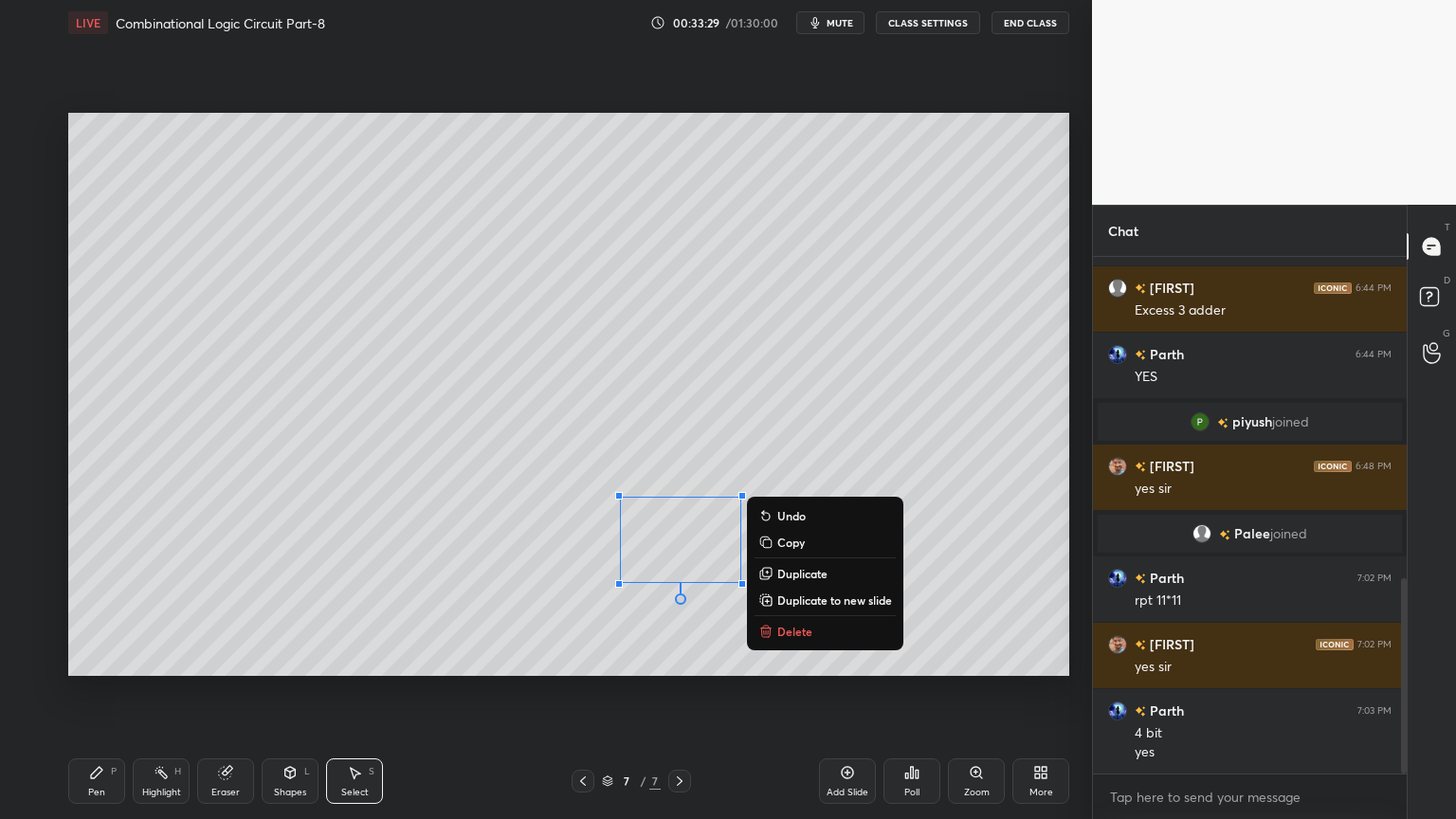 click on "0 ° Undo Copy Duplicate Duplicate to new slide Delete" at bounding box center [569, 394] 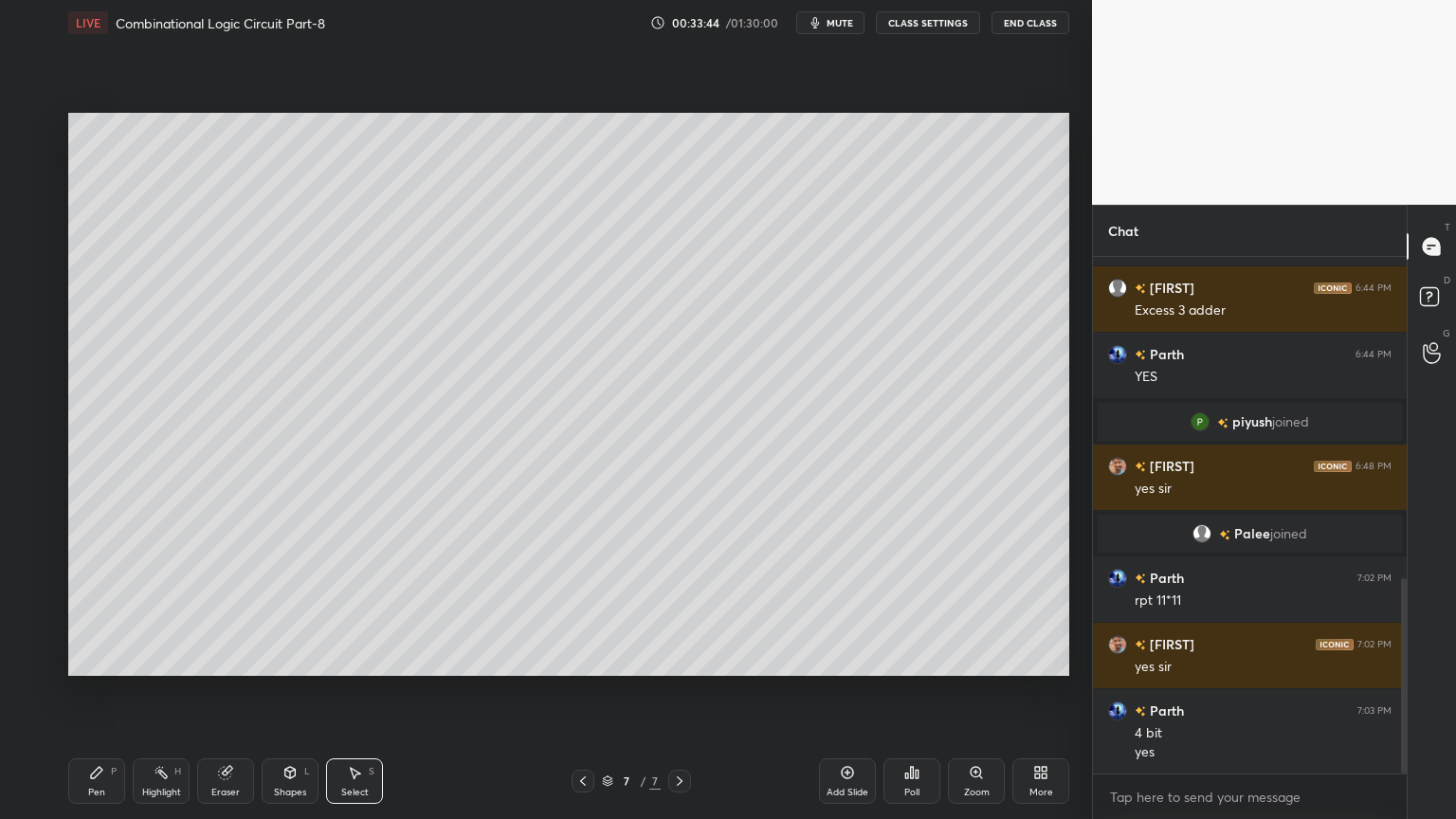 click 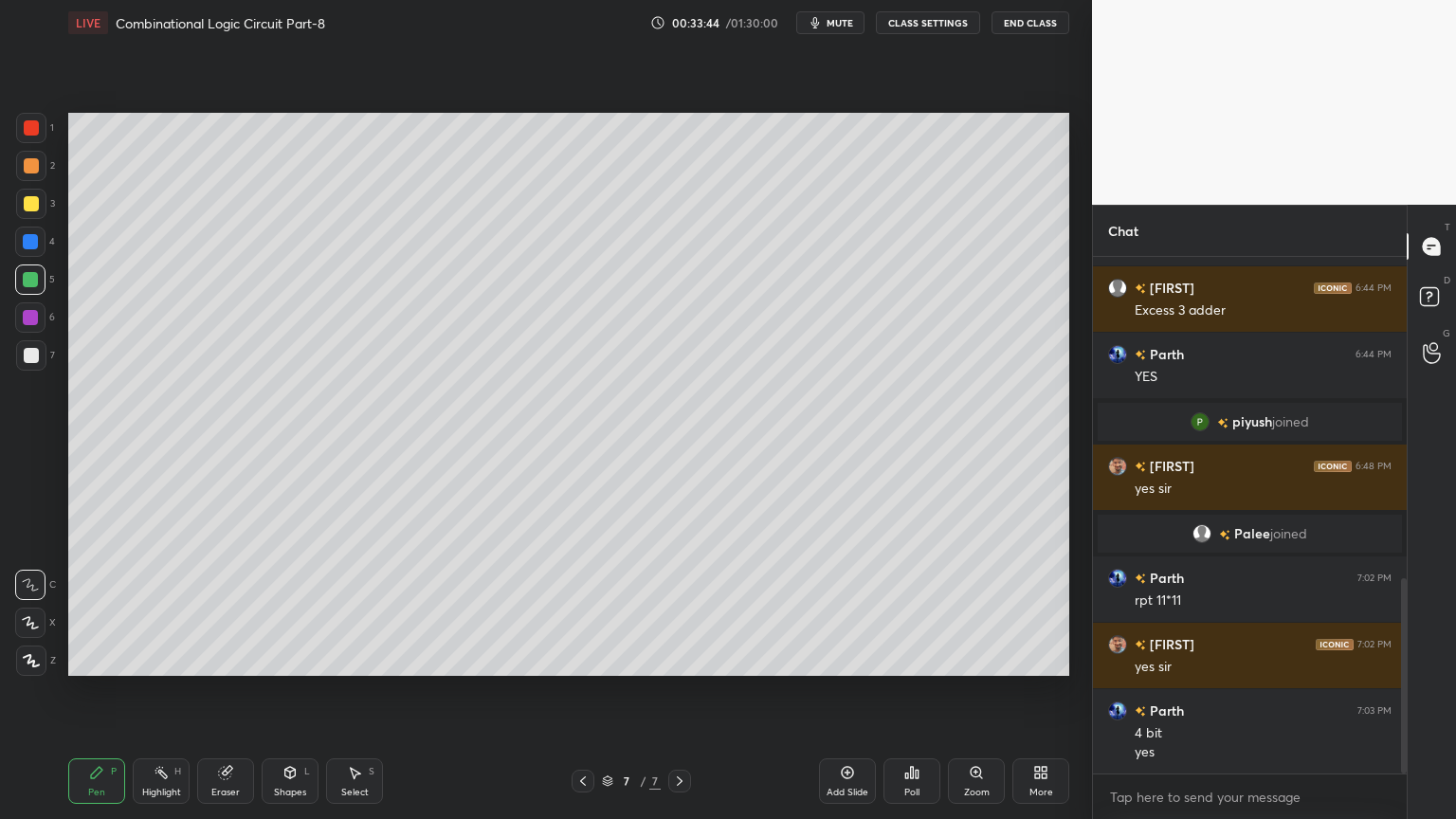 click on "Highlight H" at bounding box center [161, 781] 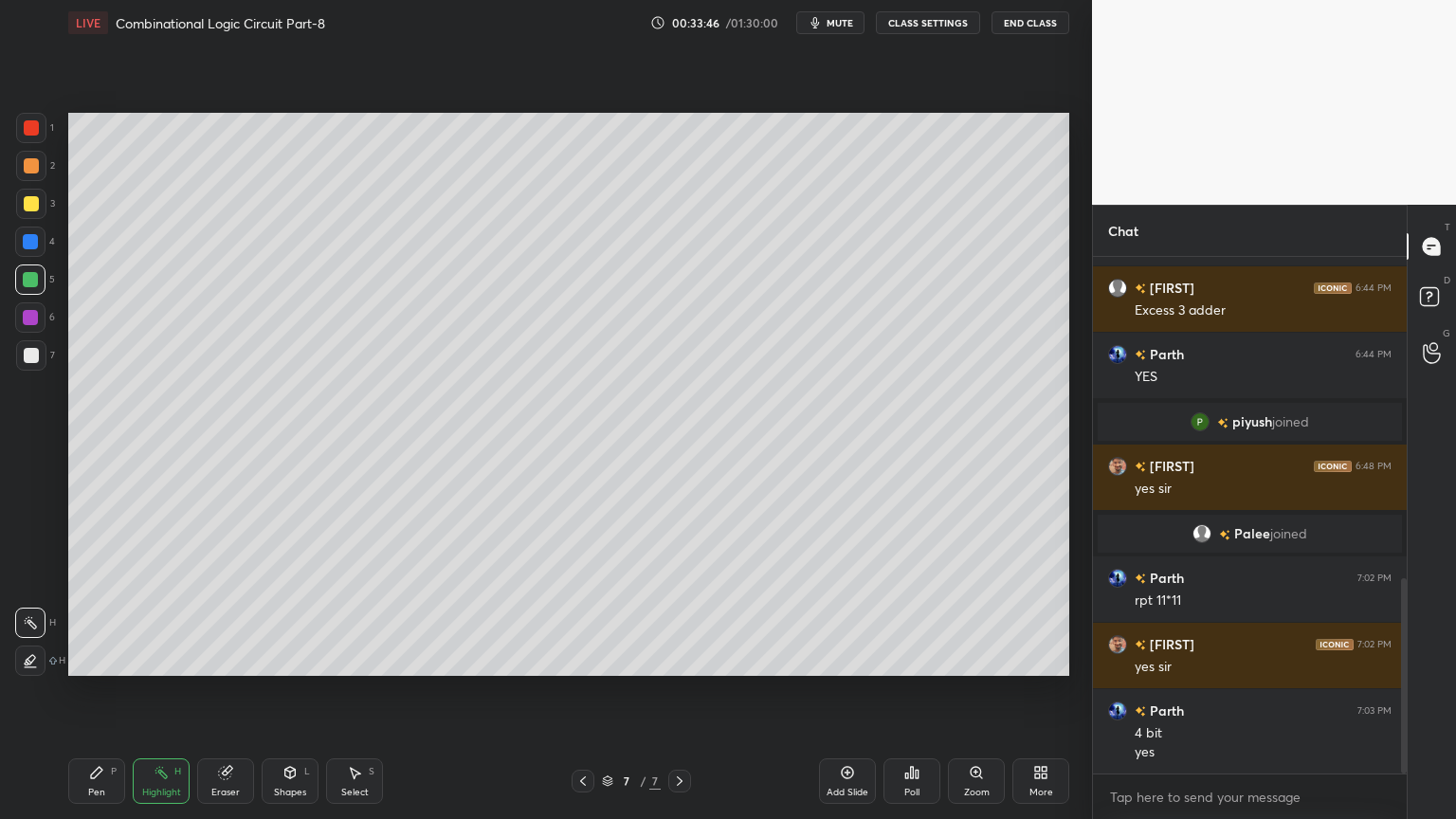click 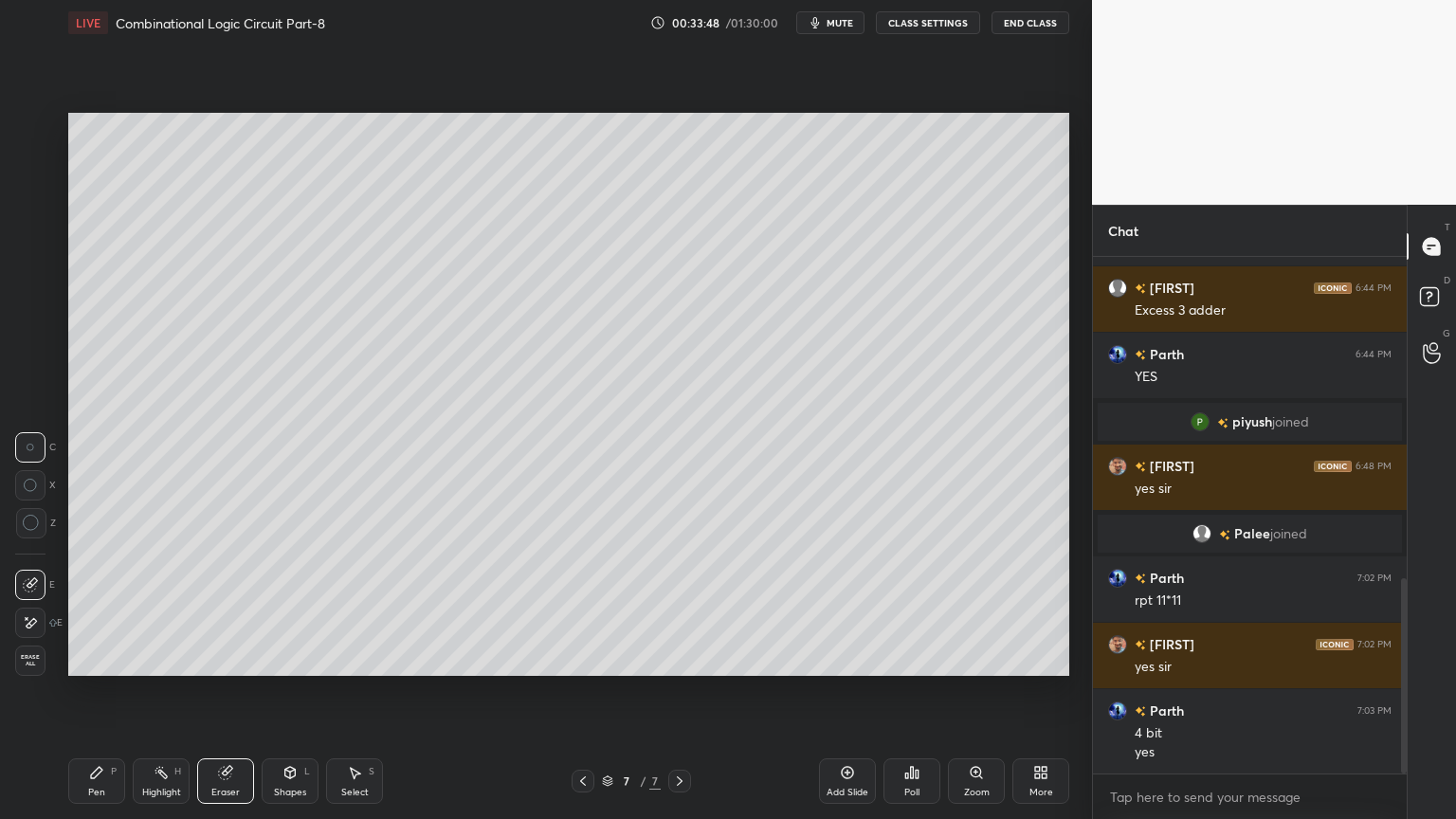 click on "Pen P" at bounding box center [97, 781] 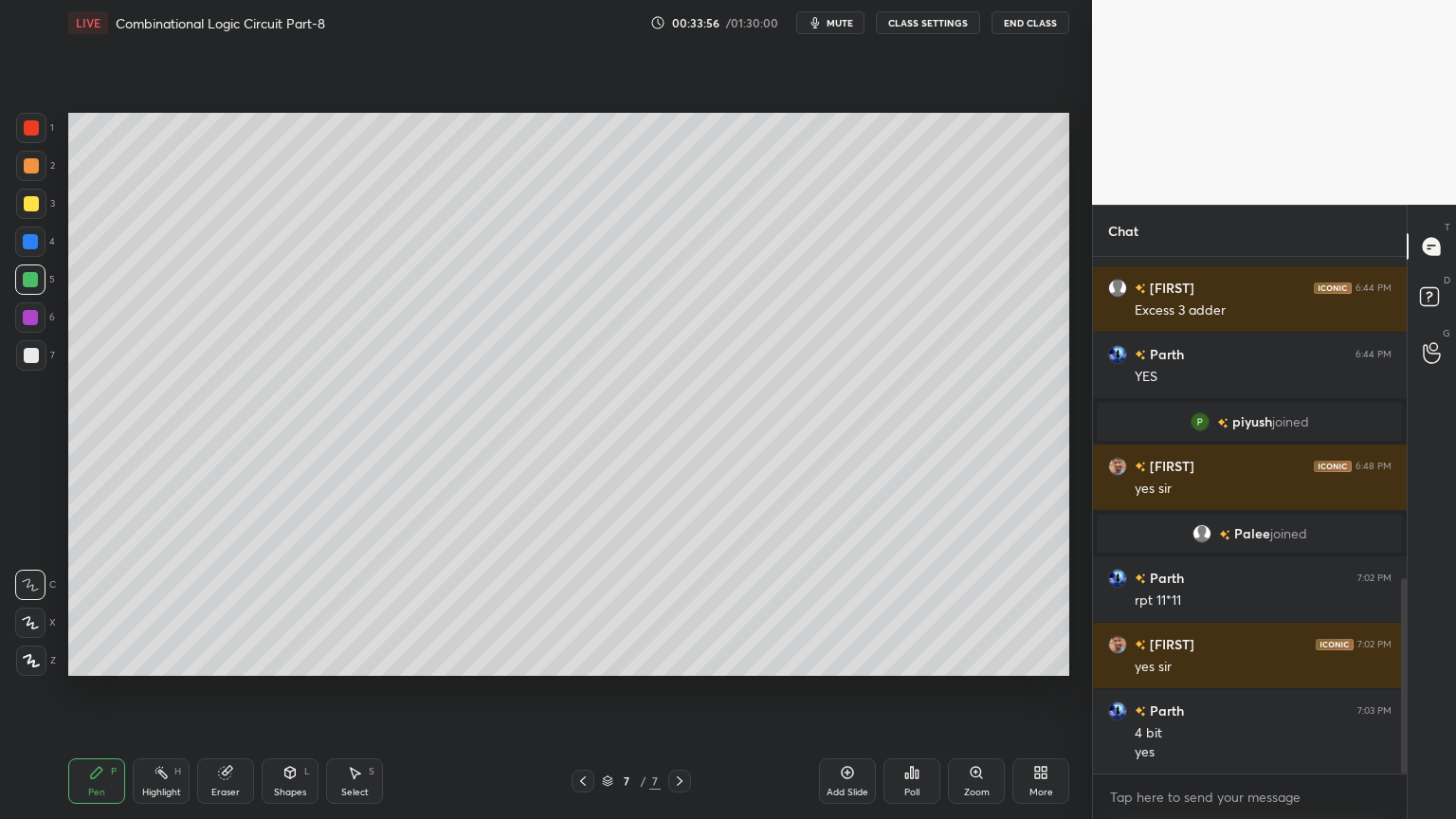 click on "Eraser" at bounding box center [226, 781] 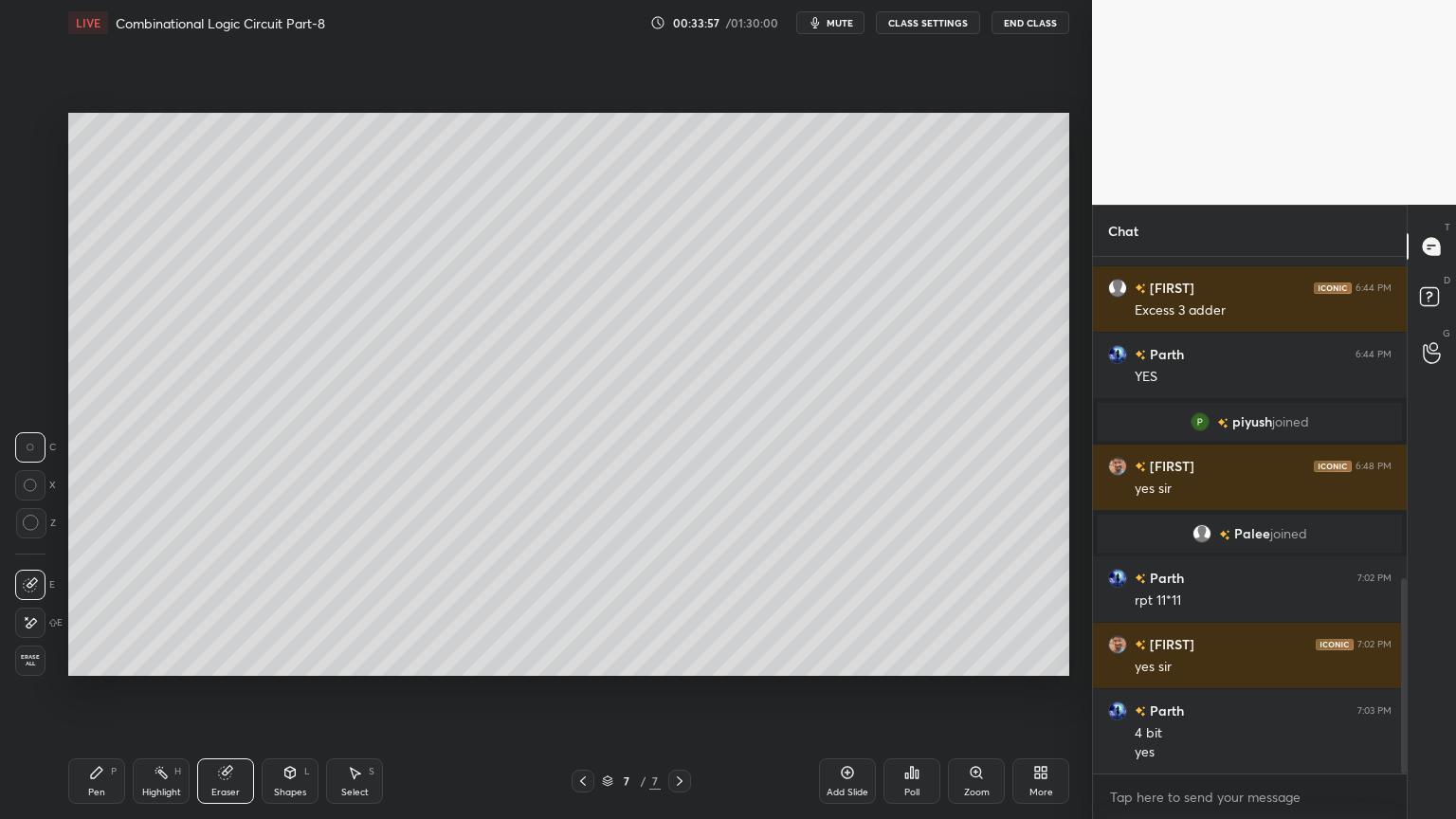 click on "Pen P" at bounding box center [97, 781] 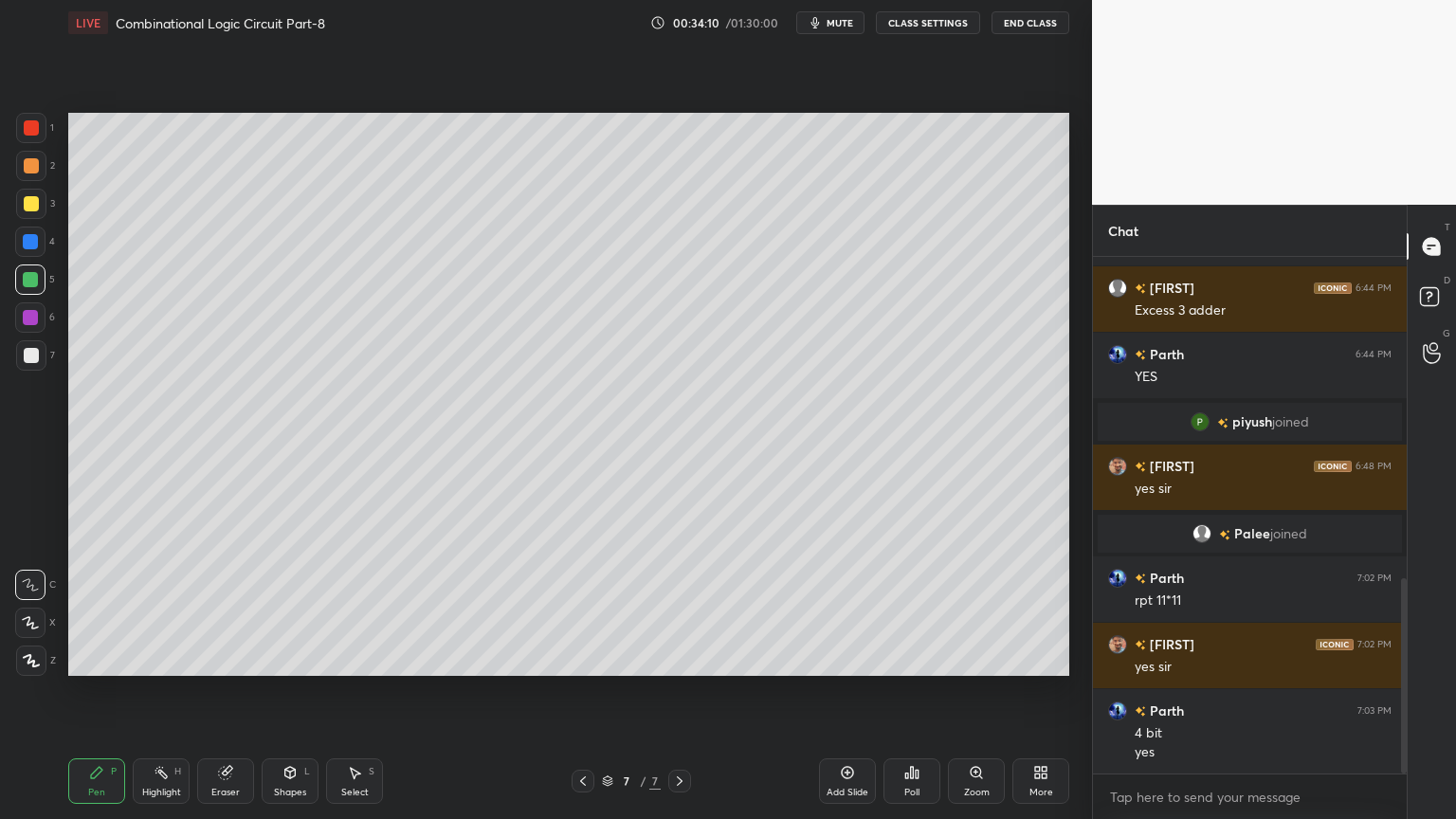 click on "Select S" at bounding box center (355, 781) 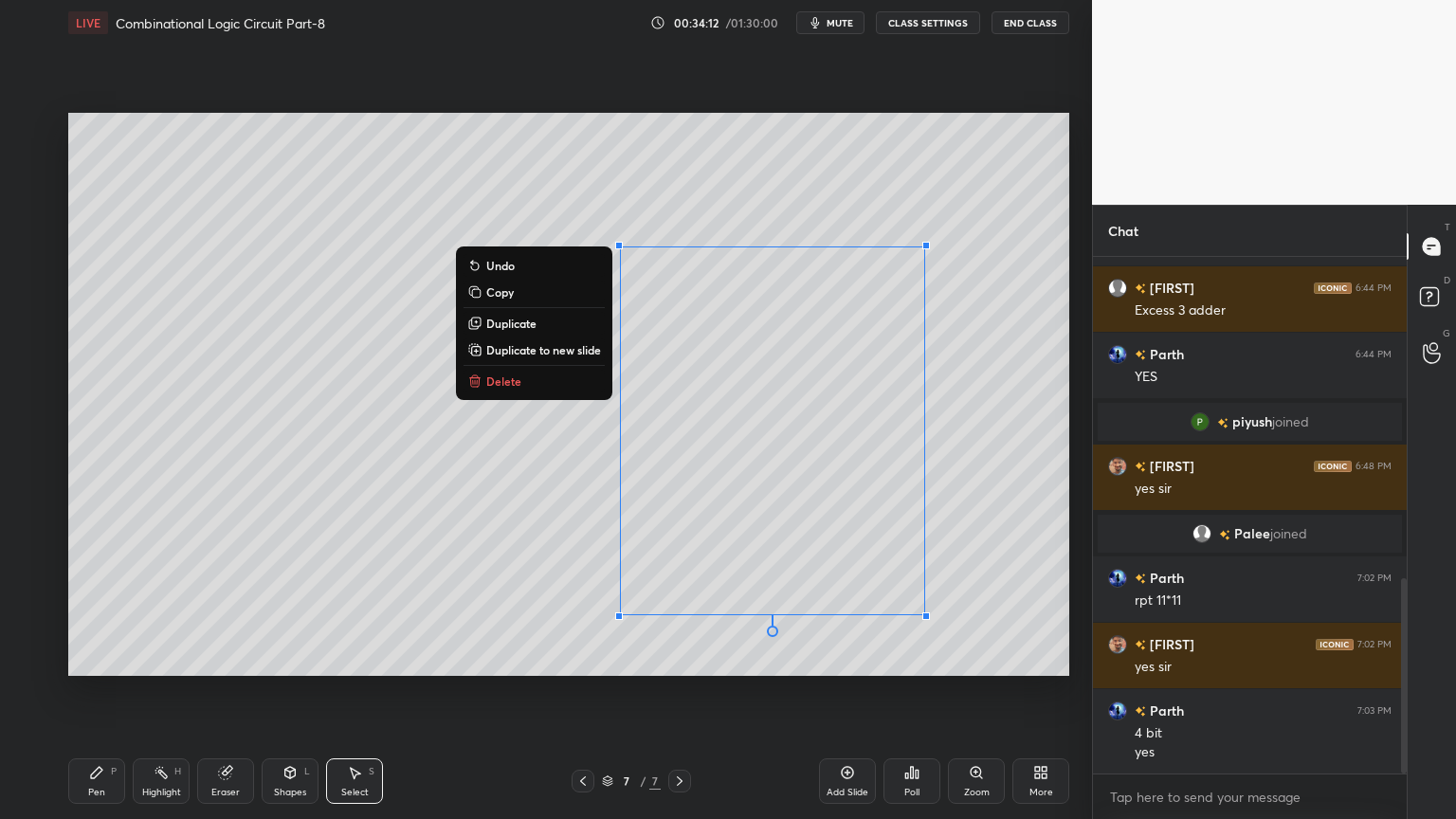 click on "Delete" at bounding box center (503, 381) 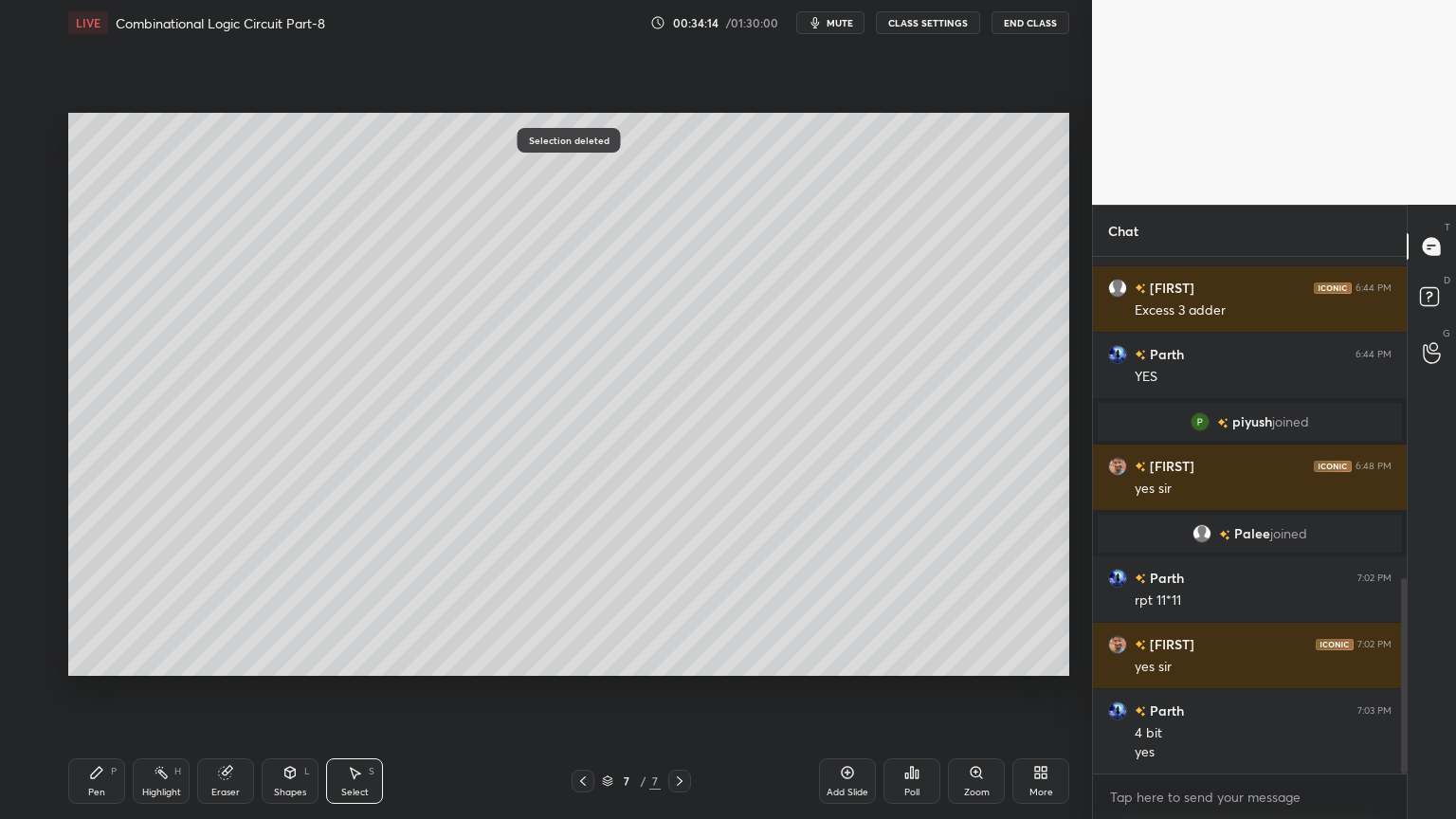 click on "Shapes L" at bounding box center [290, 781] 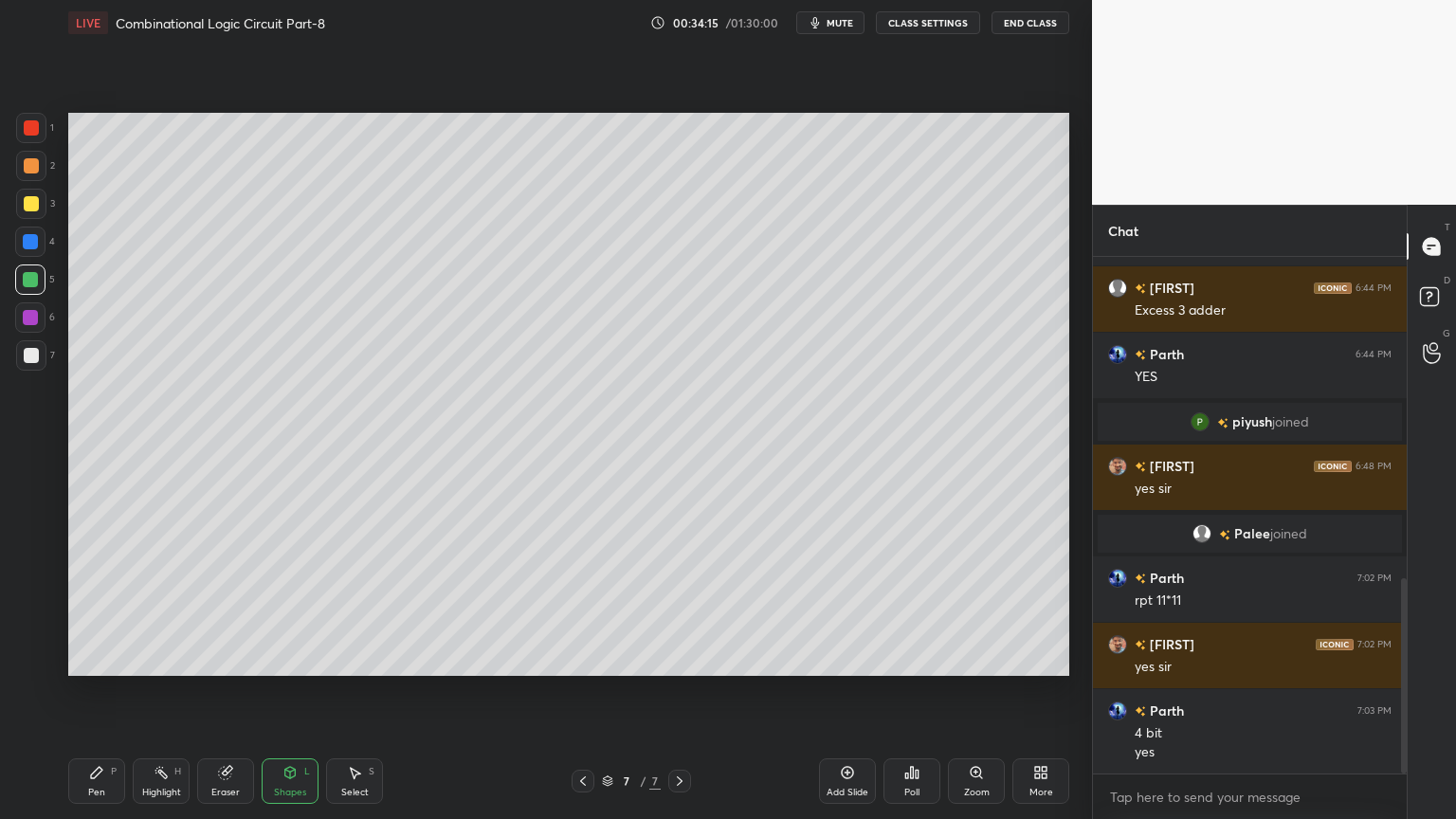 click on "Pen P" at bounding box center [97, 781] 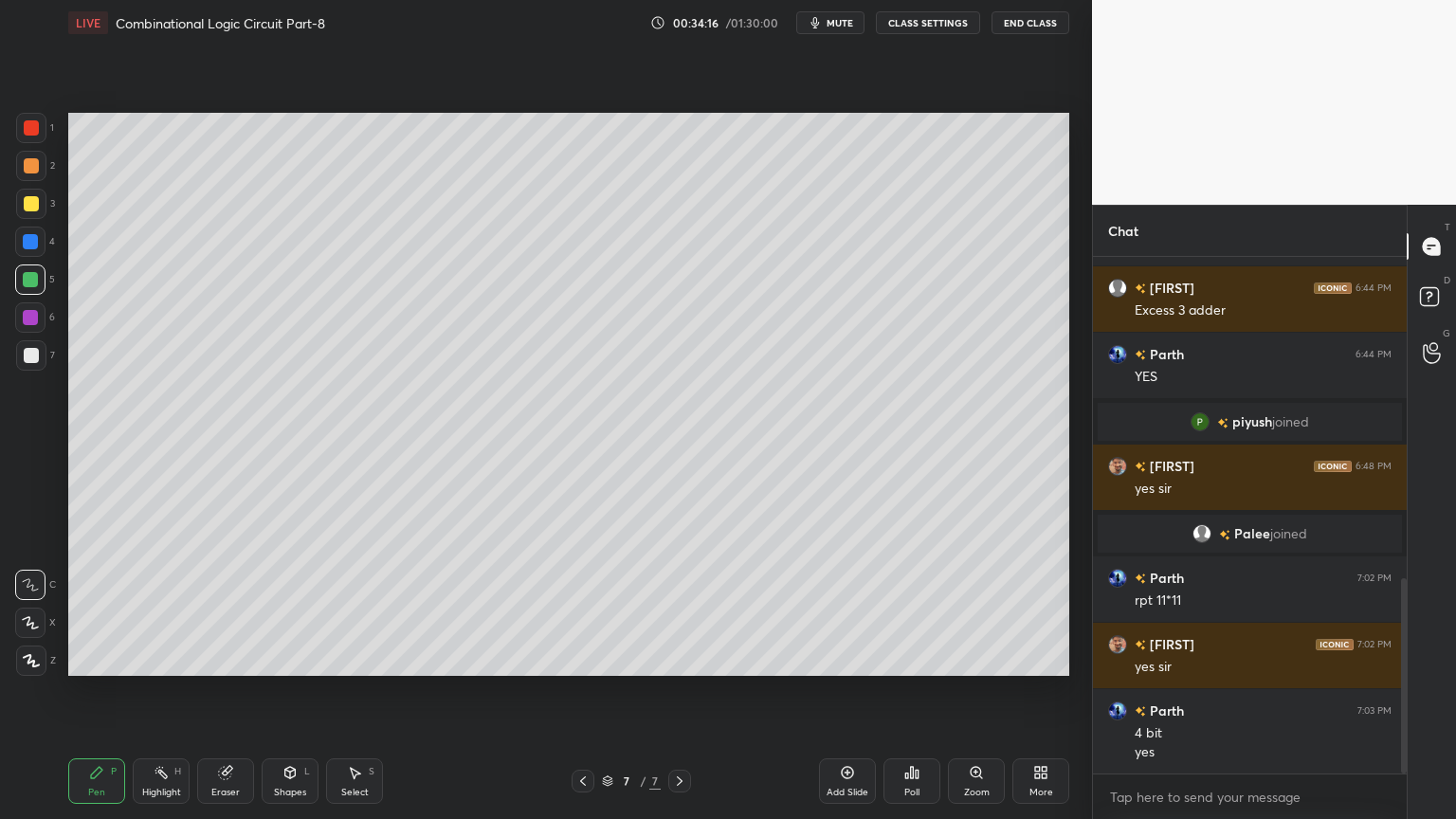 click at bounding box center [30, 318] 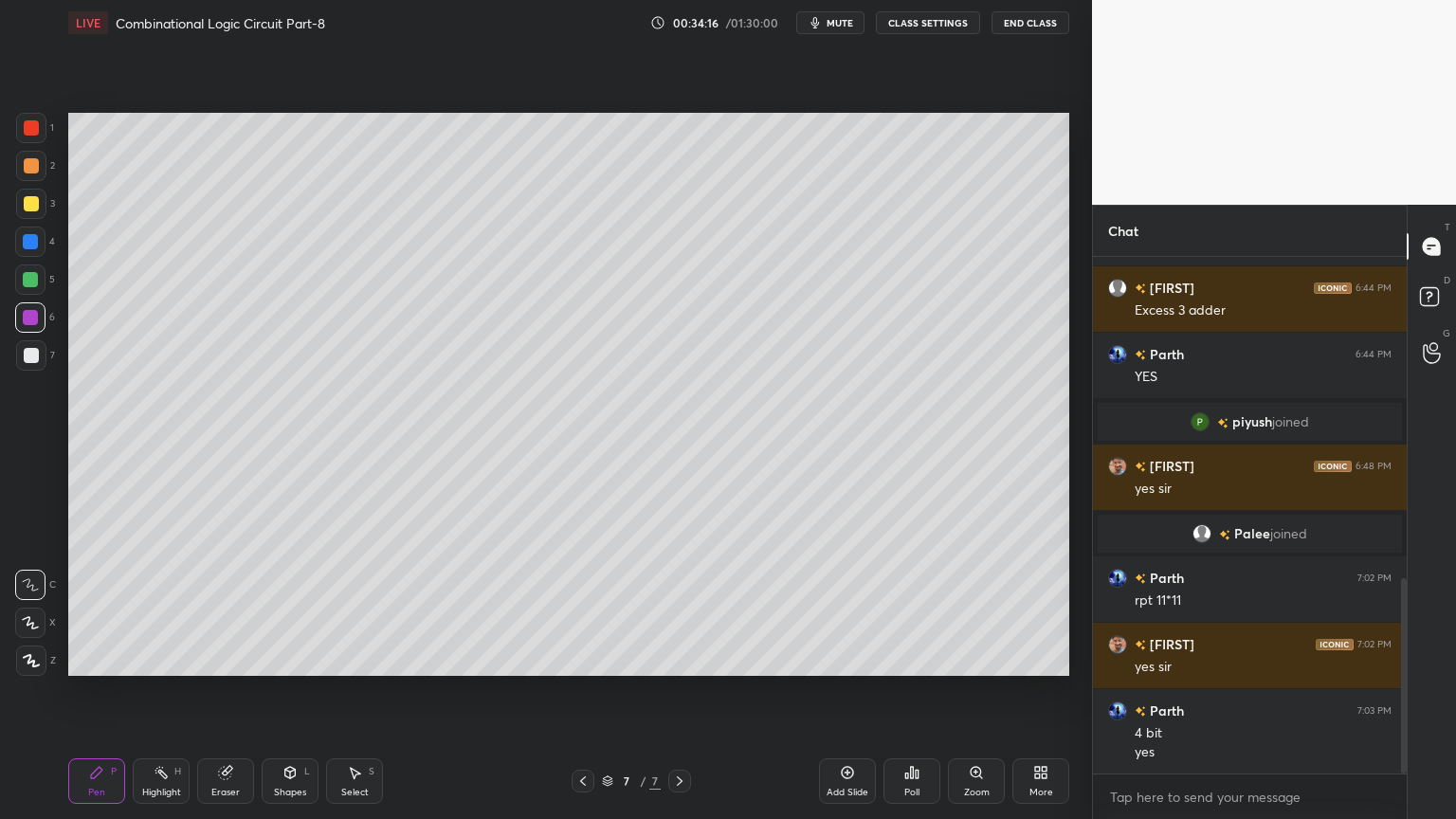 click 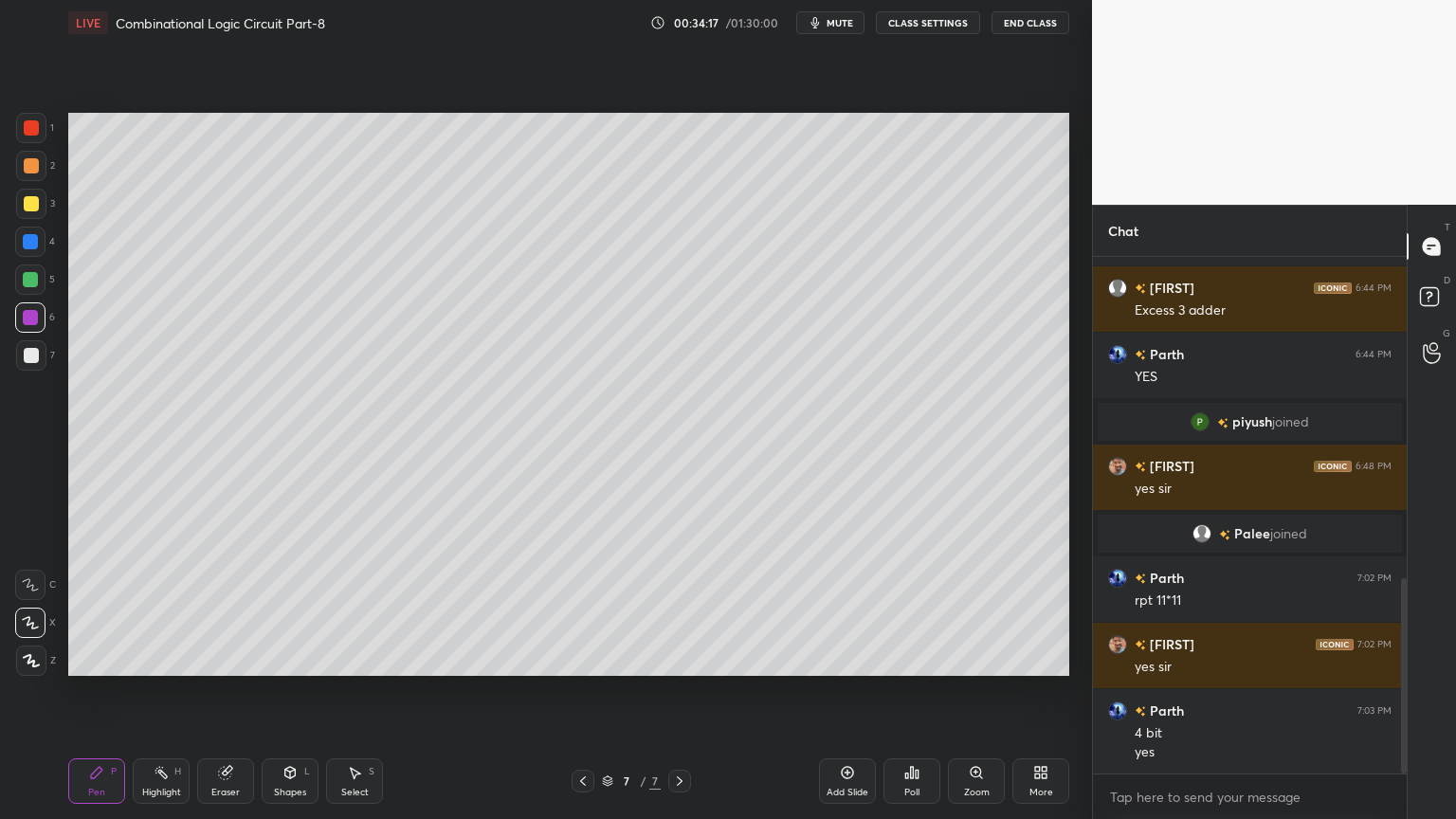 click on "Shapes" at bounding box center [290, 792] 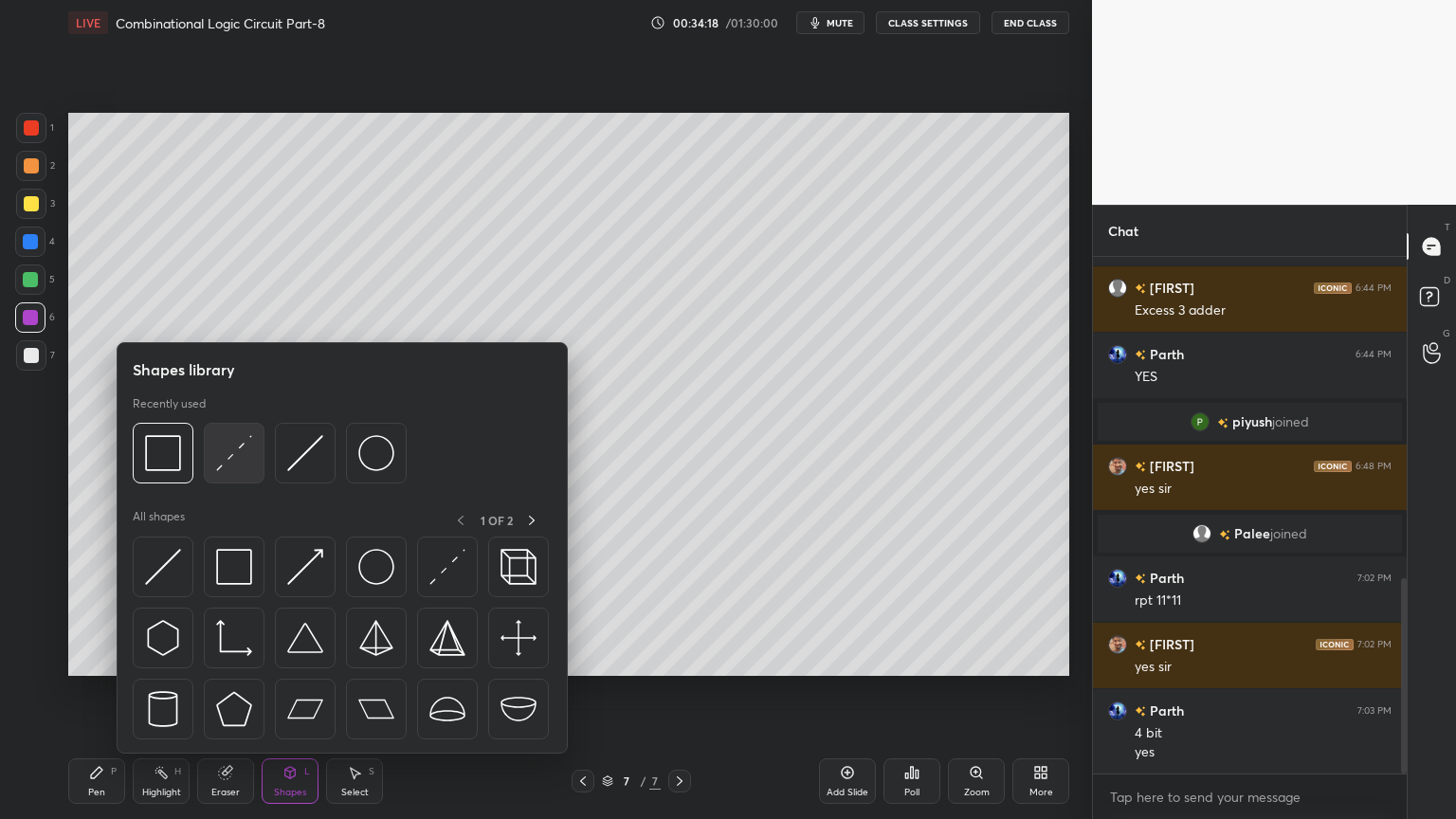 click at bounding box center (234, 453) 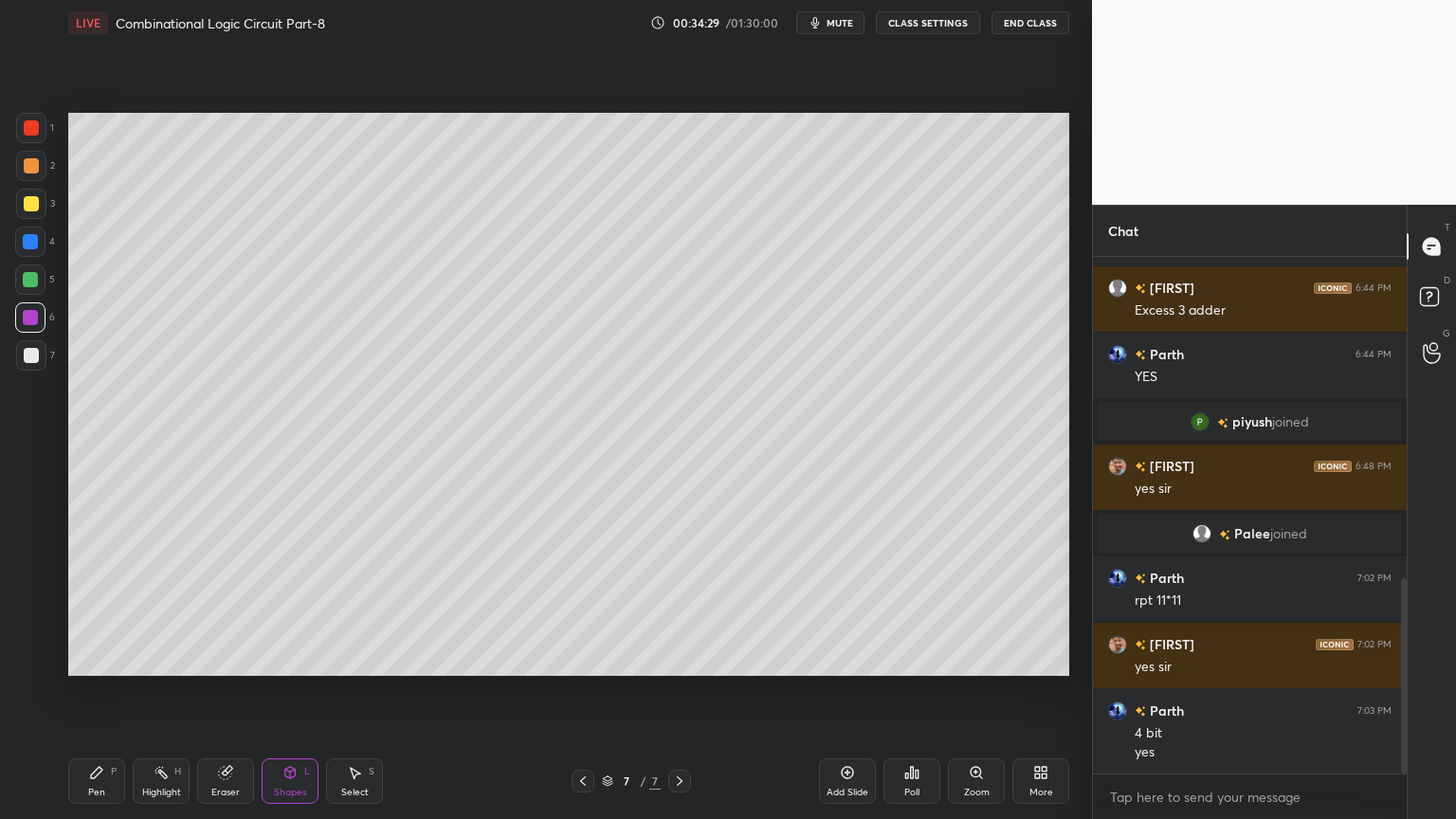 click at bounding box center [31, 204] 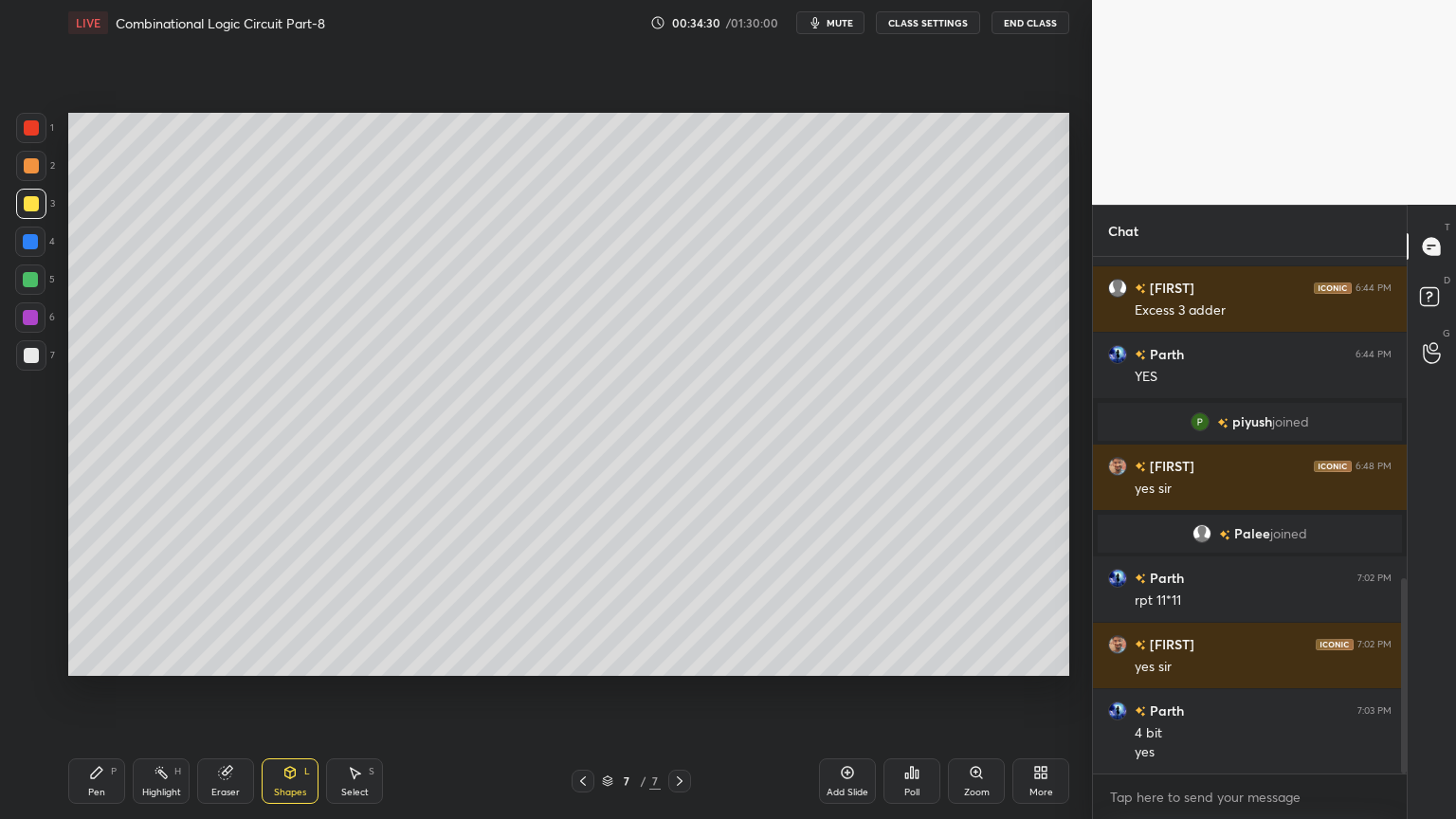 click on "Pen P" at bounding box center (97, 781) 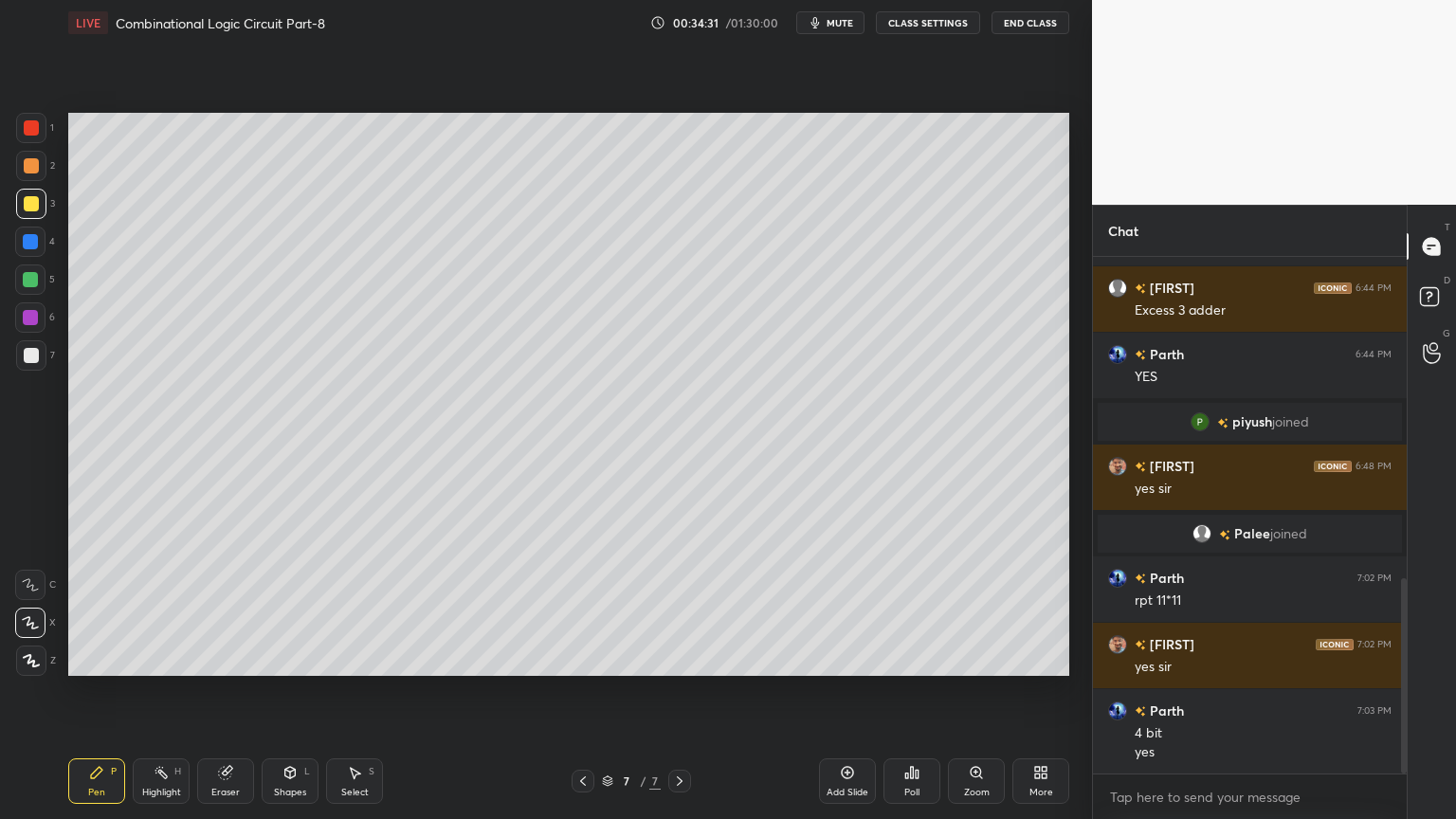 click at bounding box center (30, 585) 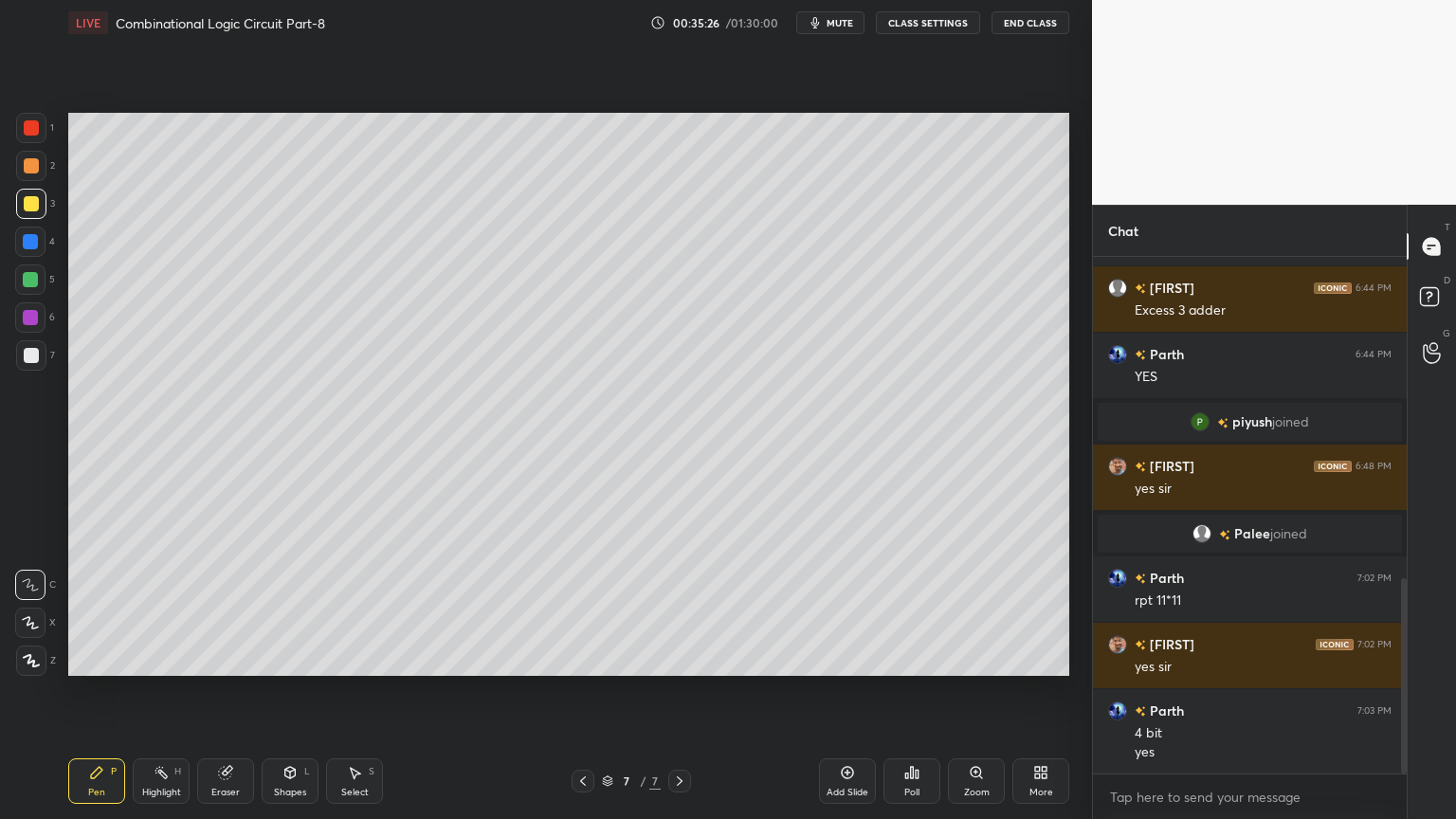 click on "Highlight" at bounding box center (161, 792) 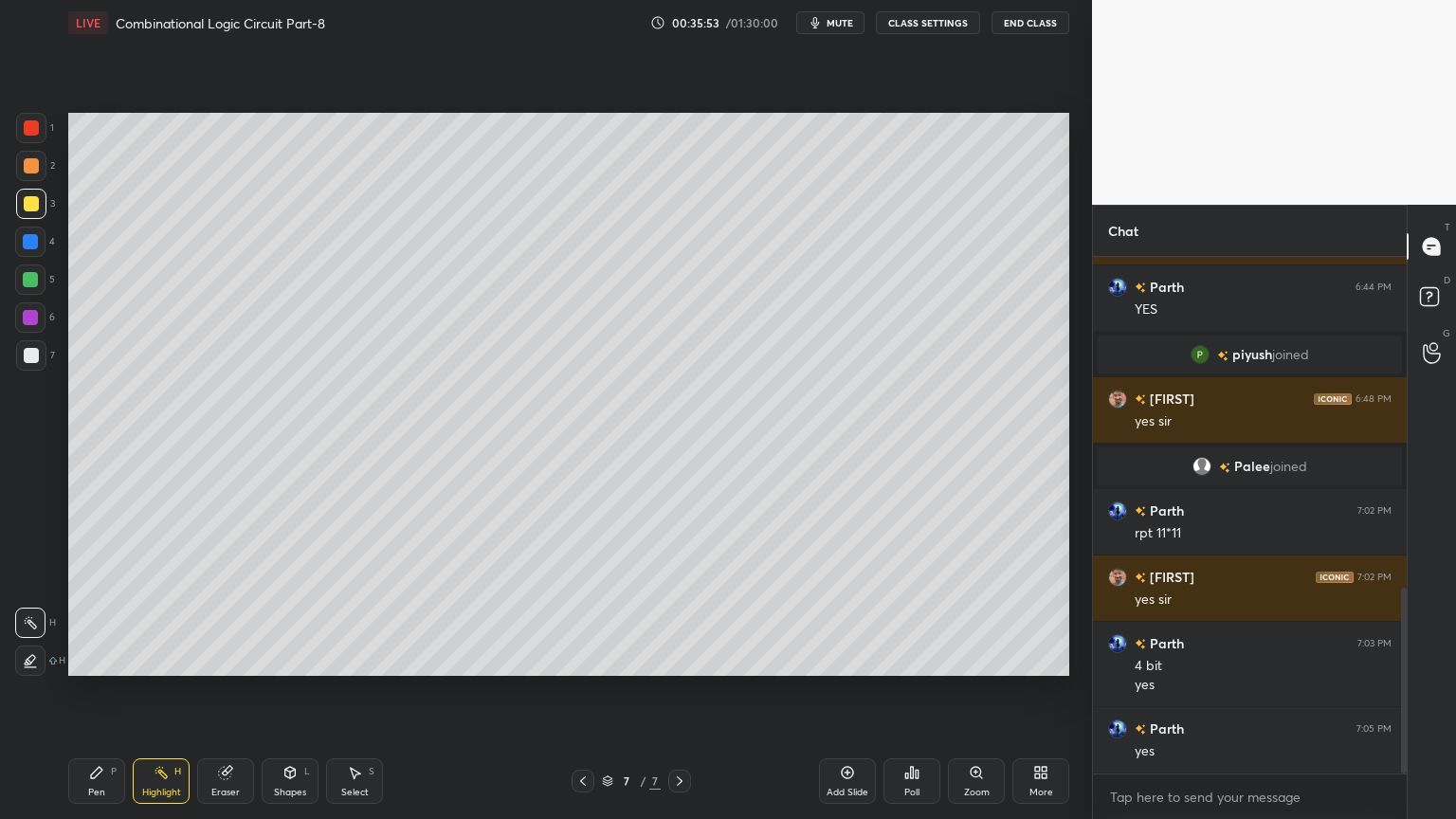 scroll, scrollTop: 982, scrollLeft: 0, axis: vertical 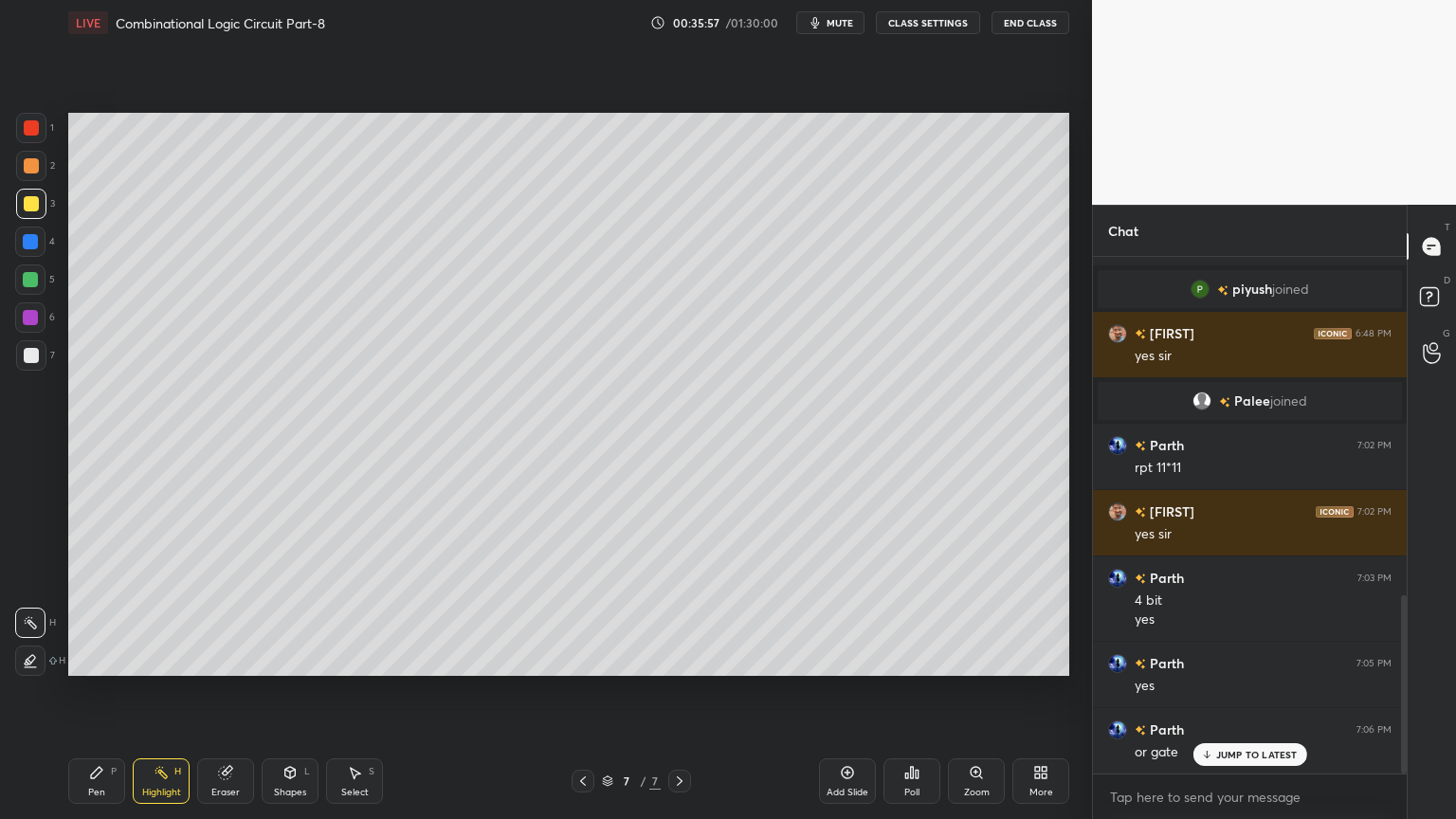 click 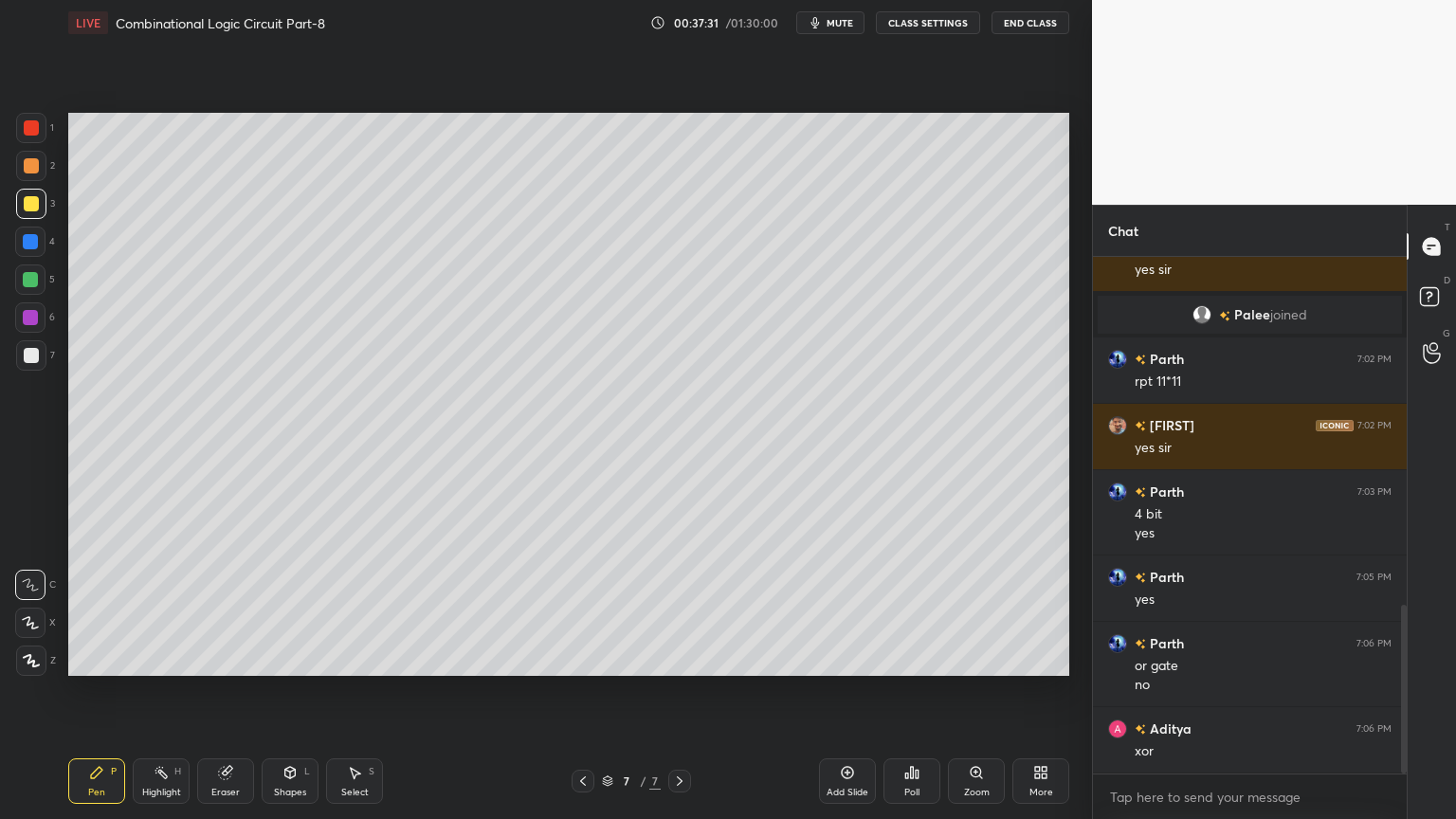 scroll, scrollTop: 1134, scrollLeft: 0, axis: vertical 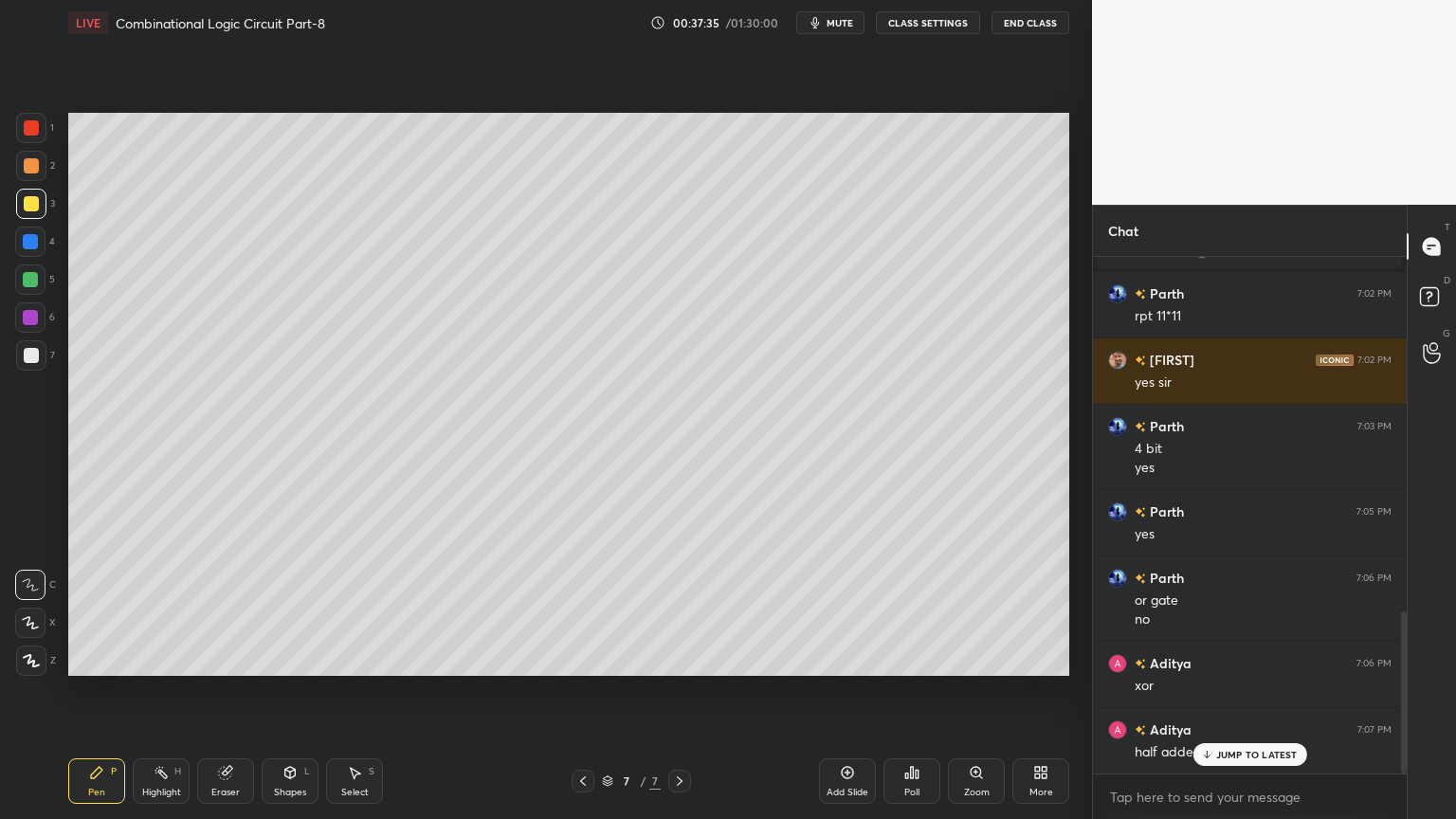 click 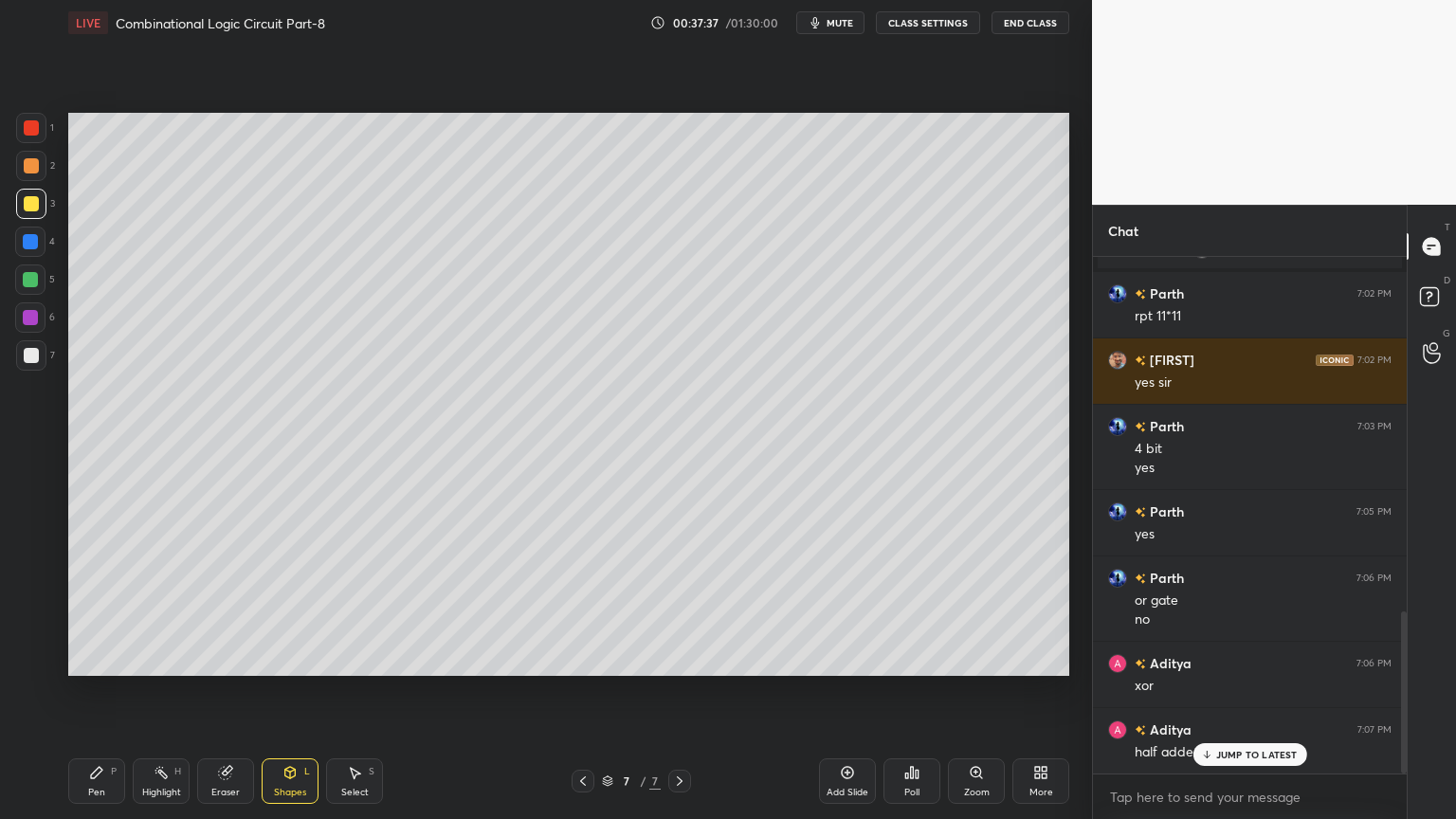 click on "Select" at bounding box center [355, 792] 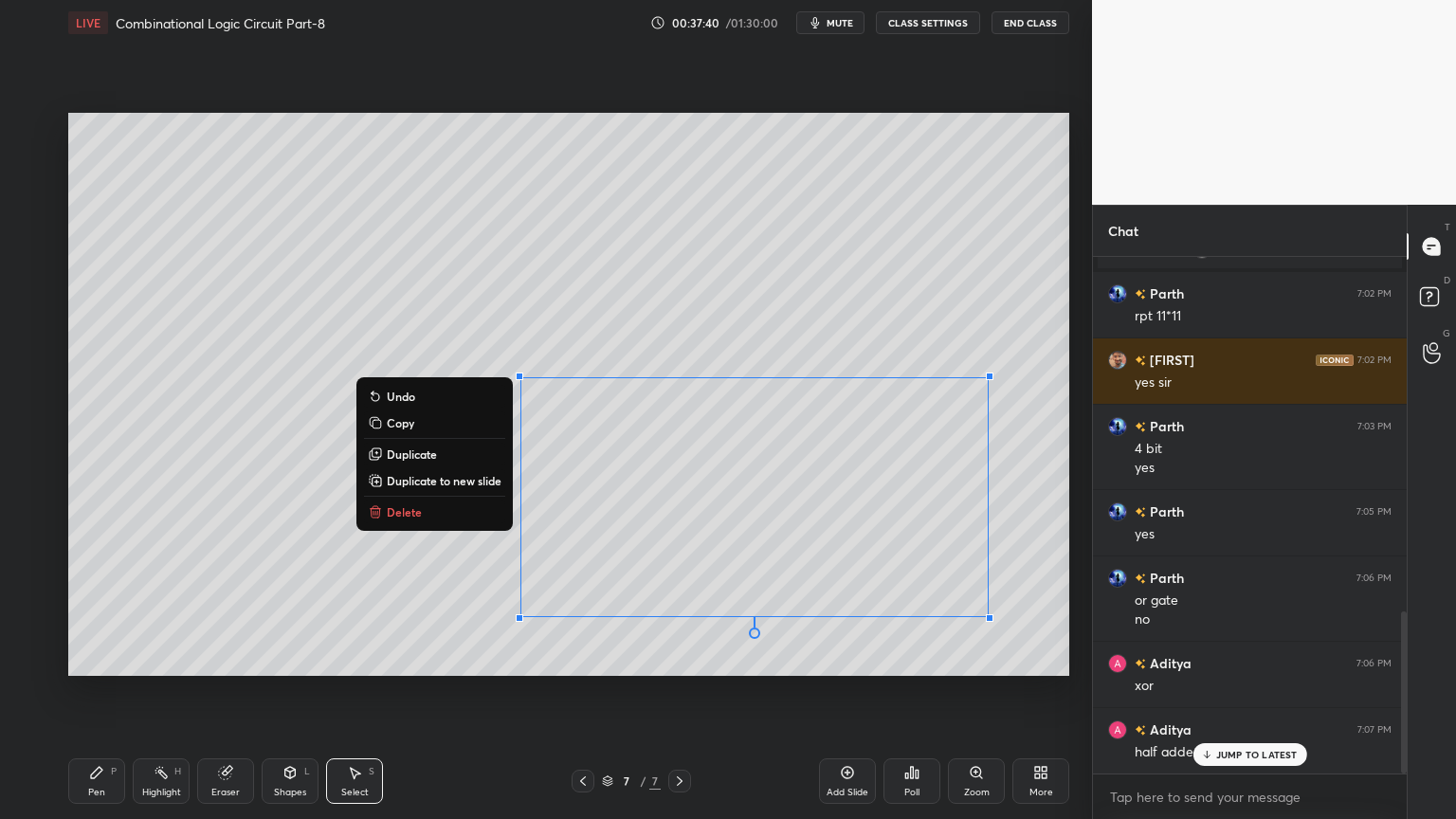 click on "Delete" at bounding box center (434, 512) 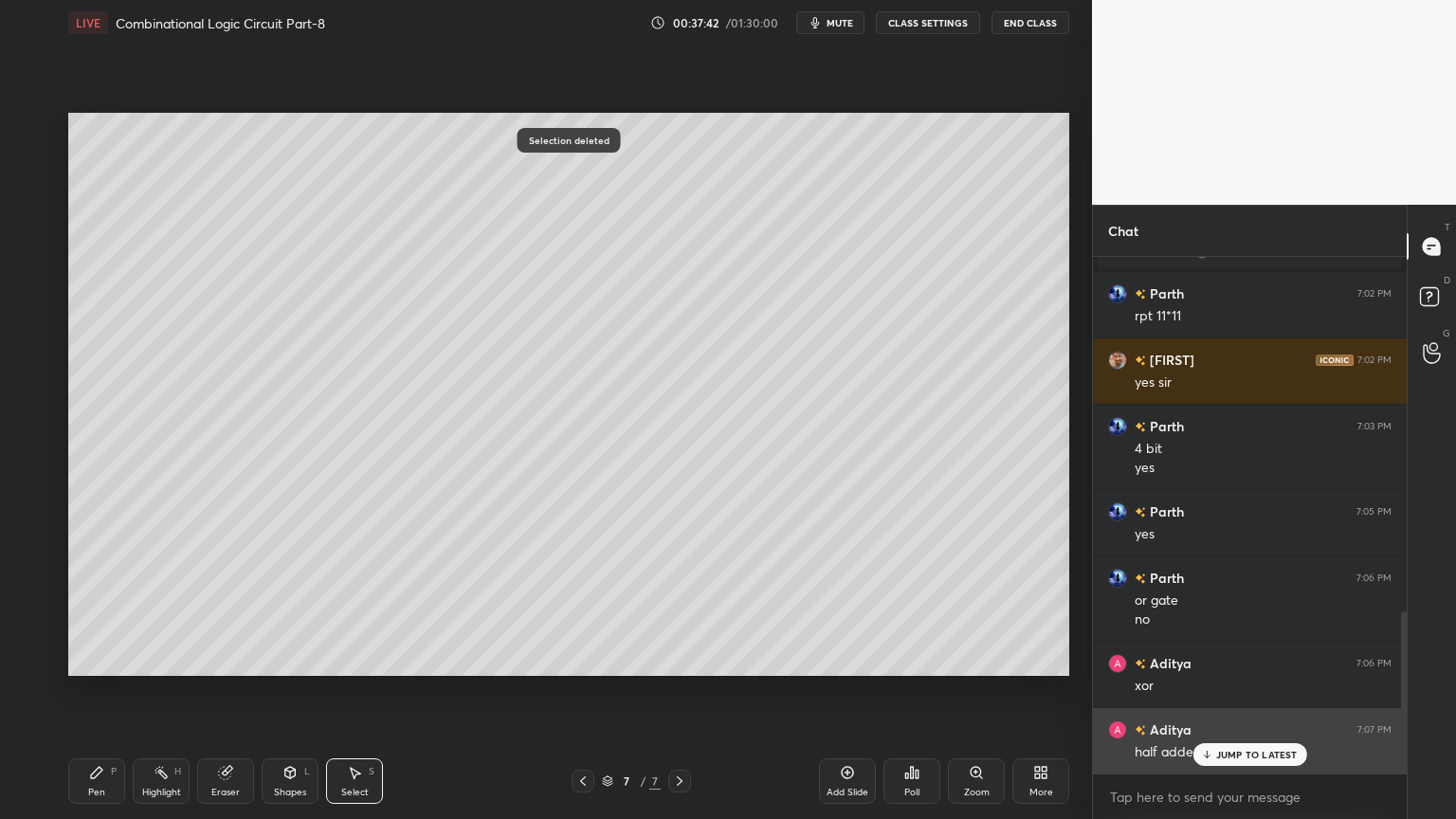 click on "JUMP TO LATEST" at bounding box center (1249, 755) 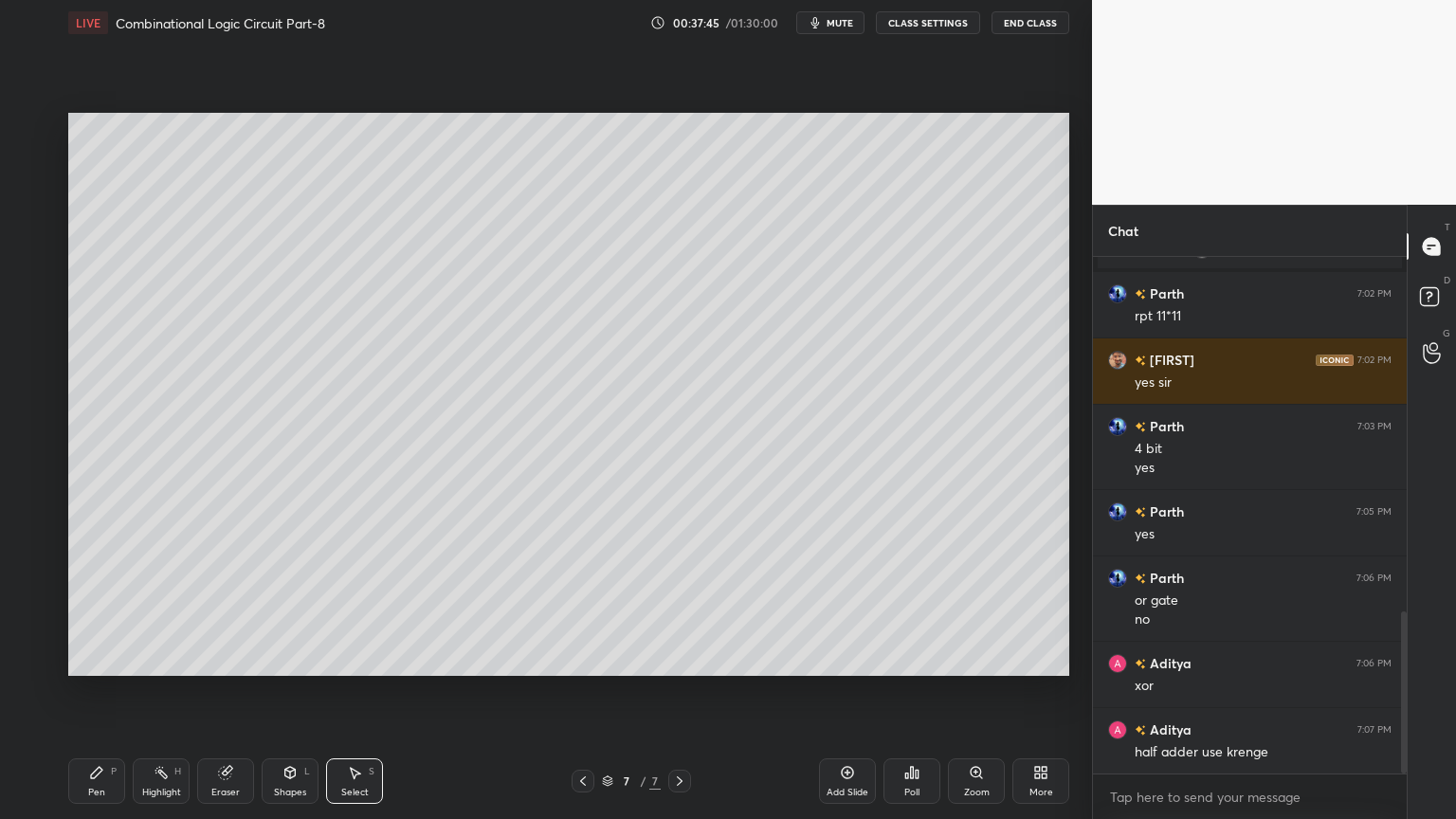 click on "Pen P" at bounding box center (97, 781) 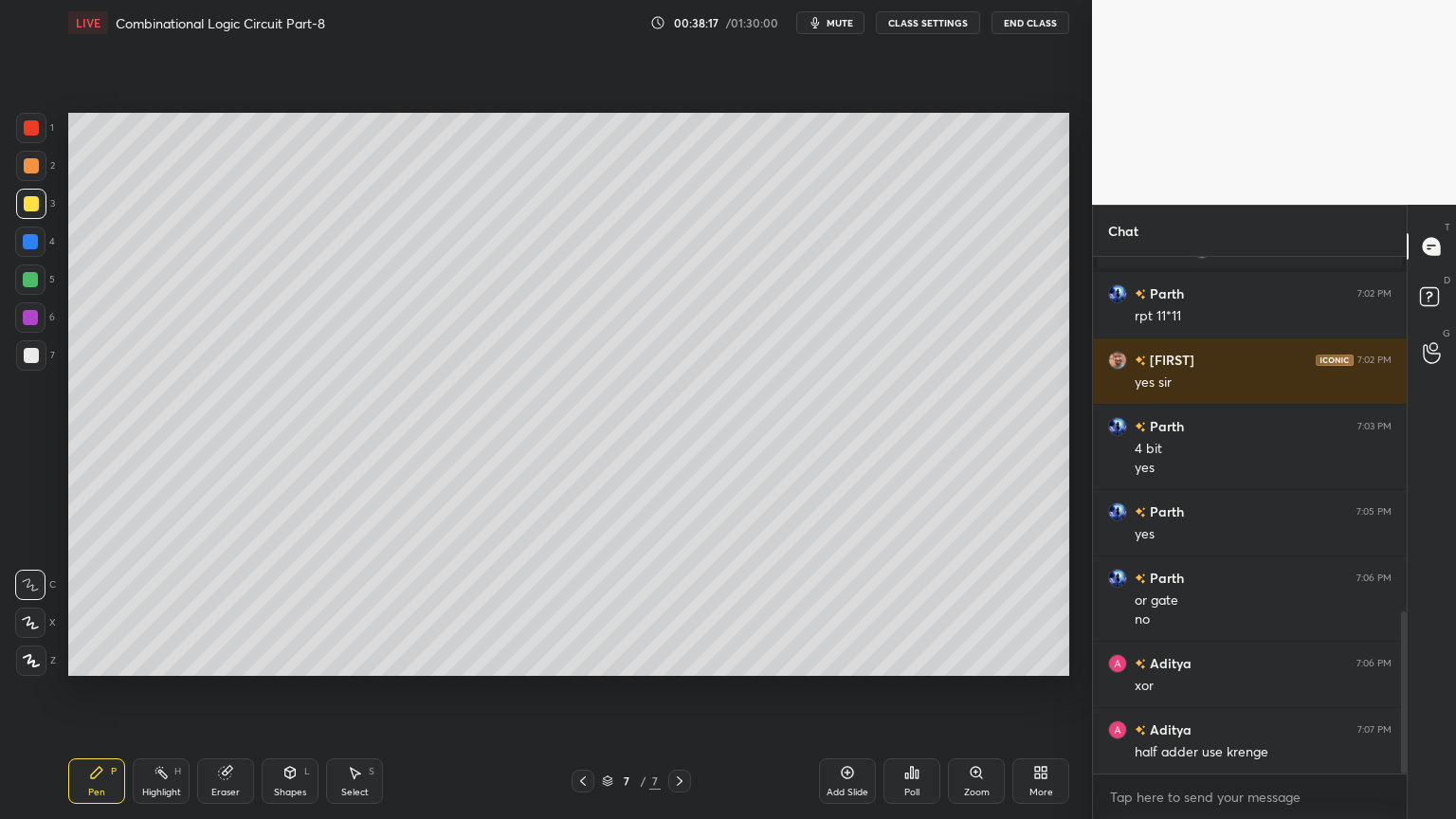 scroll, scrollTop: 1217, scrollLeft: 0, axis: vertical 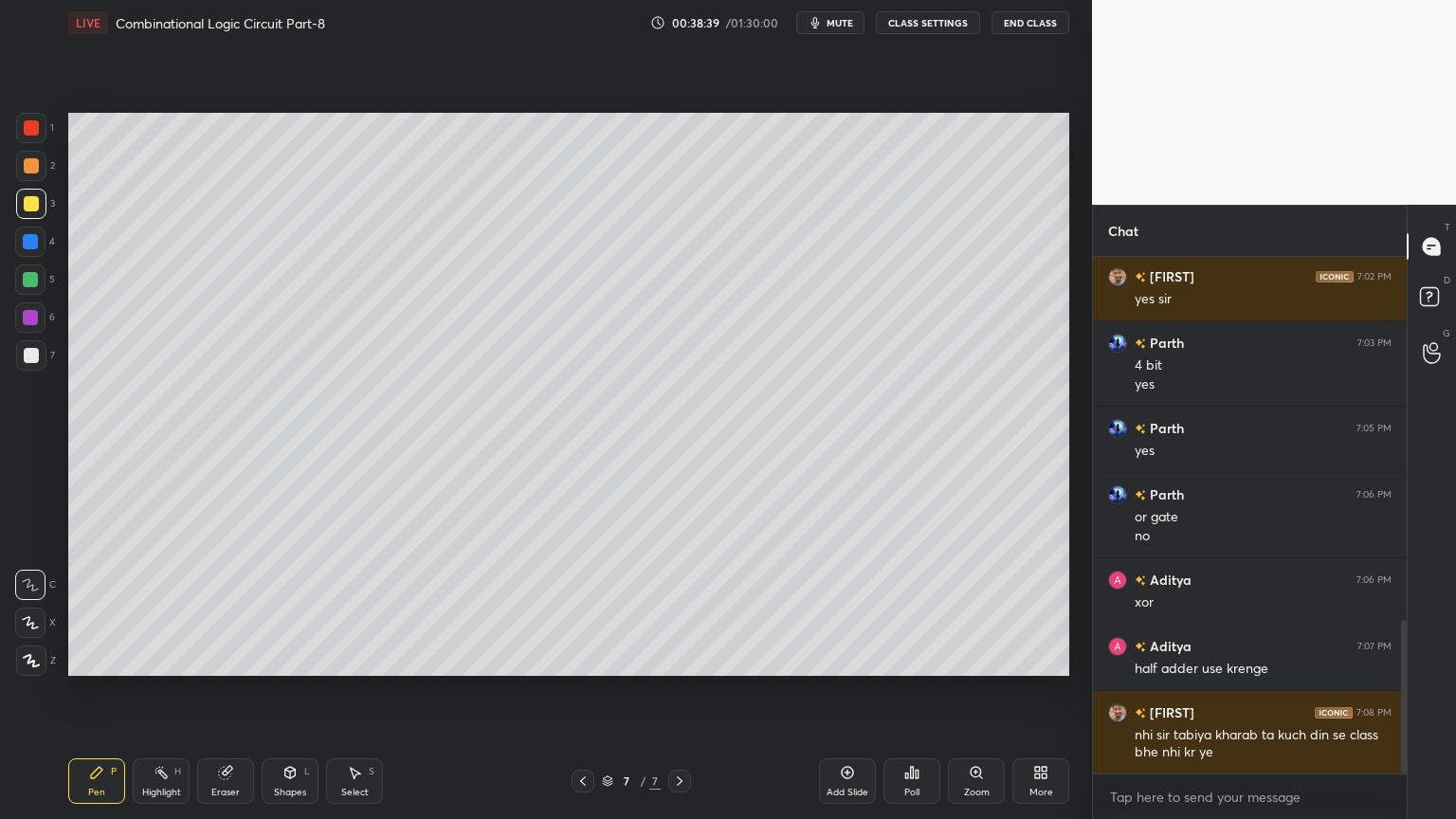 click on "Shapes L" at bounding box center (290, 781) 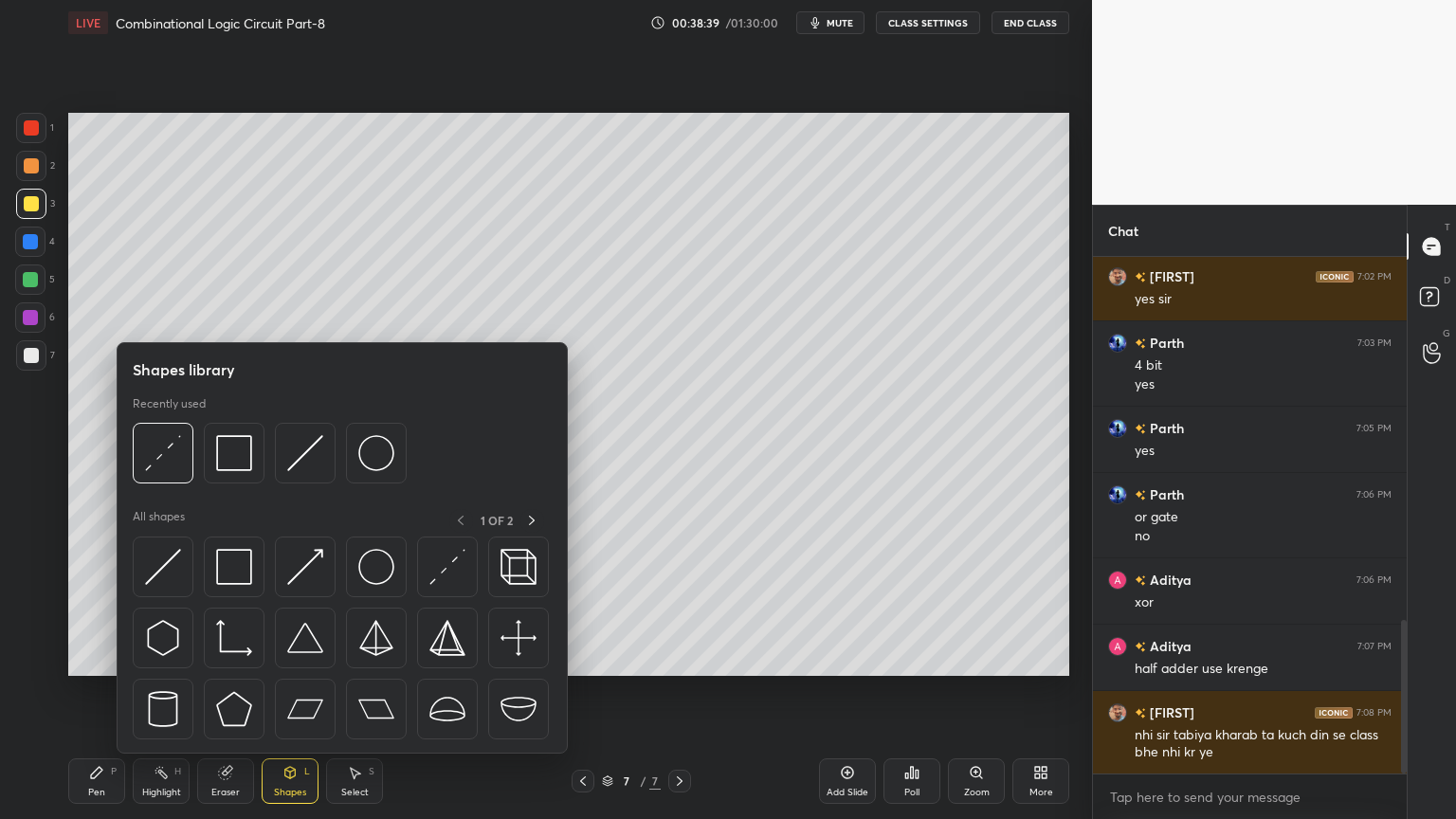 click 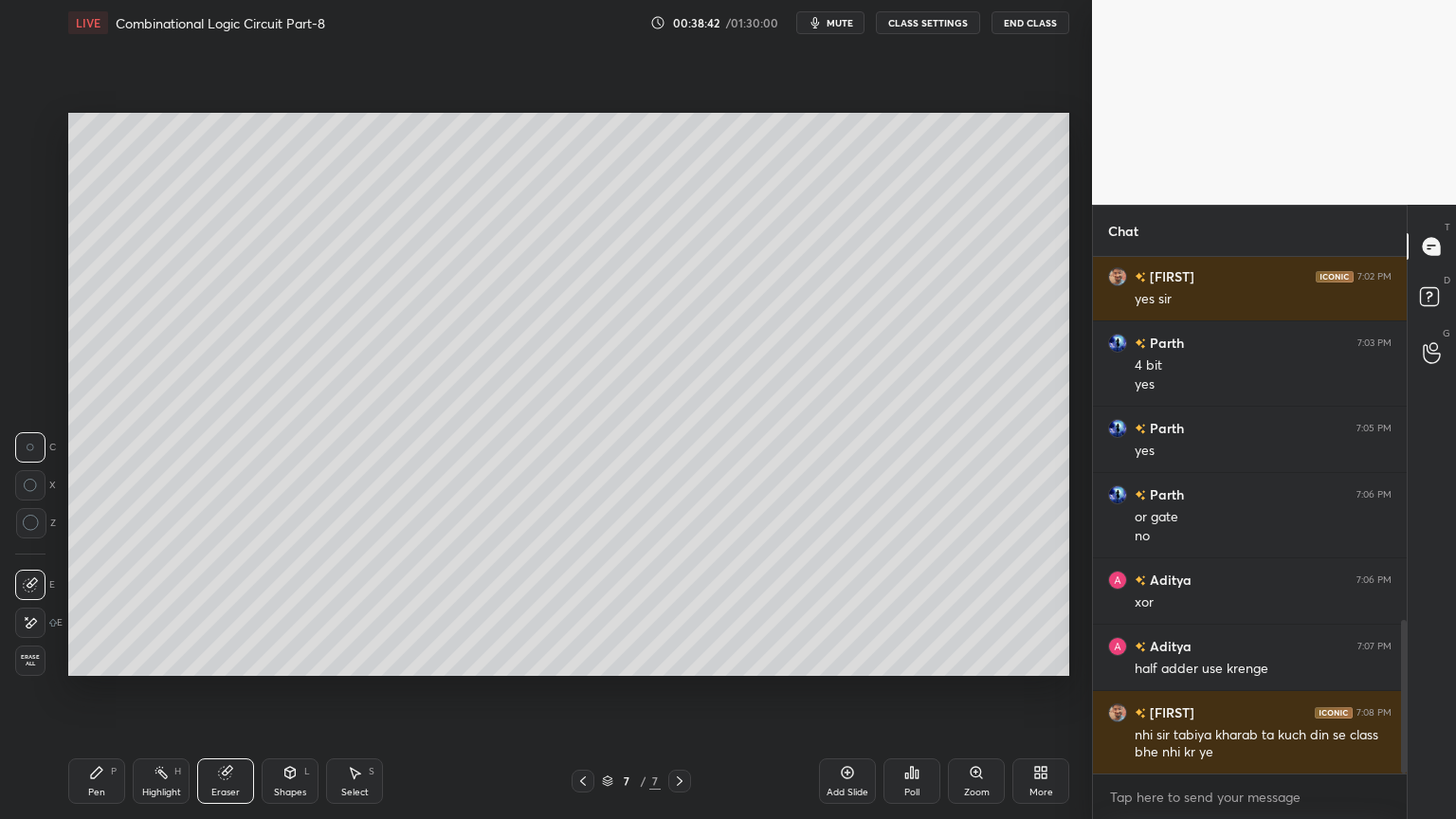 click on "Pen P" at bounding box center [97, 781] 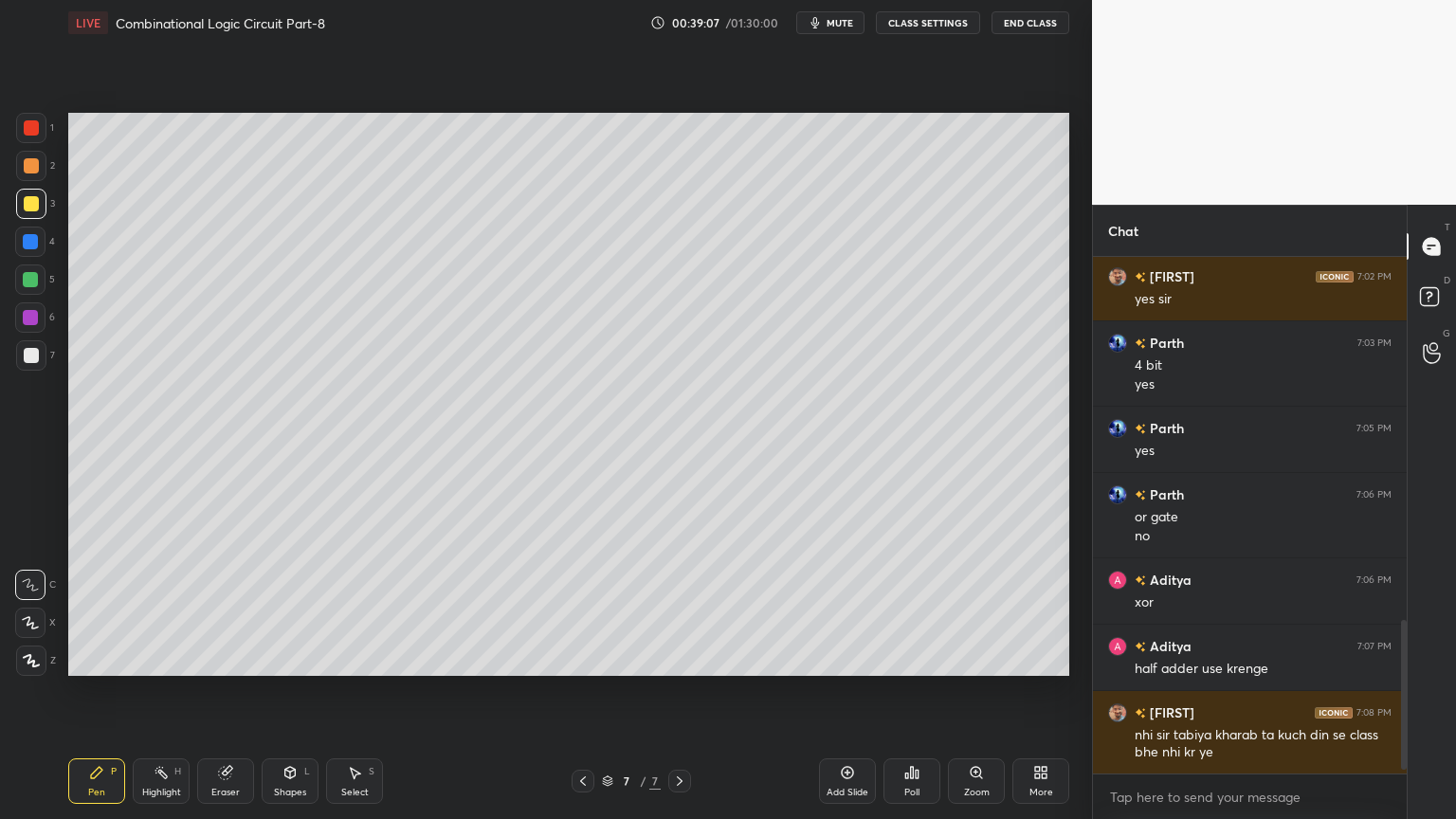 scroll, scrollTop: 1301, scrollLeft: 0, axis: vertical 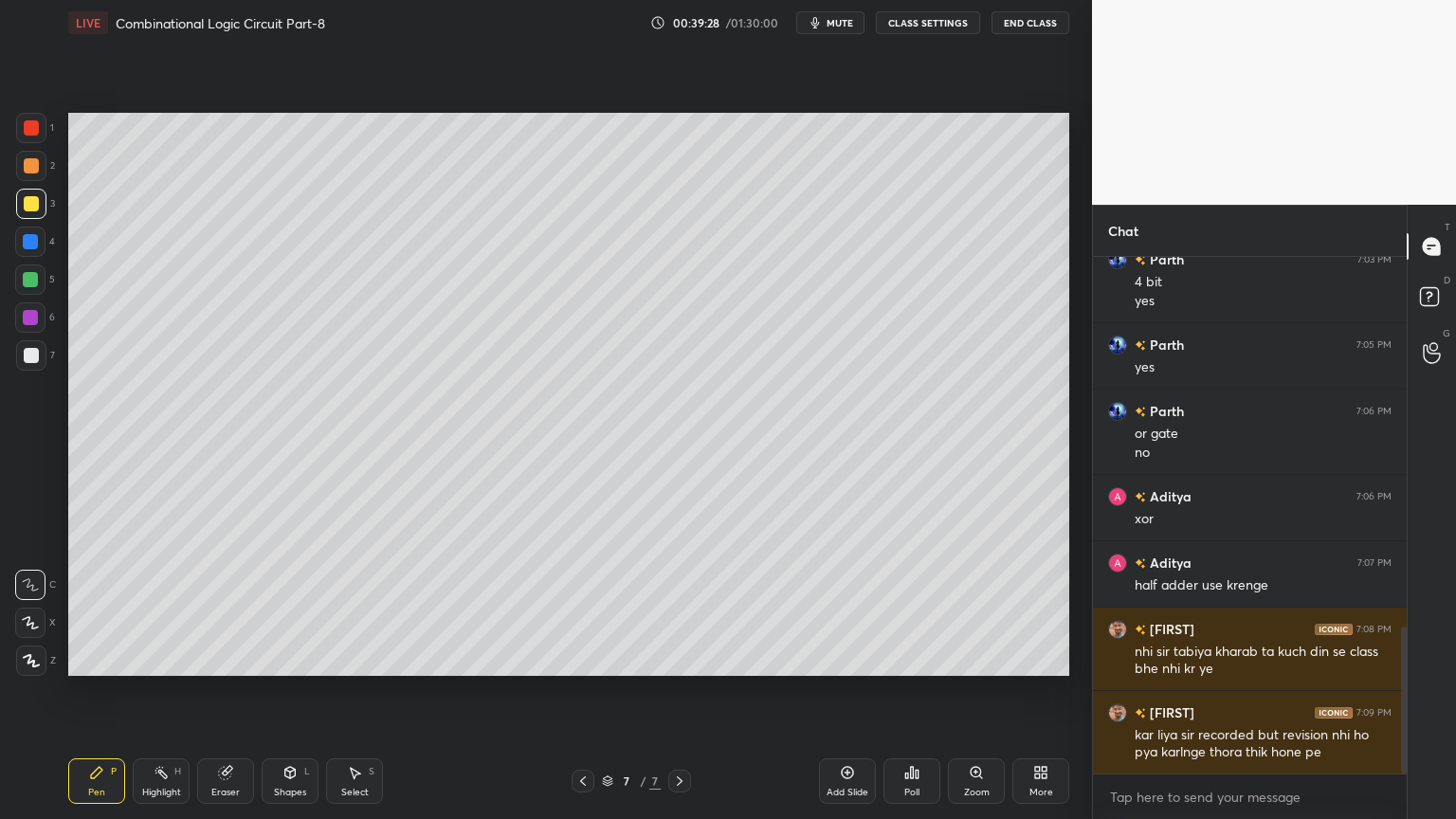 click 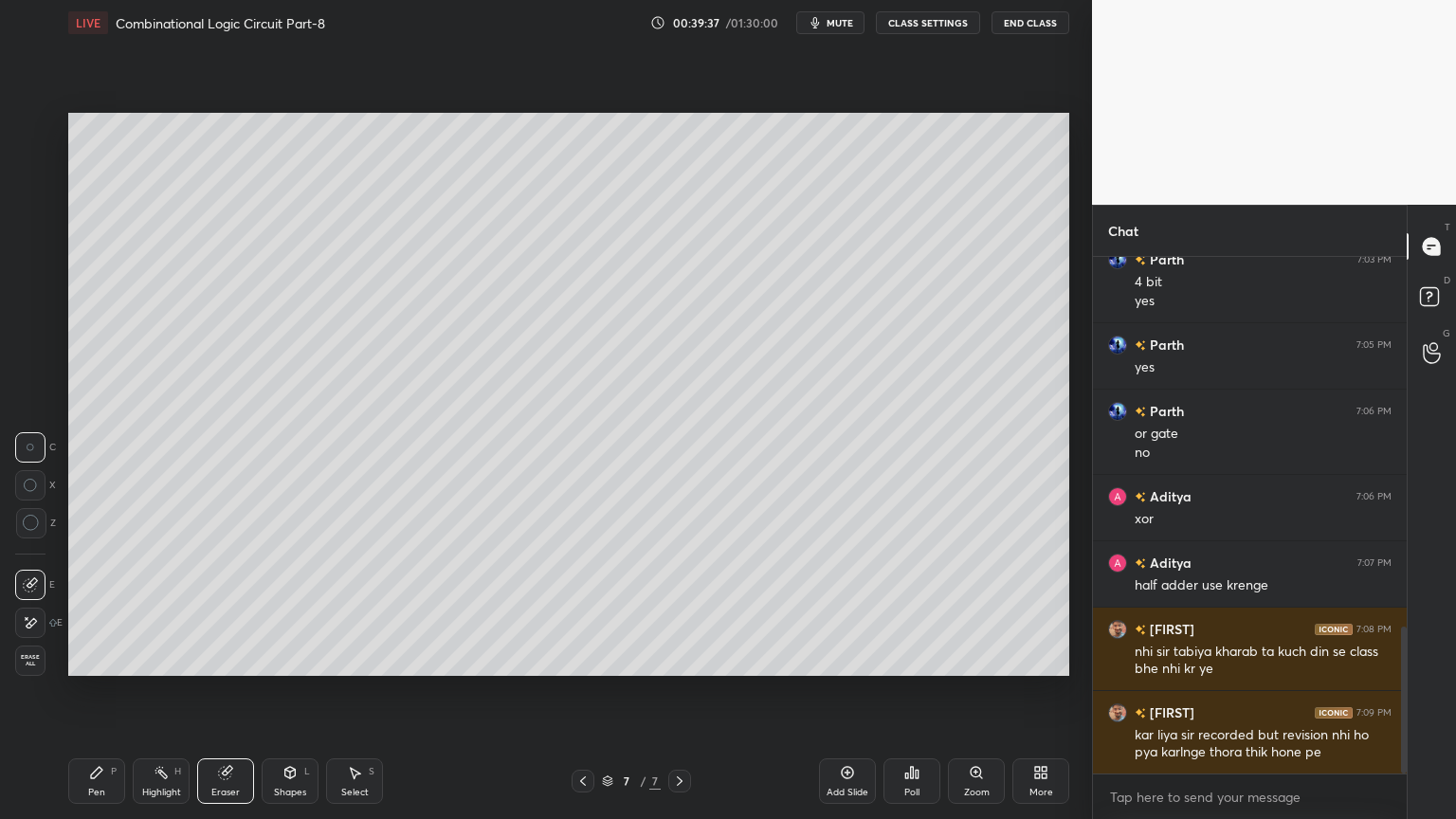 click 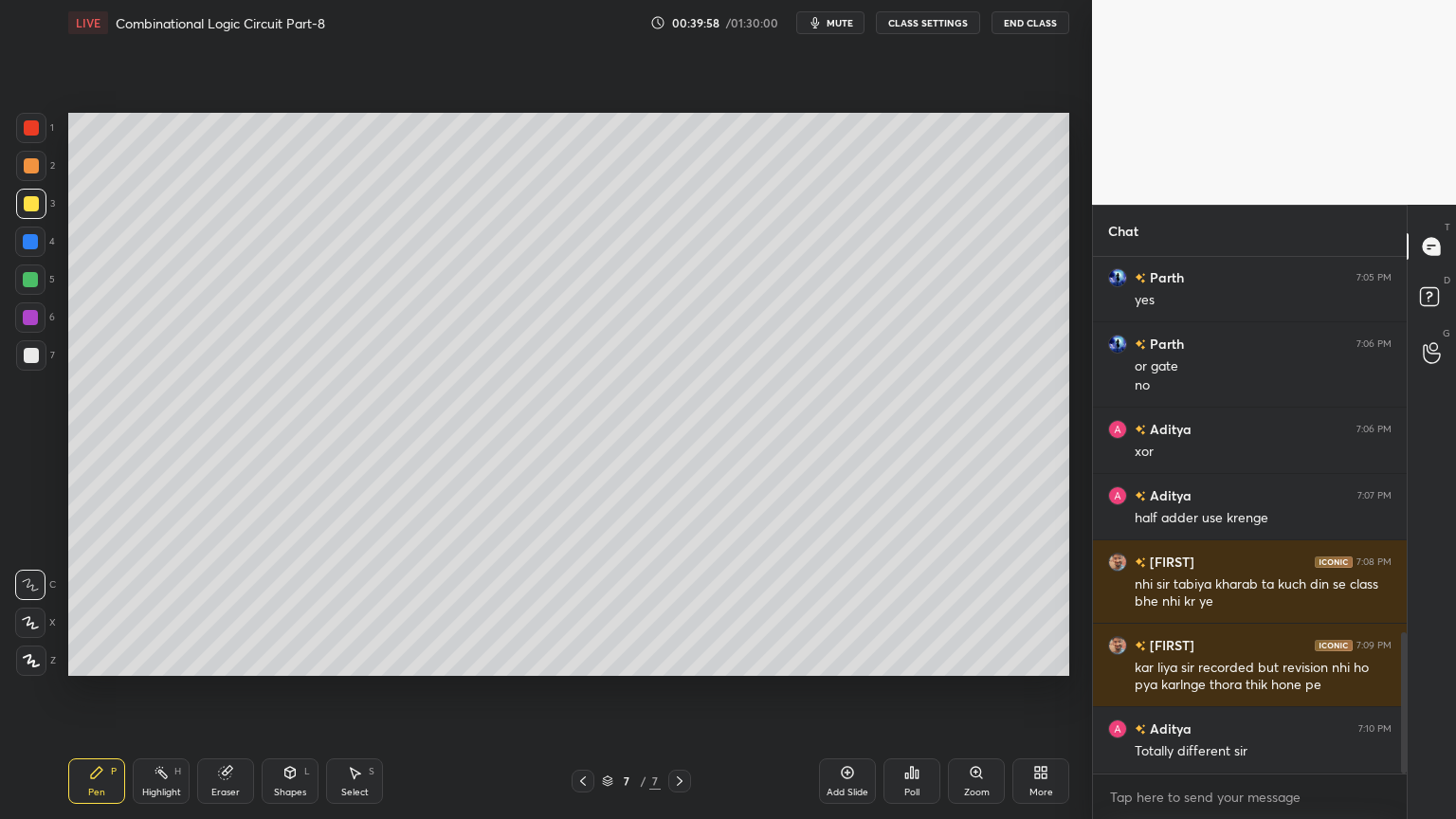 scroll, scrollTop: 1433, scrollLeft: 0, axis: vertical 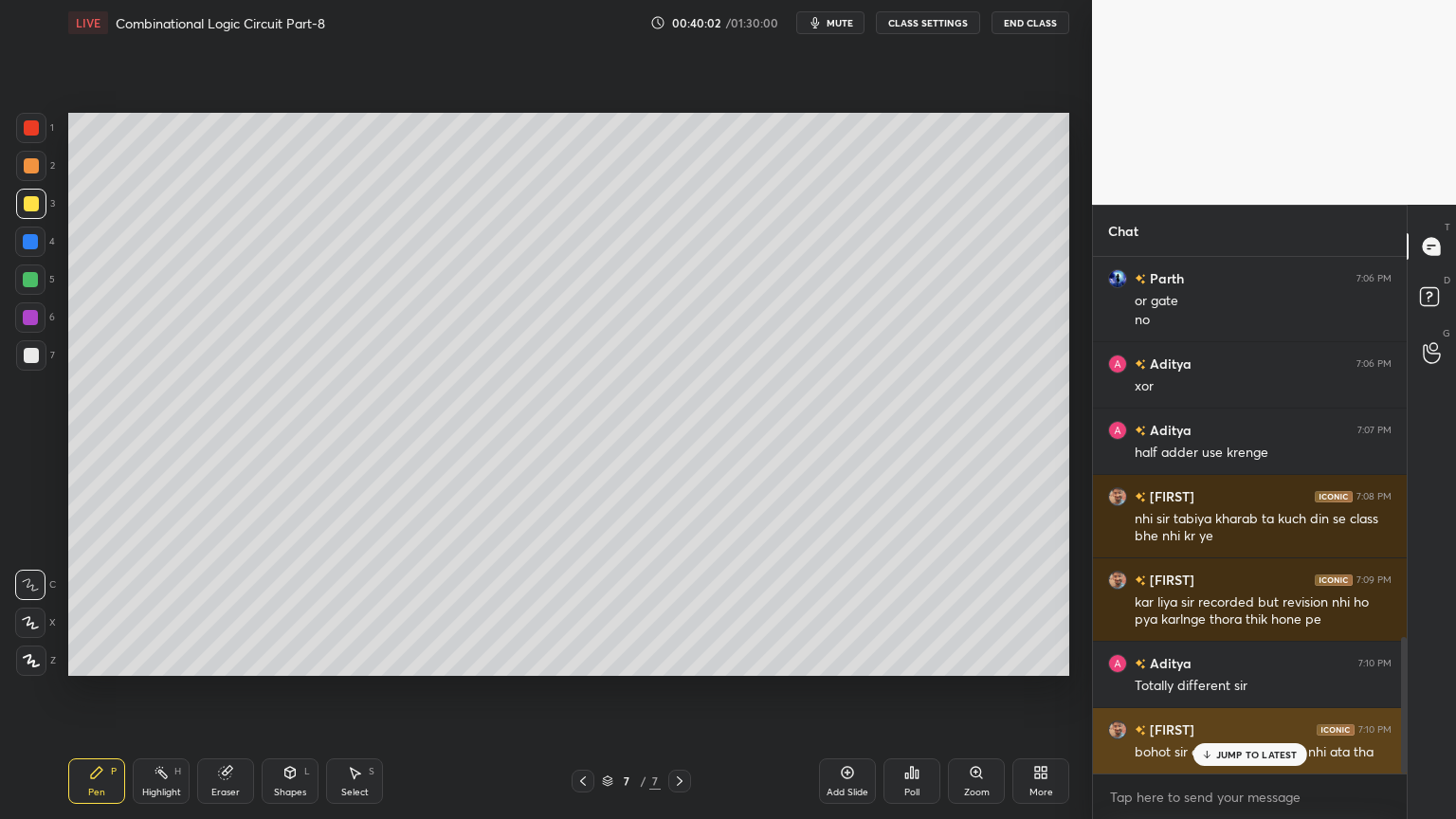 click on "JUMP TO LATEST" at bounding box center (1257, 755) 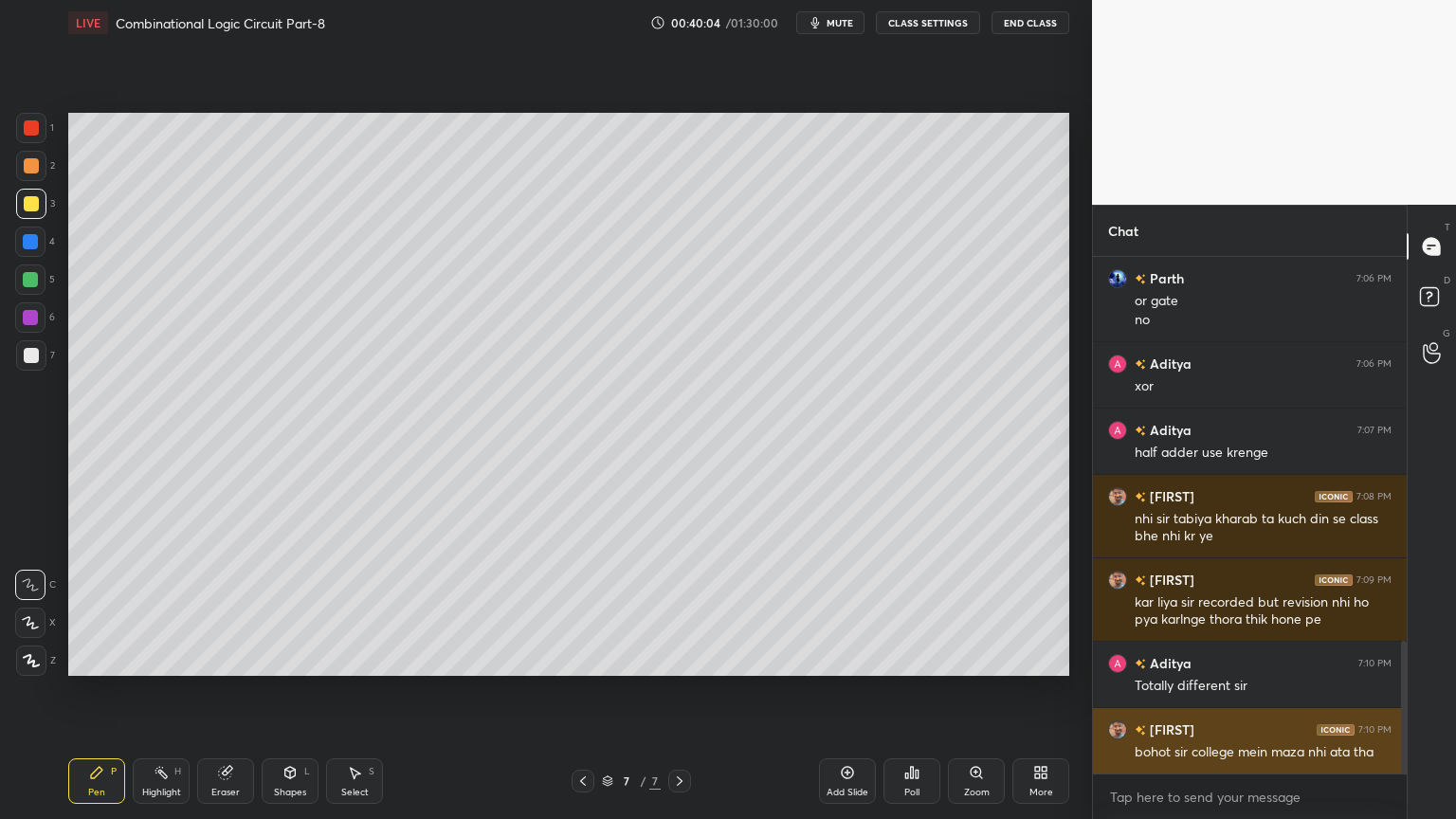 scroll, scrollTop: 1501, scrollLeft: 0, axis: vertical 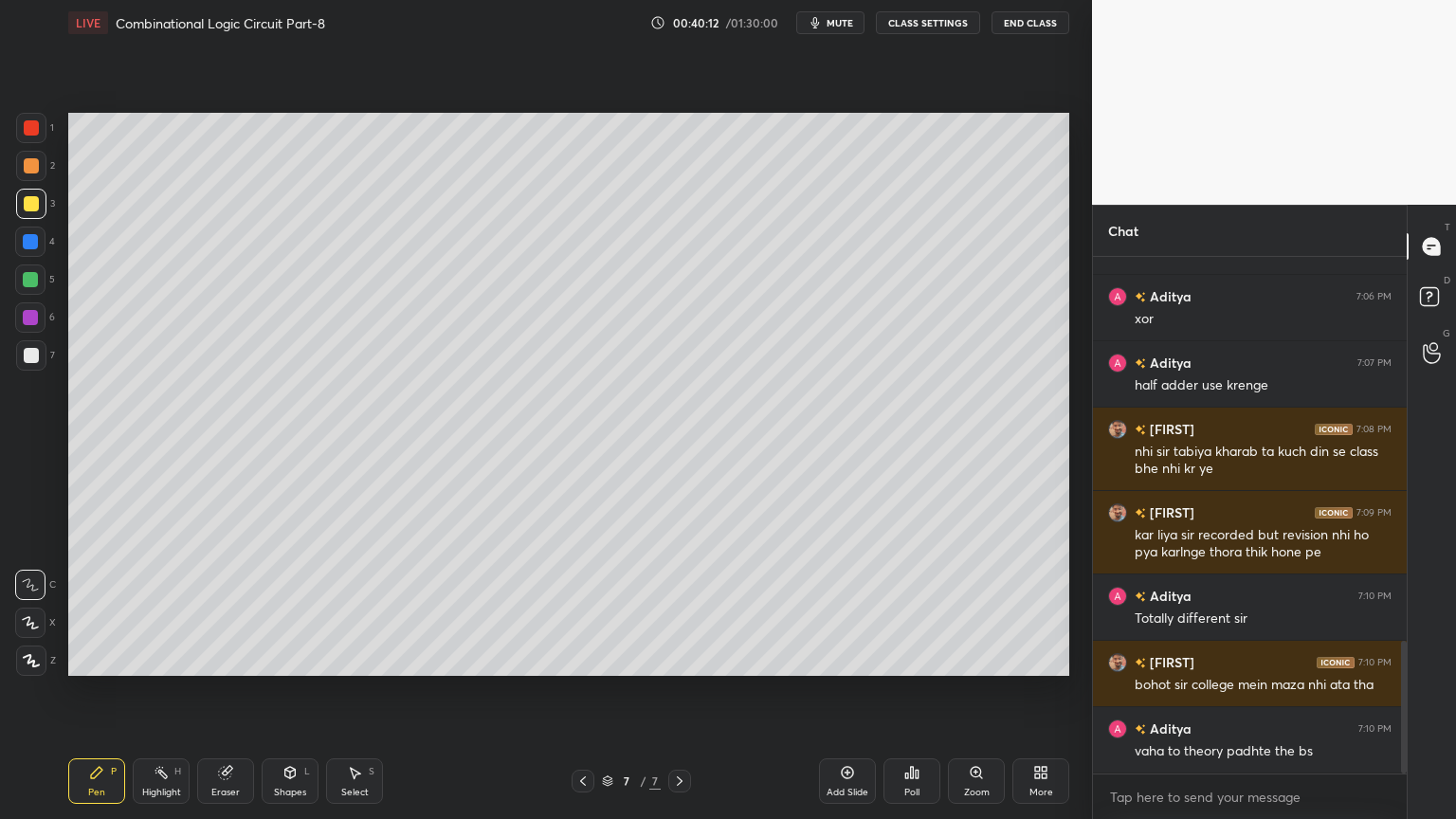 click at bounding box center (30, 280) 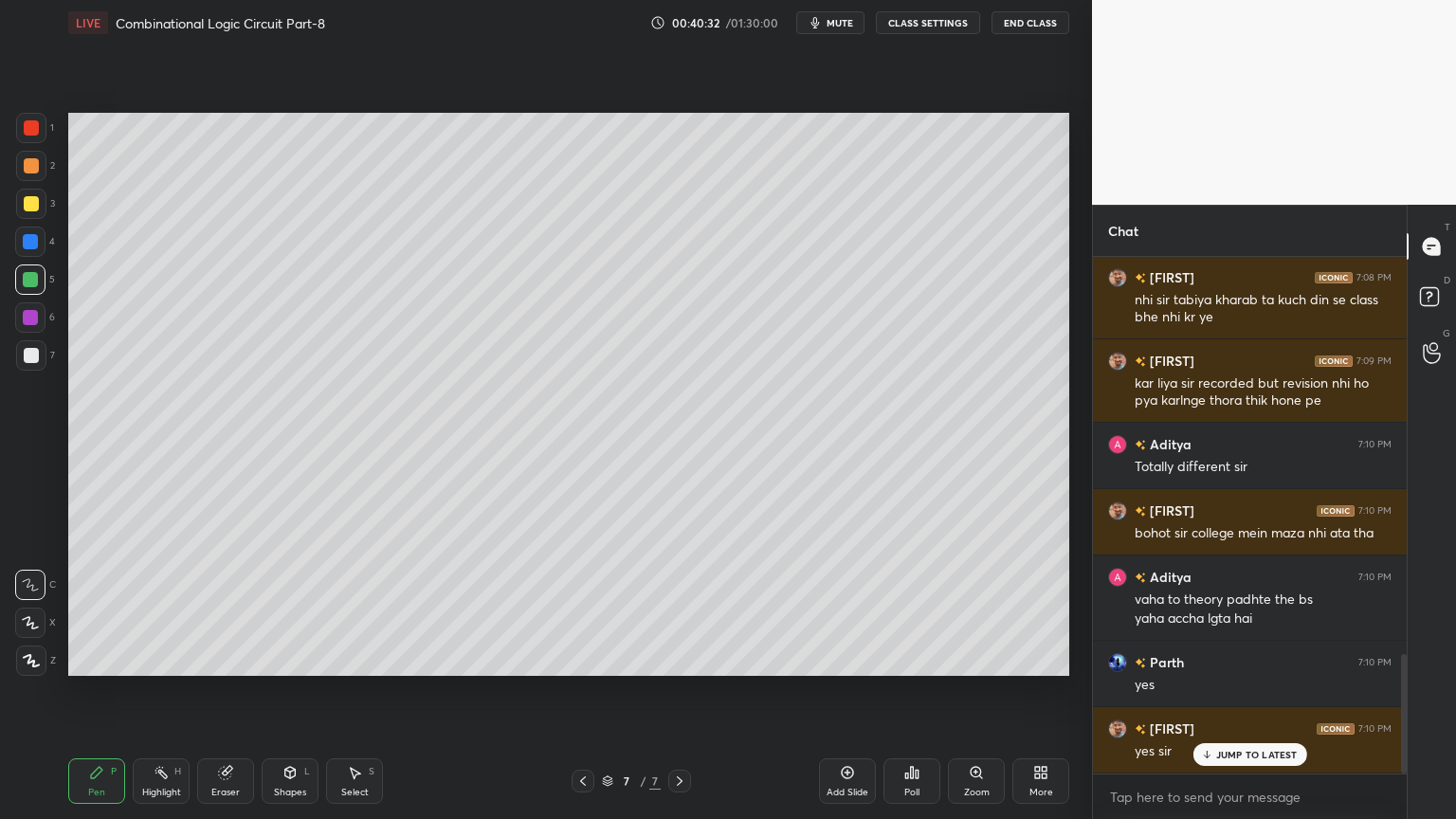 scroll, scrollTop: 1718, scrollLeft: 0, axis: vertical 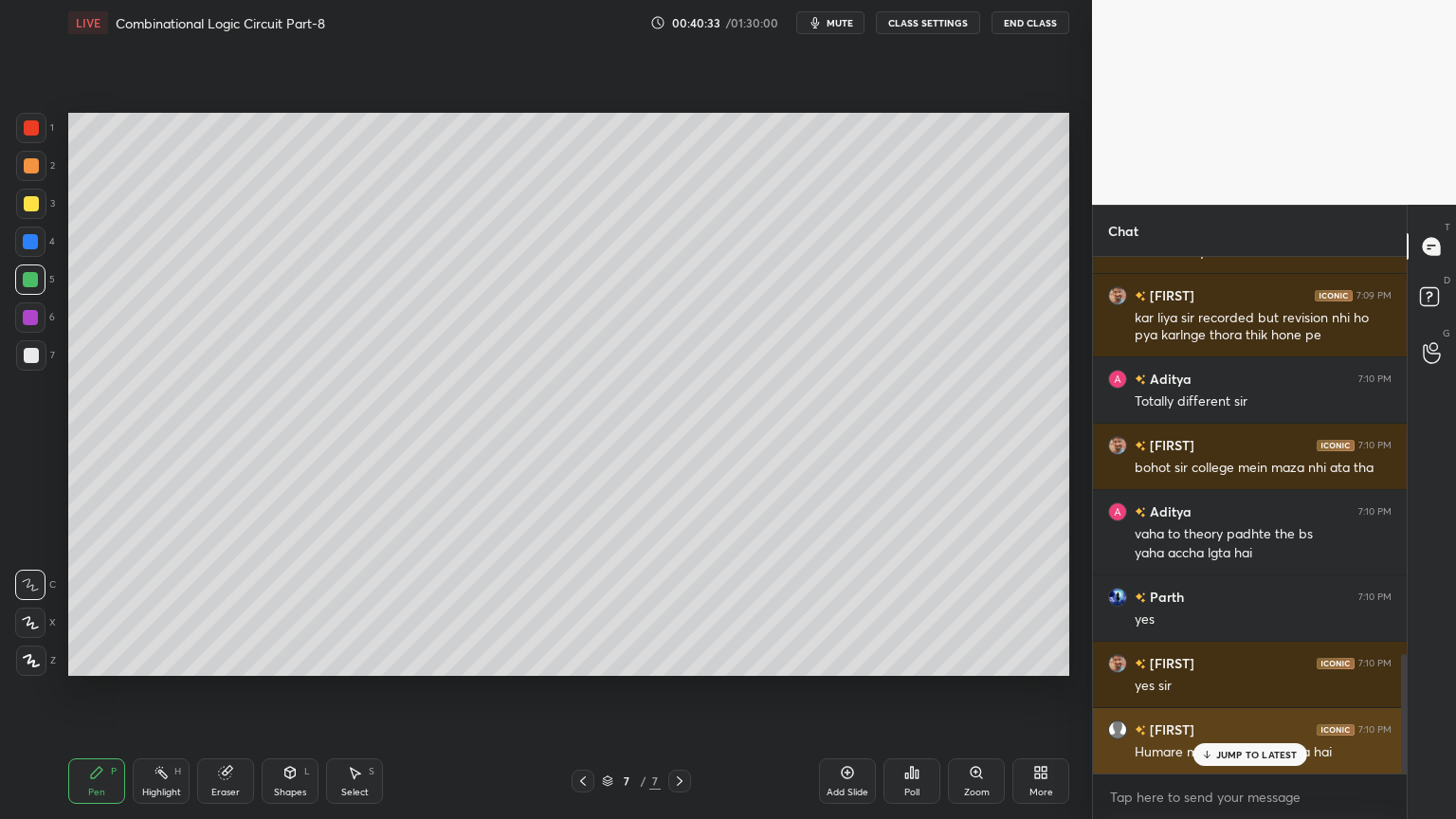click on "JUMP TO LATEST" at bounding box center [1257, 755] 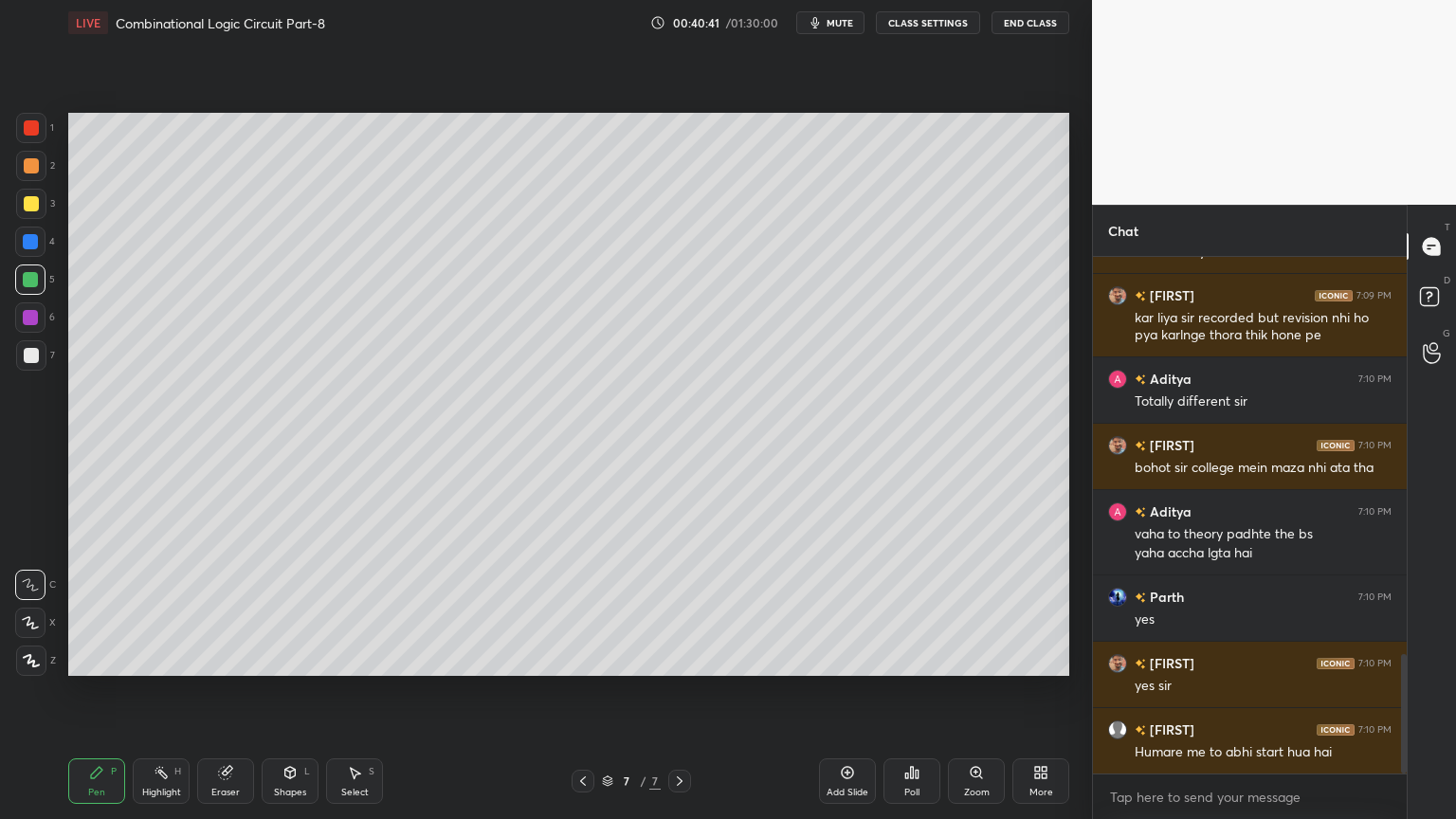 click on "Eraser" at bounding box center [226, 792] 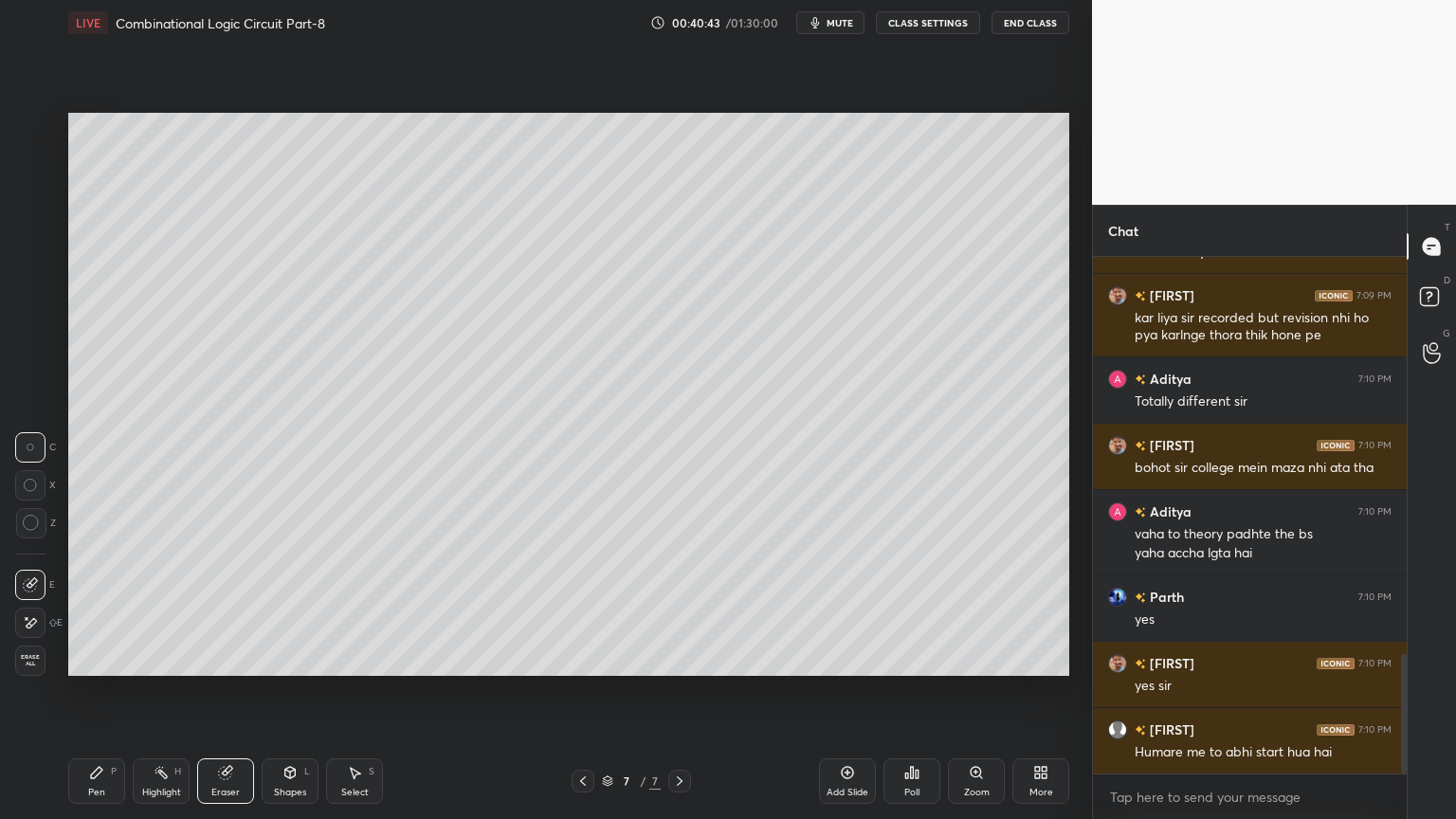 click 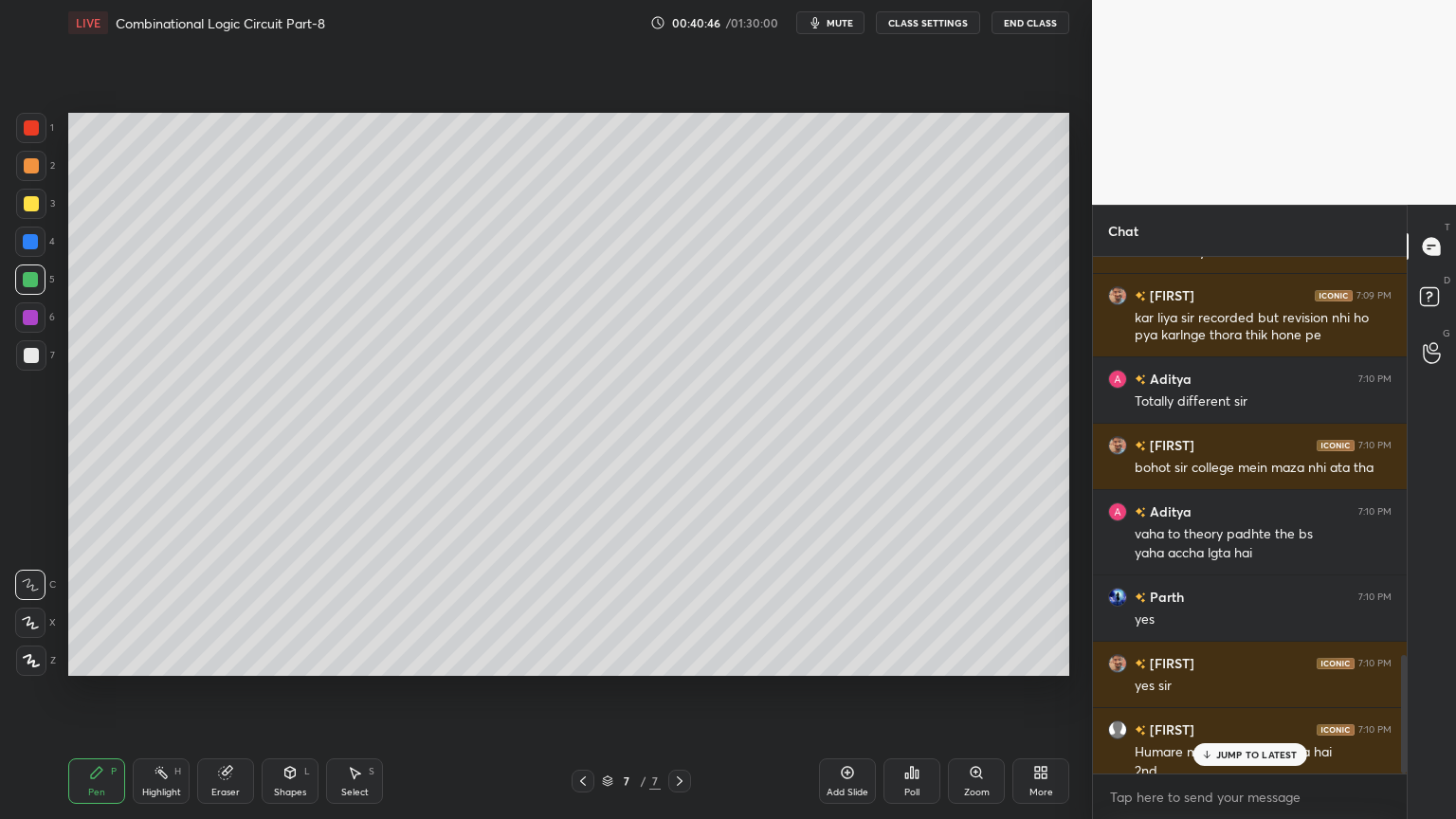 scroll, scrollTop: 1737, scrollLeft: 0, axis: vertical 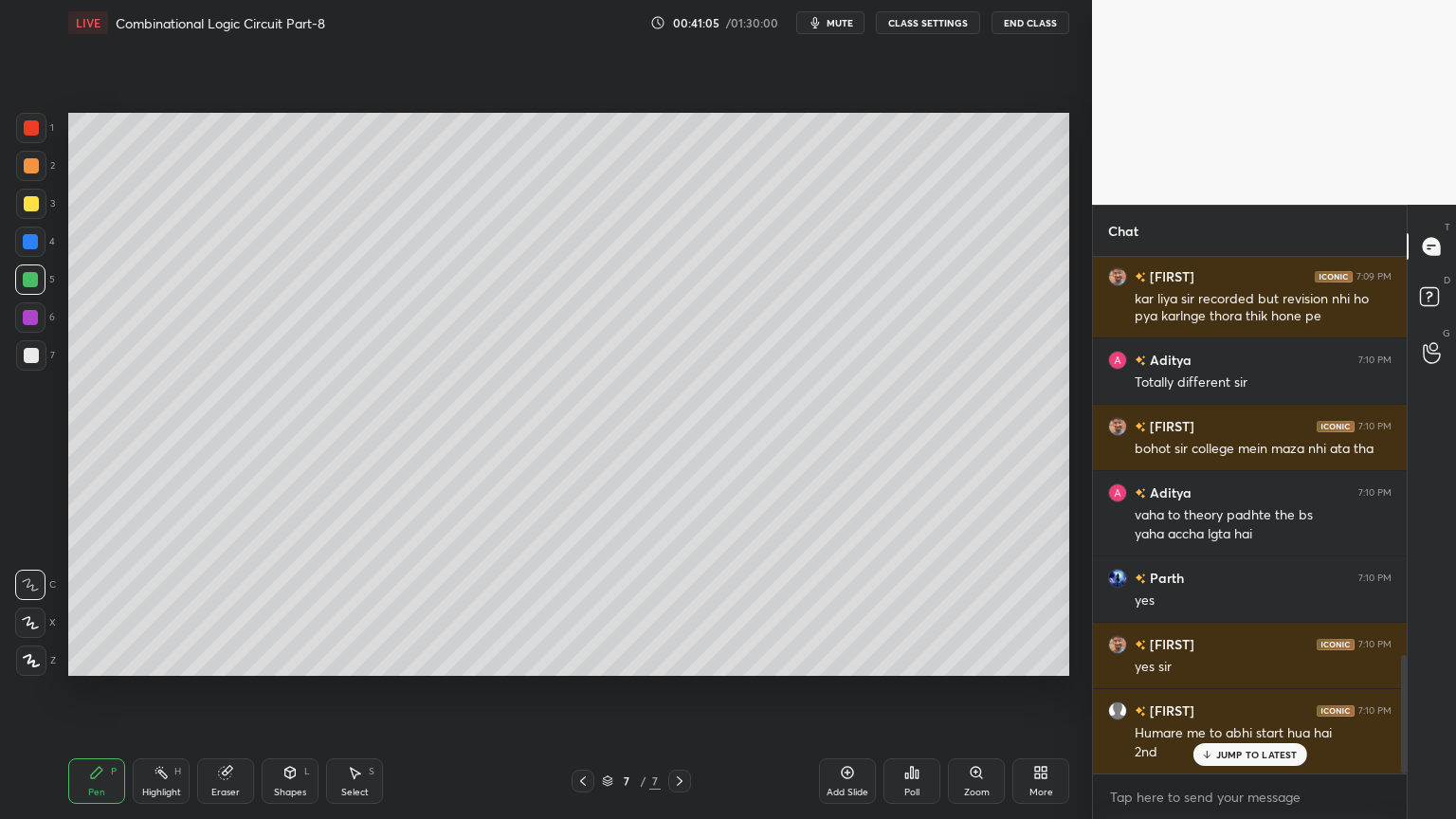 click on "Select S" at bounding box center (355, 781) 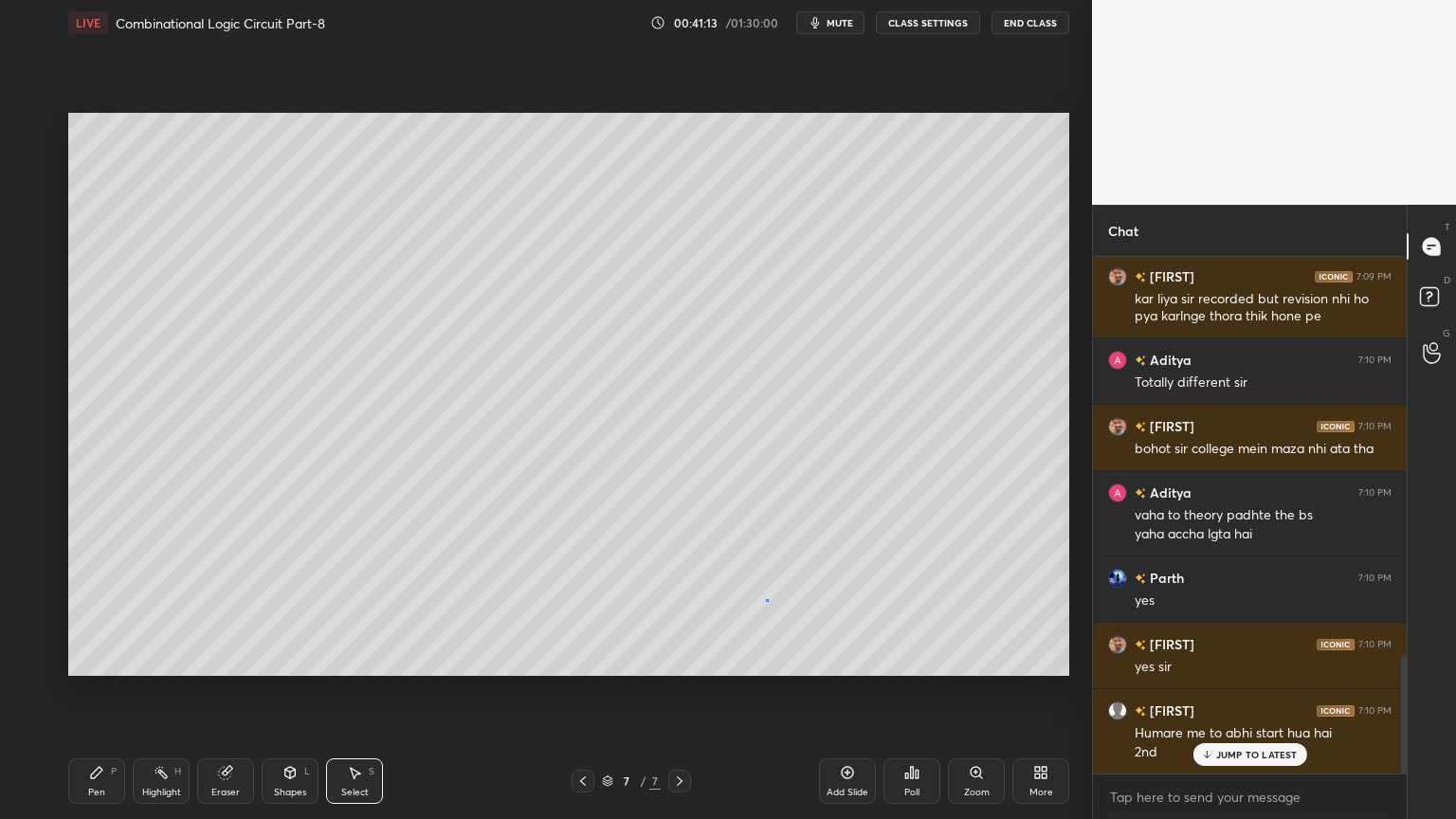 click on "0 ° Undo Copy Duplicate Duplicate to new slide Delete" at bounding box center [569, 394] 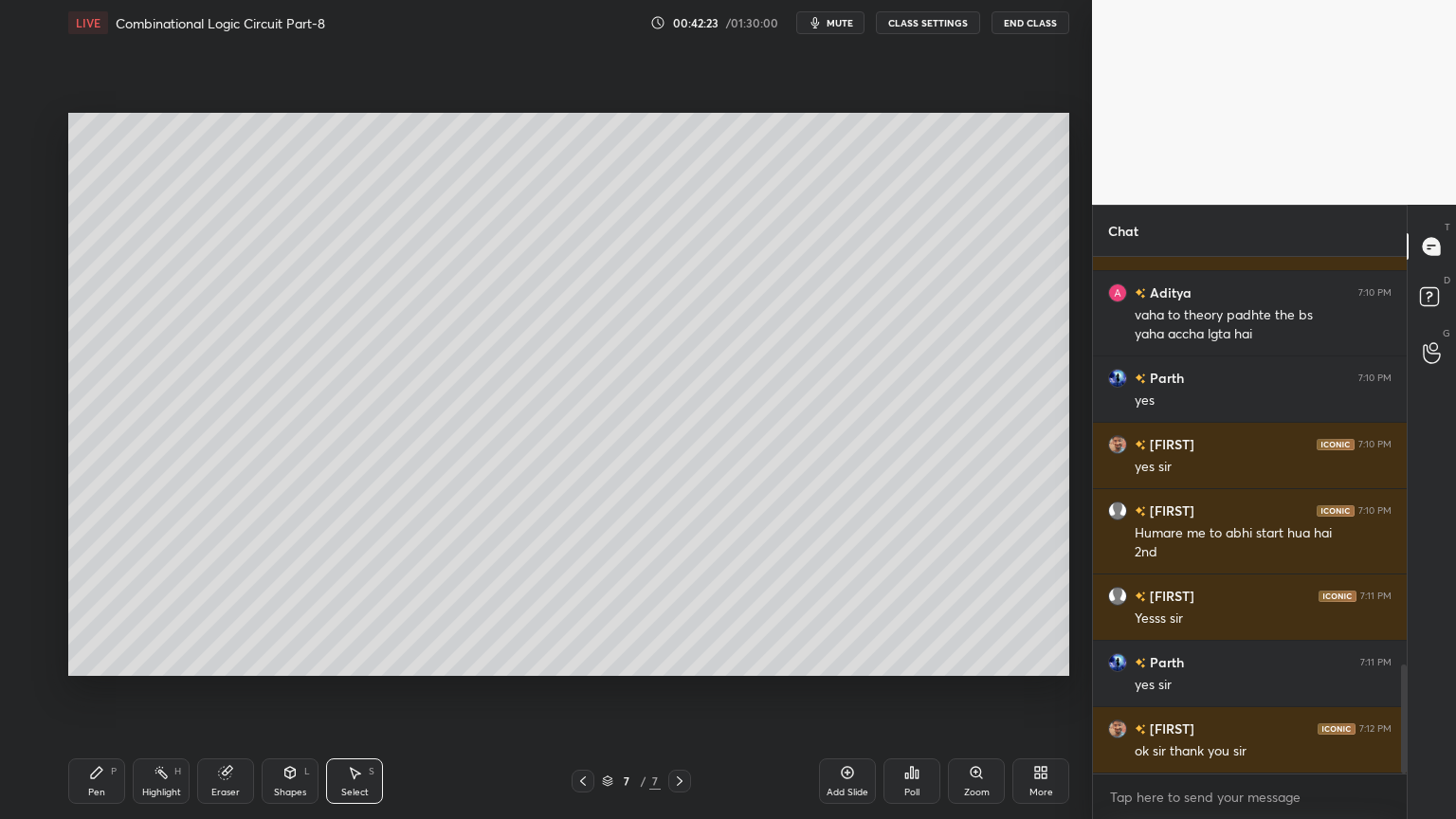 scroll, scrollTop: 2002, scrollLeft: 0, axis: vertical 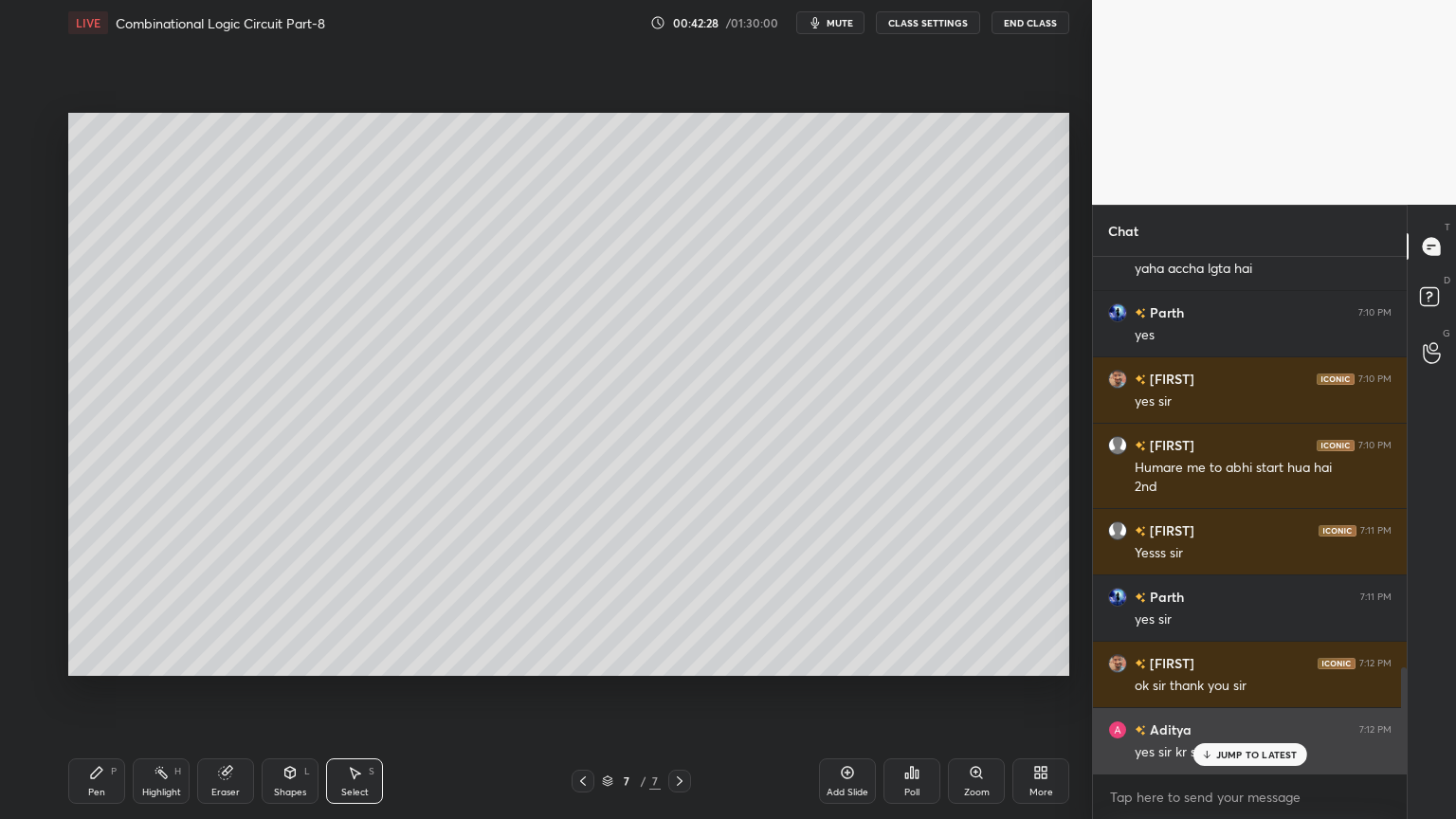click on "JUMP TO LATEST" at bounding box center (1257, 755) 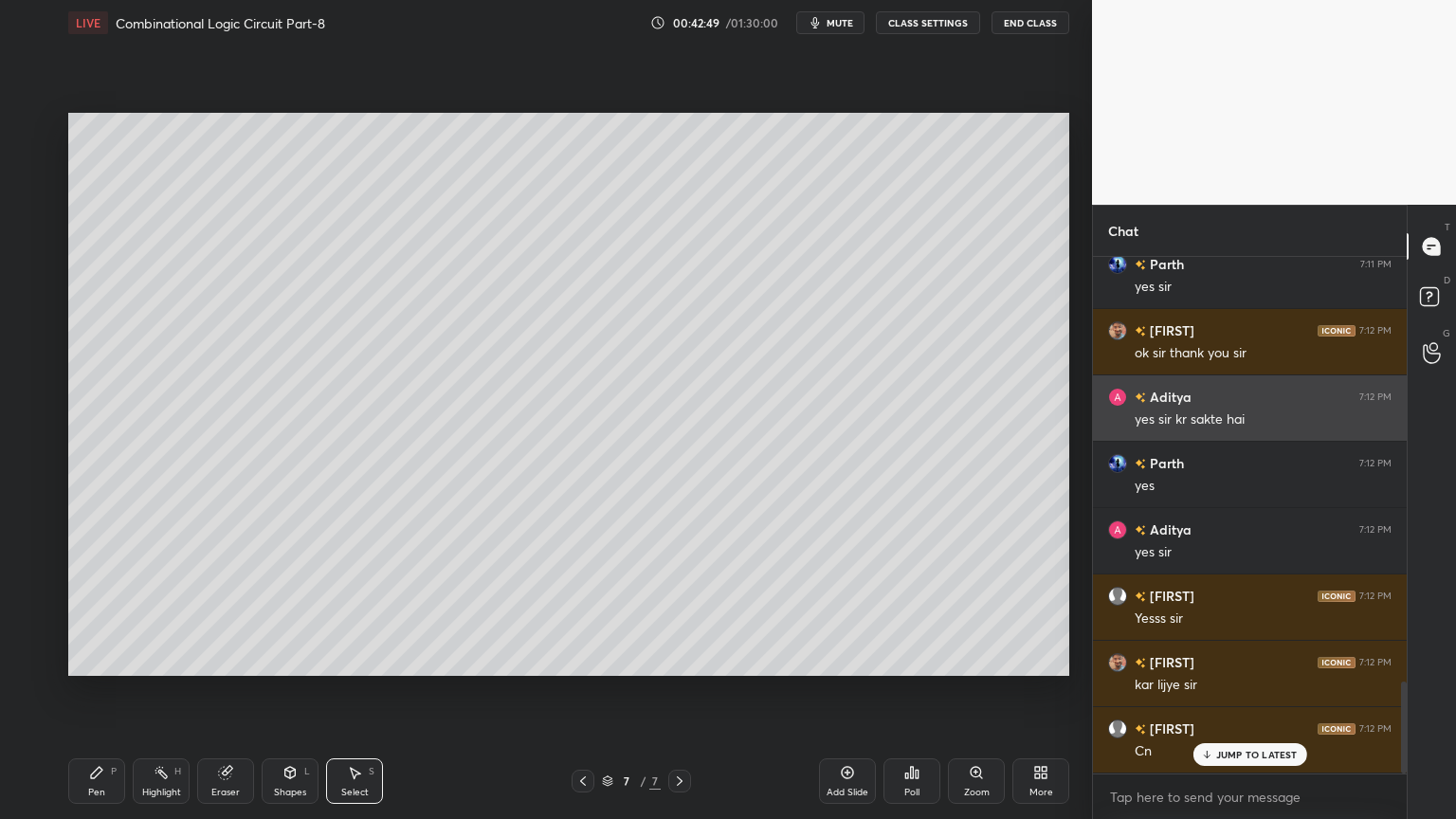 scroll, scrollTop: 2400, scrollLeft: 0, axis: vertical 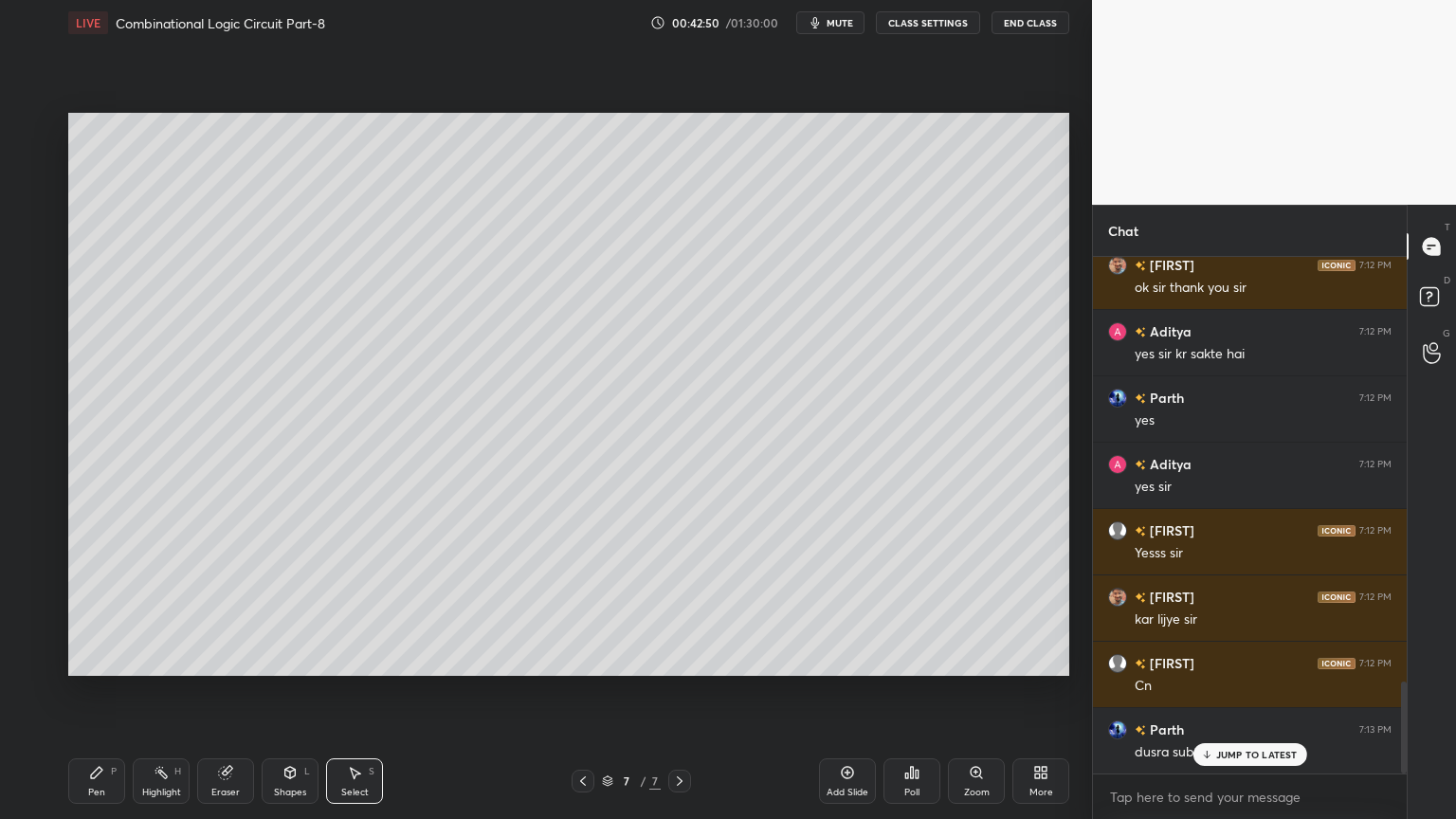 click on "JUMP TO LATEST" at bounding box center [1257, 755] 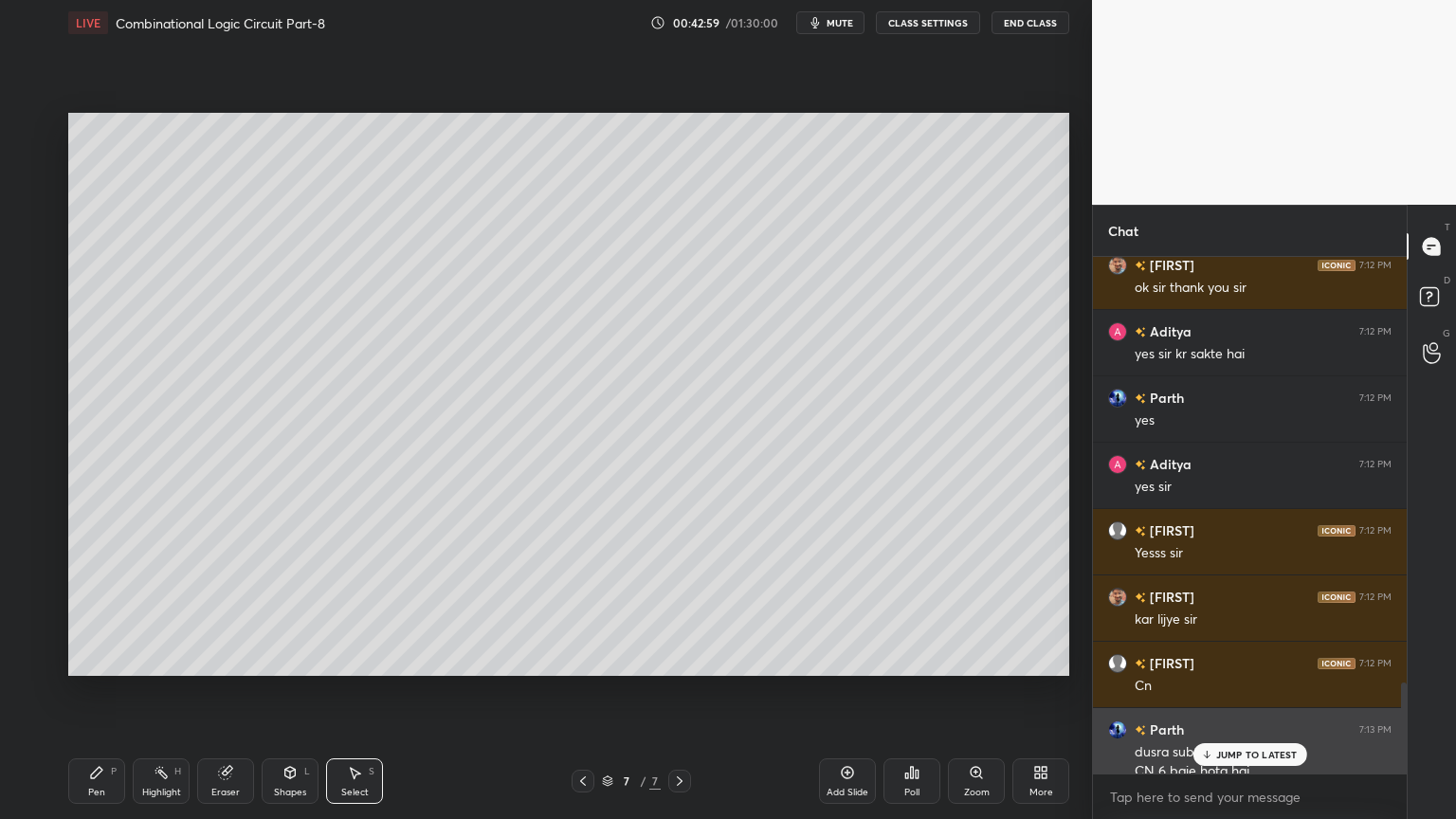scroll, scrollTop: 2419, scrollLeft: 0, axis: vertical 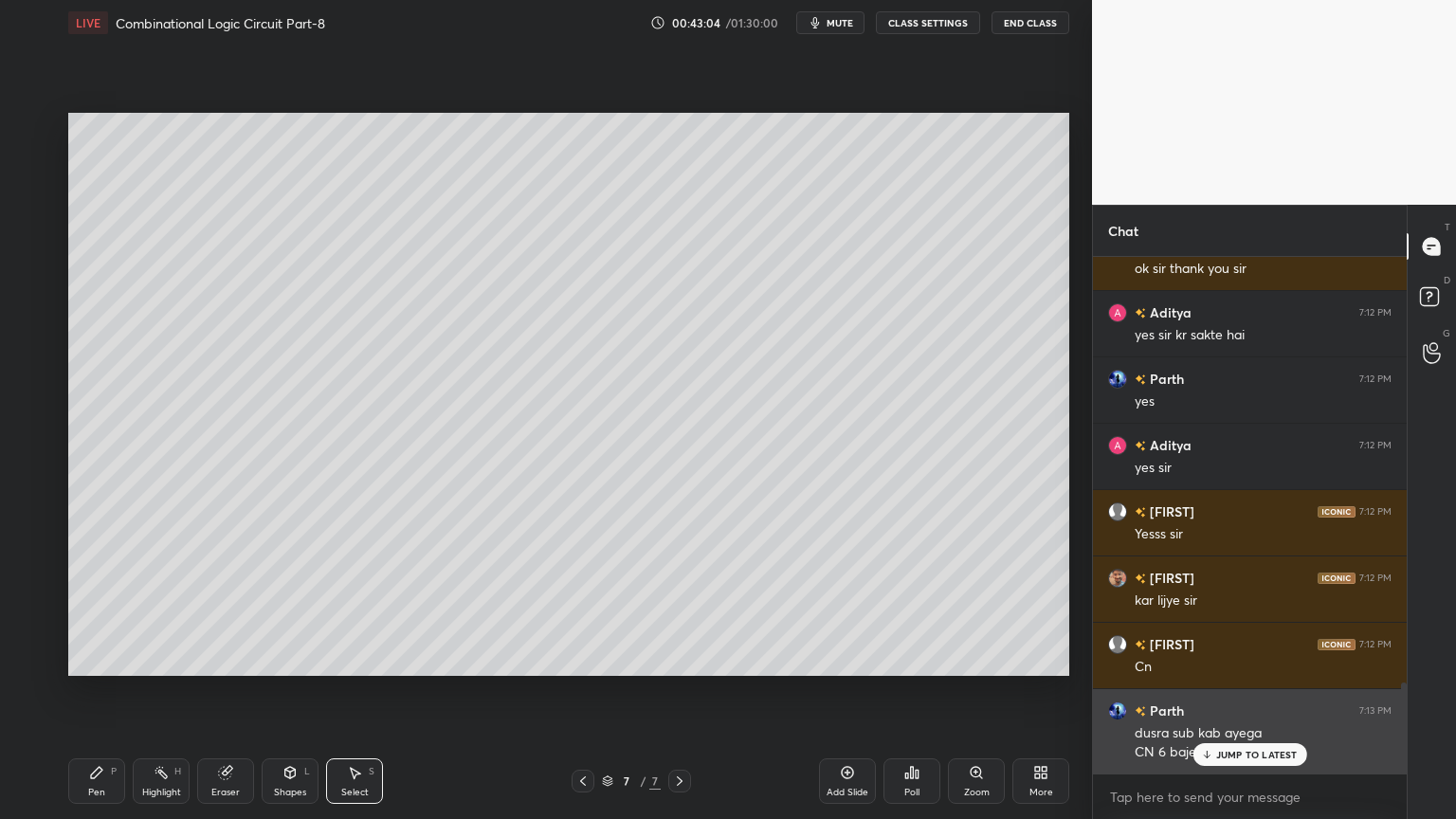 click on "JUMP TO LATEST" at bounding box center [1257, 755] 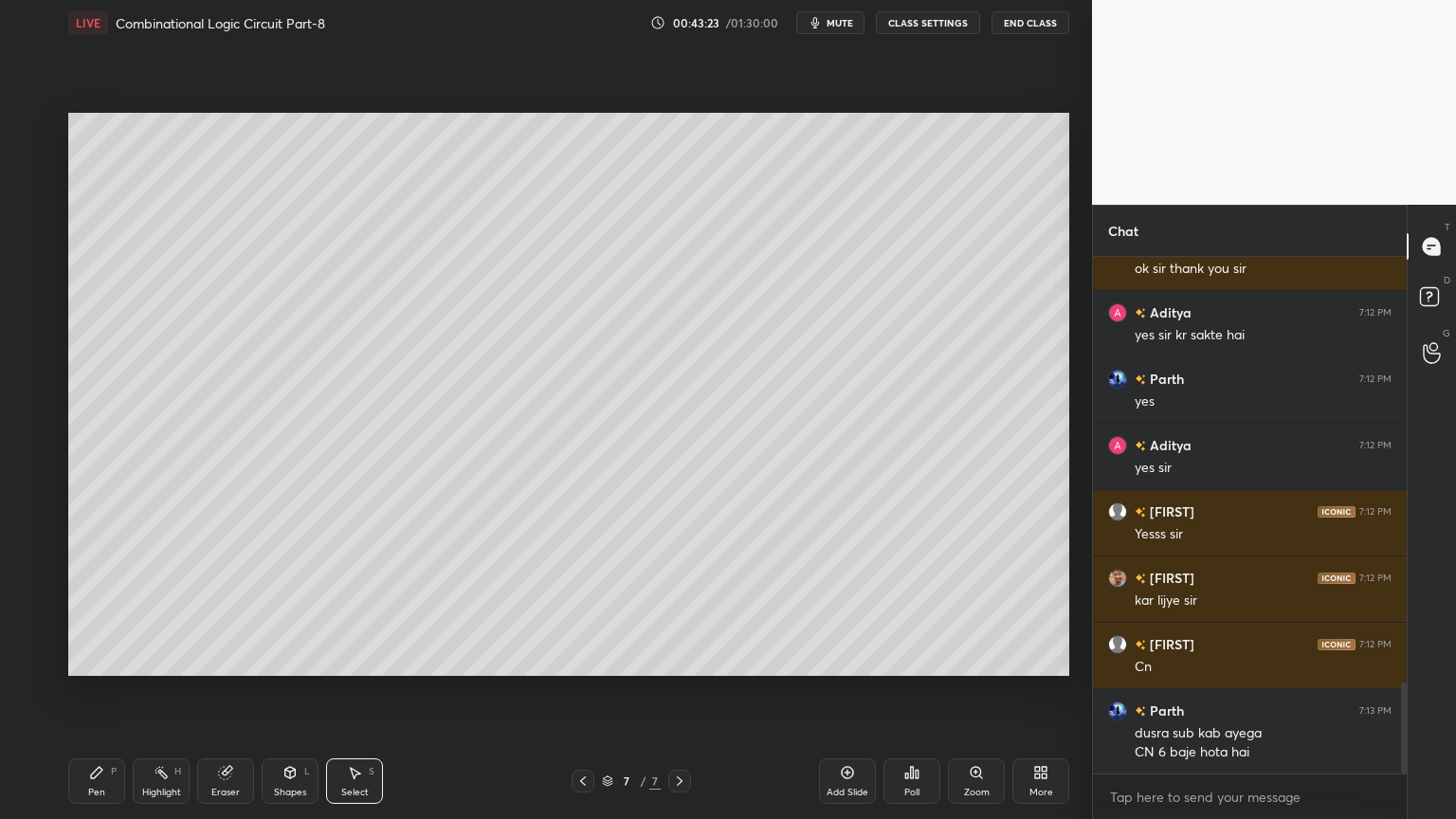 click 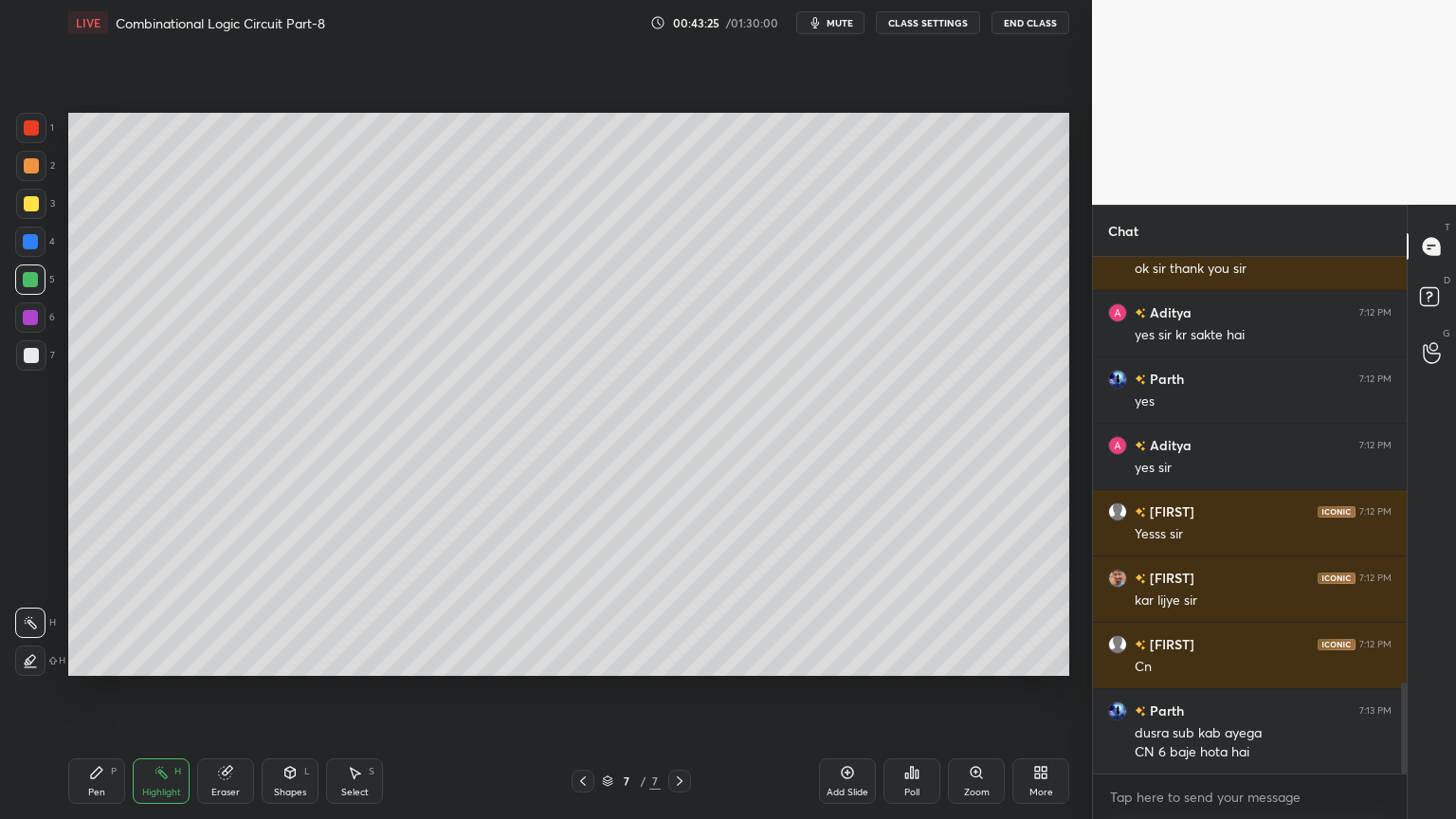 click on "Eraser" at bounding box center [226, 781] 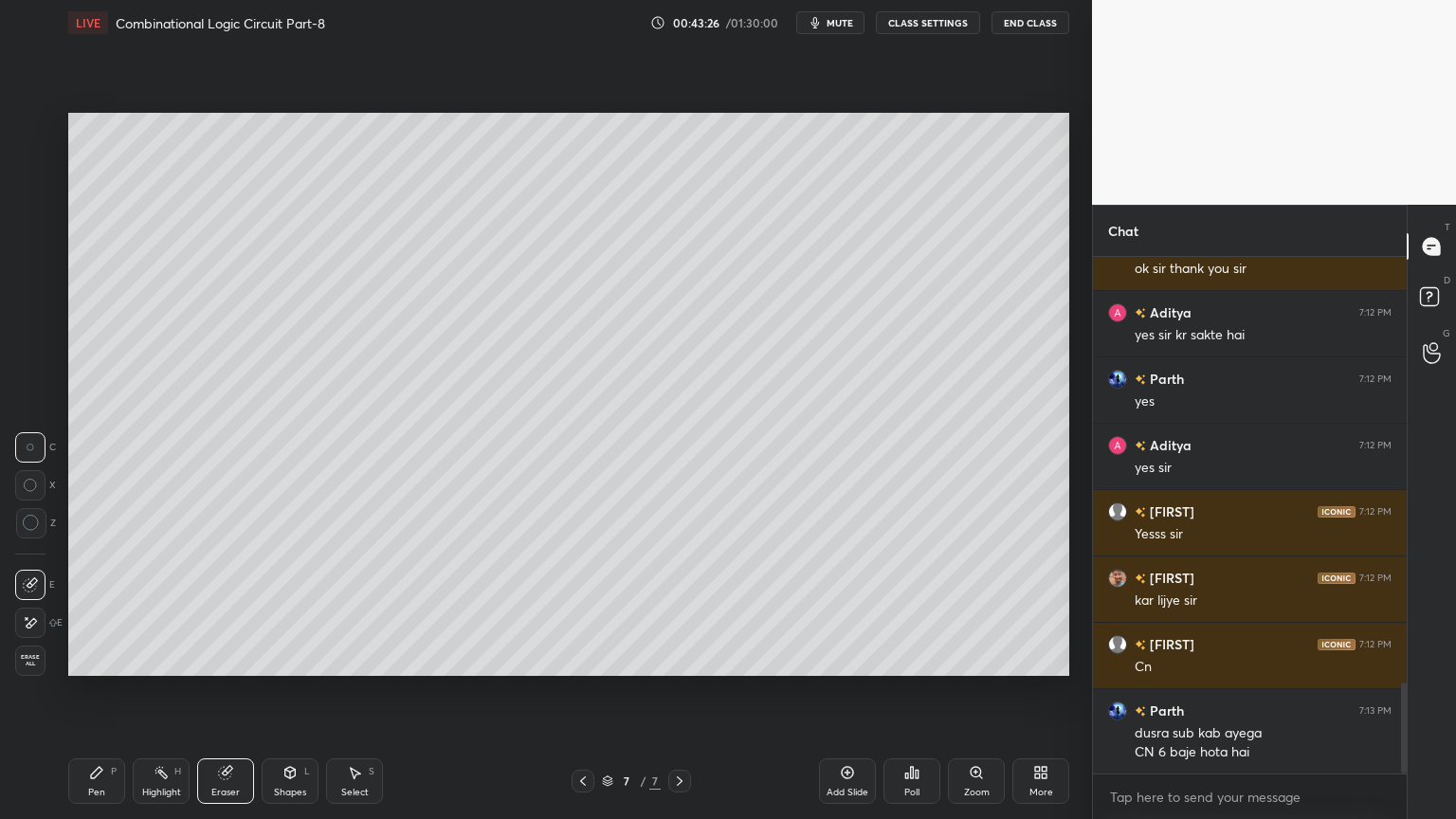 click on "Pen" at bounding box center [97, 792] 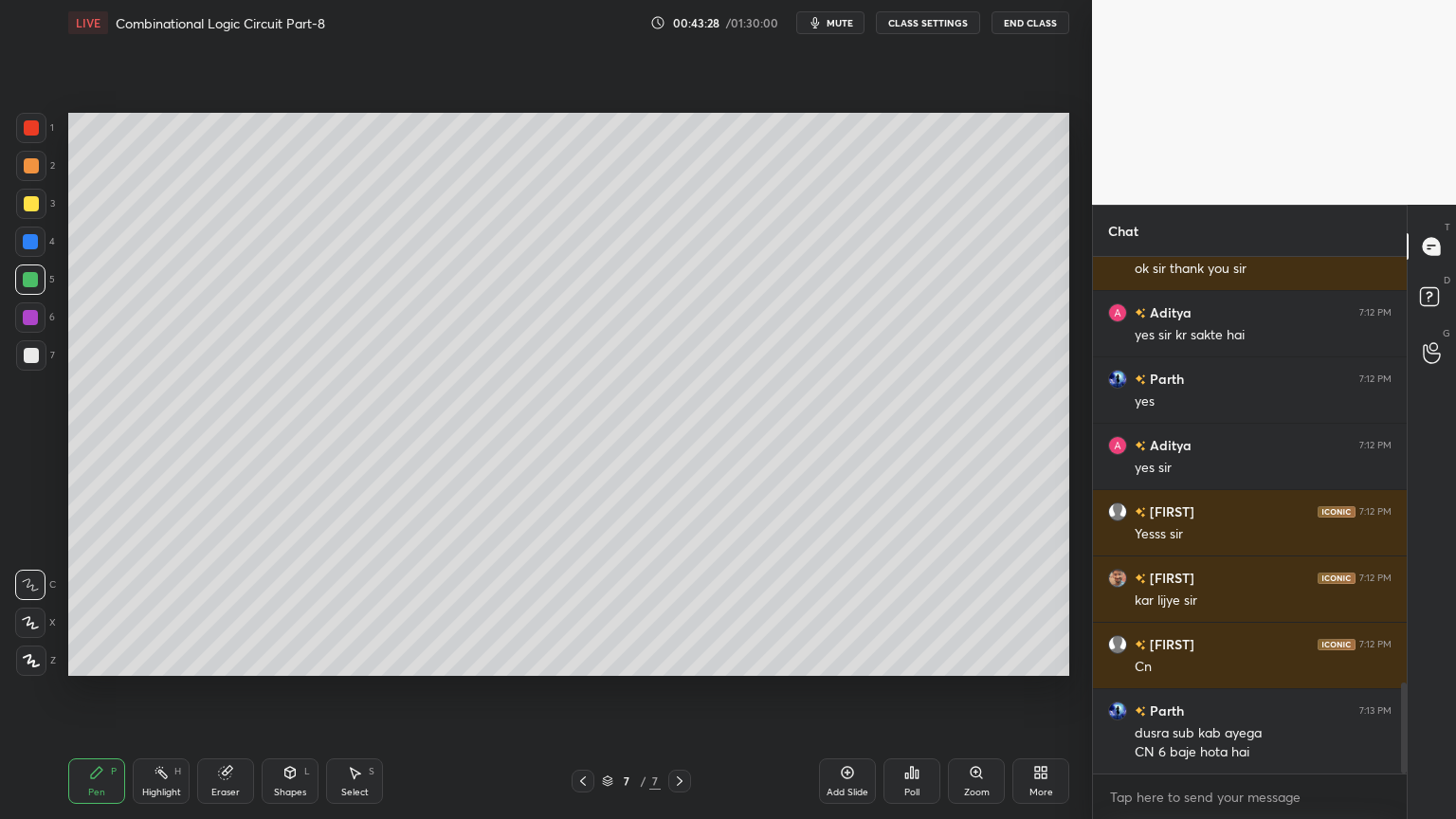 click on "Add Slide" at bounding box center (847, 781) 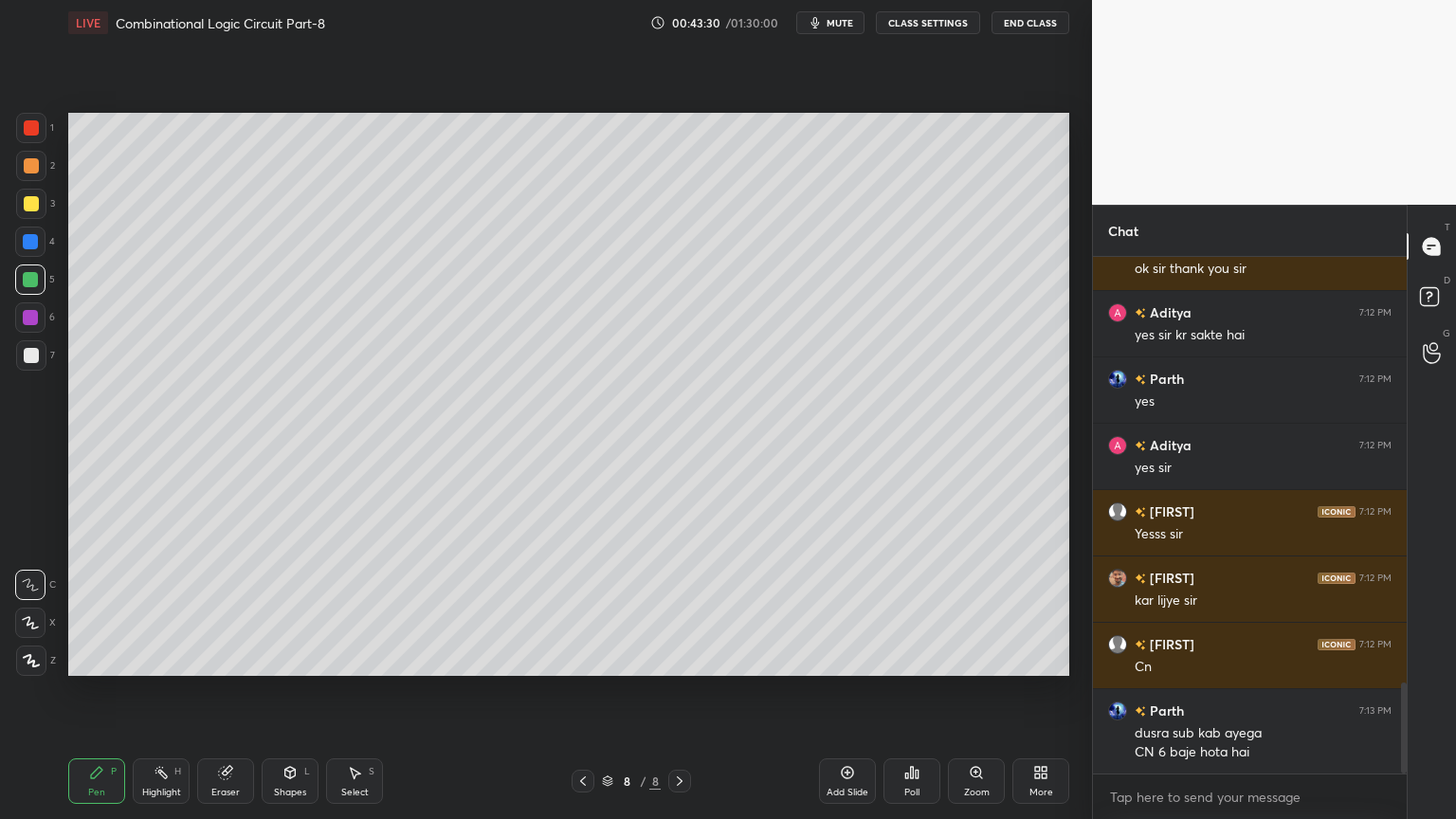 click at bounding box center (31, 166) 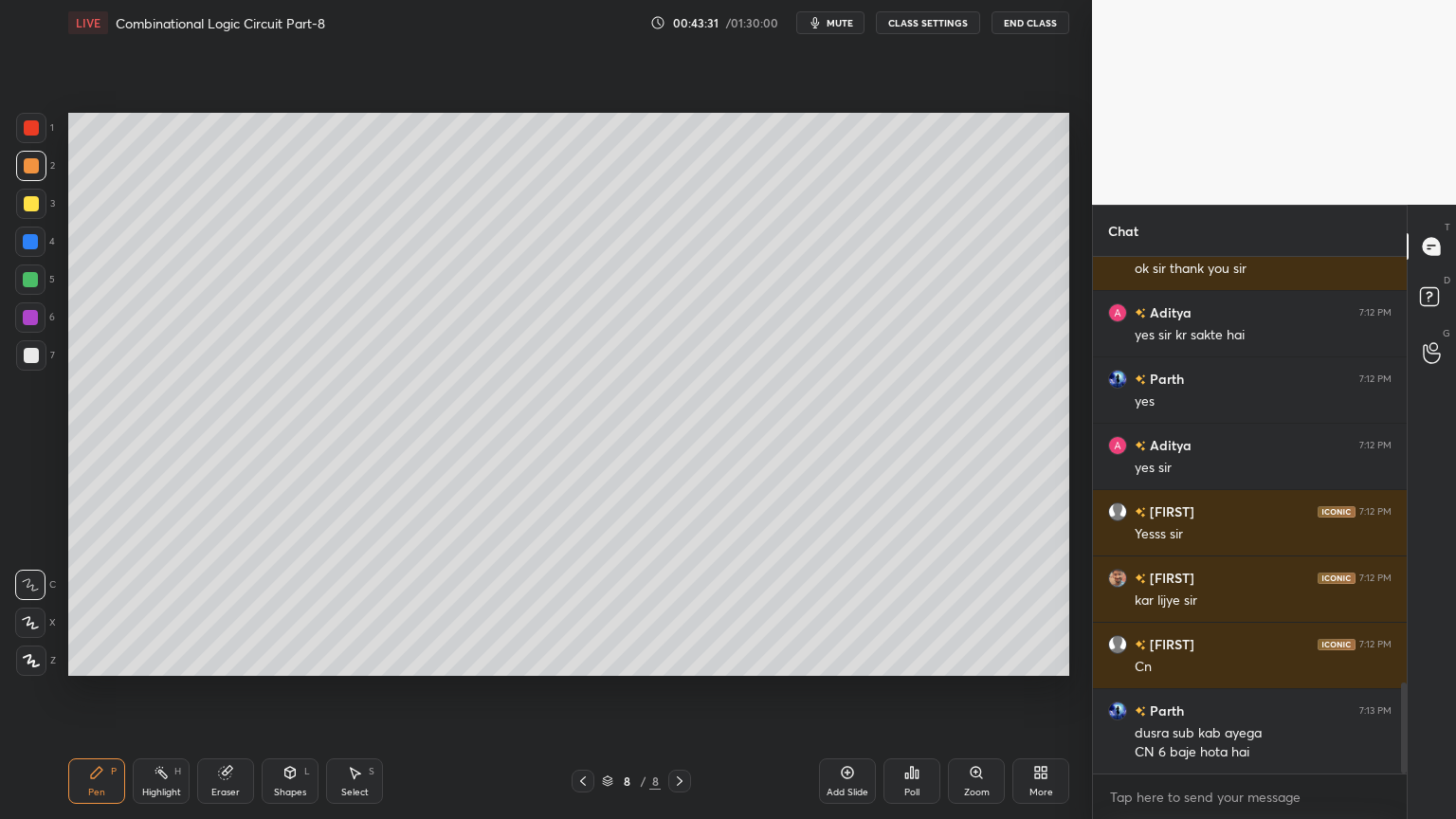 click 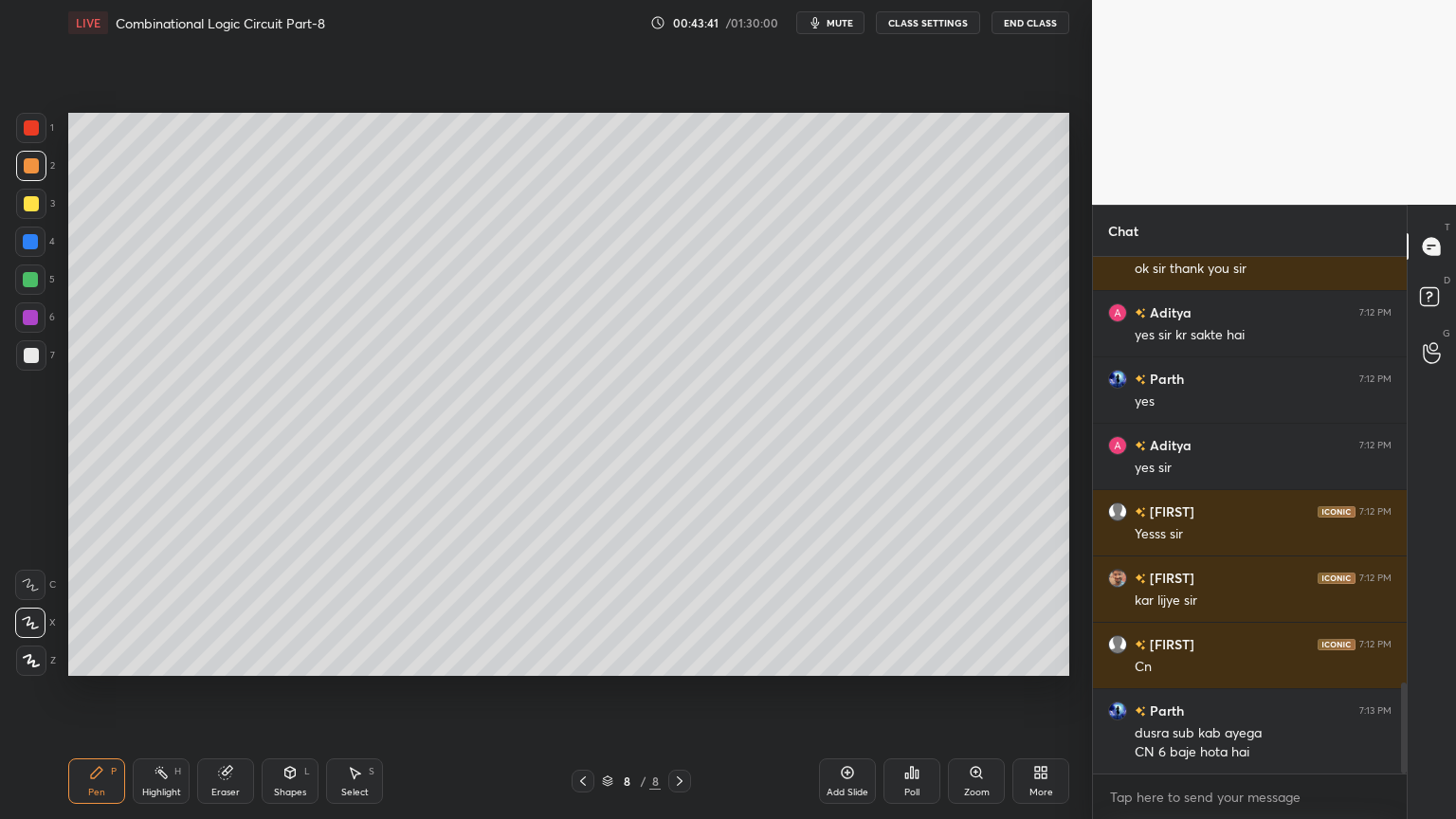 click at bounding box center [30, 280] 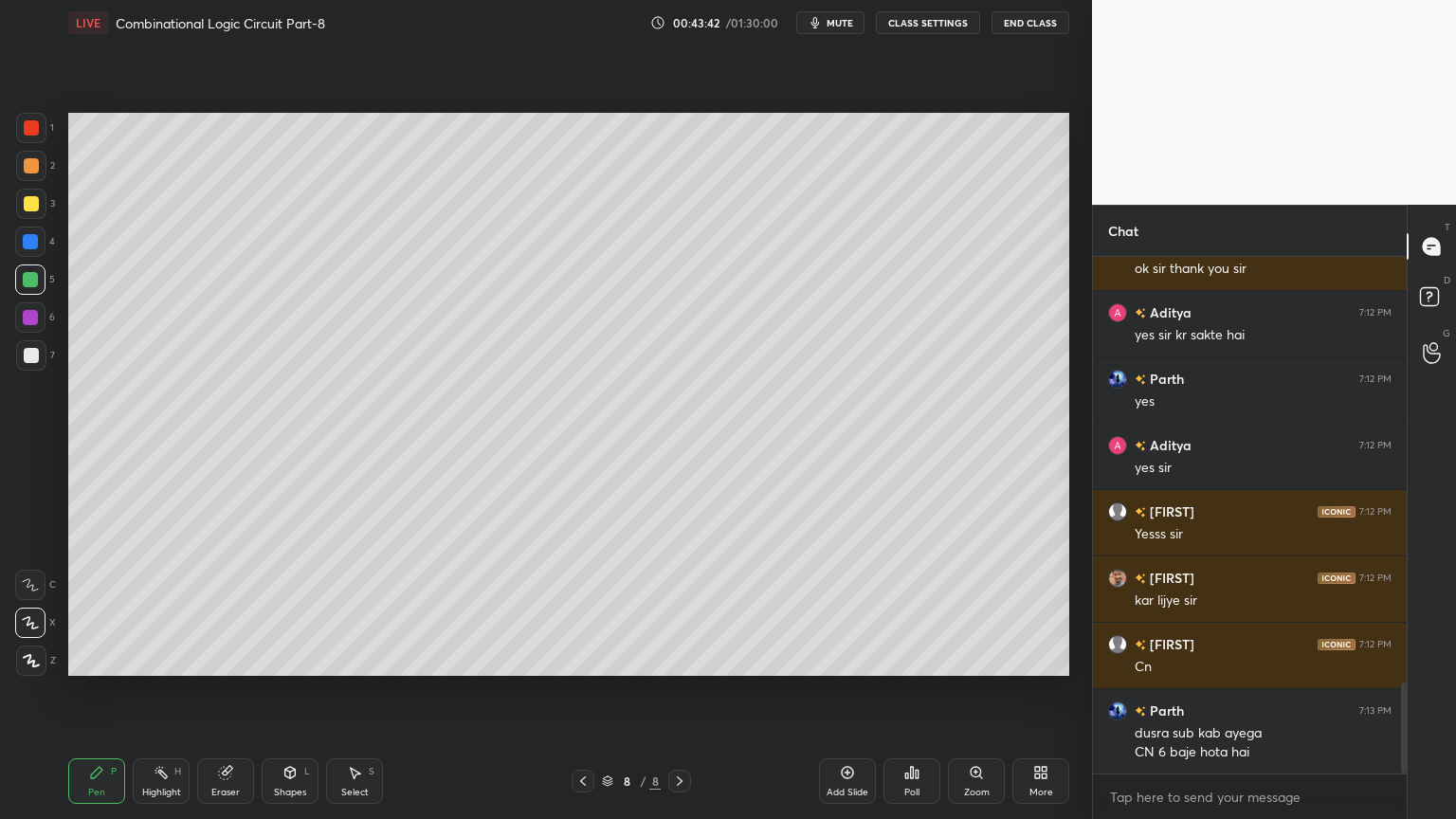 click 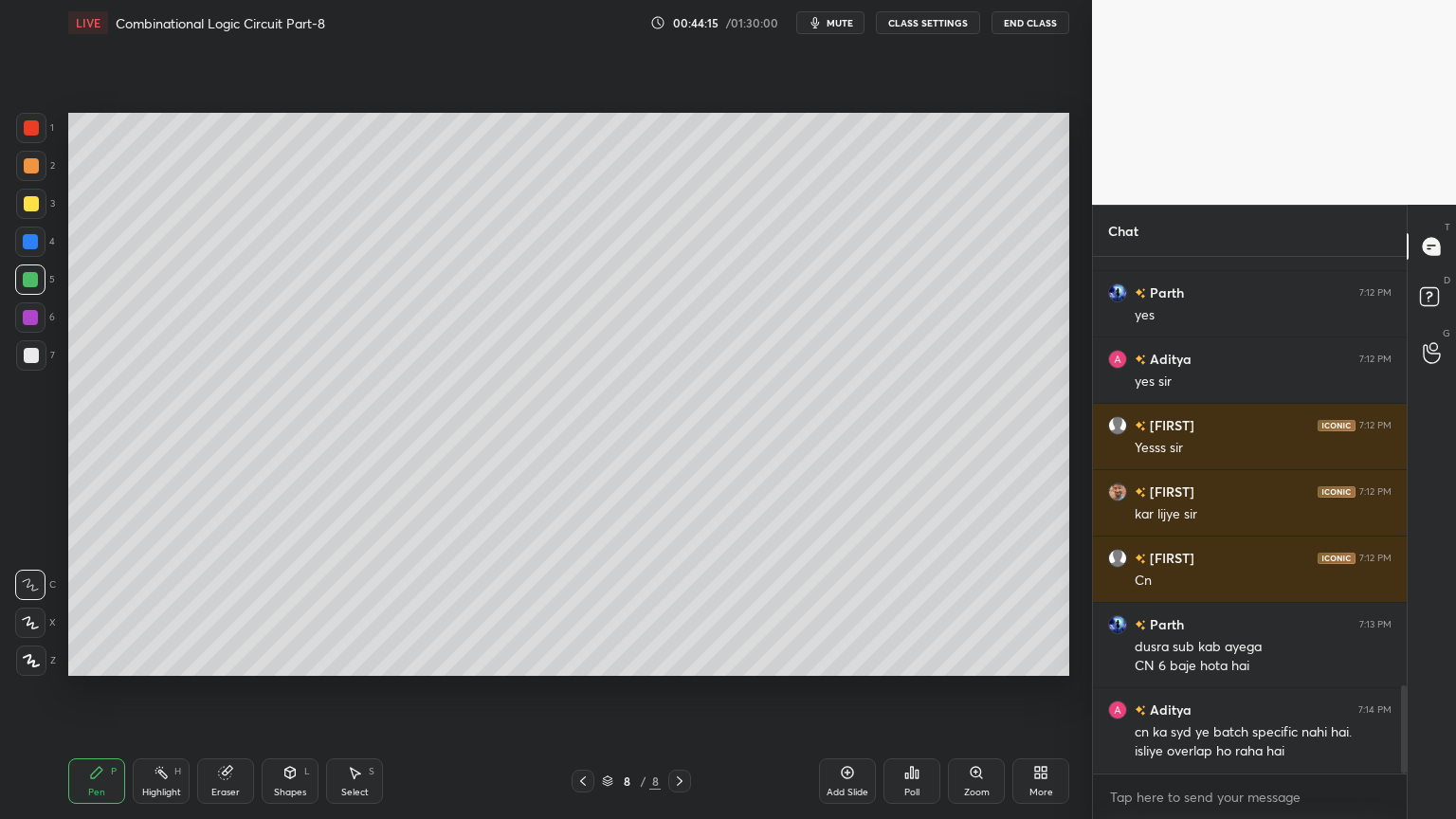 scroll, scrollTop: 2571, scrollLeft: 0, axis: vertical 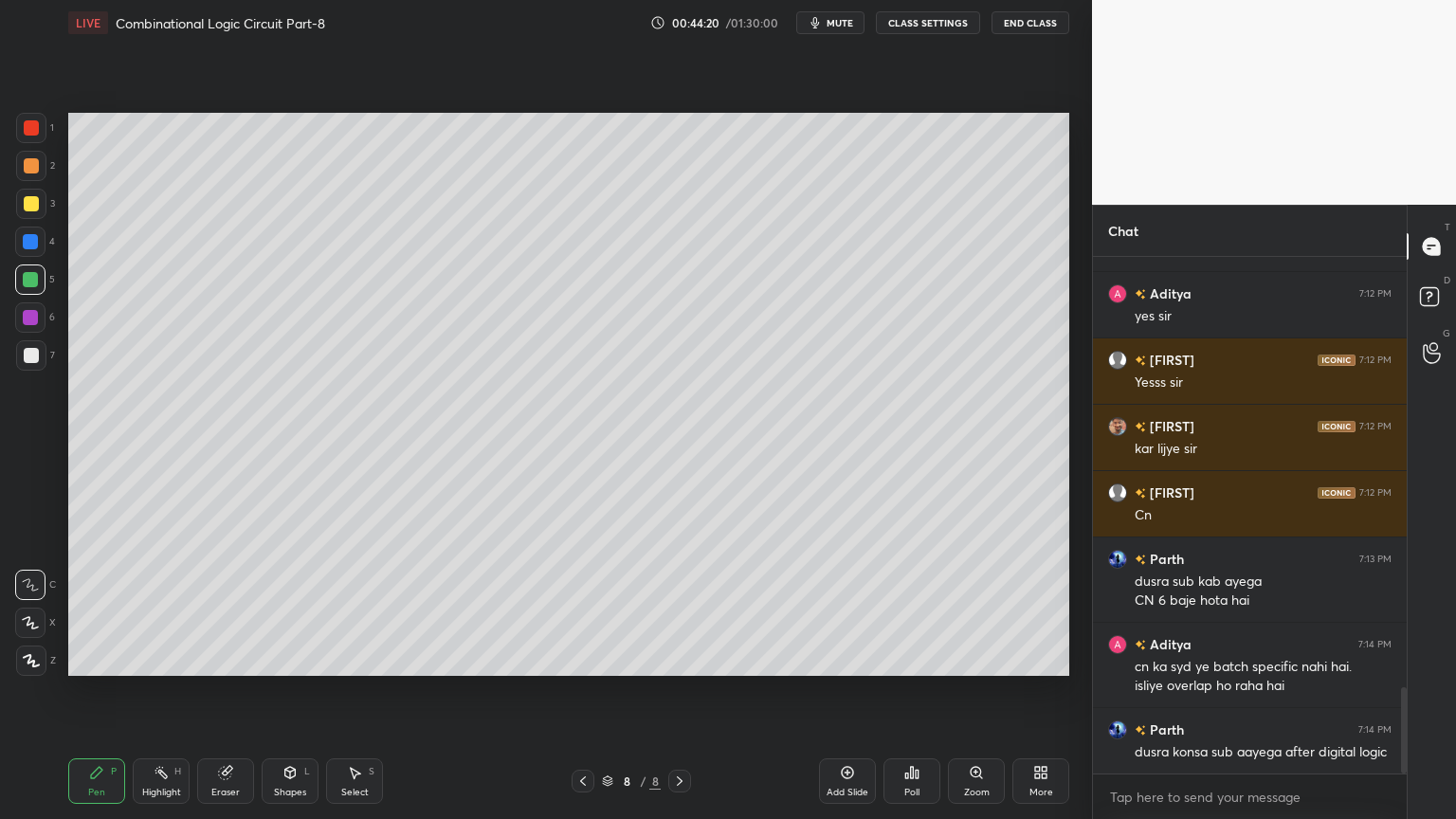 click on "Eraser" at bounding box center (226, 781) 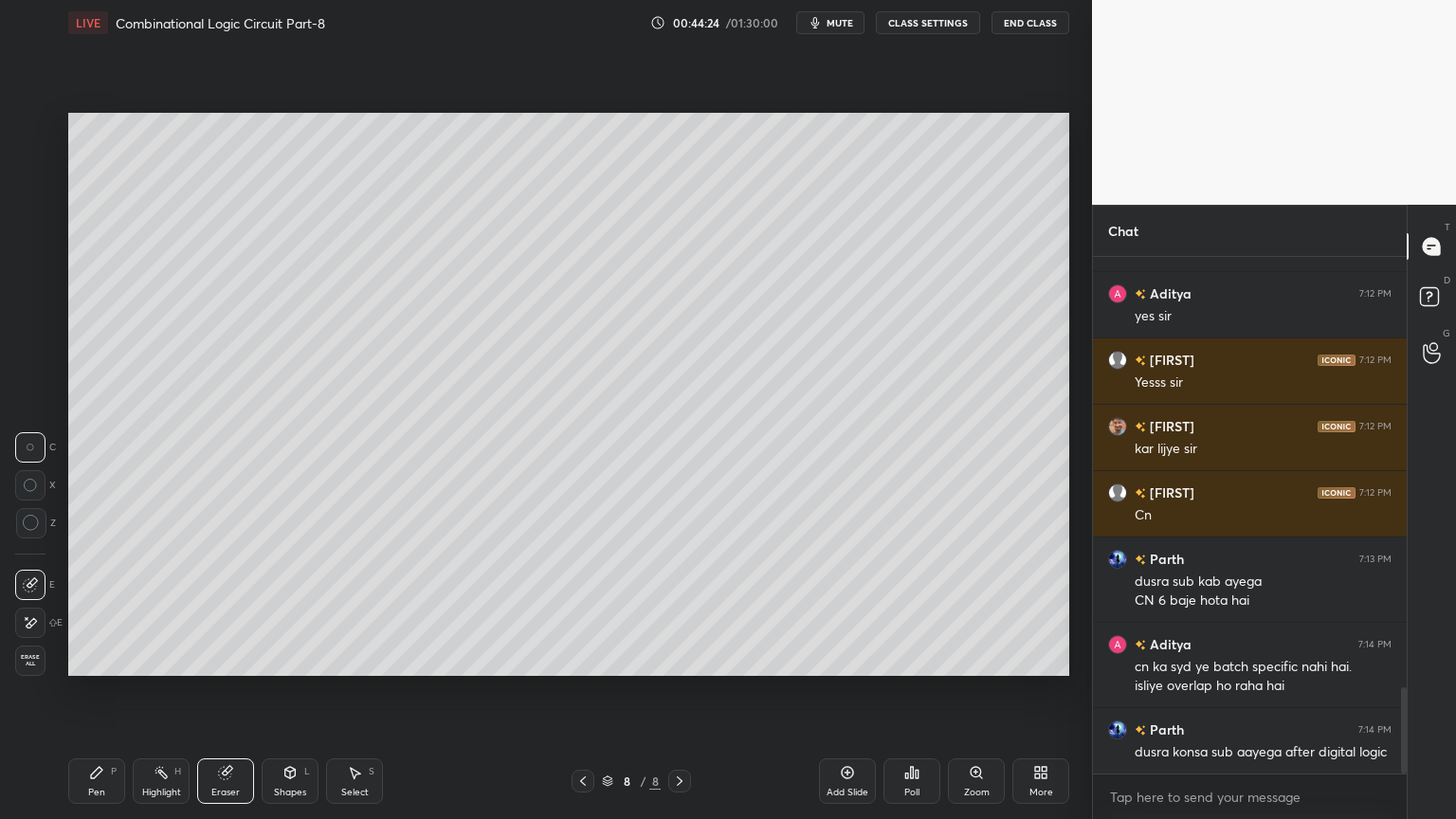 click 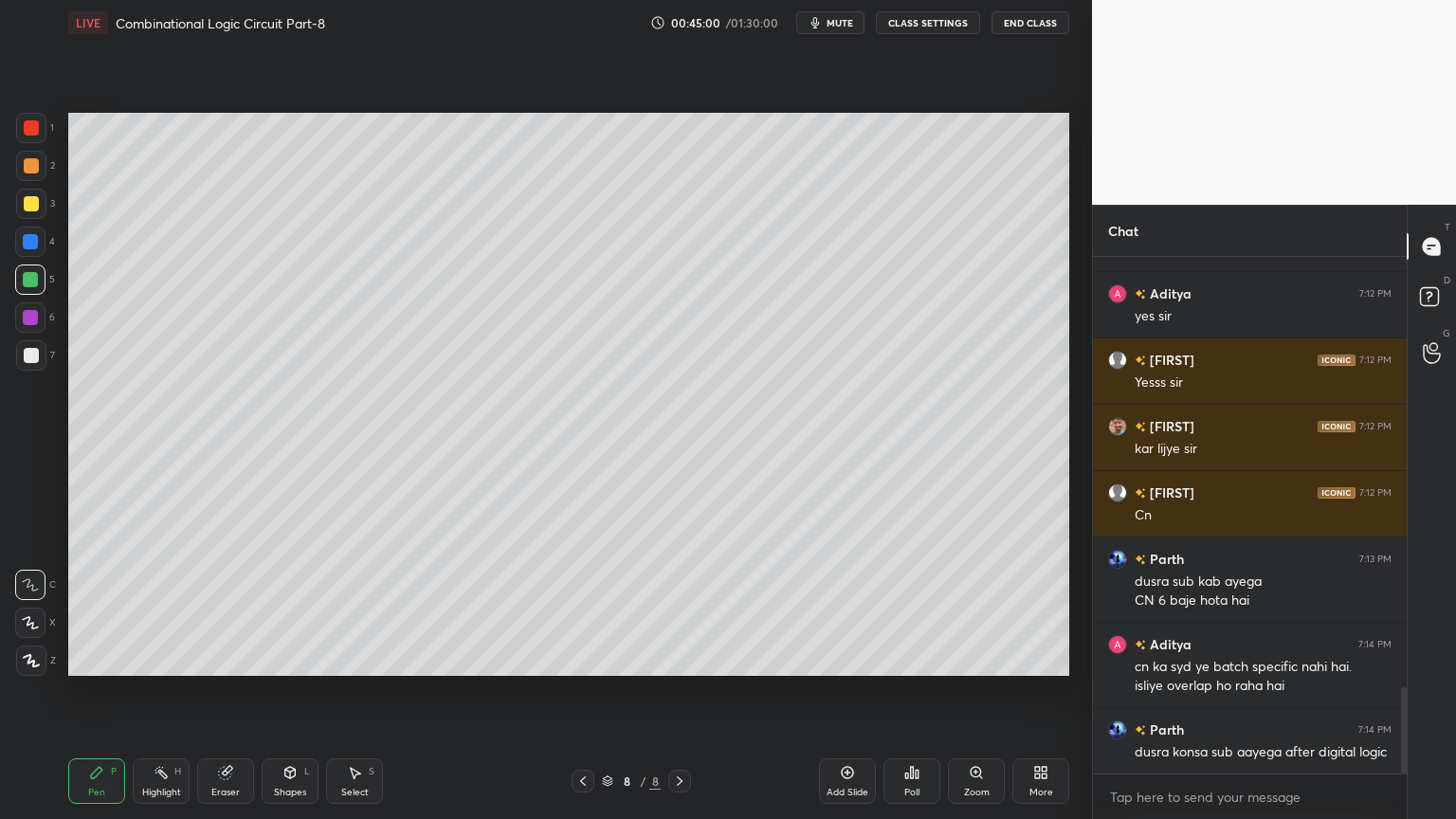 click at bounding box center [31, 355] 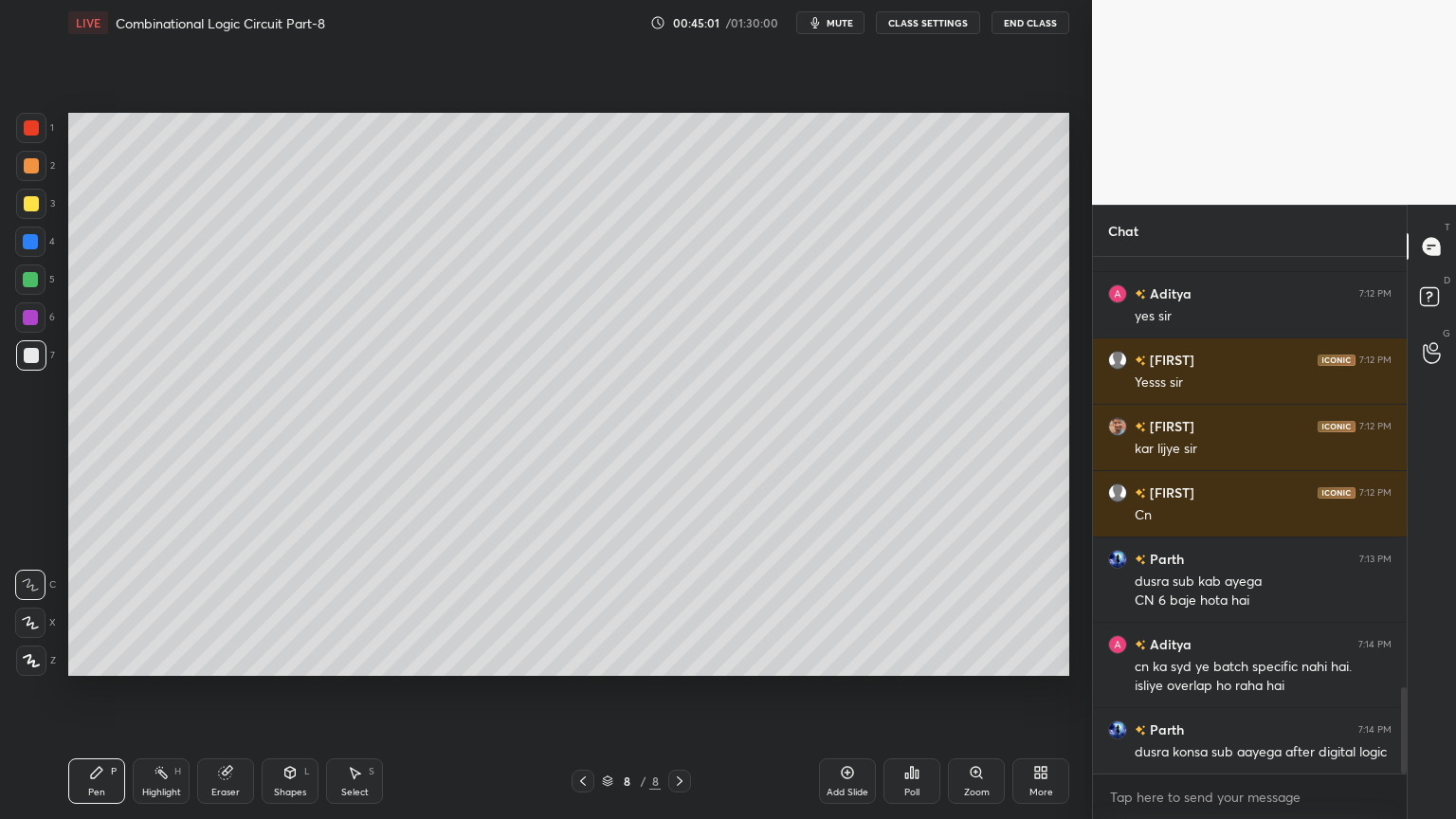 click on "Shapes L" at bounding box center [290, 781] 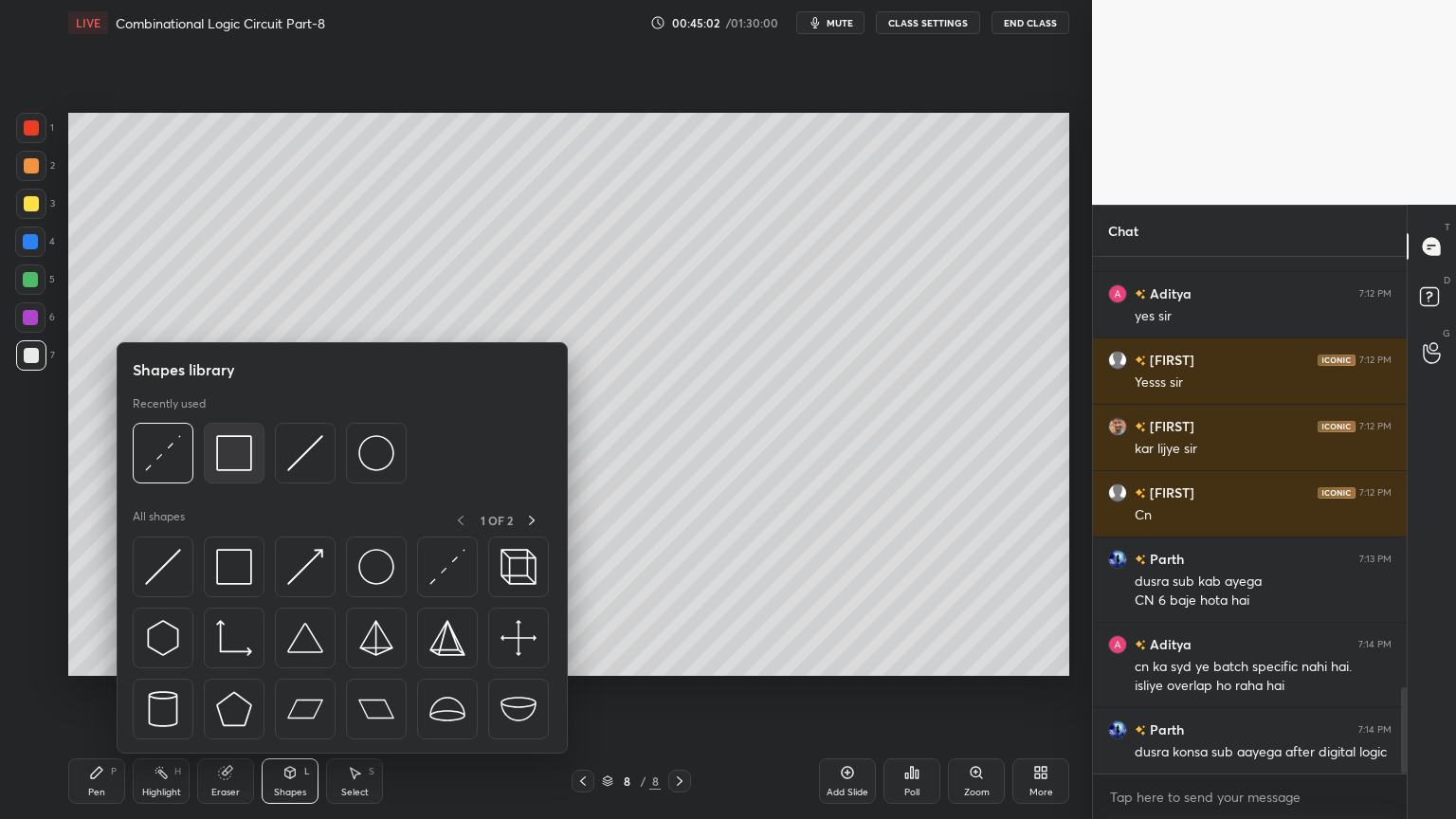 click at bounding box center [234, 453] 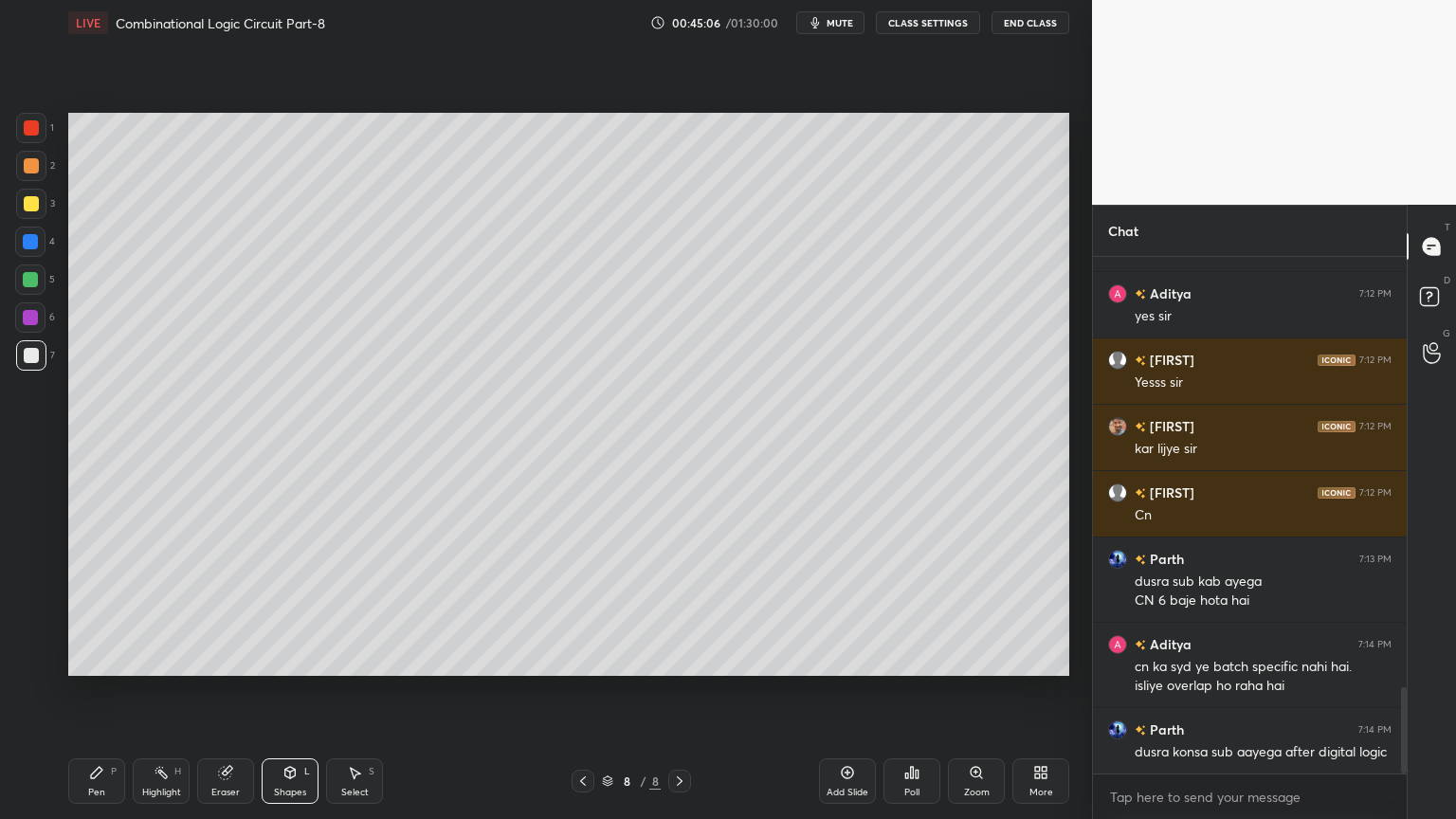 click on "Pen P" at bounding box center [97, 781] 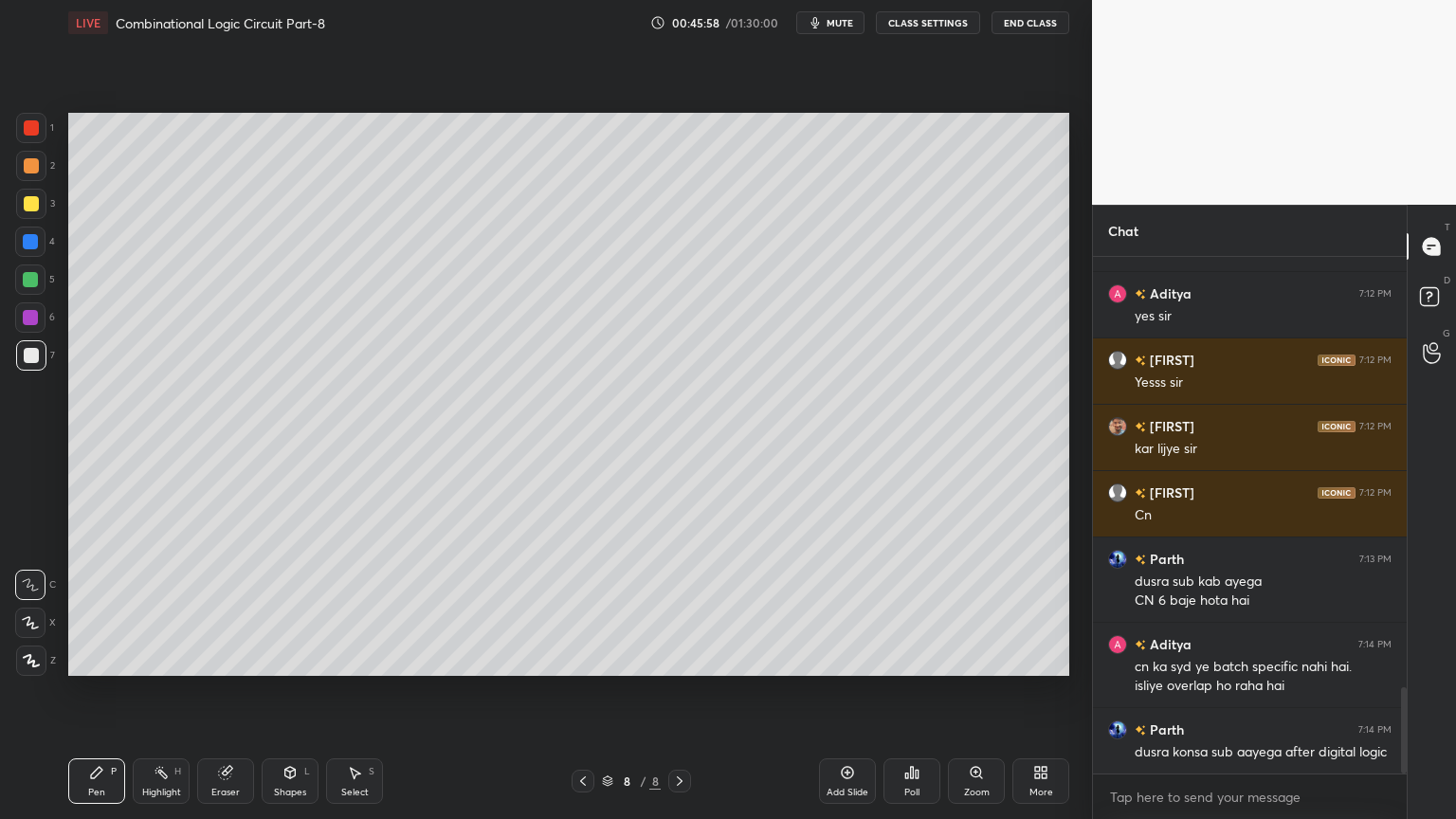 click at bounding box center [31, 204] 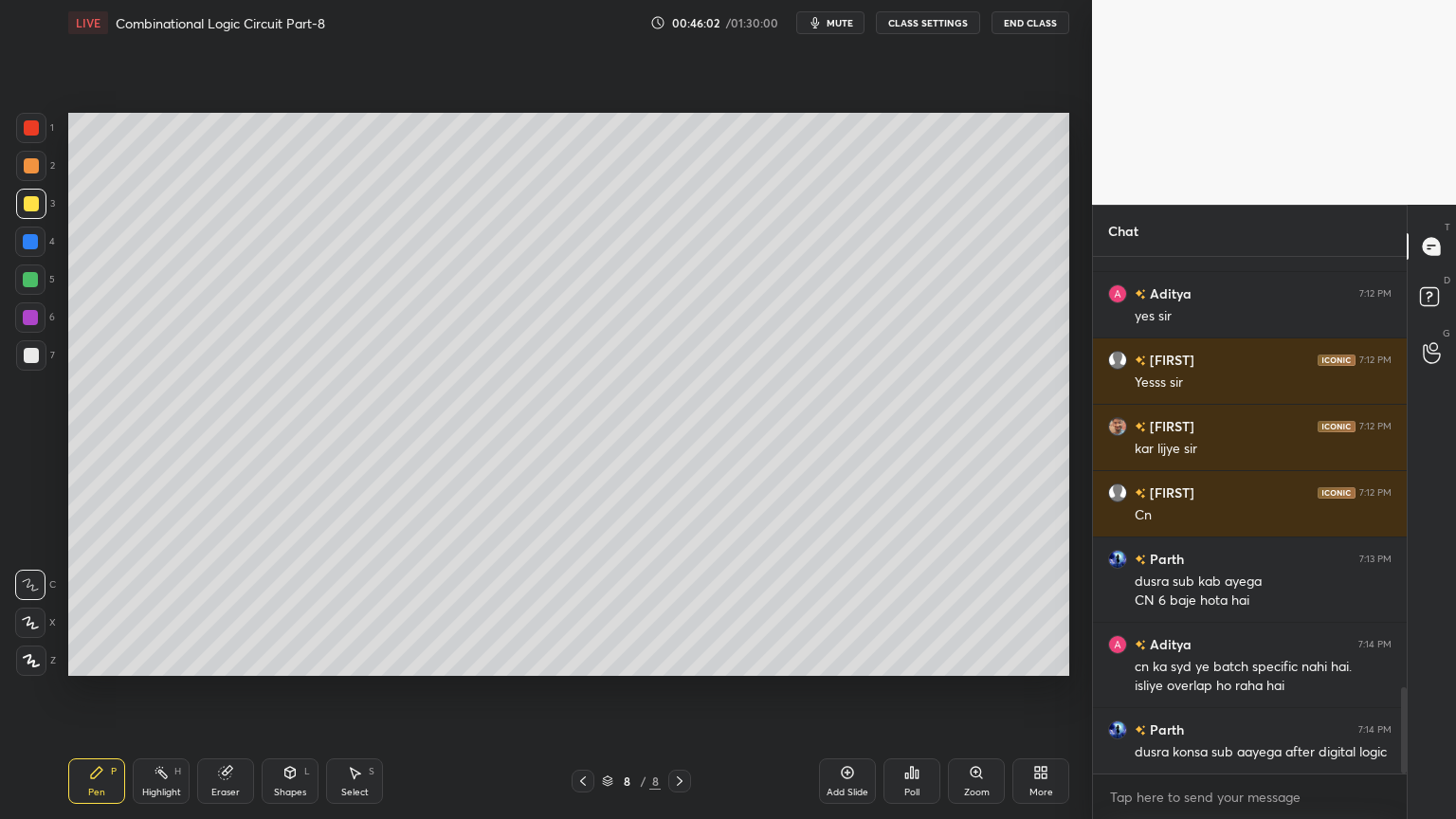 click at bounding box center [31, 128] 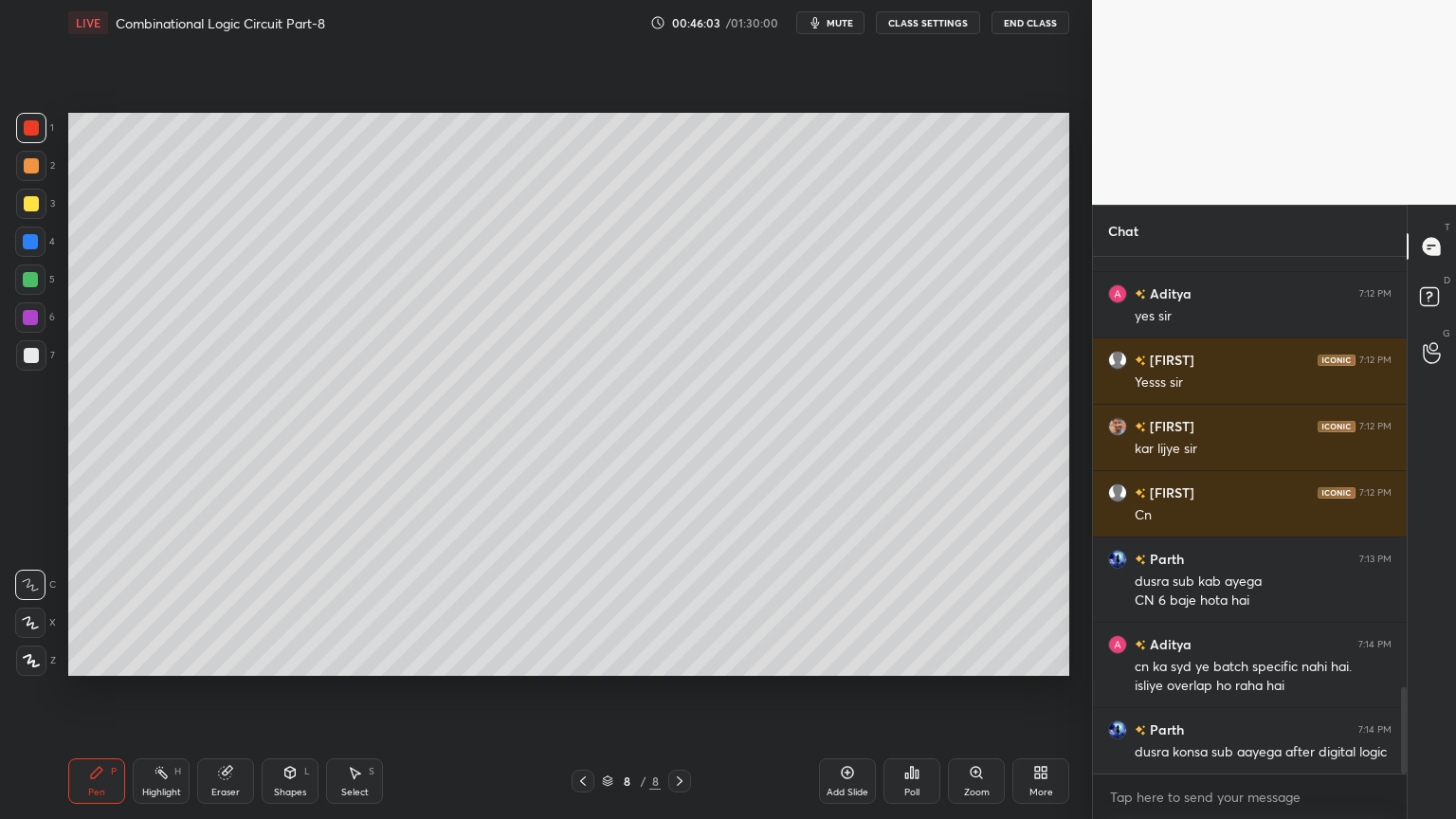 click at bounding box center (30, 623) 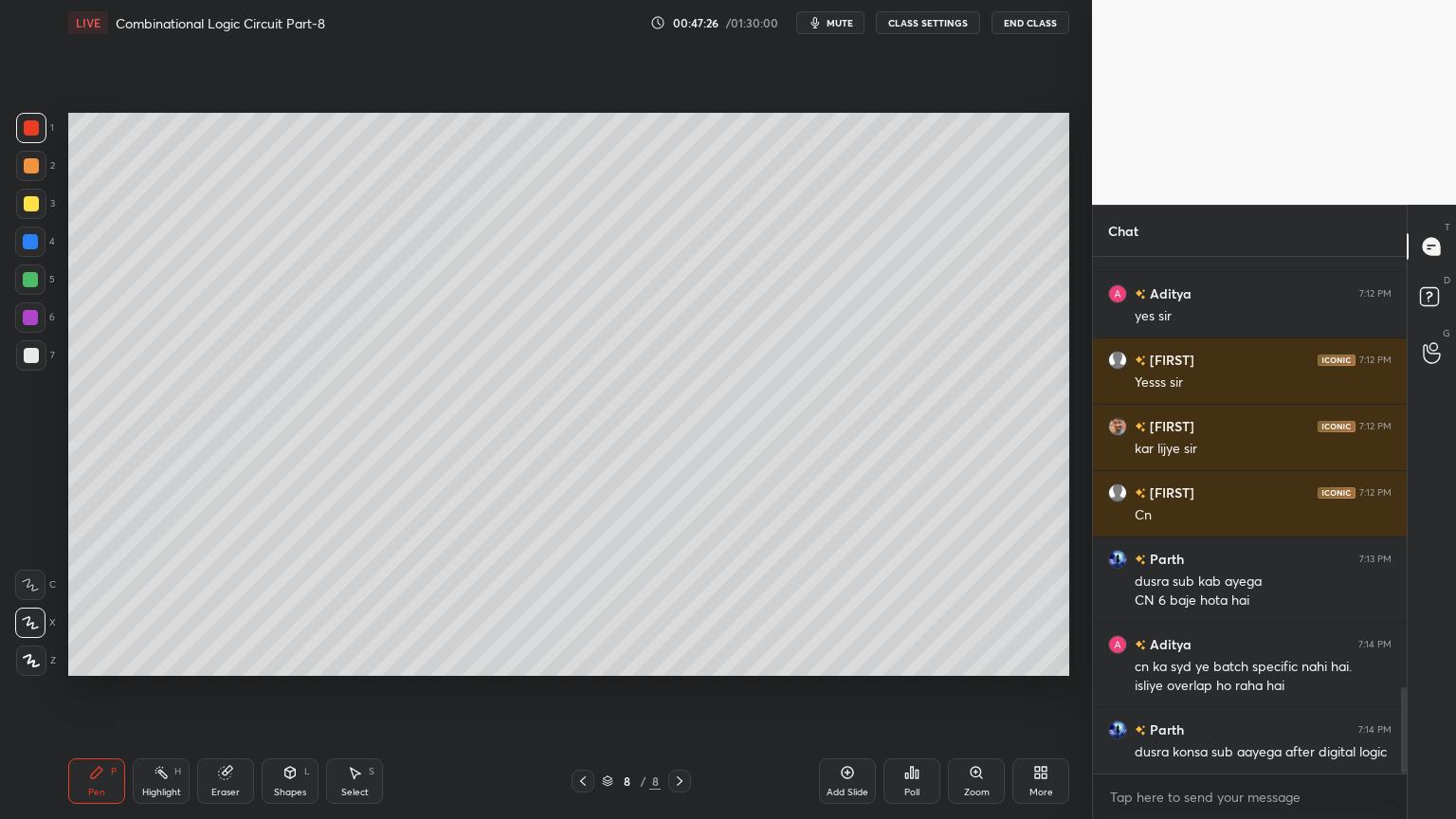 click on "Add Slide" at bounding box center [847, 781] 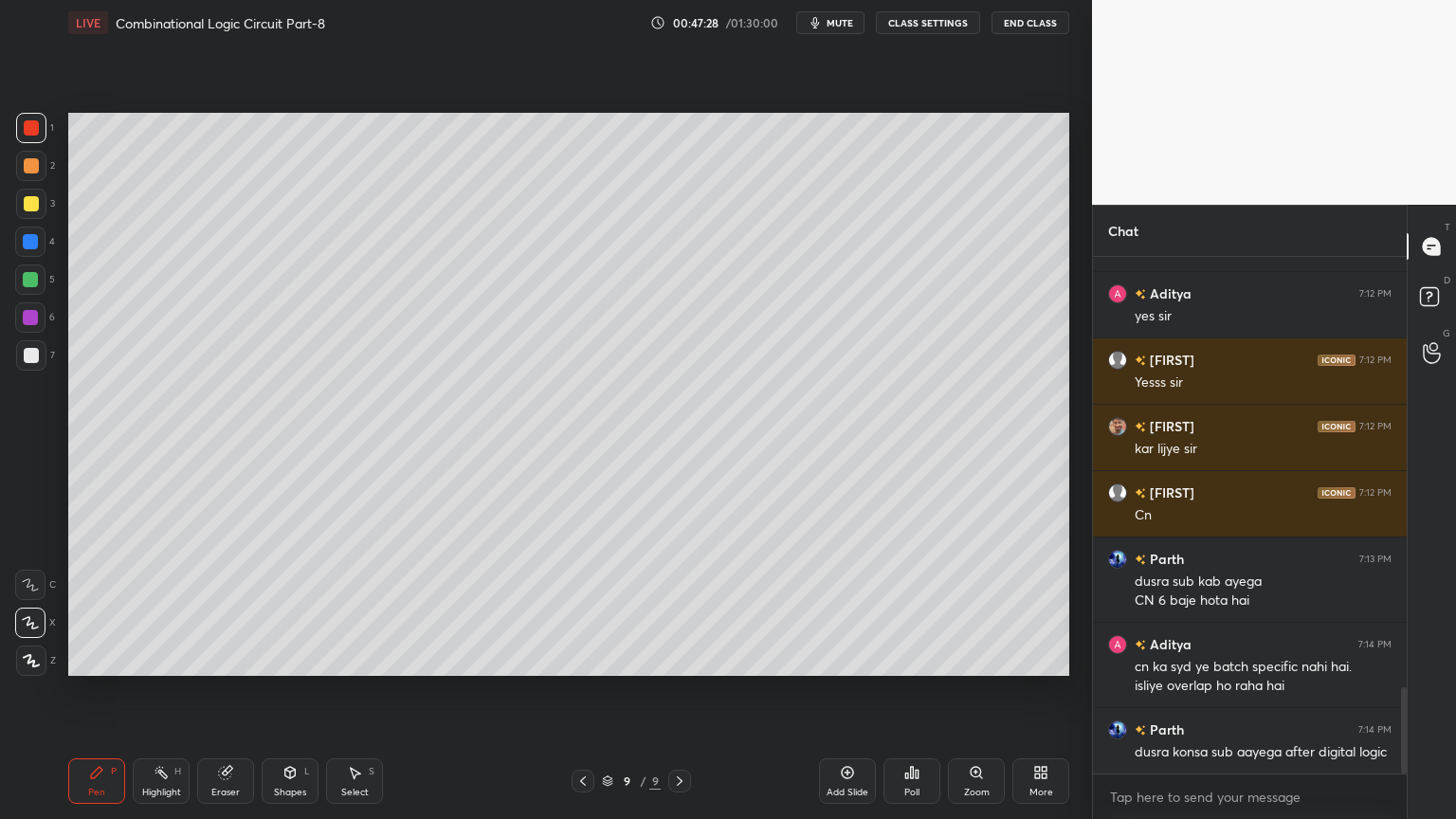 click at bounding box center [31, 204] 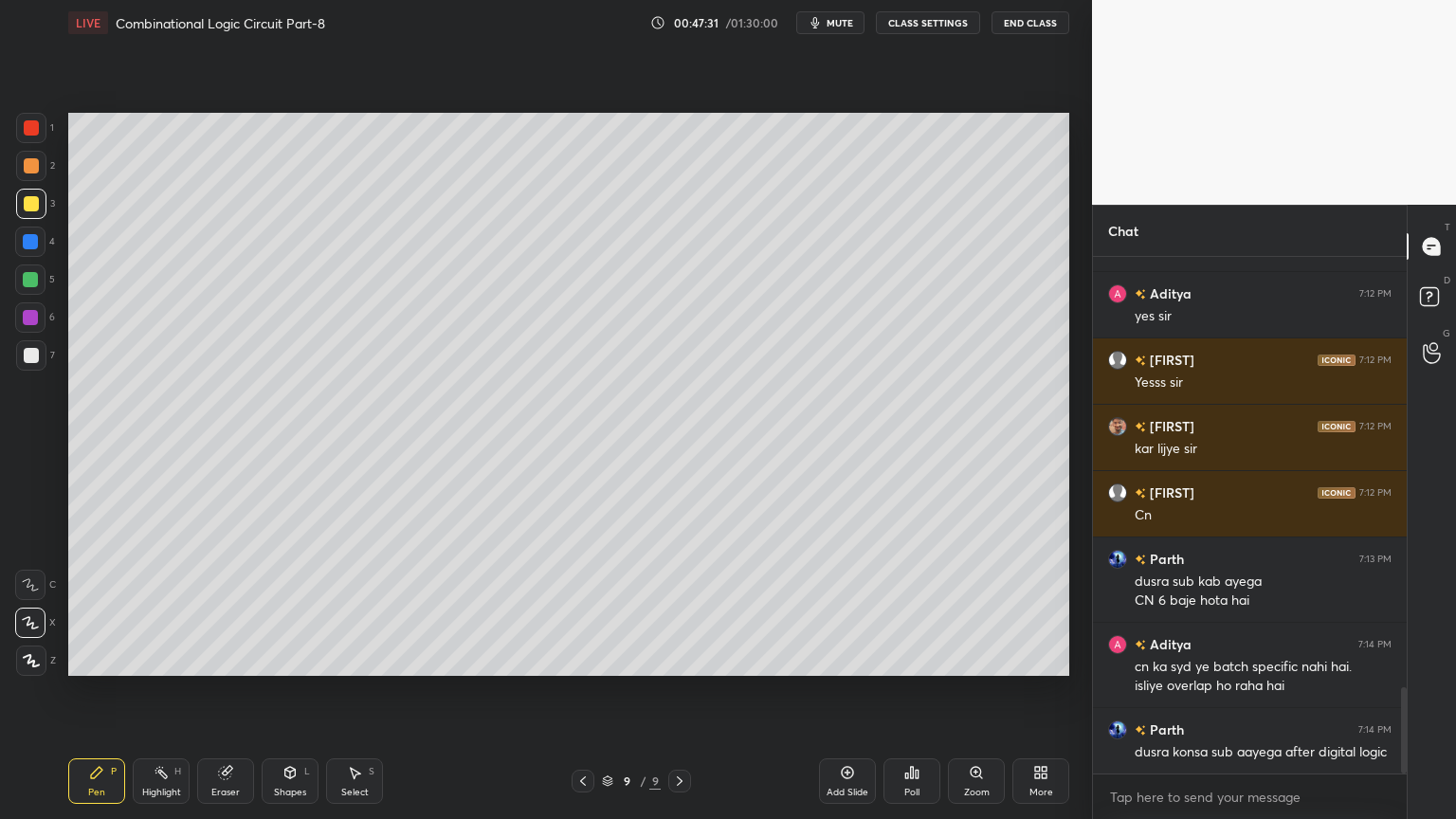 click at bounding box center (31, 166) 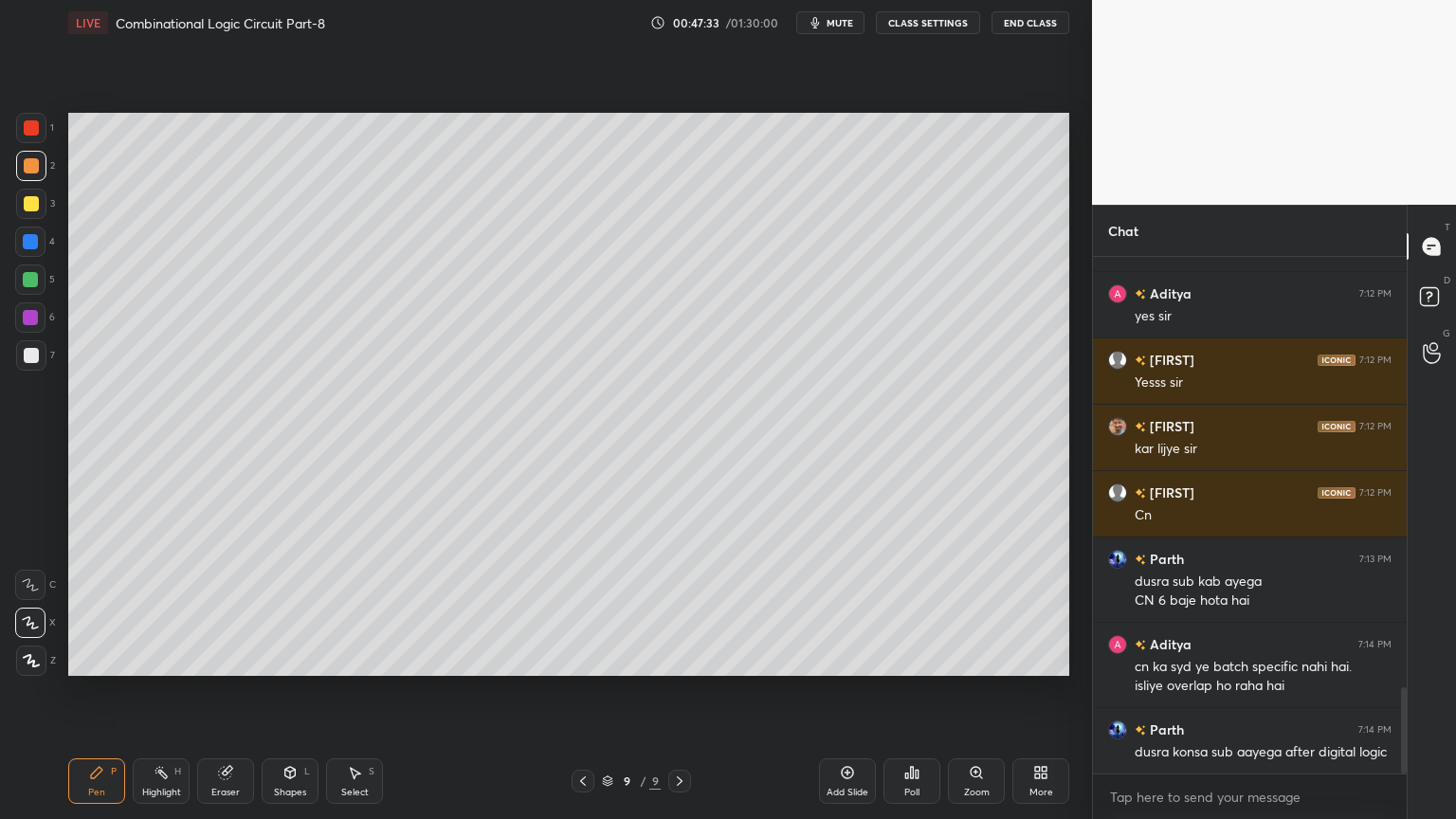 click at bounding box center (31, 204) 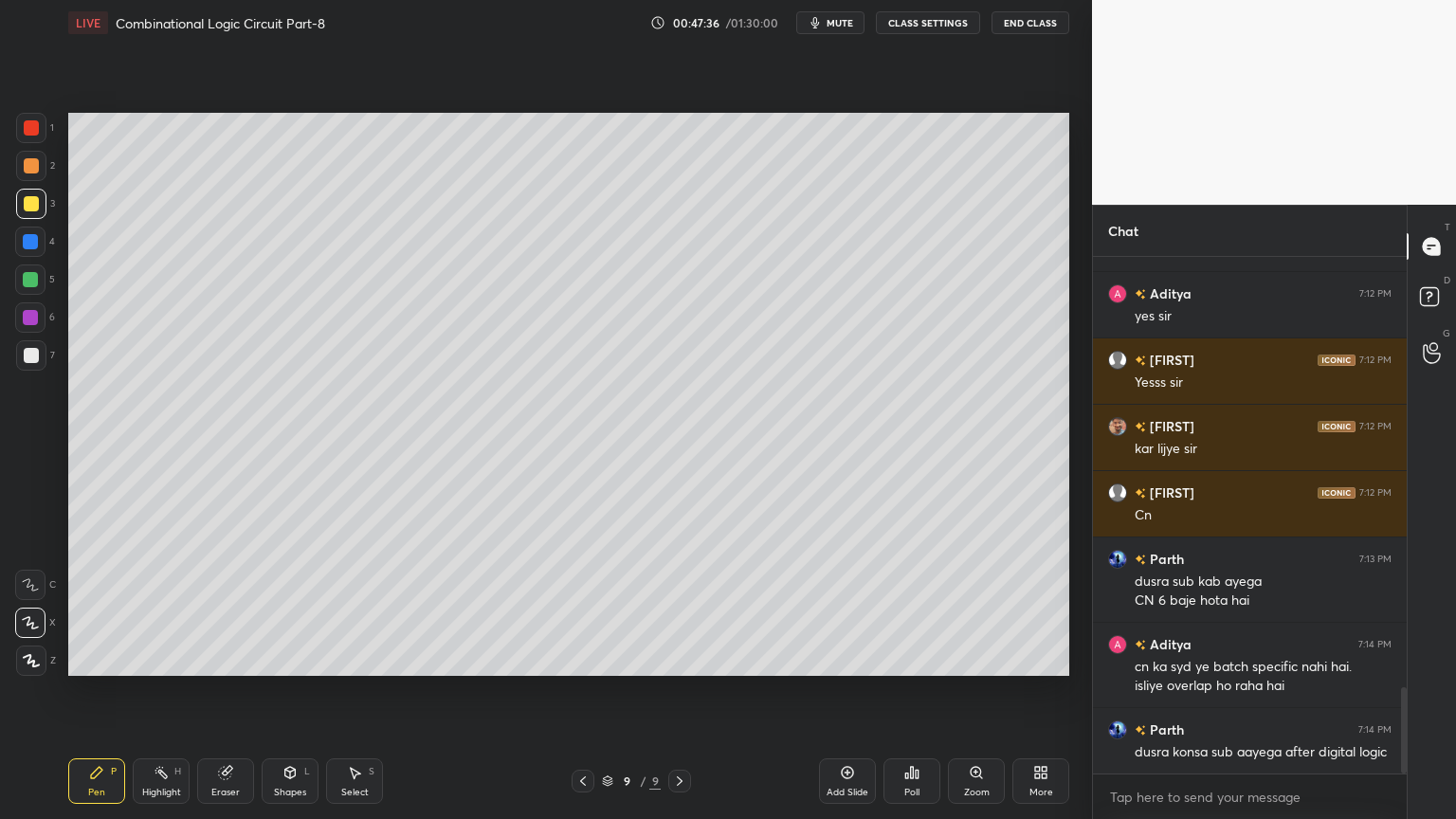 click on "Eraser" at bounding box center (226, 781) 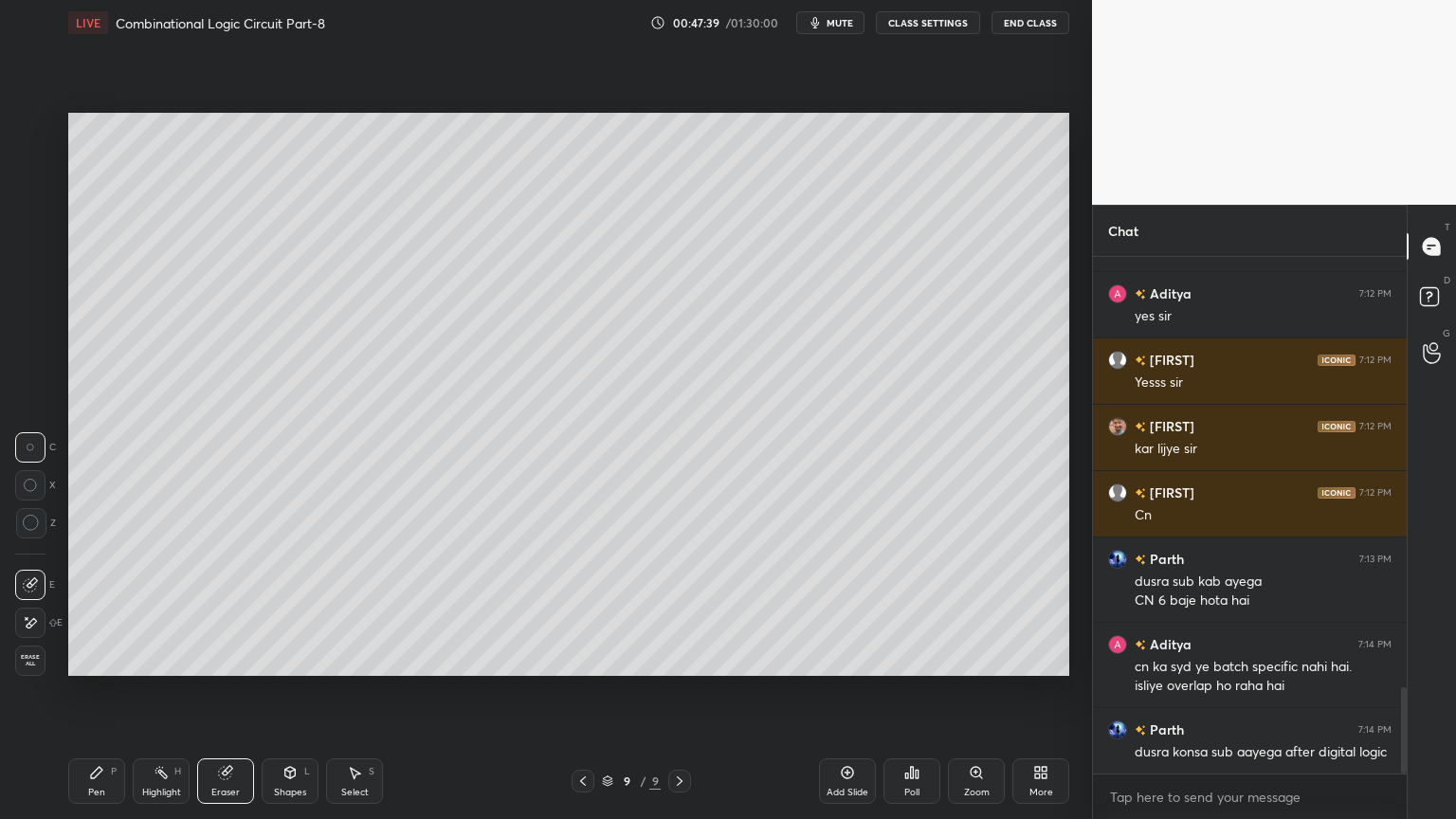 click 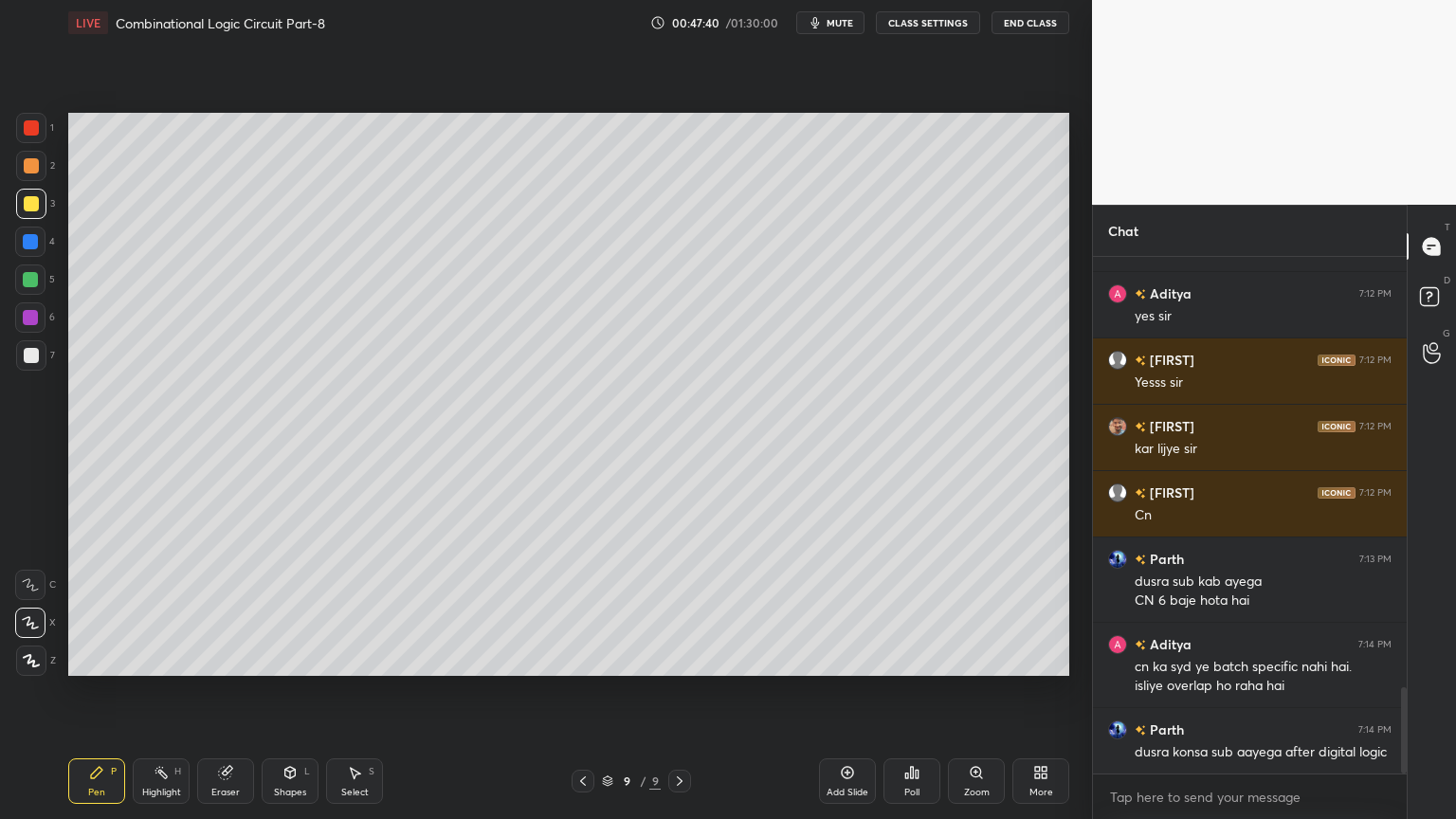 click on "C" at bounding box center [35, 581] 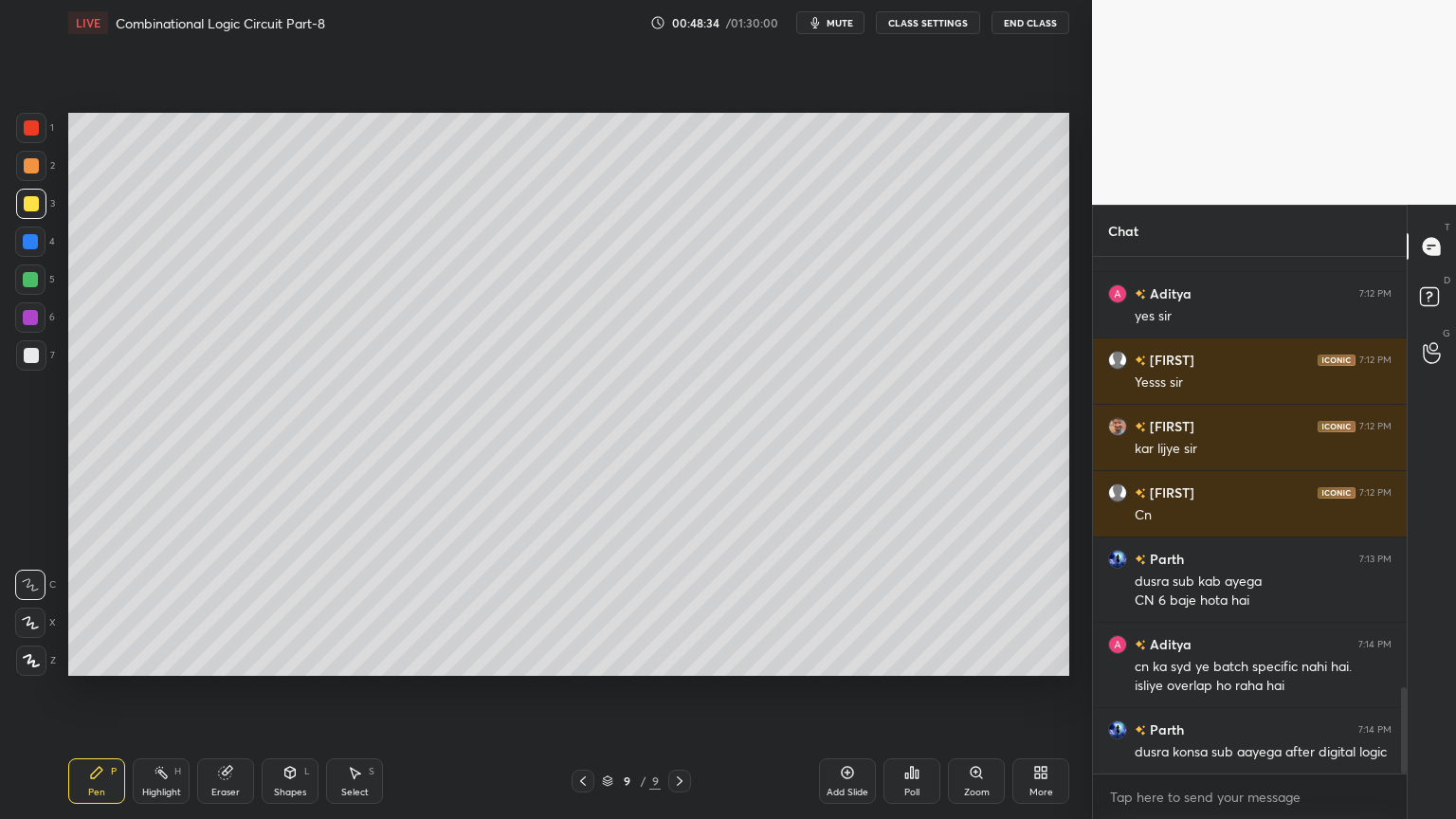 click on "Eraser" at bounding box center [226, 792] 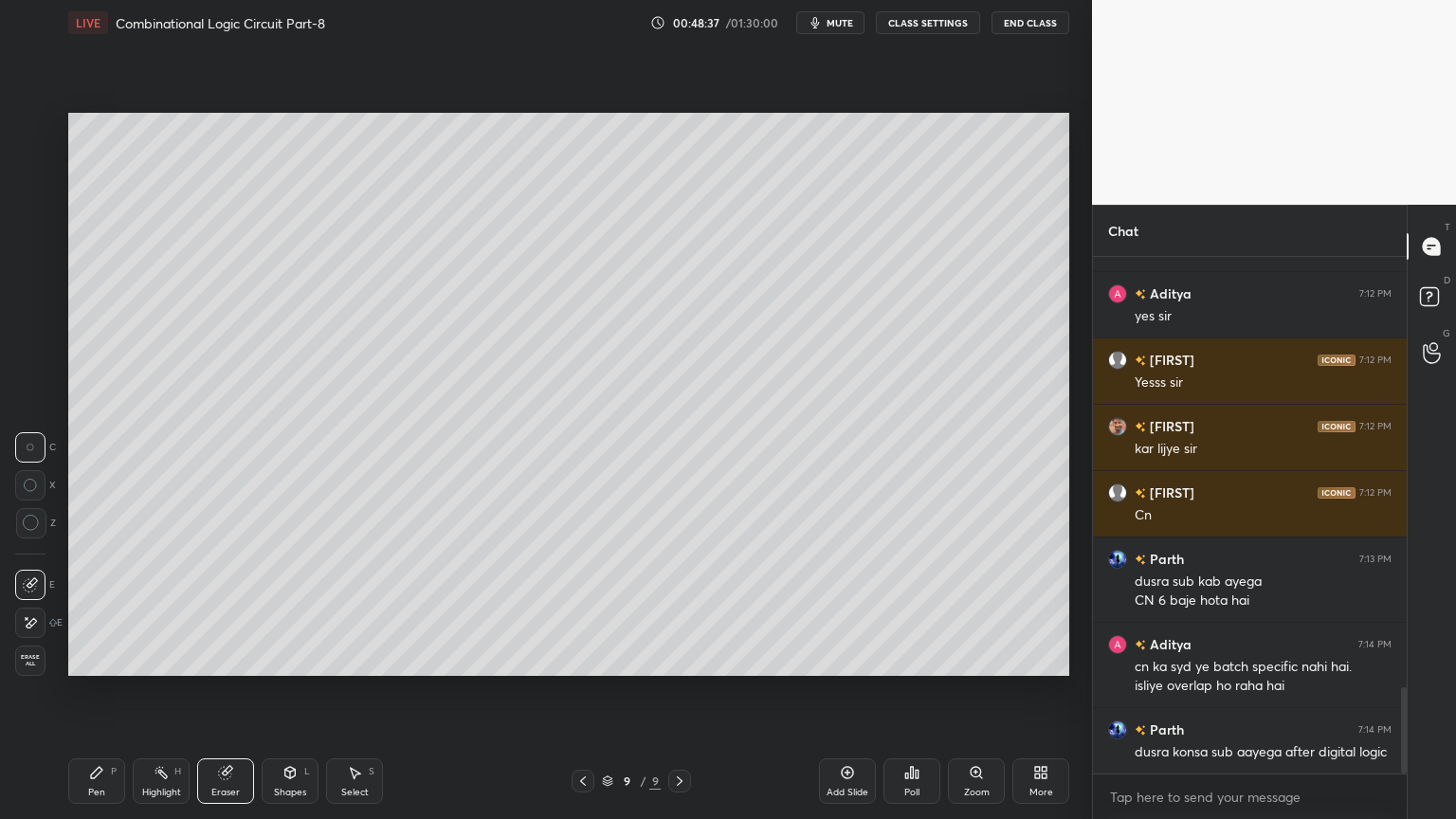 click 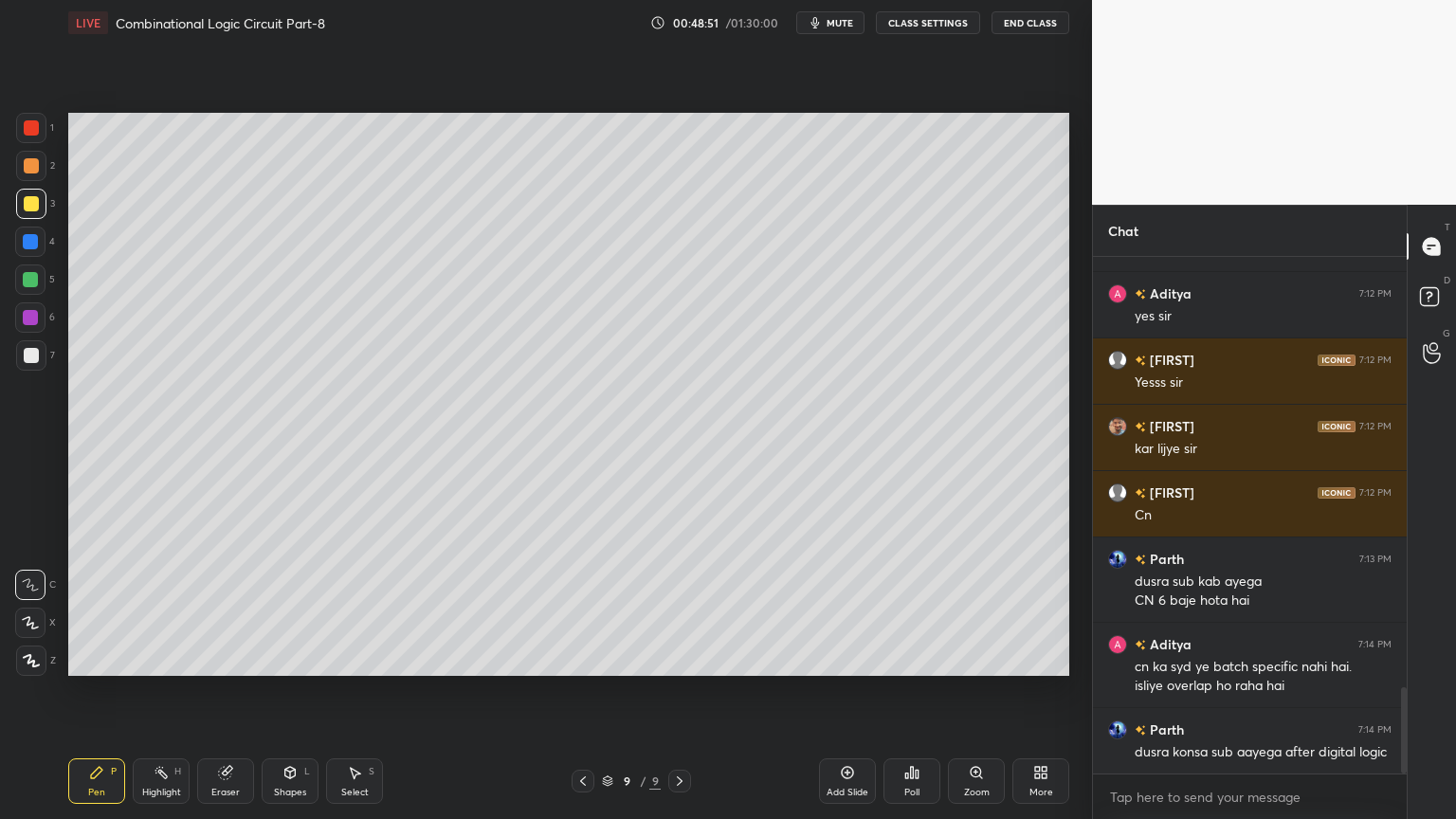 click at bounding box center (31, 166) 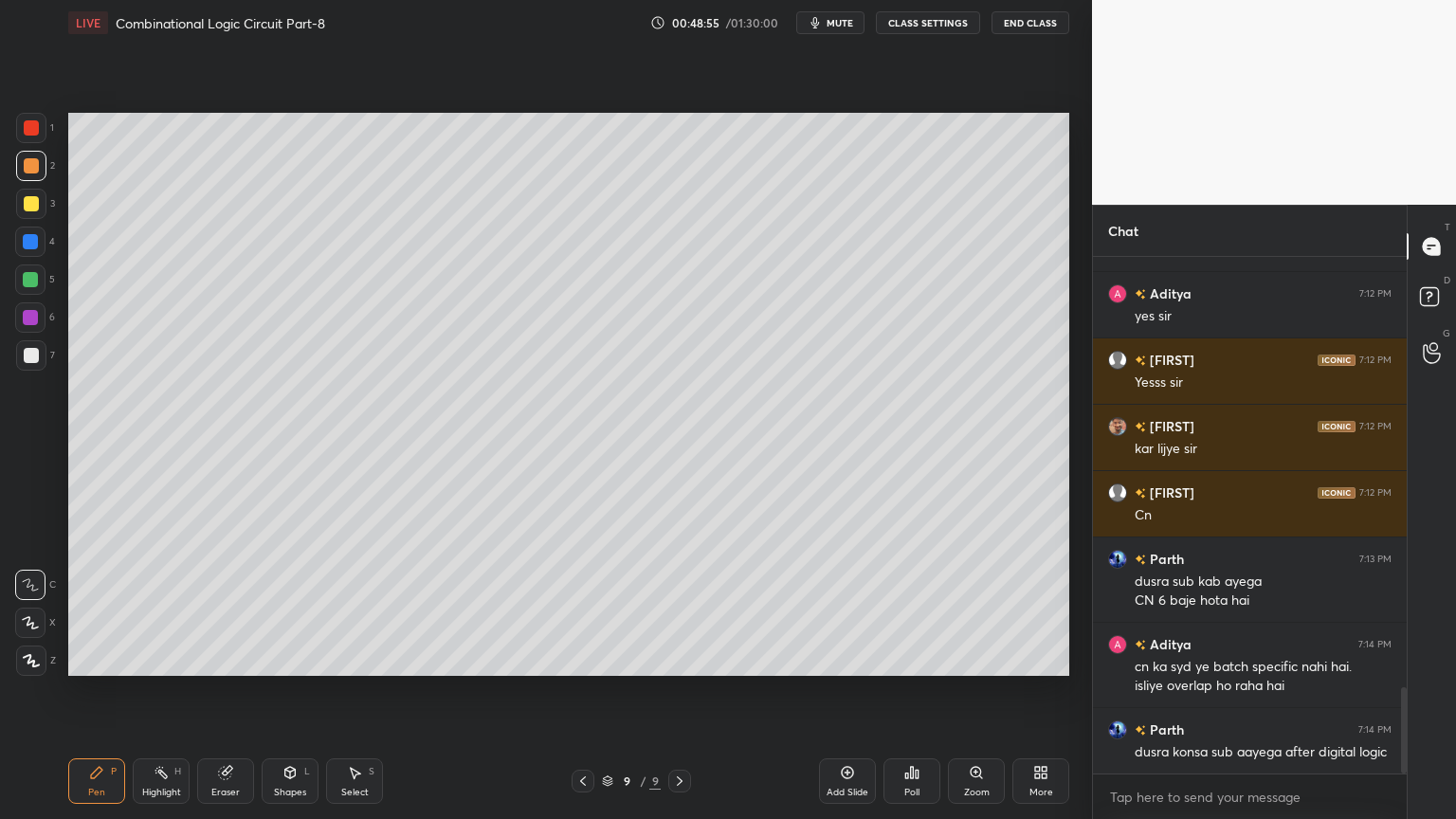 click at bounding box center [30, 280] 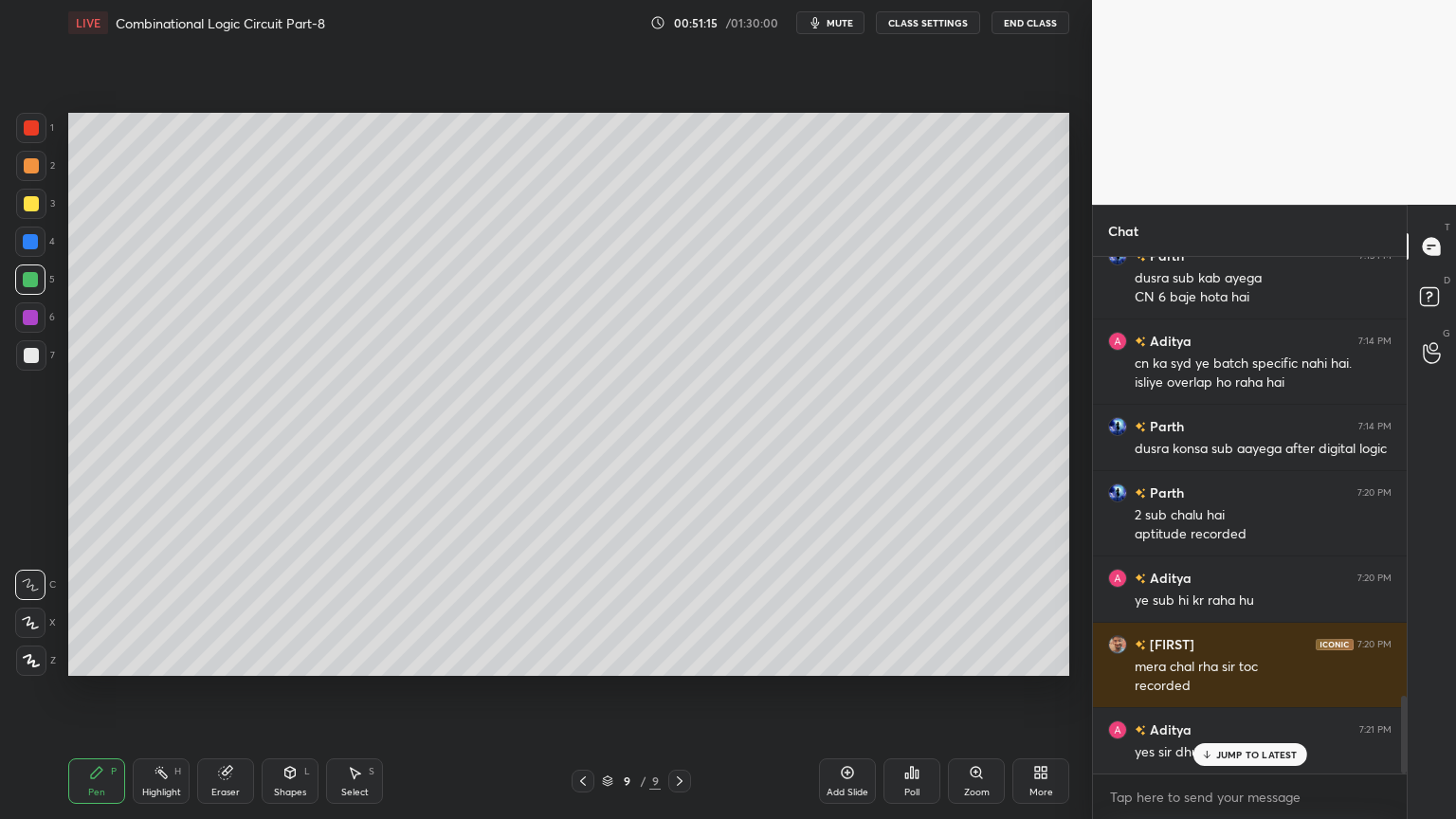 scroll, scrollTop: 2920, scrollLeft: 0, axis: vertical 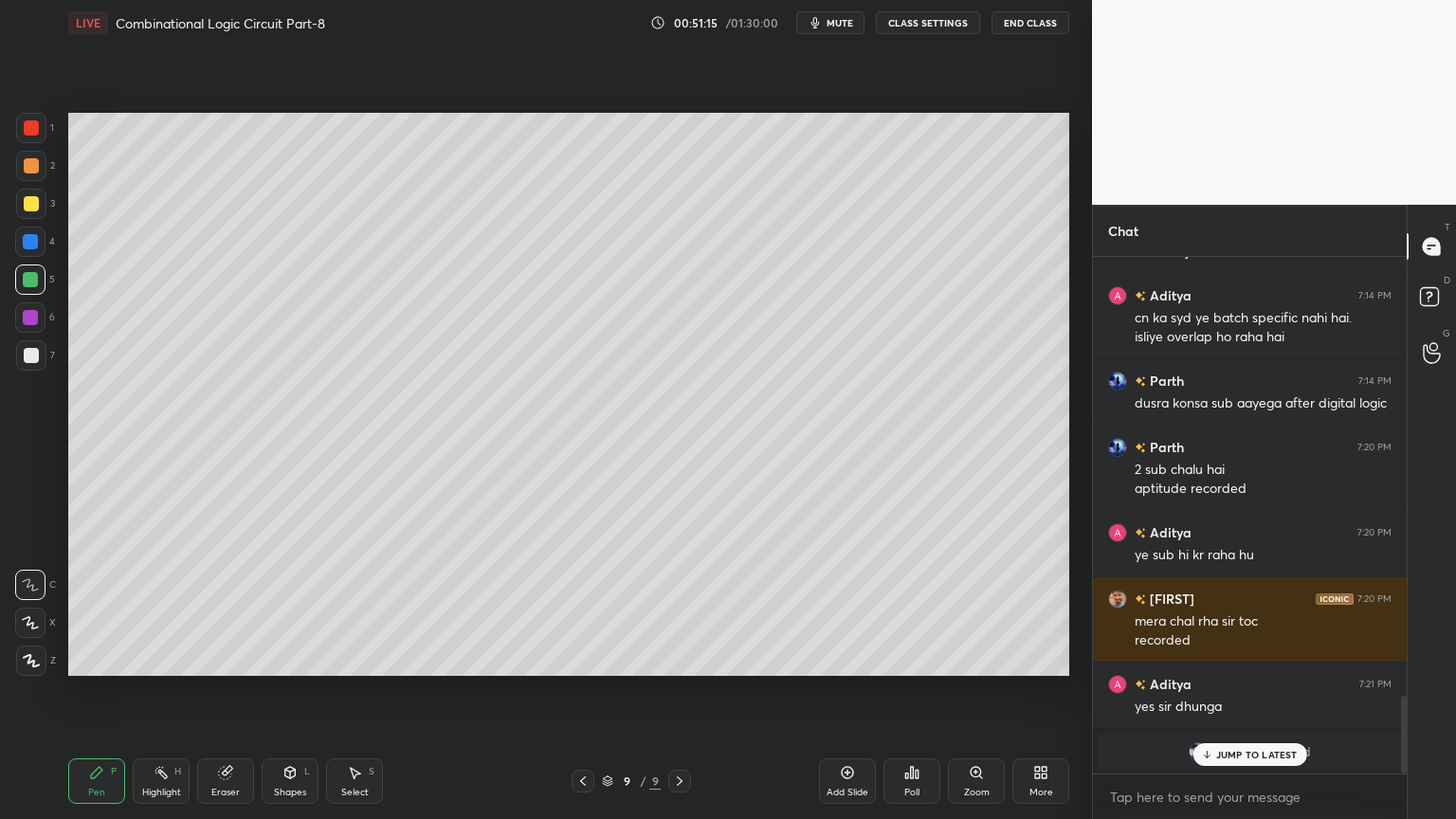 click on "JUMP TO LATEST" at bounding box center (1257, 755) 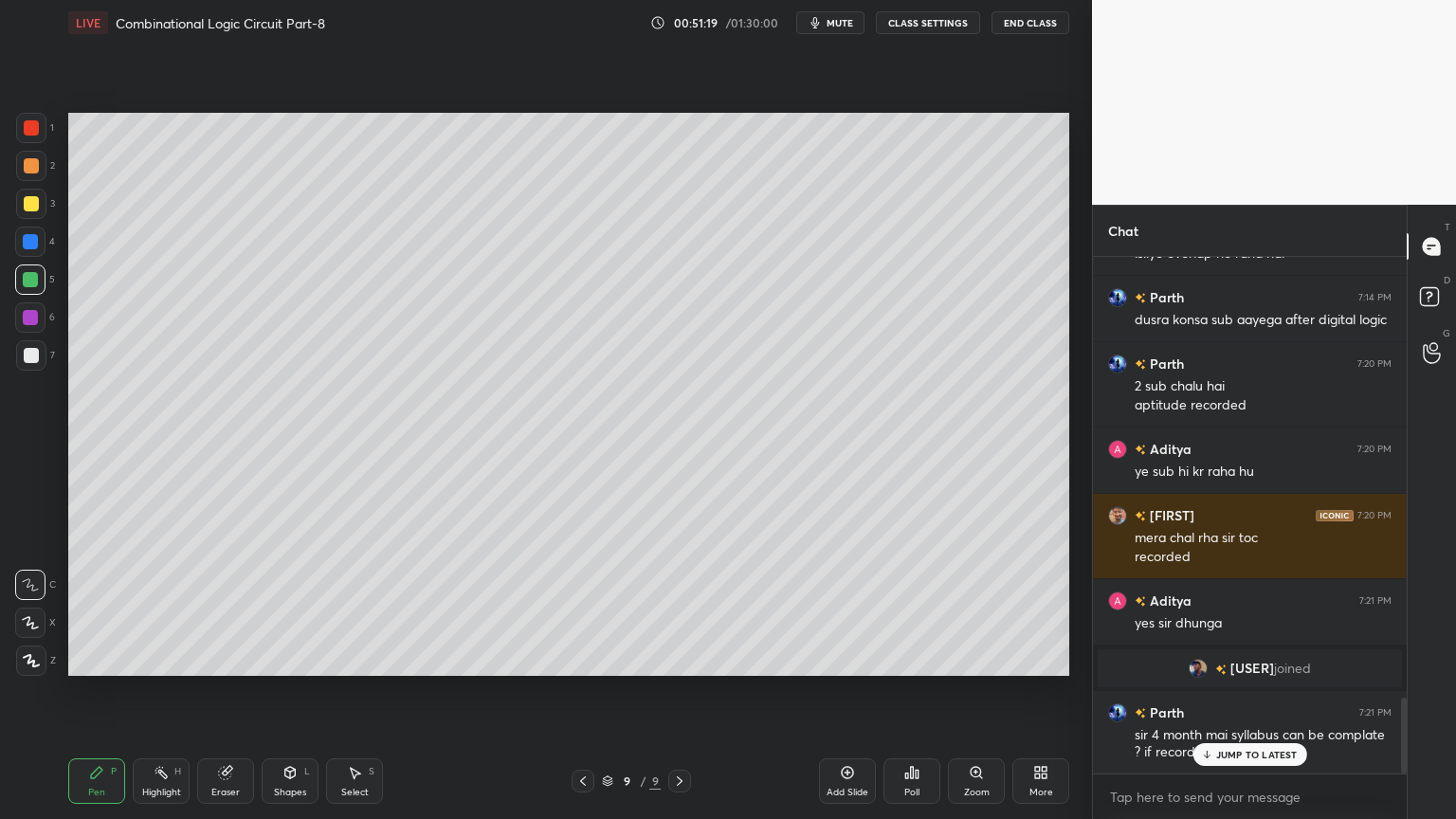 scroll, scrollTop: 3048, scrollLeft: 0, axis: vertical 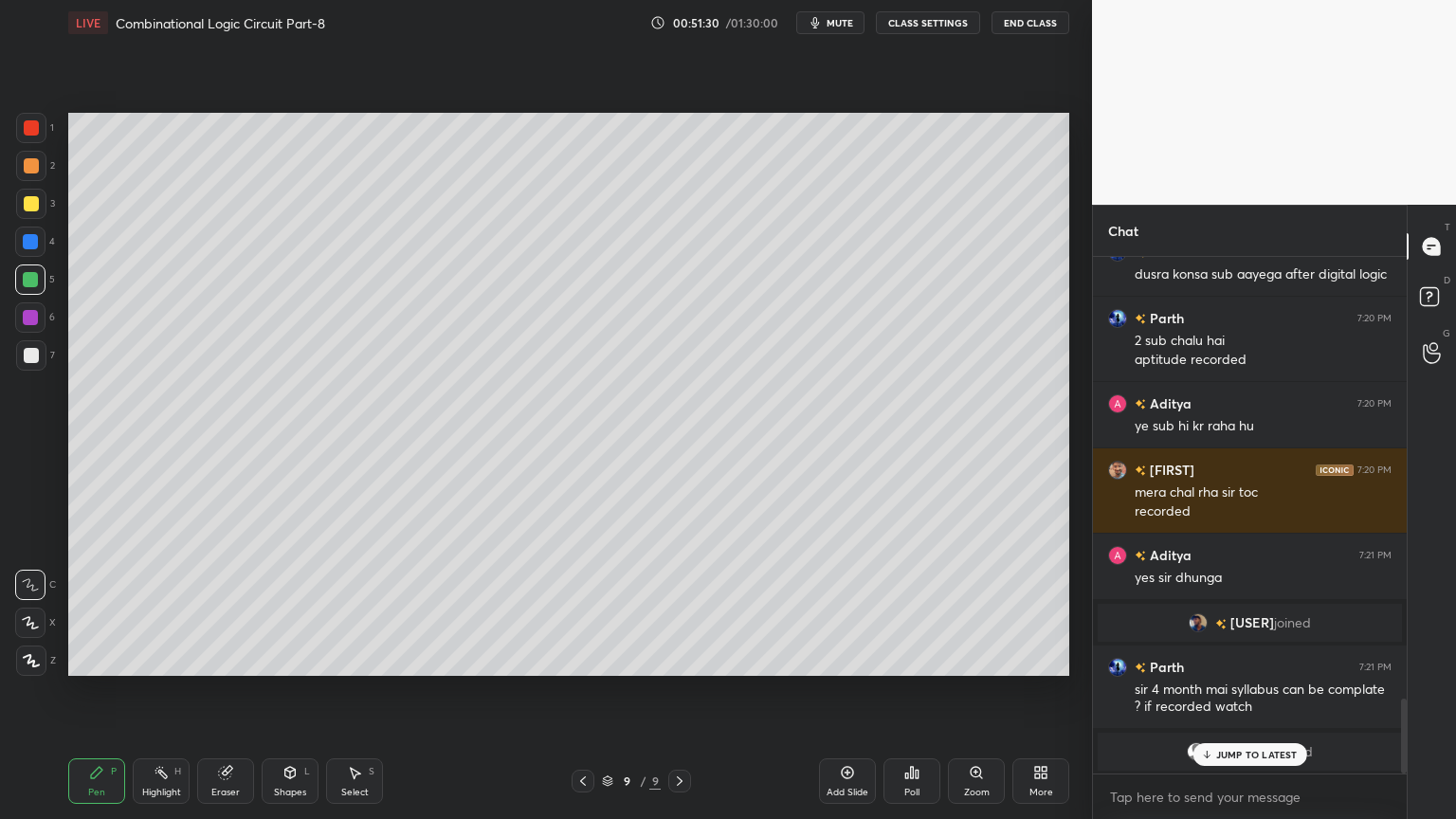 click on "JUMP TO LATEST" at bounding box center (1257, 755) 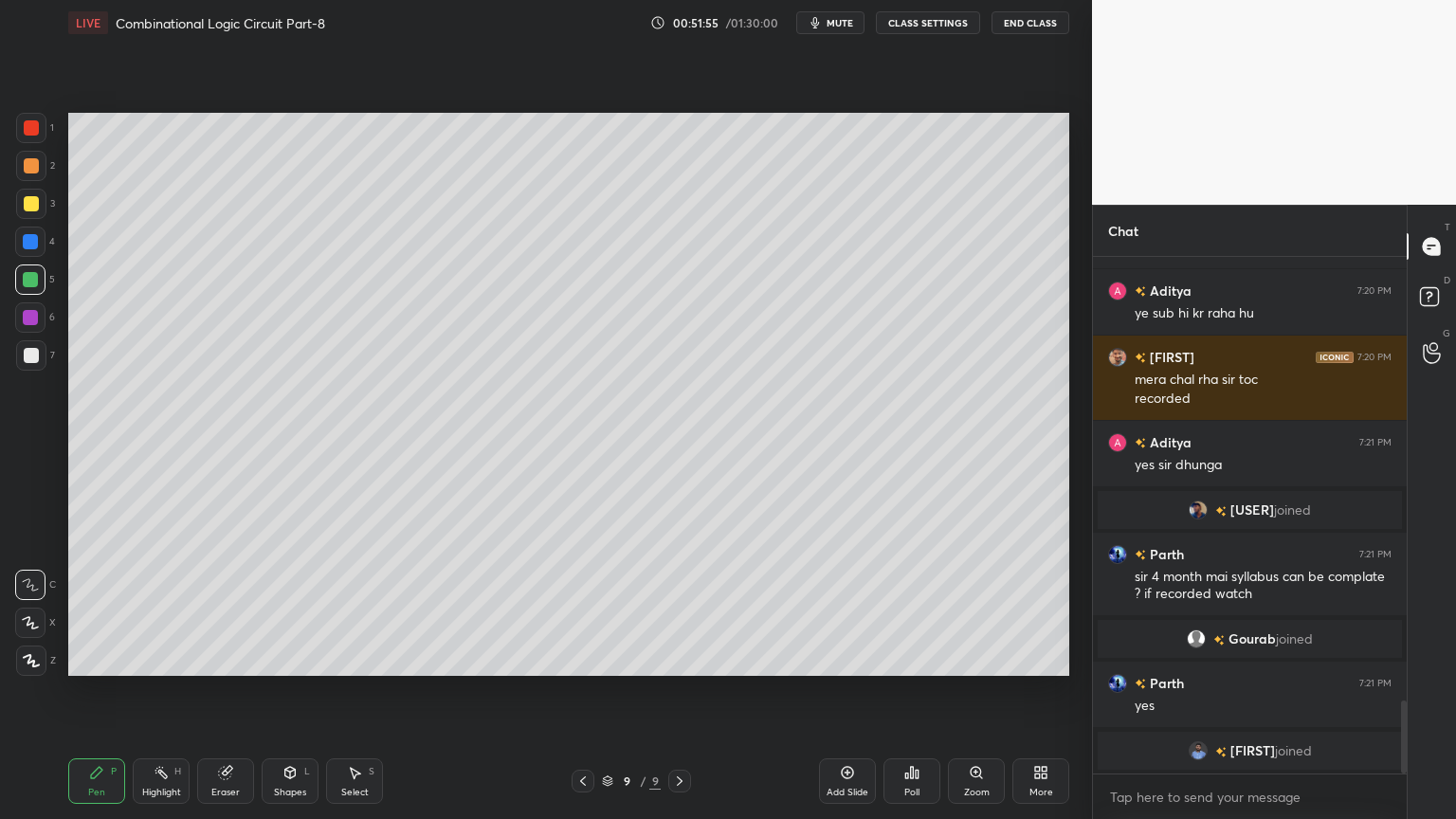 scroll, scrollTop: 2585, scrollLeft: 0, axis: vertical 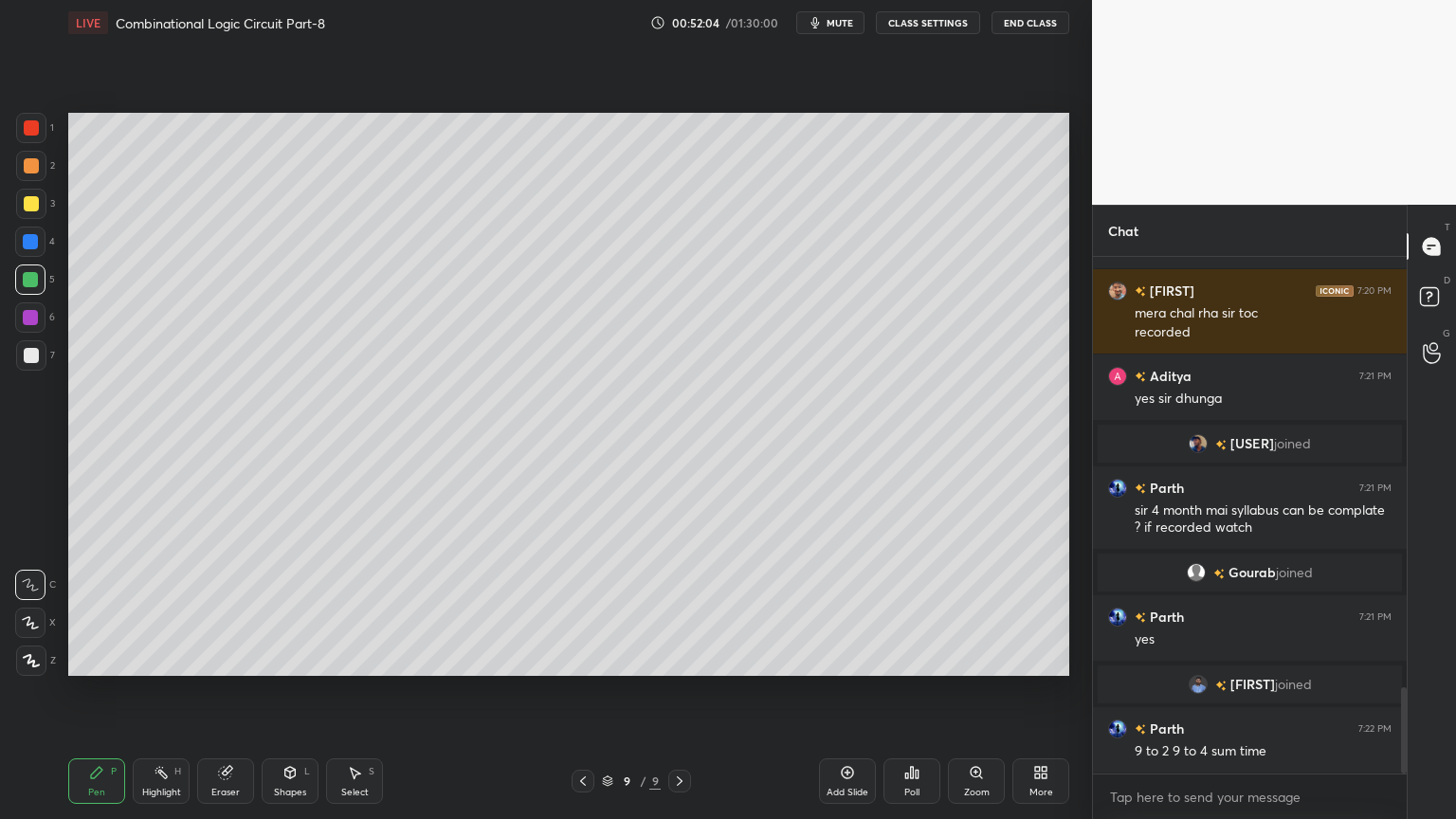 click 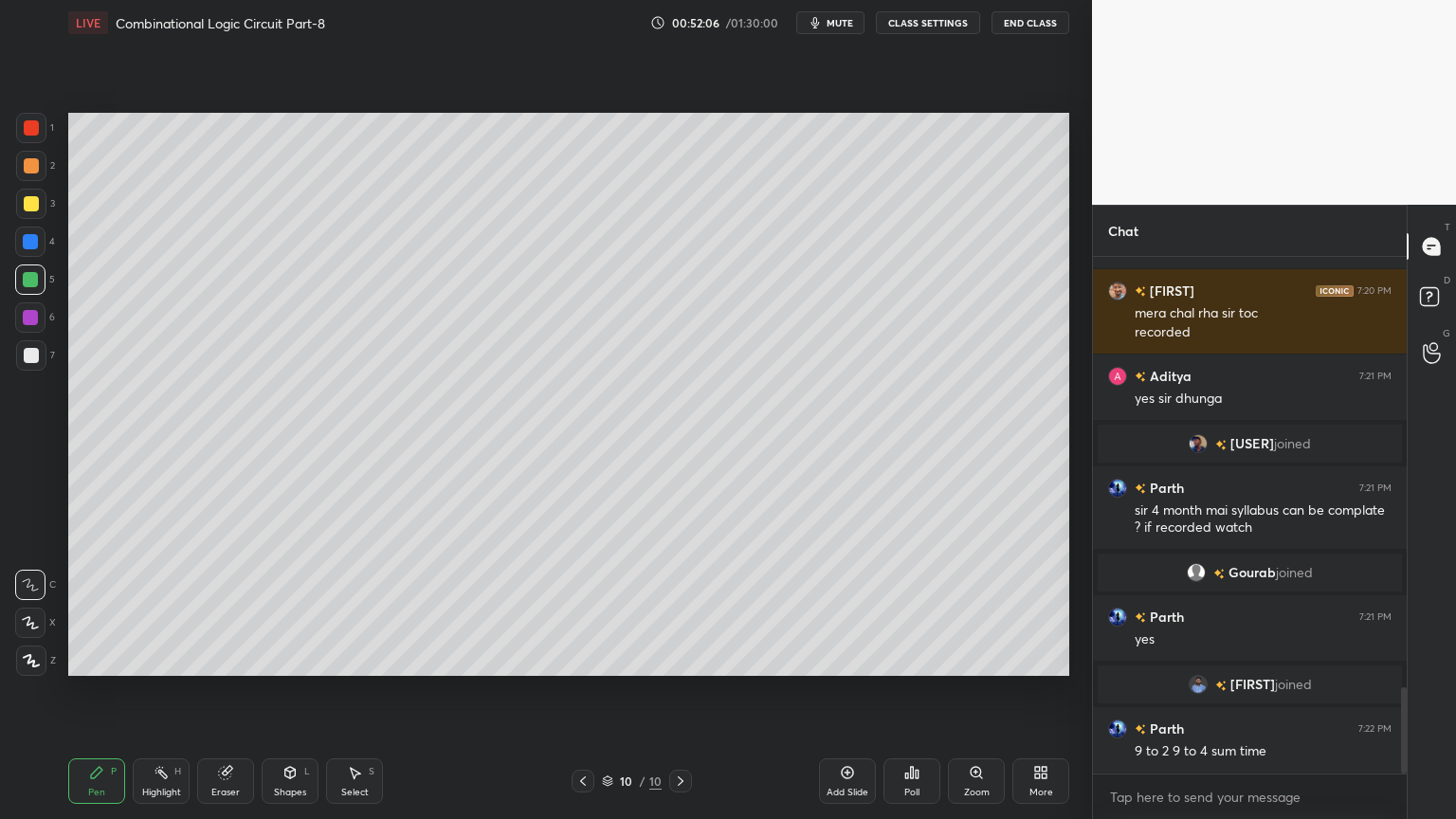 click at bounding box center [31, 204] 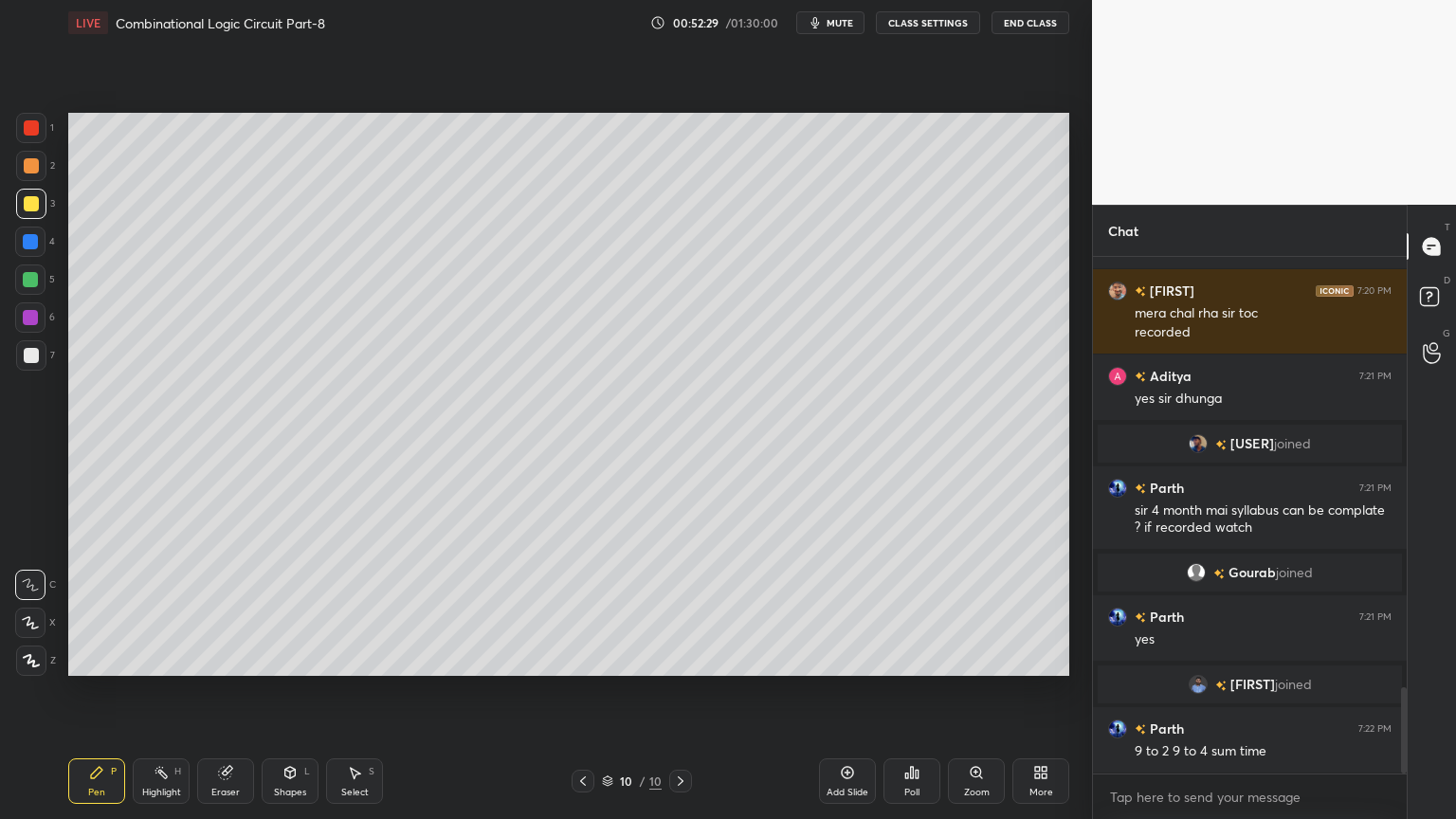 click at bounding box center (31, 355) 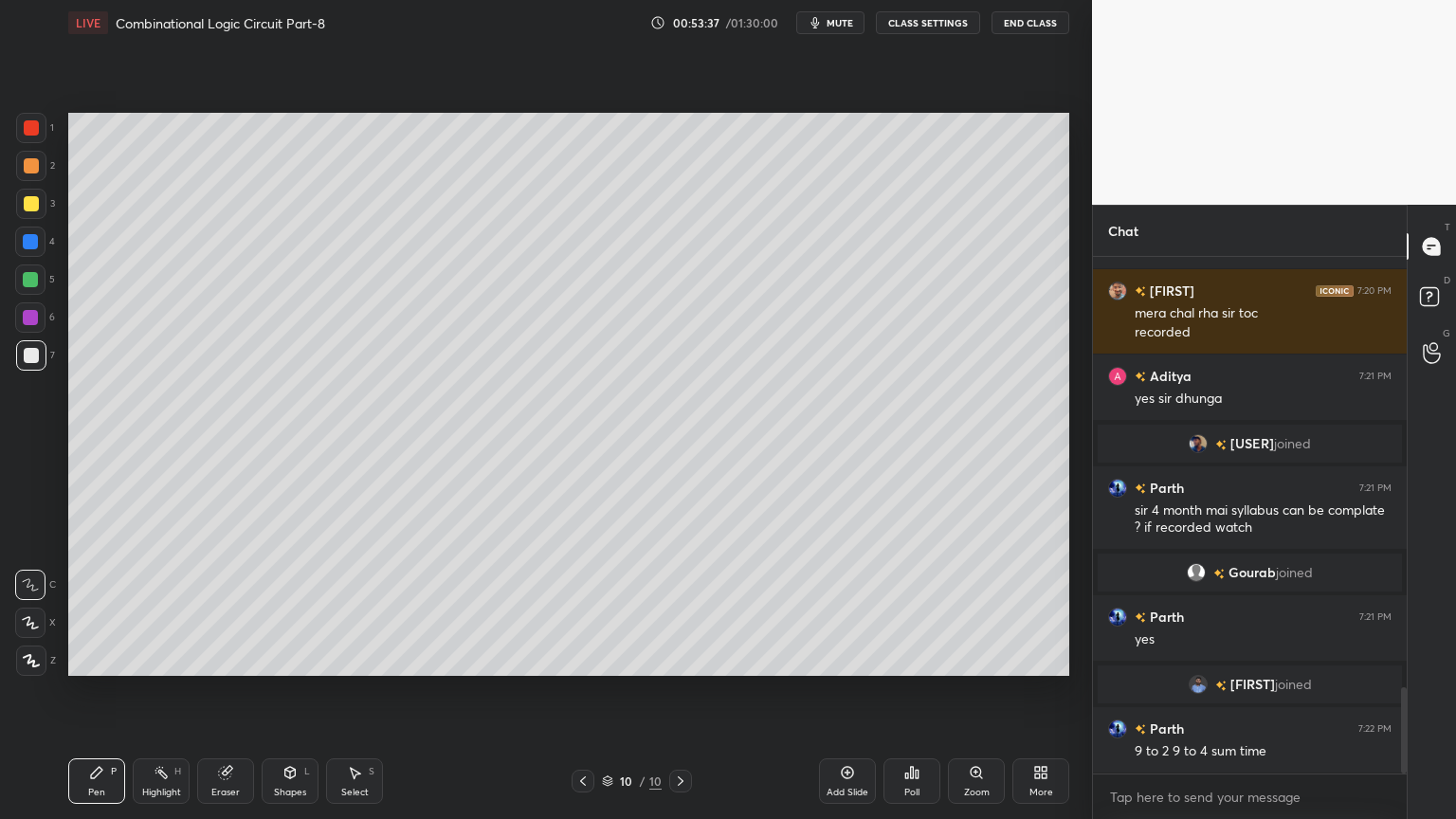 click at bounding box center (30, 280) 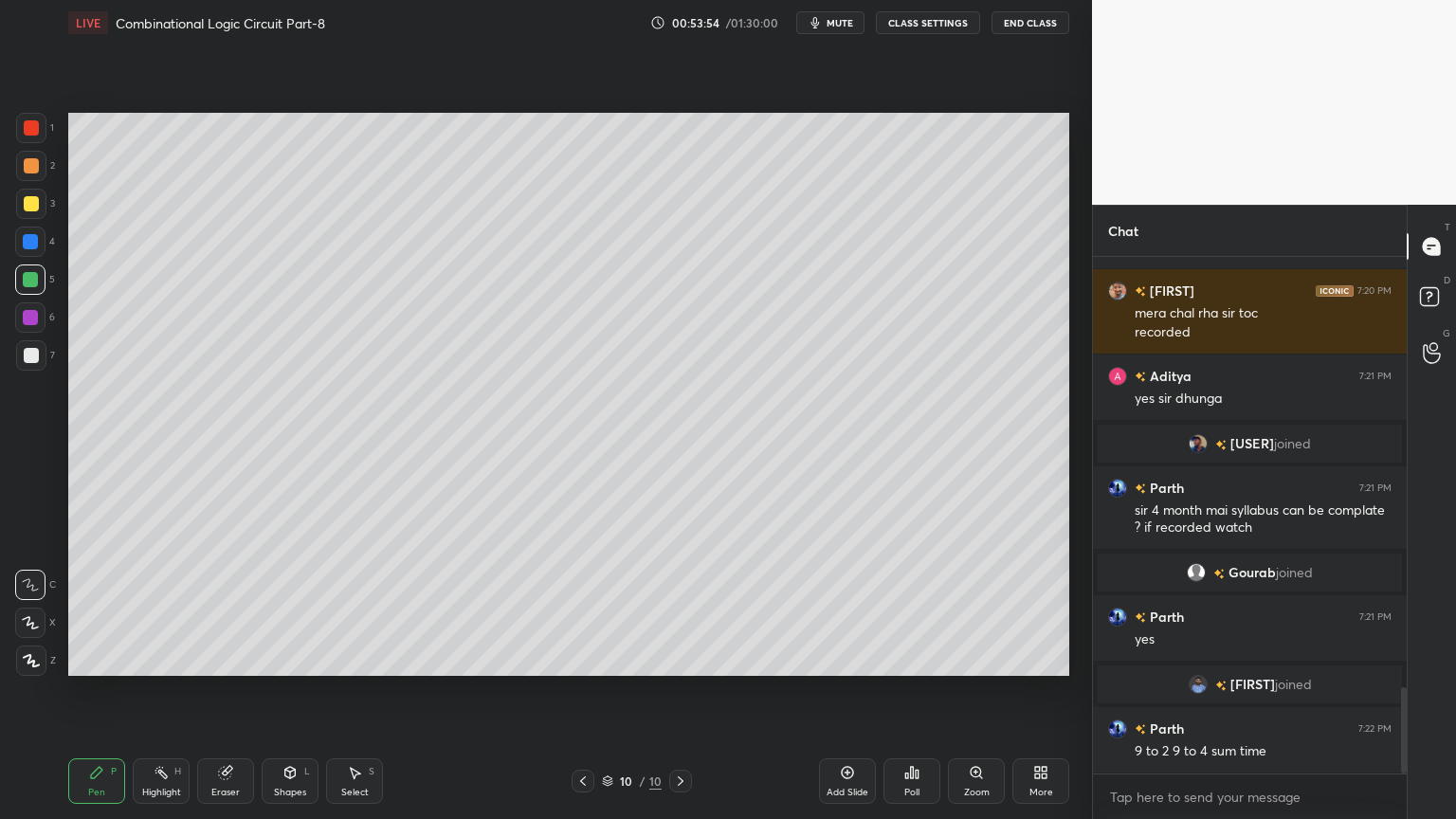 click on "6" at bounding box center [35, 318] 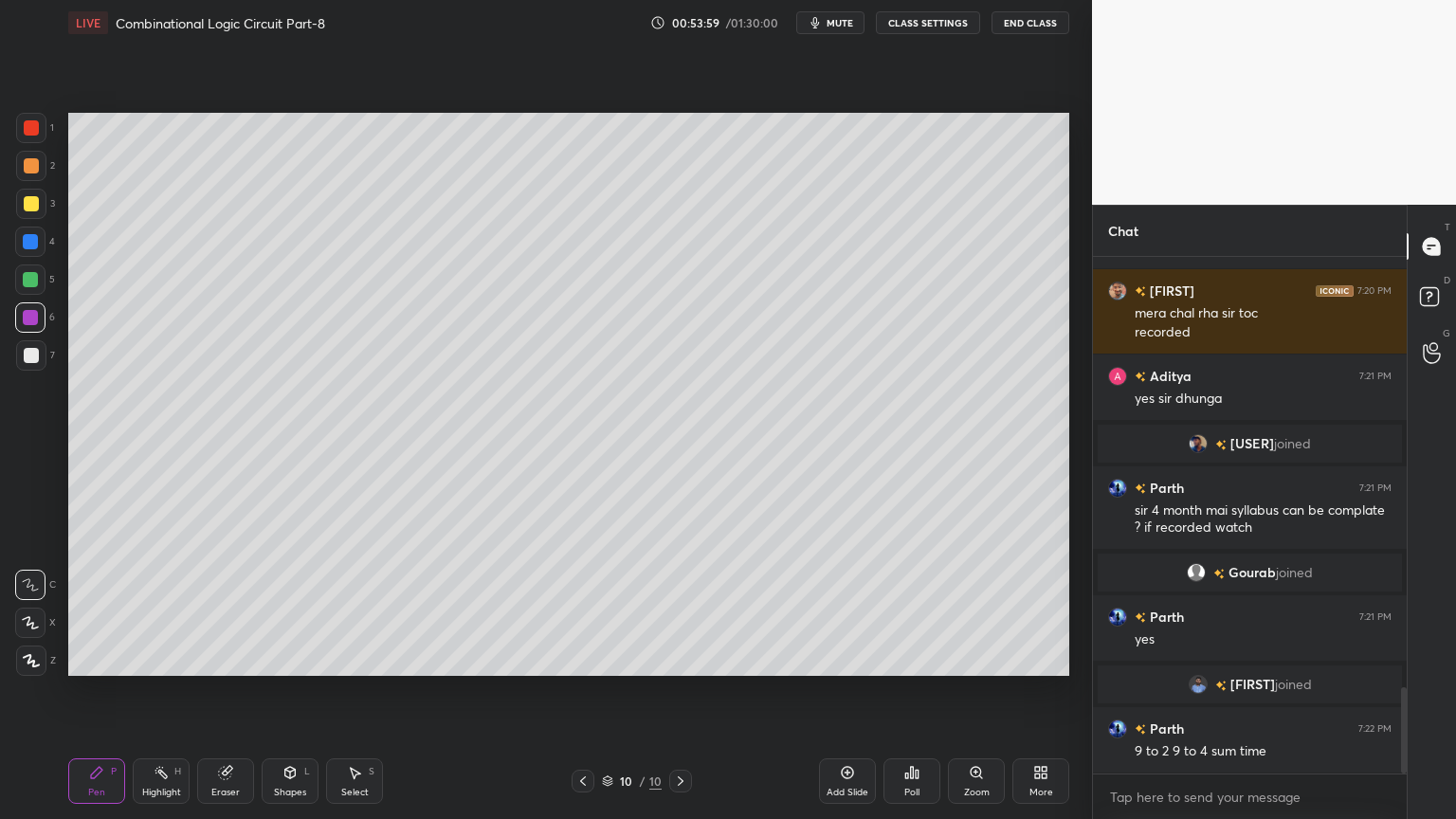 click 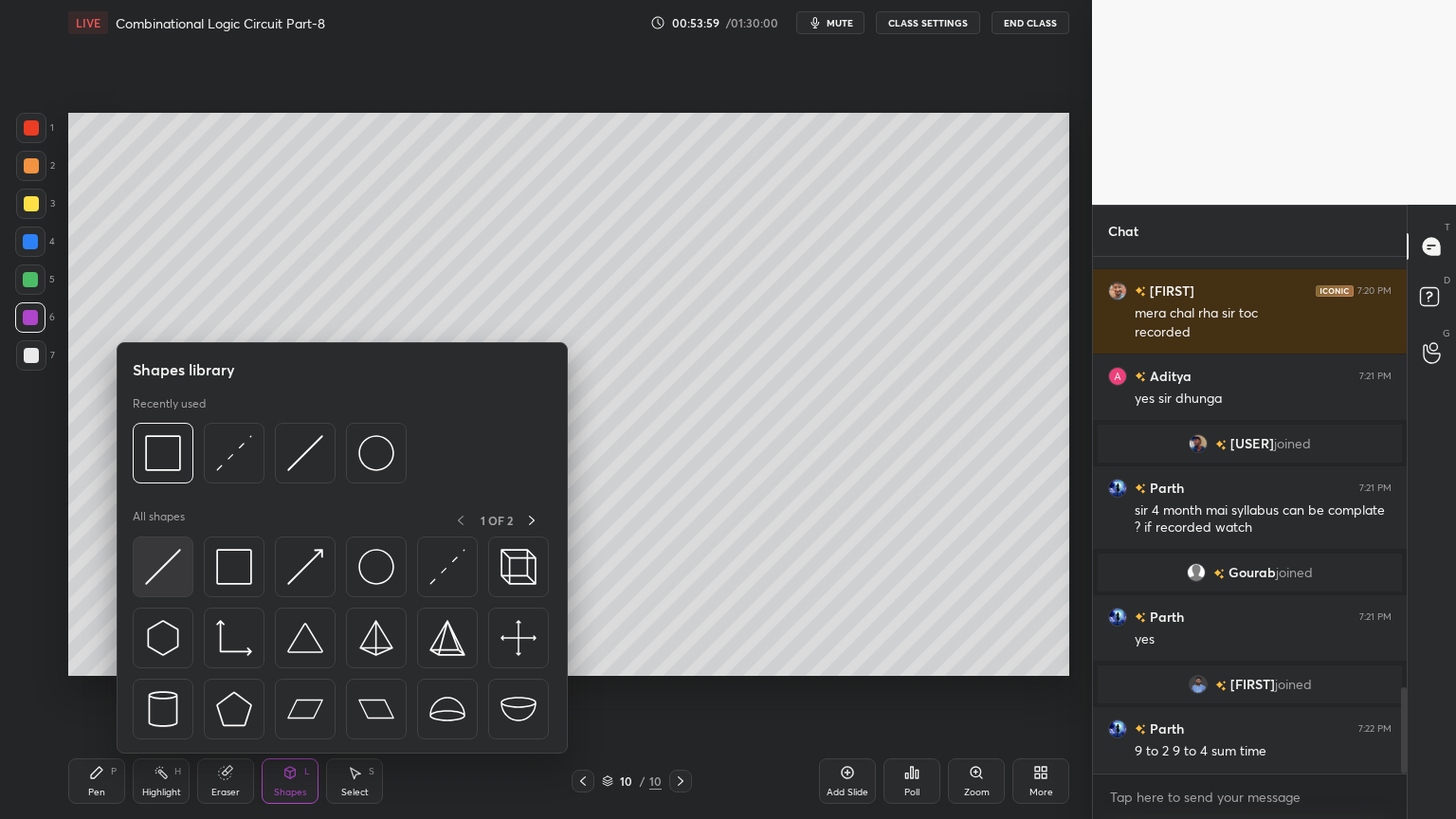 click at bounding box center [163, 567] 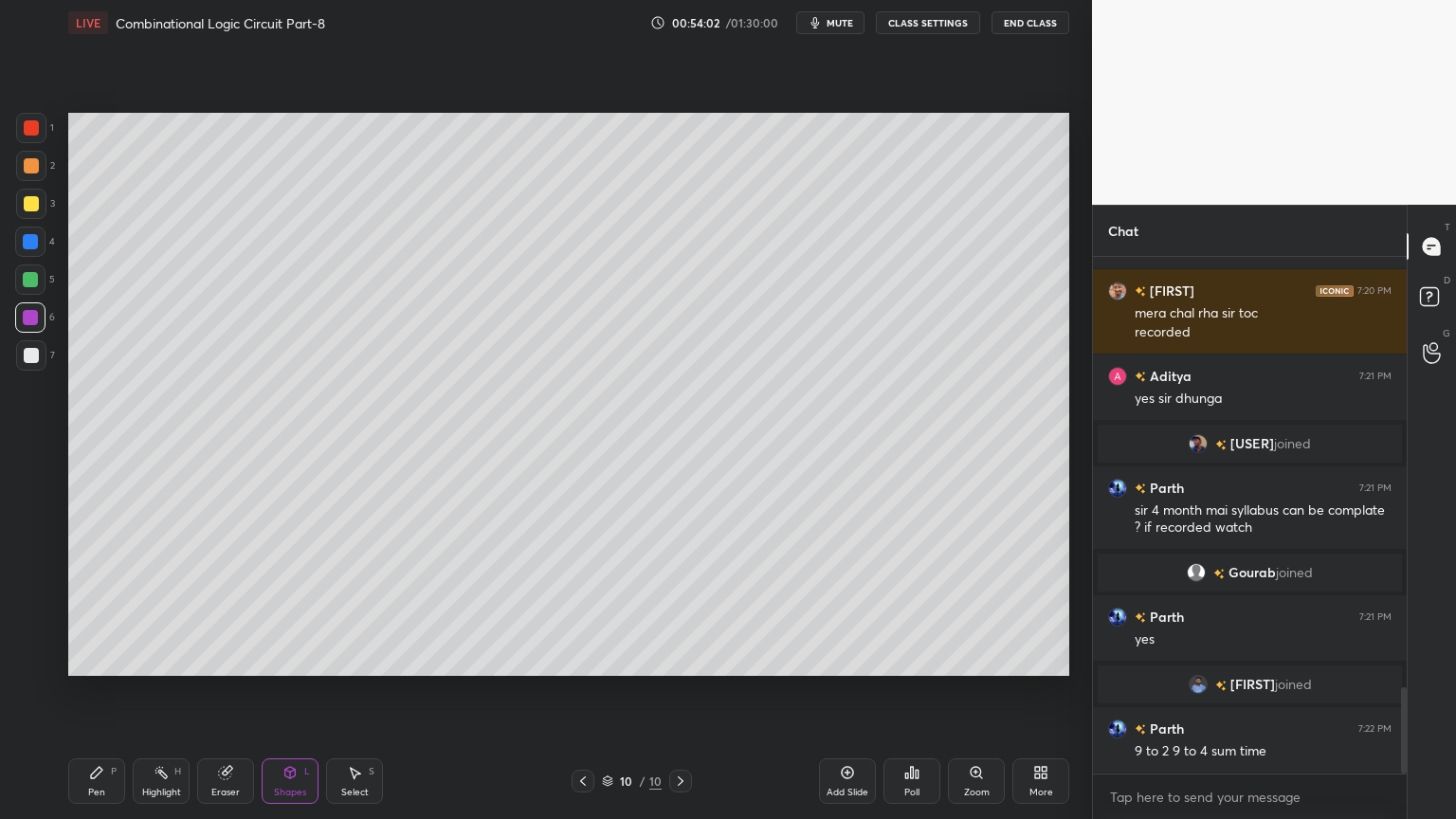 click on "Pen" at bounding box center (97, 792) 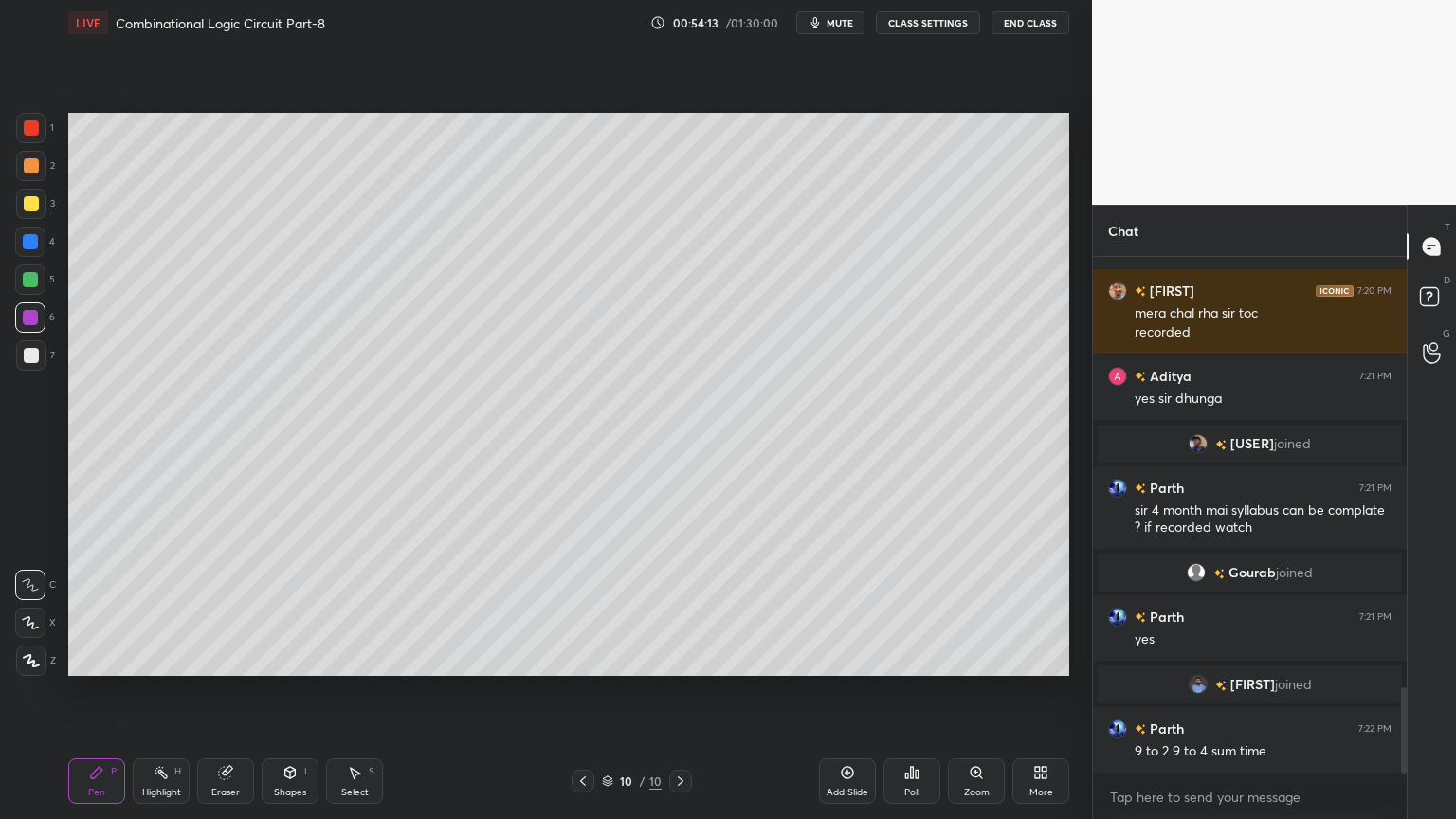 click on "Shapes L" at bounding box center [290, 781] 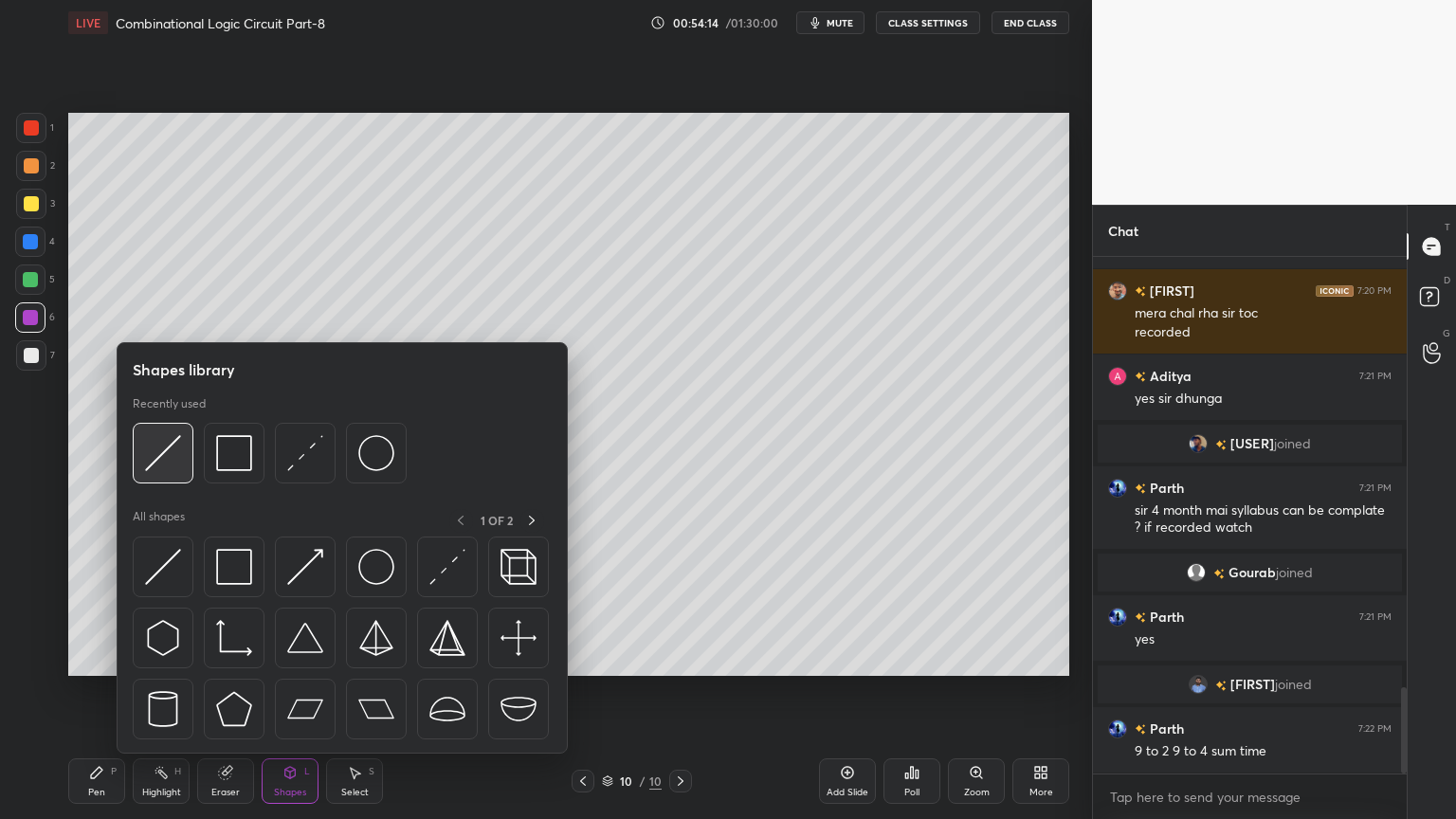 click at bounding box center (163, 453) 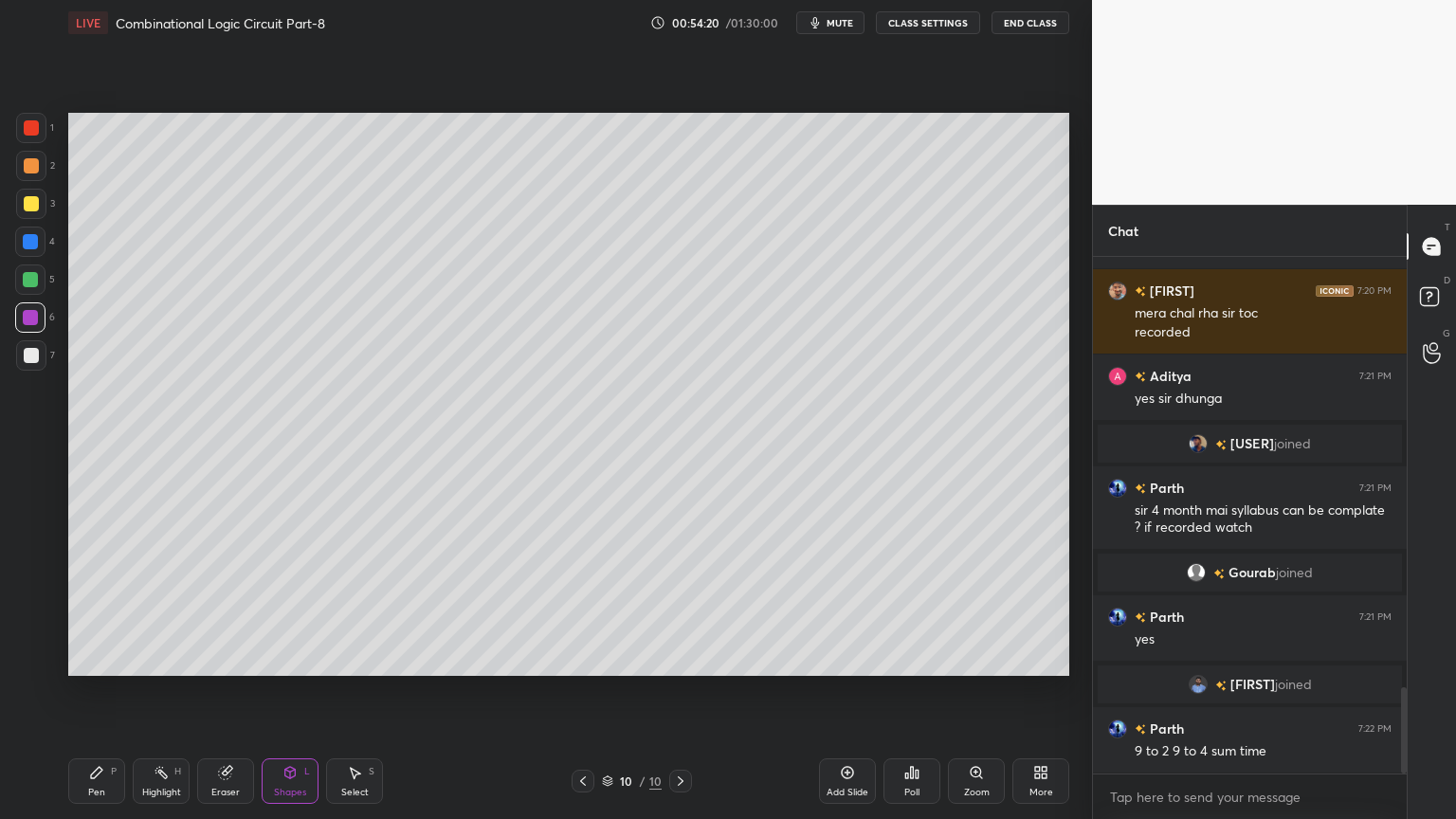 click on "Pen P" at bounding box center [97, 781] 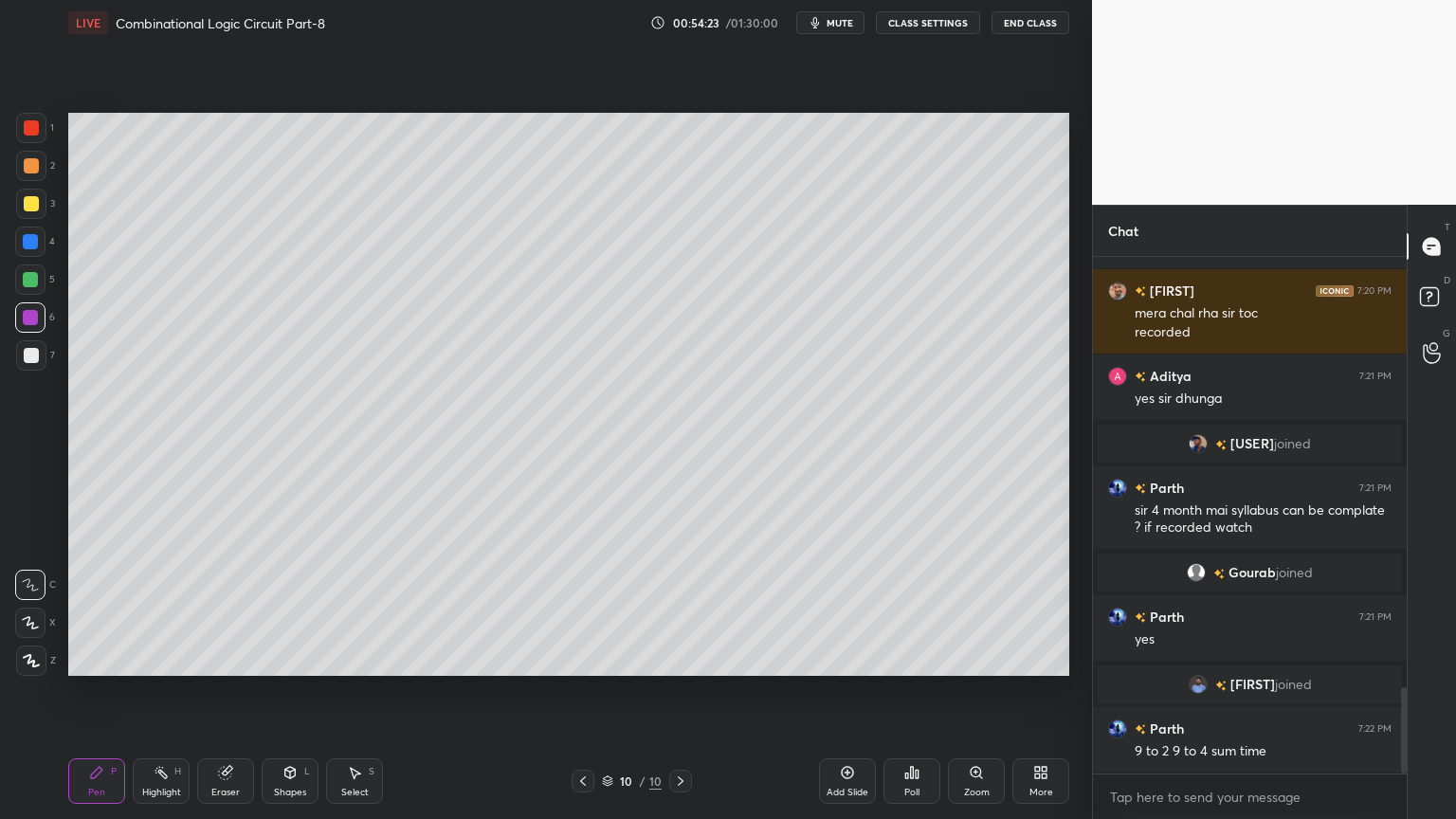 click on "Shapes" at bounding box center [290, 792] 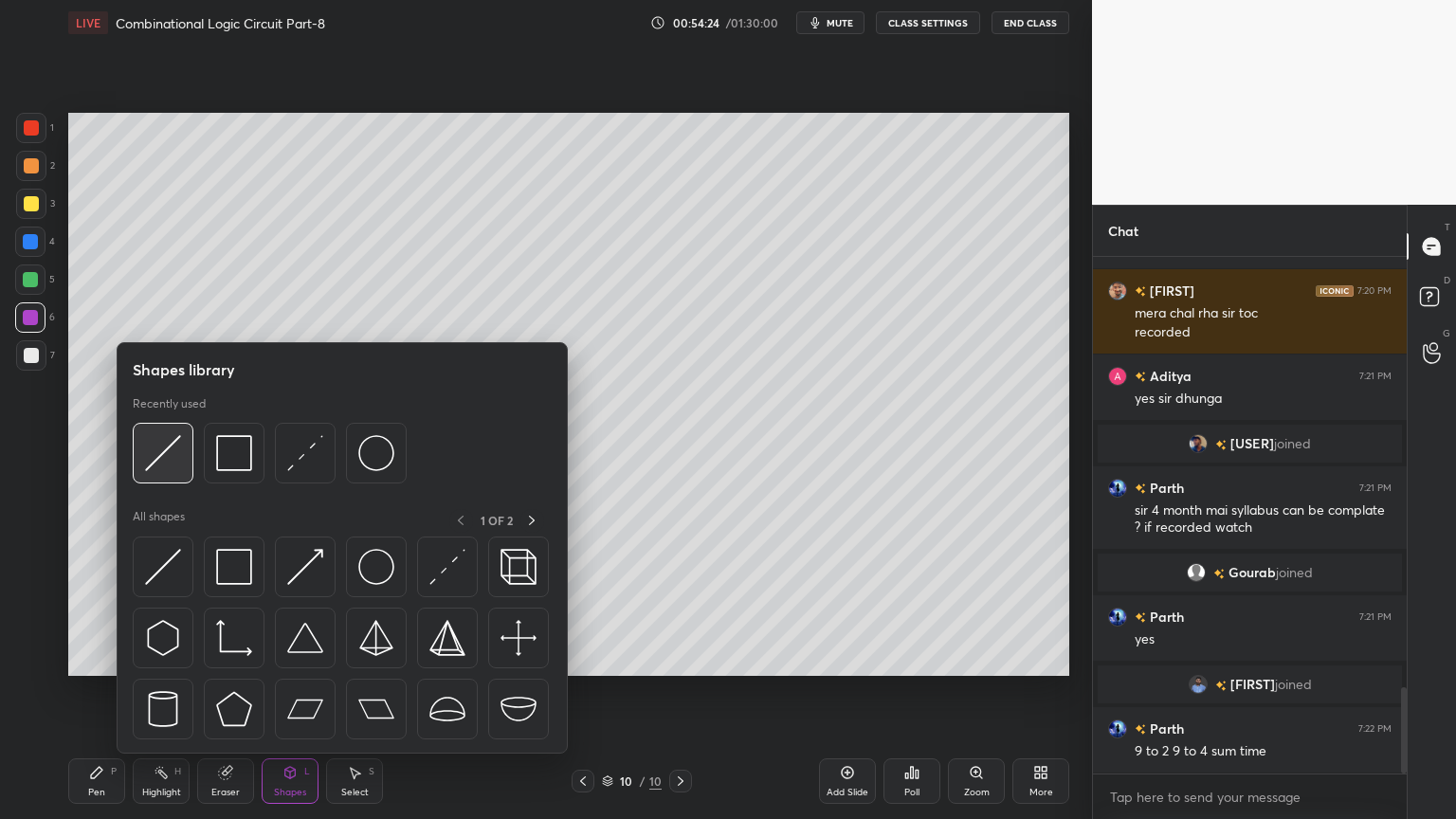 click at bounding box center [163, 453] 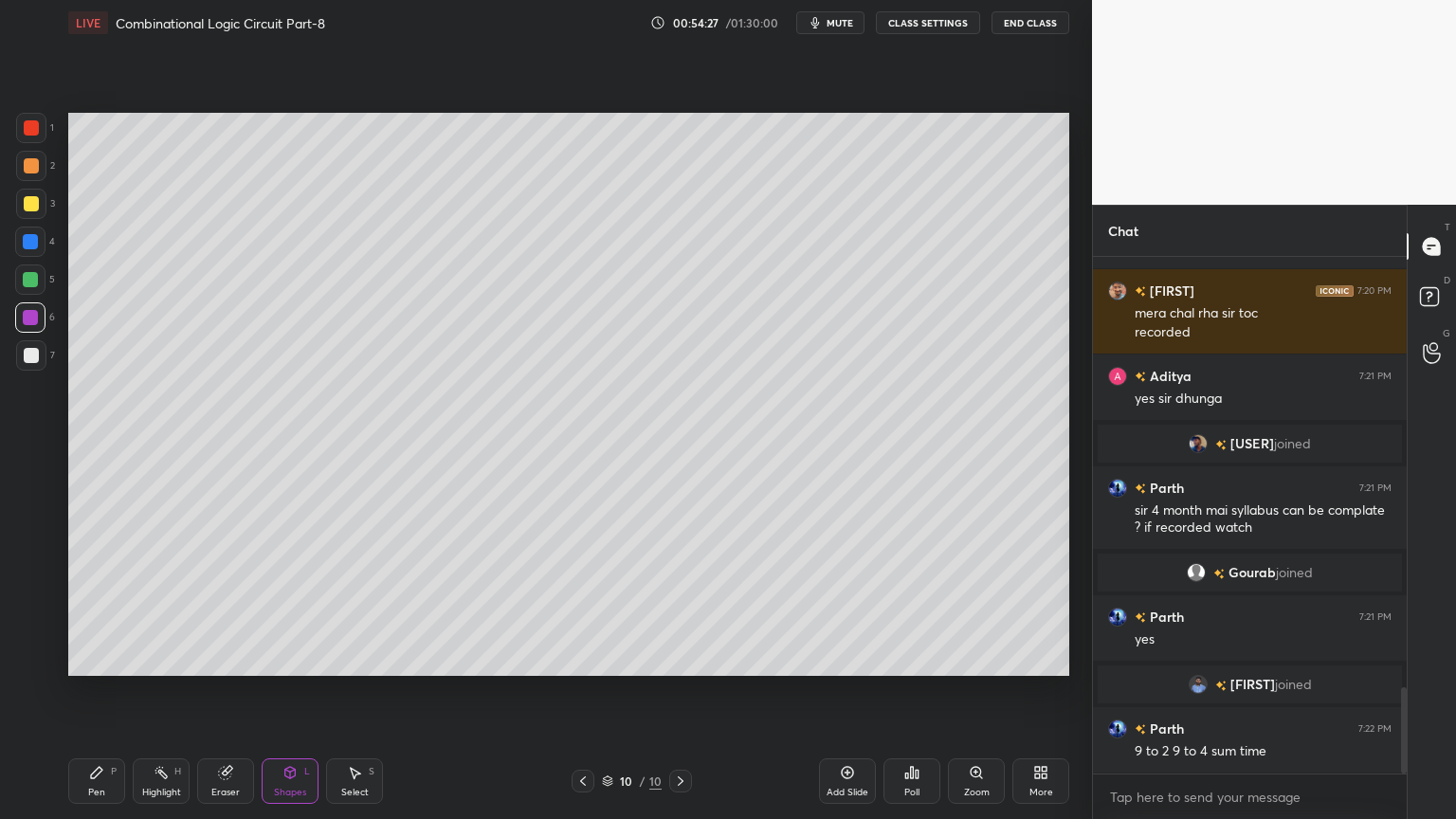 click 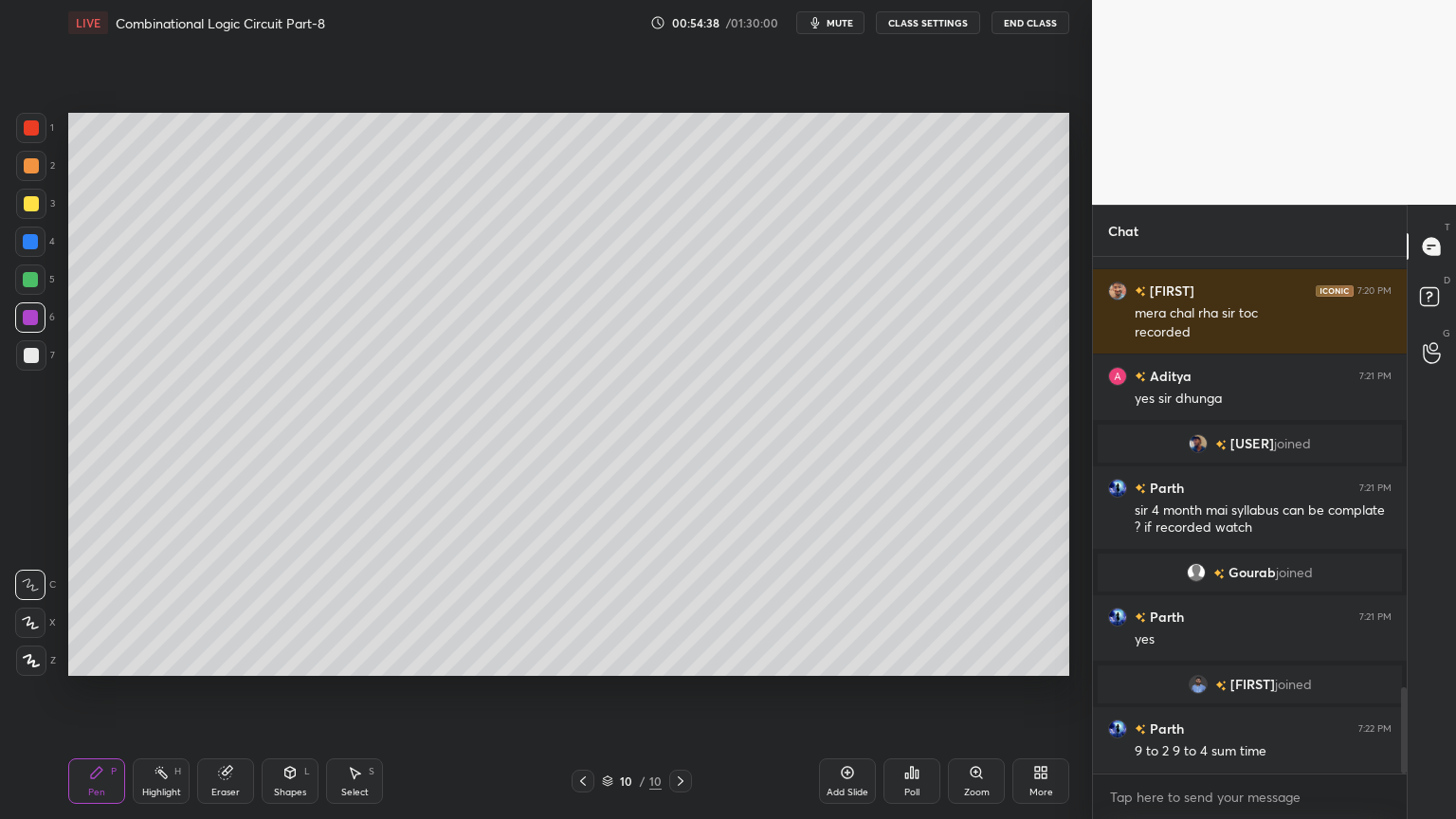 click on "Eraser" at bounding box center (226, 781) 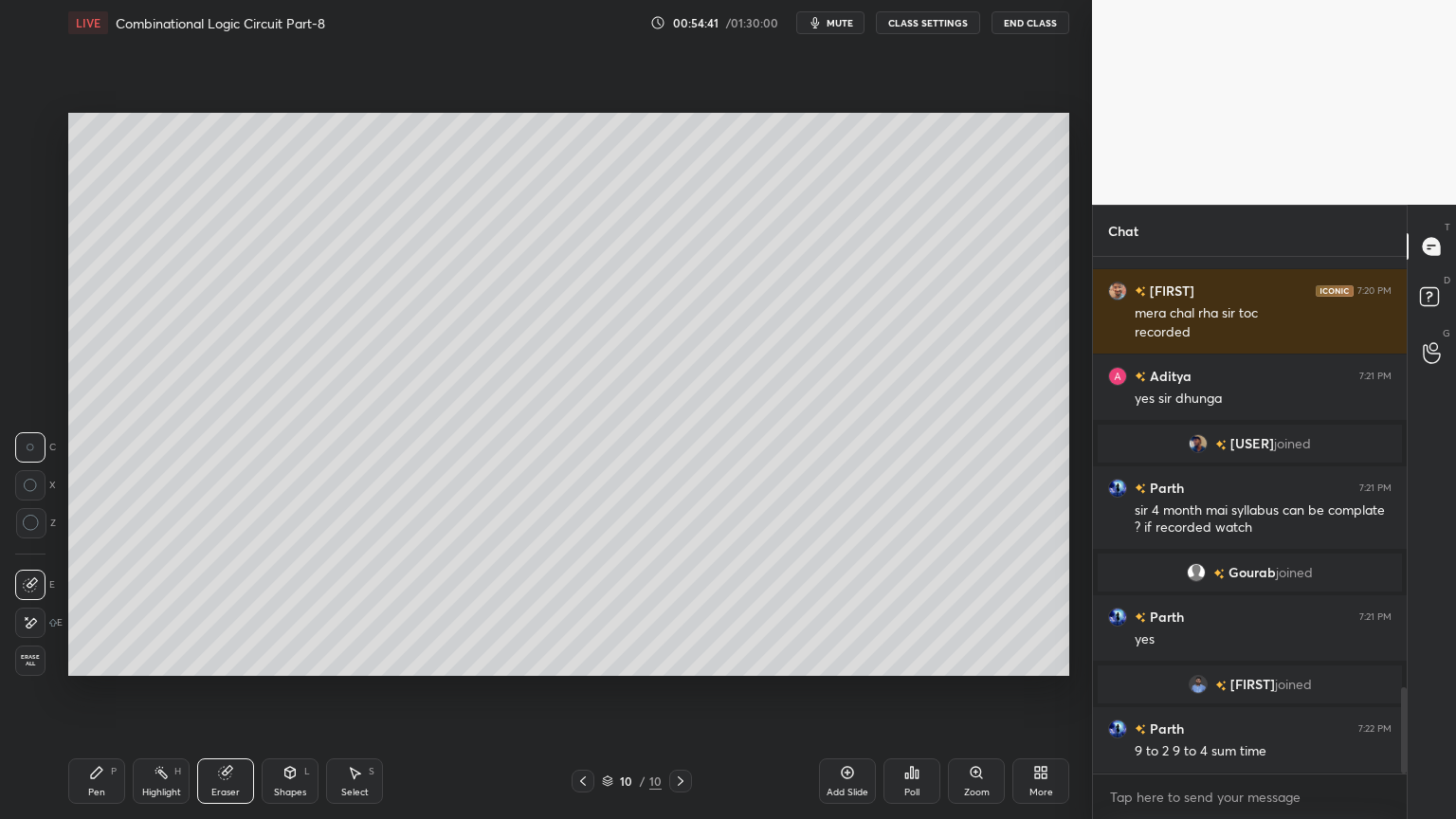 click on "Pen P" at bounding box center (97, 781) 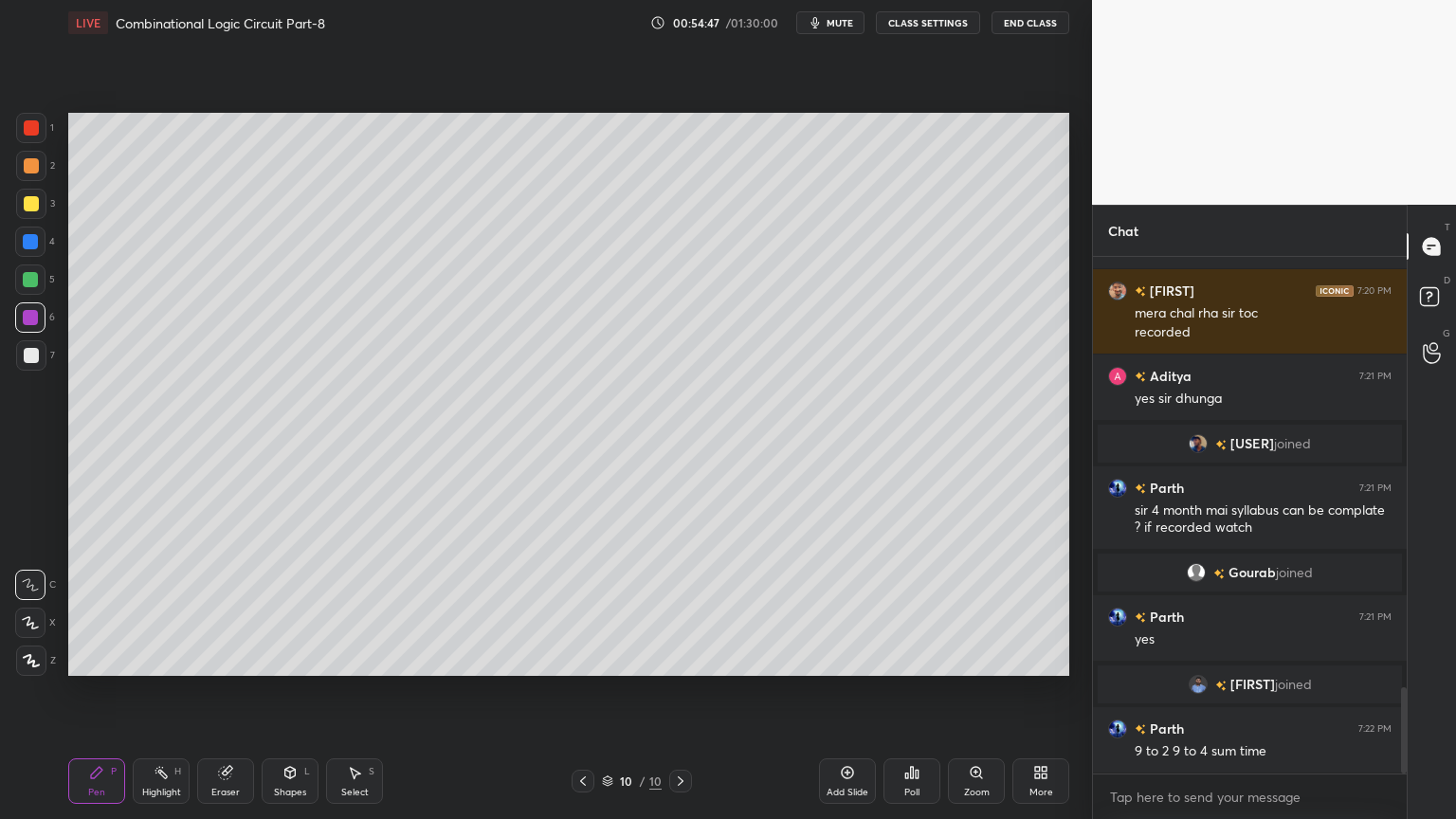 click 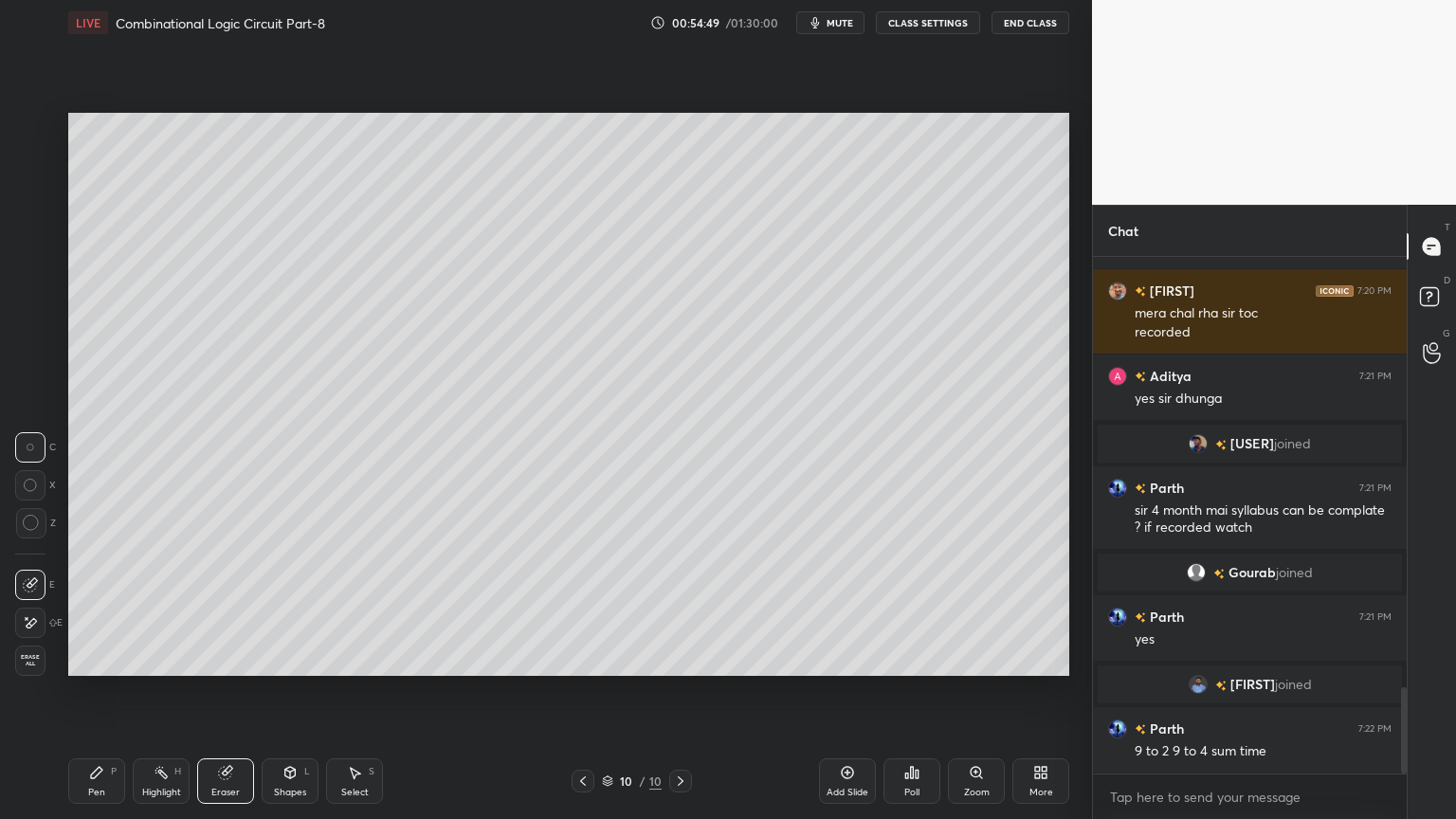 click 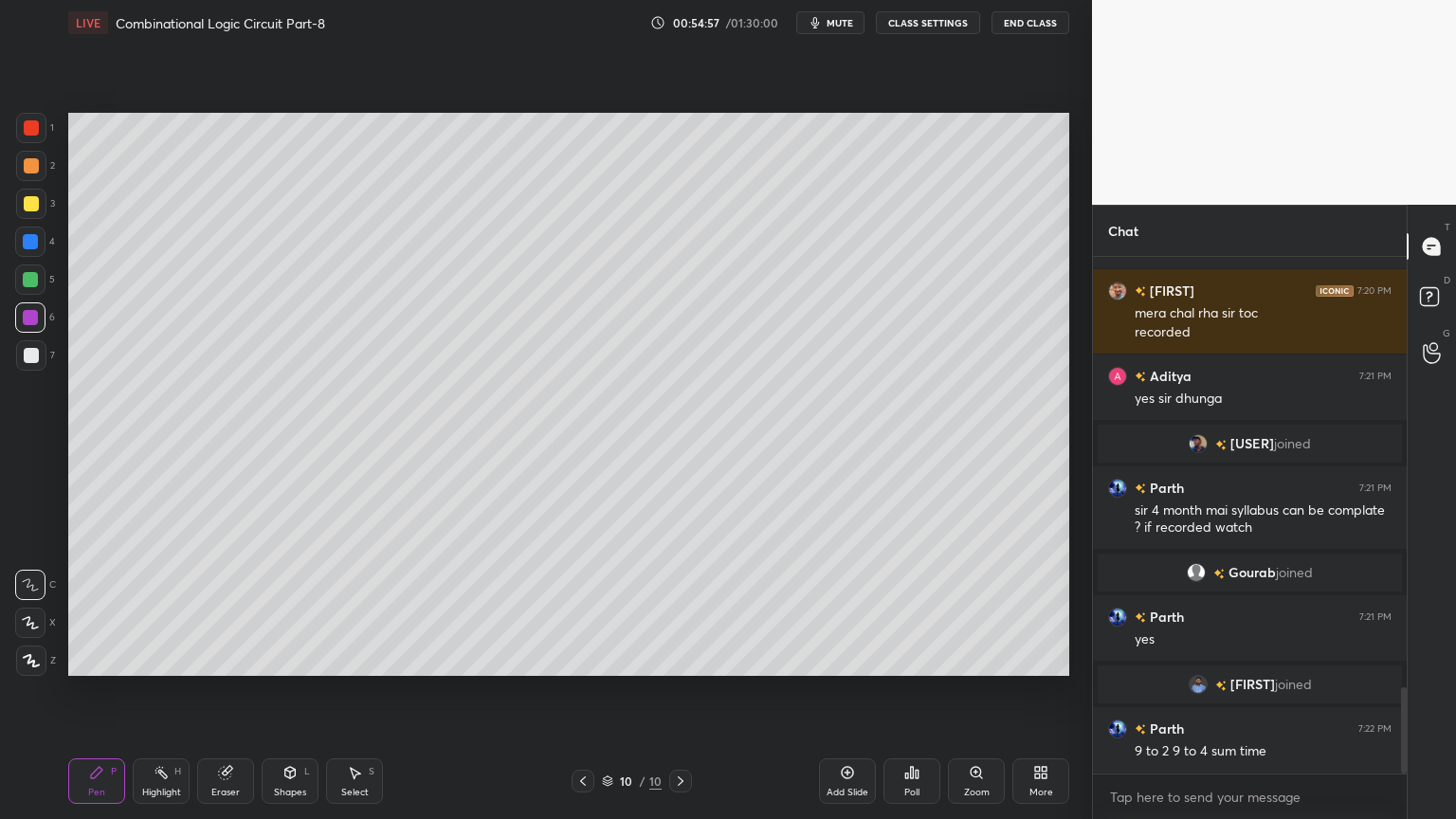 click on "Shapes L" at bounding box center (290, 781) 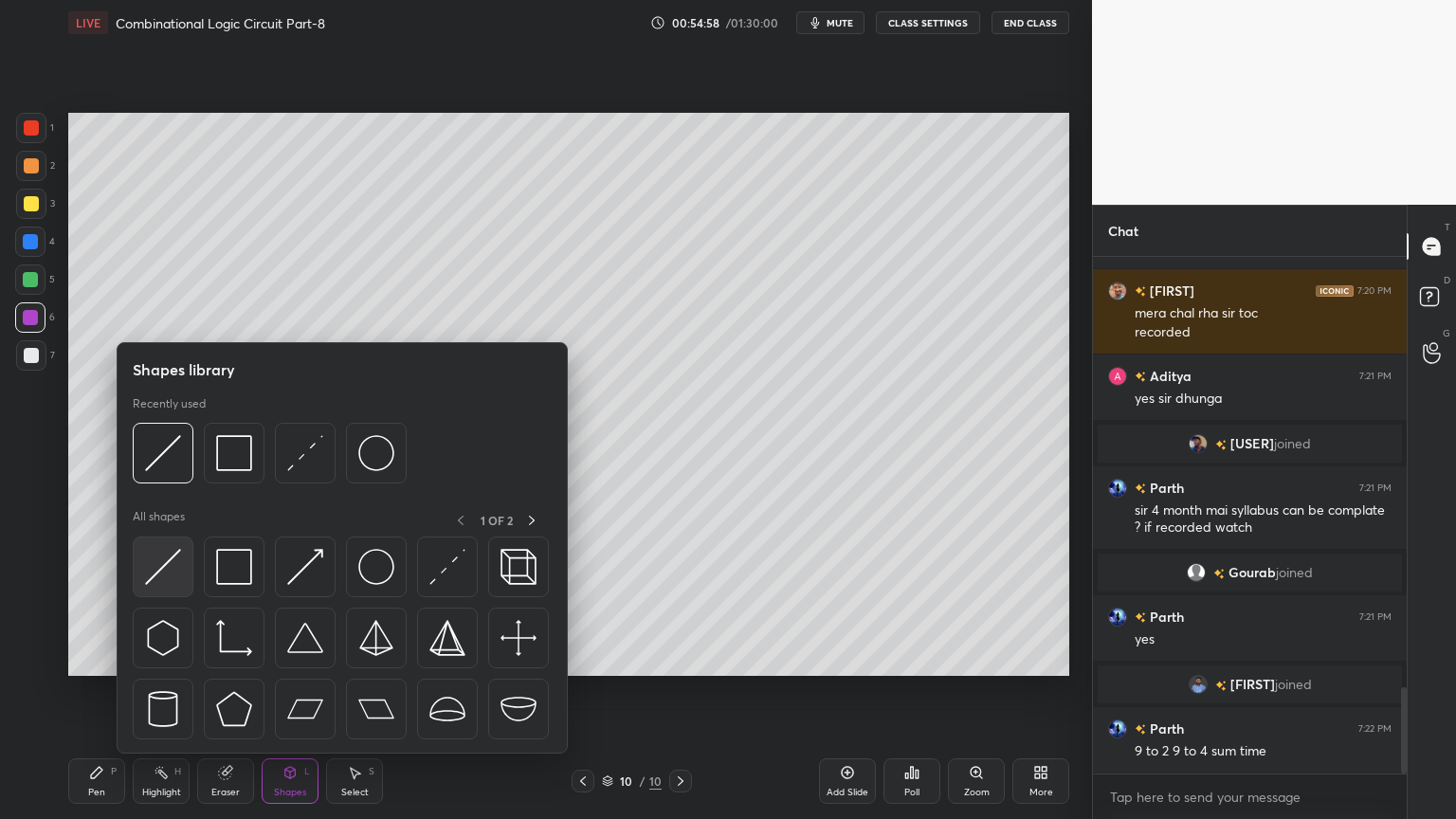 click at bounding box center (163, 567) 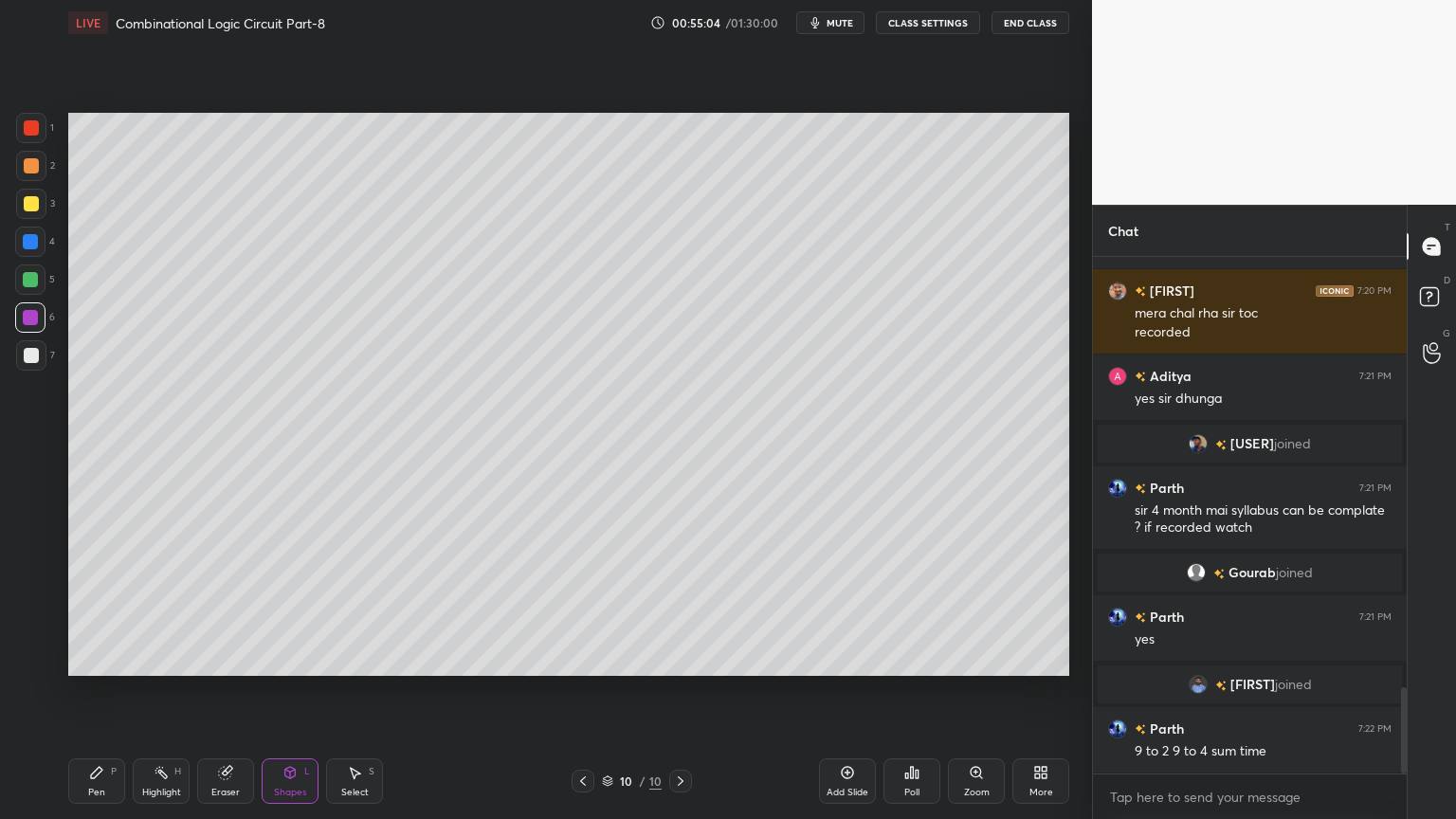 click at bounding box center [31, 355] 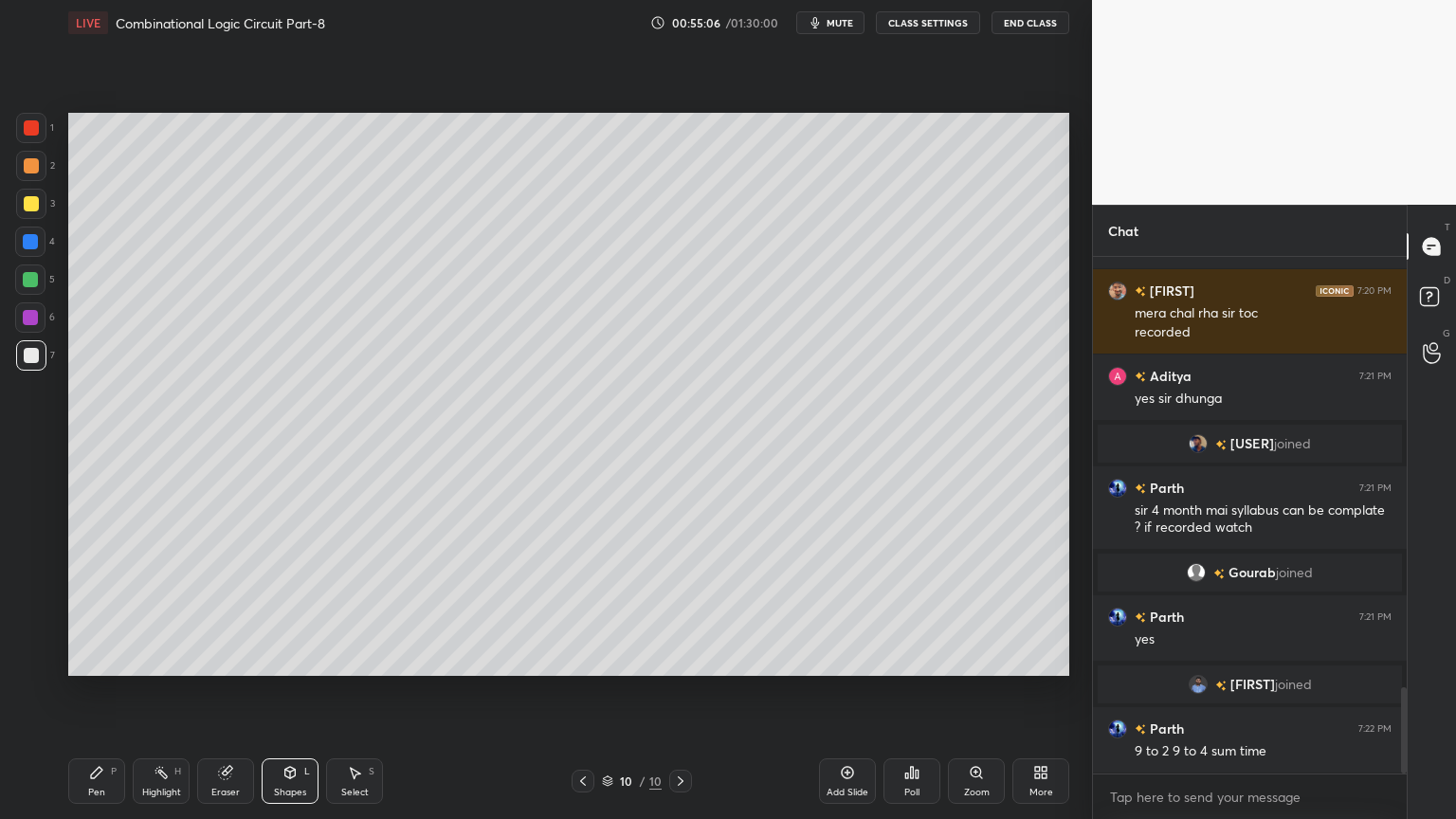click 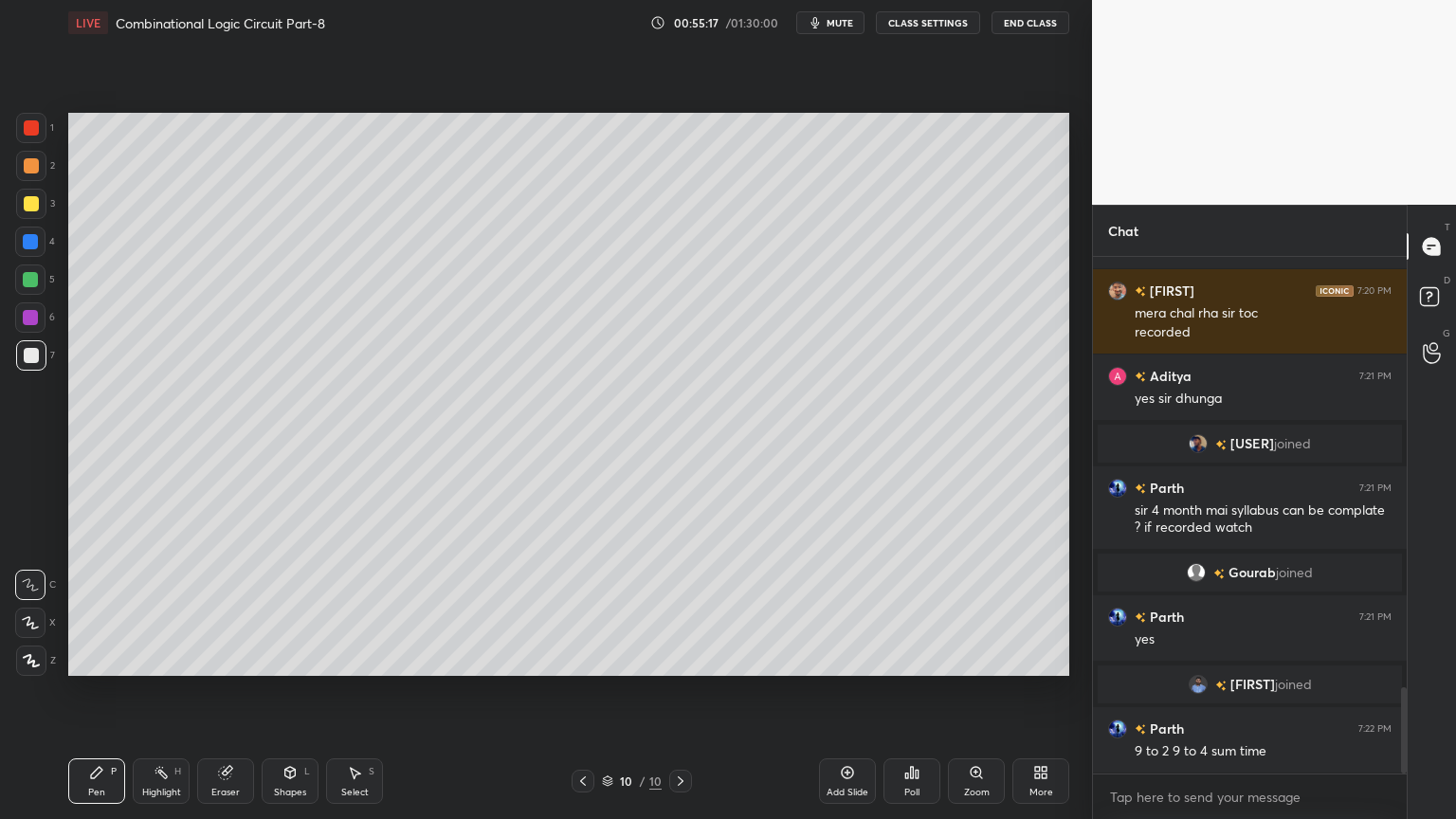 click on "Eraser" at bounding box center [226, 792] 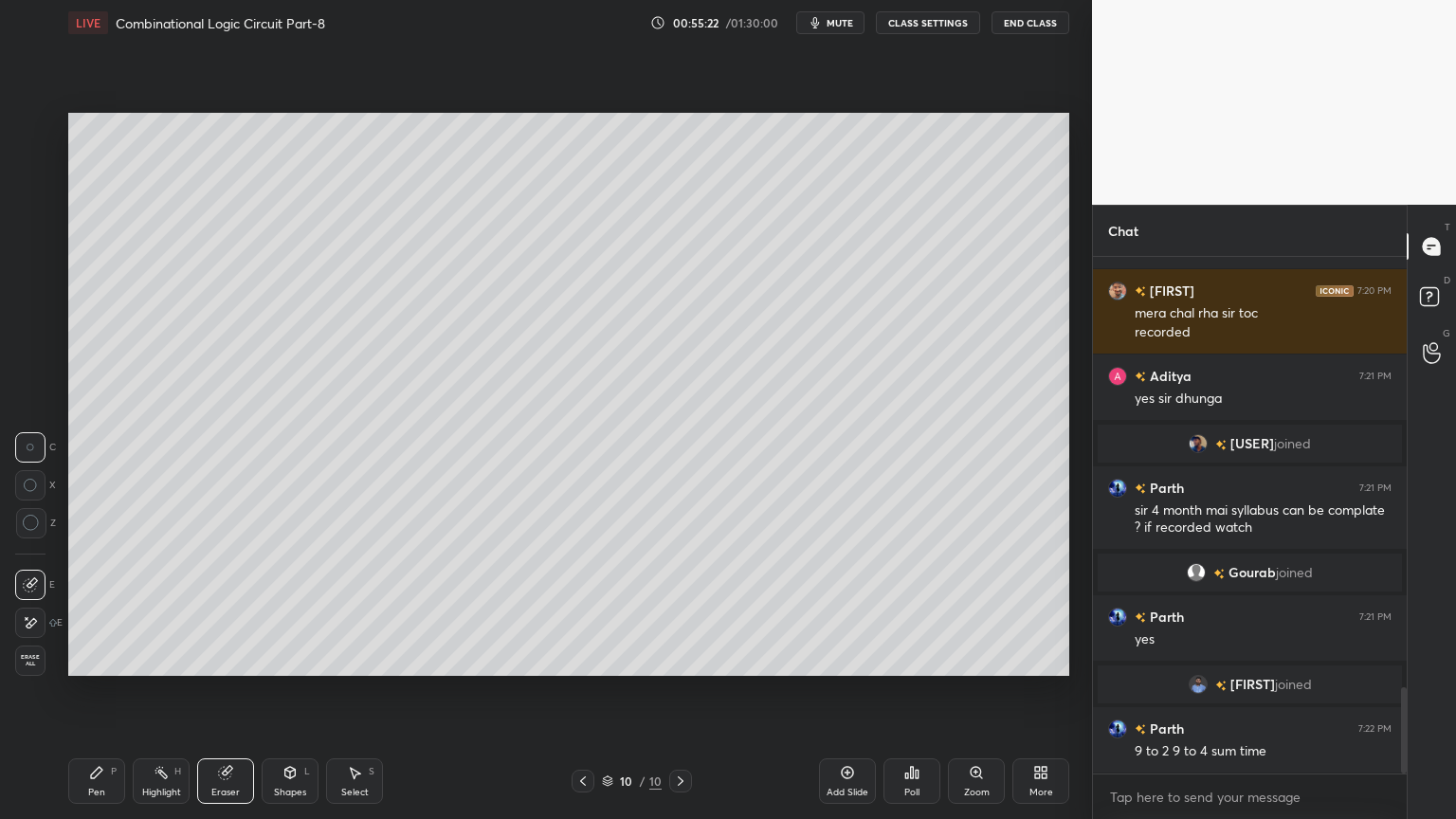 click 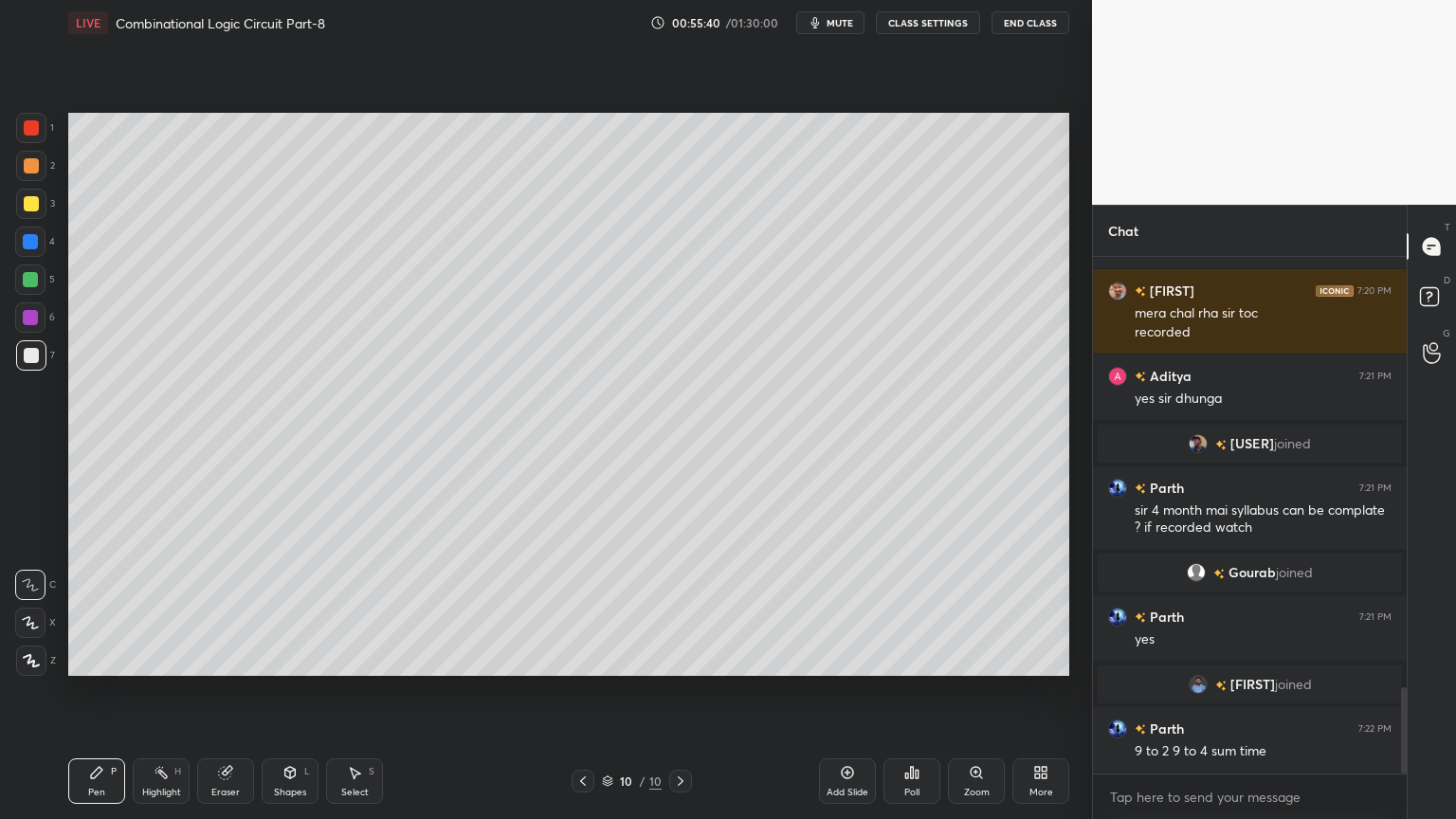 click on "Eraser" at bounding box center (226, 781) 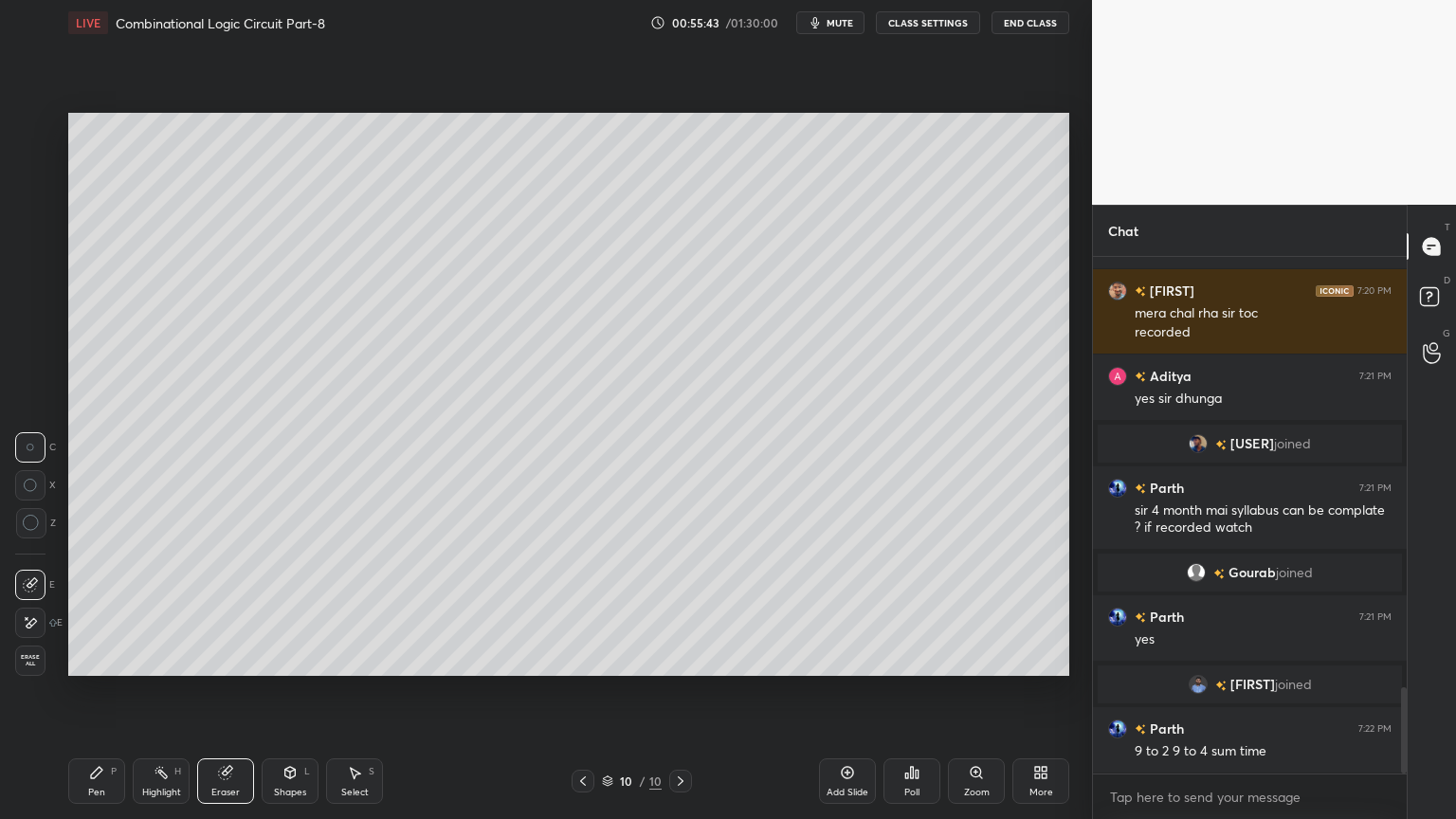click on "Pen P" at bounding box center (97, 781) 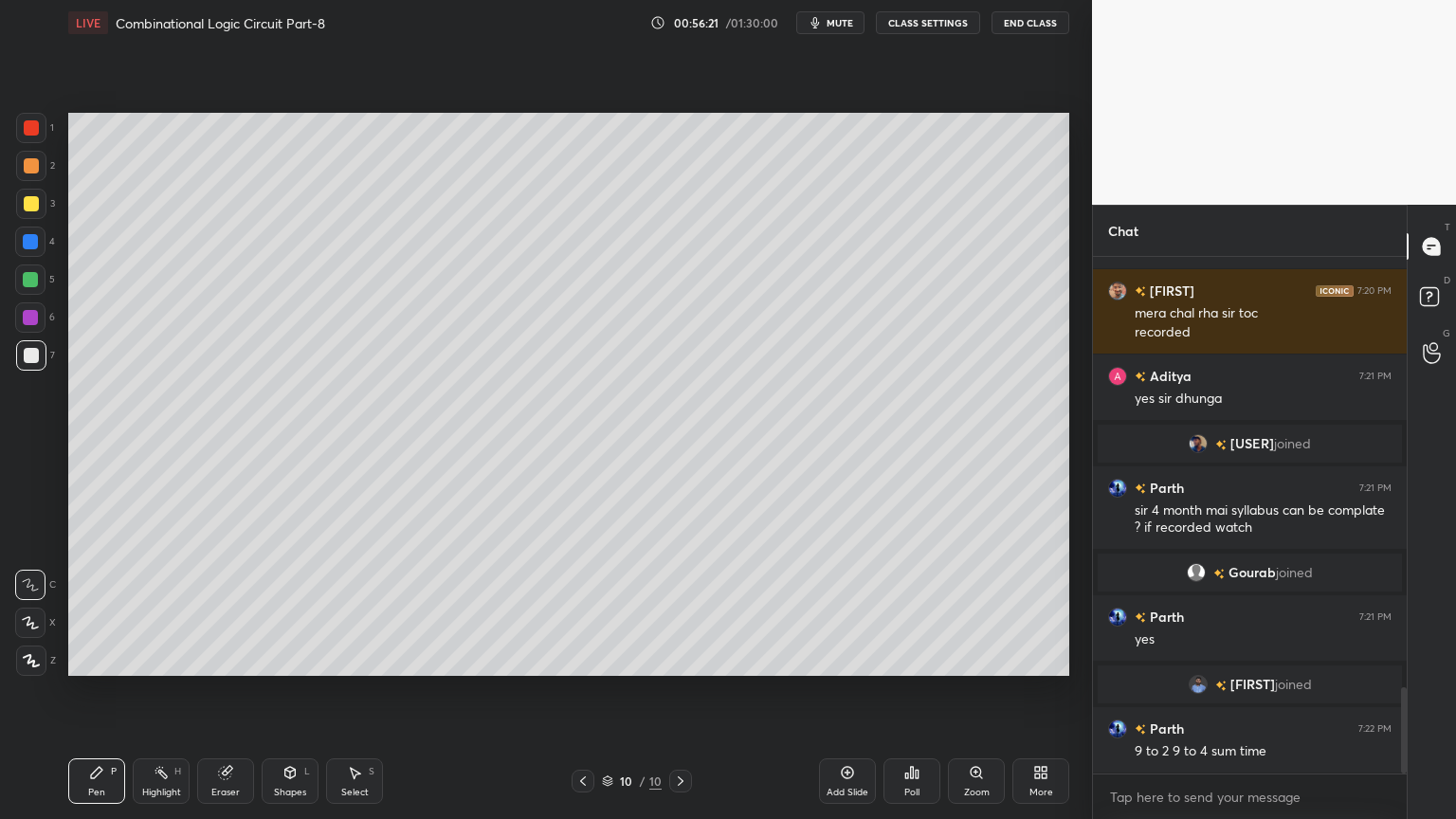 click on "4" at bounding box center [35, 242] 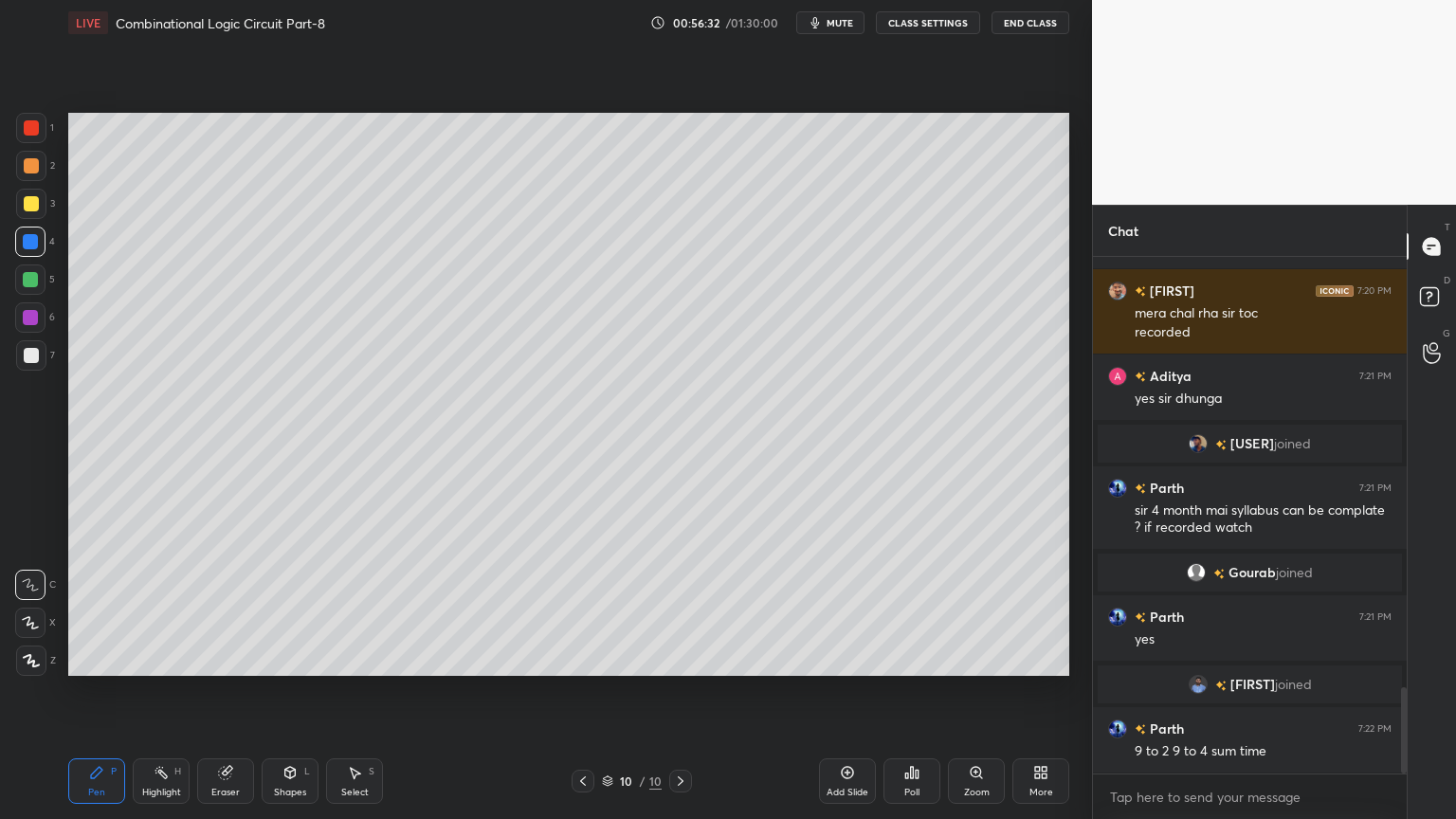 click at bounding box center (30, 280) 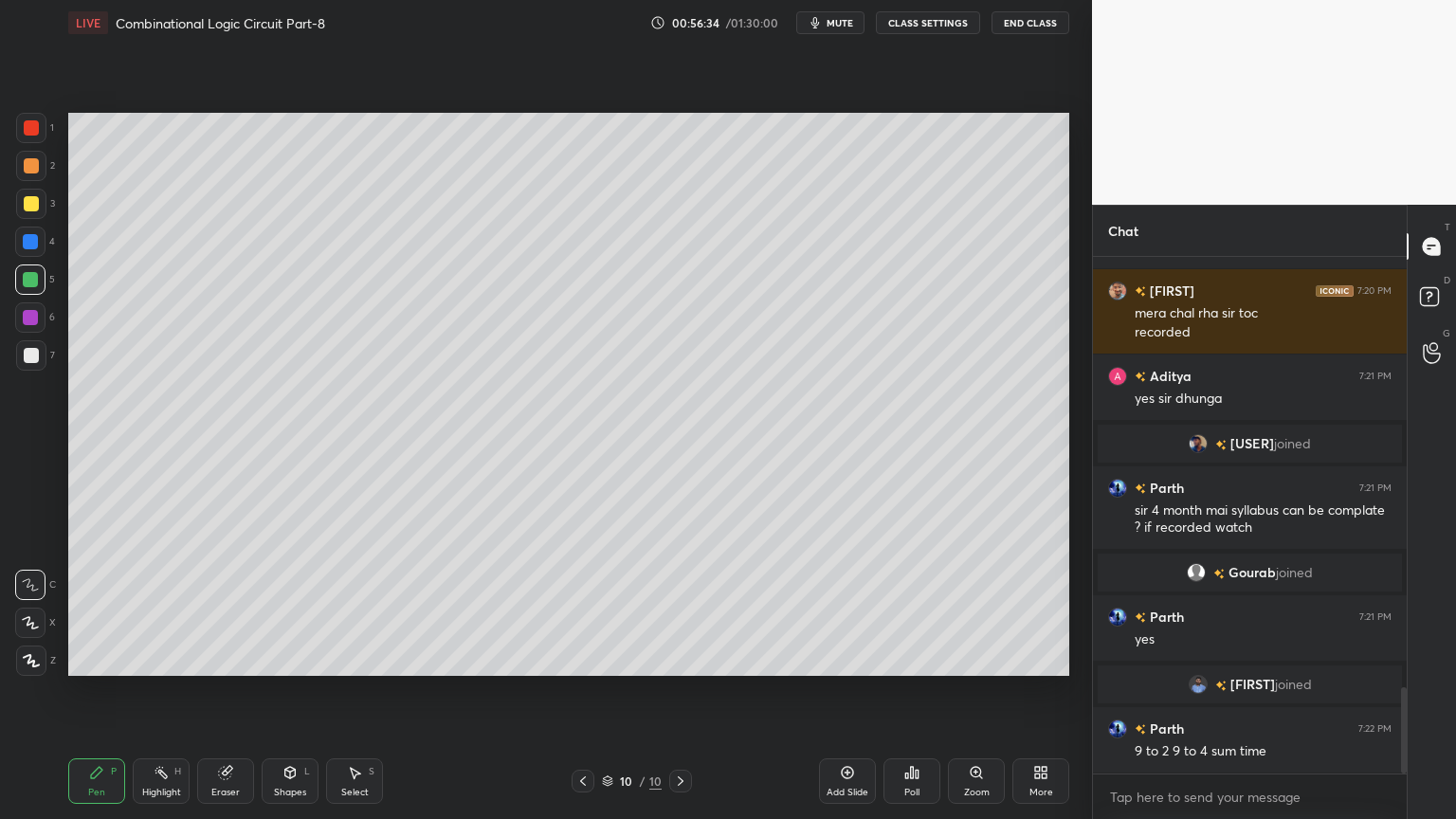 click at bounding box center (31, 204) 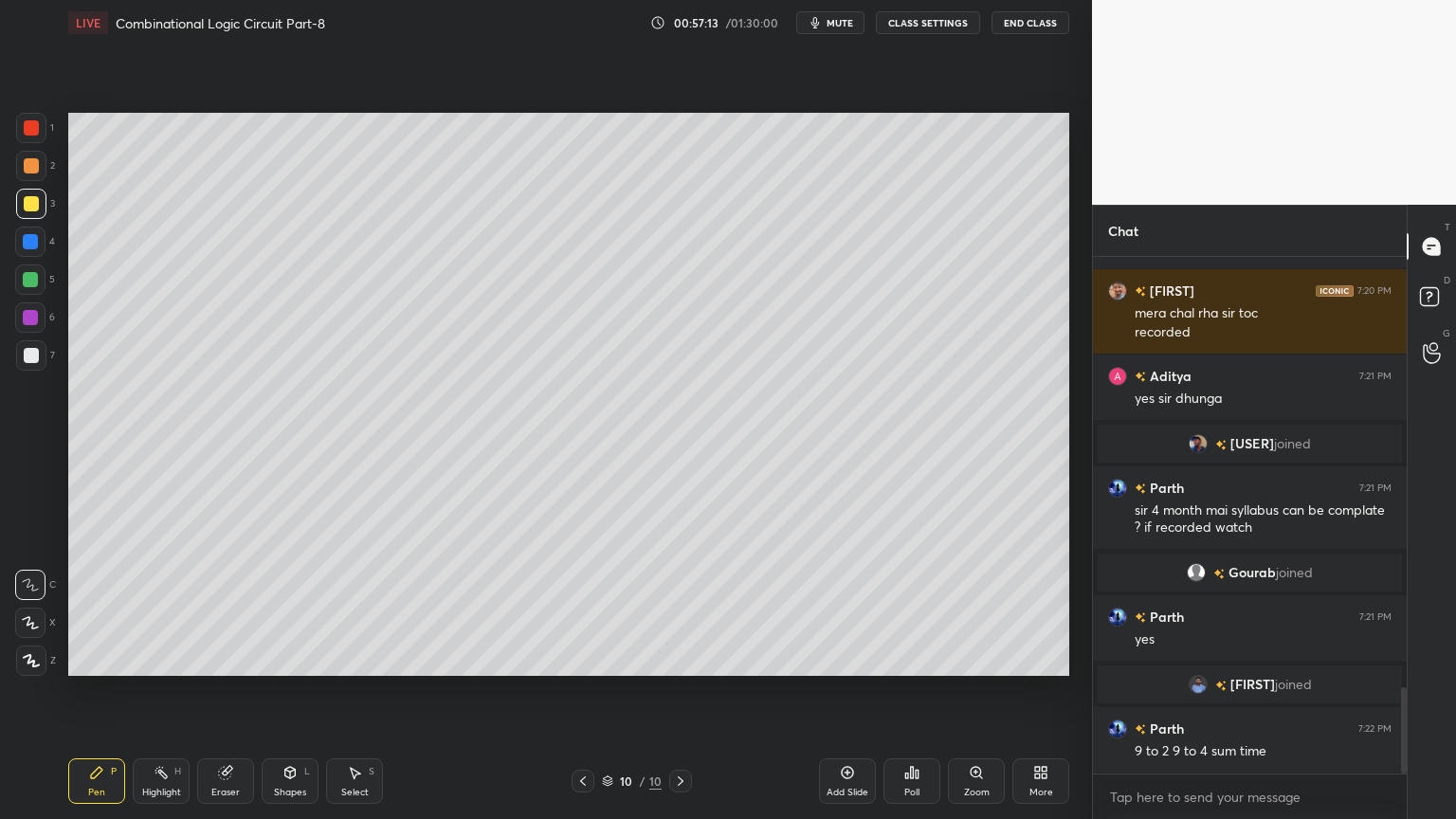 click at bounding box center (31, 166) 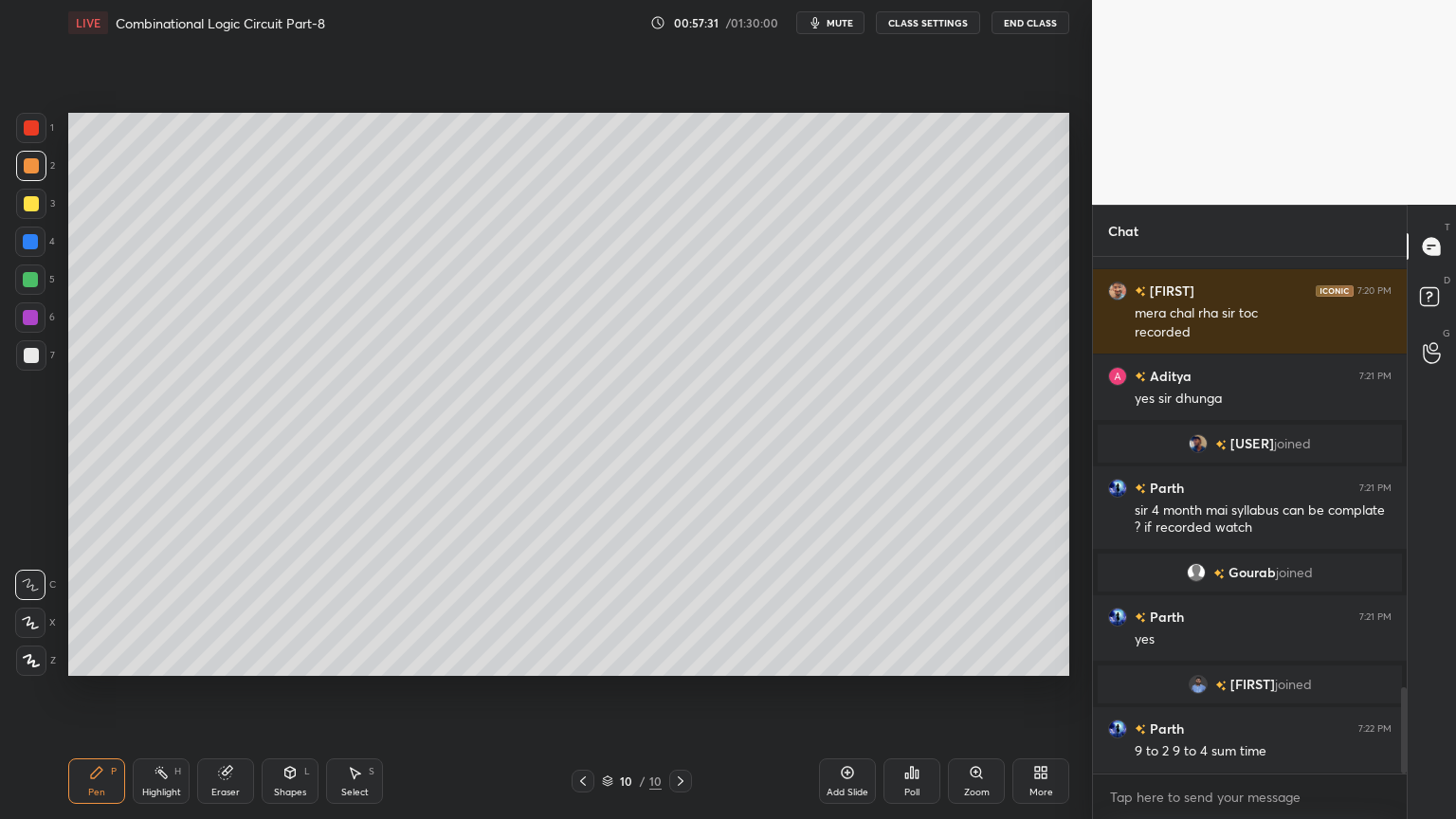 click on "Add Slide" at bounding box center (847, 781) 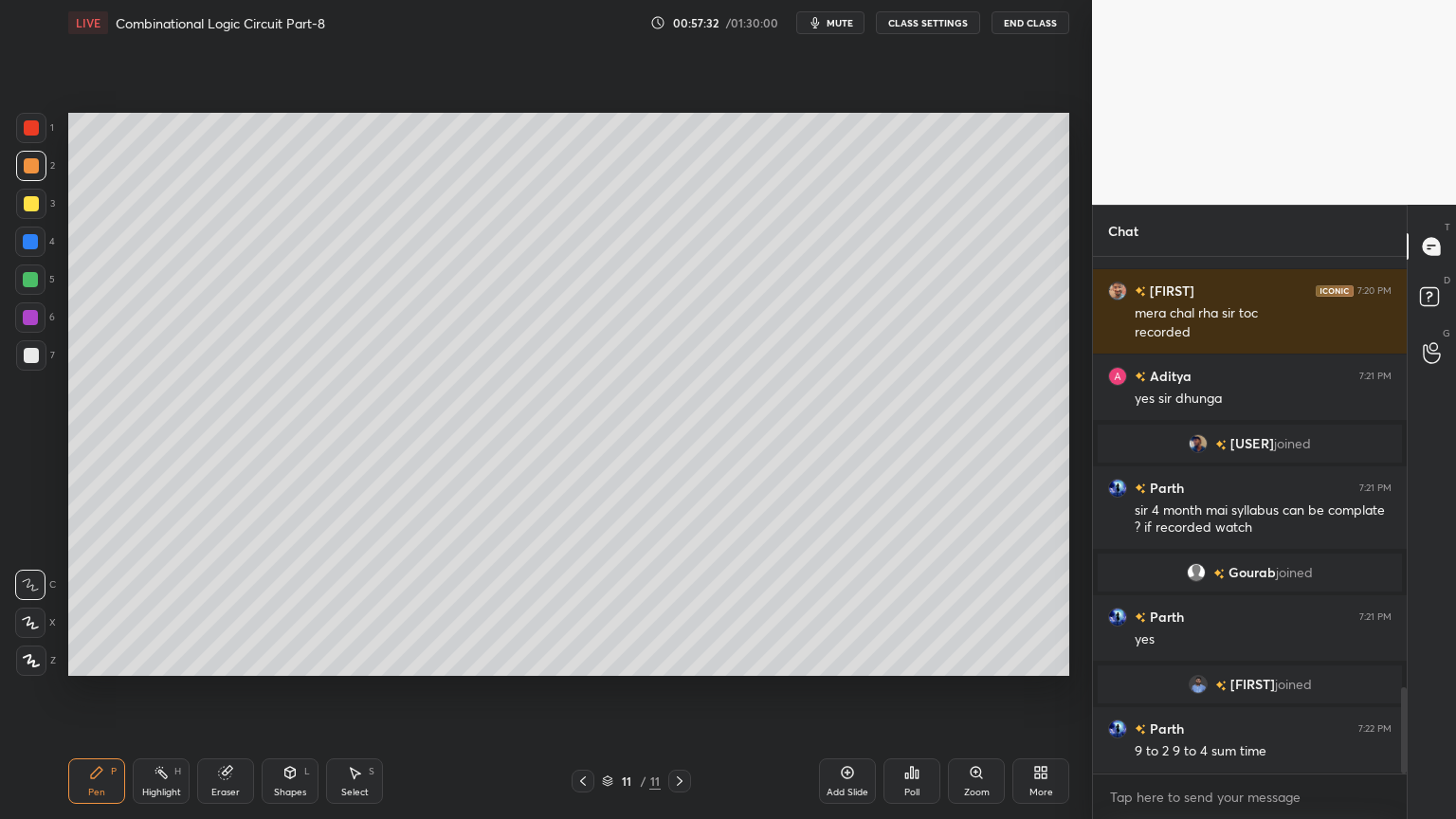 click at bounding box center (30, 280) 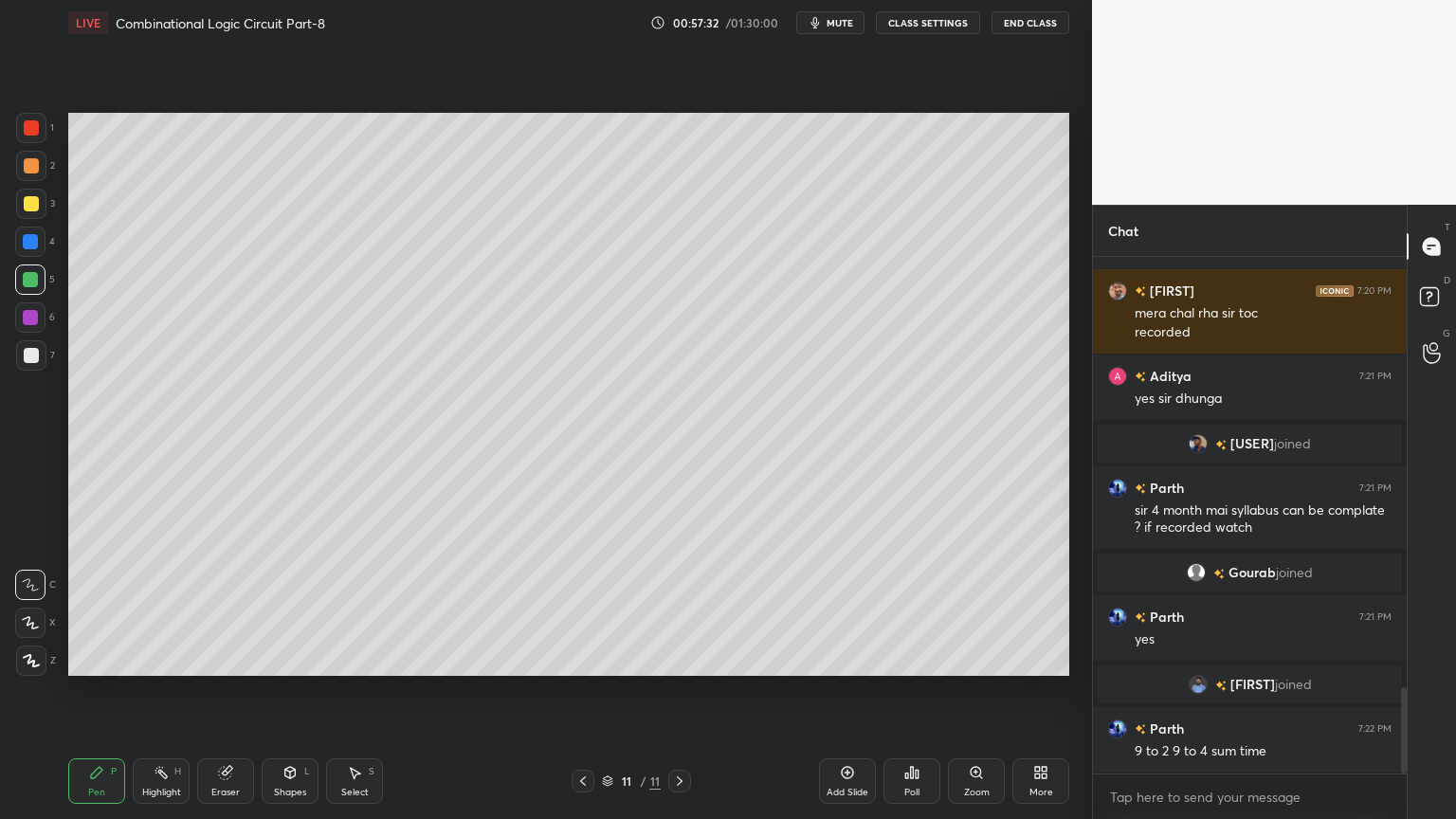 click 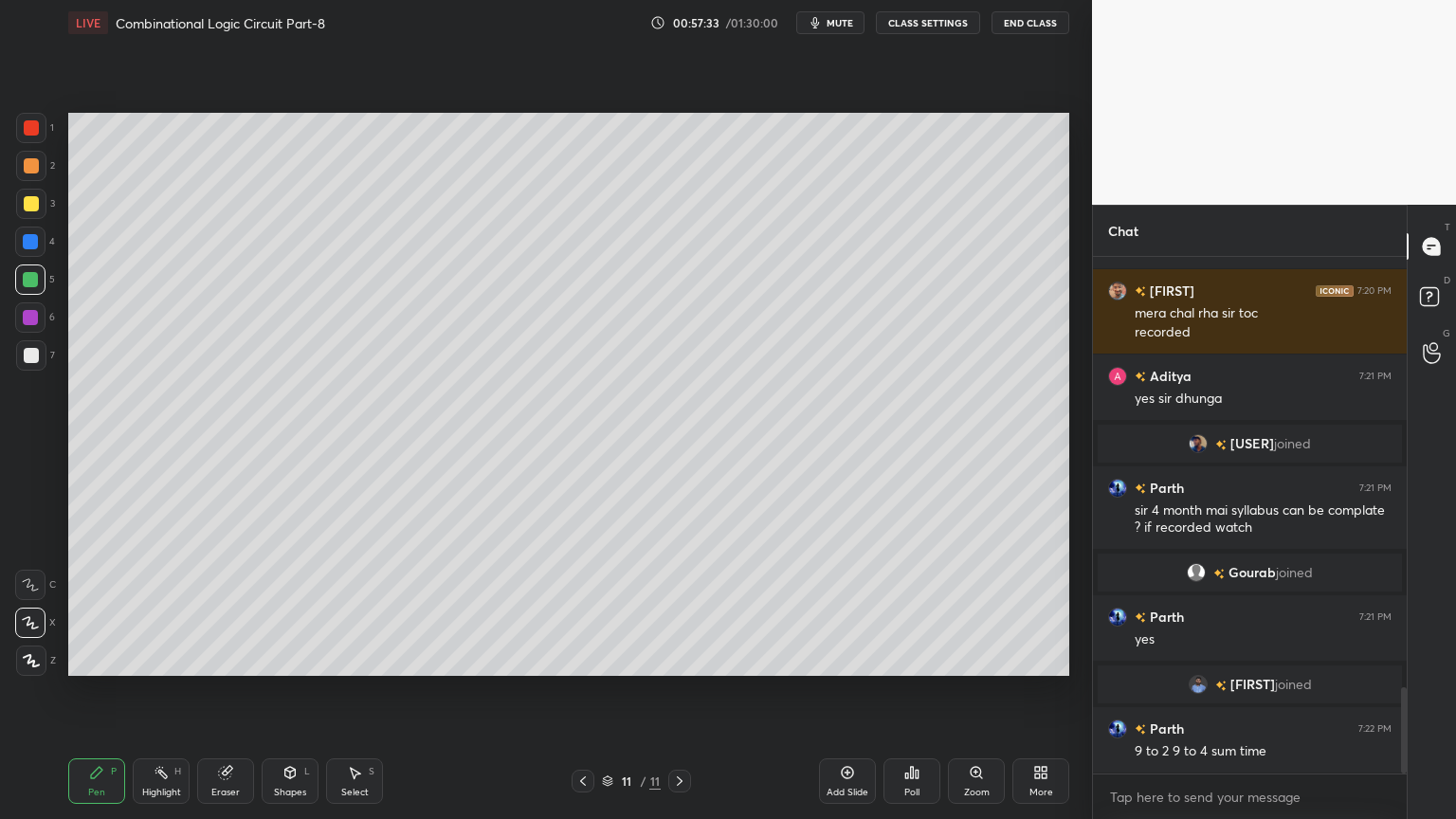 click 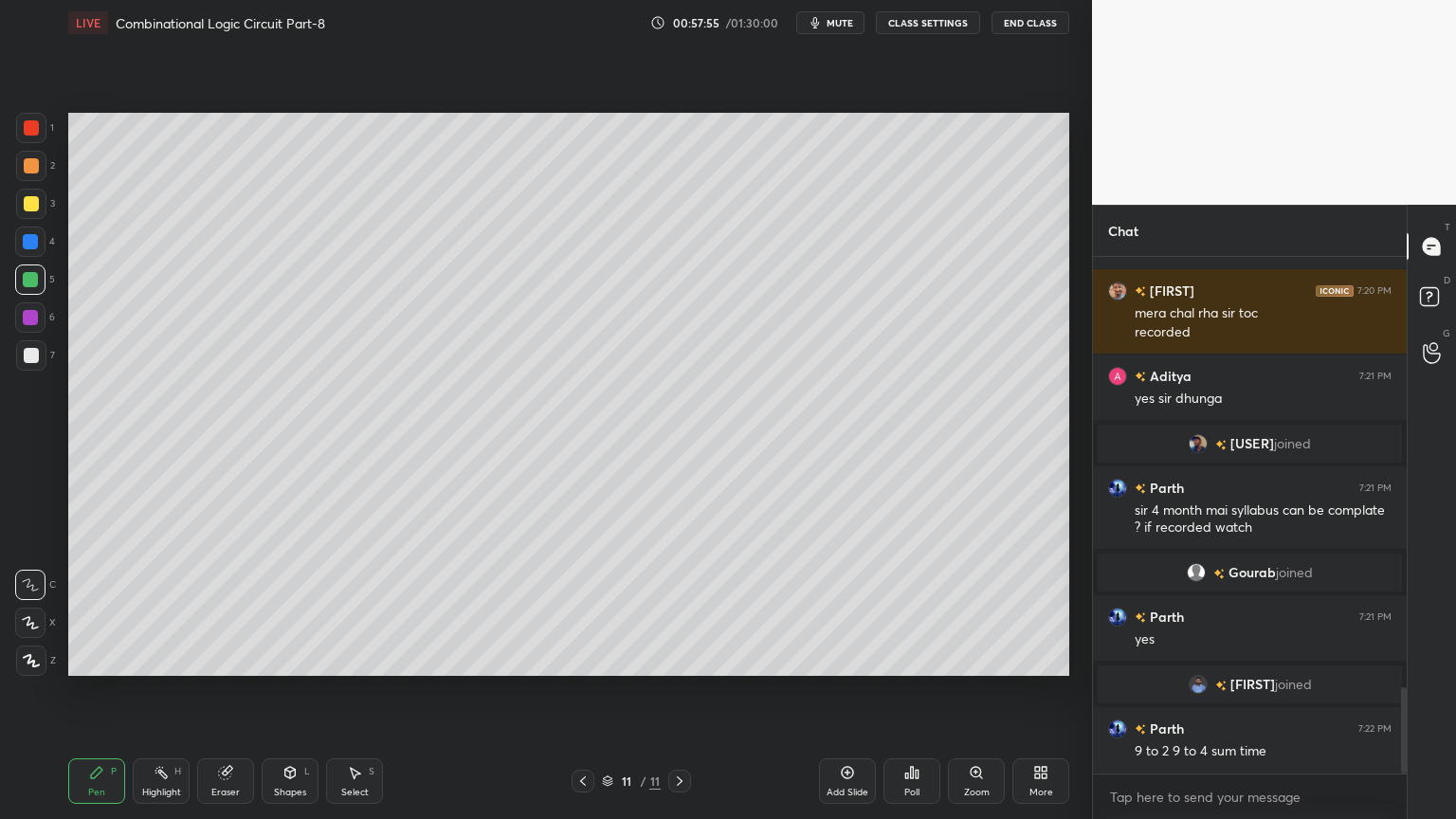 click 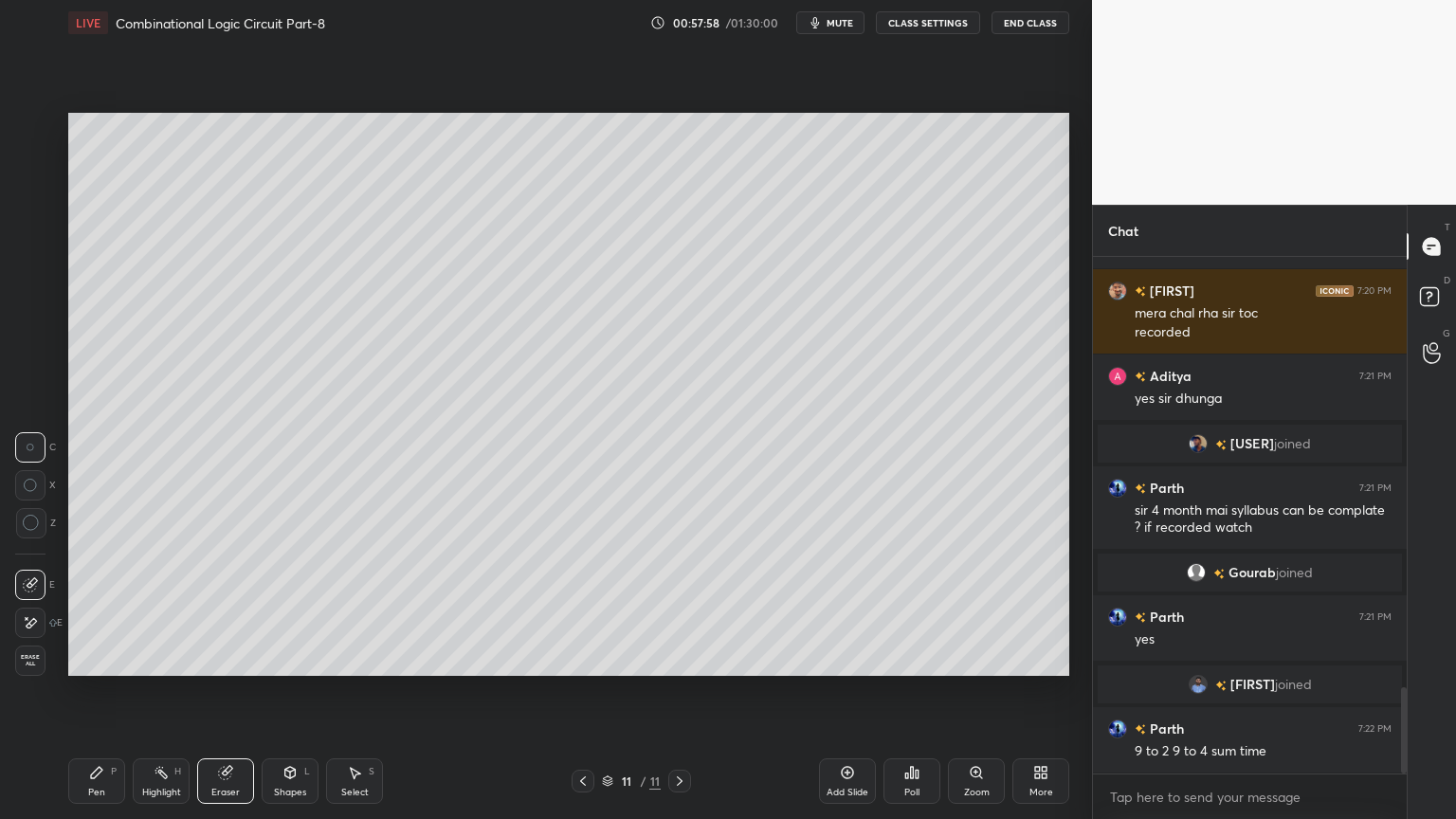 click 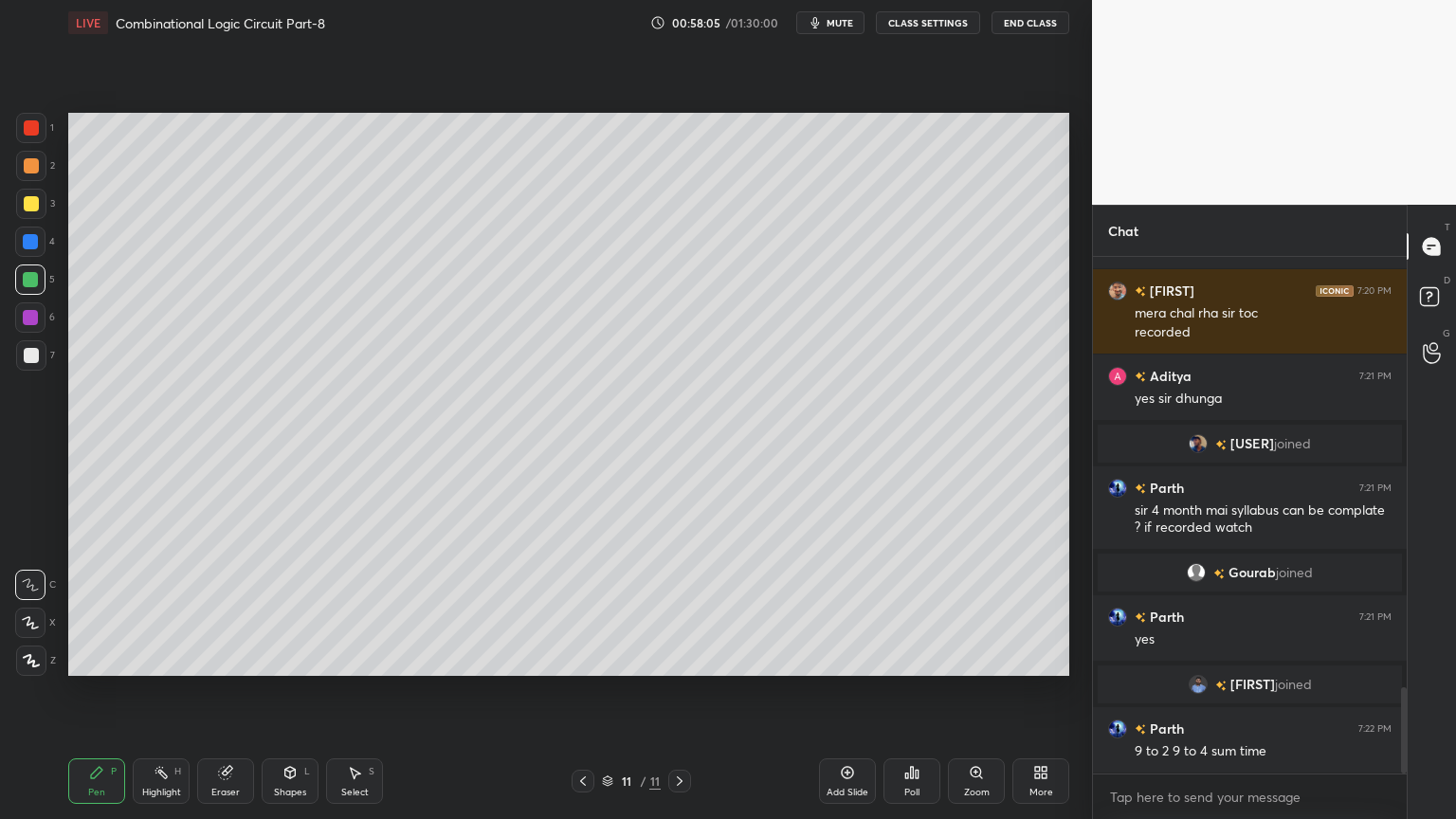click on "Eraser" at bounding box center (226, 781) 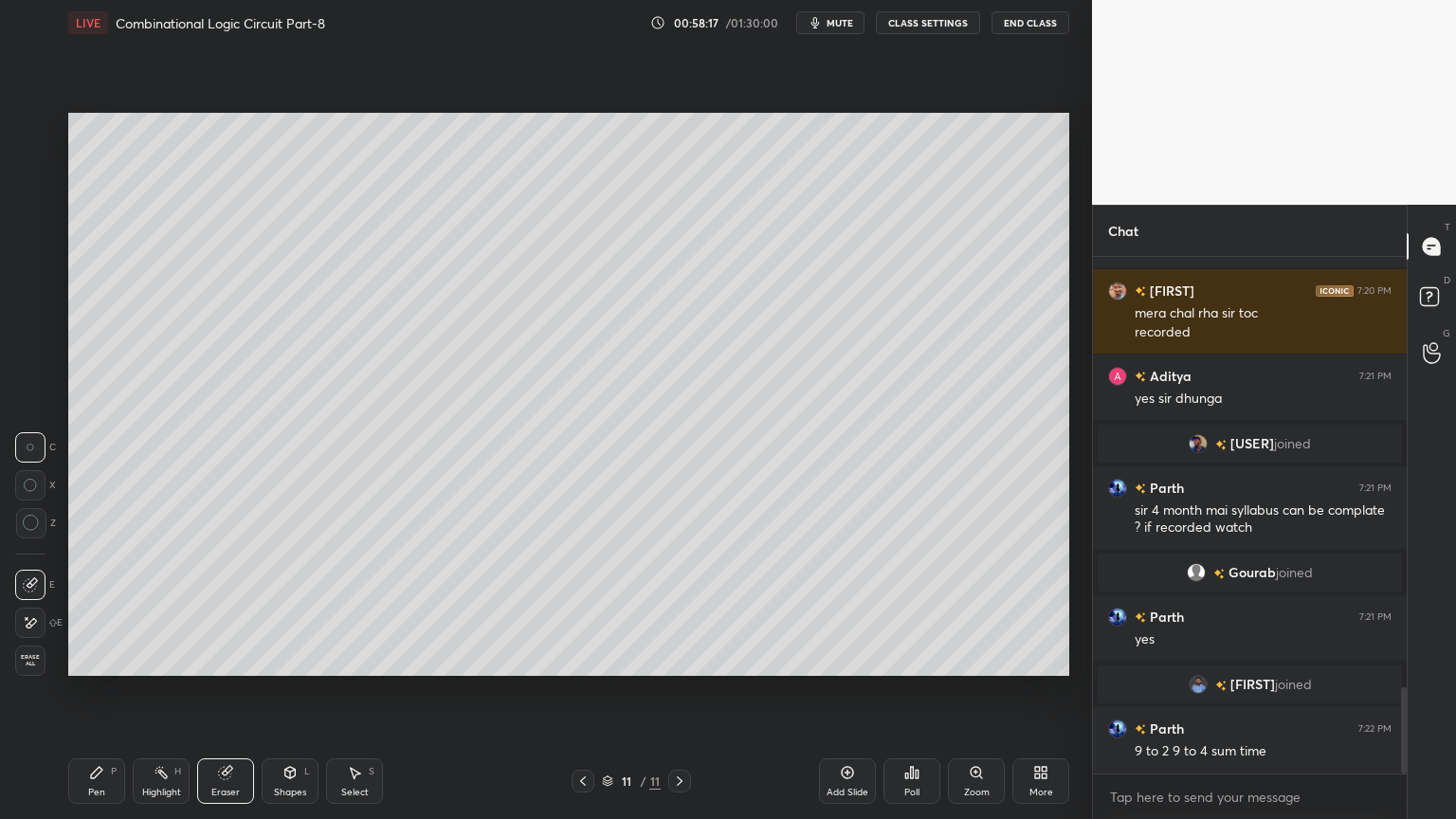 click on "Pen P" at bounding box center [97, 781] 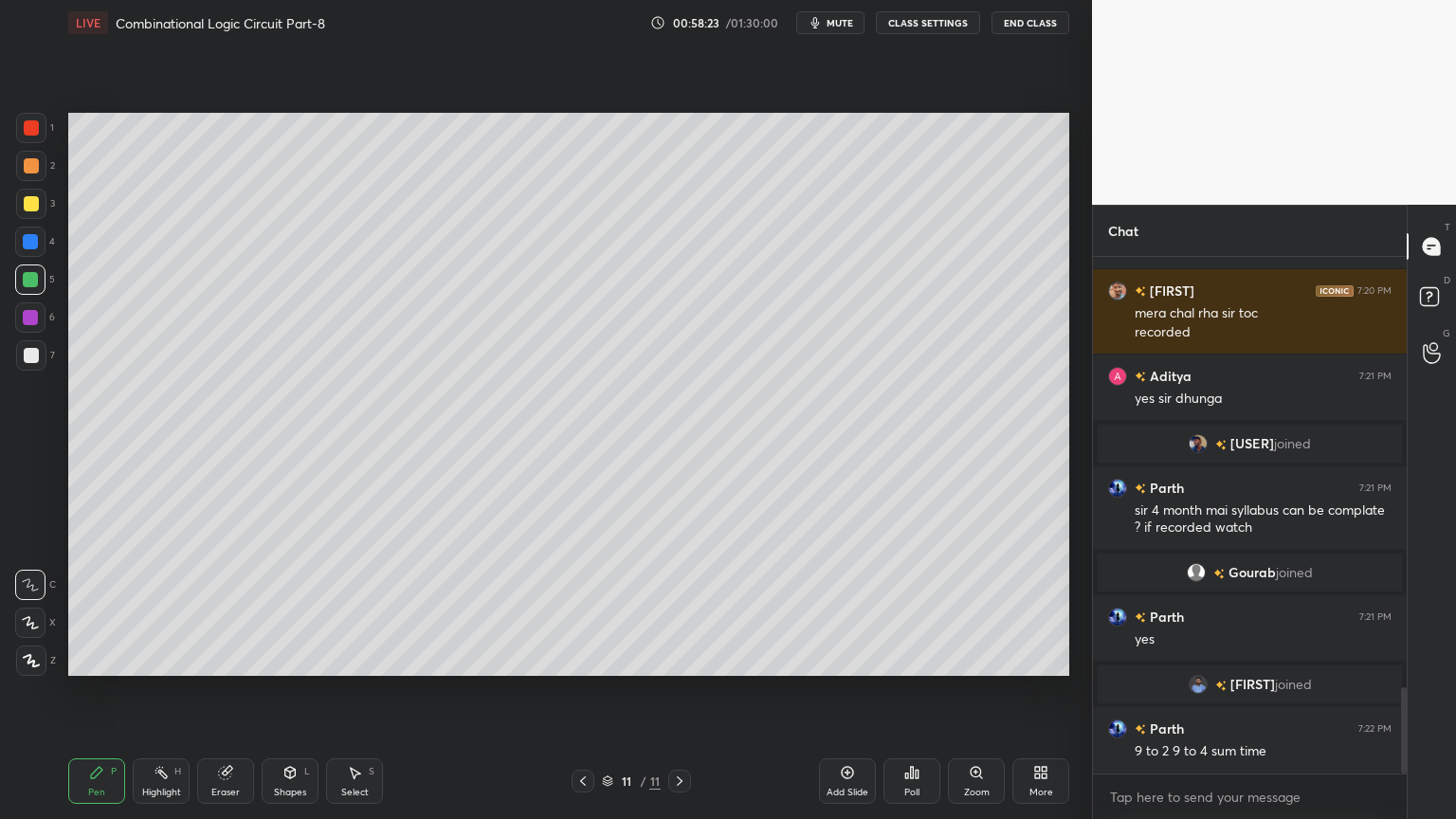 click at bounding box center [30, 318] 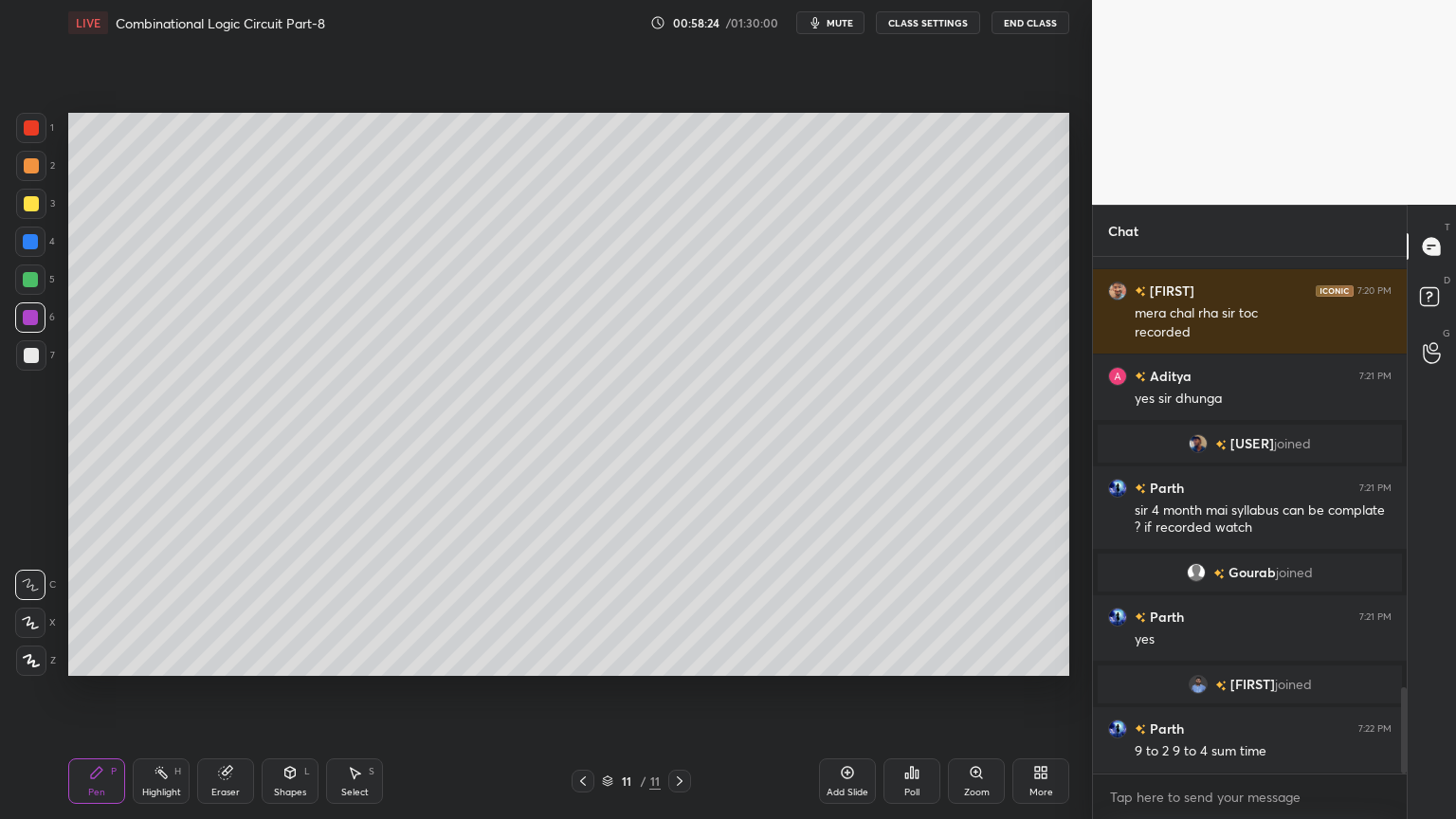 click 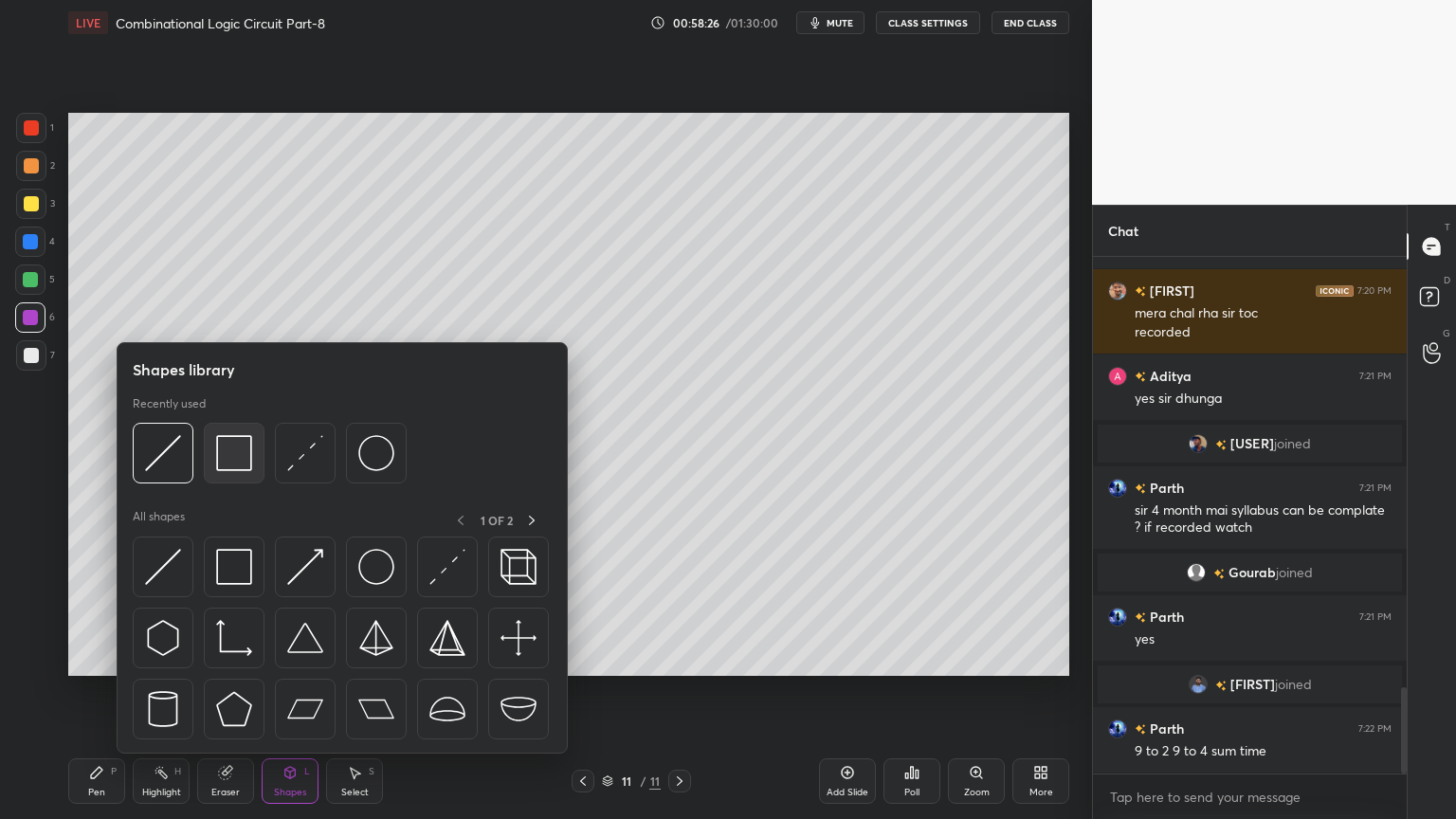 click at bounding box center (234, 453) 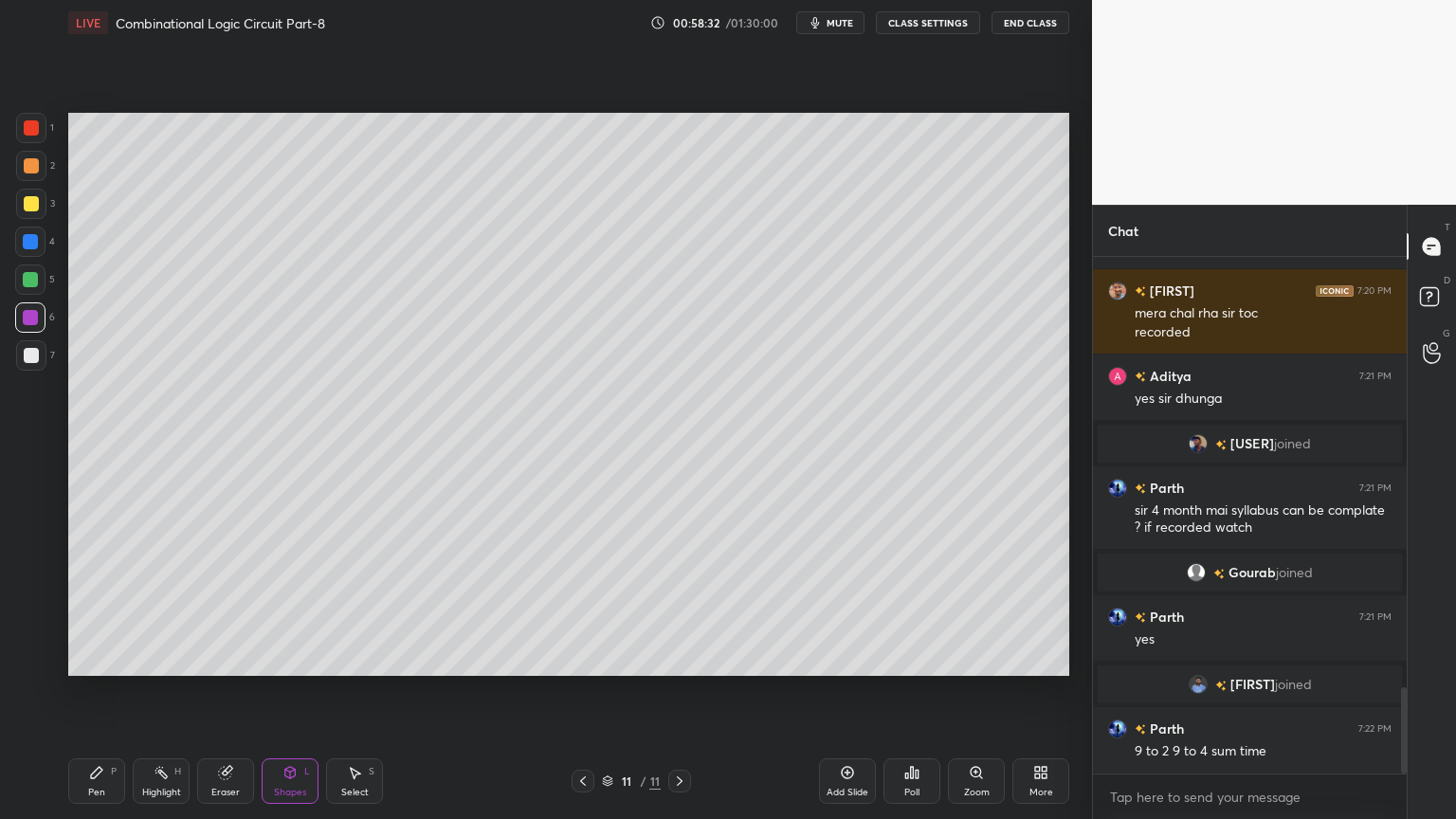 click on "Shapes L" at bounding box center [290, 781] 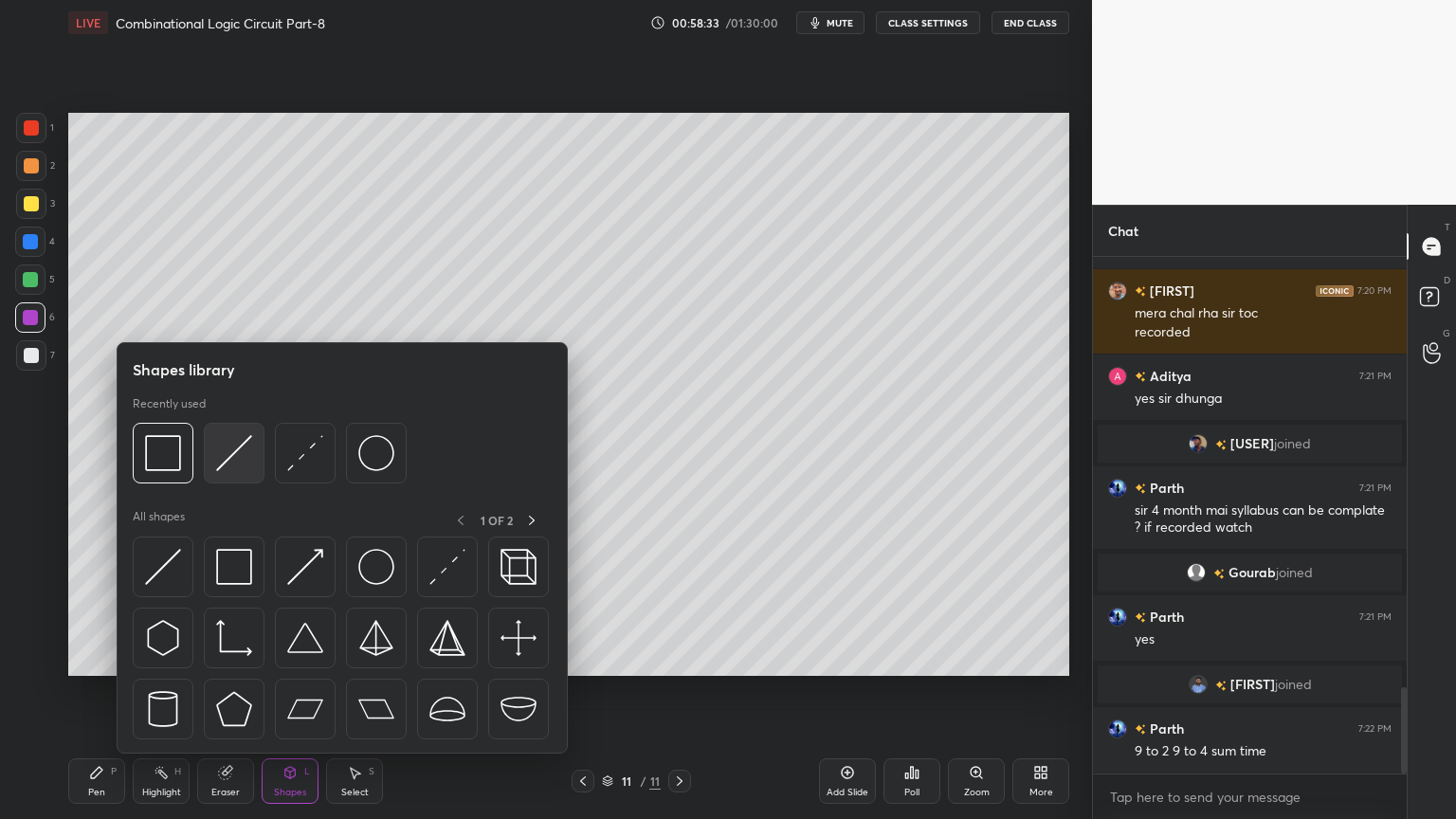 click at bounding box center (234, 453) 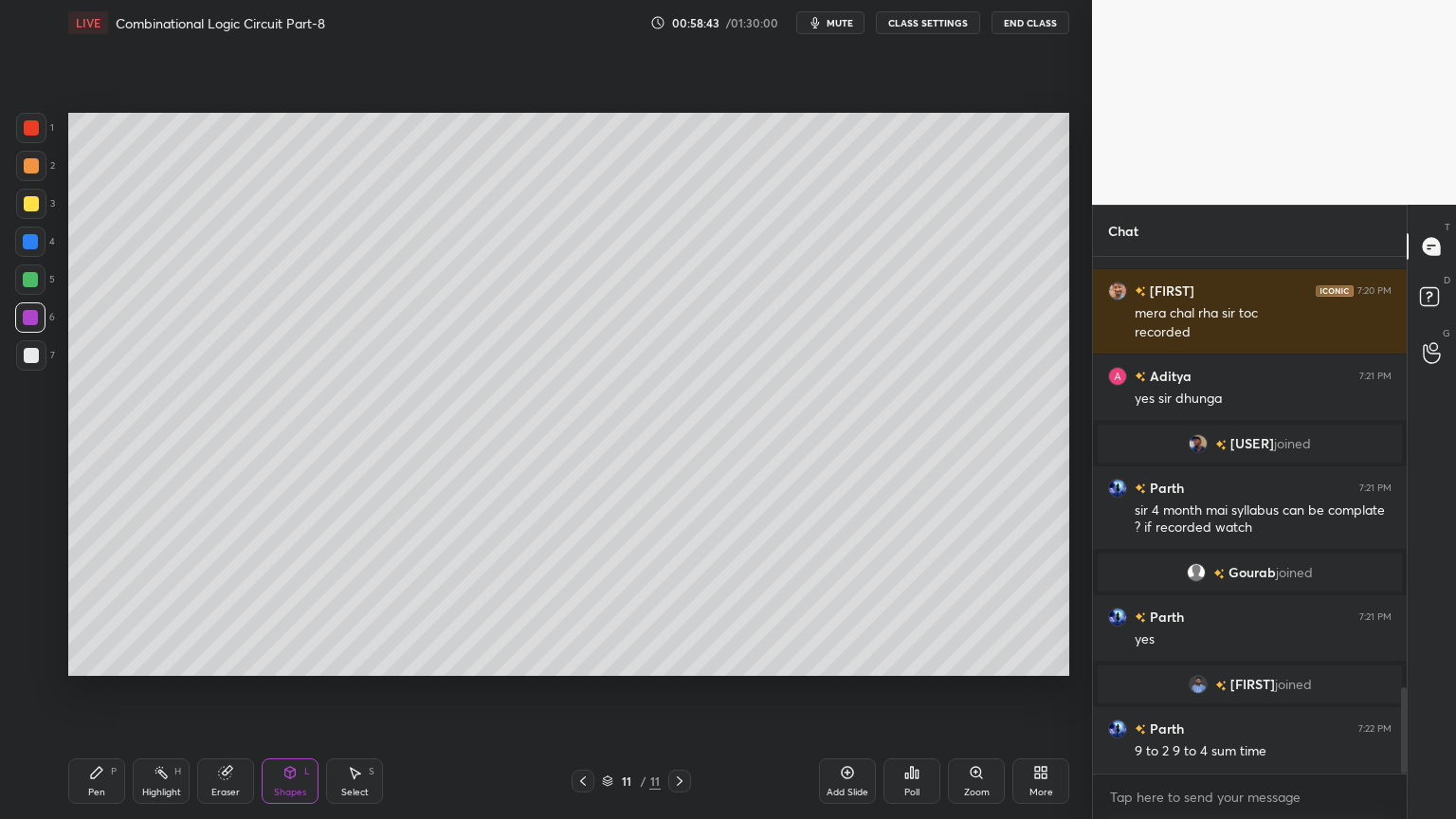 click on "P" at bounding box center [114, 772] 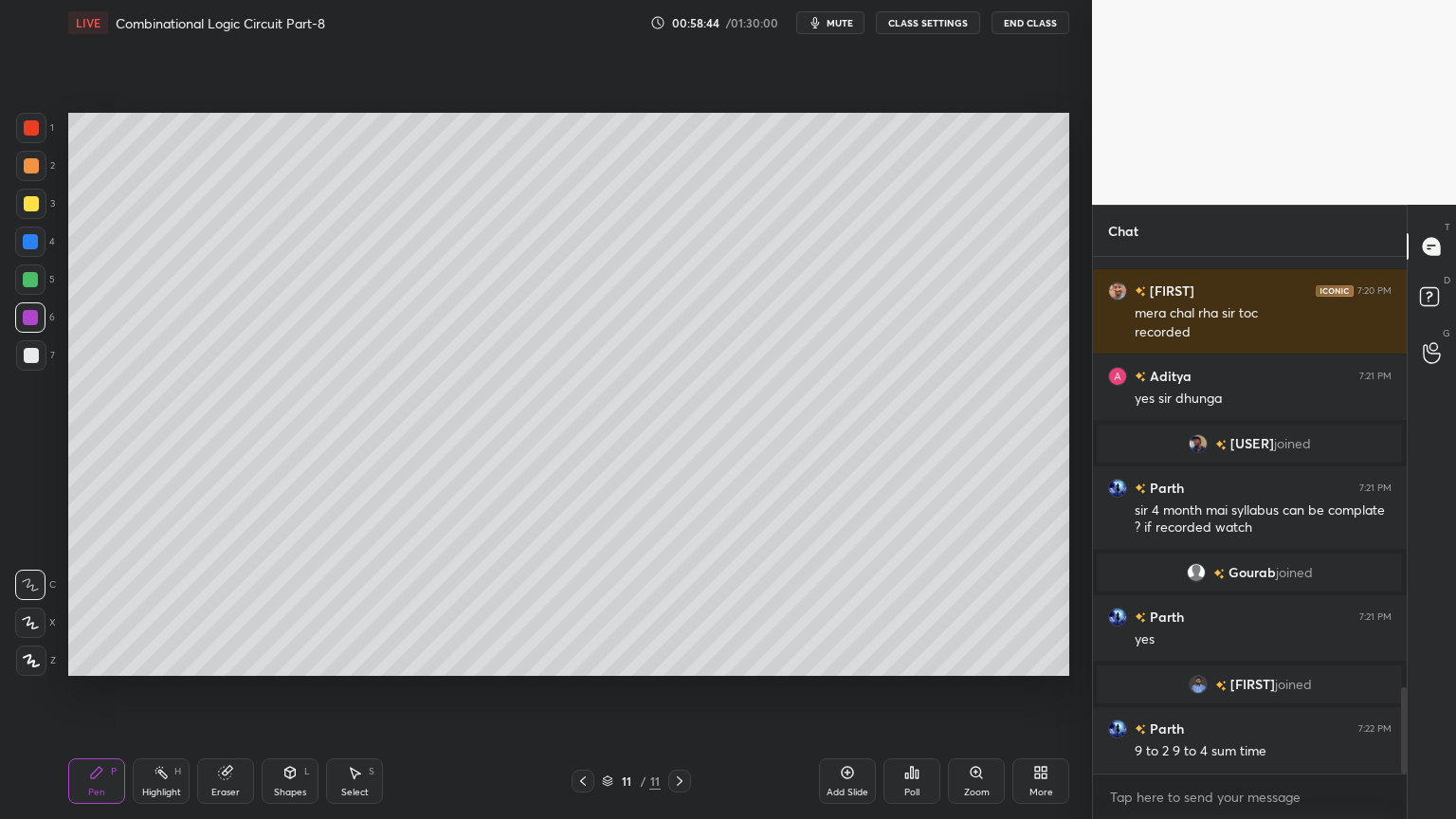 click at bounding box center (31, 355) 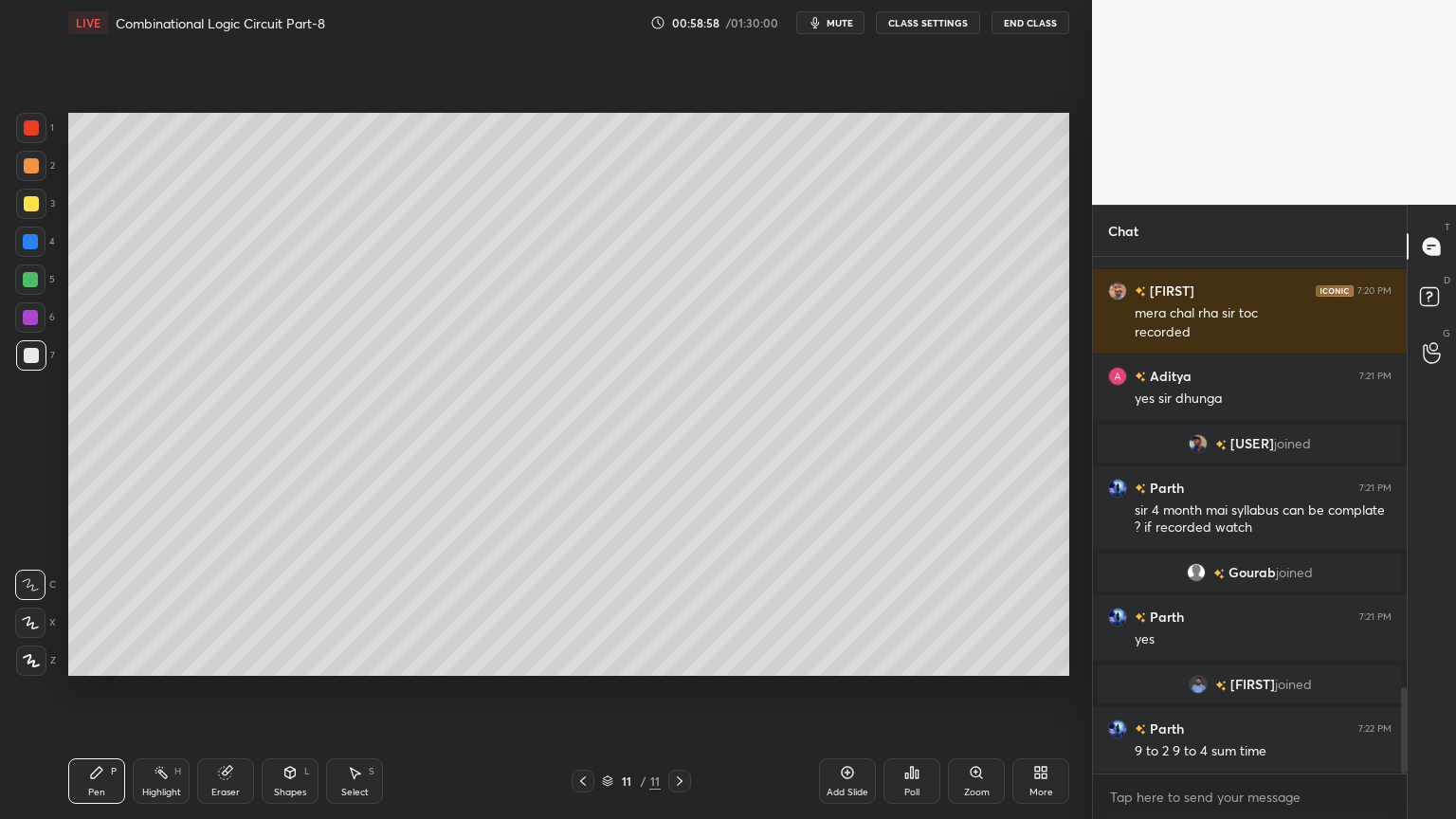 click on "3" at bounding box center [35, 204] 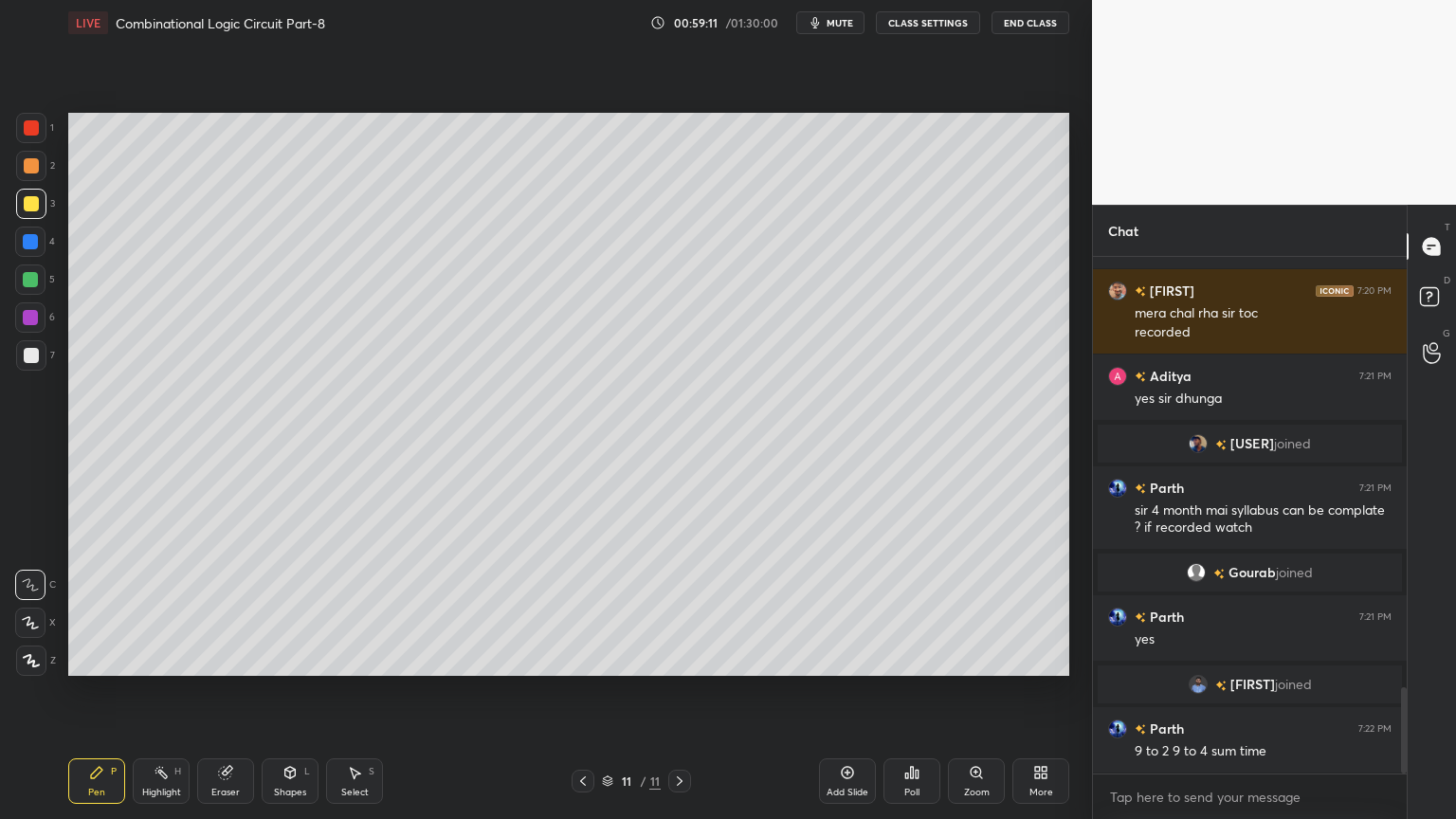 click at bounding box center (583, 781) 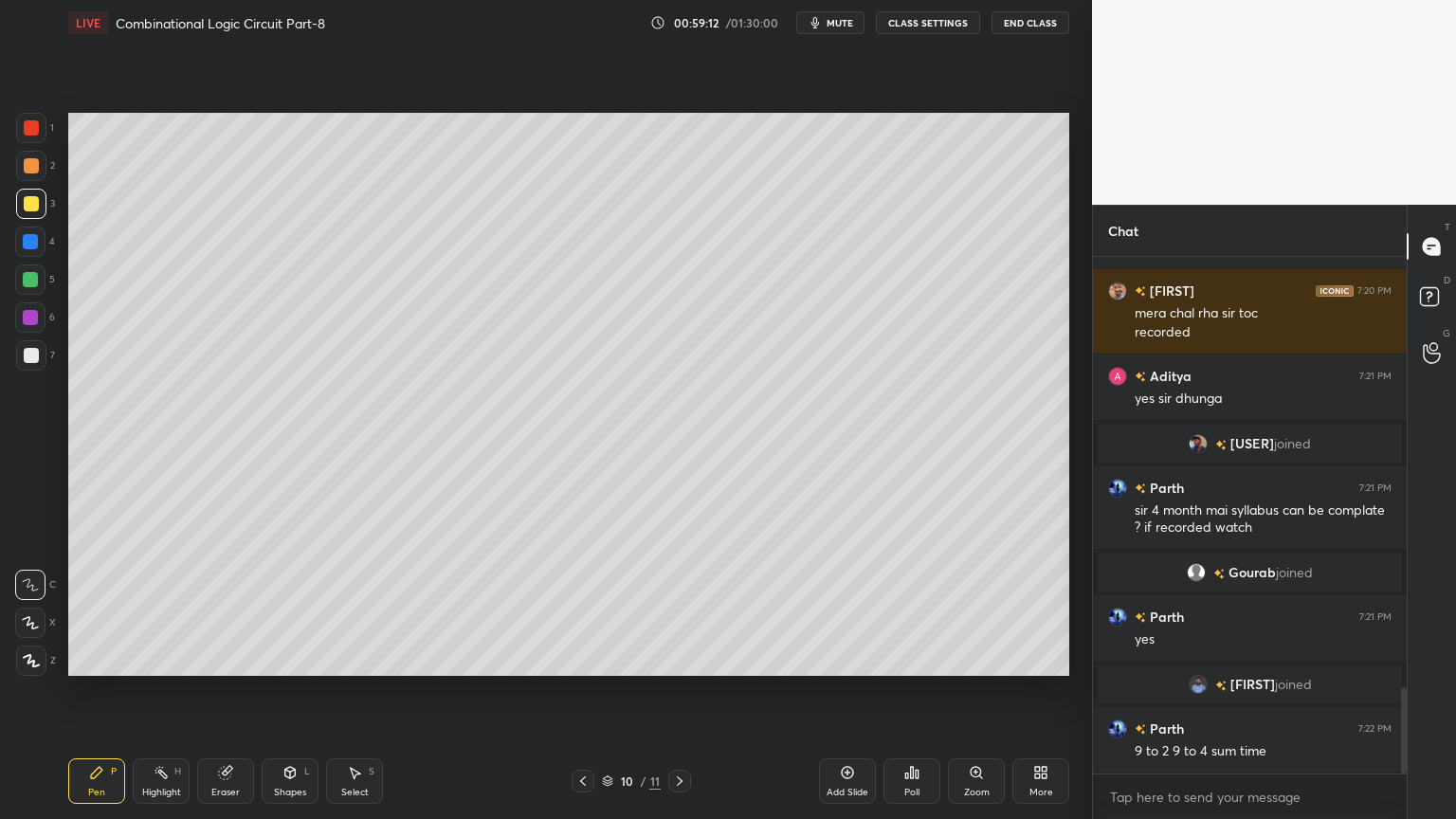 click on "Highlight" at bounding box center [161, 792] 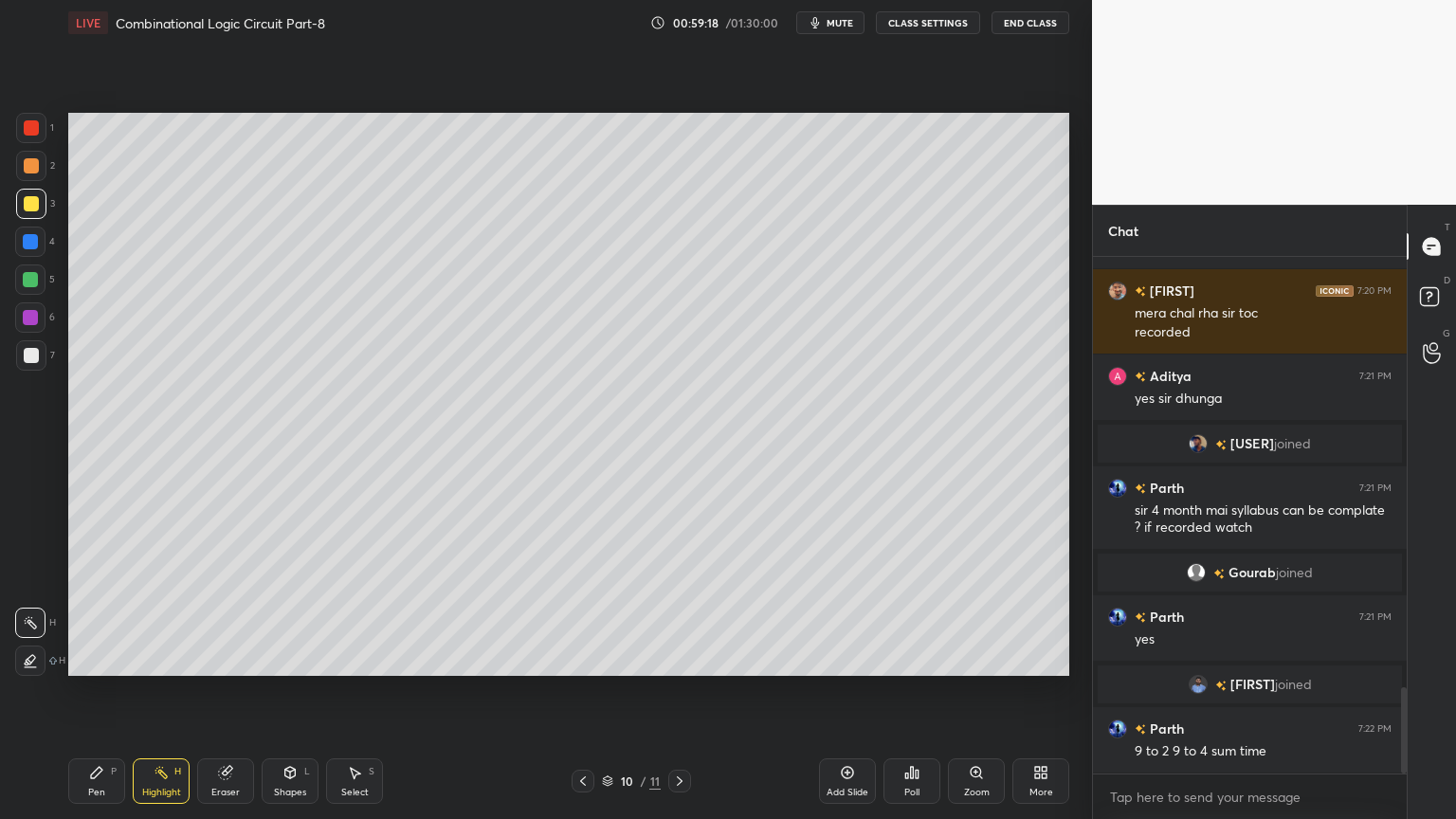 click 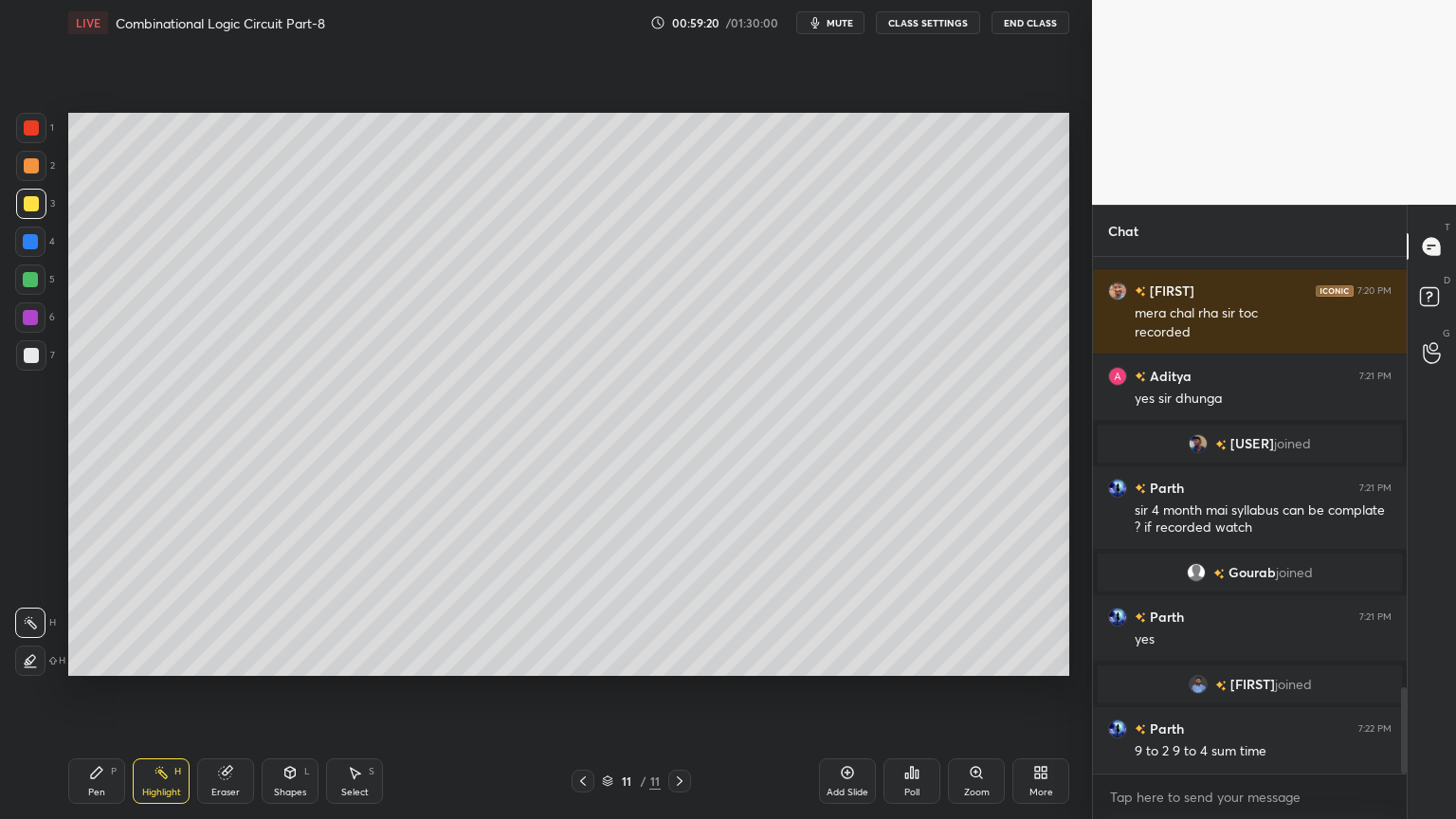 click 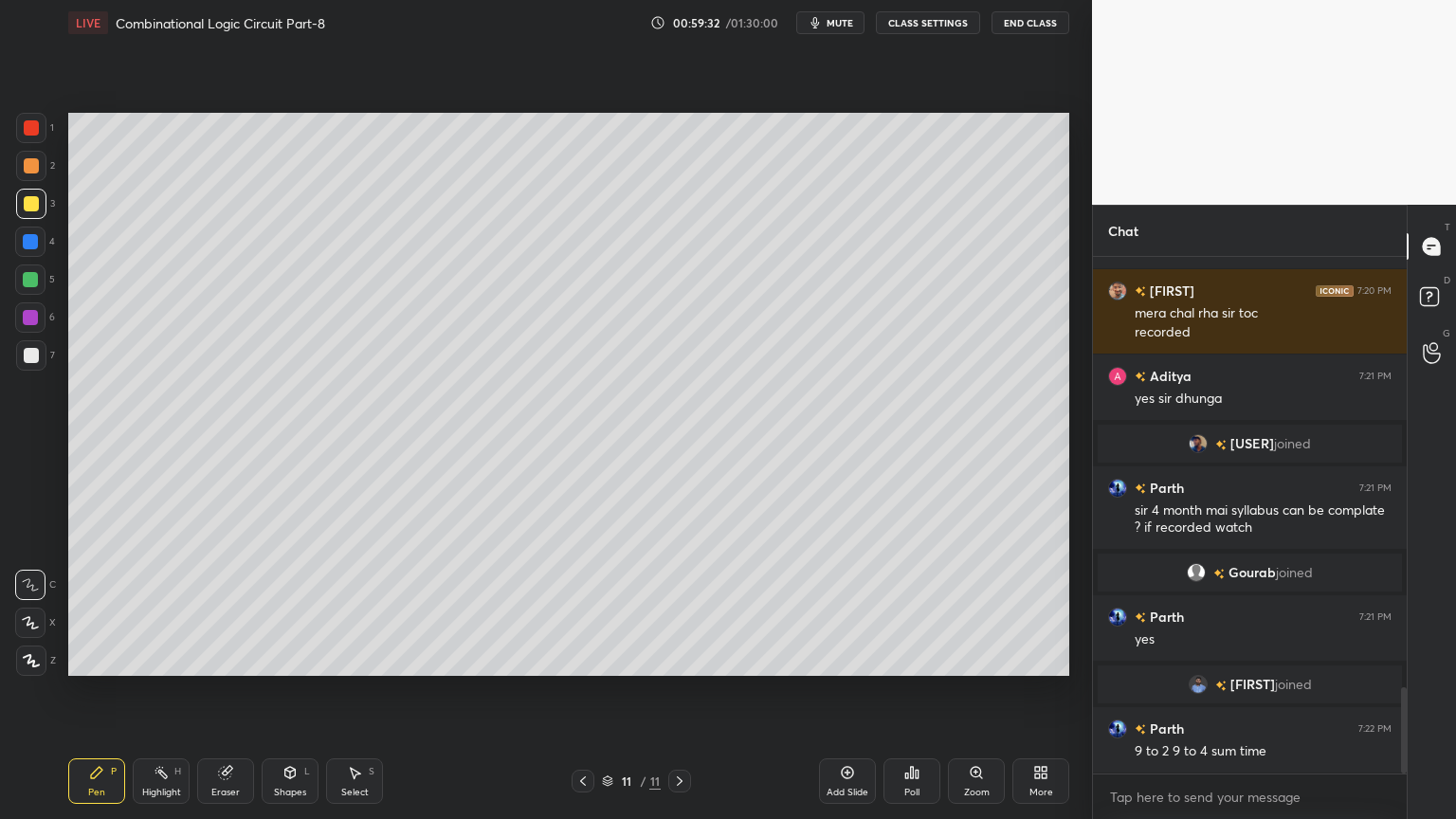 click on "Eraser" at bounding box center [226, 792] 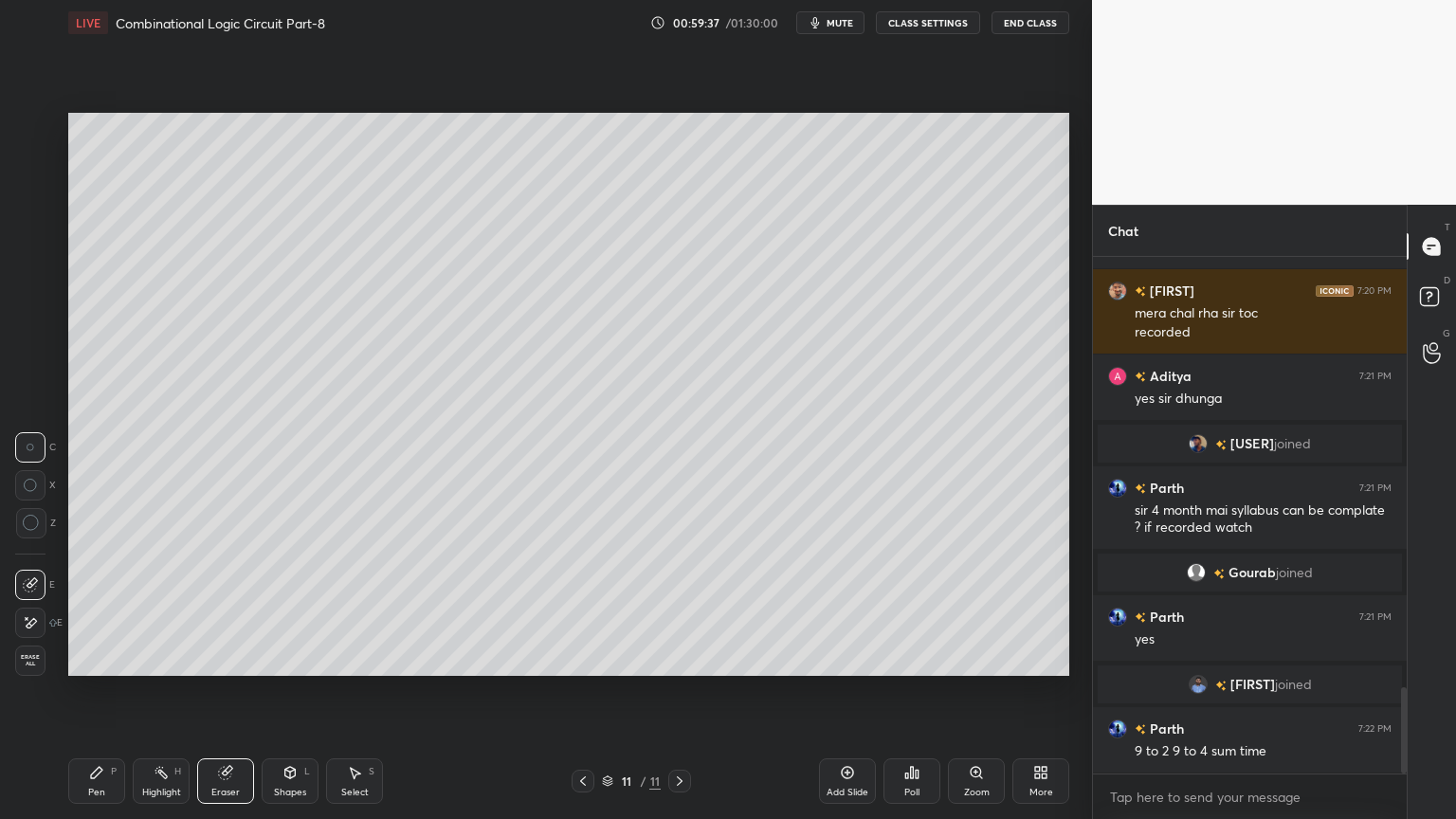 click on "Pen P" at bounding box center [97, 781] 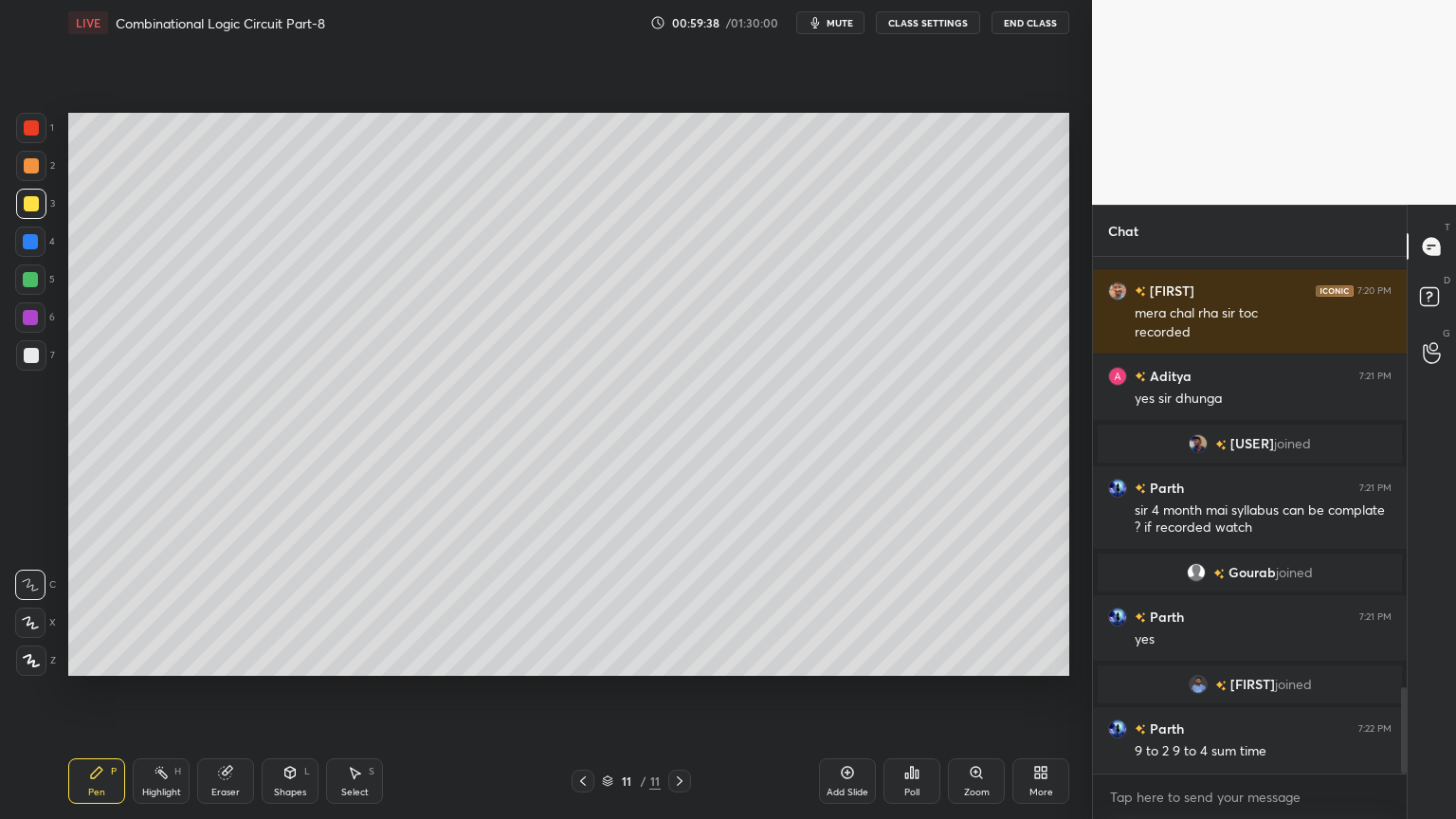 click at bounding box center (30, 318) 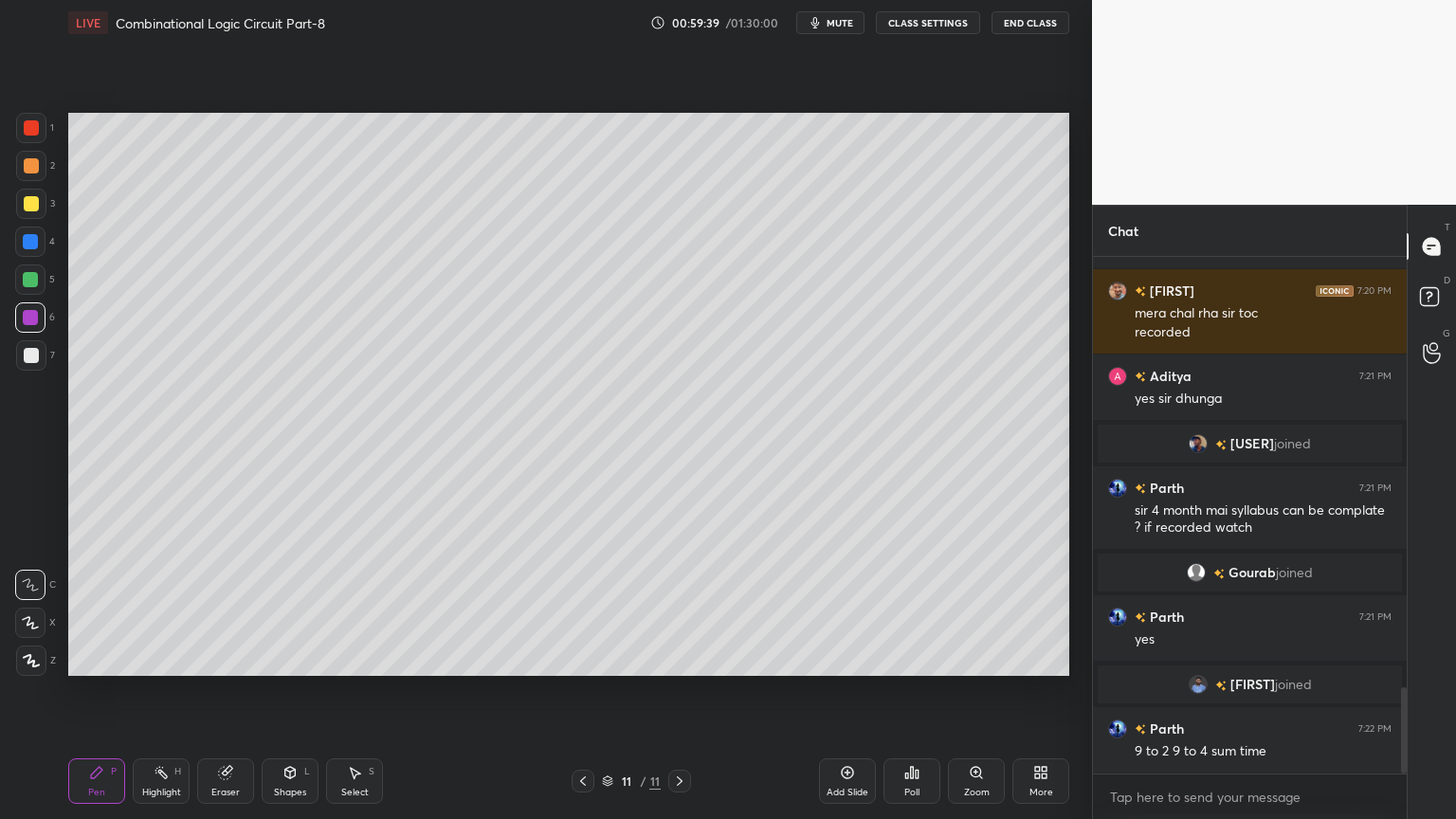 click 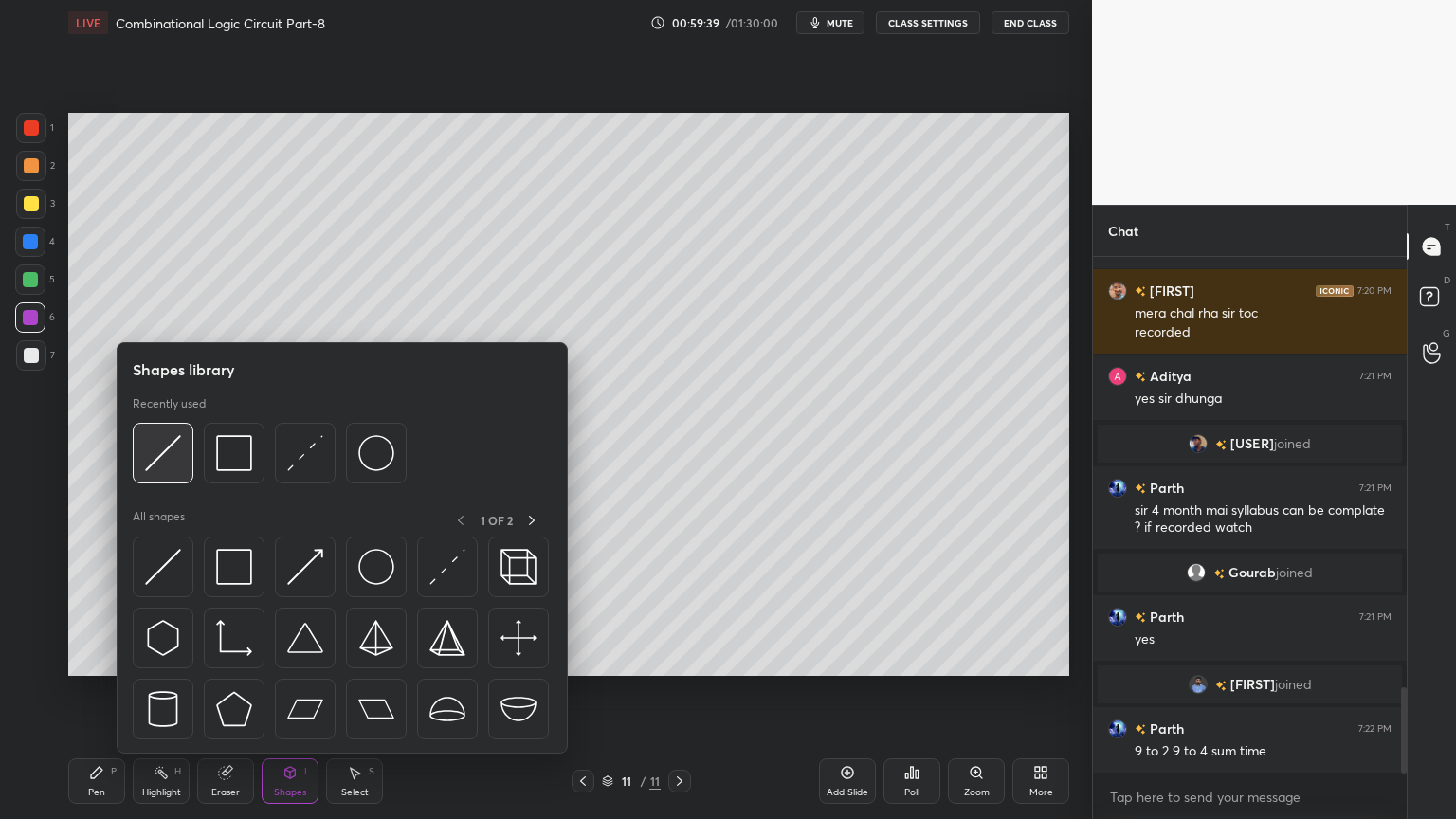 click at bounding box center (163, 453) 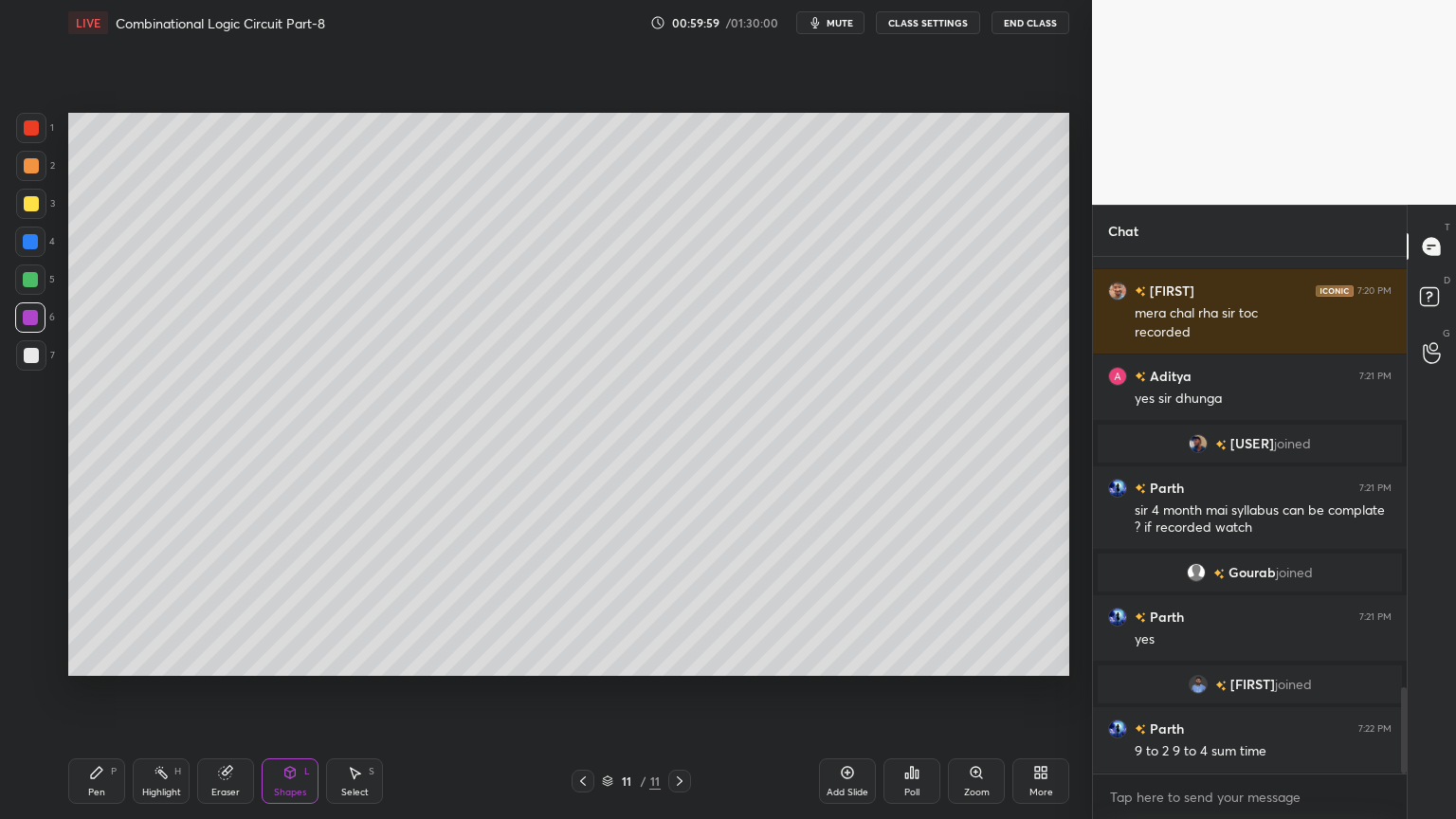 click on "Pen P" at bounding box center (97, 781) 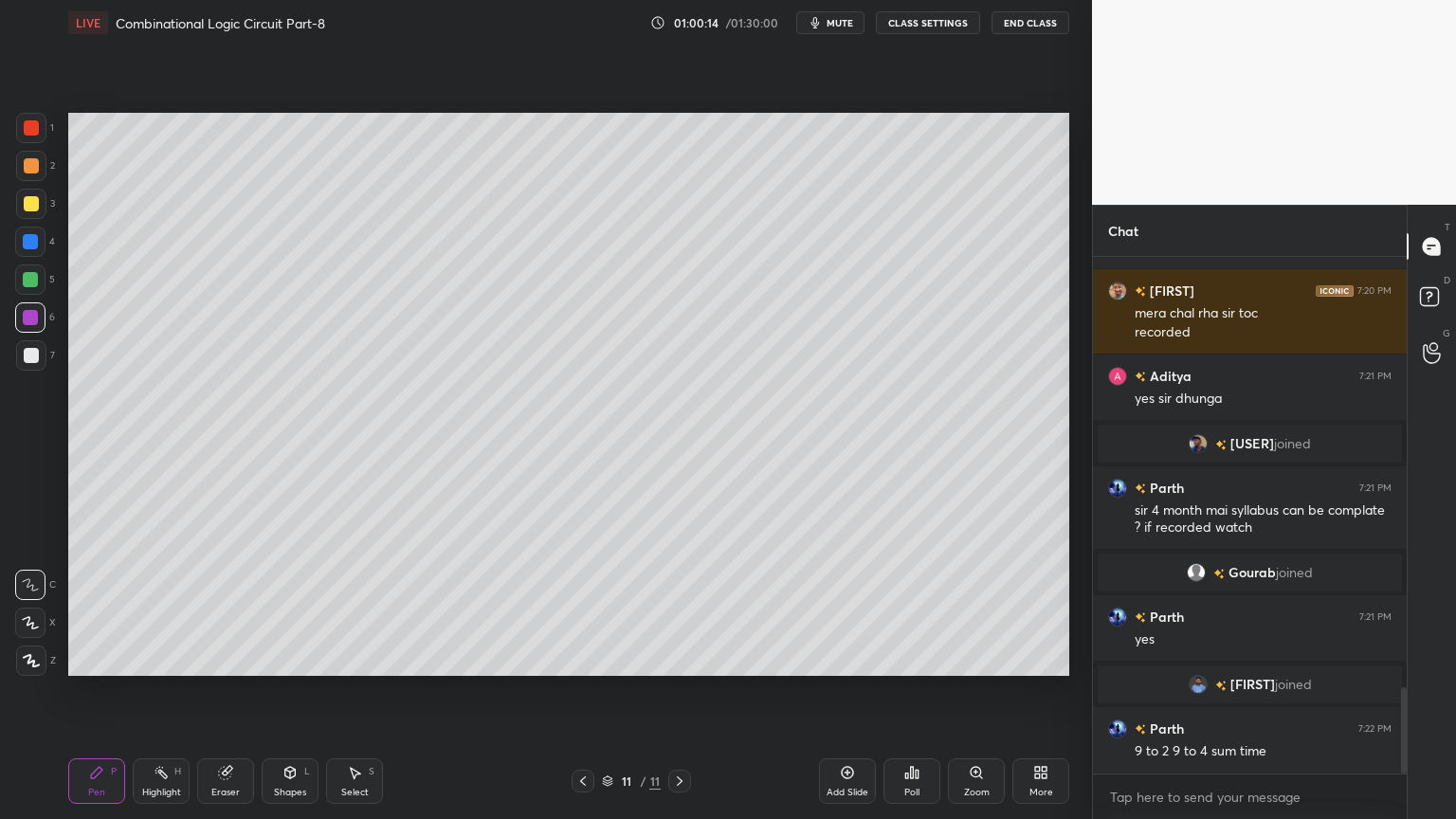 click 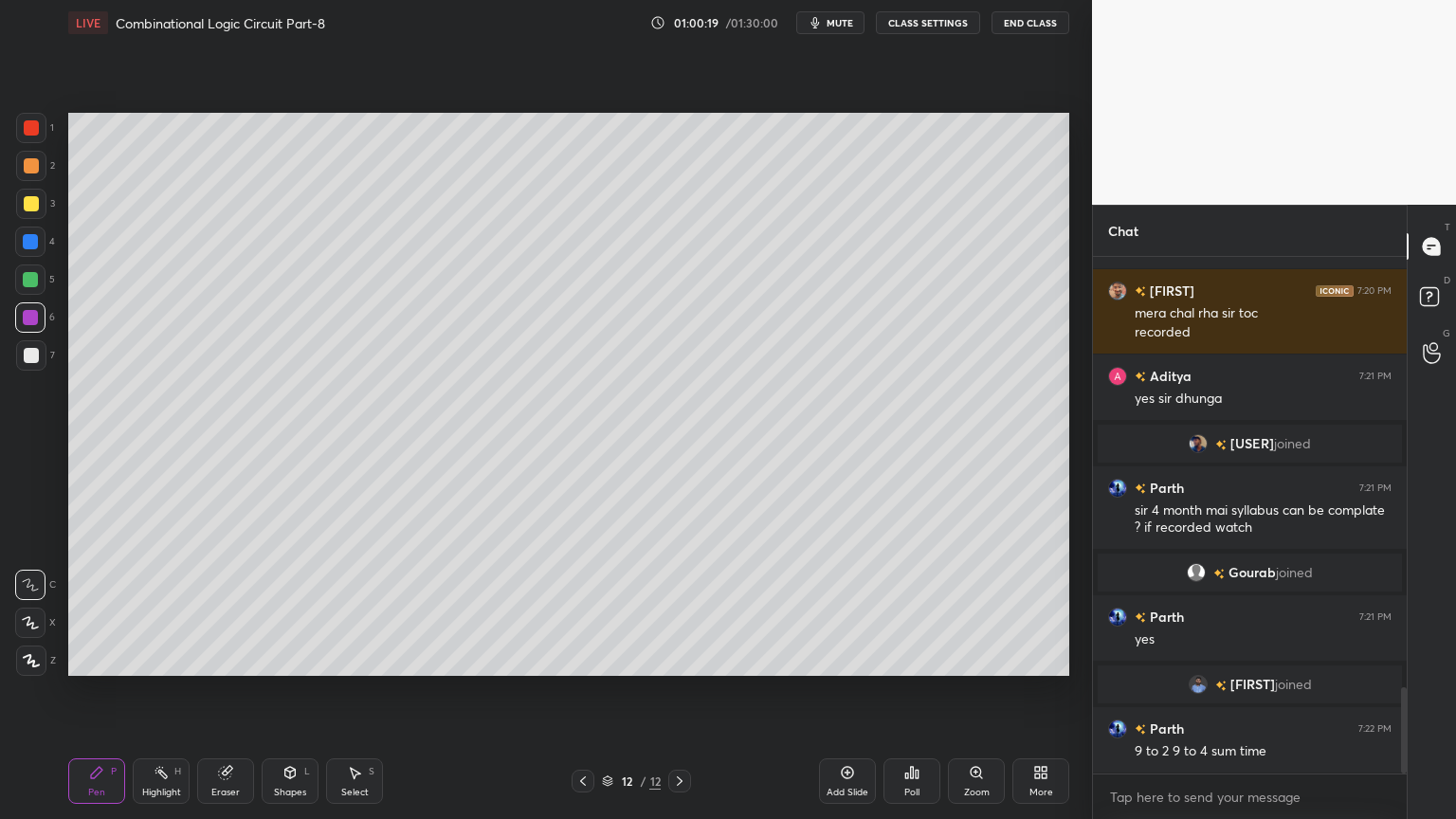 click at bounding box center (30, 280) 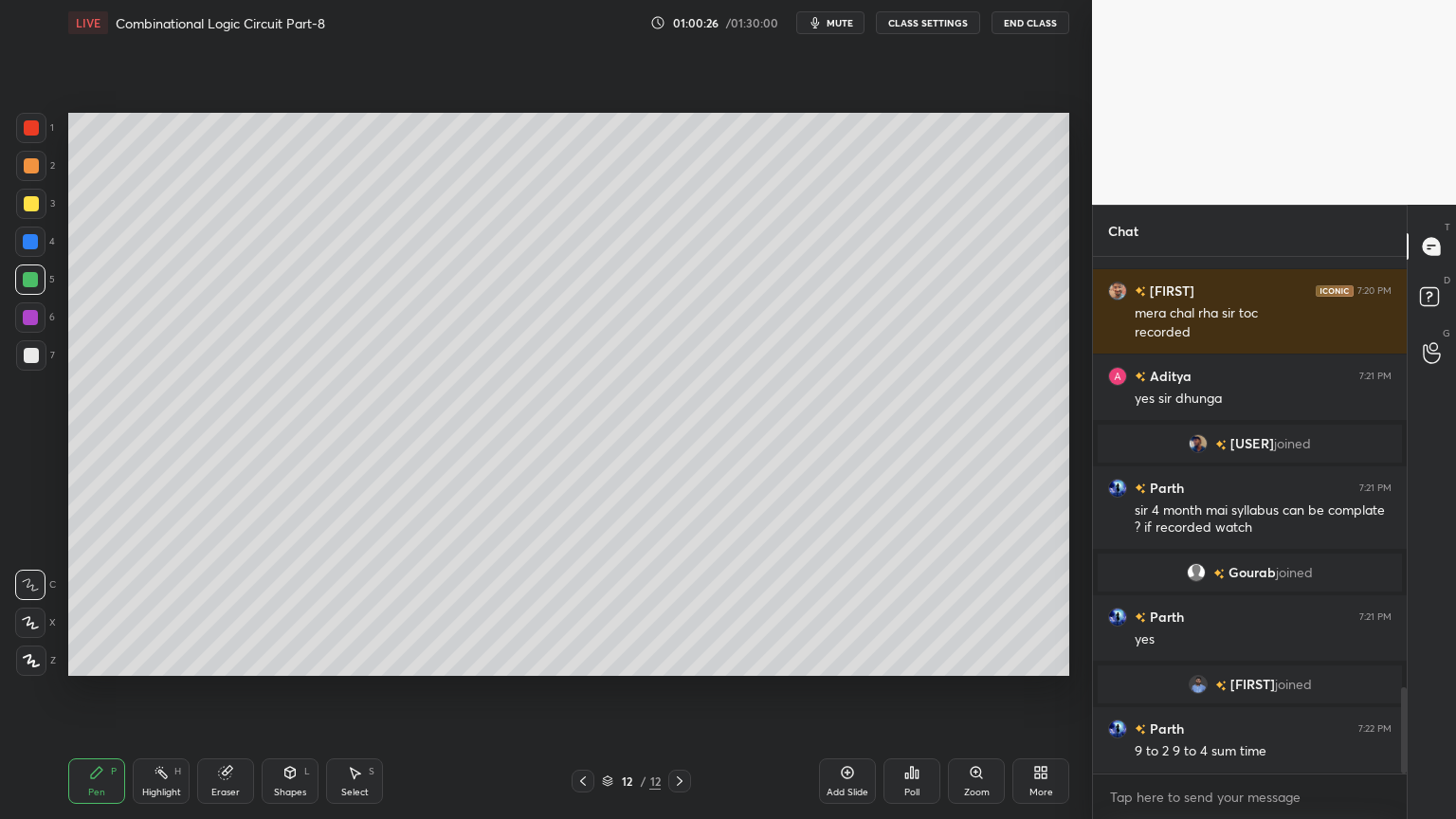 click on "Shapes" at bounding box center (290, 792) 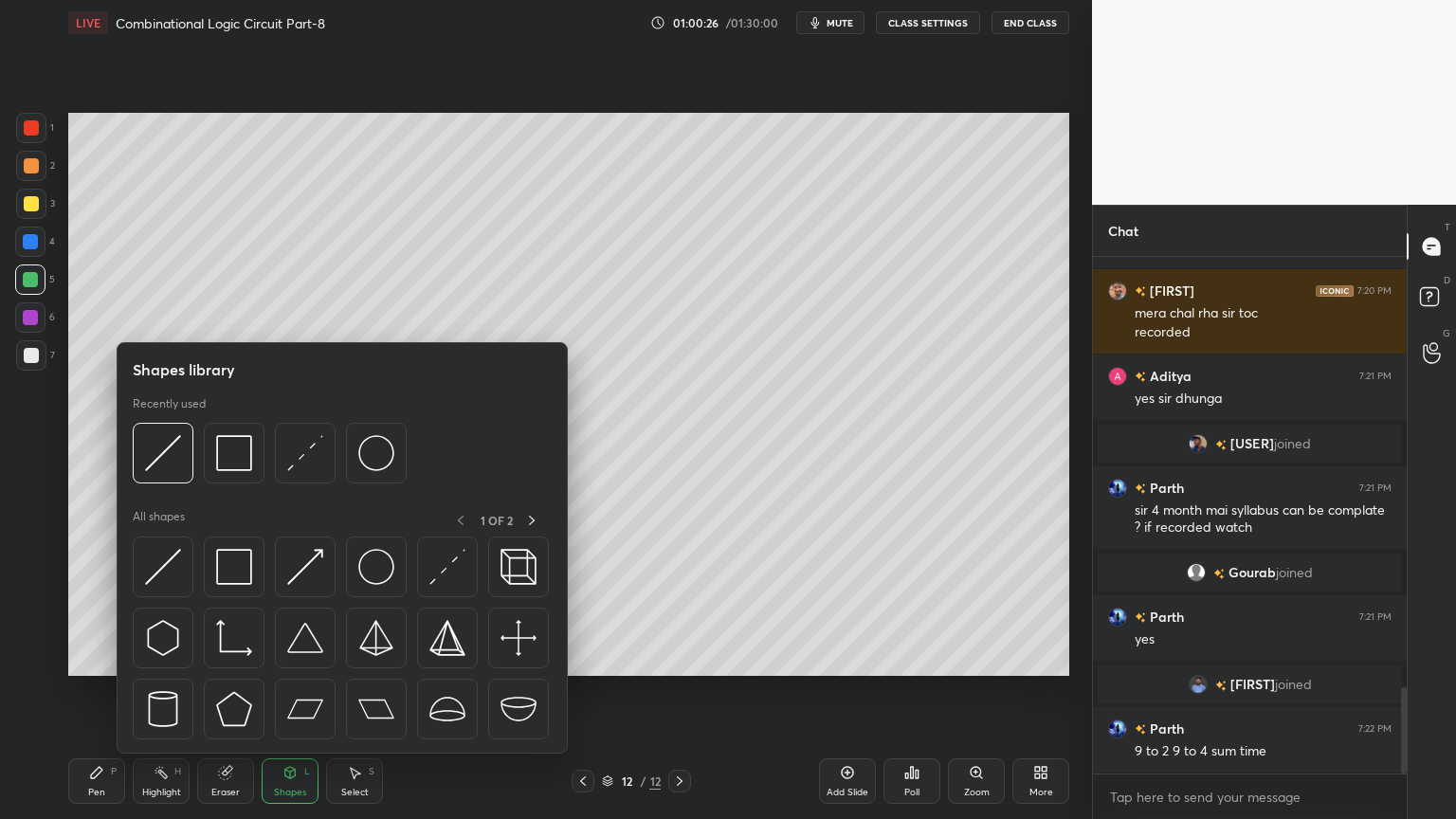click on "Shapes L" at bounding box center [290, 781] 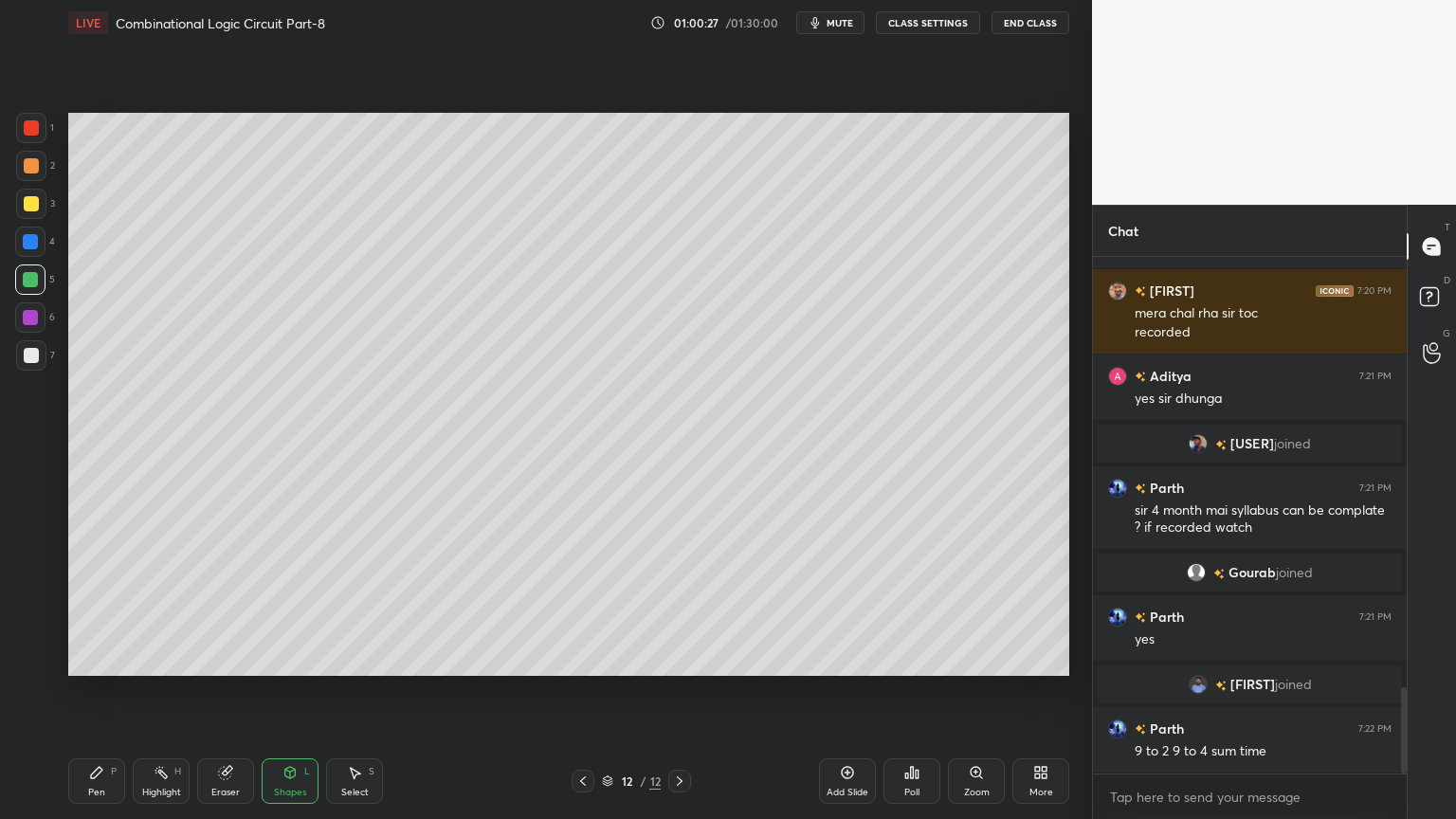click on "Eraser" at bounding box center (226, 781) 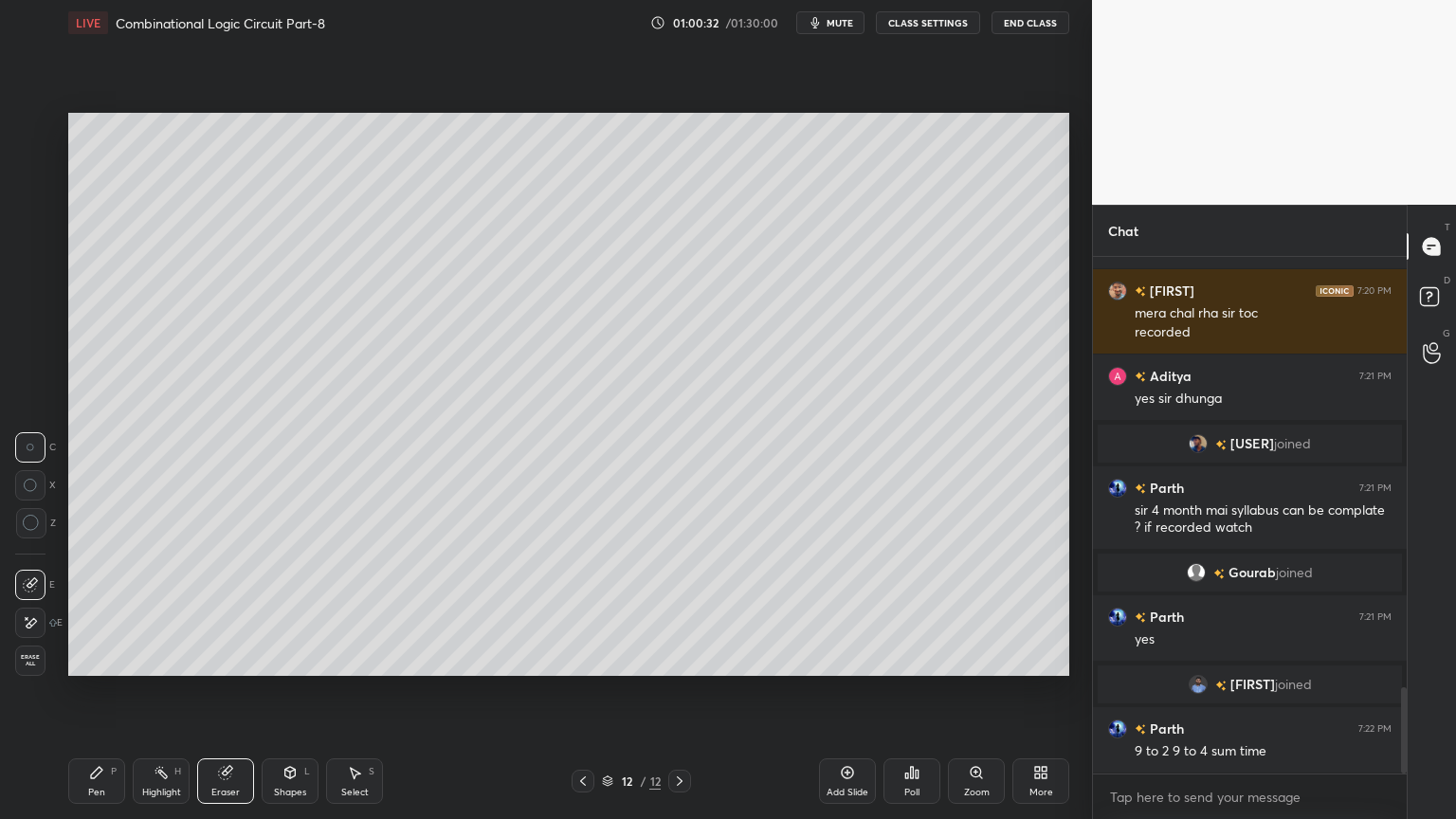 click 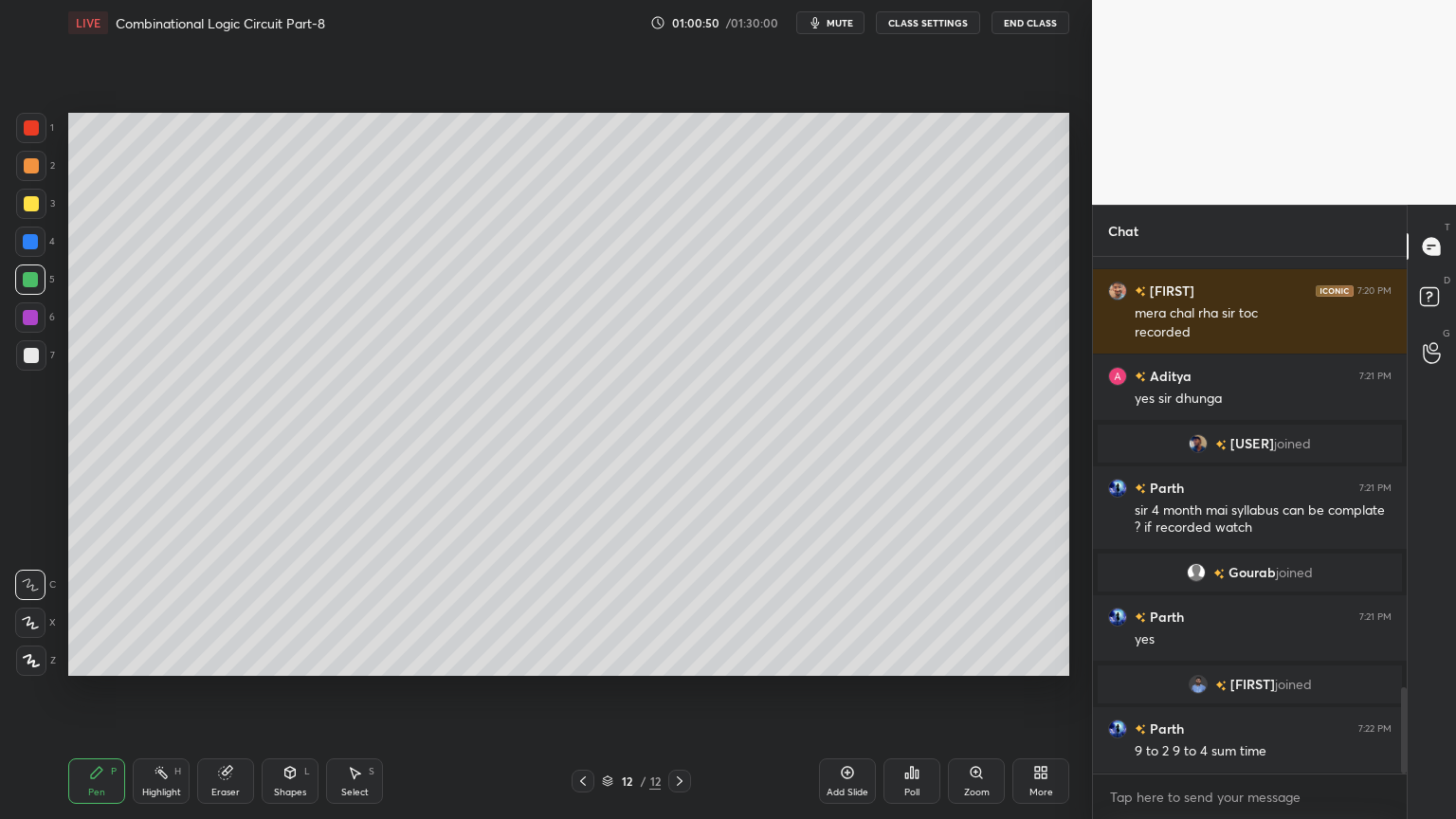 click 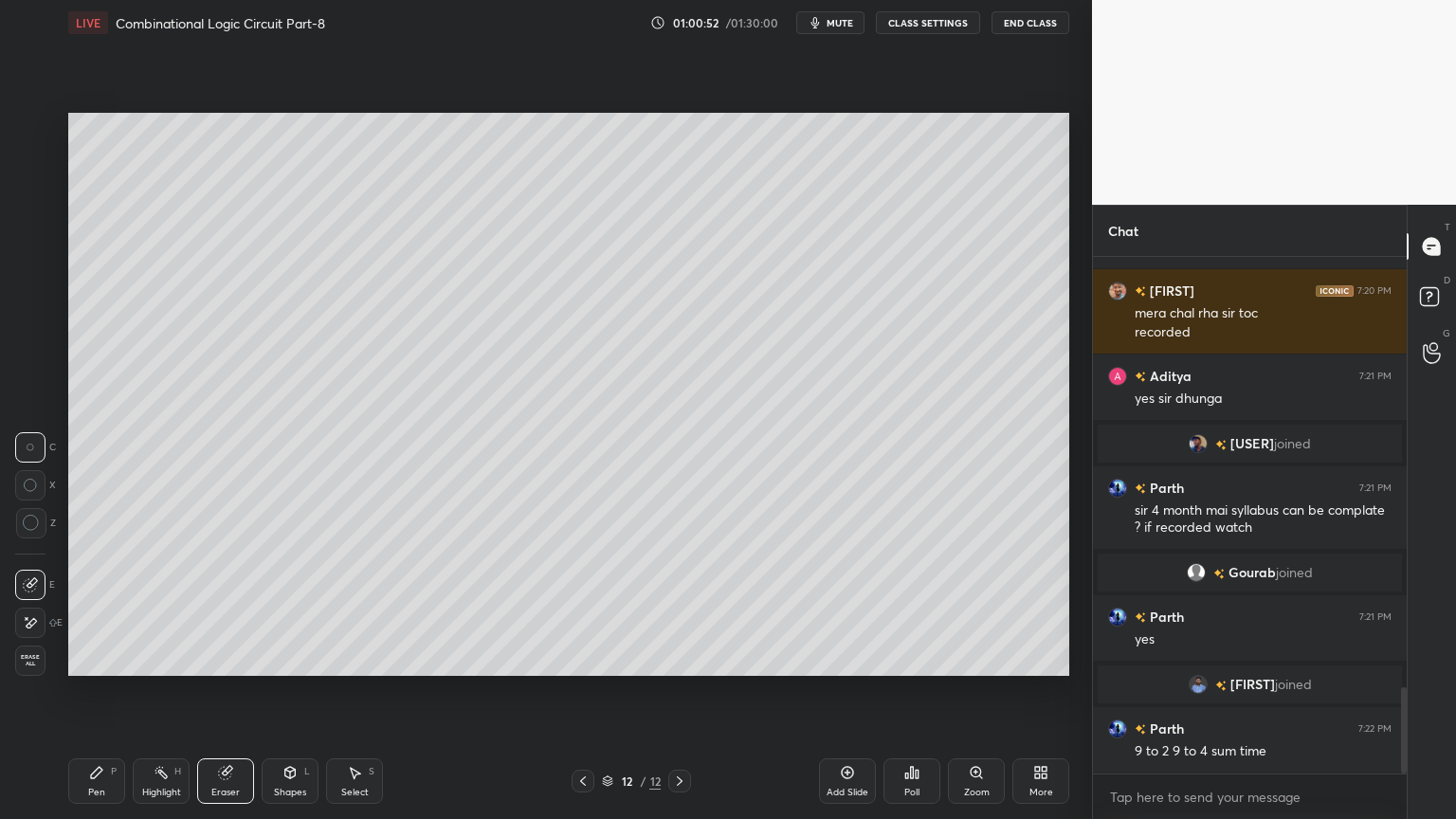click on "Pen P" at bounding box center (97, 781) 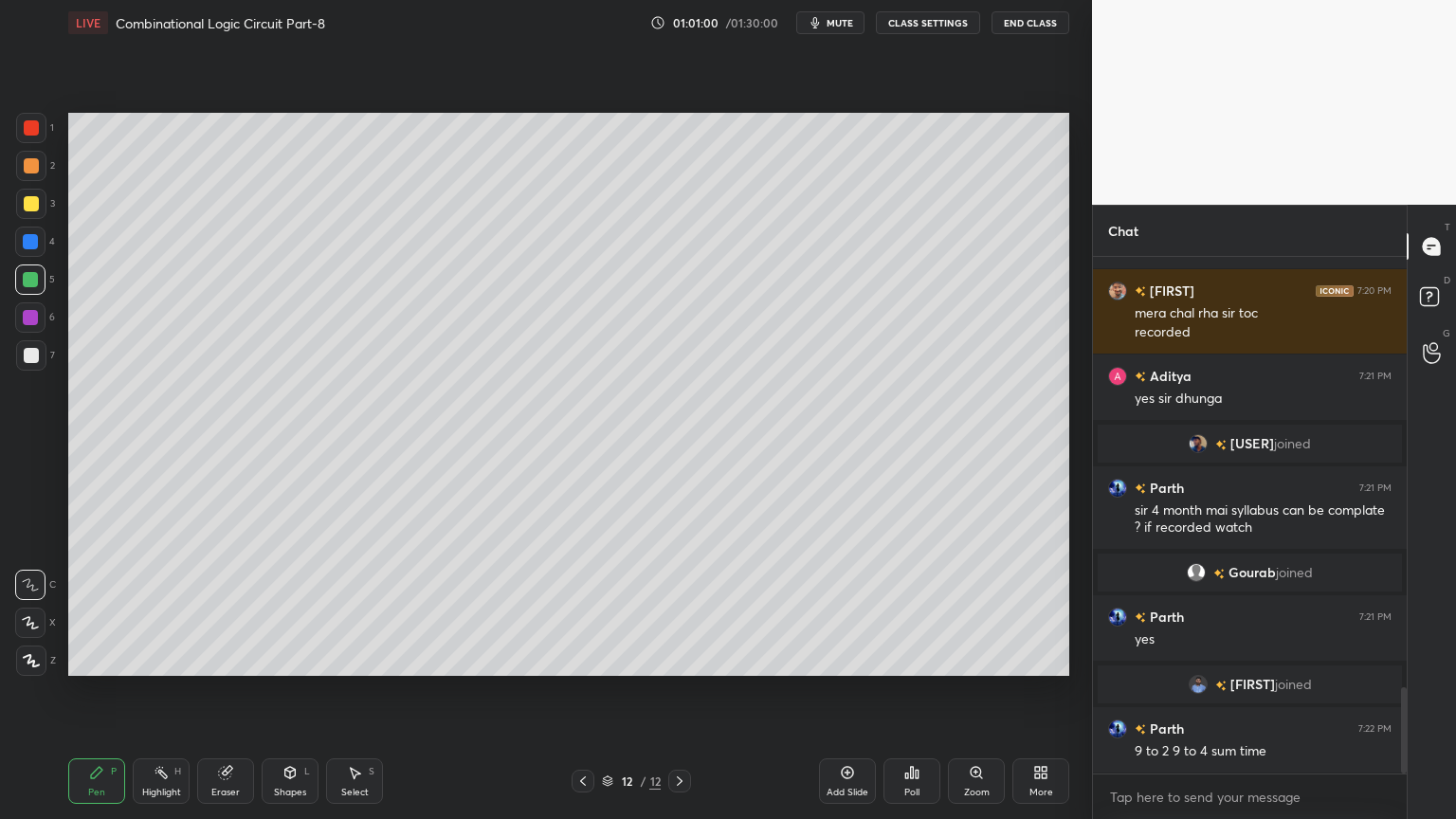 click at bounding box center (30, 242) 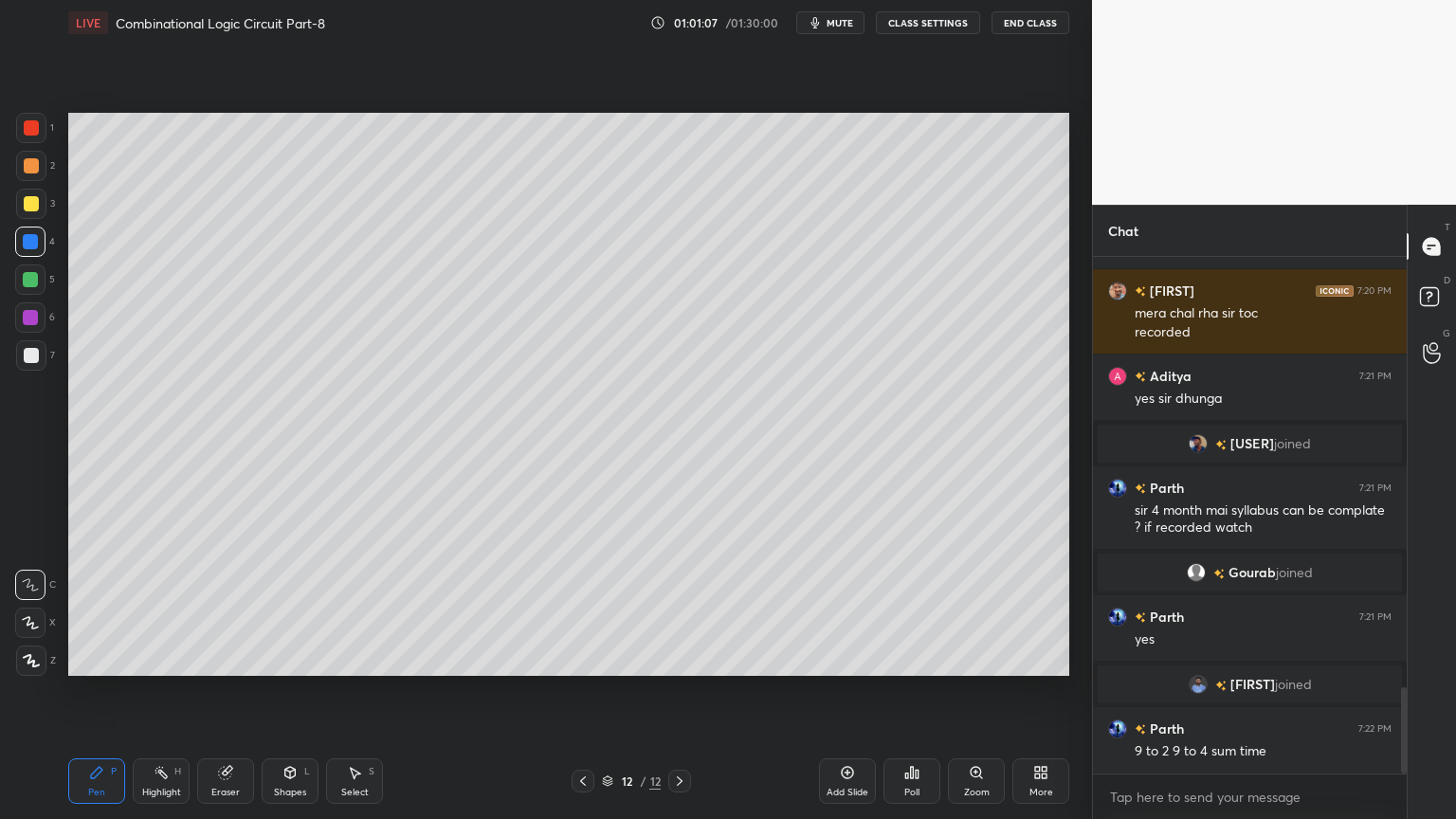click at bounding box center (31, 204) 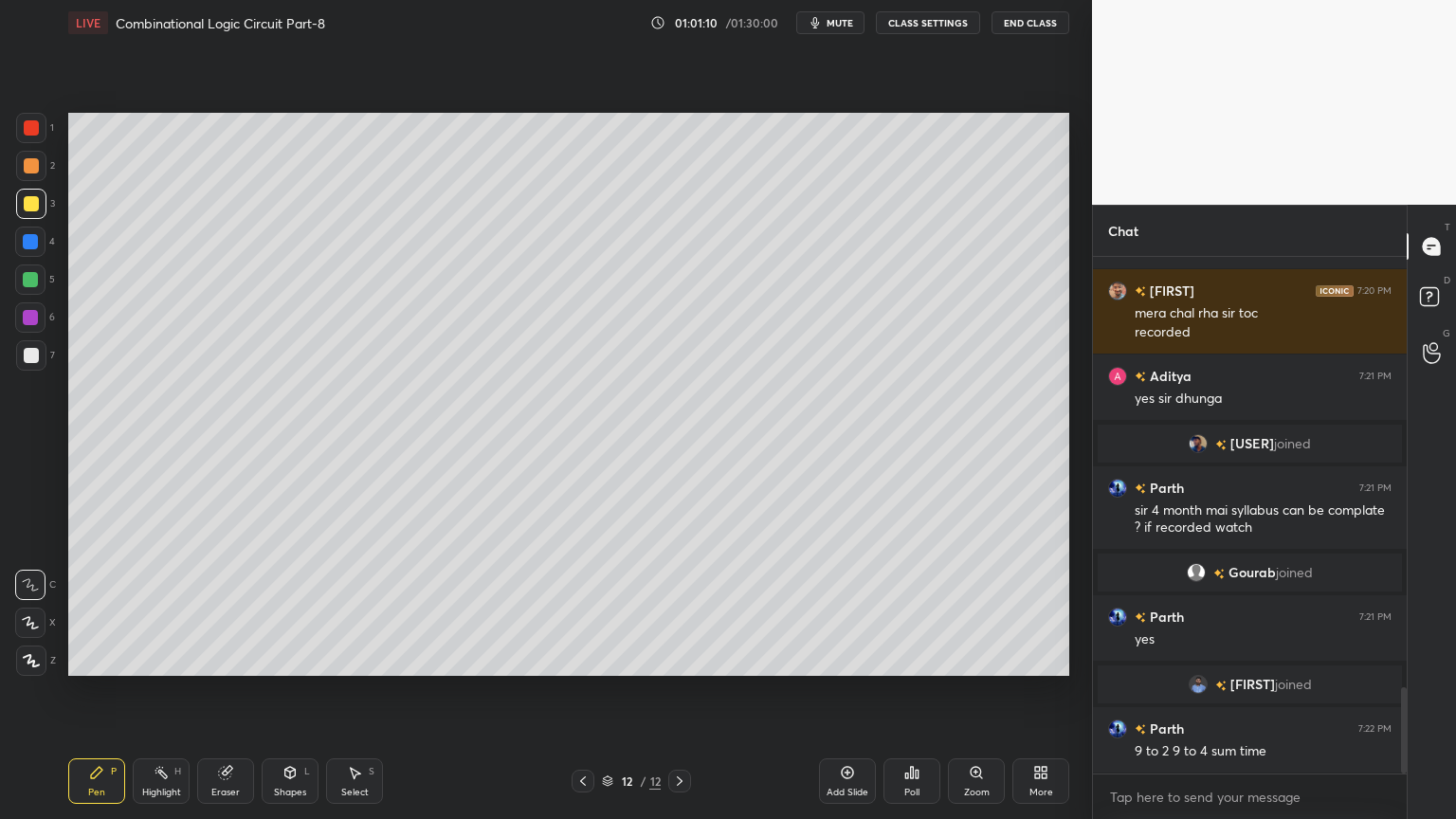 click 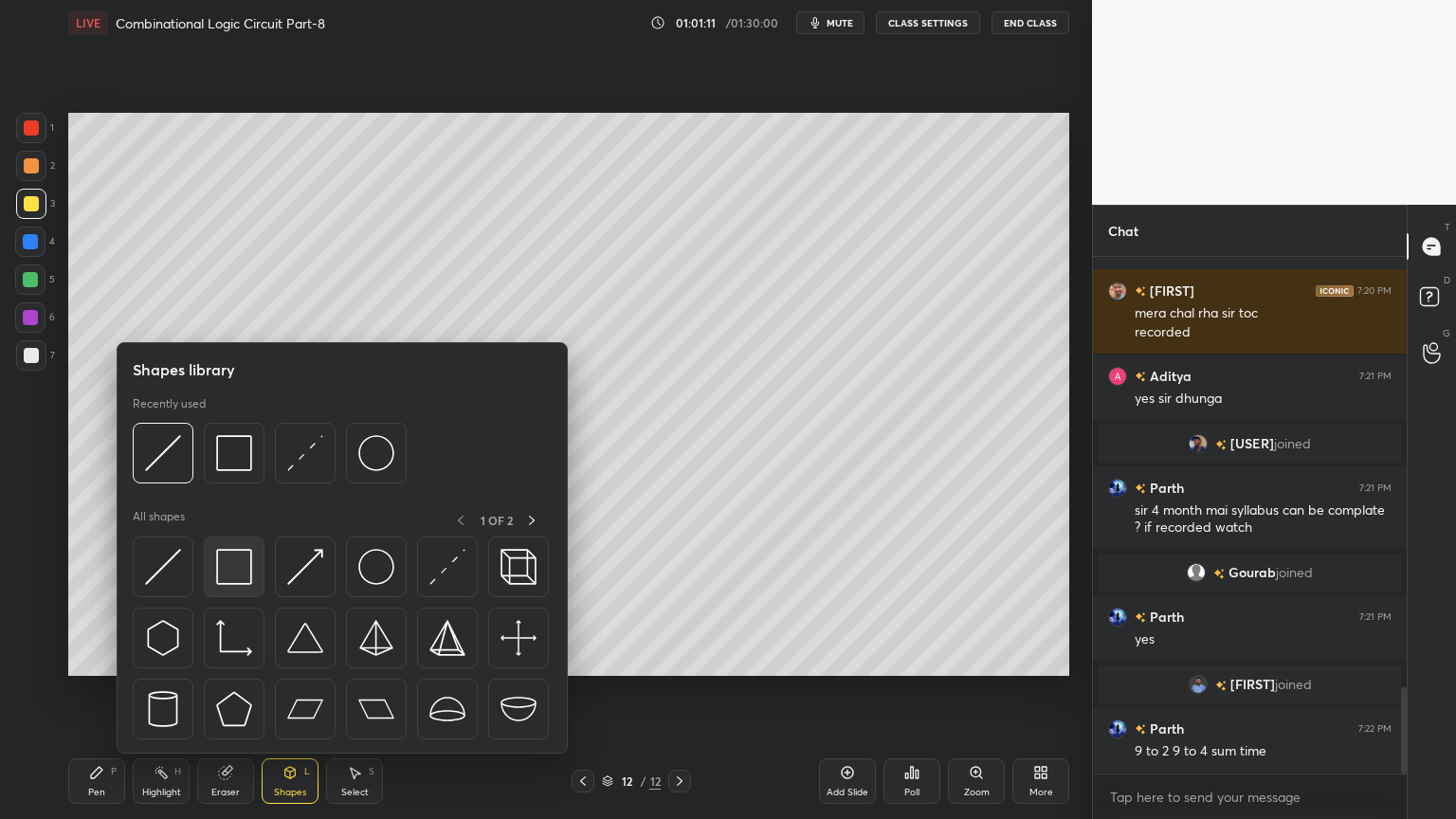 click at bounding box center [234, 567] 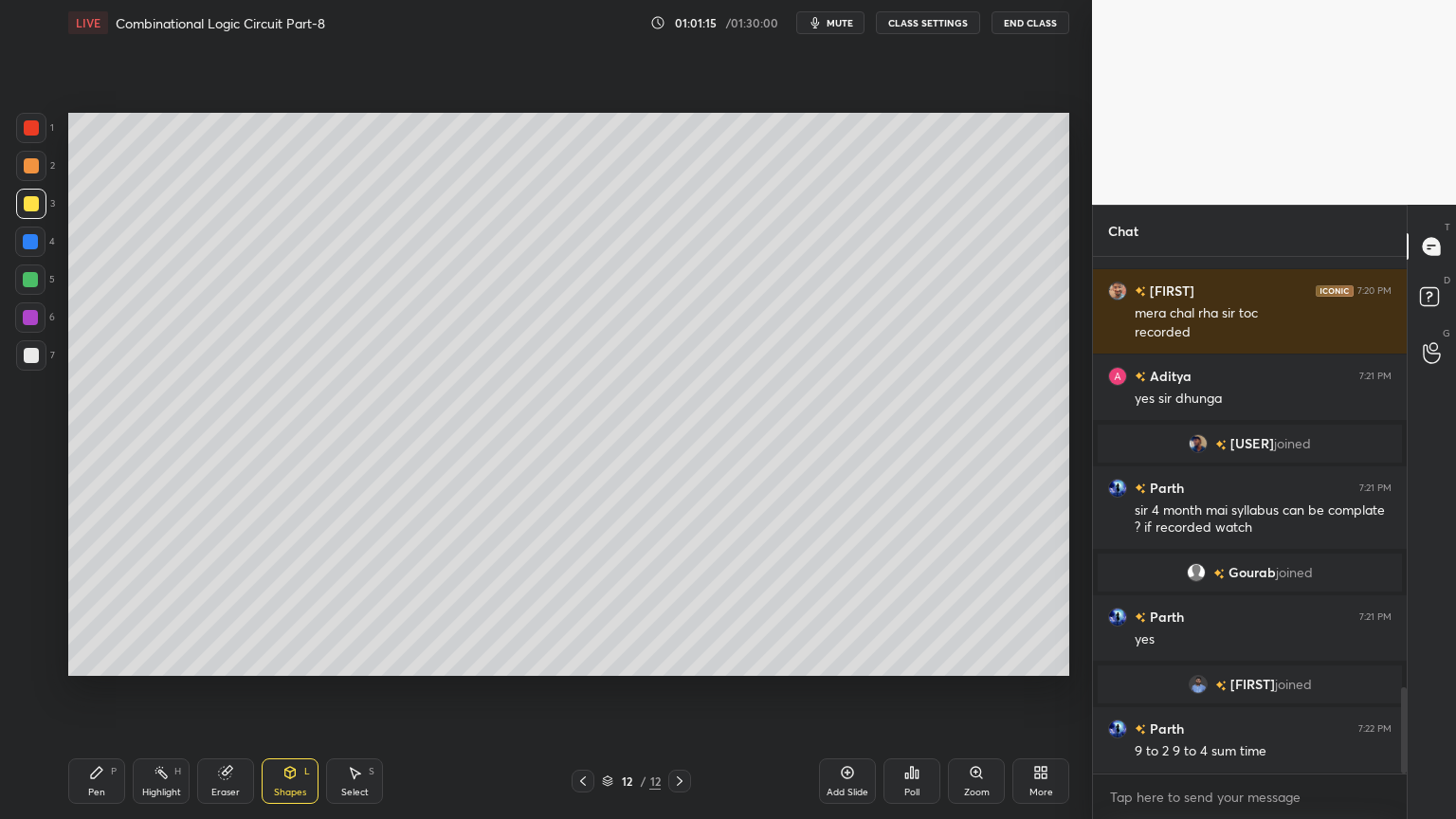 click 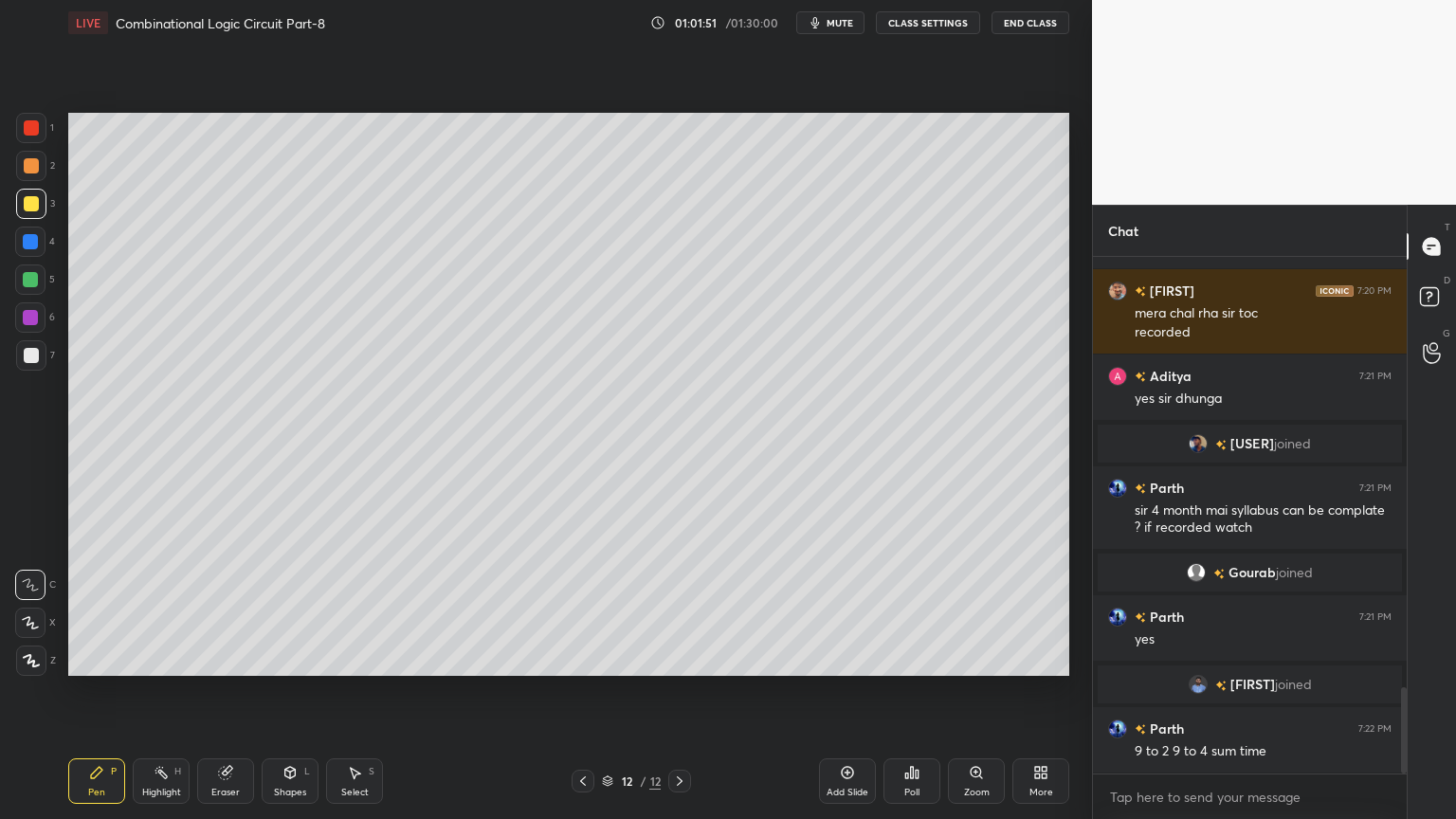 click at bounding box center (30, 242) 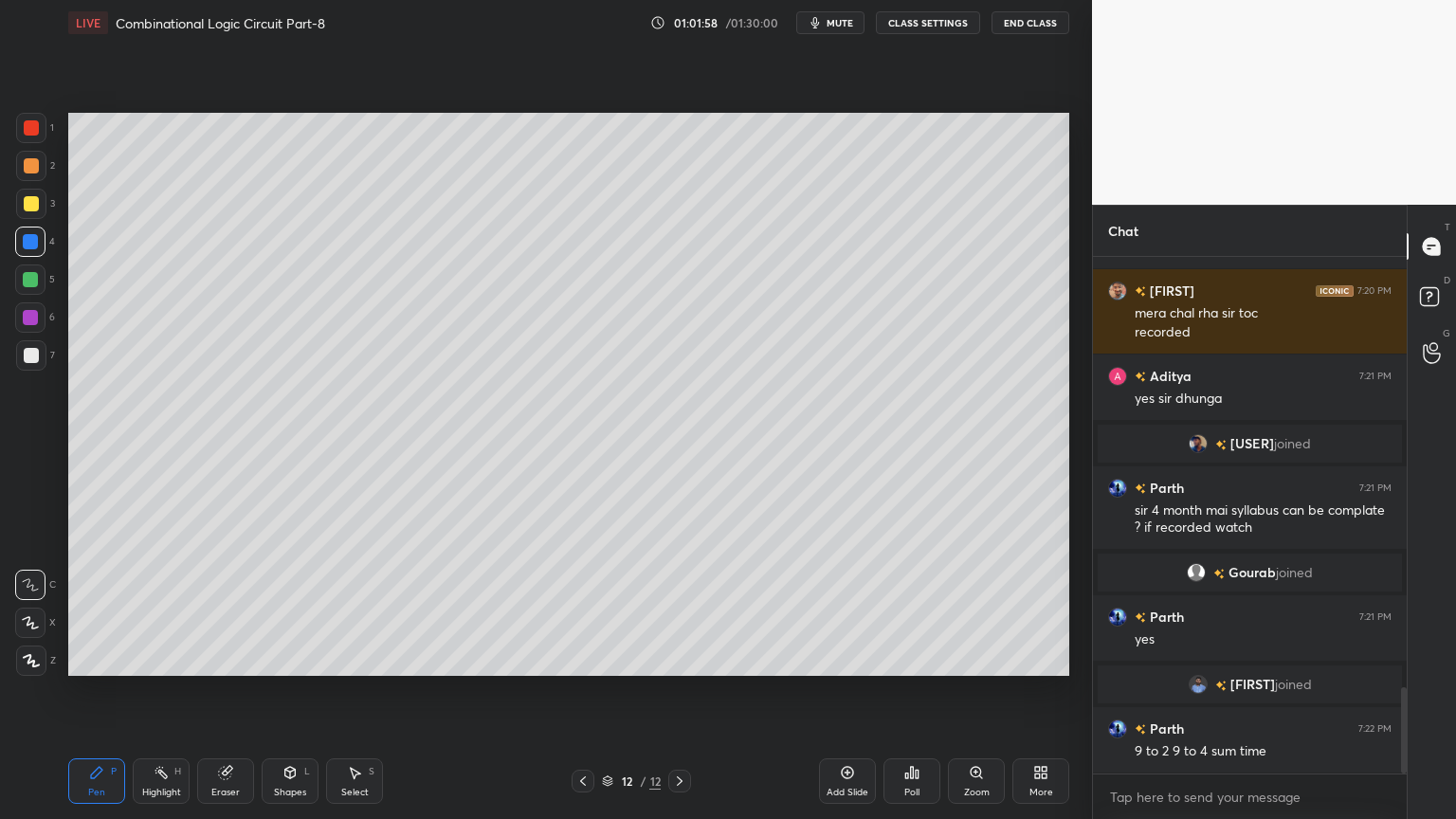 click at bounding box center (31, 204) 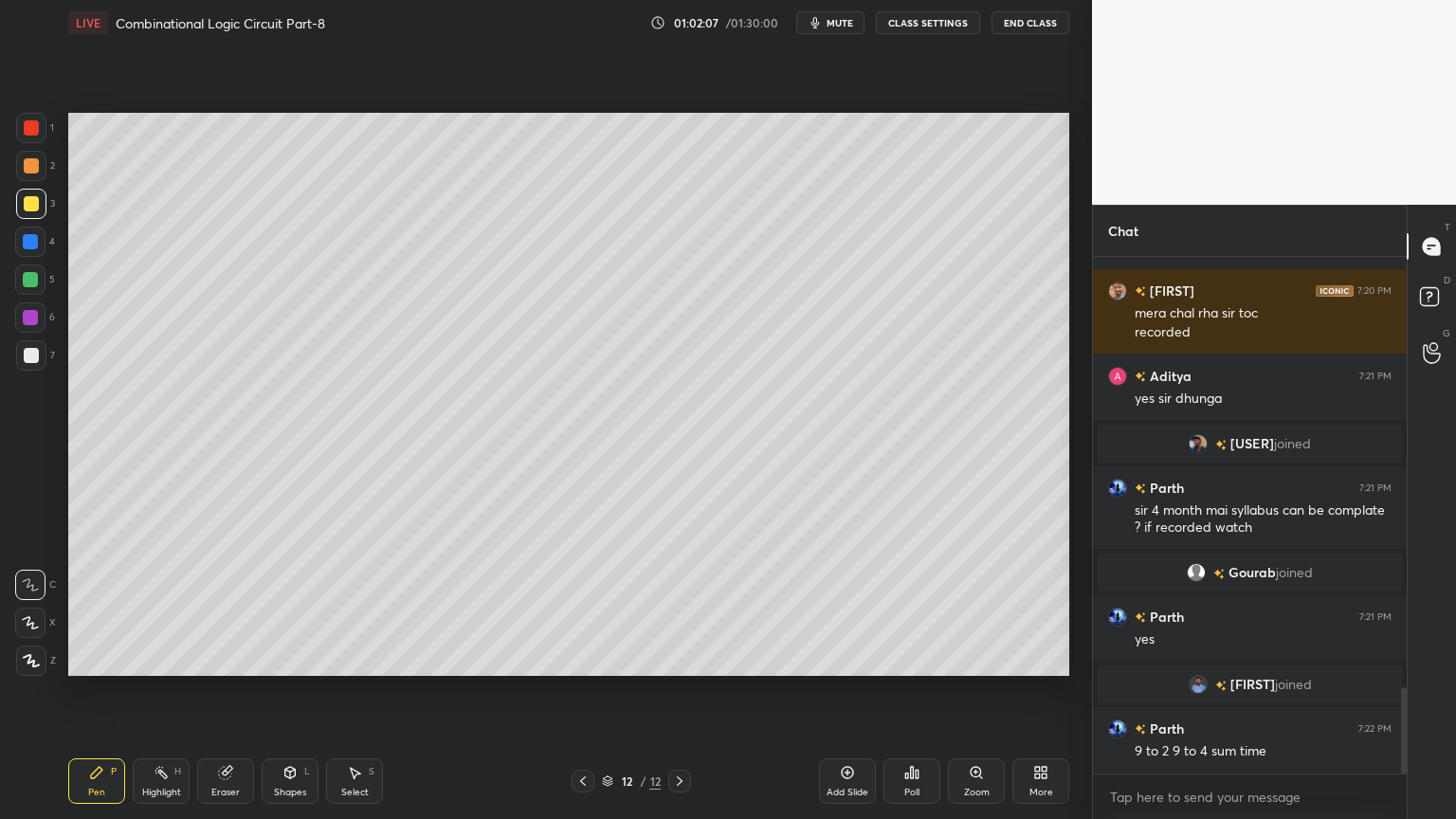click at bounding box center (30, 242) 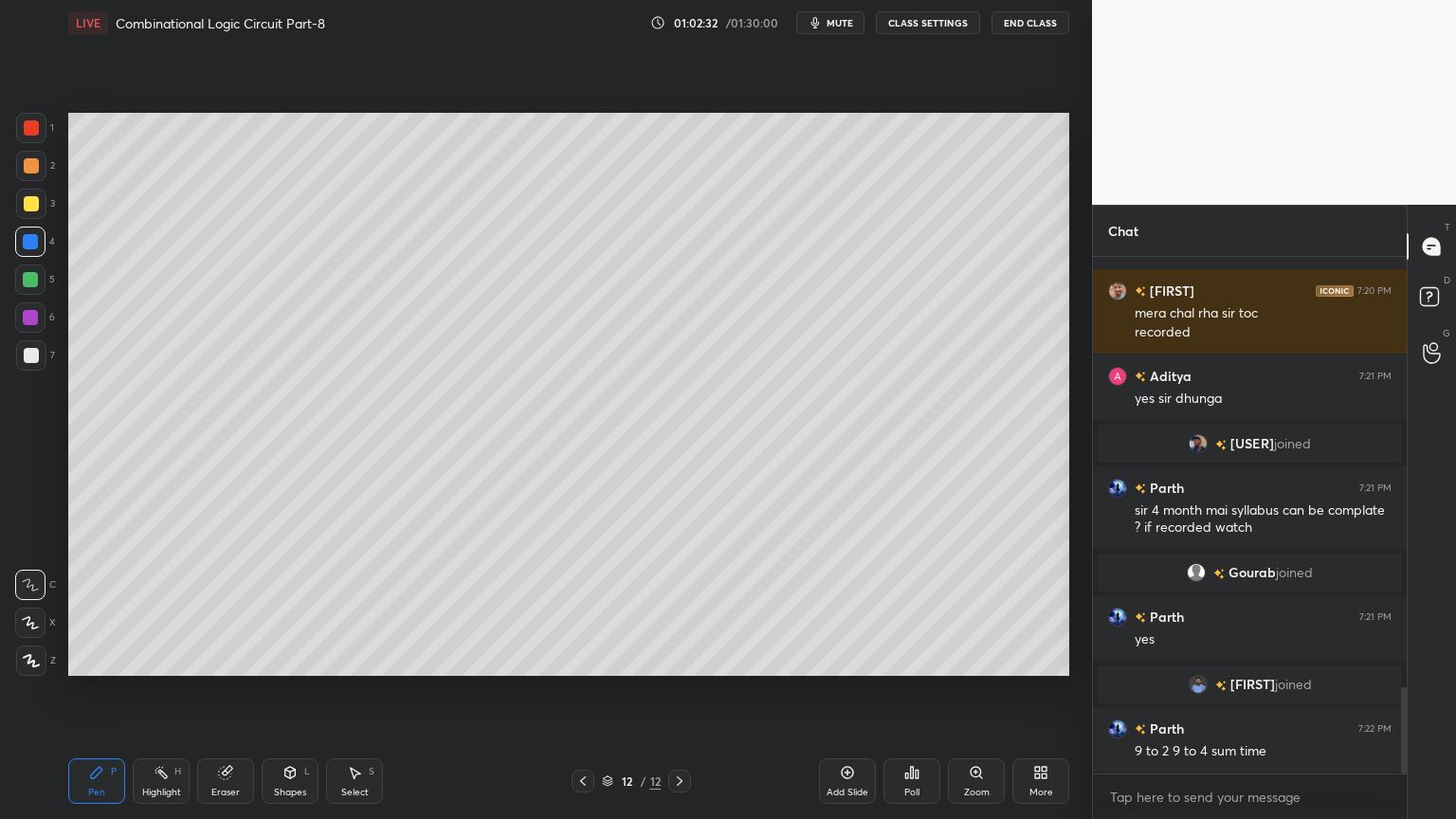 click at bounding box center (31, 204) 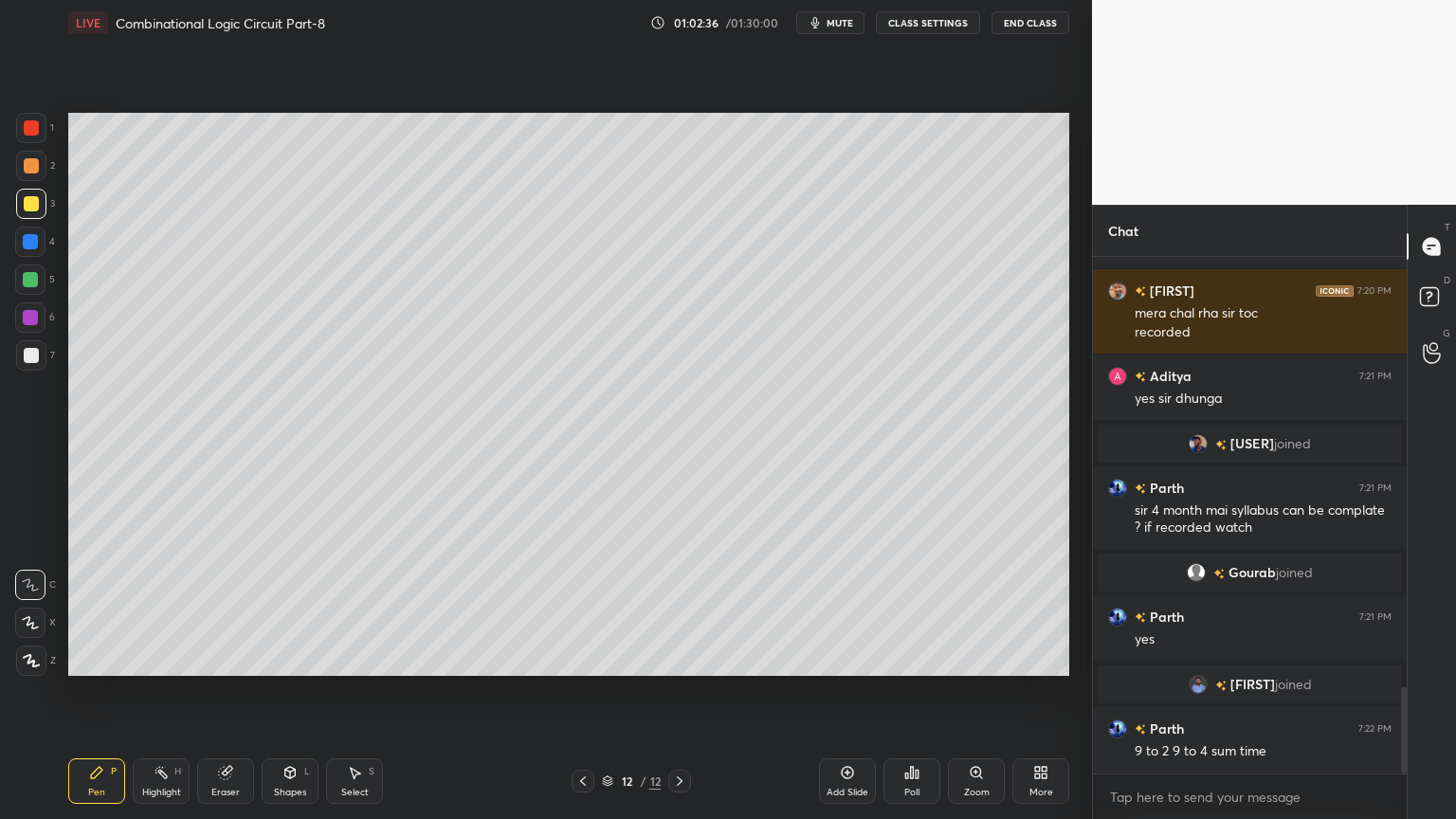 scroll, scrollTop: 2650, scrollLeft: 0, axis: vertical 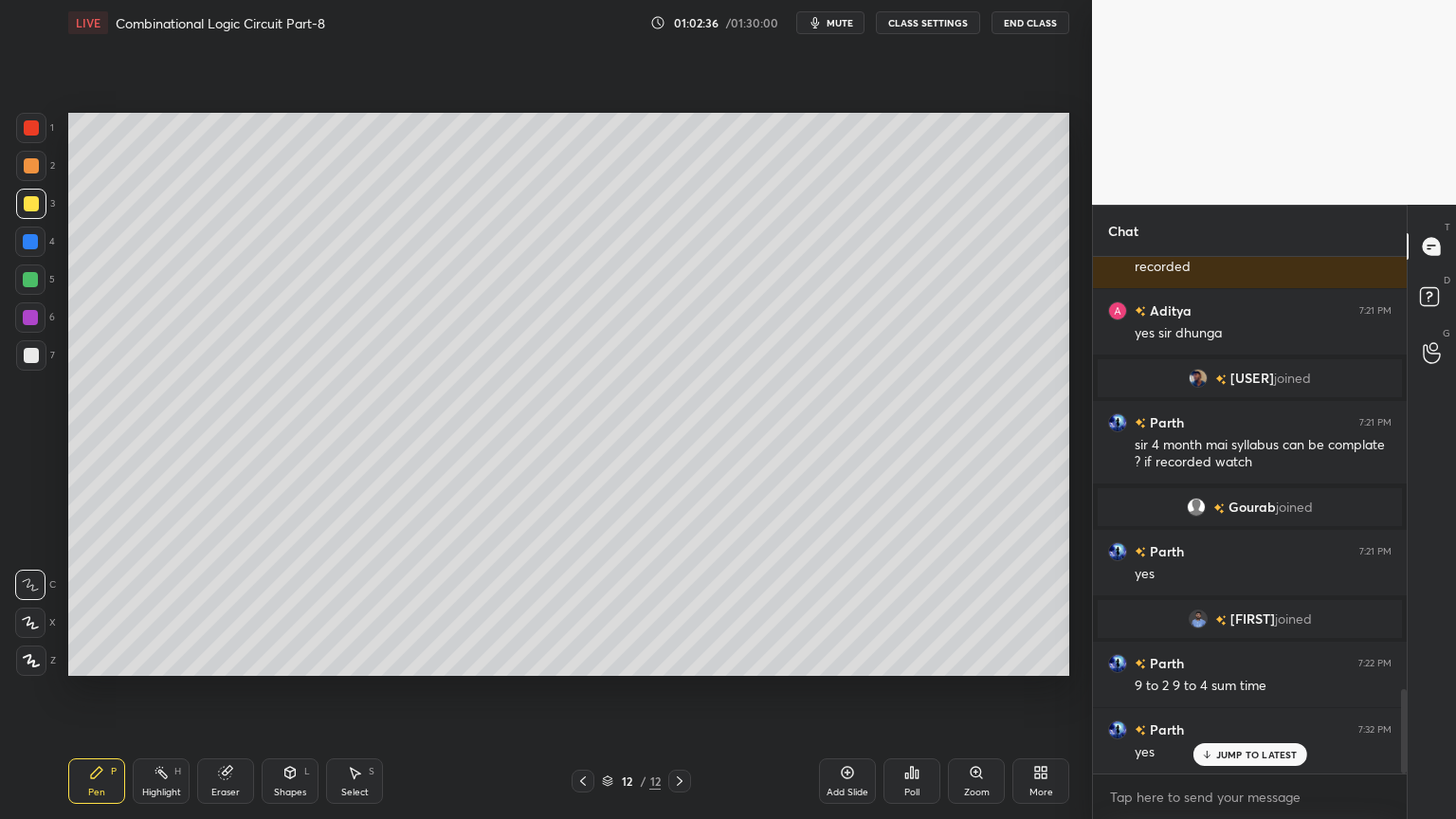 click 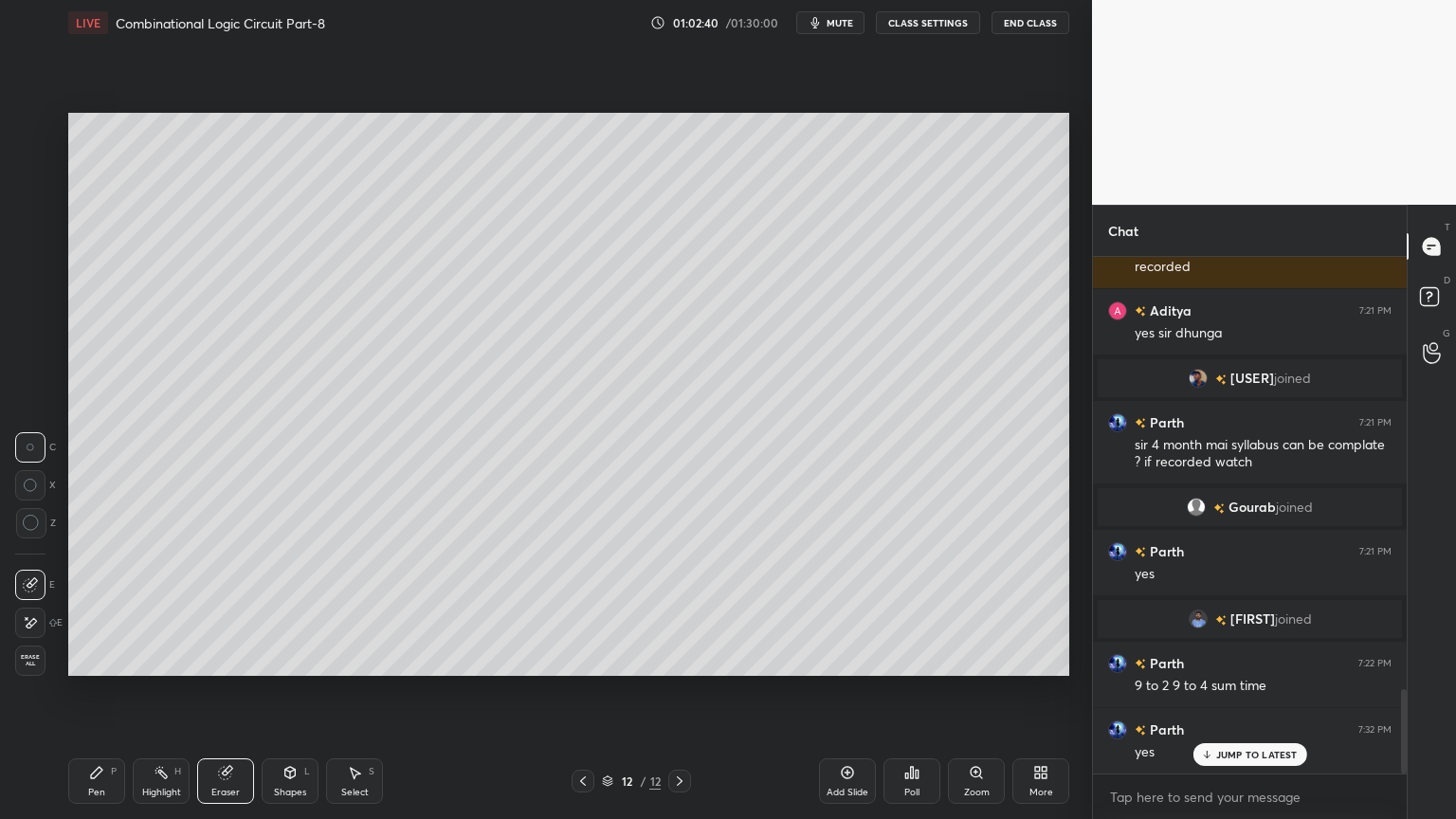 click 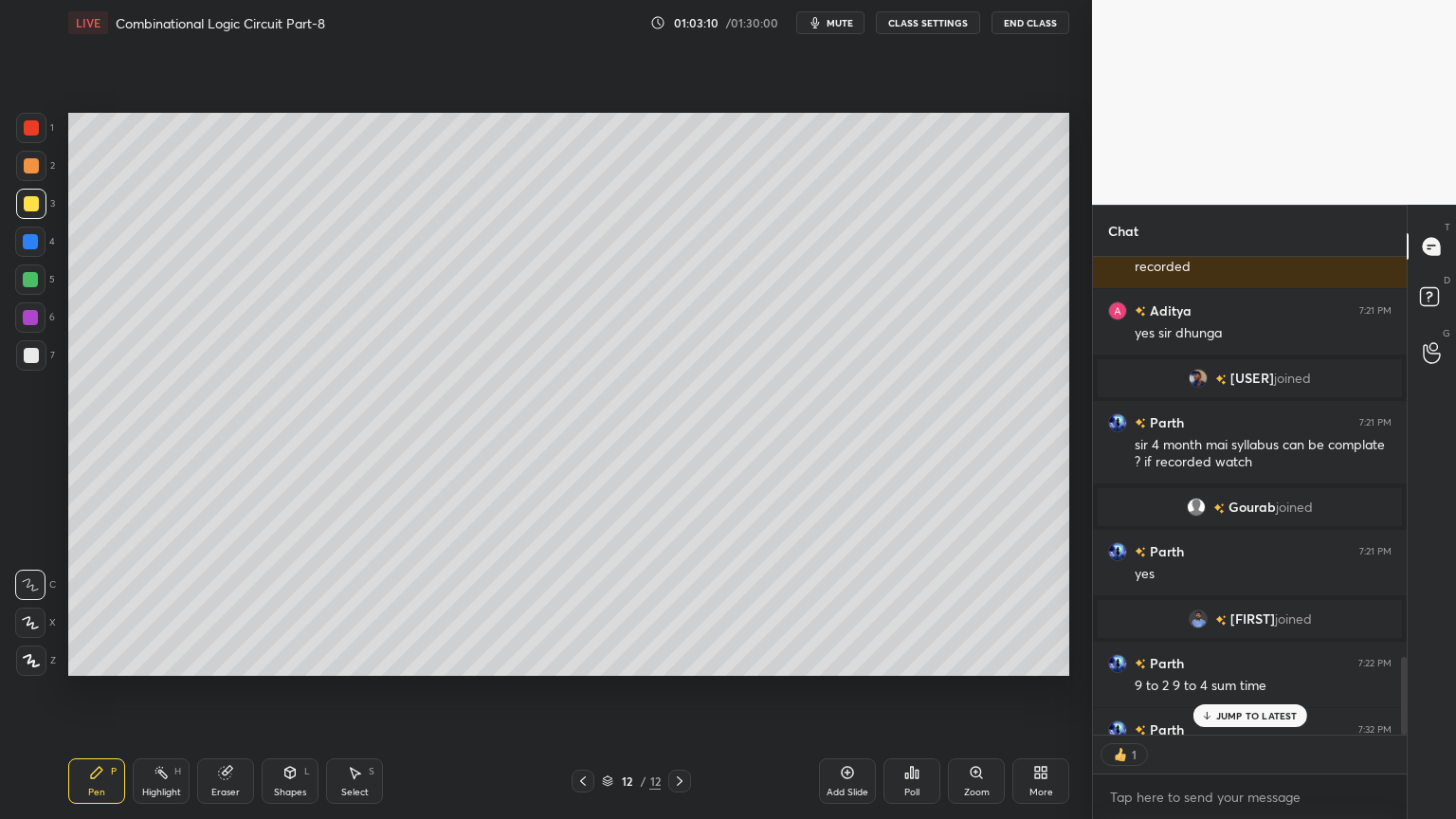 scroll, scrollTop: 473, scrollLeft: 308, axis: both 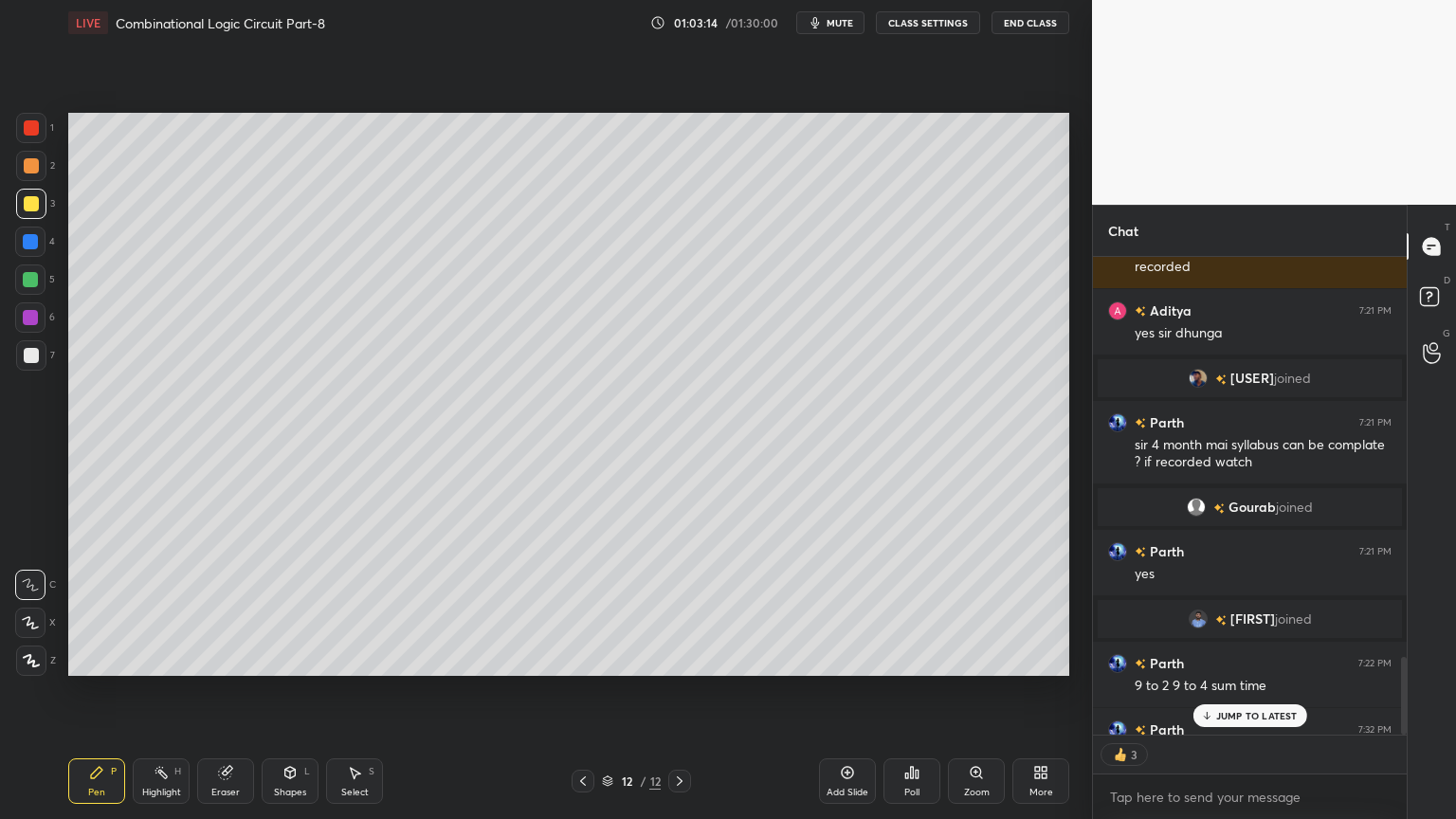 click 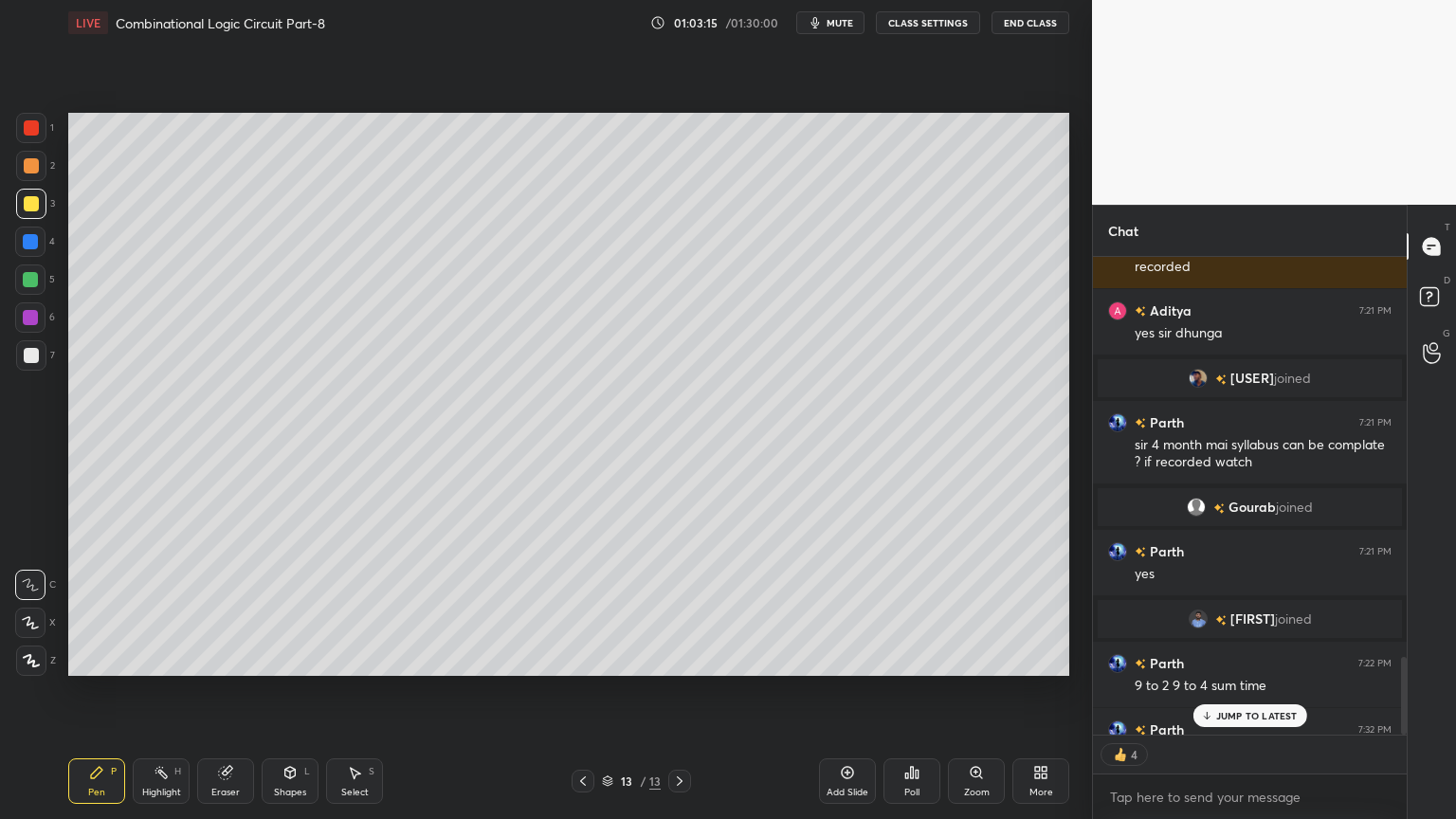click at bounding box center (31, 166) 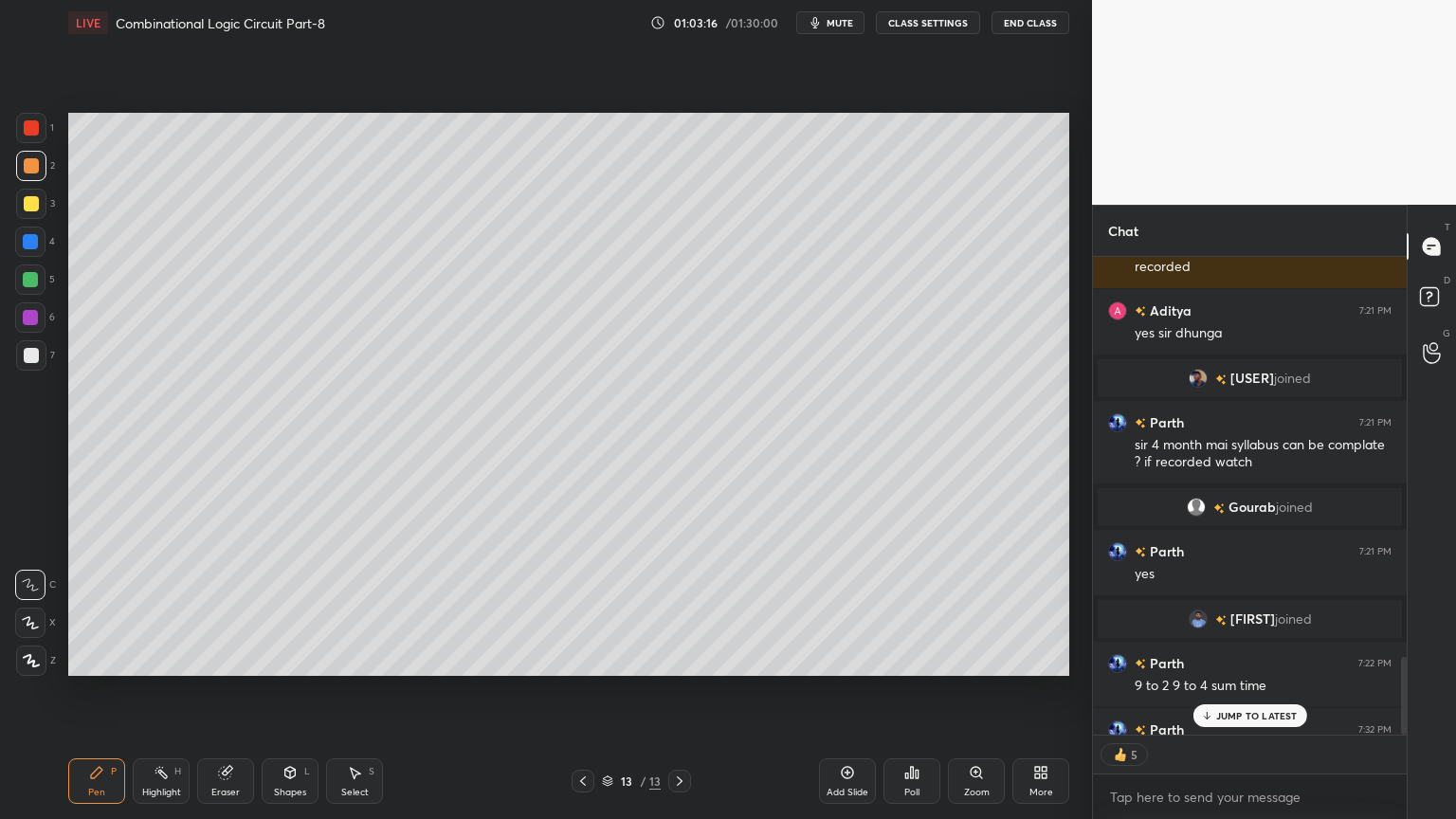 click on "X" at bounding box center [35, 619] 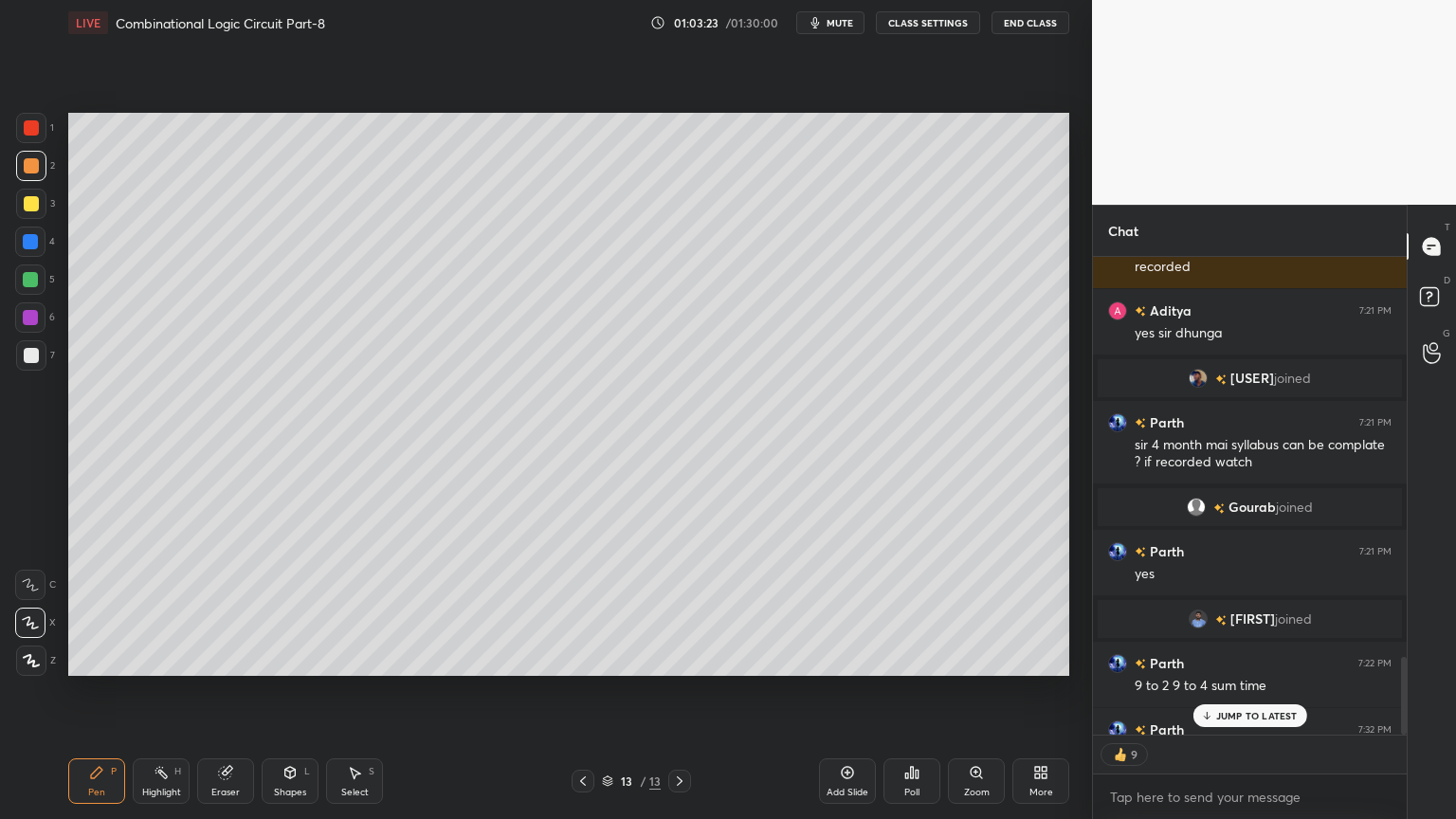 click at bounding box center [30, 318] 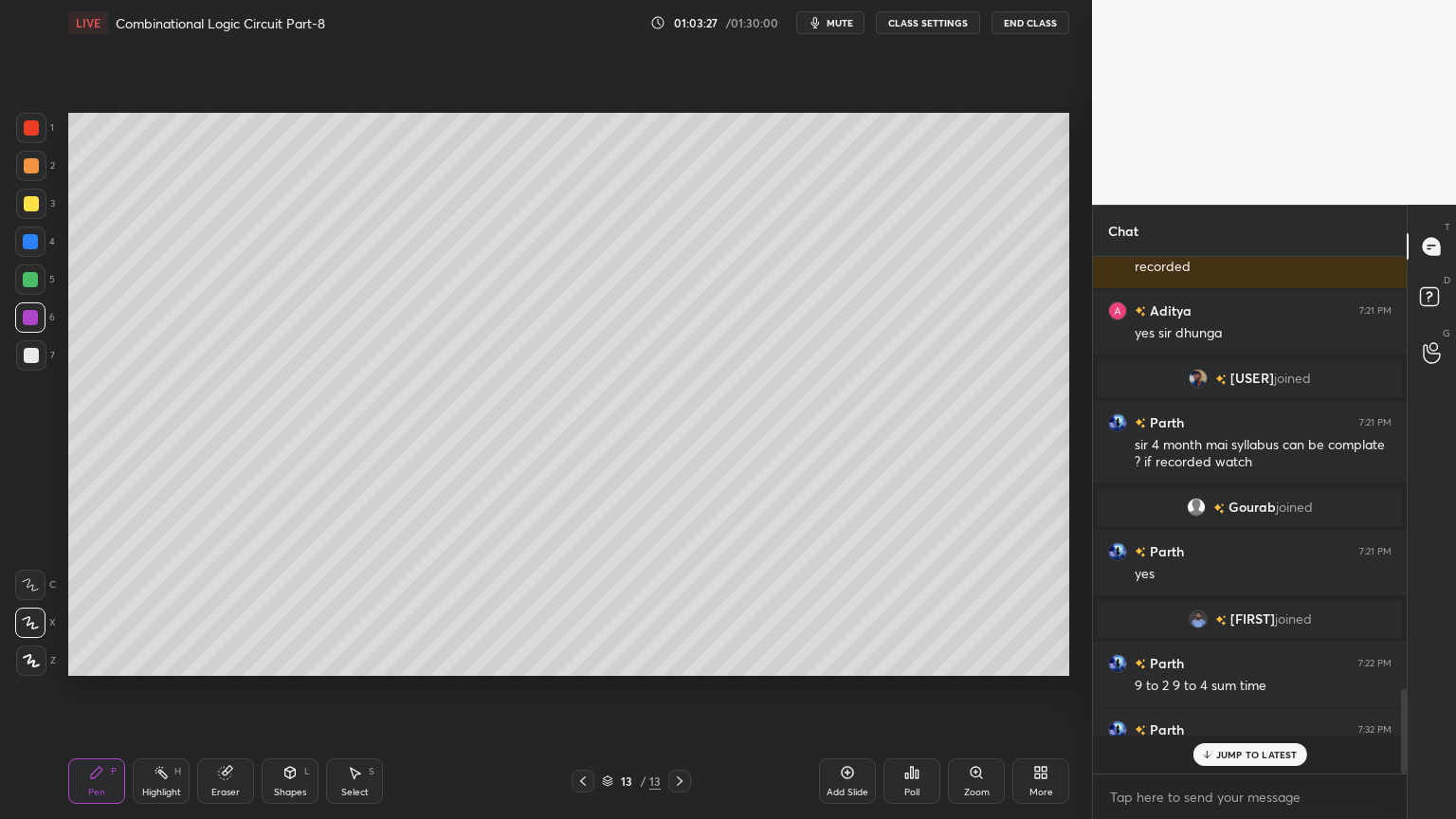 scroll, scrollTop: 6, scrollLeft: 6, axis: both 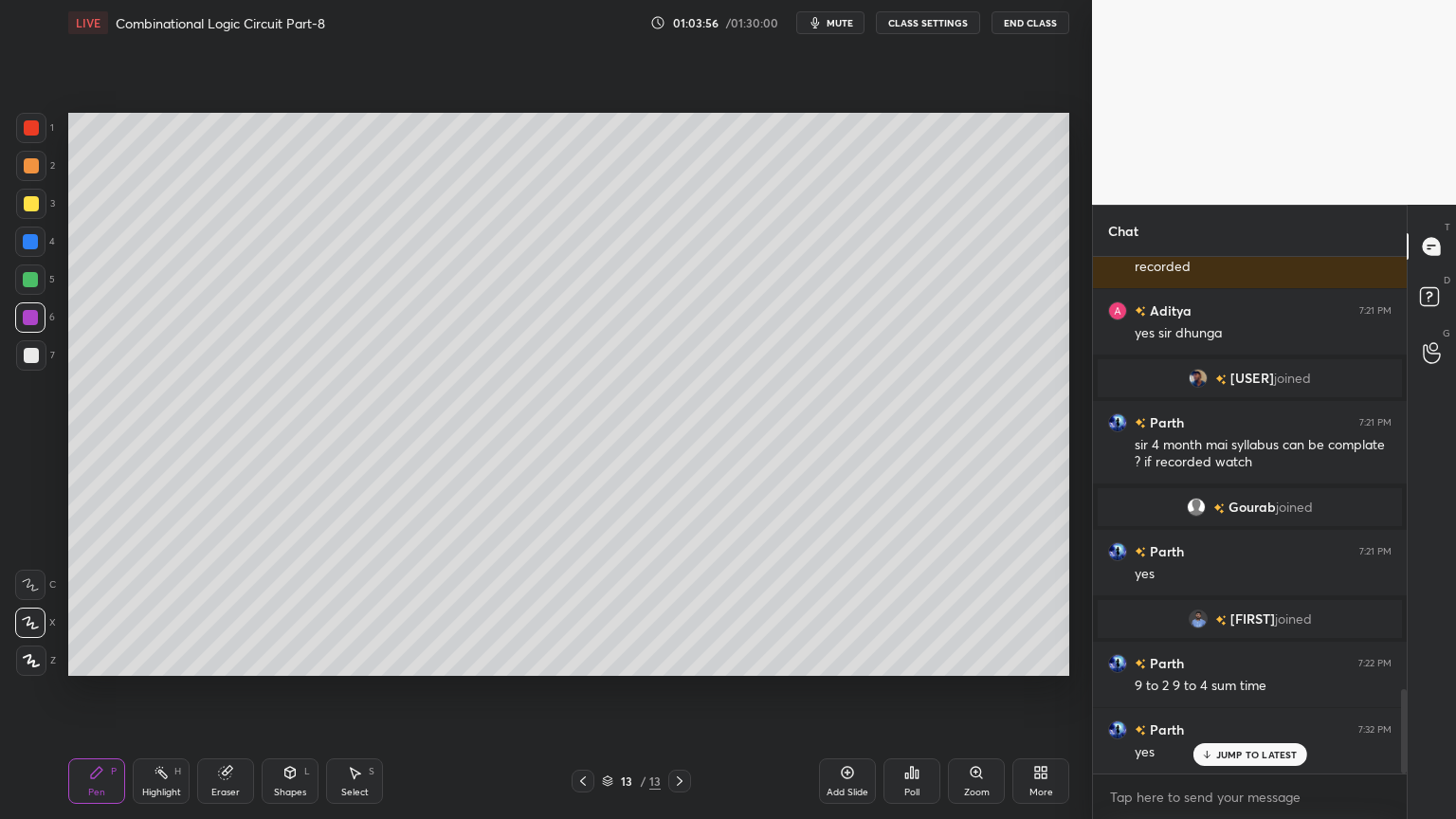 click at bounding box center [30, 280] 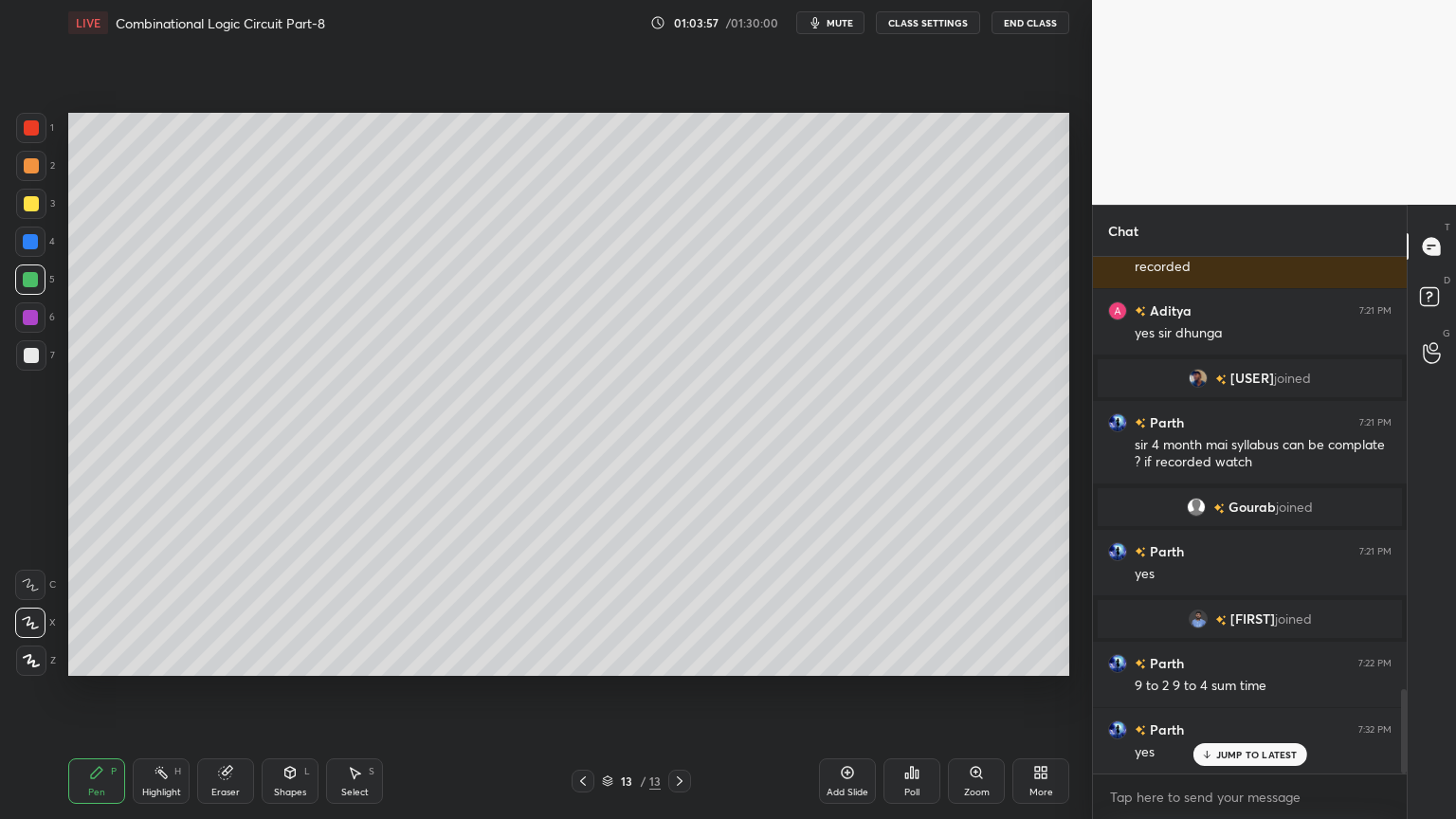 click 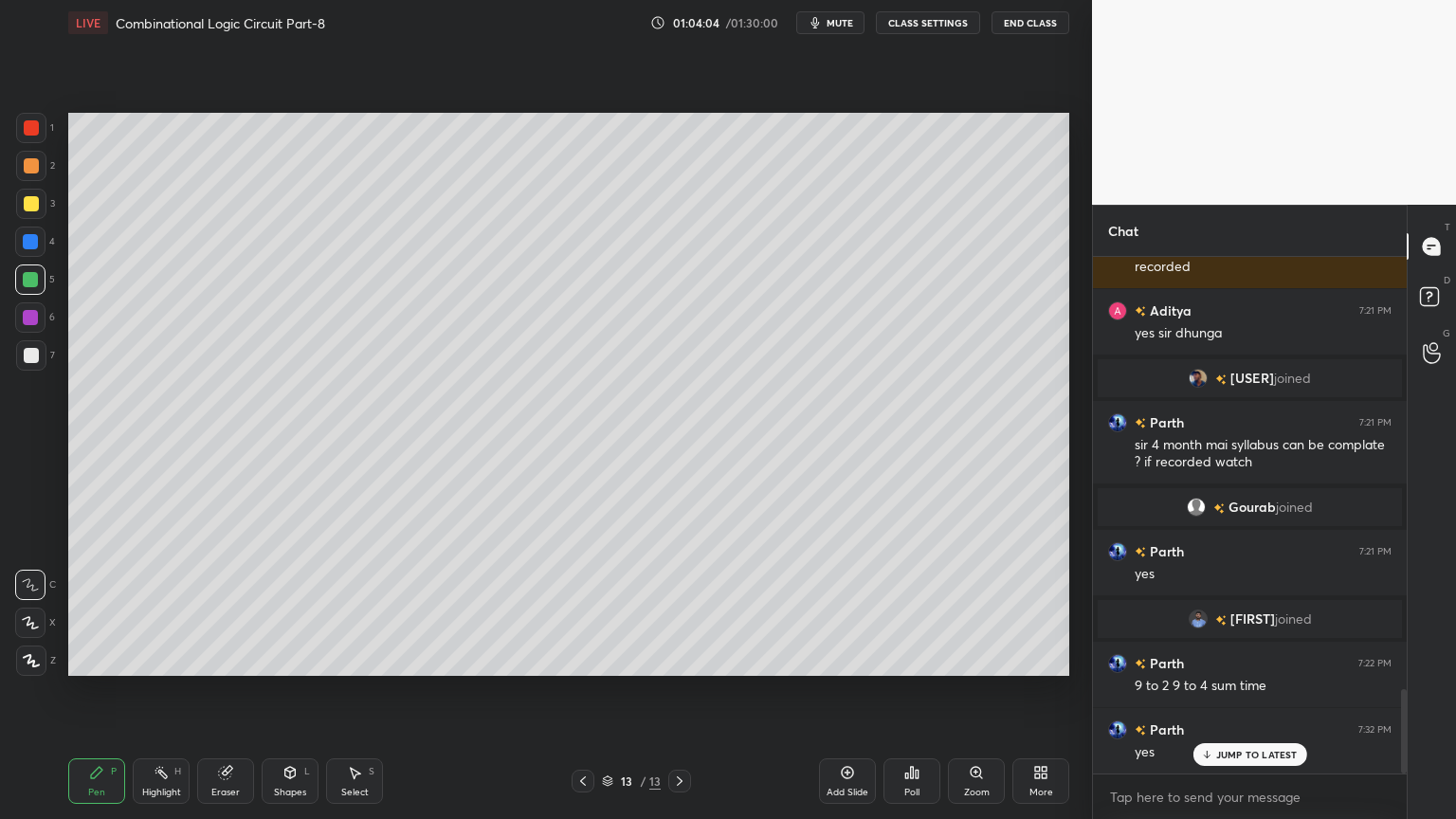 click 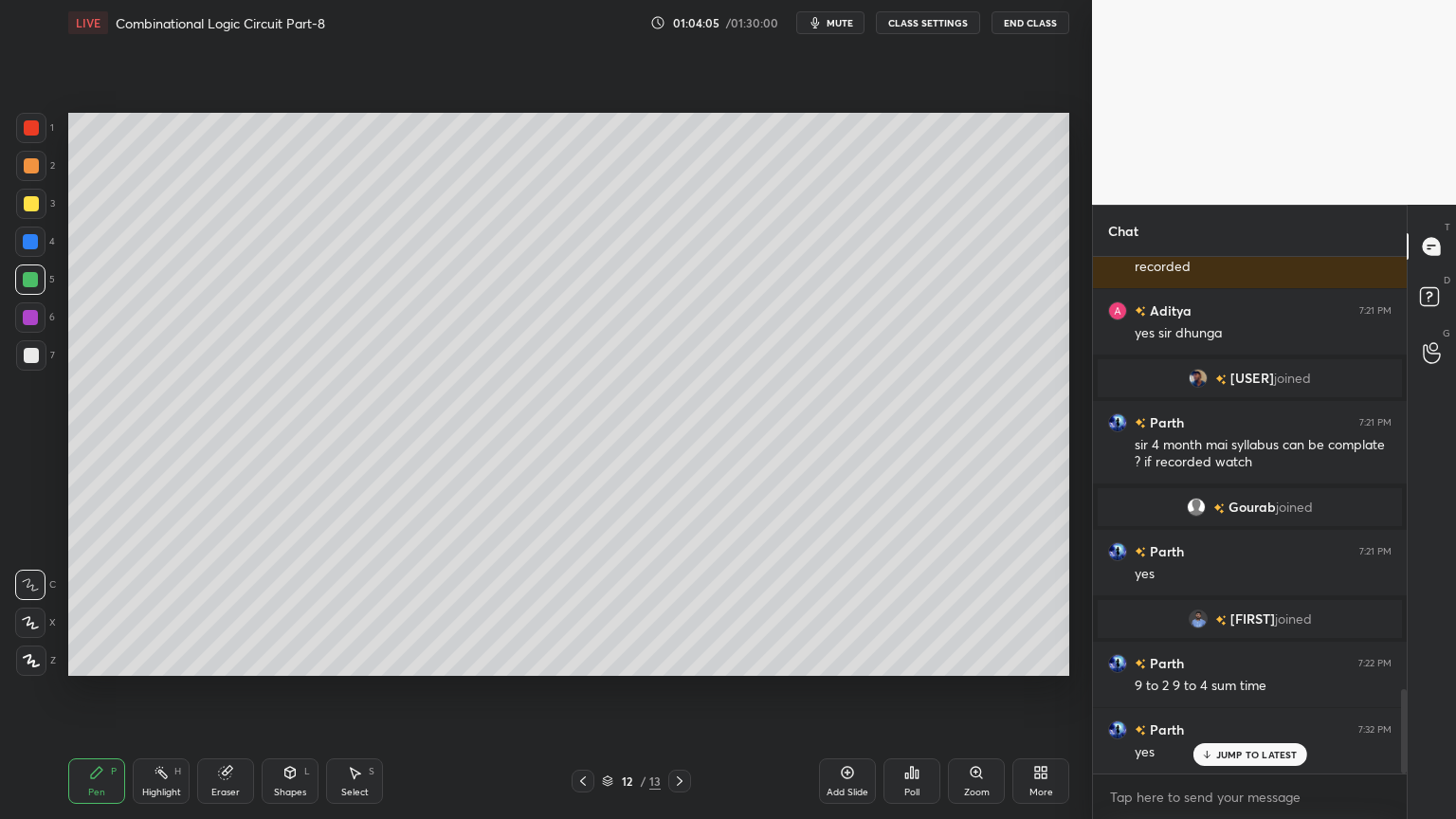 click at bounding box center [583, 781] 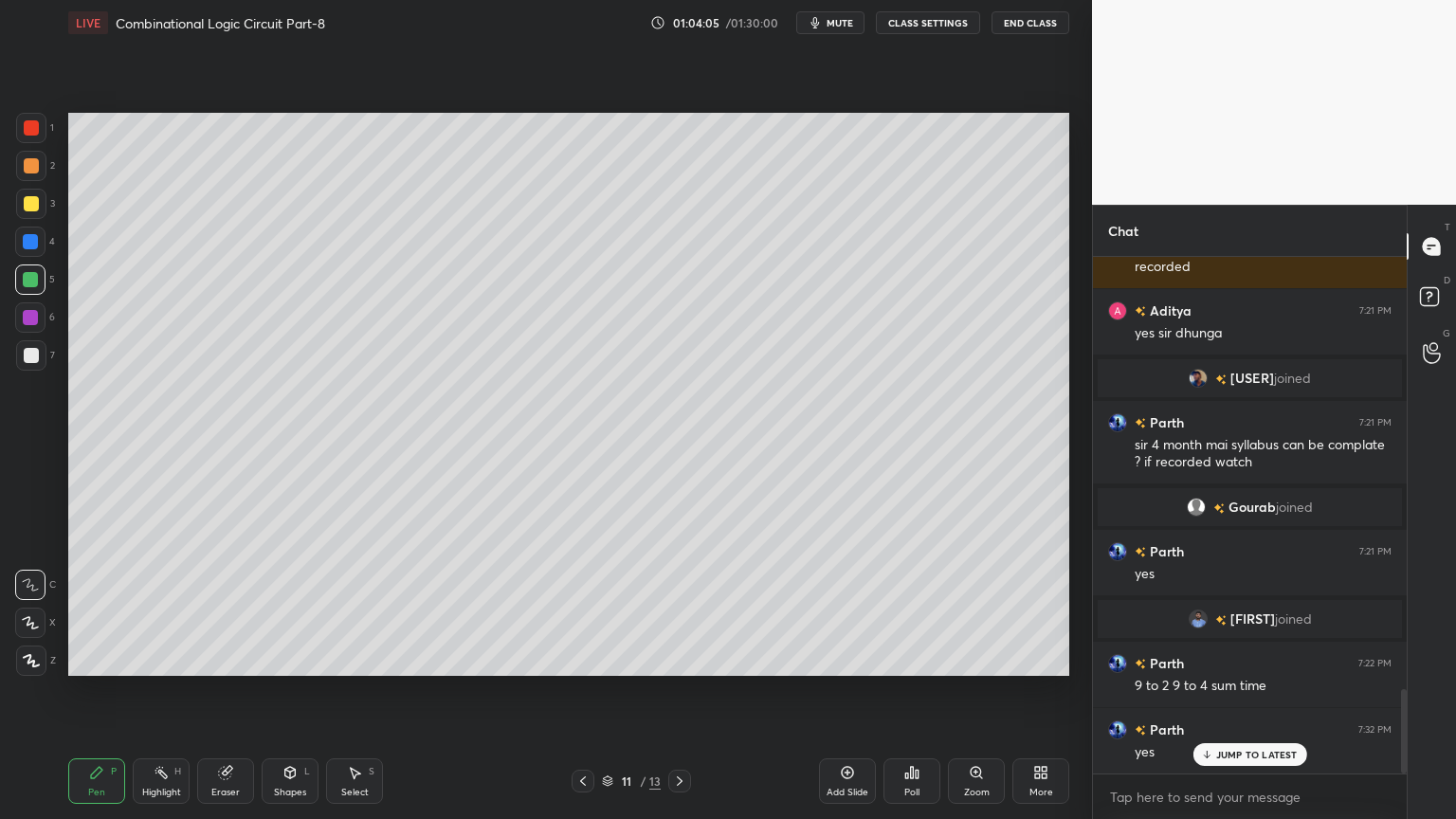 click on "11 / 13" at bounding box center [631, 781] 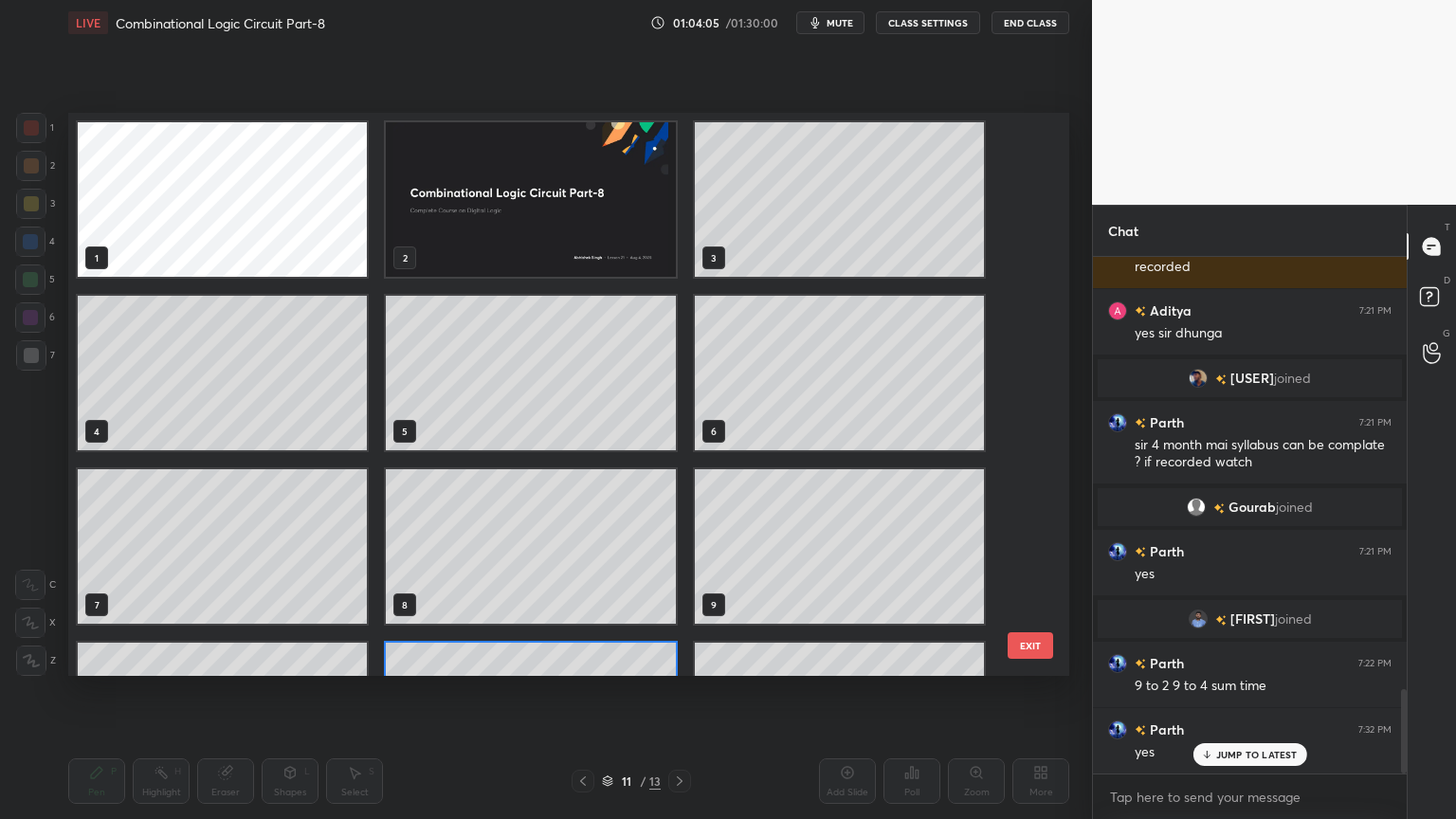 scroll, scrollTop: 131, scrollLeft: 0, axis: vertical 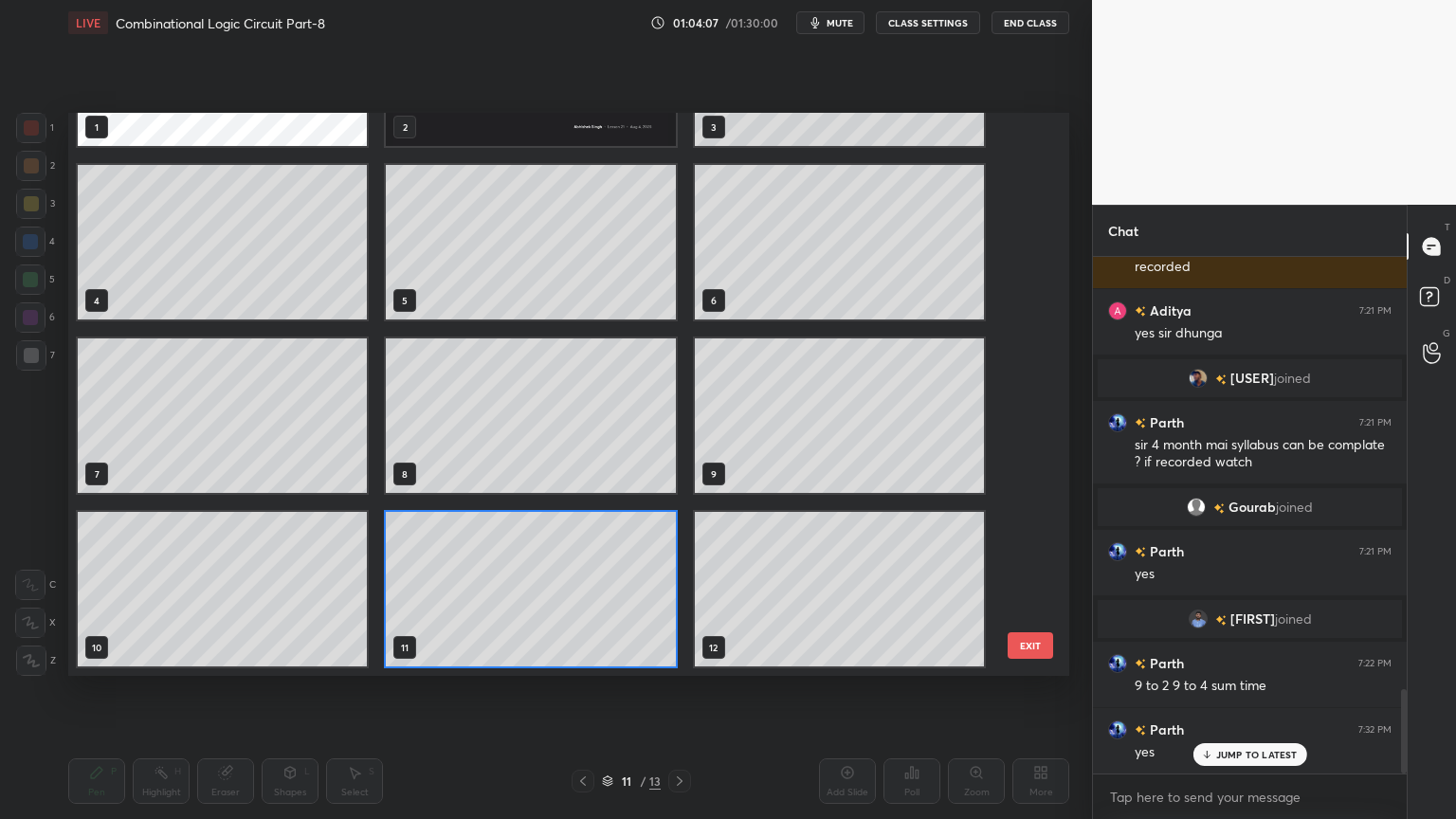 click on "EXIT" at bounding box center [1030, 646] 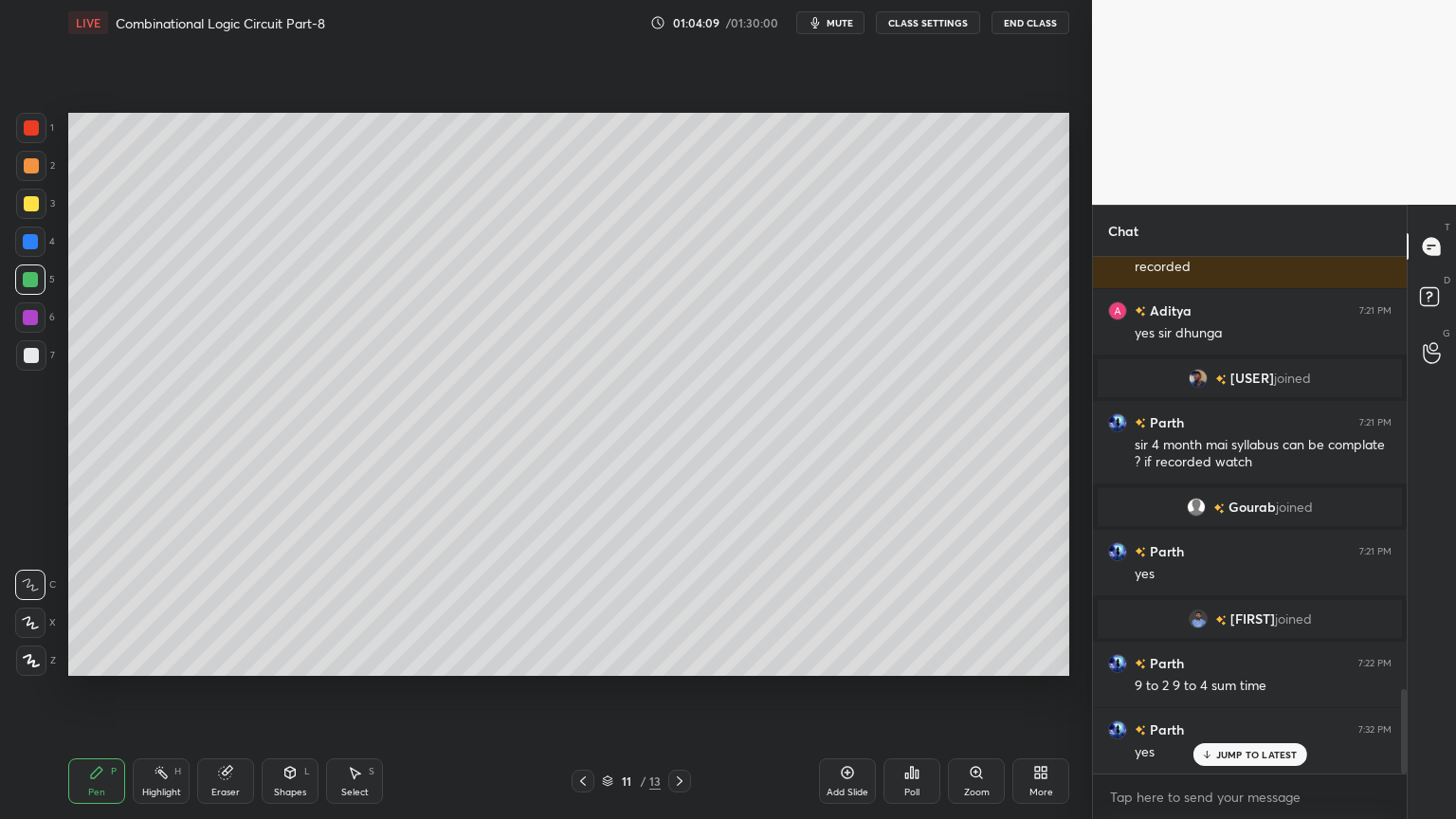click 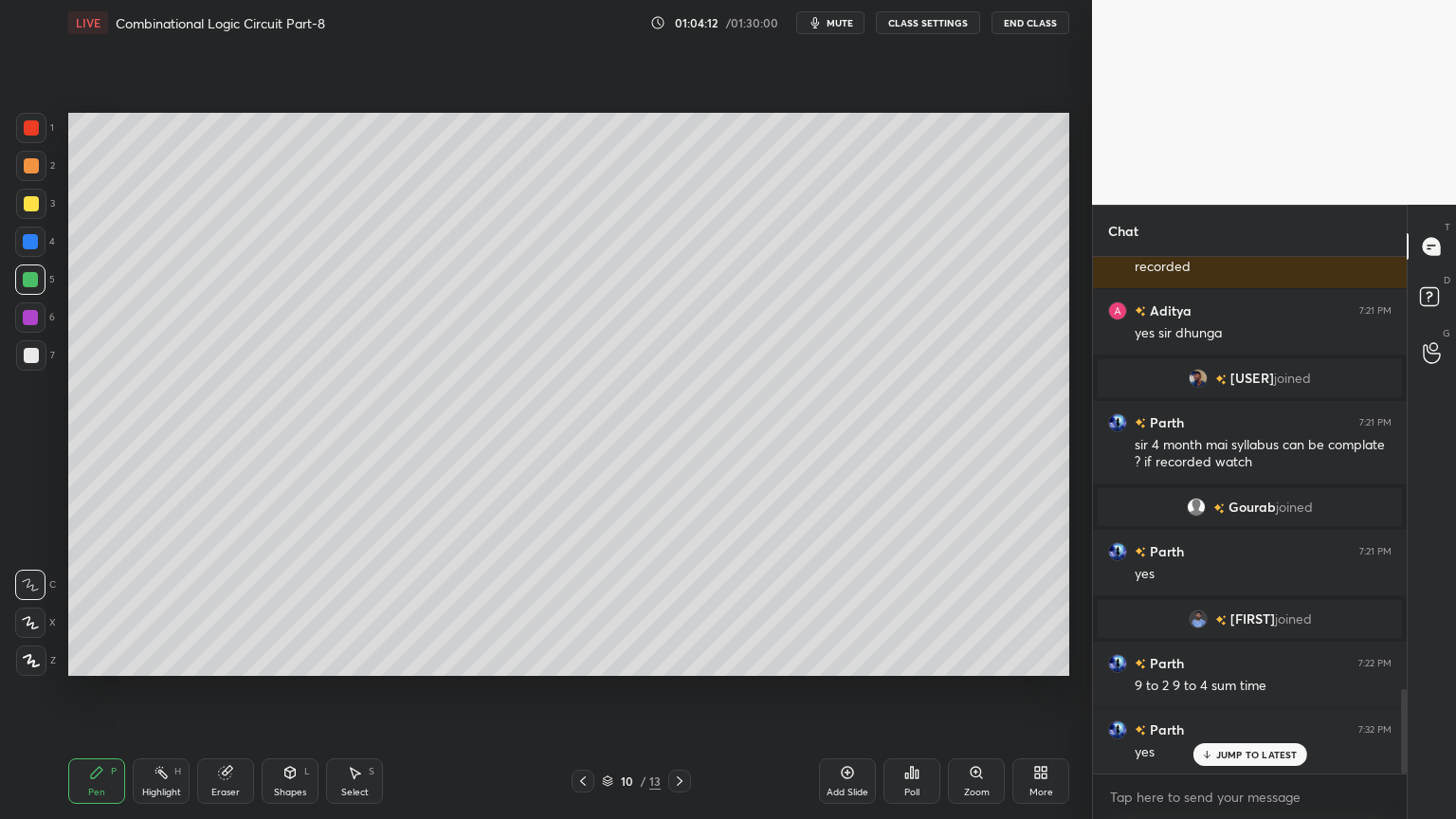 click 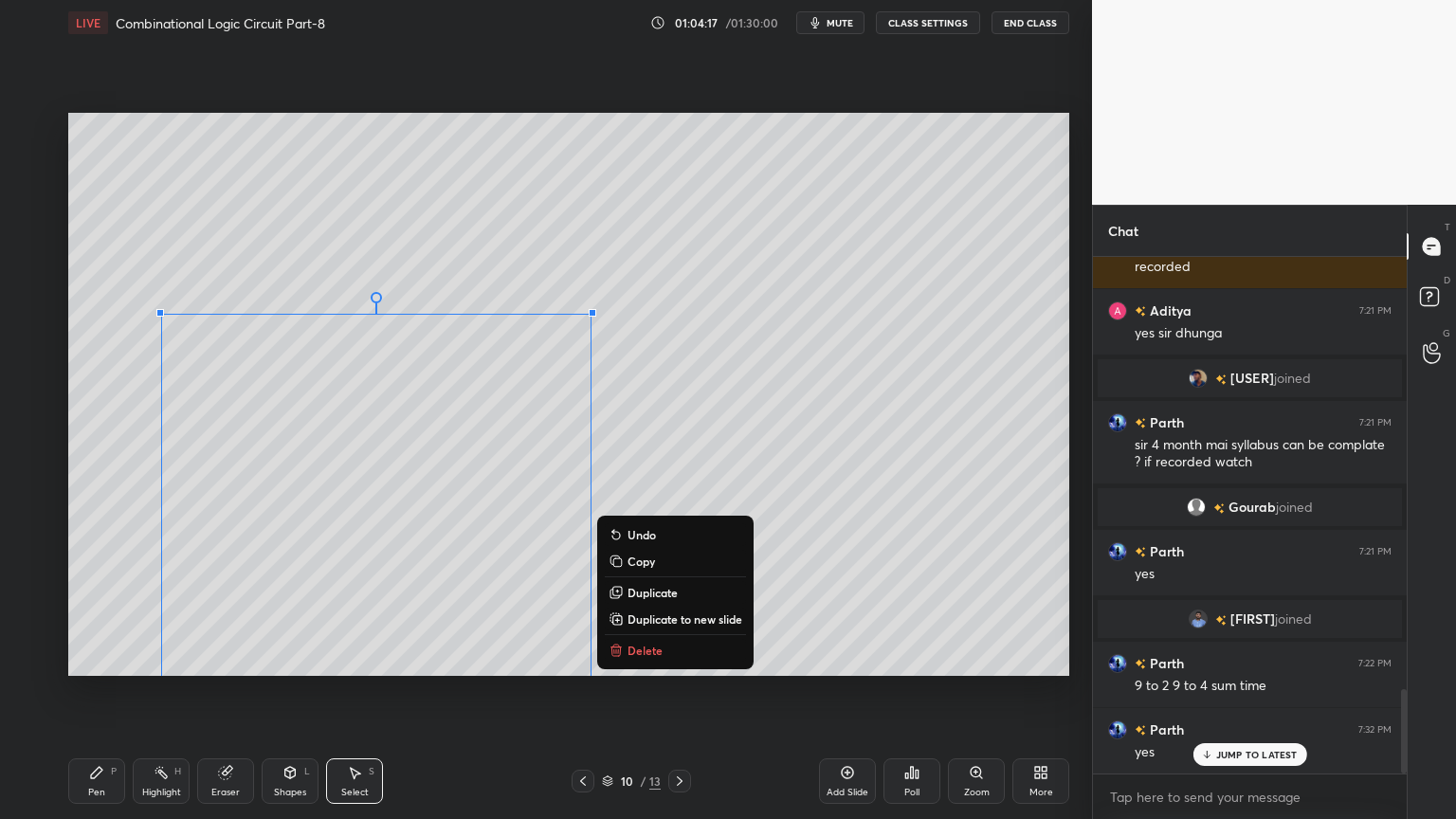 click on "Copy" at bounding box center [641, 561] 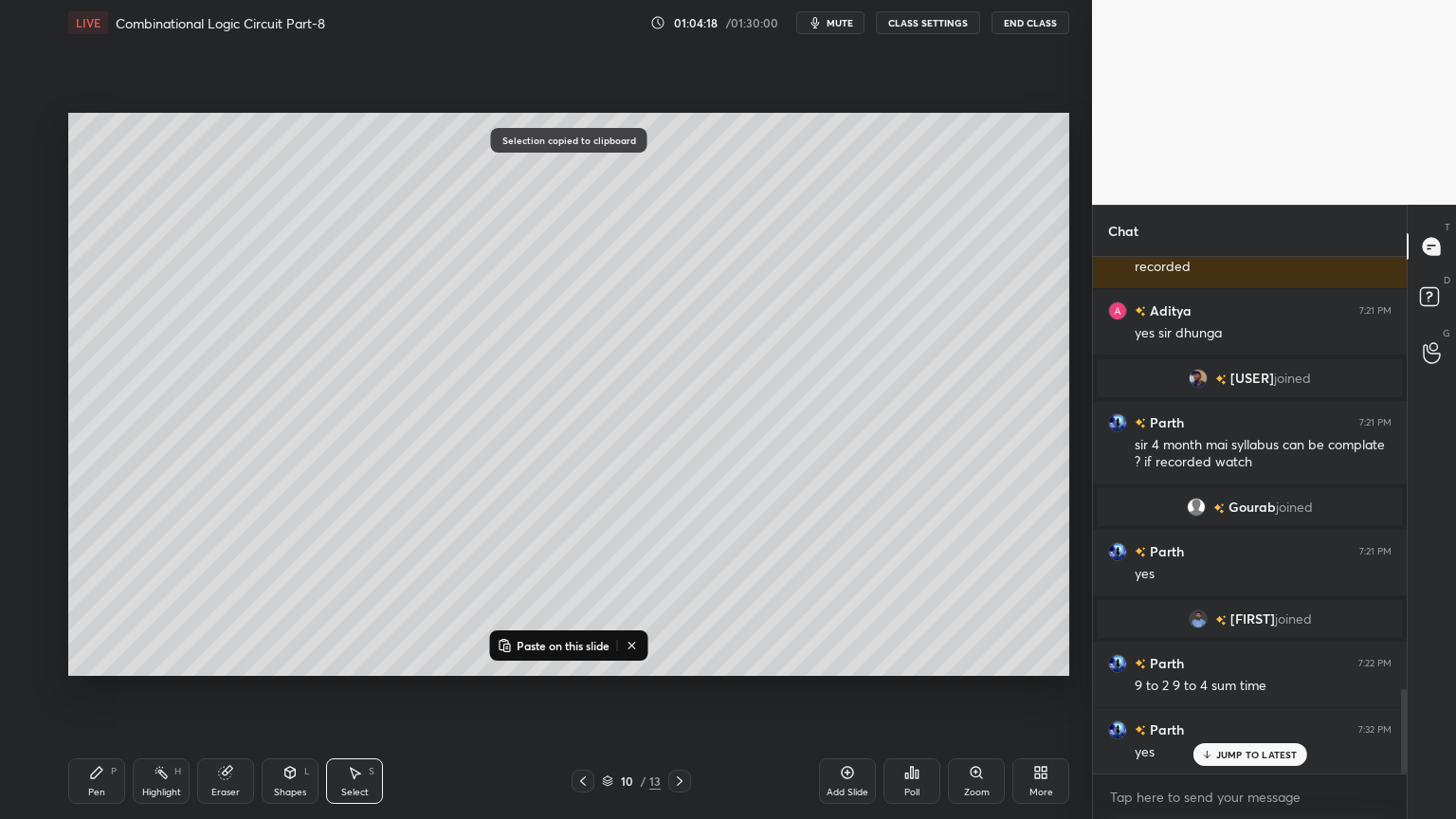 click 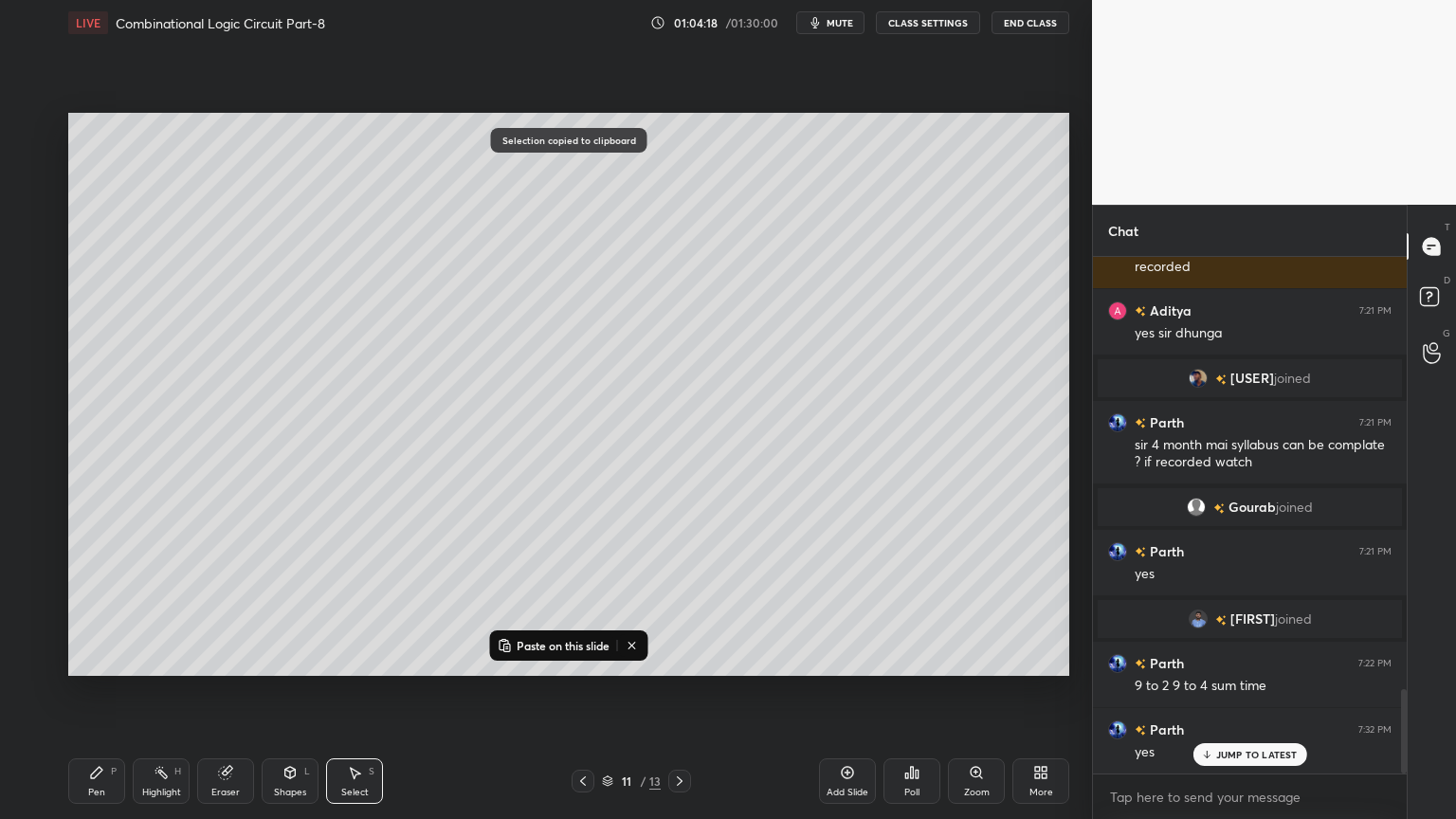click 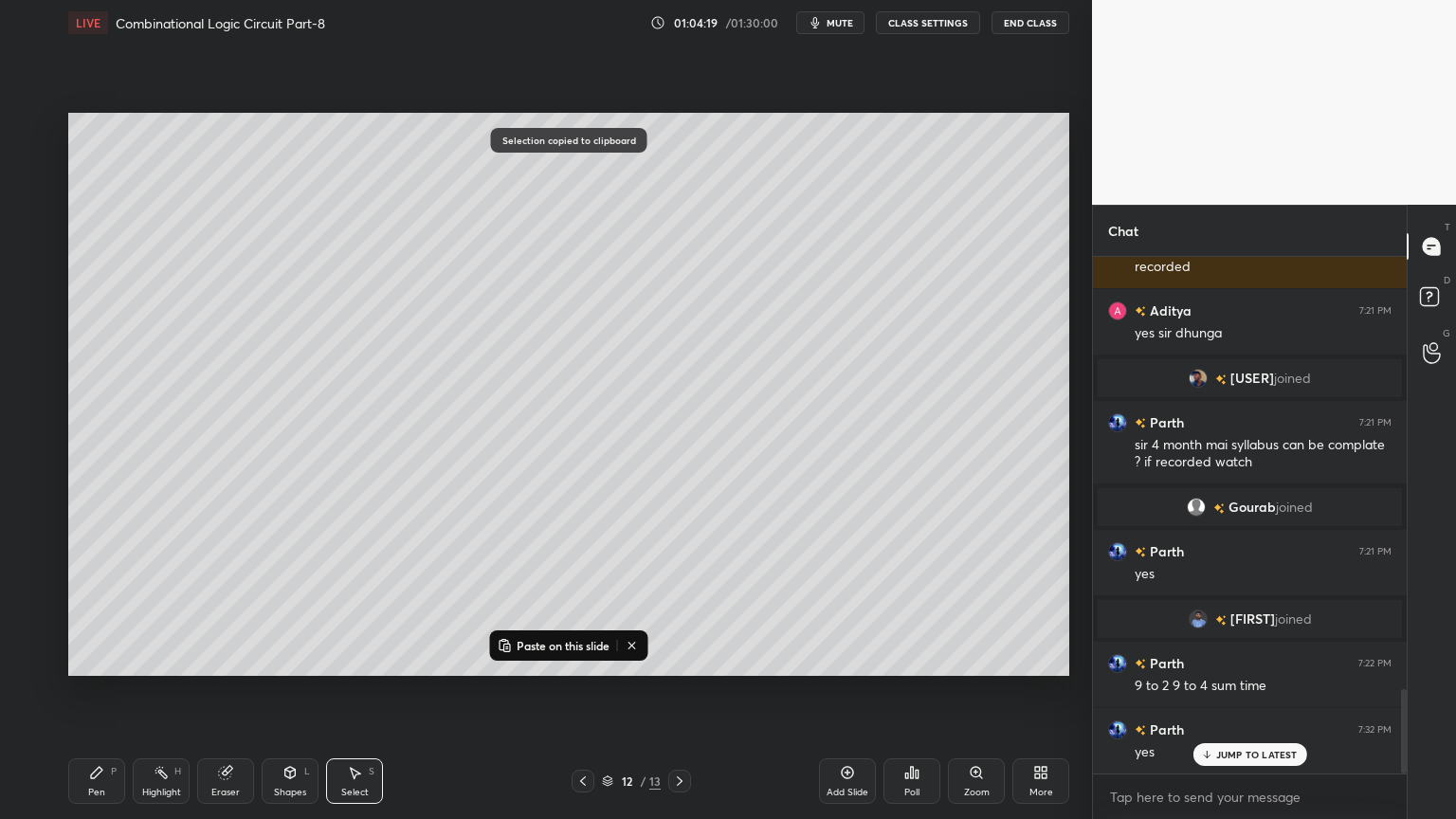 click 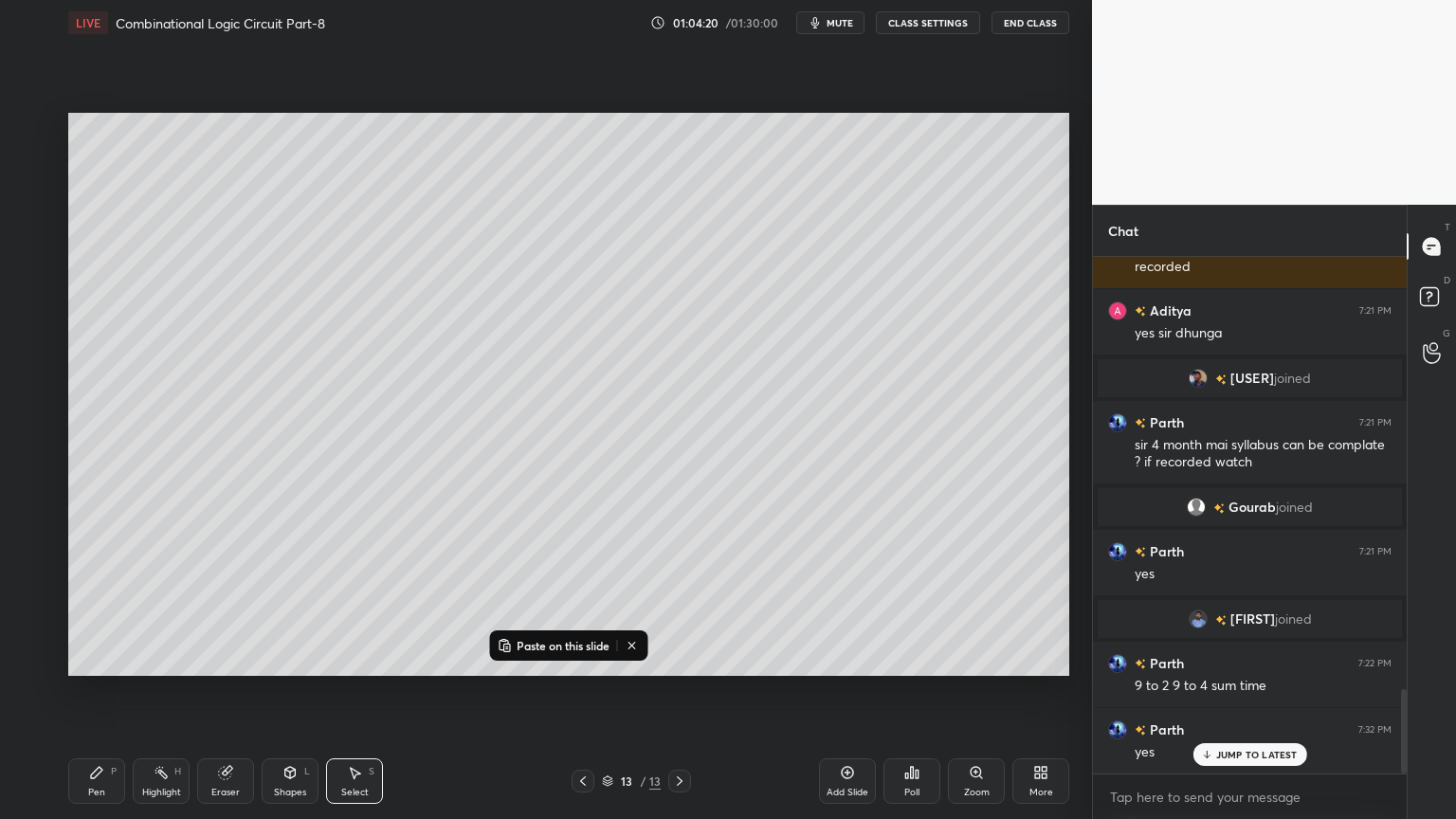 click on "Paste on this slide" at bounding box center (563, 646) 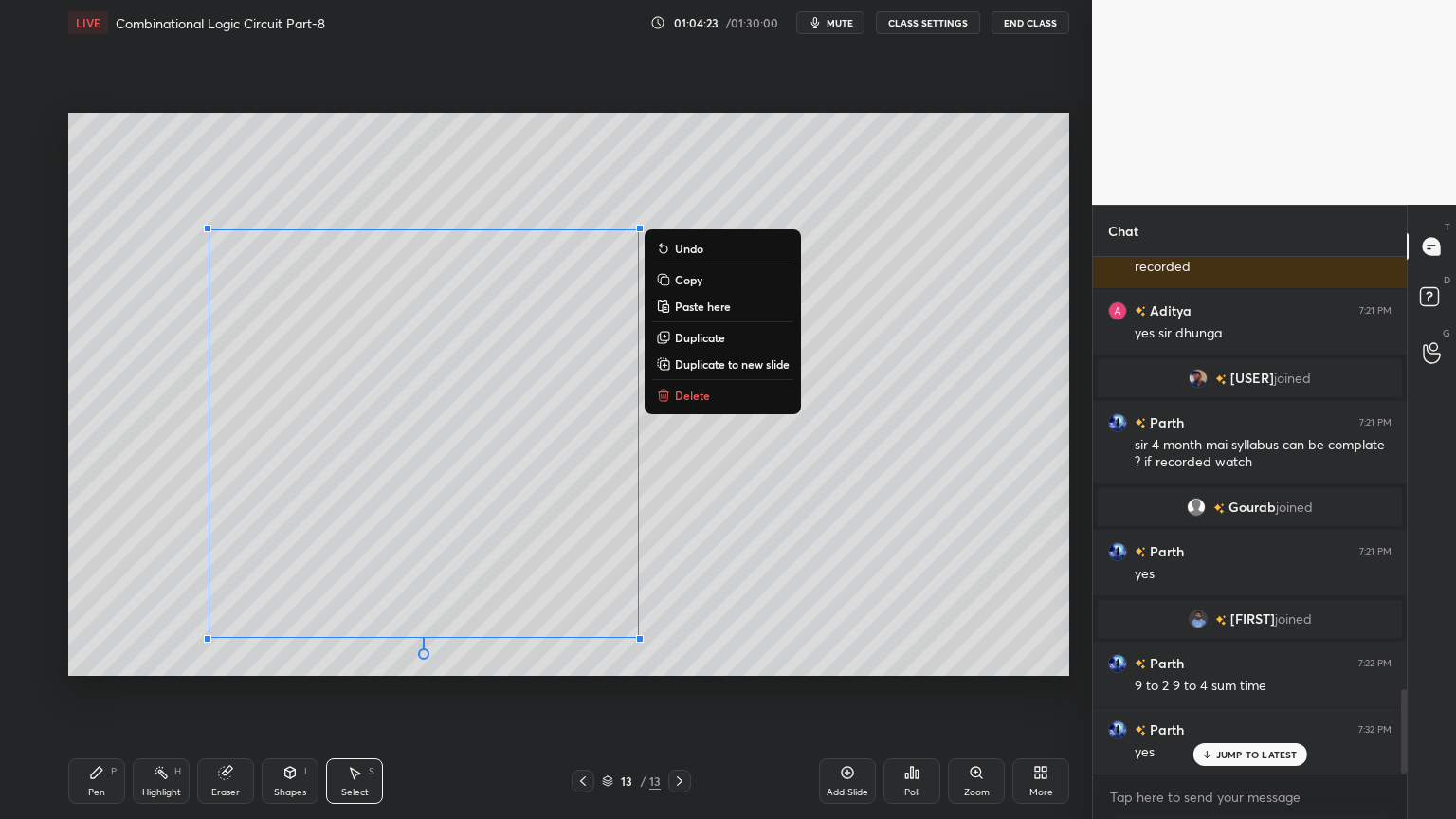 click 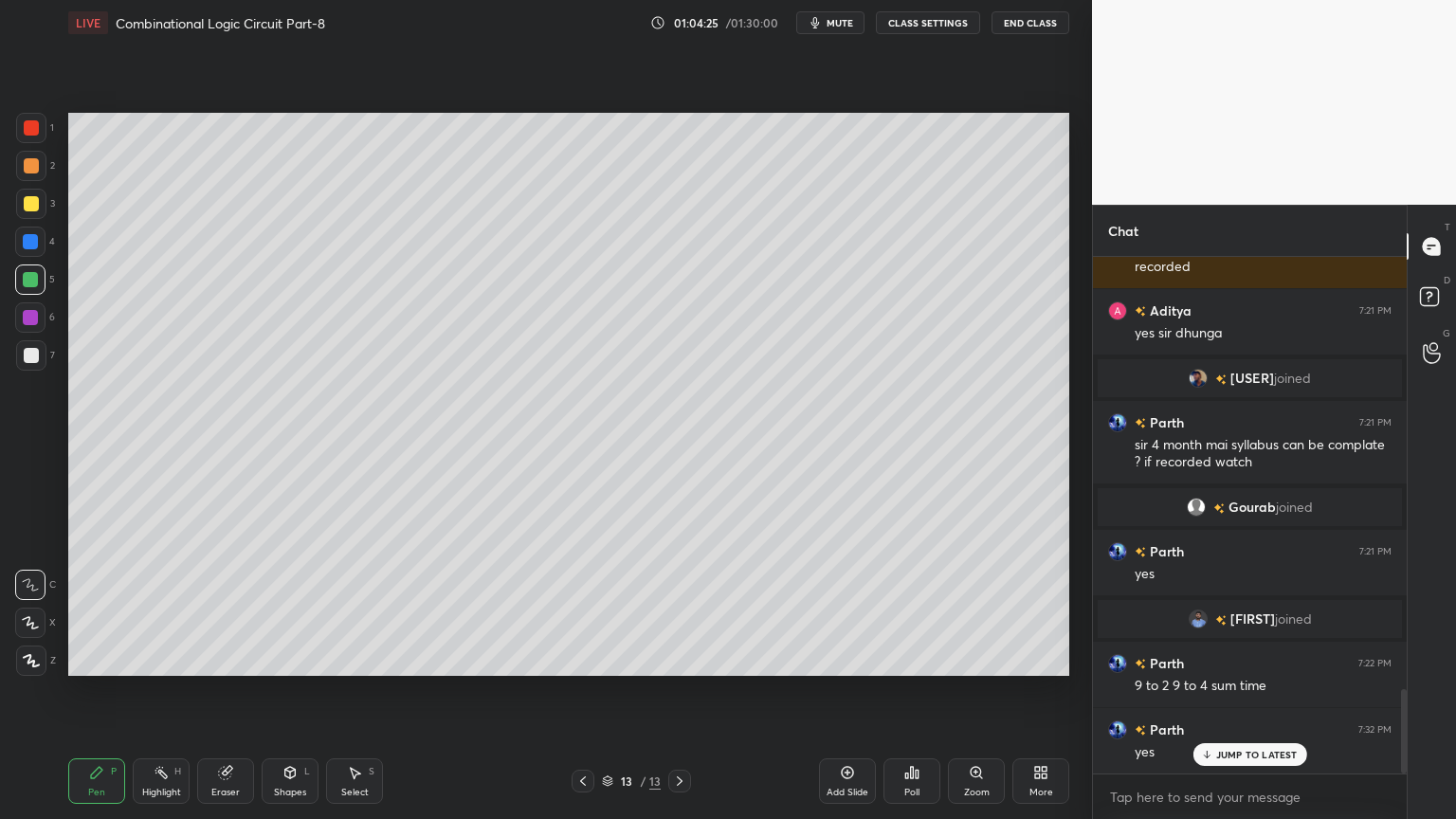 click on "Eraser" at bounding box center [226, 781] 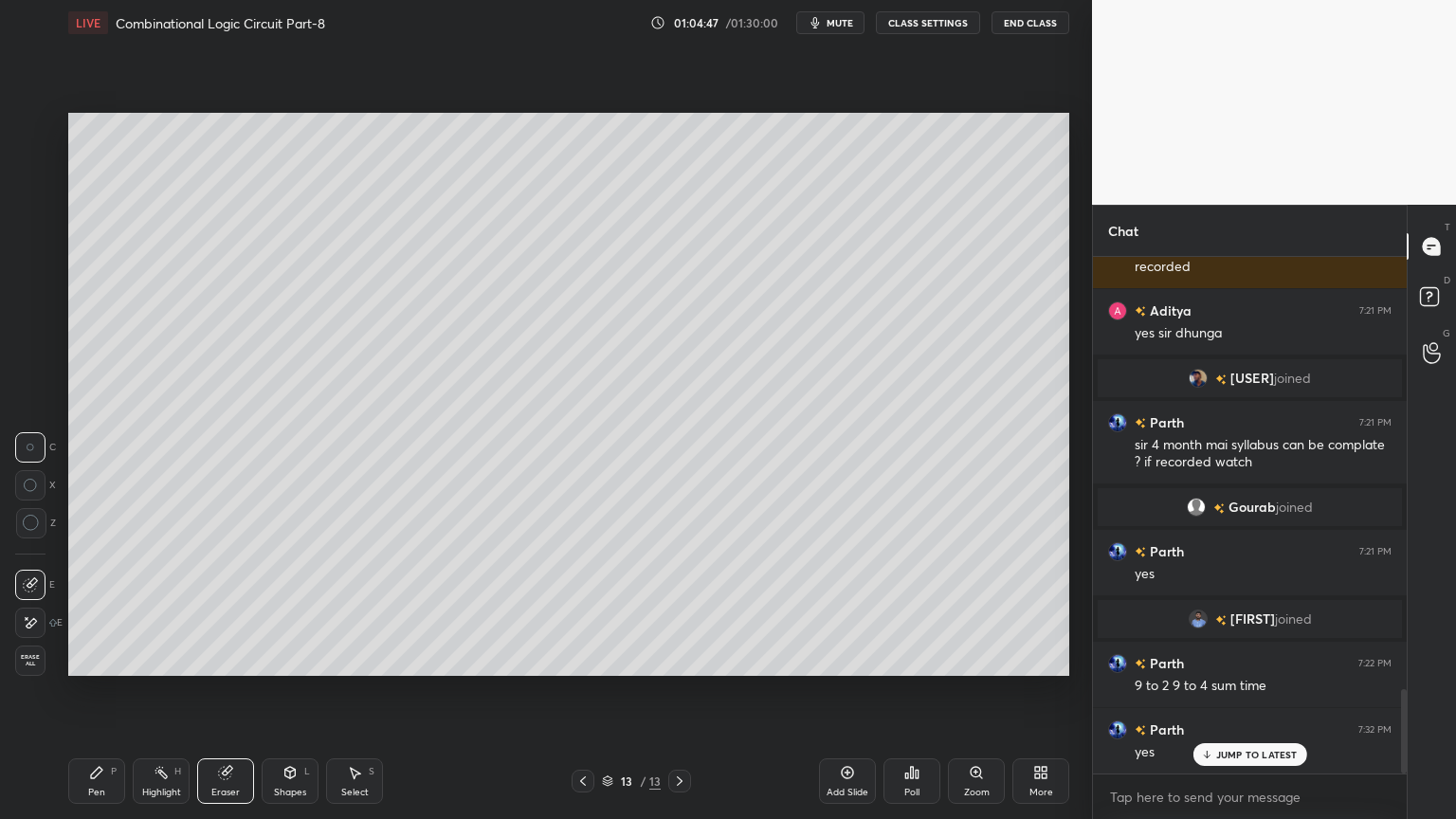 click 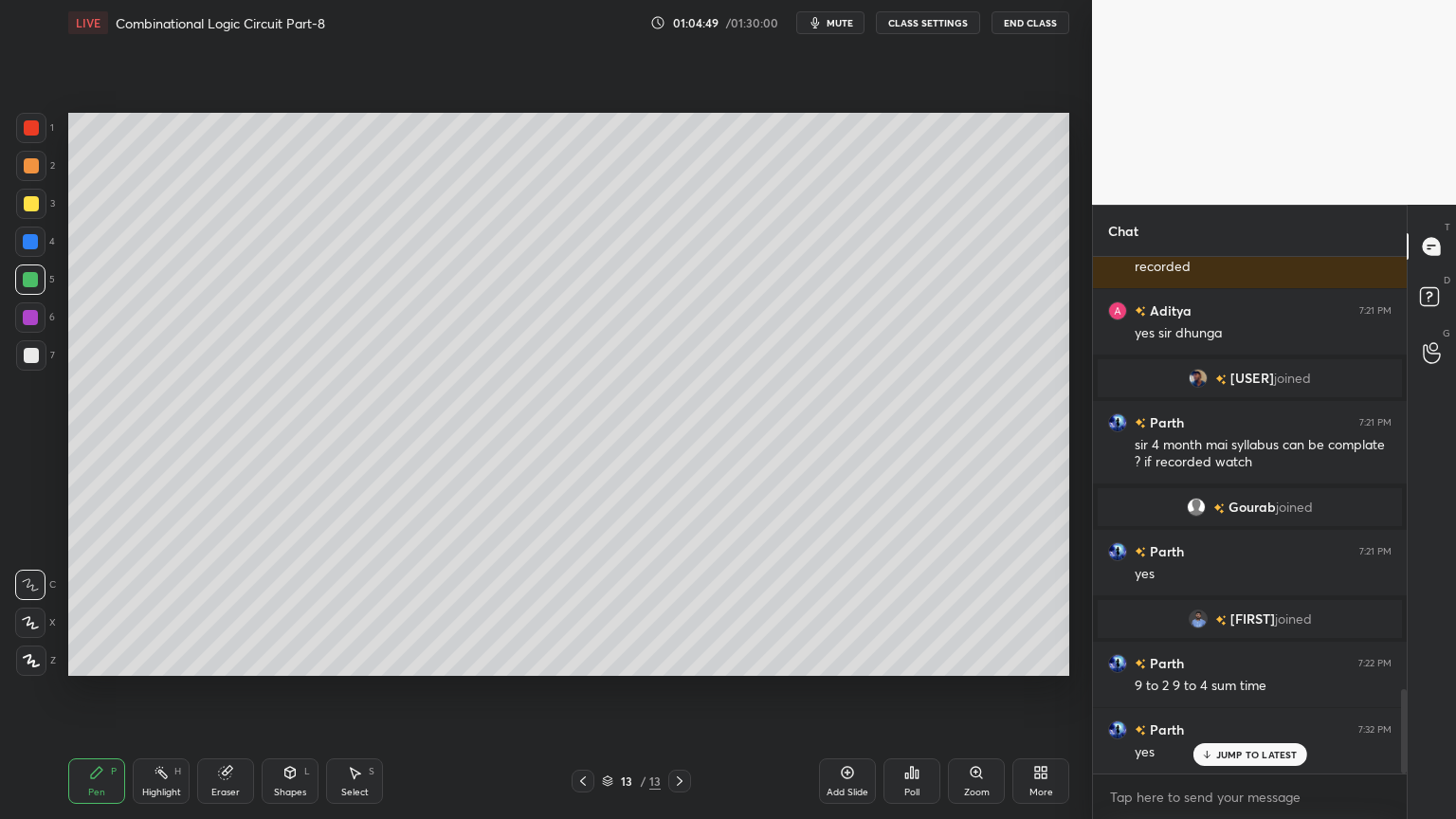 click at bounding box center [31, 204] 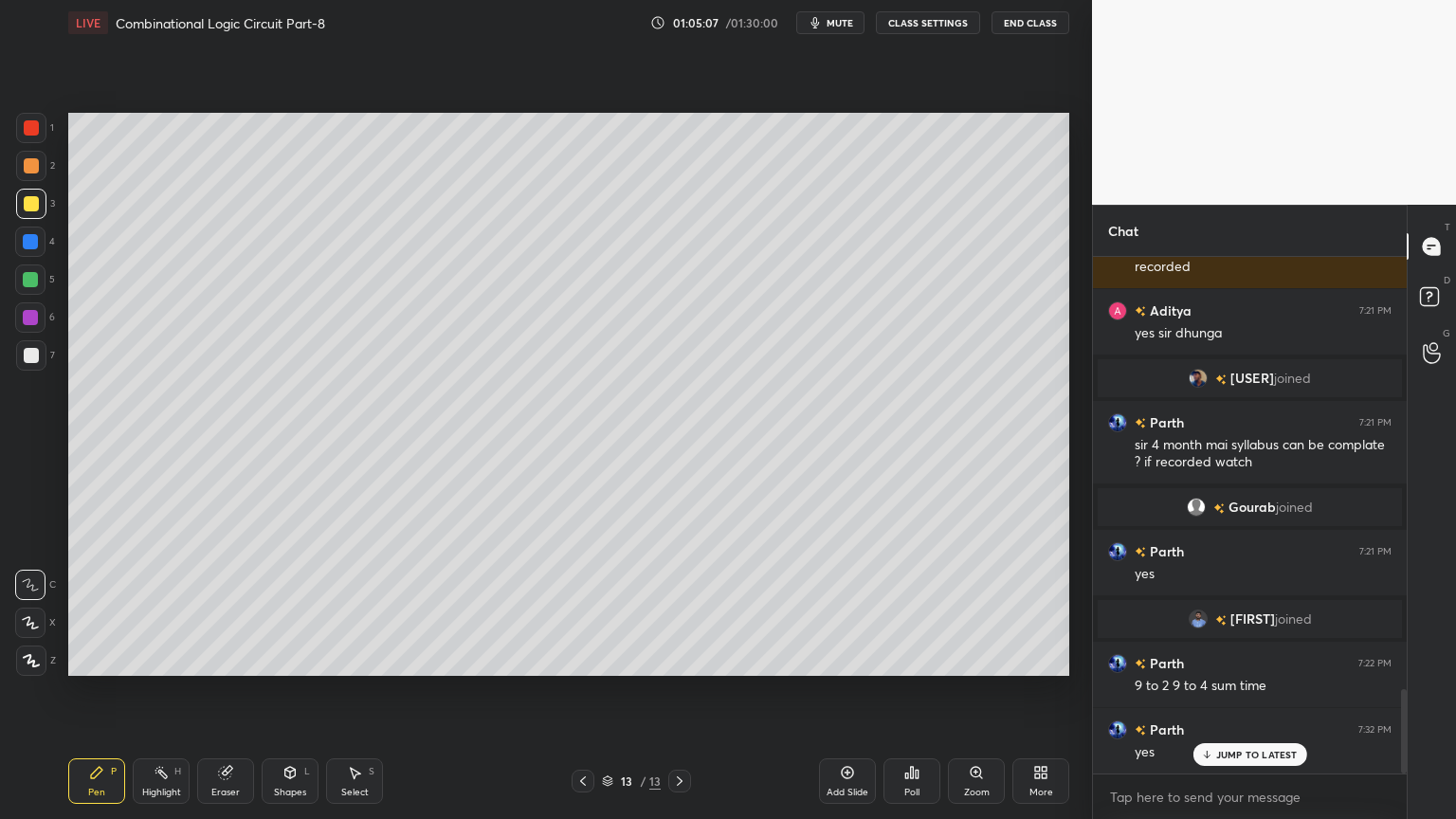 click at bounding box center (30, 280) 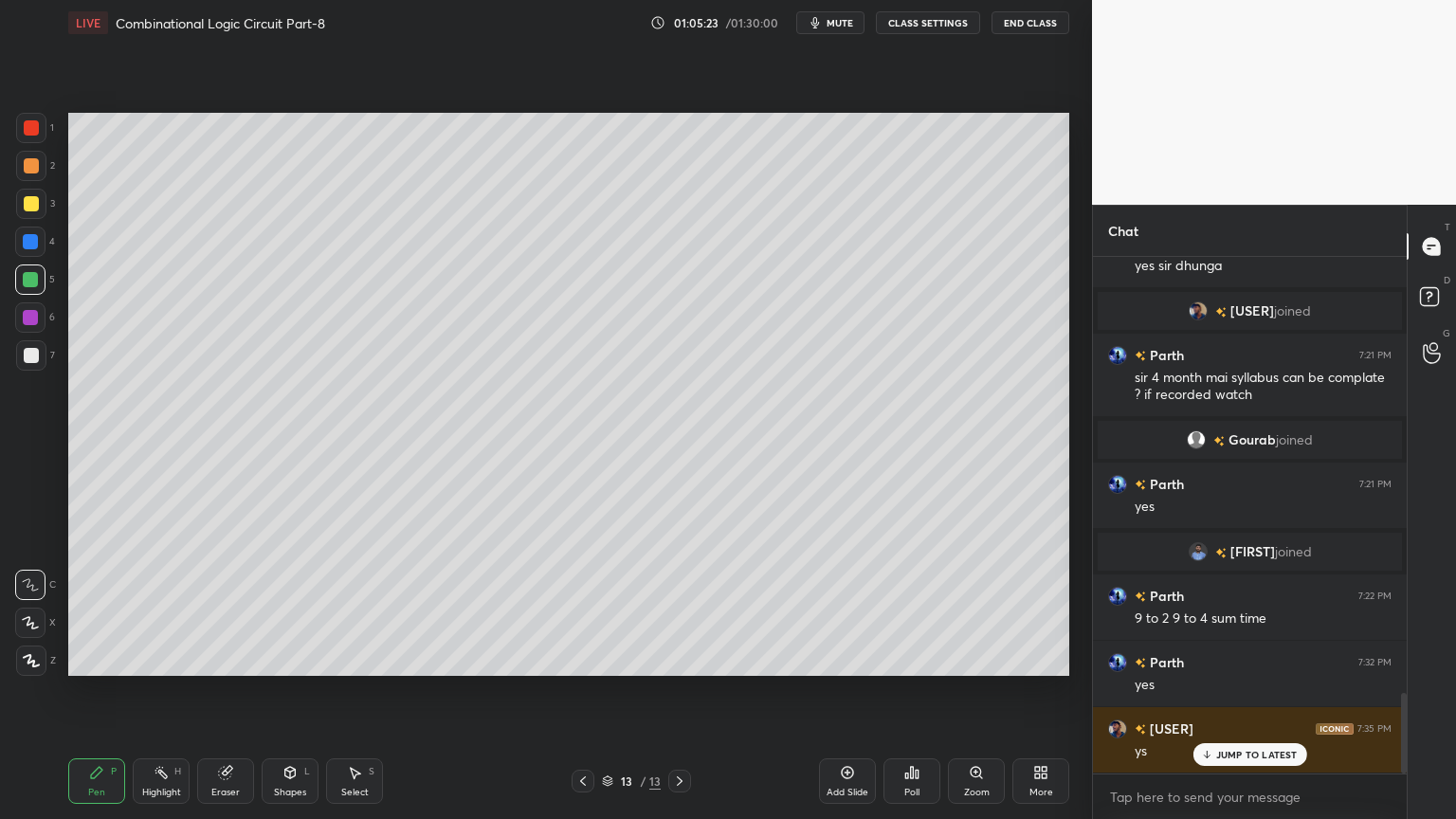 scroll, scrollTop: 2783, scrollLeft: 0, axis: vertical 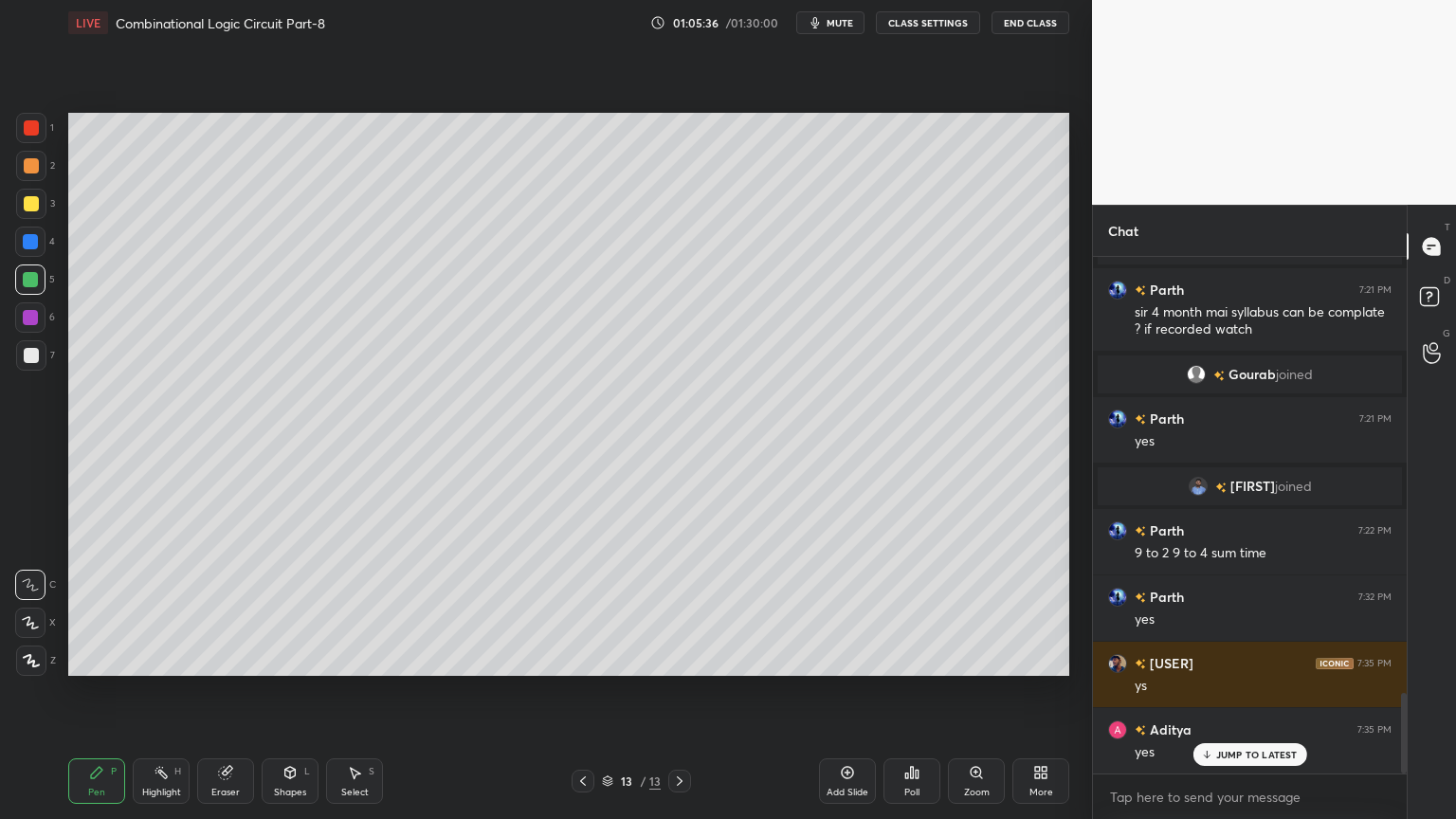 click 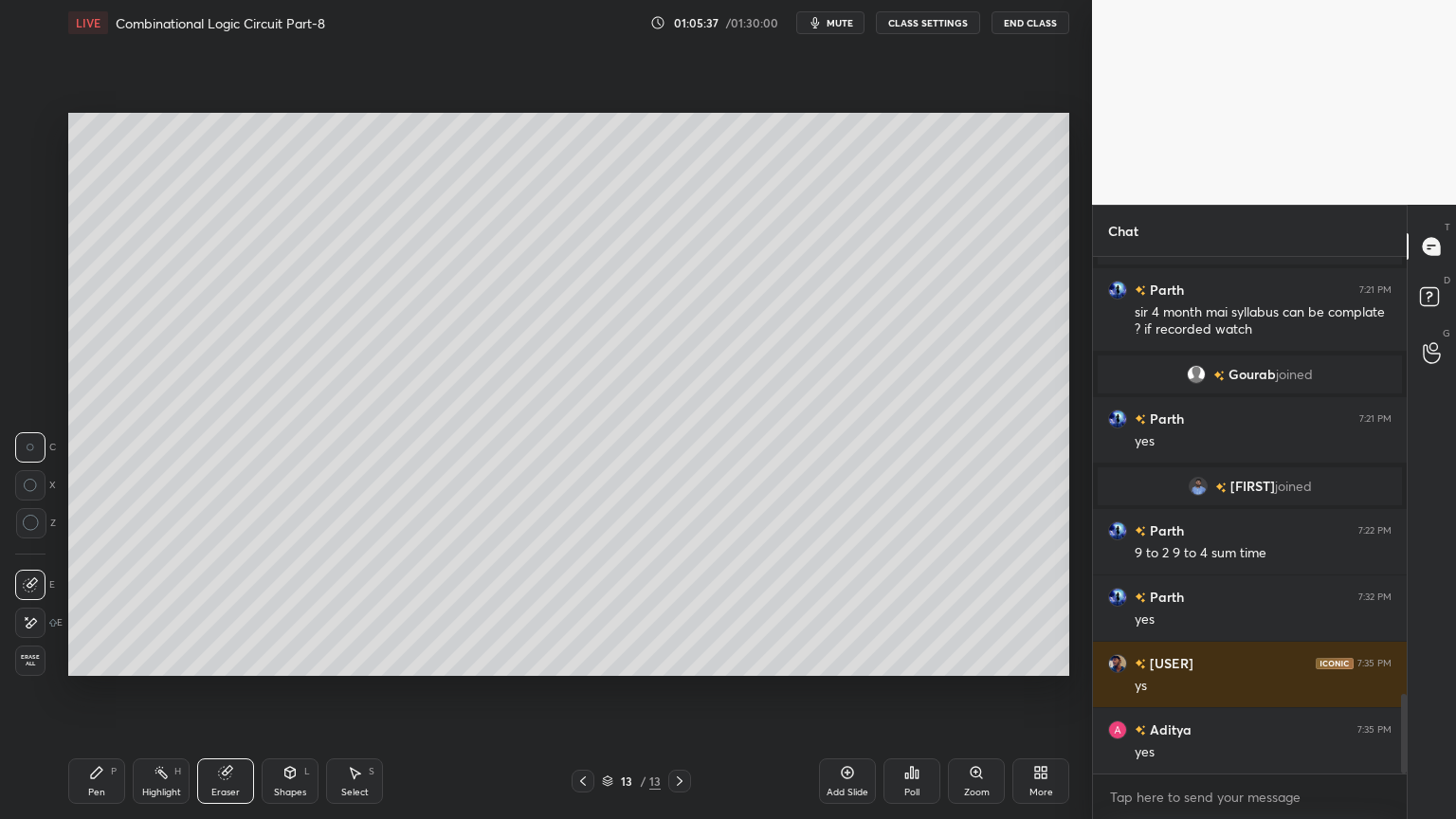 scroll, scrollTop: 2850, scrollLeft: 0, axis: vertical 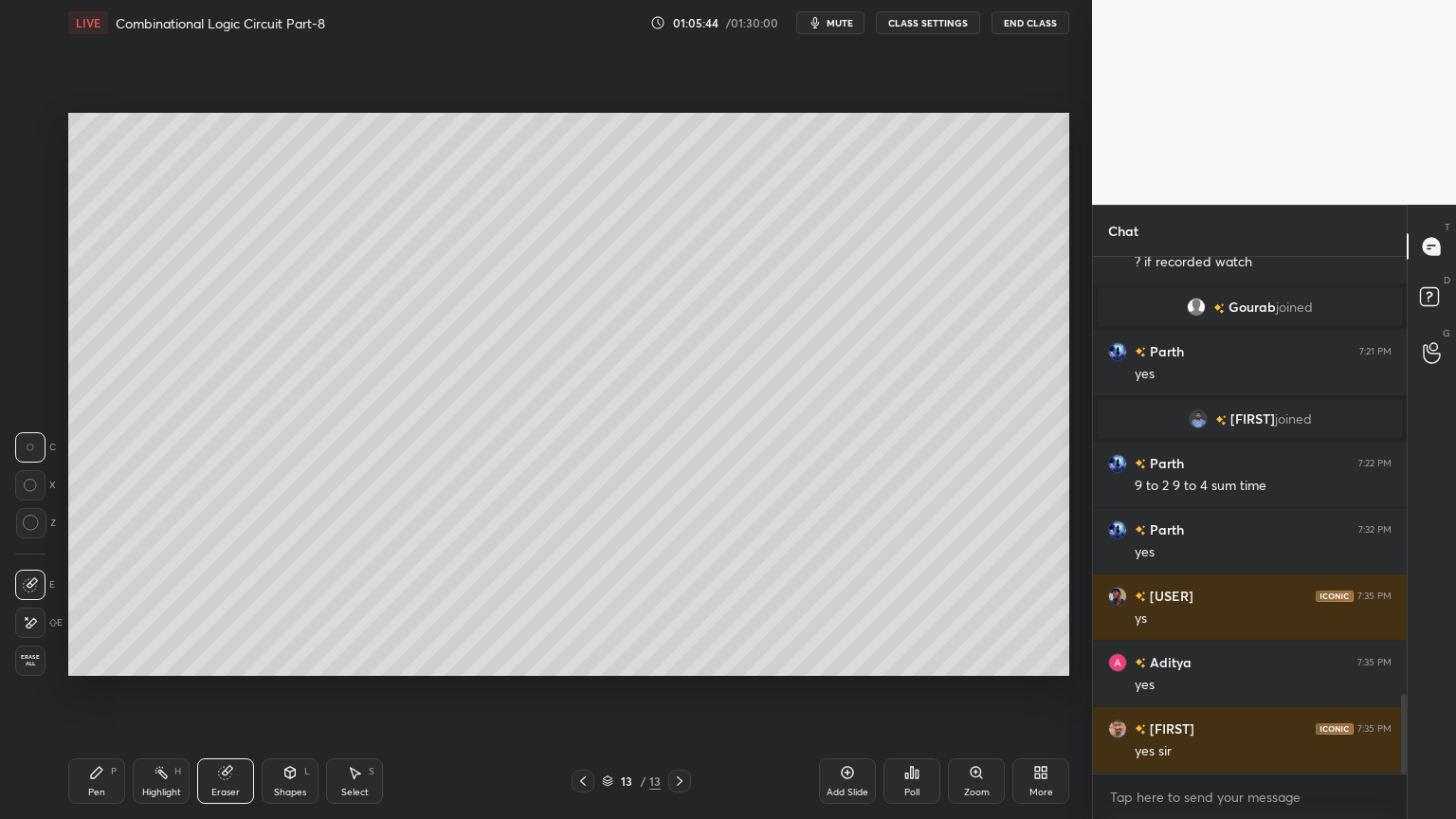 click on "Pen P" at bounding box center (97, 781) 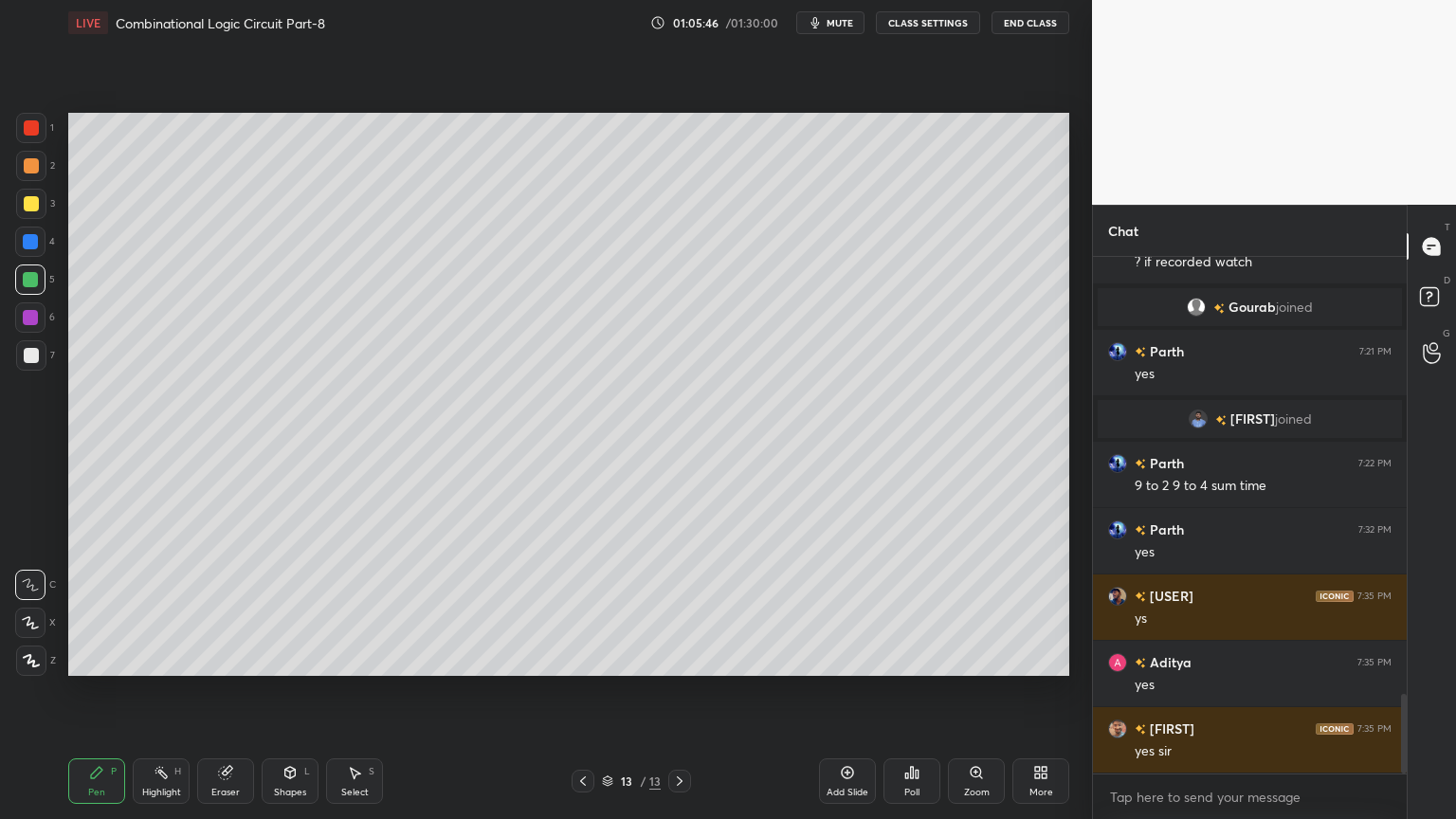 click on "Eraser" at bounding box center [226, 781] 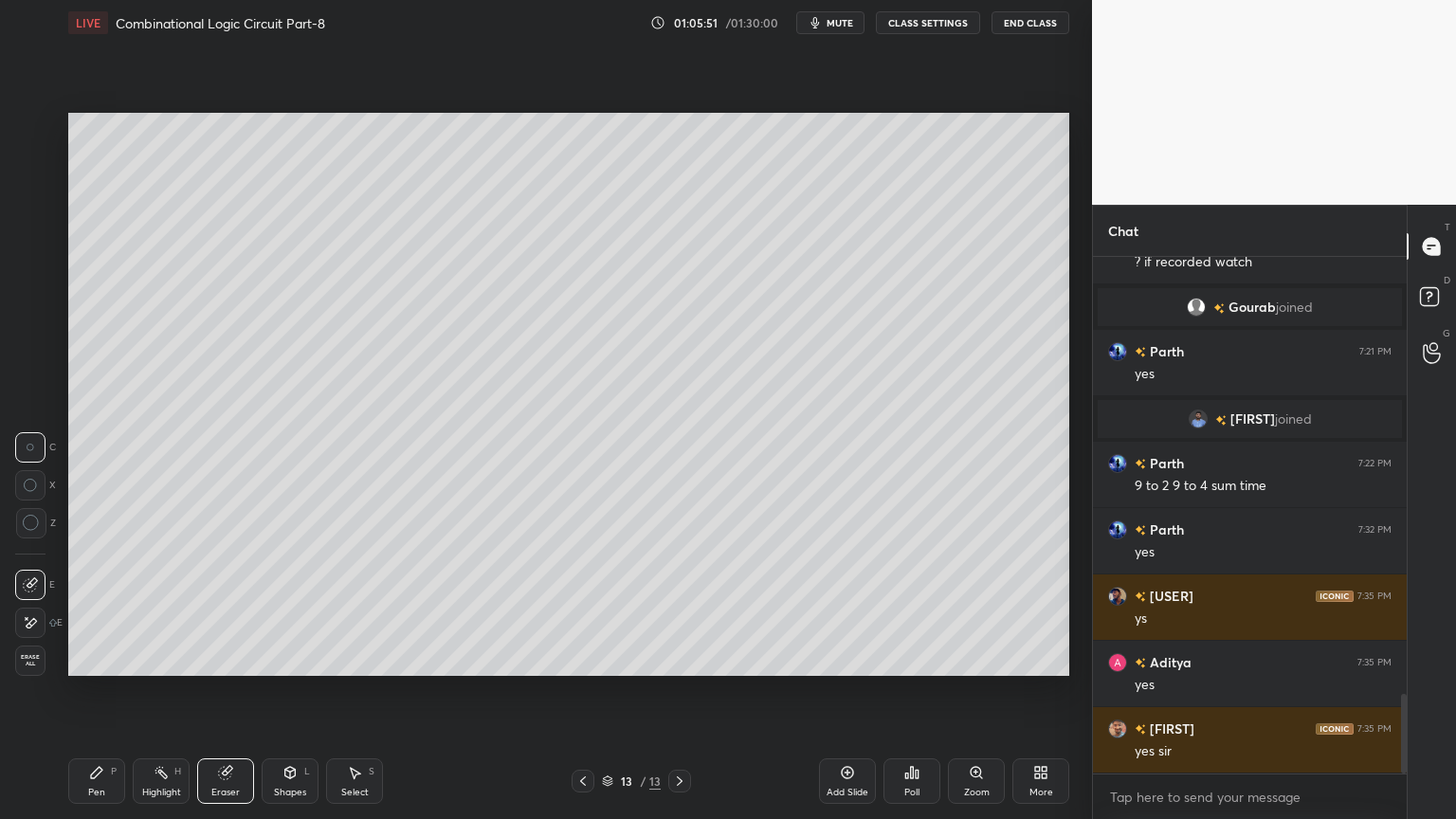 click 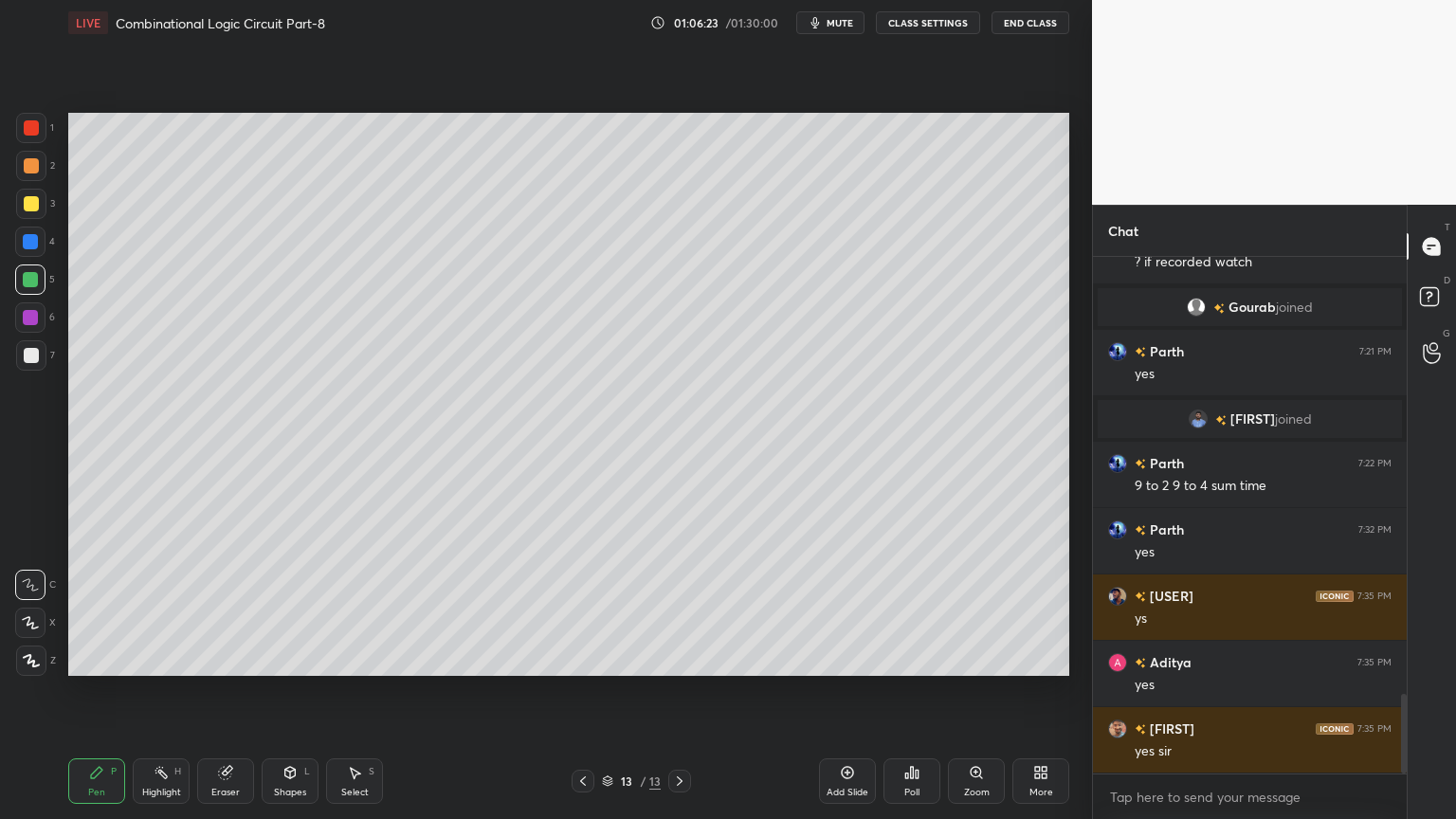 click at bounding box center (31, 204) 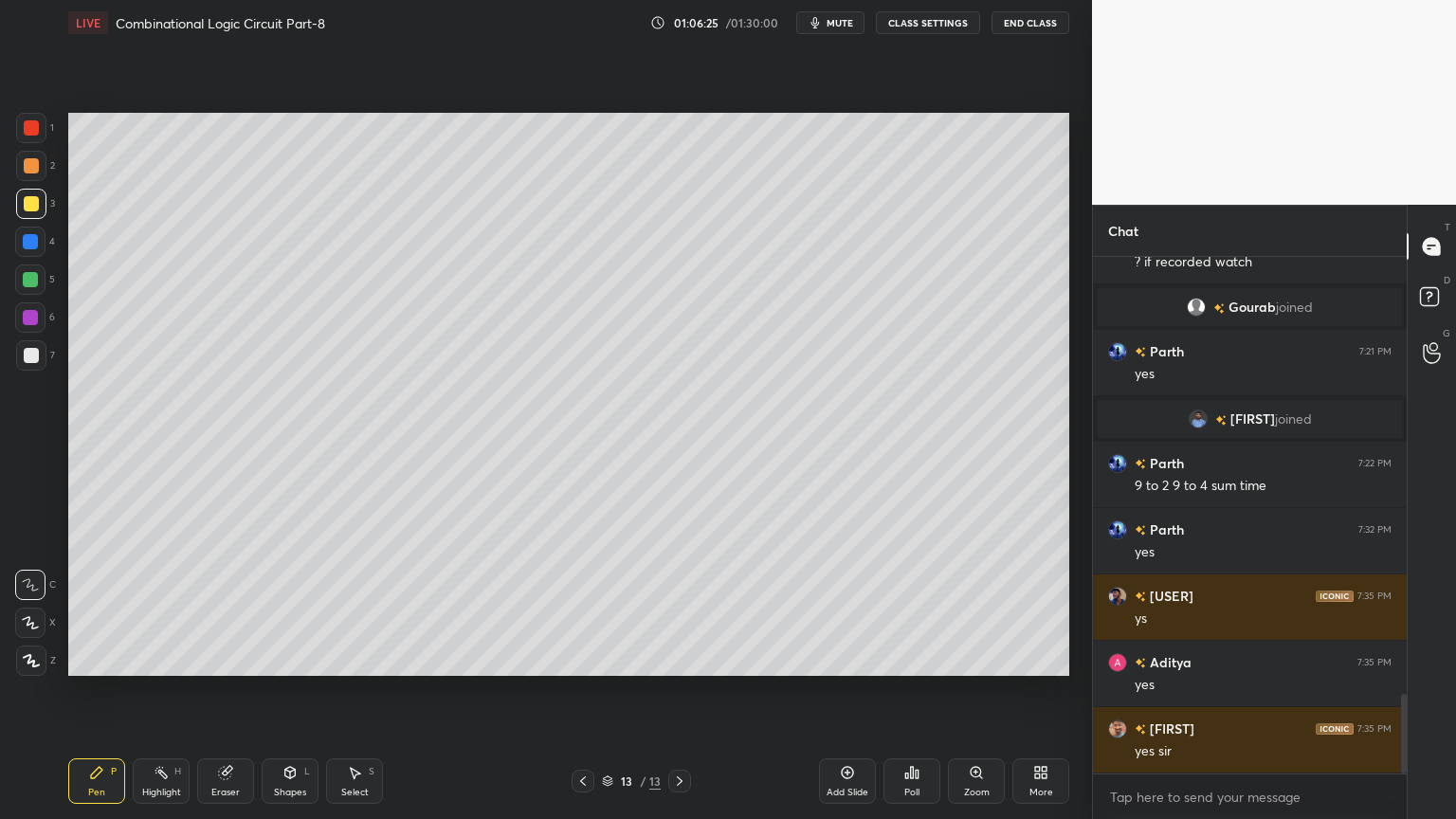 click on "1" at bounding box center [35, 128] 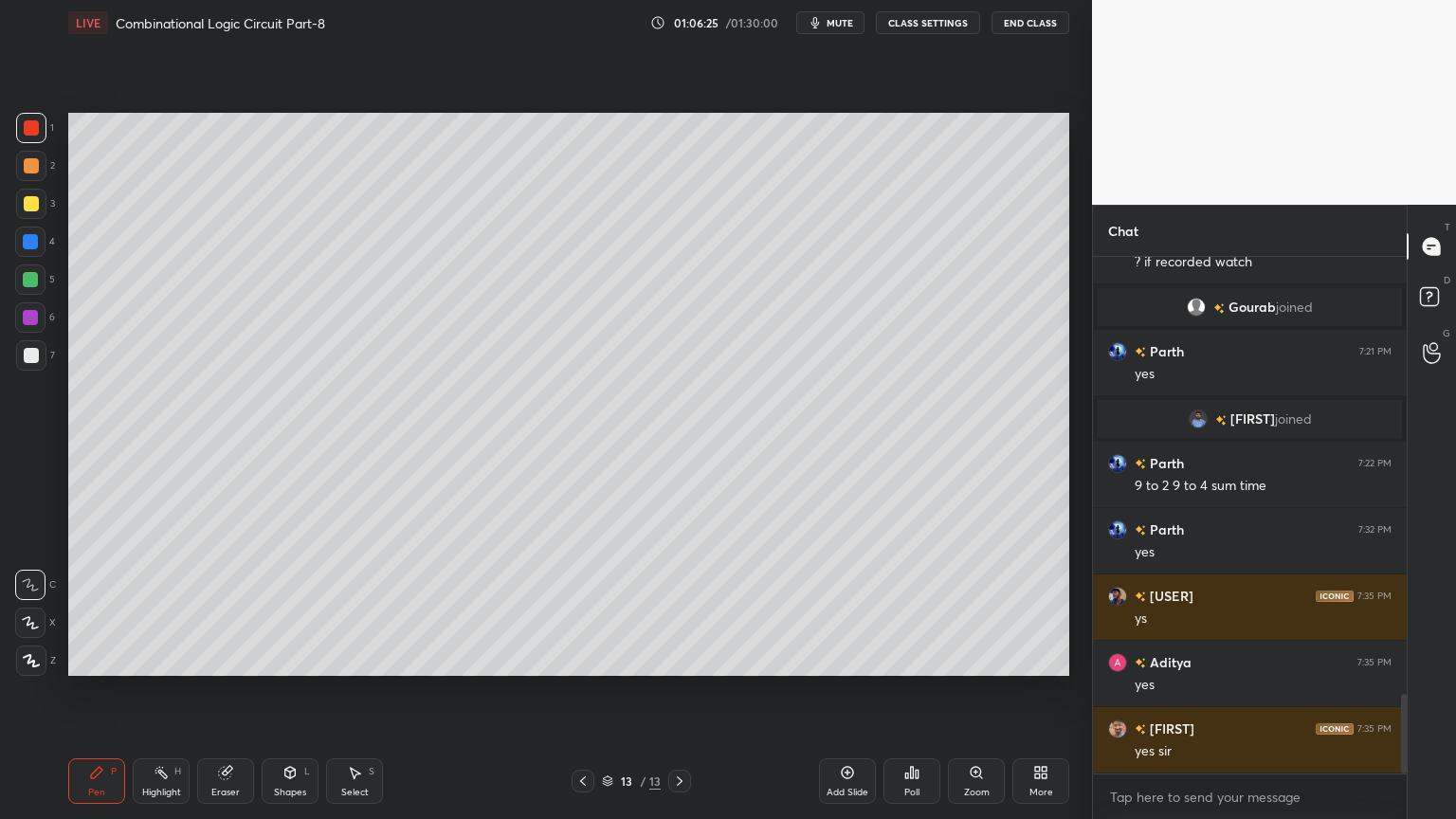 click 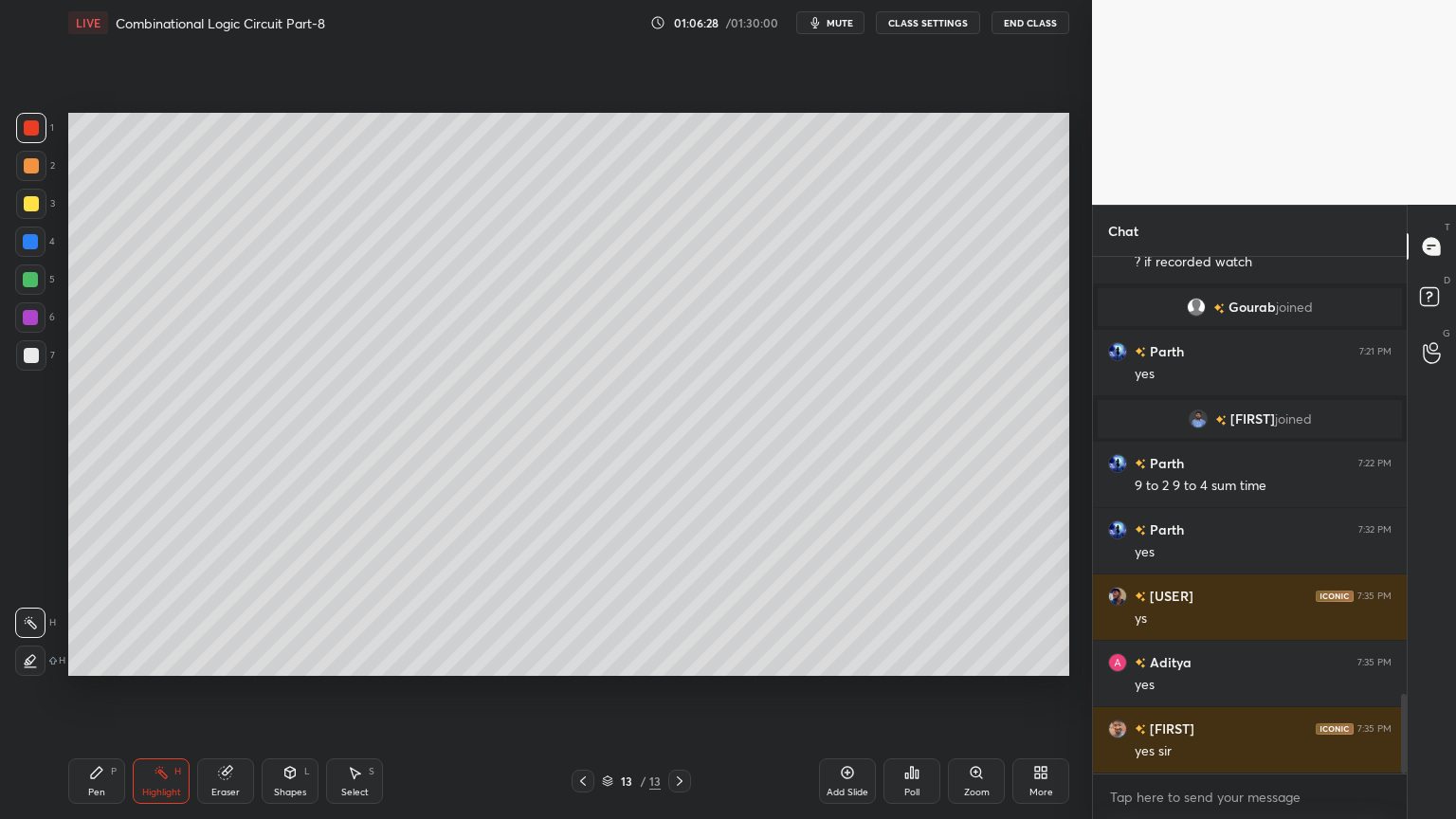 click at bounding box center [31, 204] 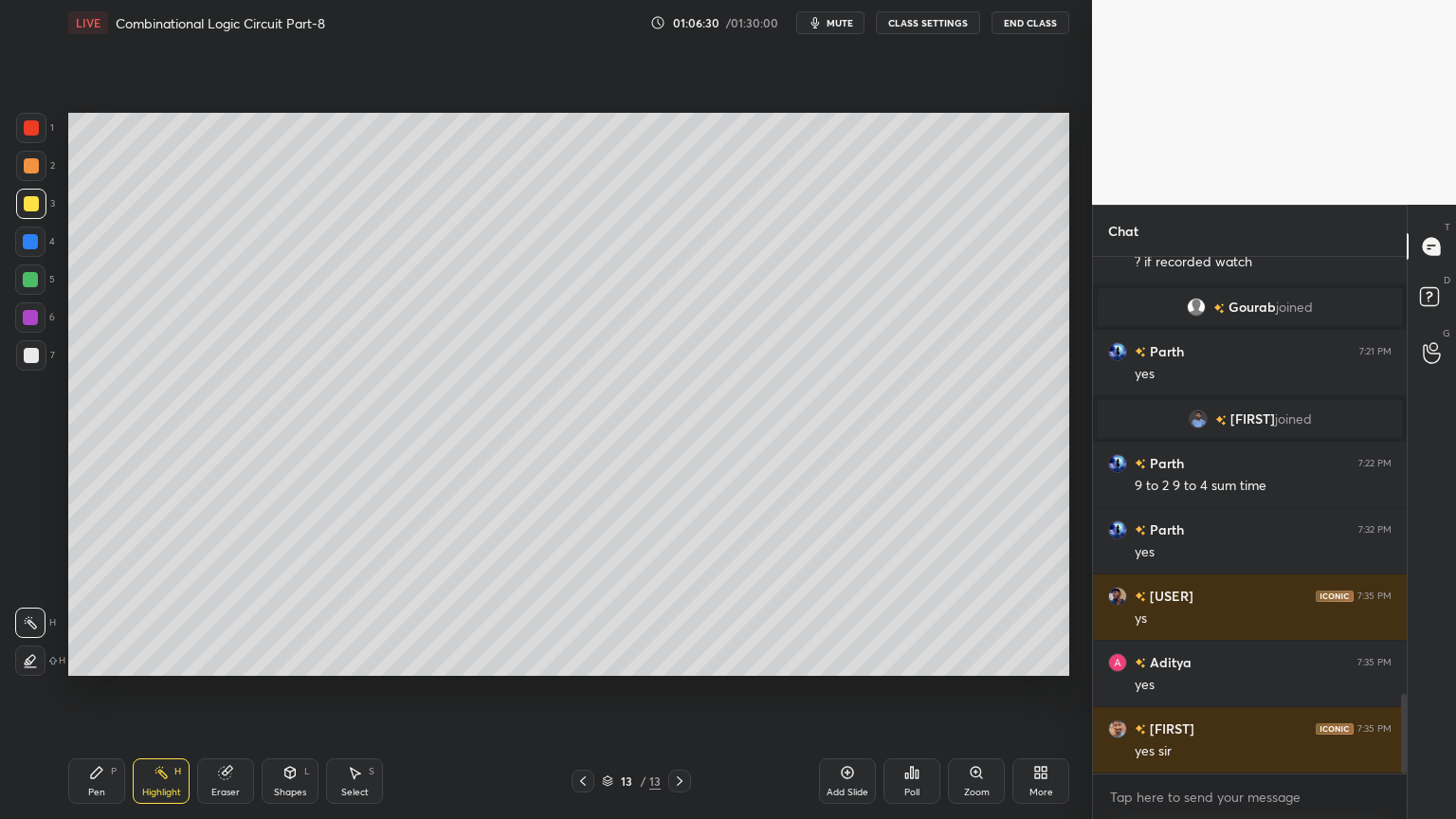click at bounding box center (30, 242) 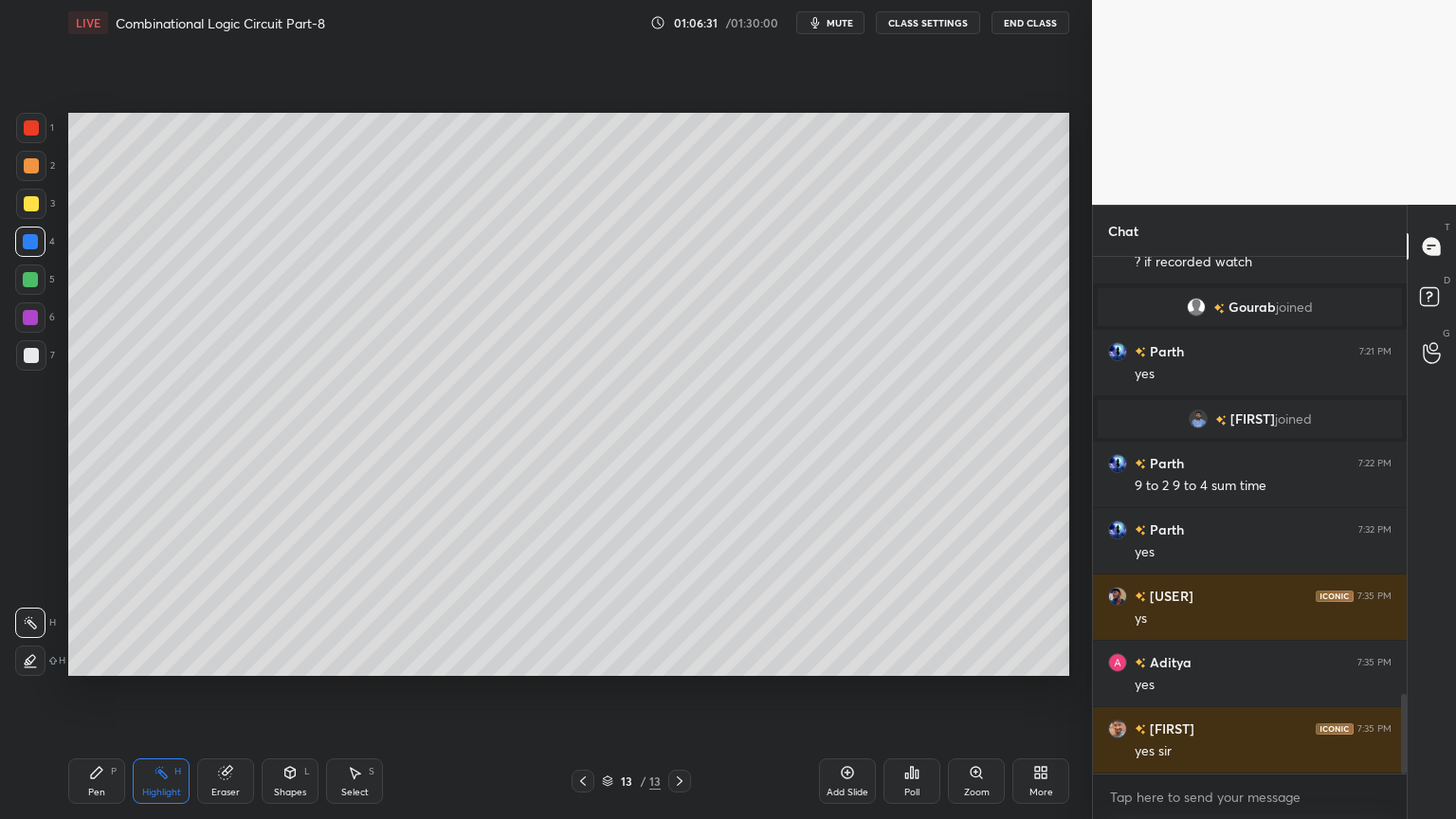 click on "4" at bounding box center [35, 242] 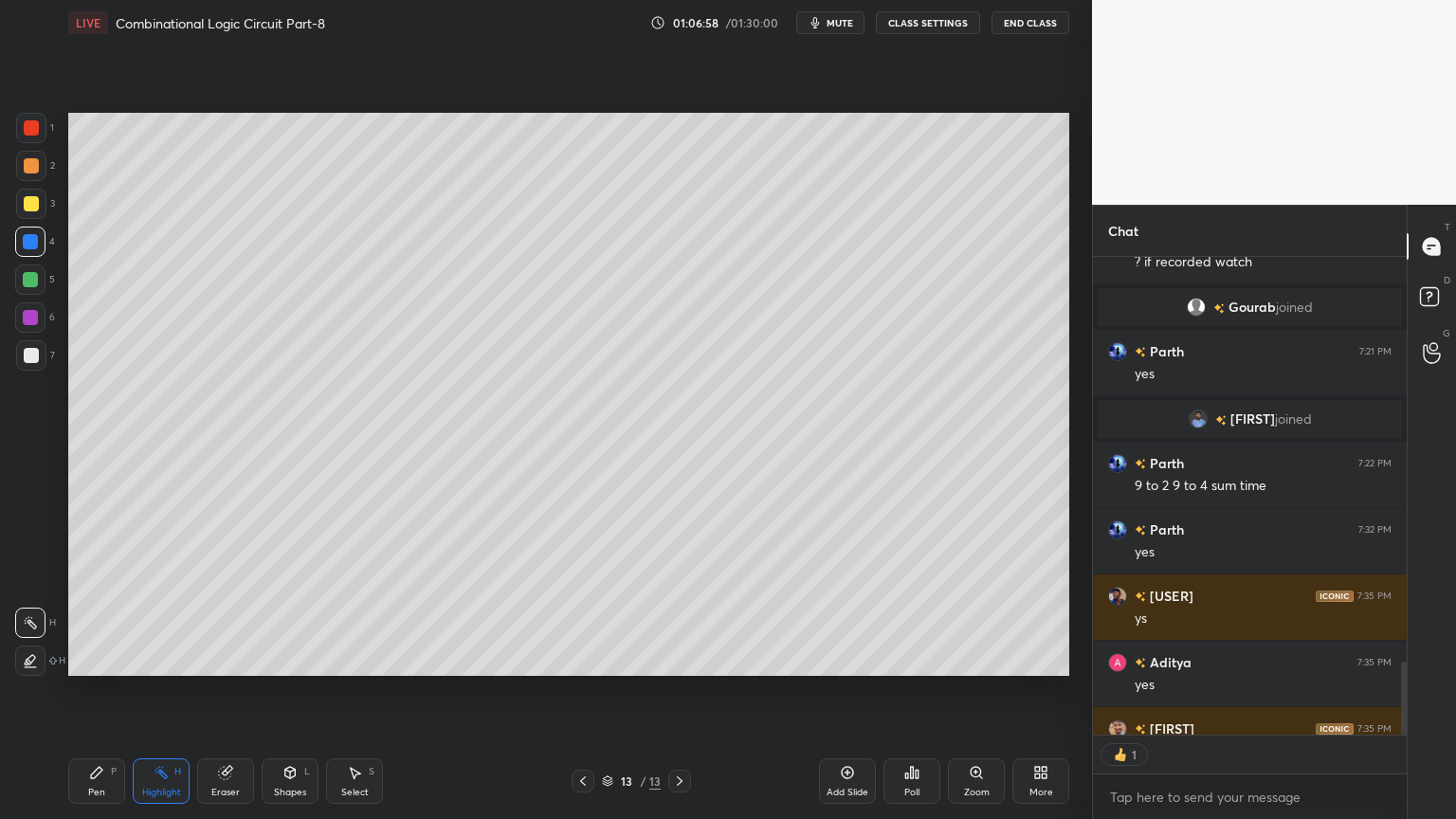 scroll, scrollTop: 473, scrollLeft: 308, axis: both 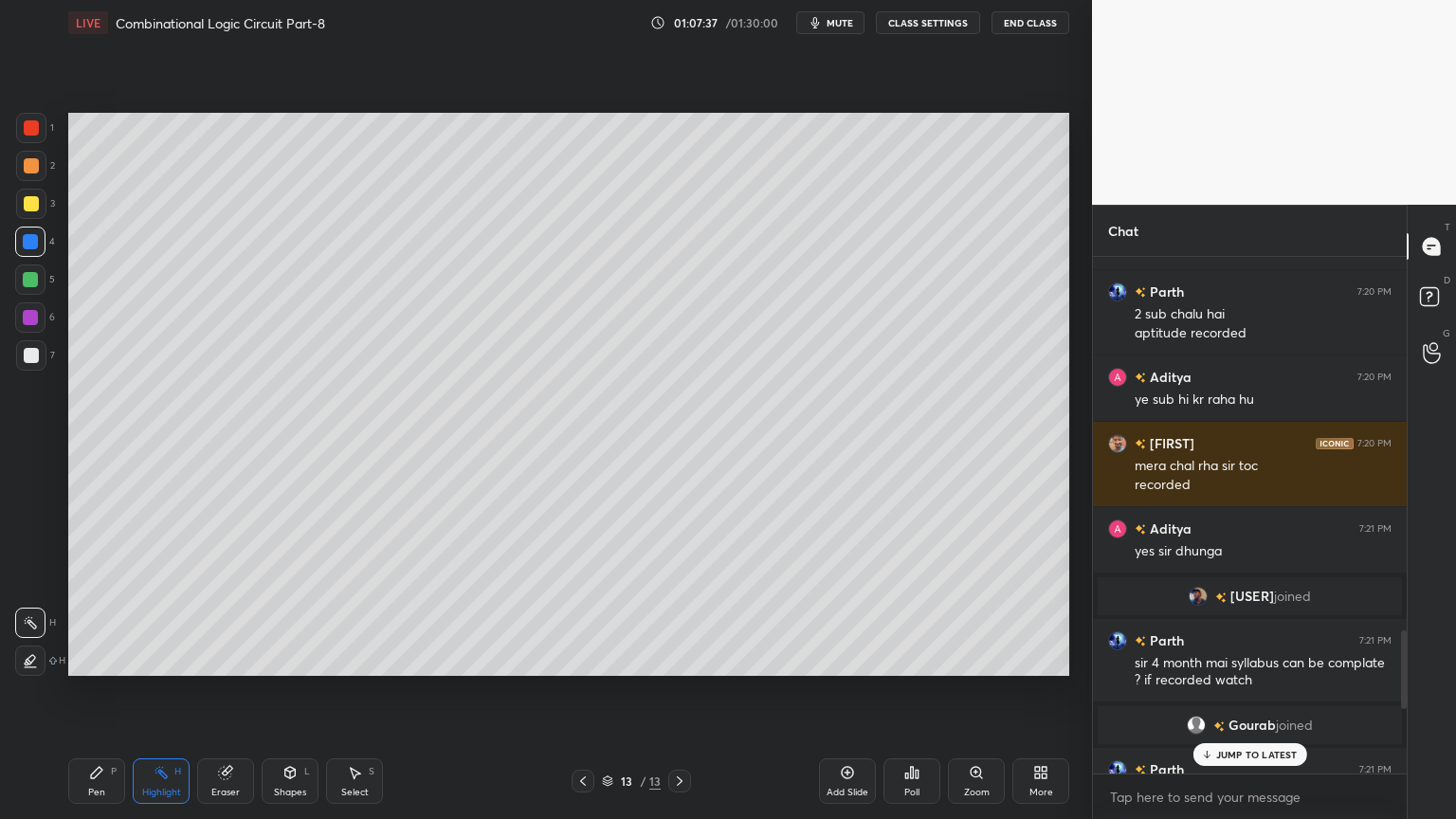 click on "JUMP TO LATEST" at bounding box center [1257, 755] 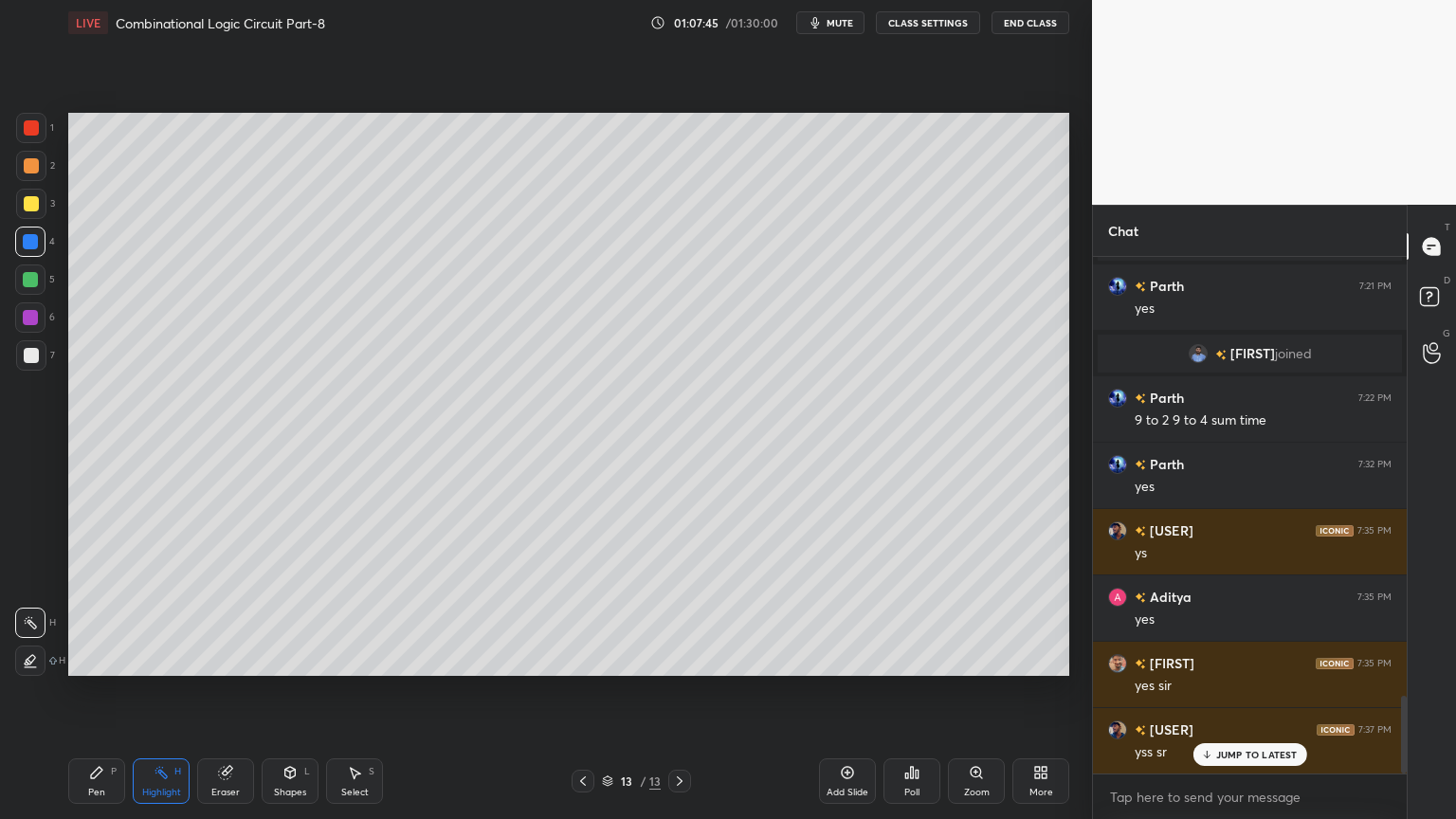 scroll, scrollTop: 2983, scrollLeft: 0, axis: vertical 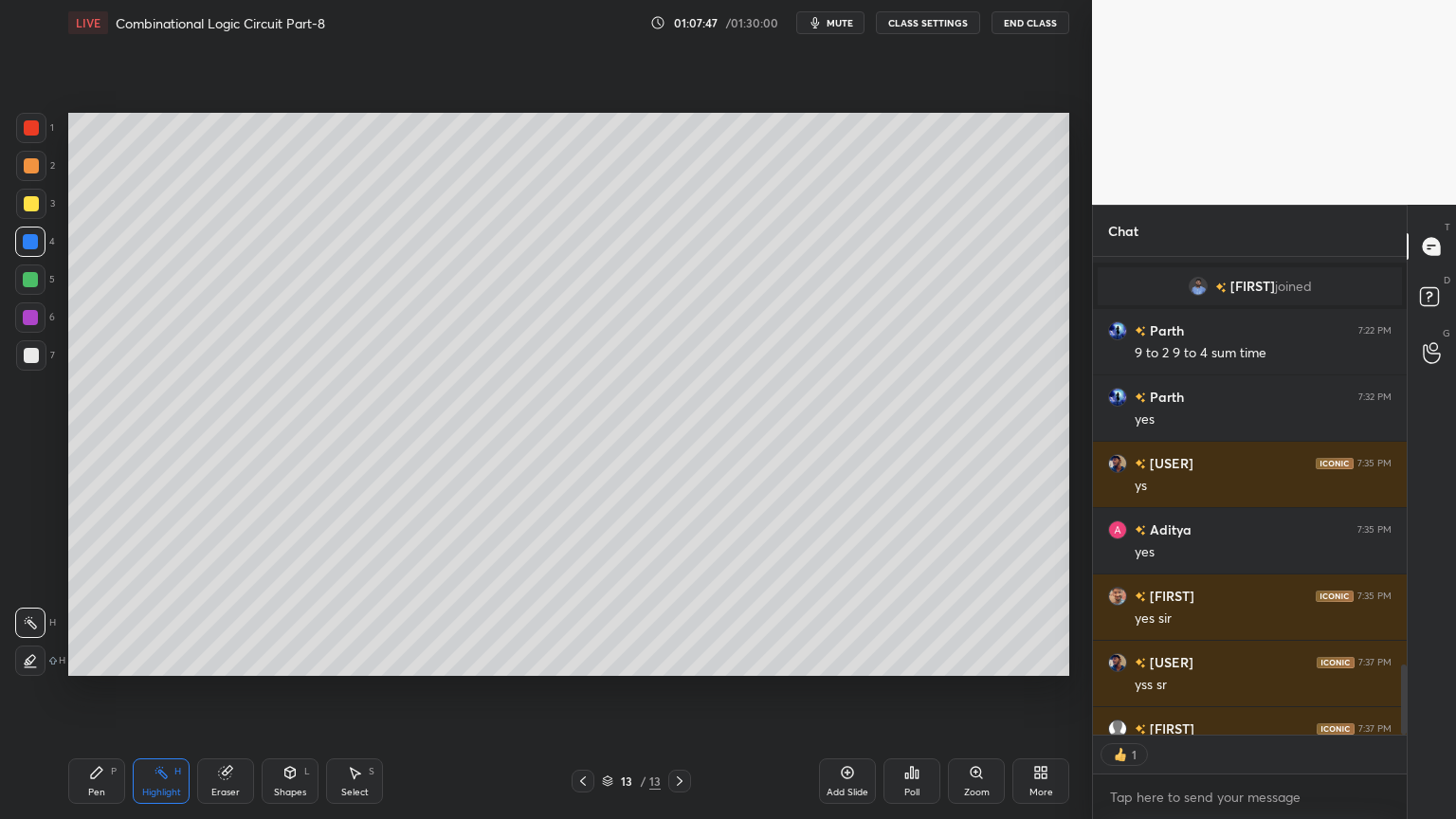 click on "1" at bounding box center (1249, 755) 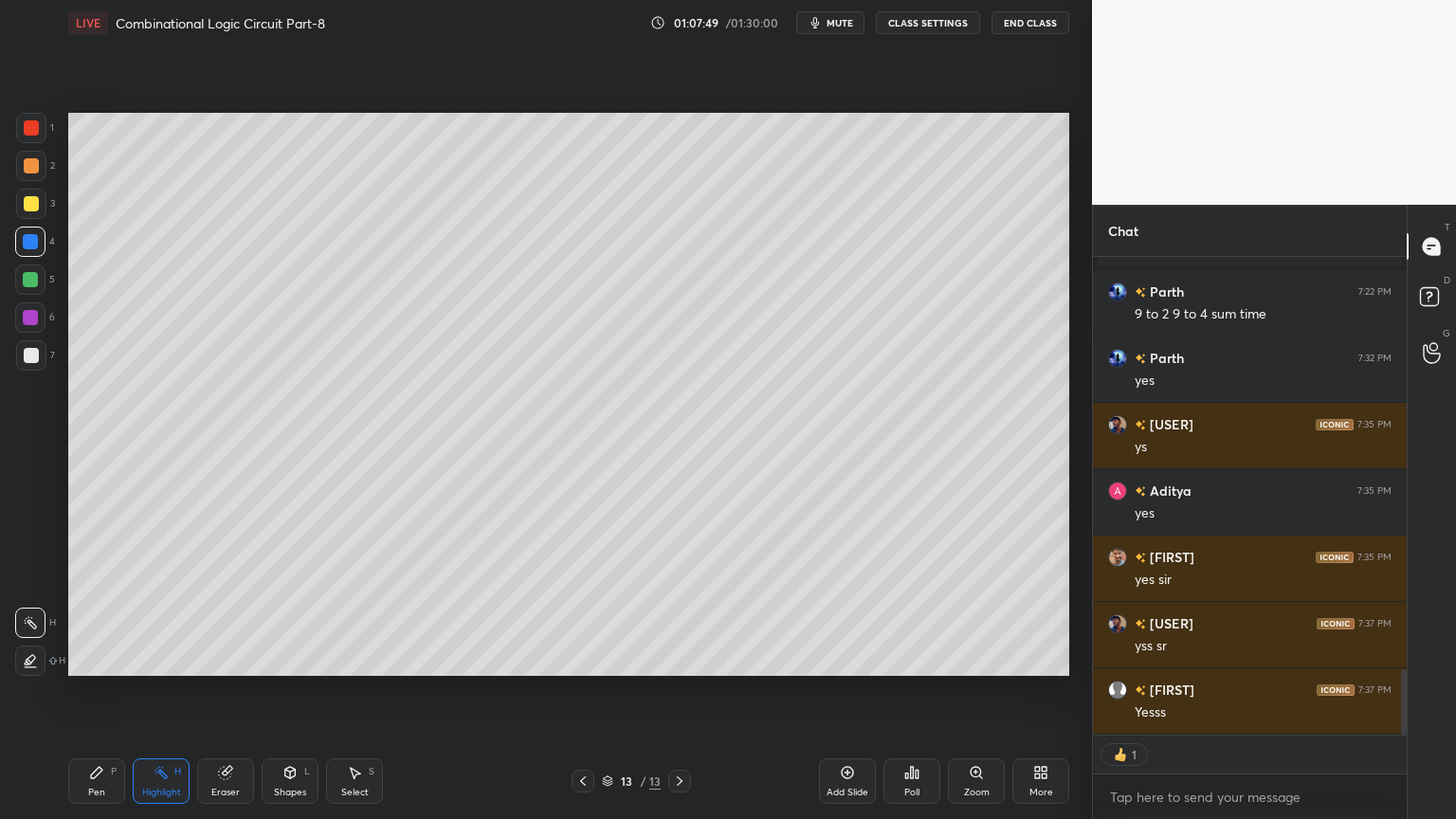 scroll, scrollTop: 3088, scrollLeft: 0, axis: vertical 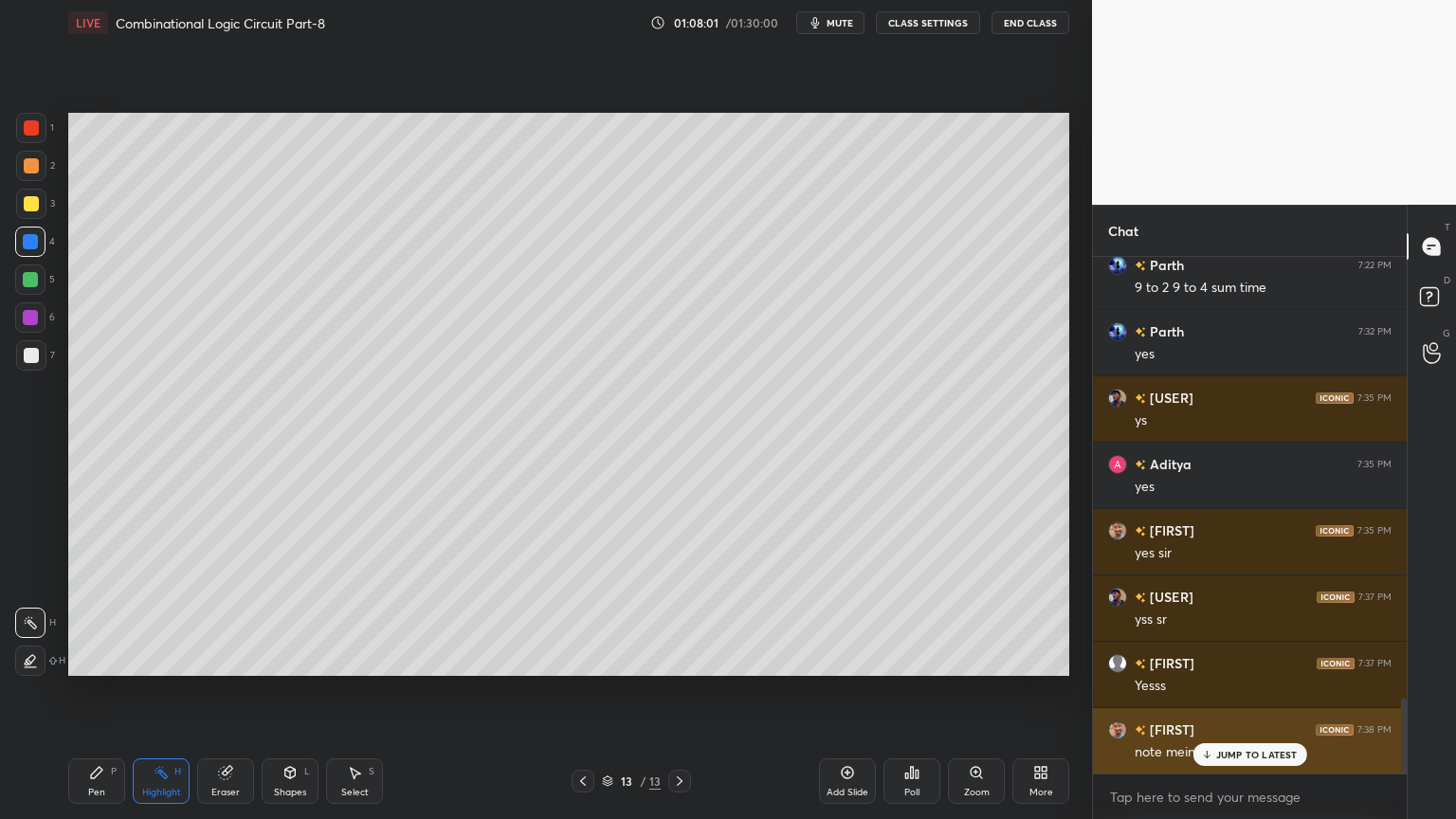 click on "JUMP TO LATEST" at bounding box center [1257, 755] 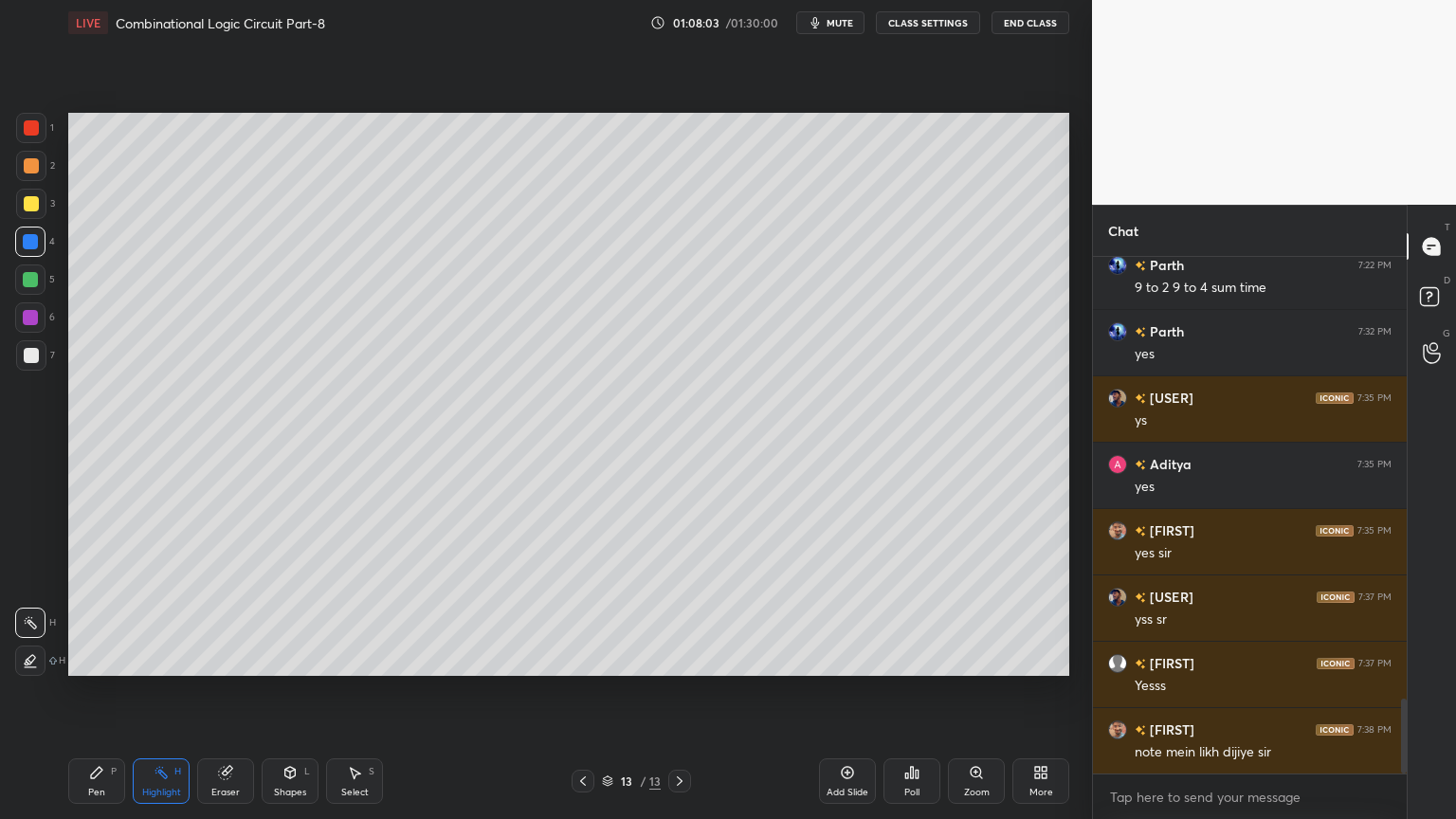 click 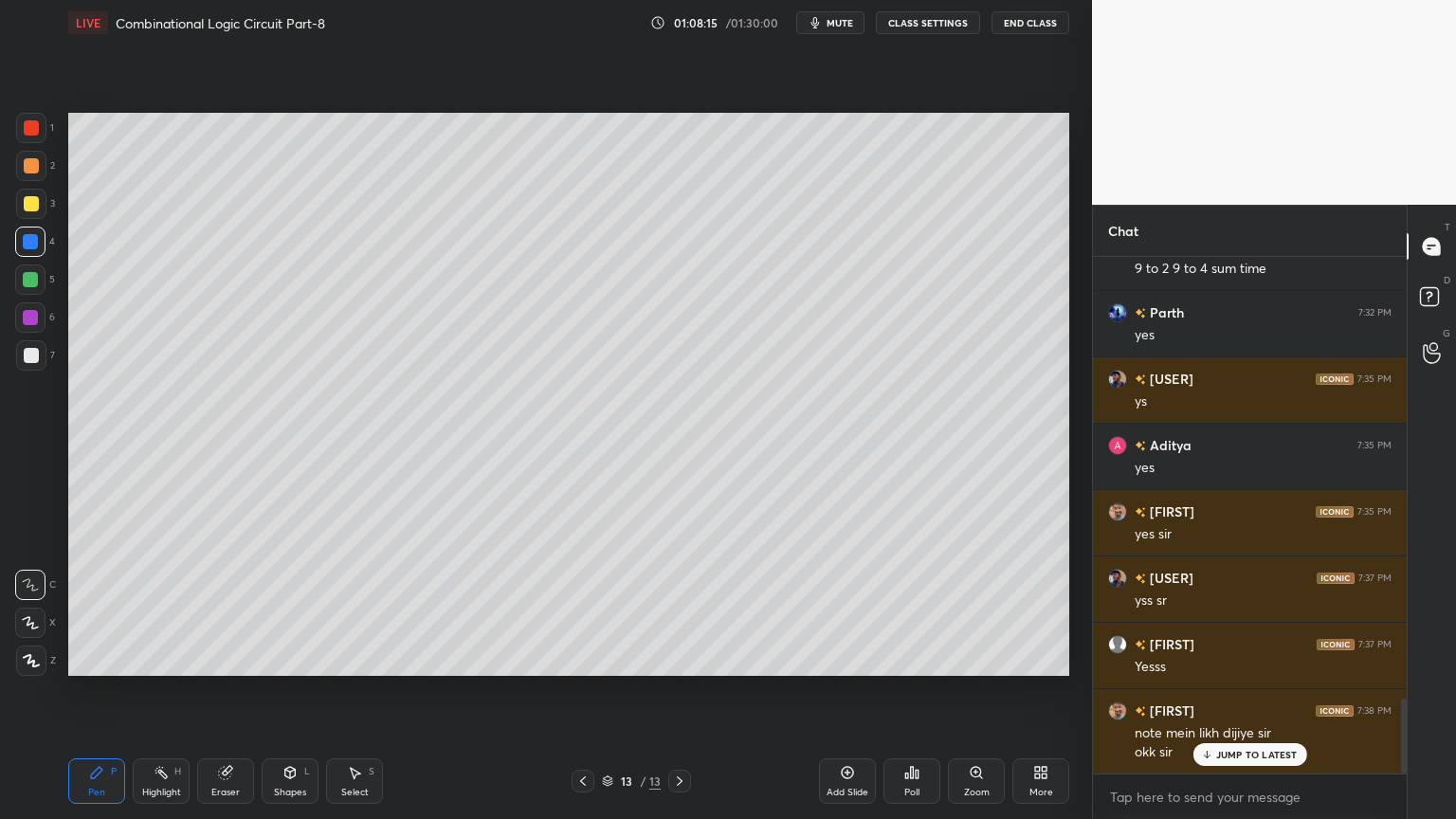 scroll, scrollTop: 3086, scrollLeft: 0, axis: vertical 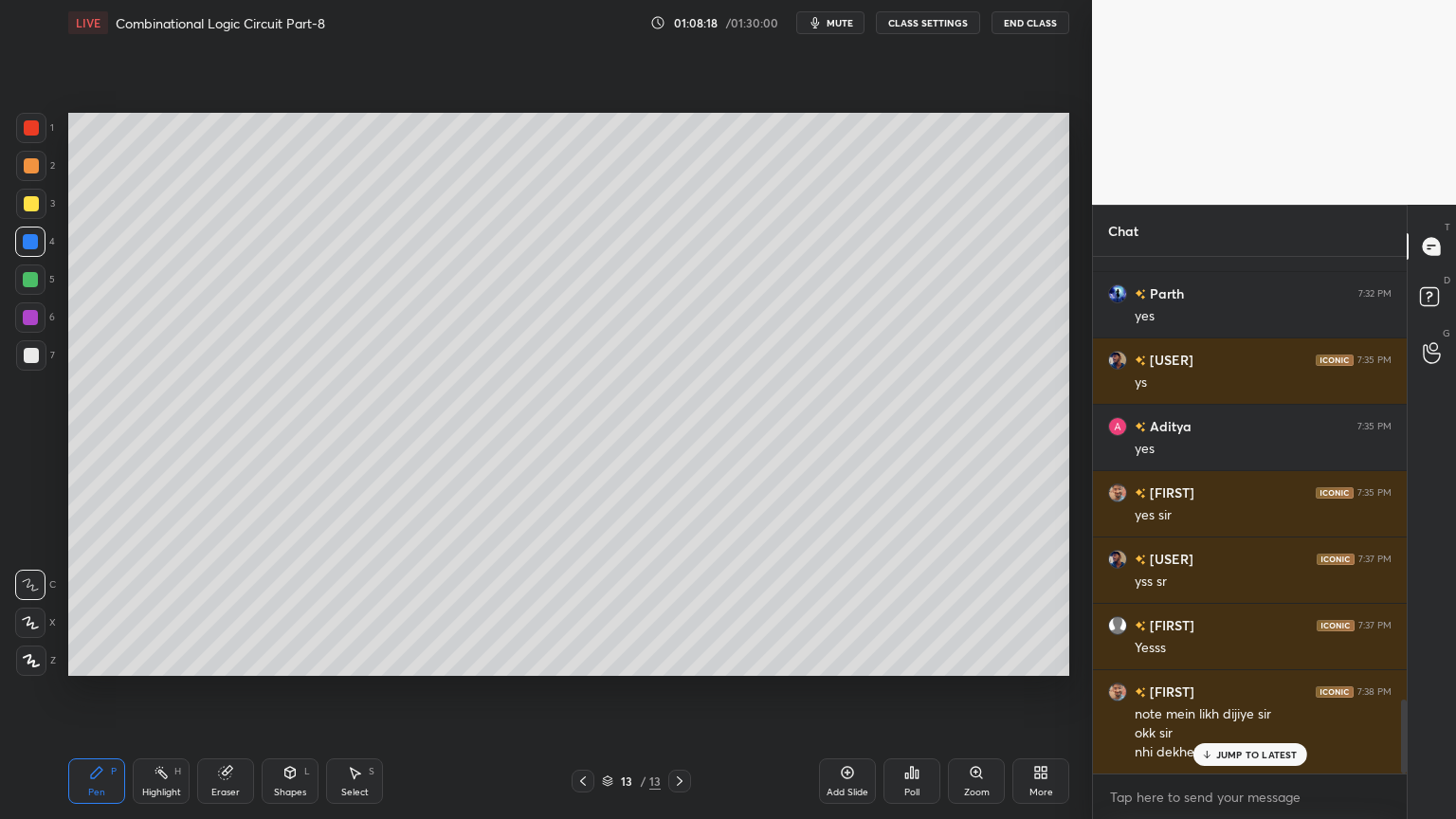 click on "JUMP TO LATEST" at bounding box center [1249, 755] 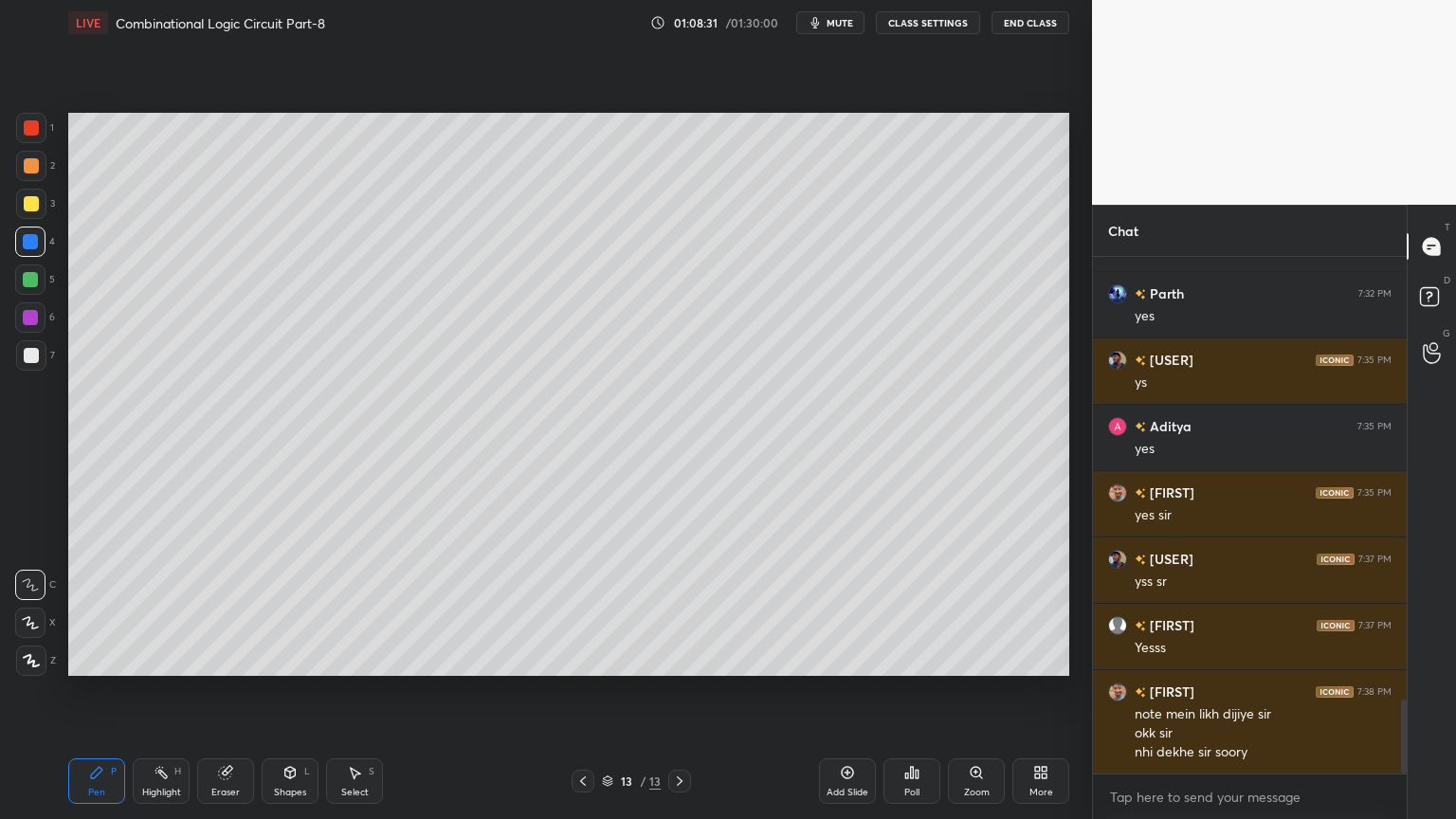 click on "Add Slide" at bounding box center [847, 781] 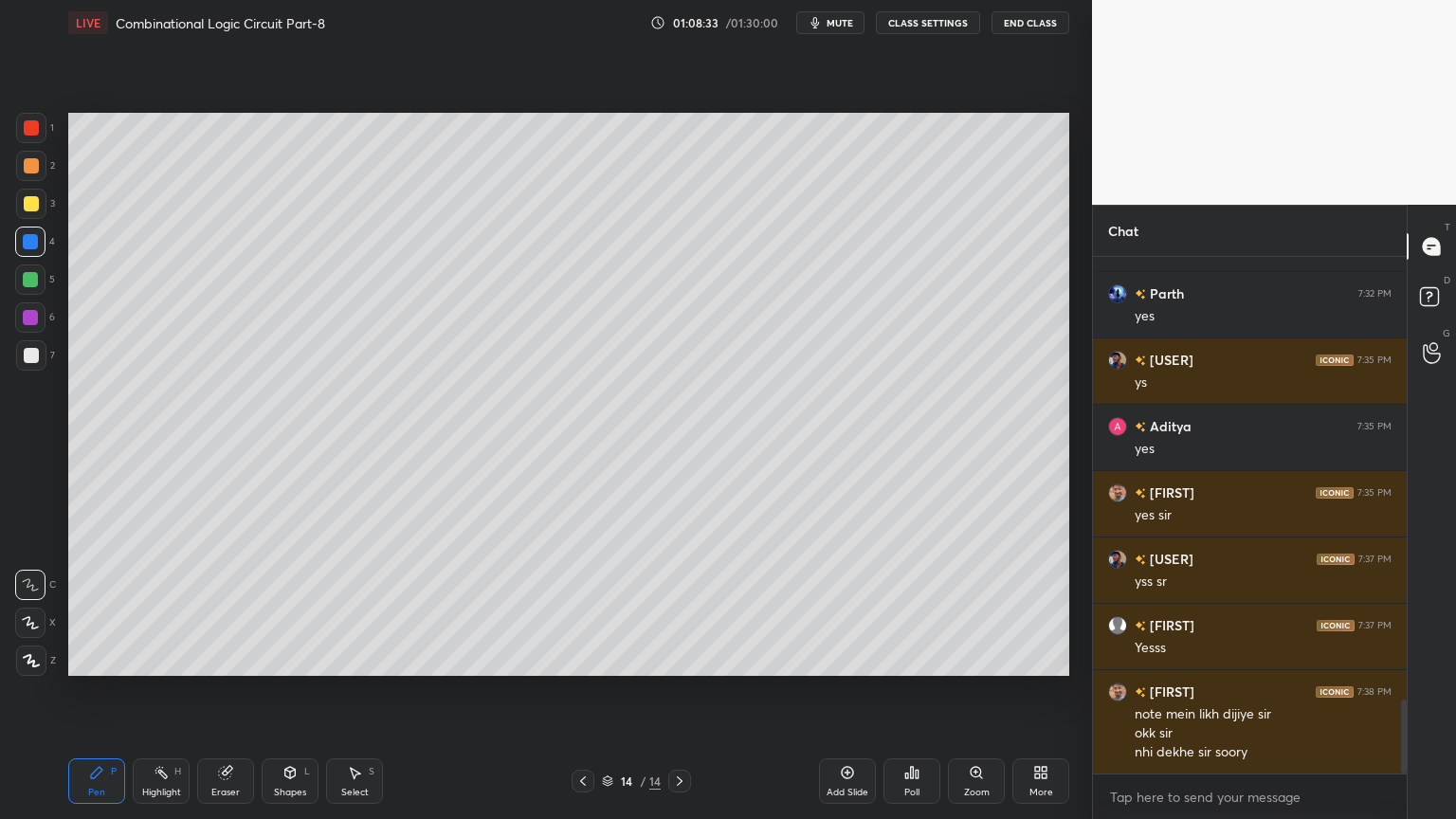click at bounding box center [583, 781] 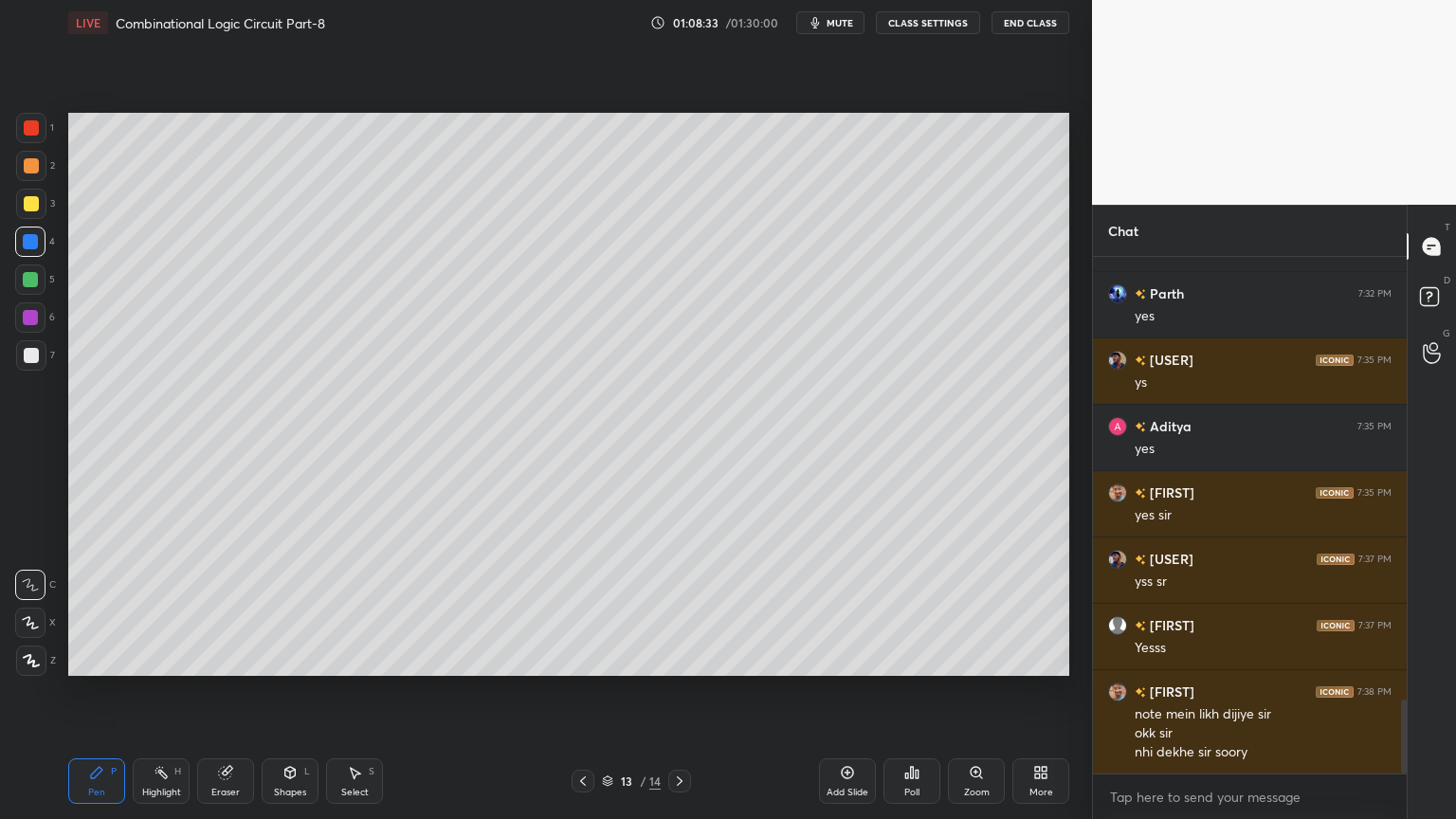 click 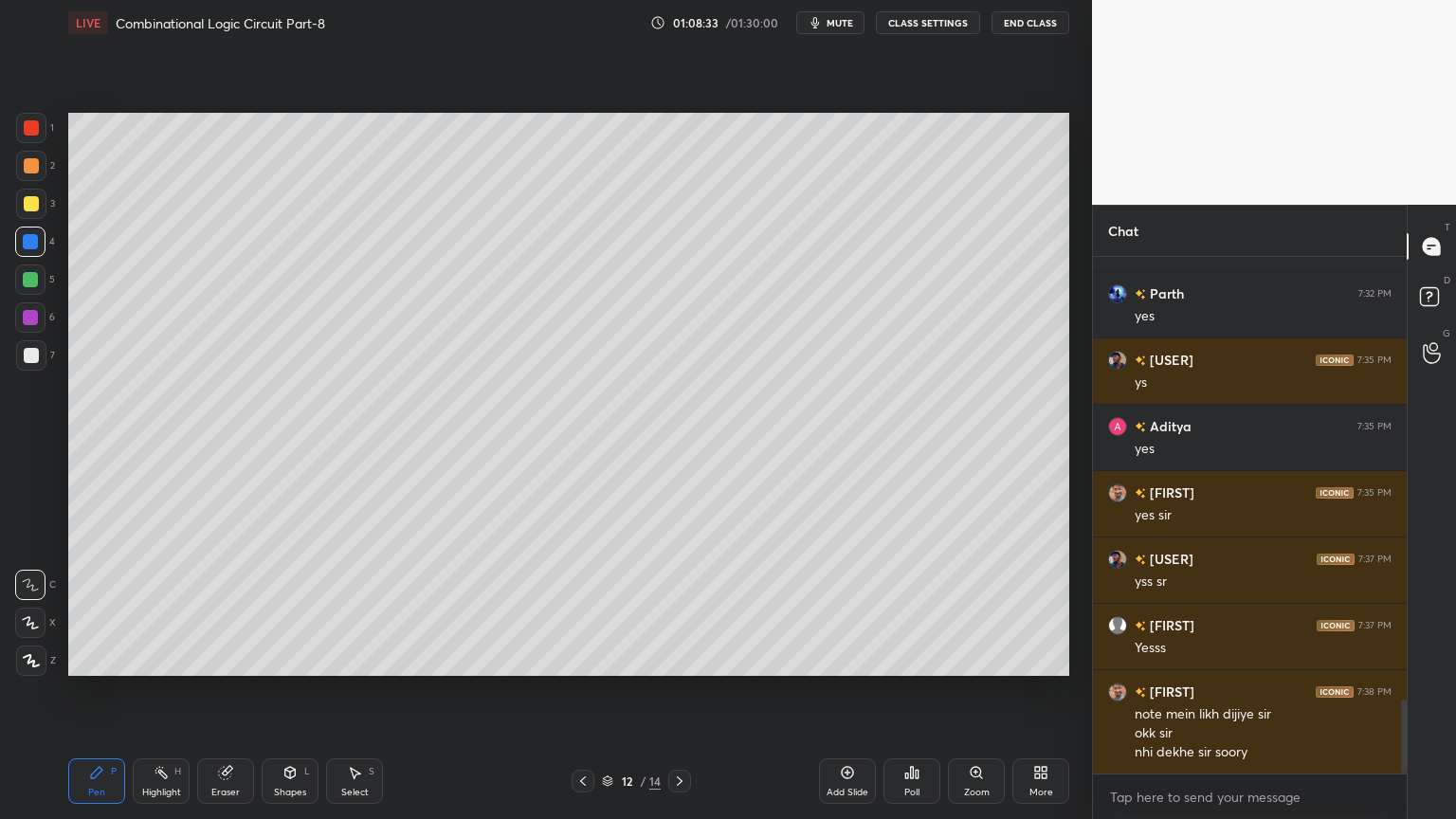 click 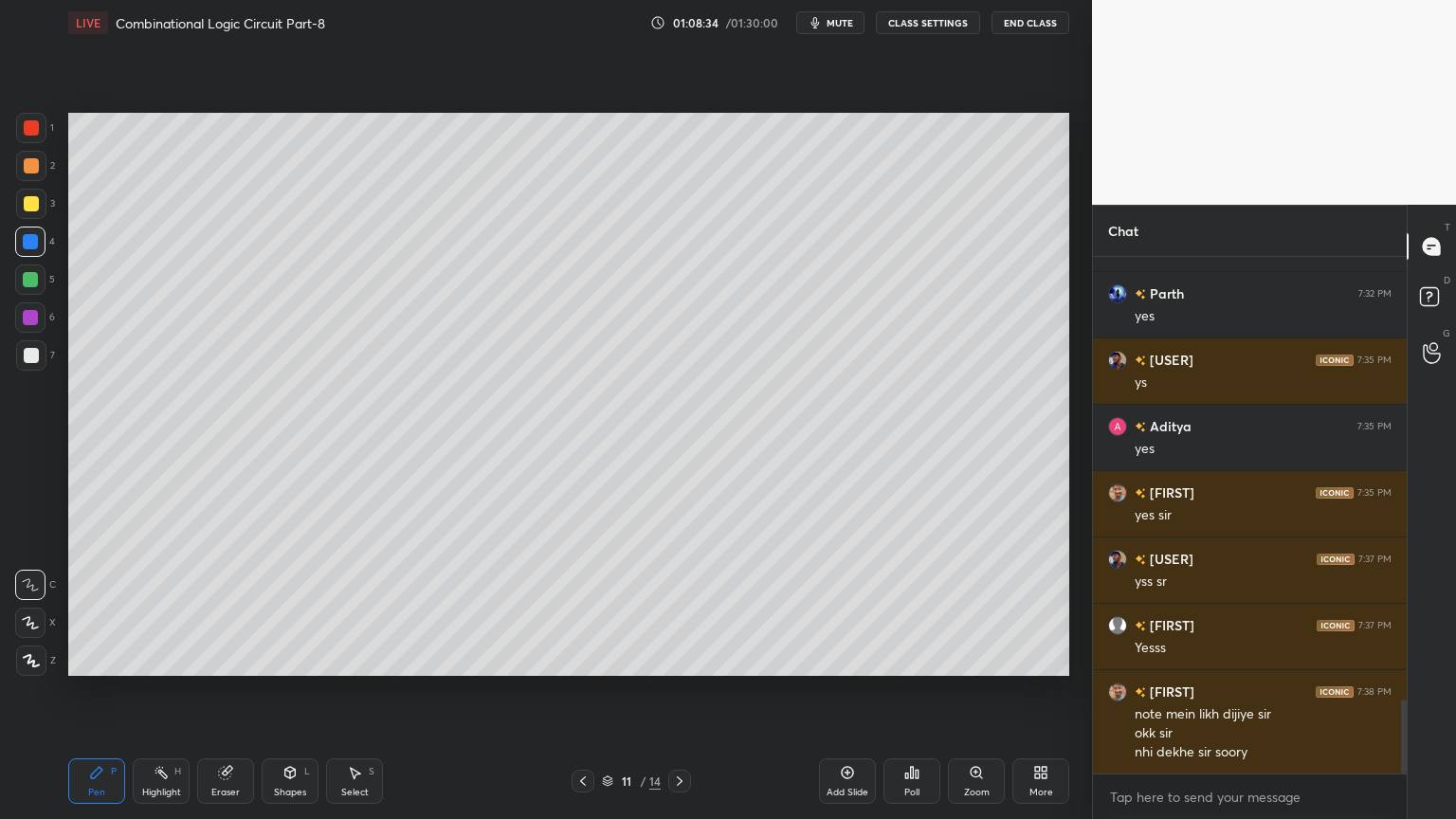 click 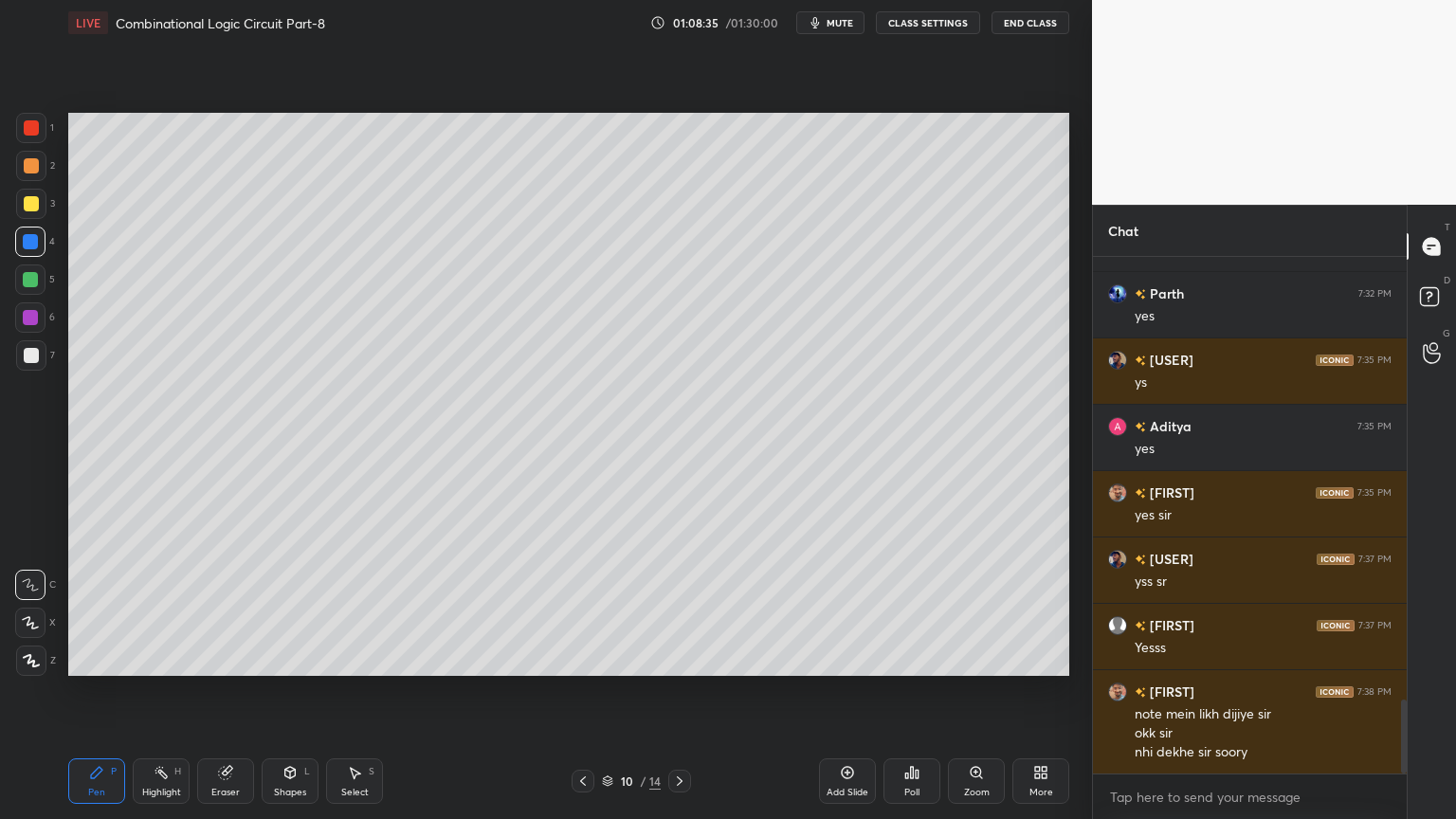click 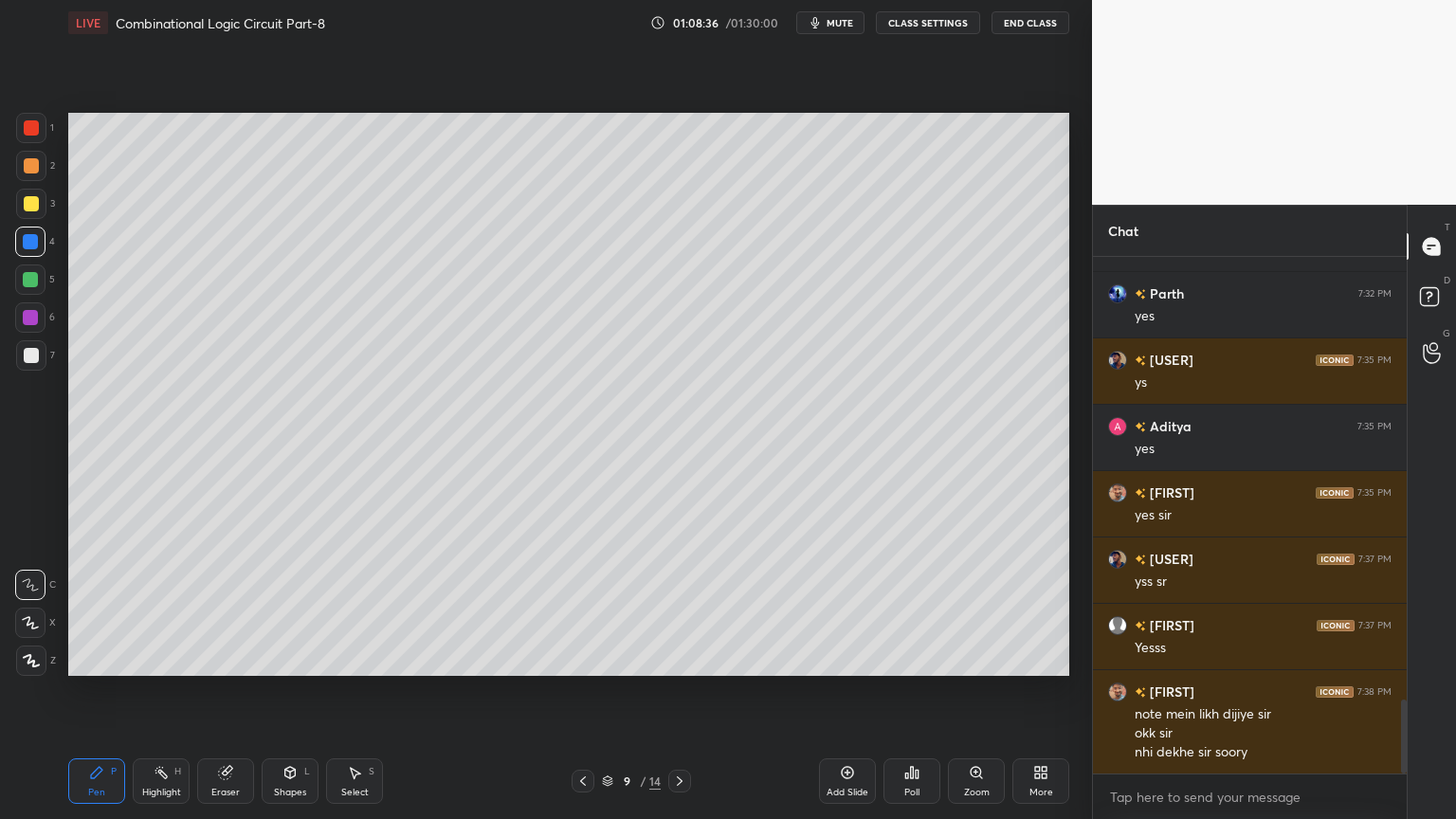 click 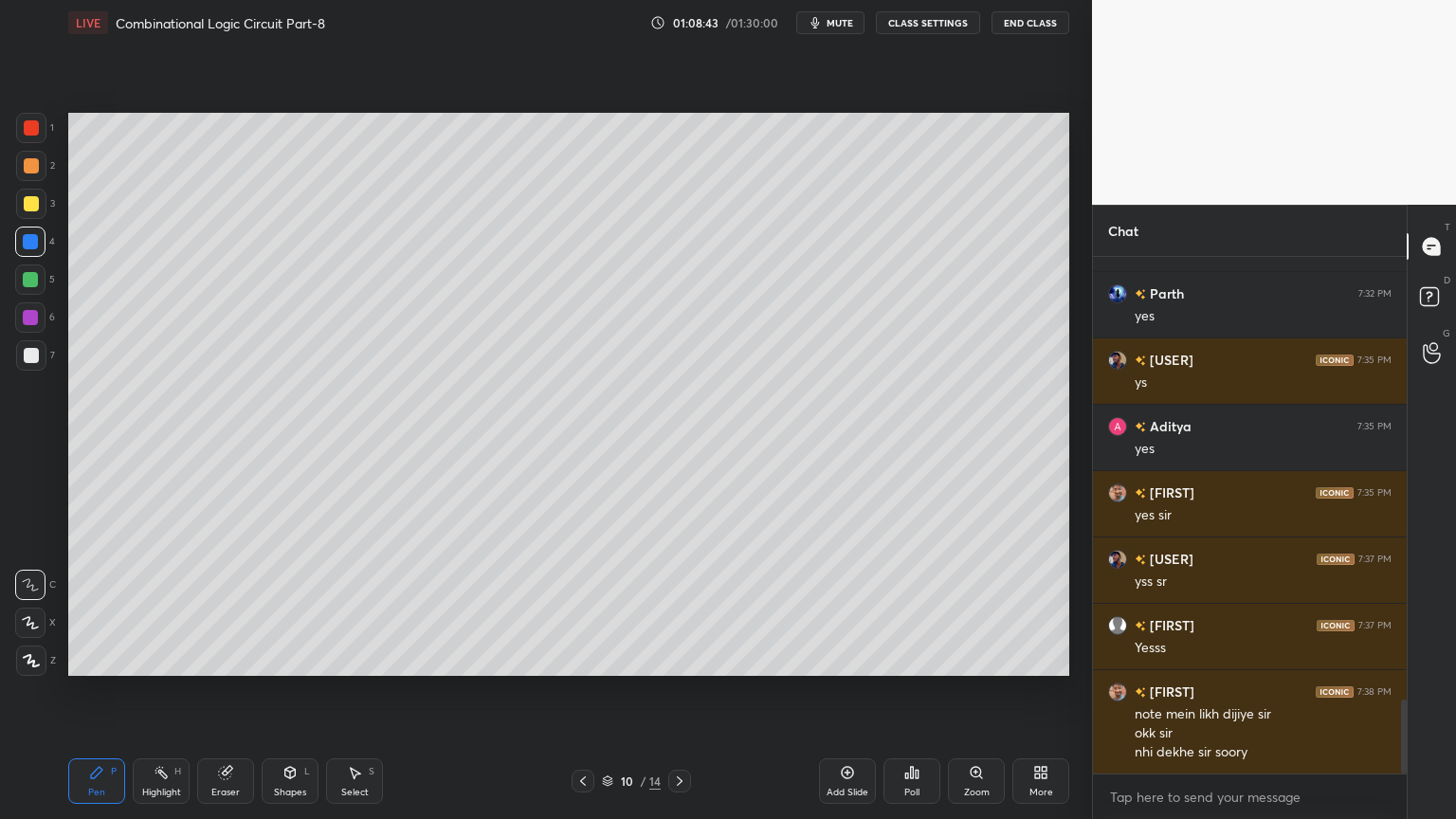 click on "Select S" at bounding box center [355, 781] 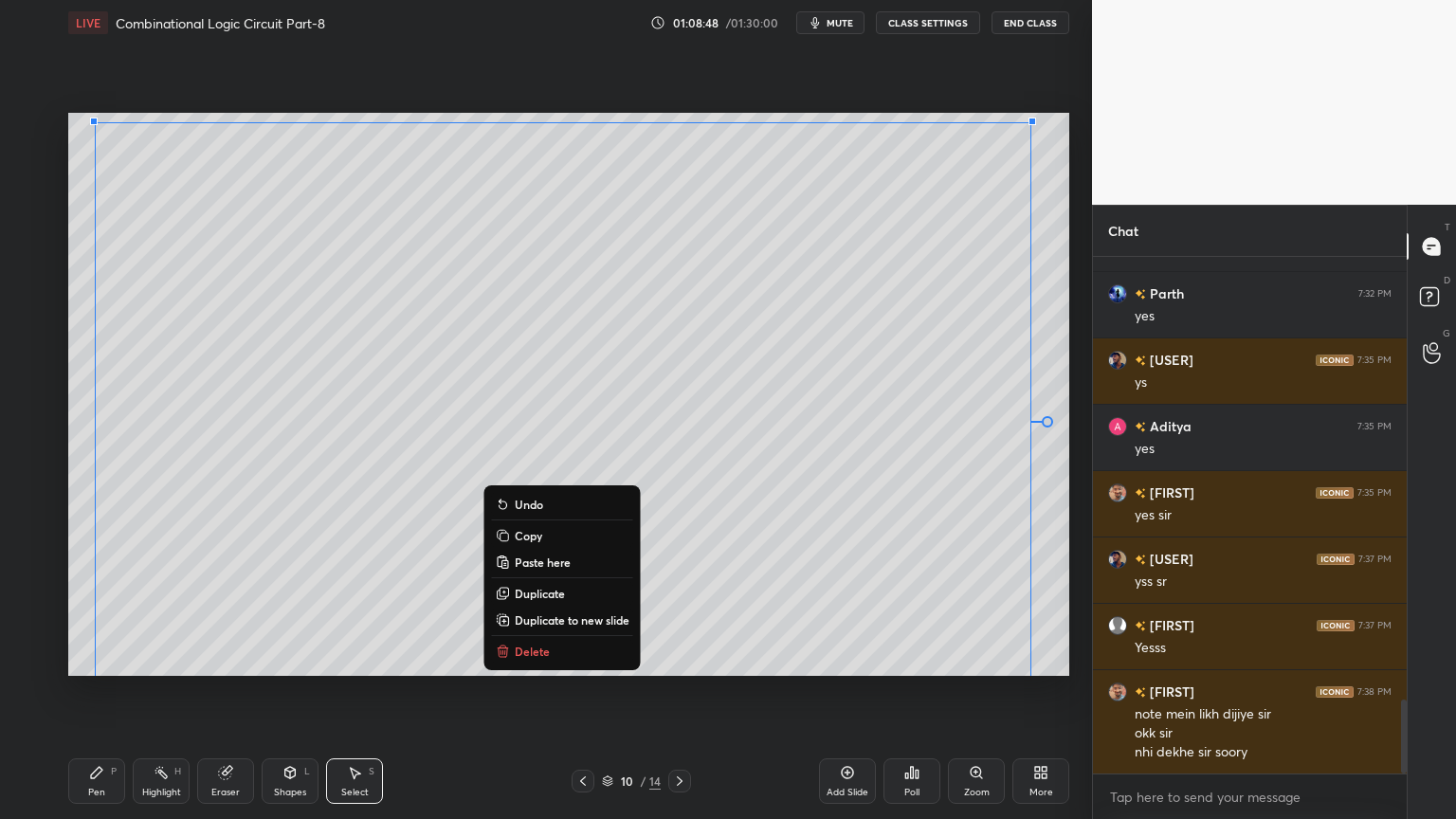 click on "Copy" at bounding box center (528, 536) 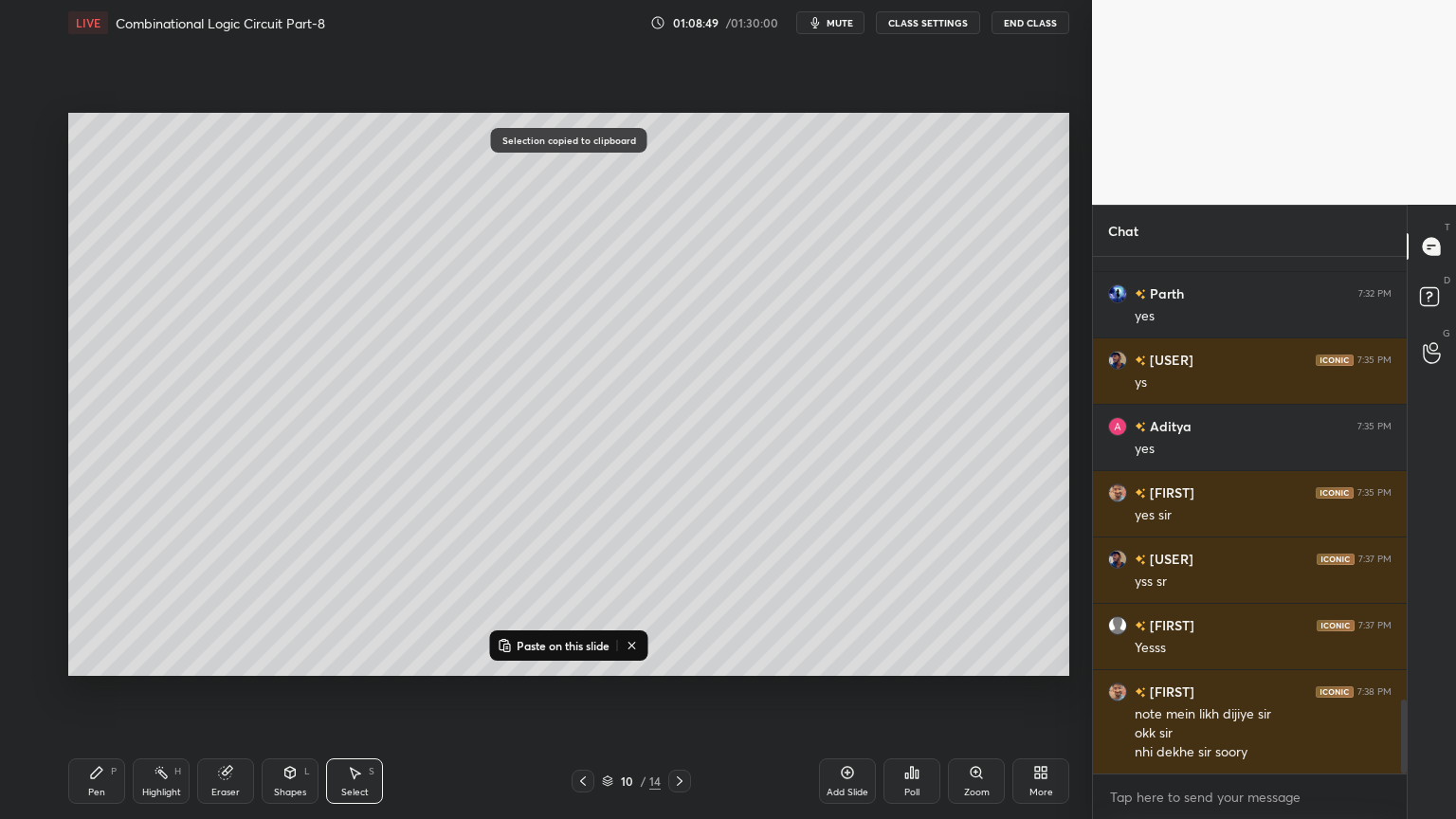 click 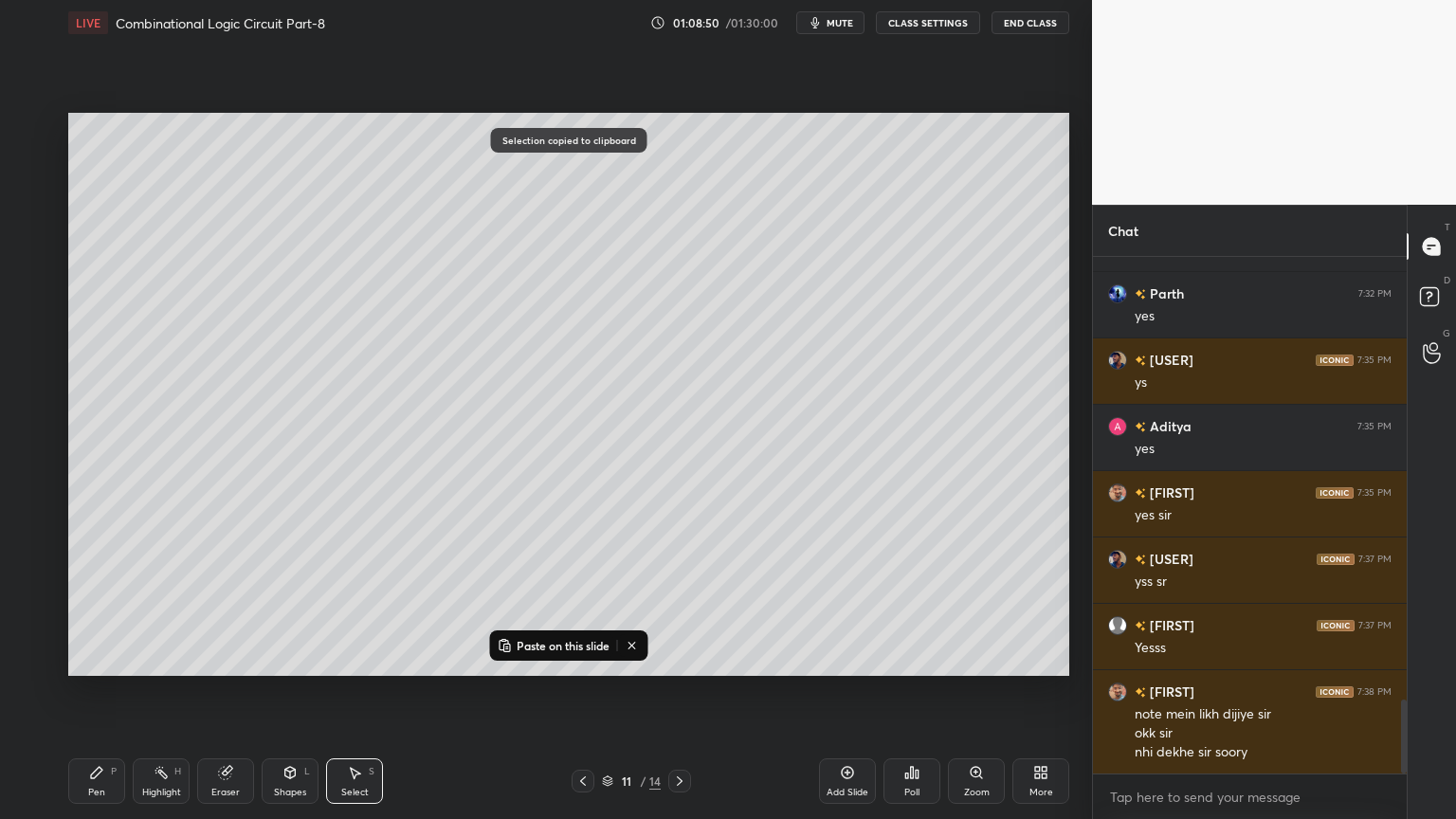 click 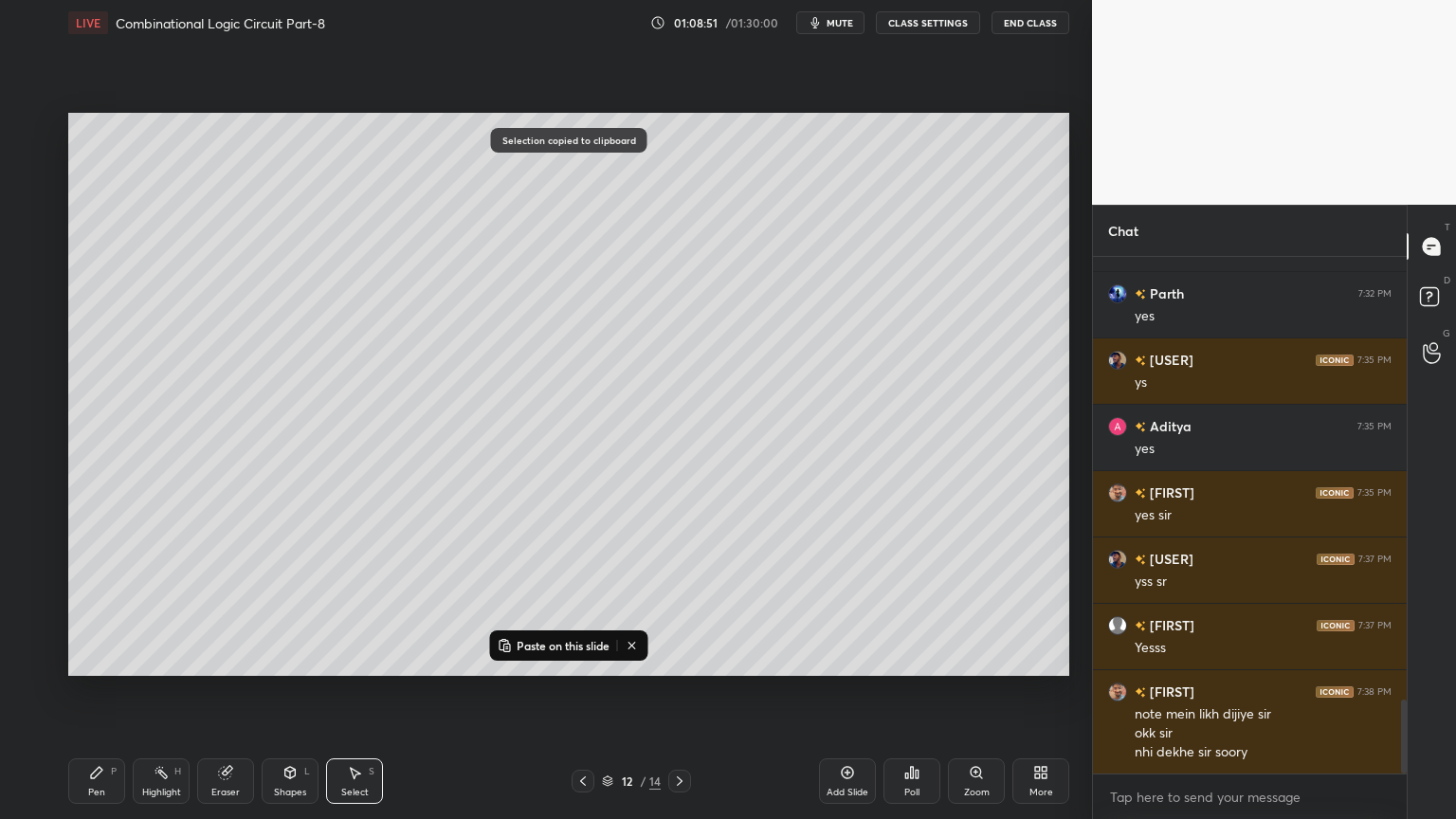 click 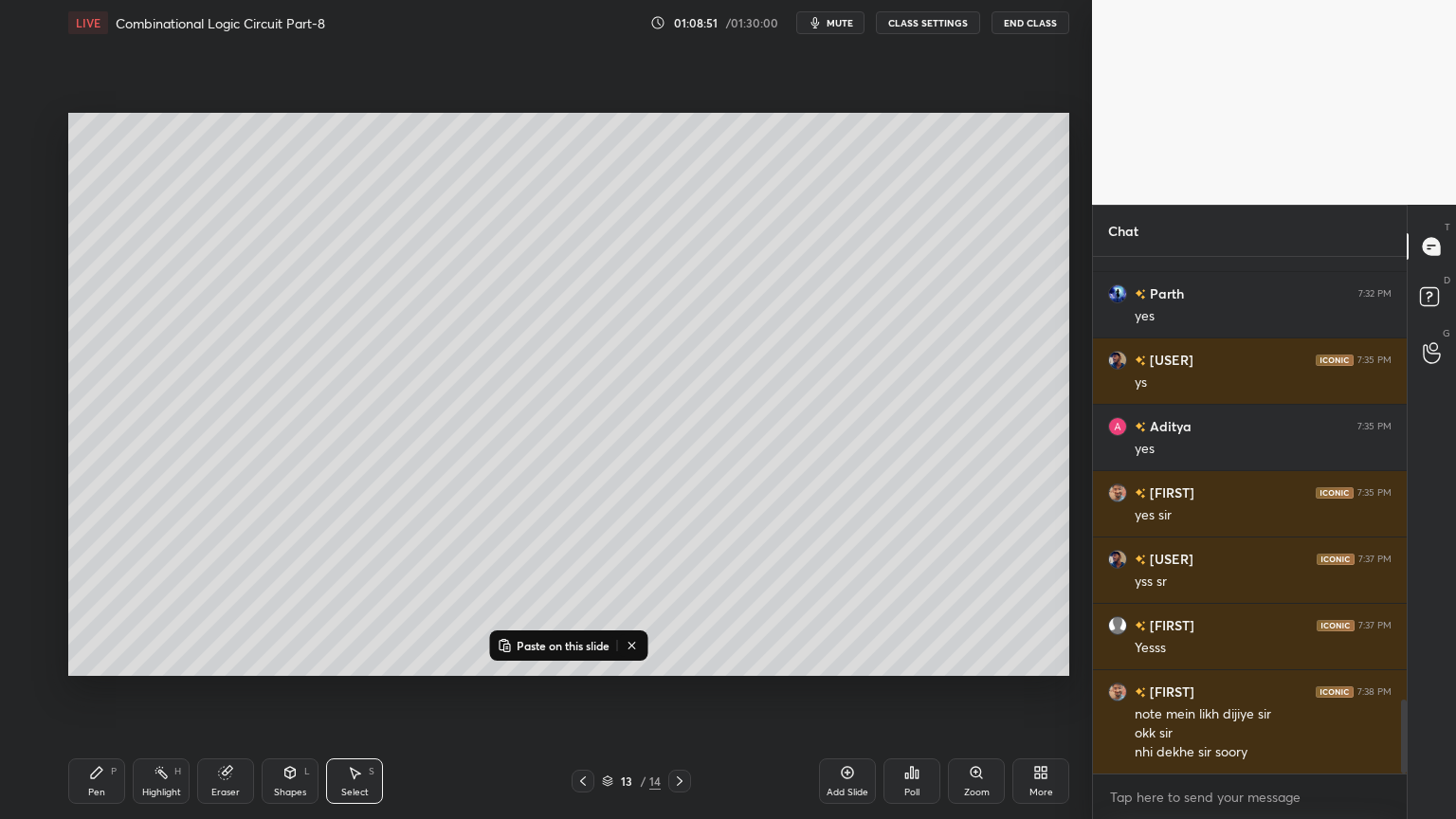 click 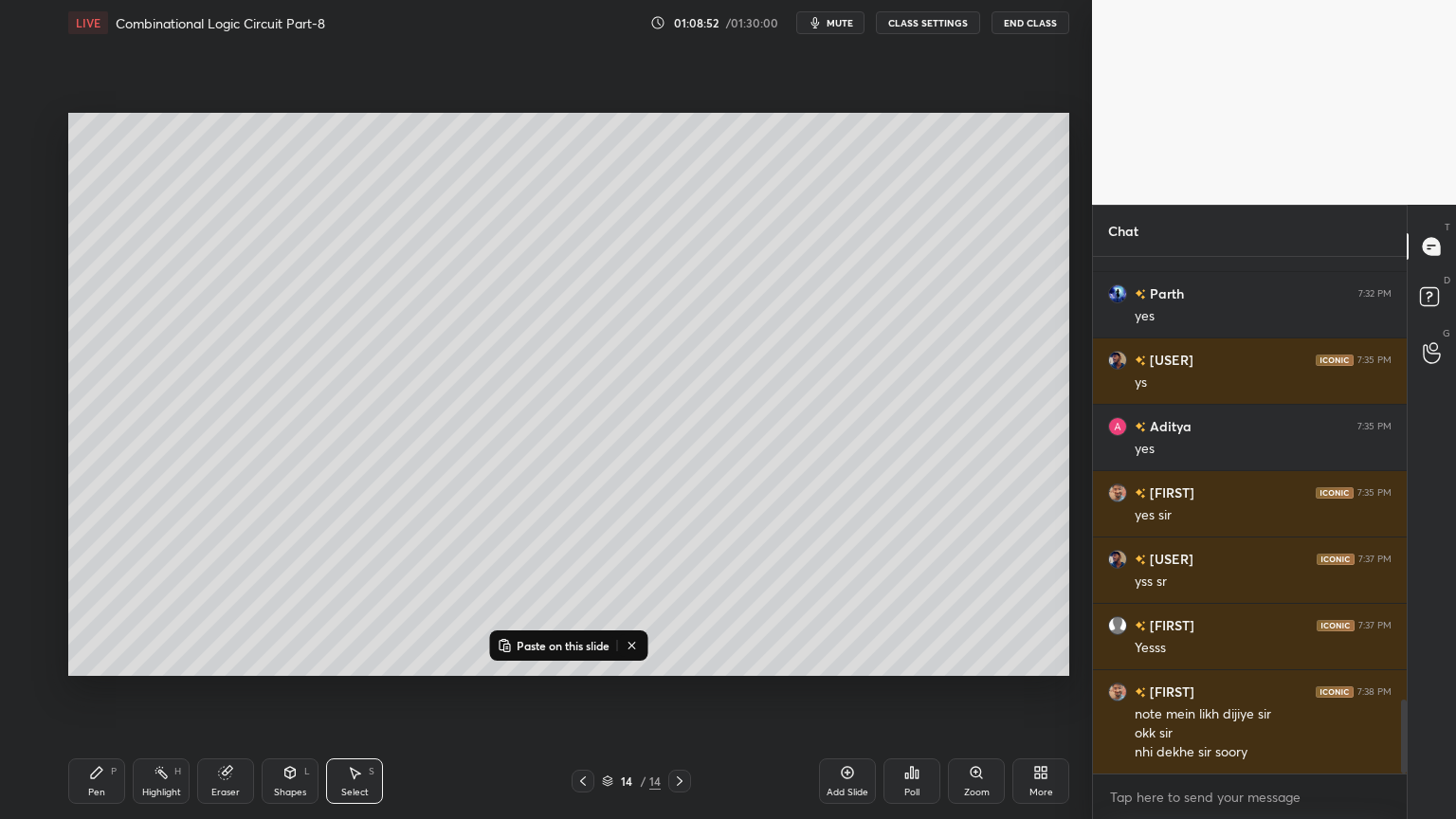 click on "Paste on this slide" at bounding box center [563, 646] 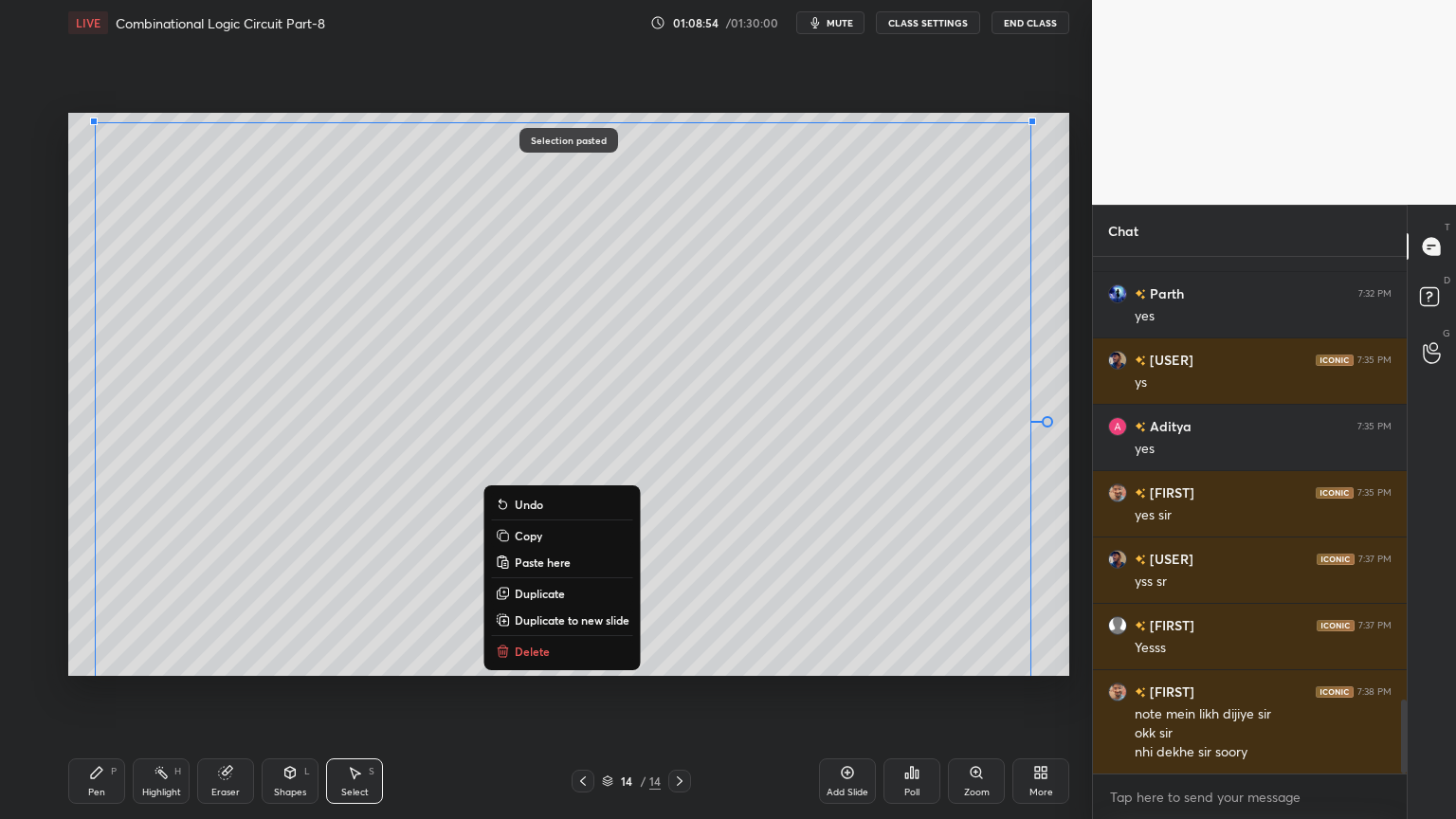 click on "0 ° Undo Copy Paste here Duplicate Duplicate to new slide Delete" at bounding box center [569, 394] 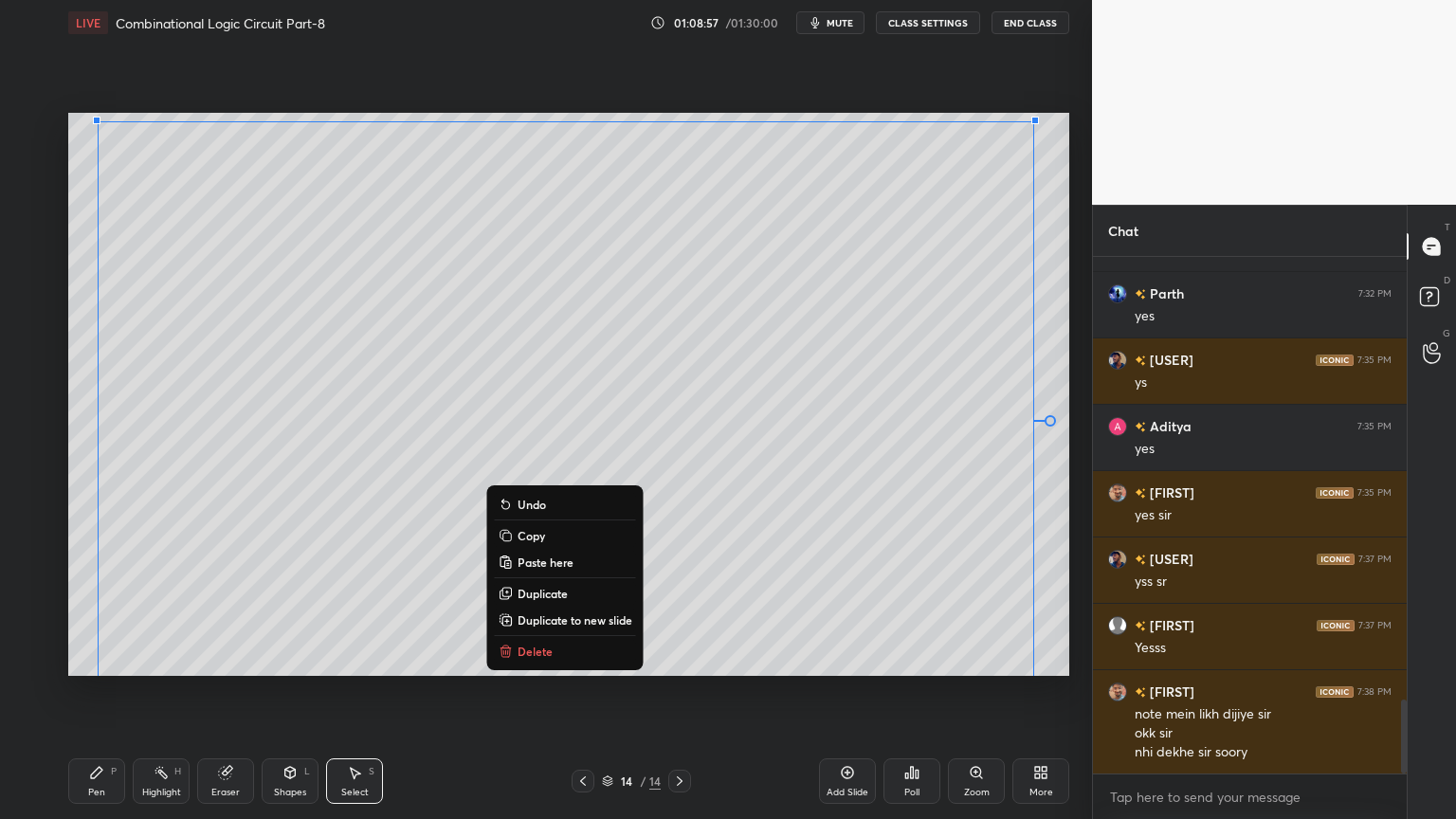 click on "Eraser" at bounding box center [226, 792] 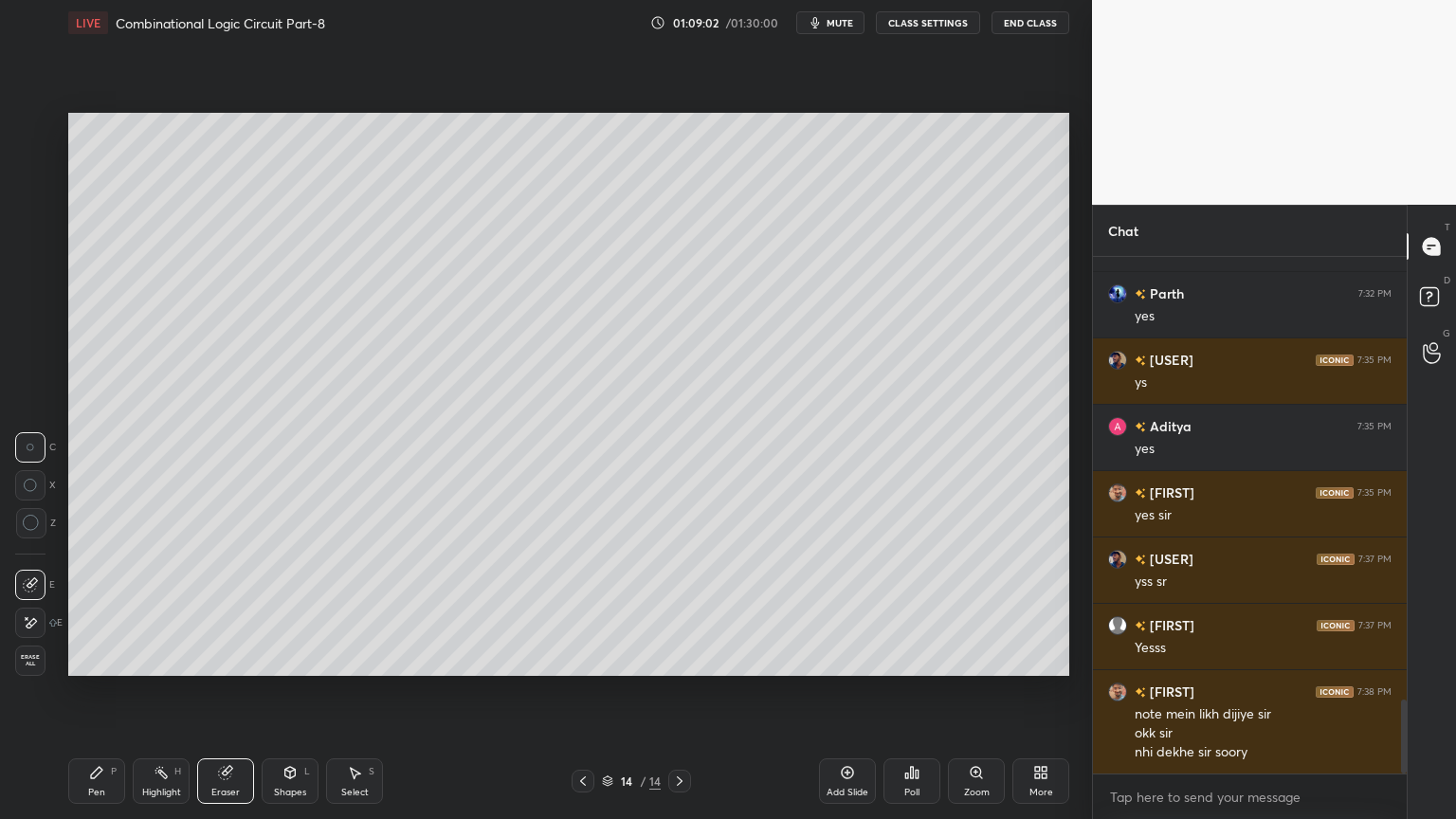 click on "Pen P" at bounding box center (97, 781) 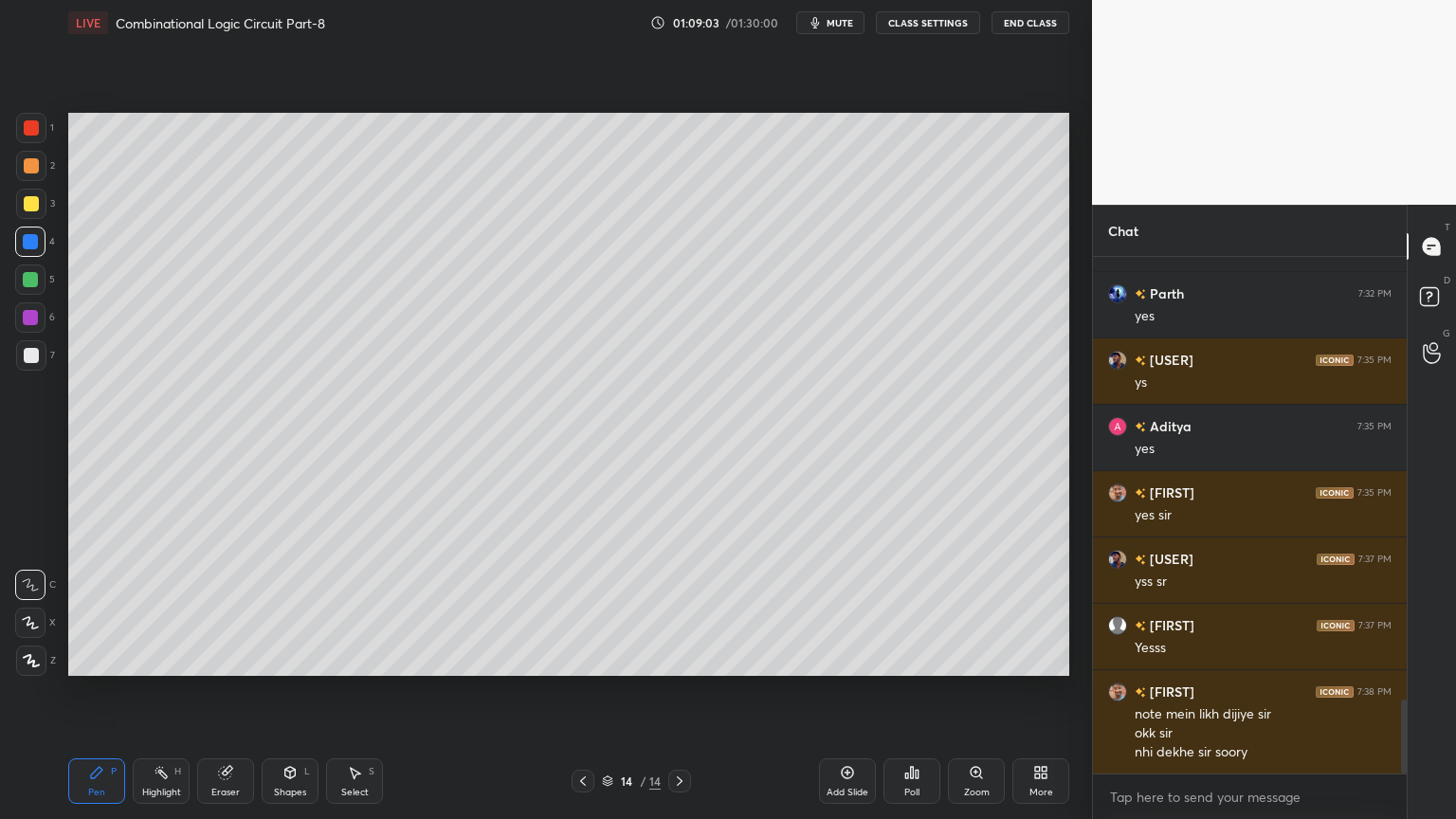 click at bounding box center (31, 204) 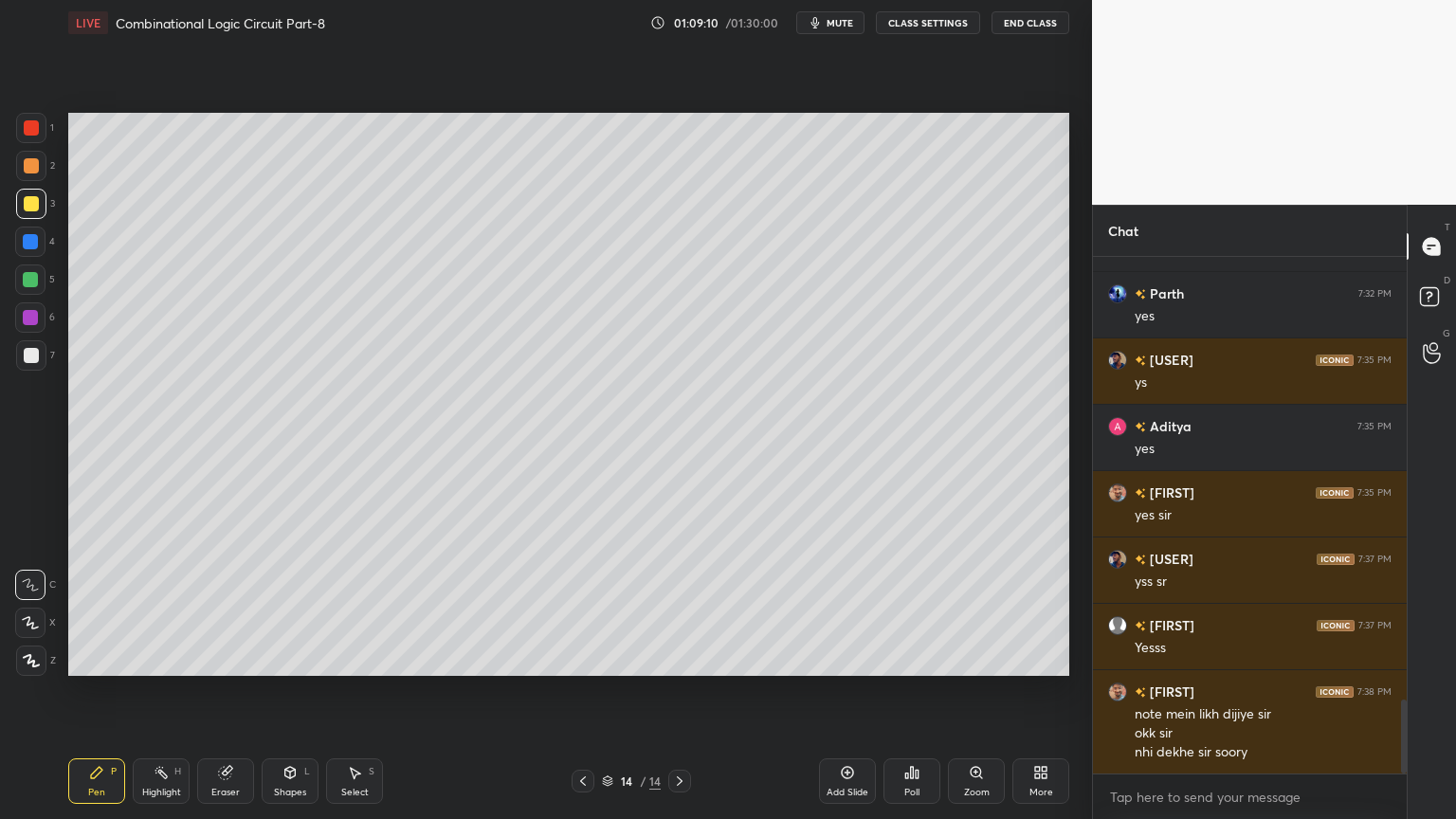click on "Eraser" at bounding box center (226, 781) 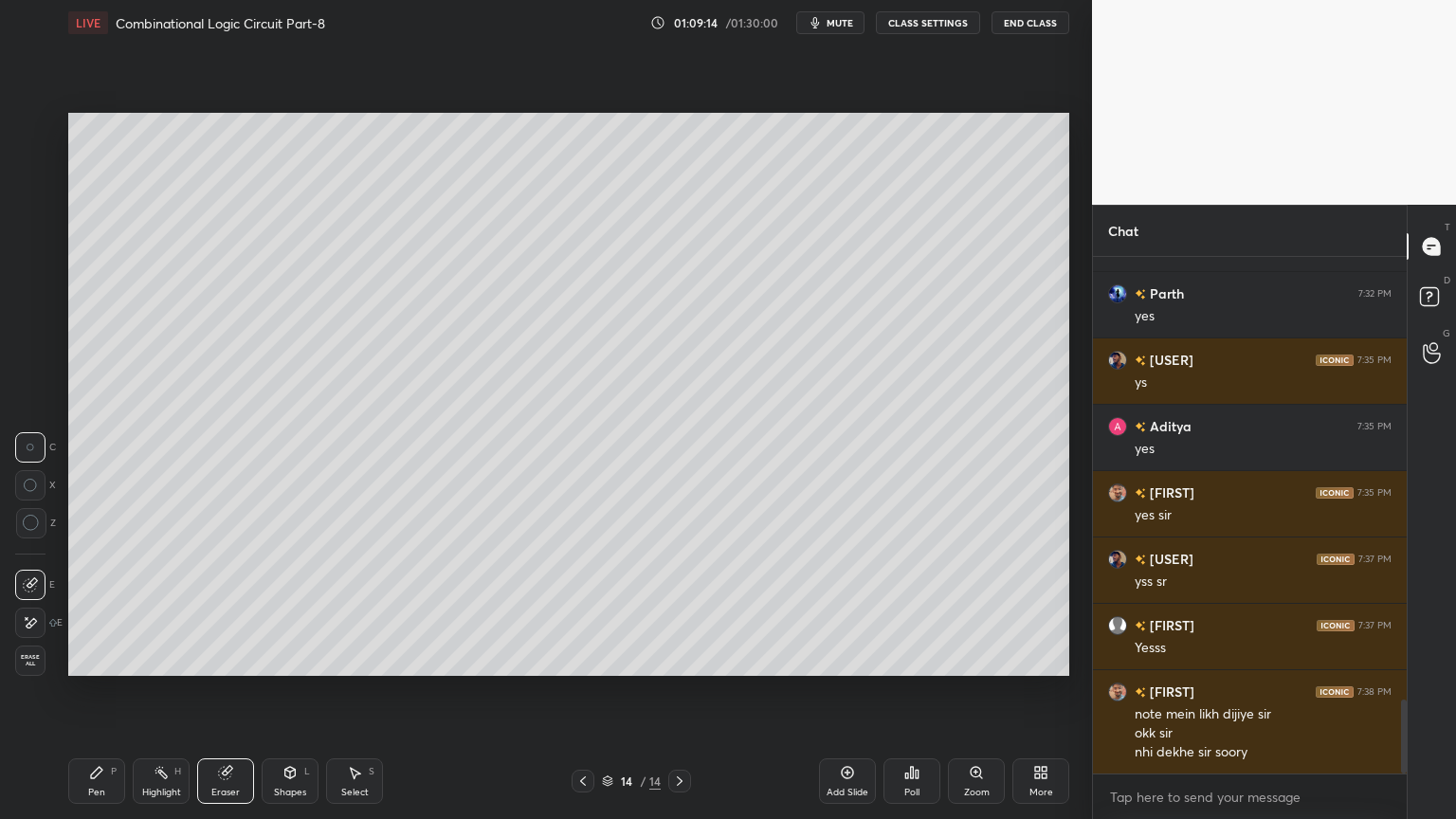 click 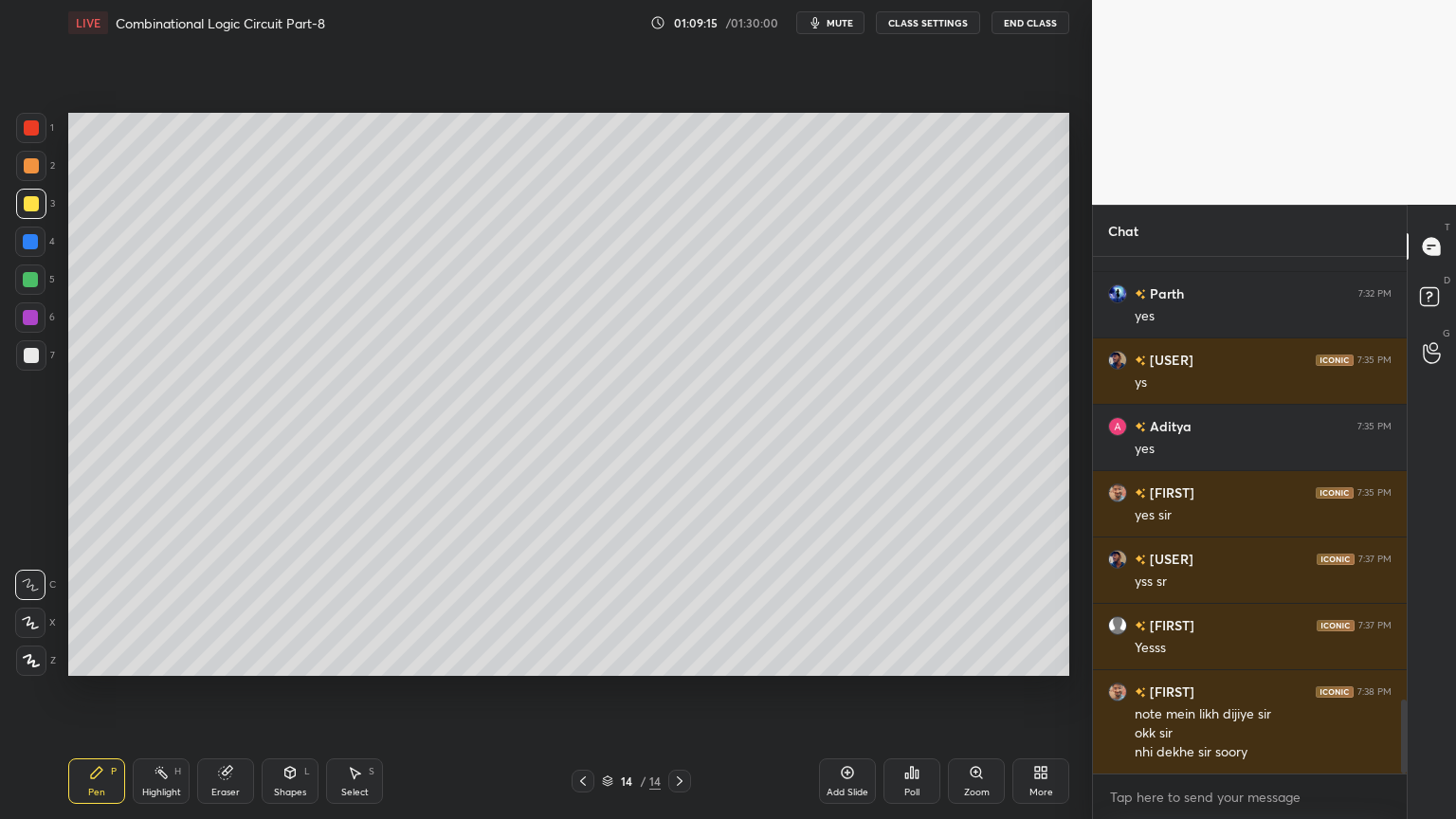 click on "7" at bounding box center (35, 355) 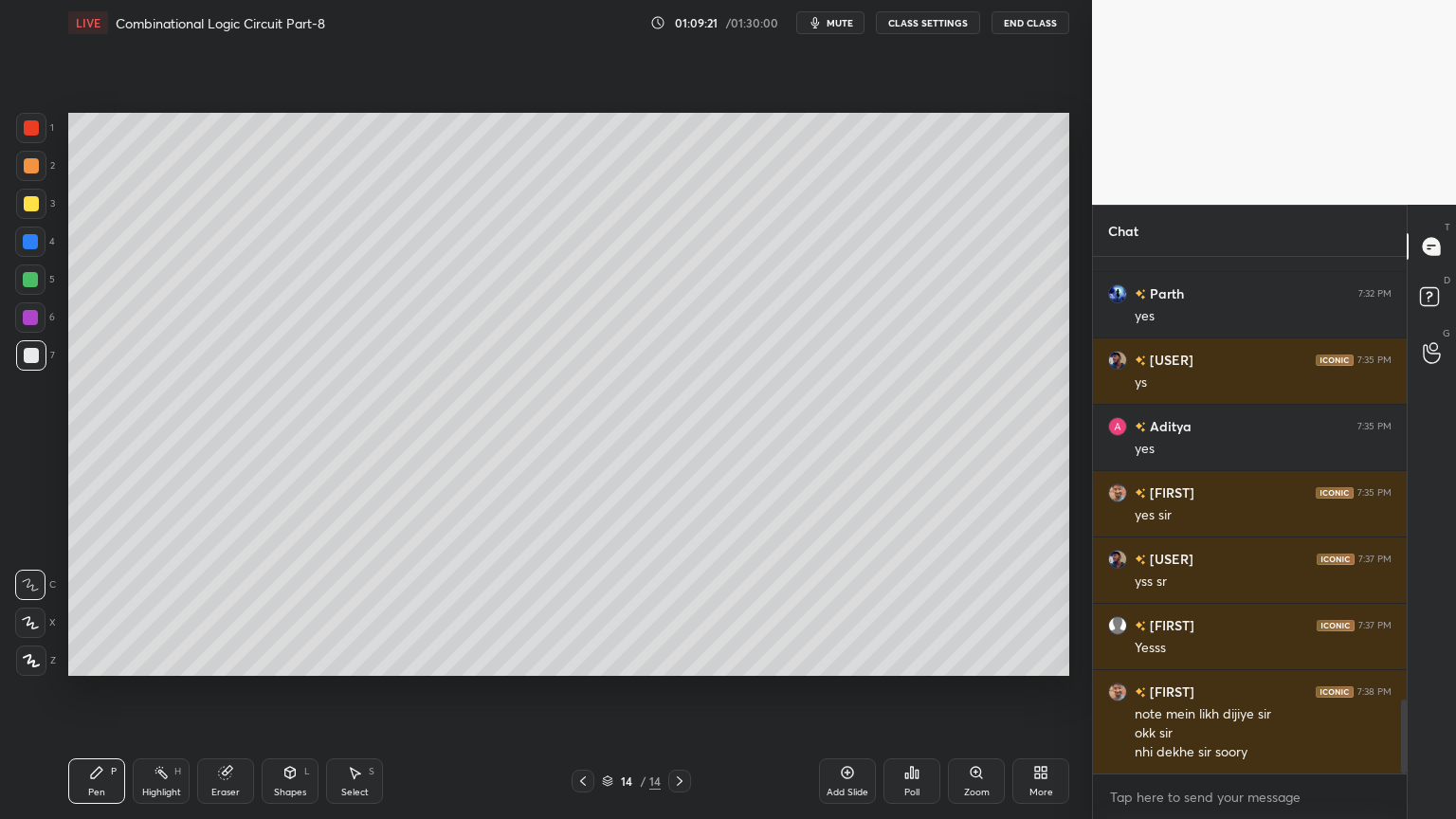 click on "Eraser" at bounding box center (226, 792) 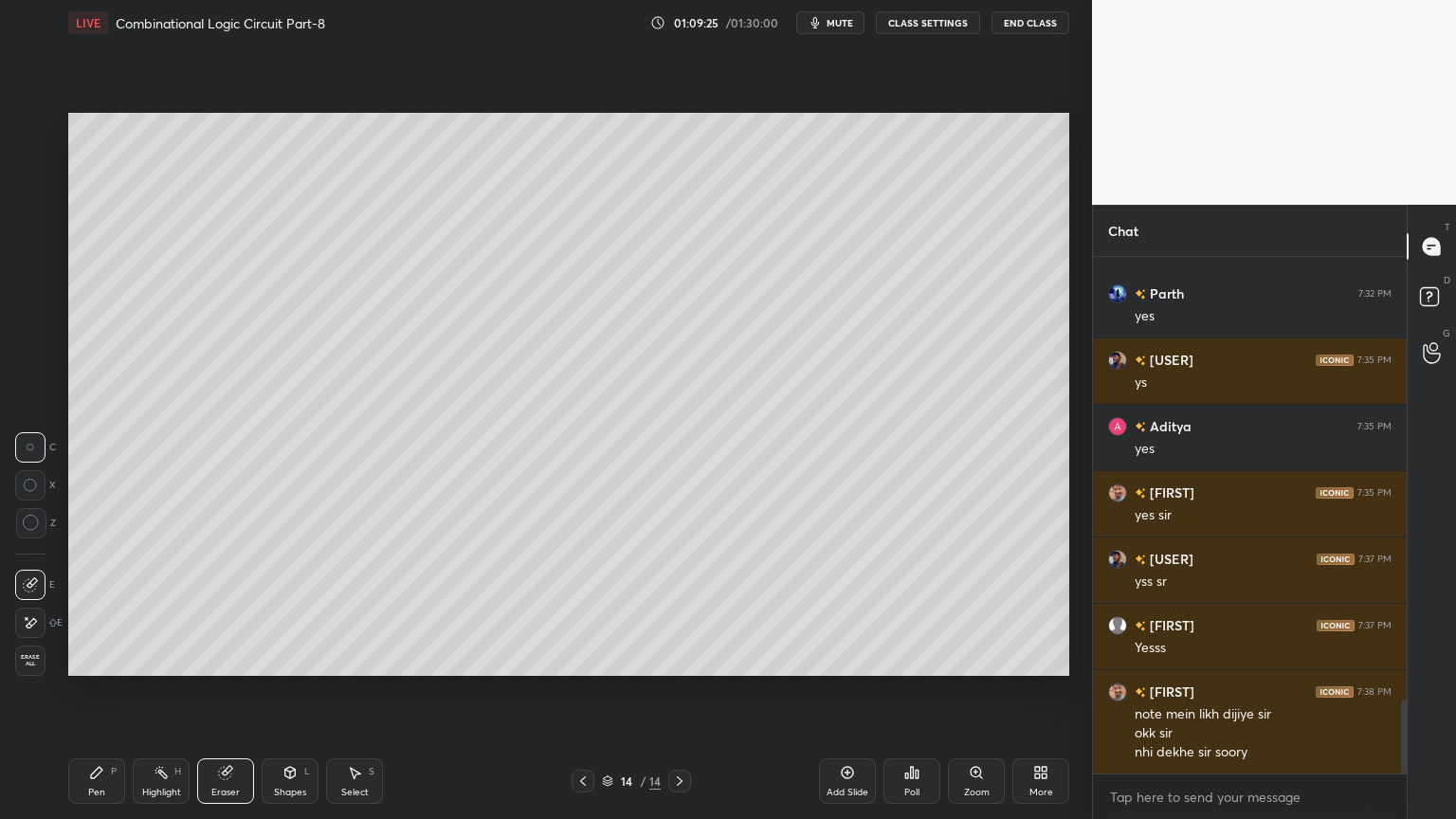 click on "Pen P" at bounding box center [97, 781] 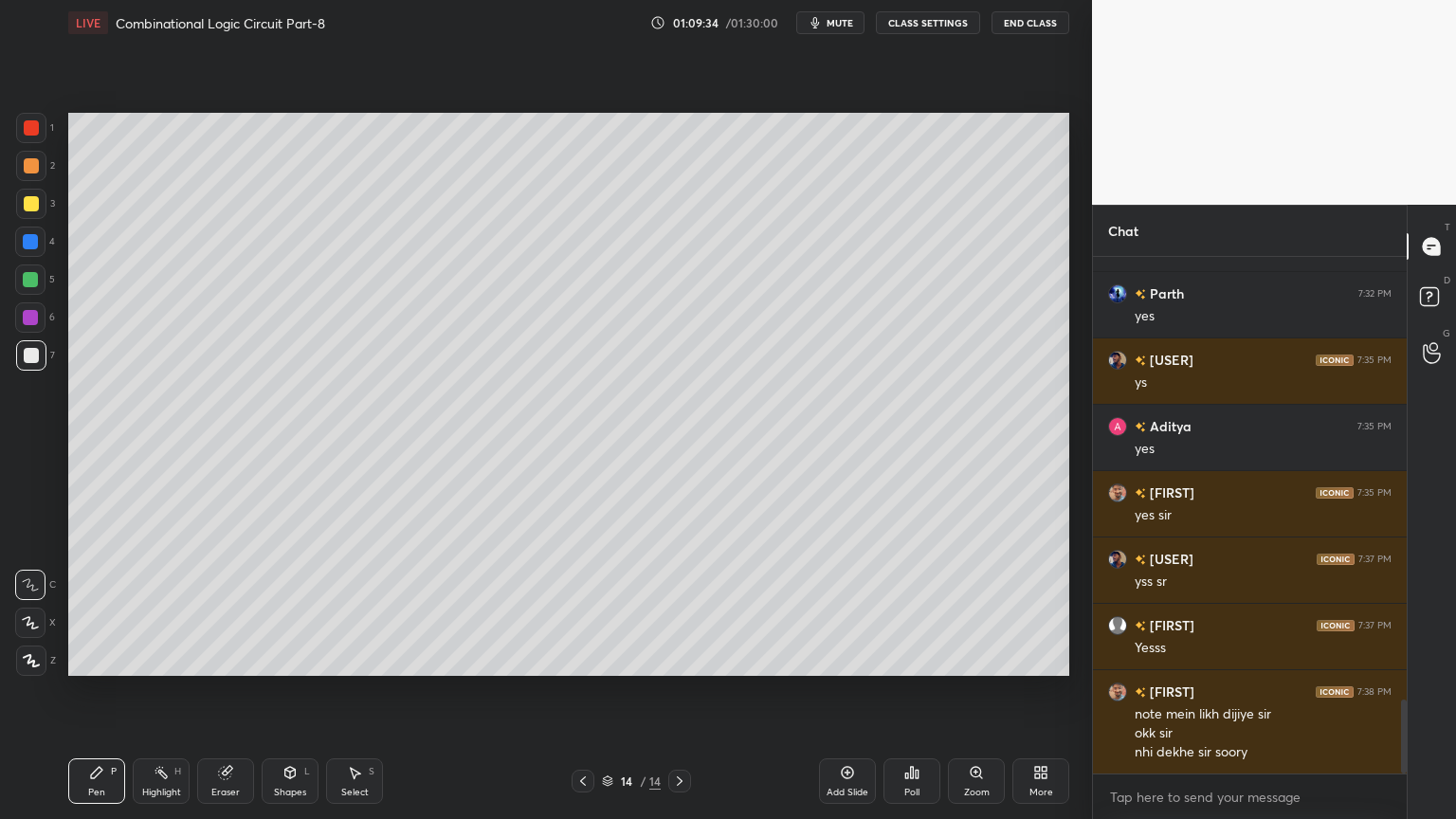 click on "Eraser" at bounding box center (226, 792) 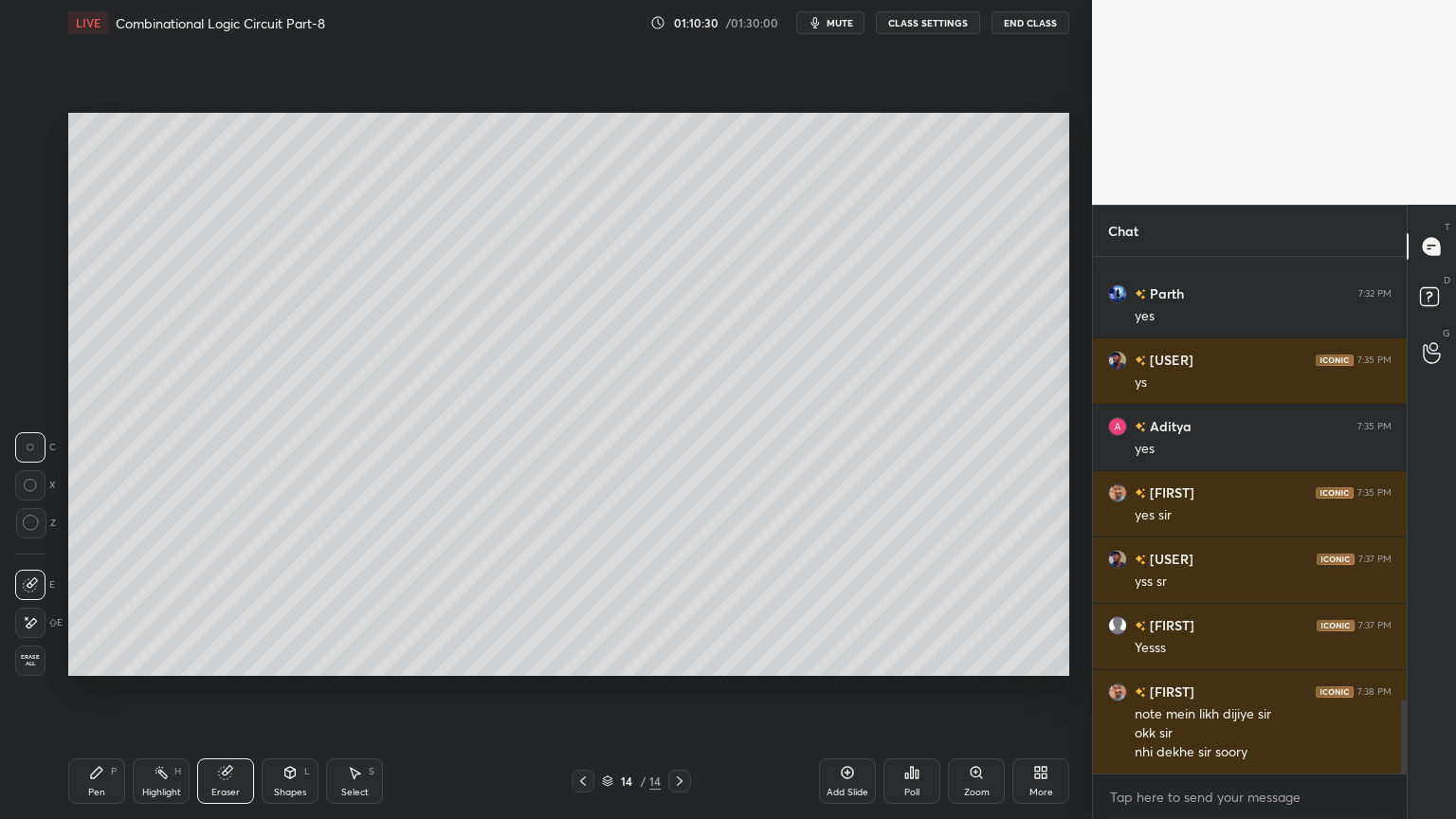 click on "Pen P" at bounding box center (97, 781) 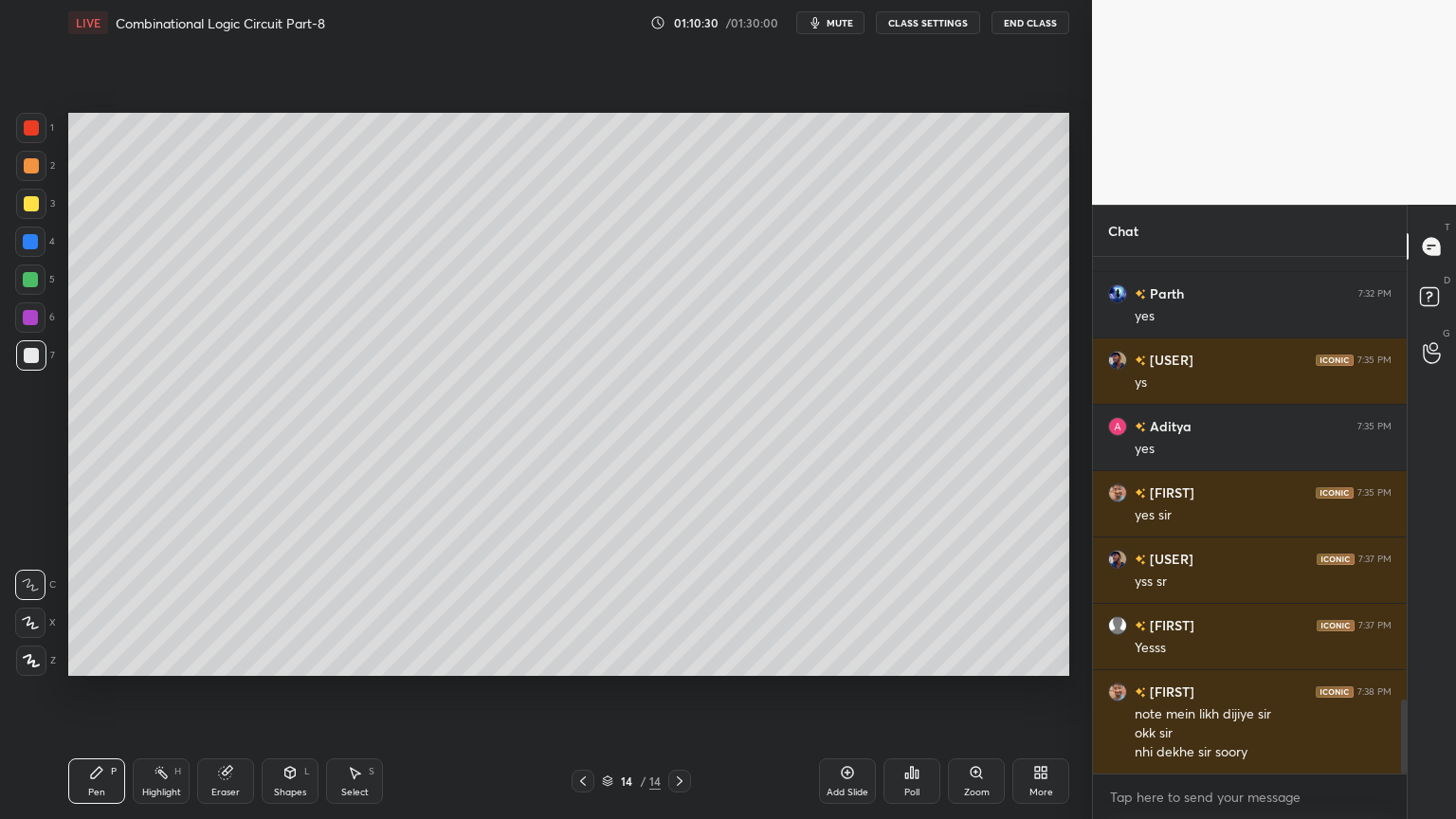 click at bounding box center [31, 355] 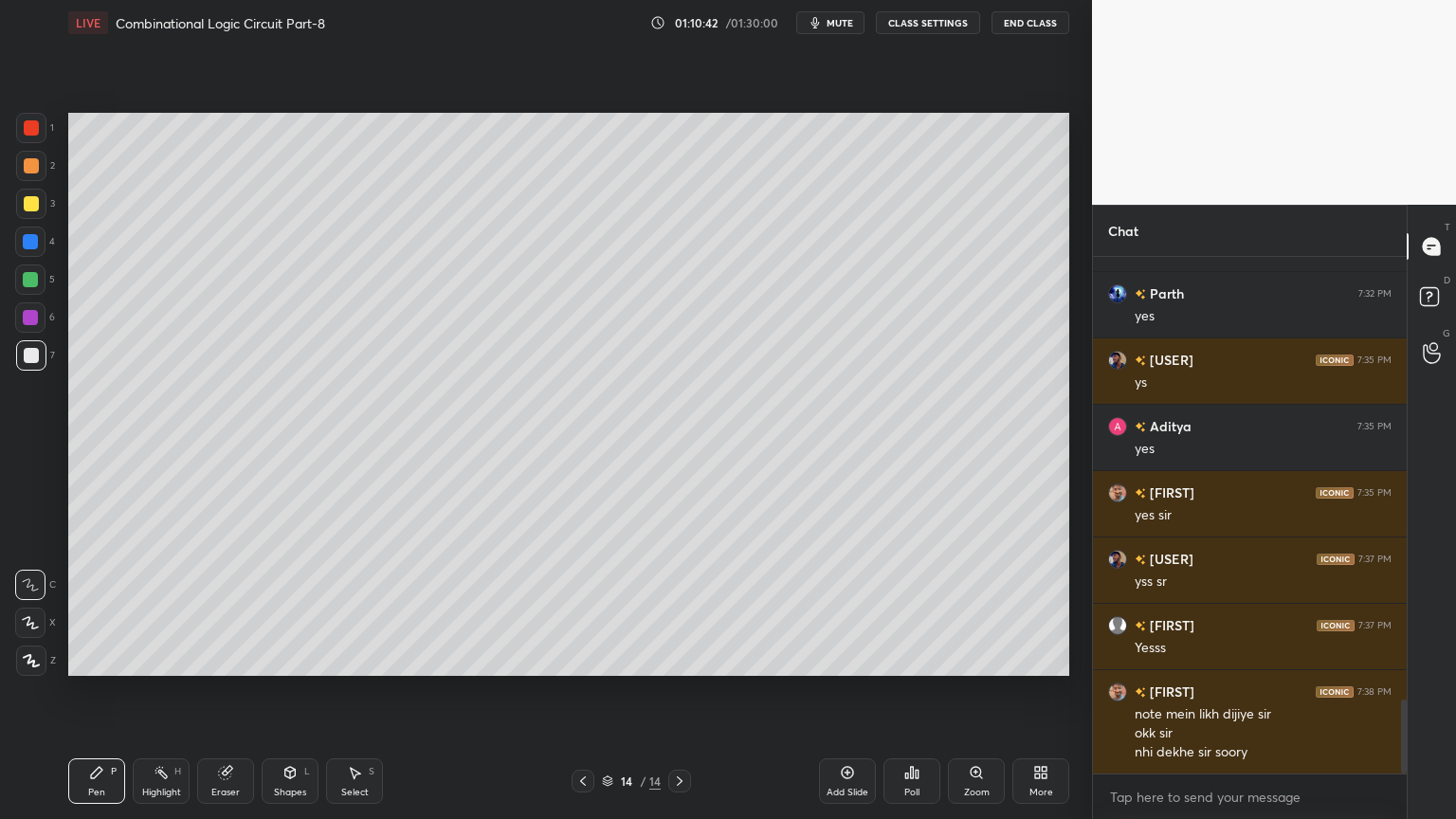 click at bounding box center (31, 204) 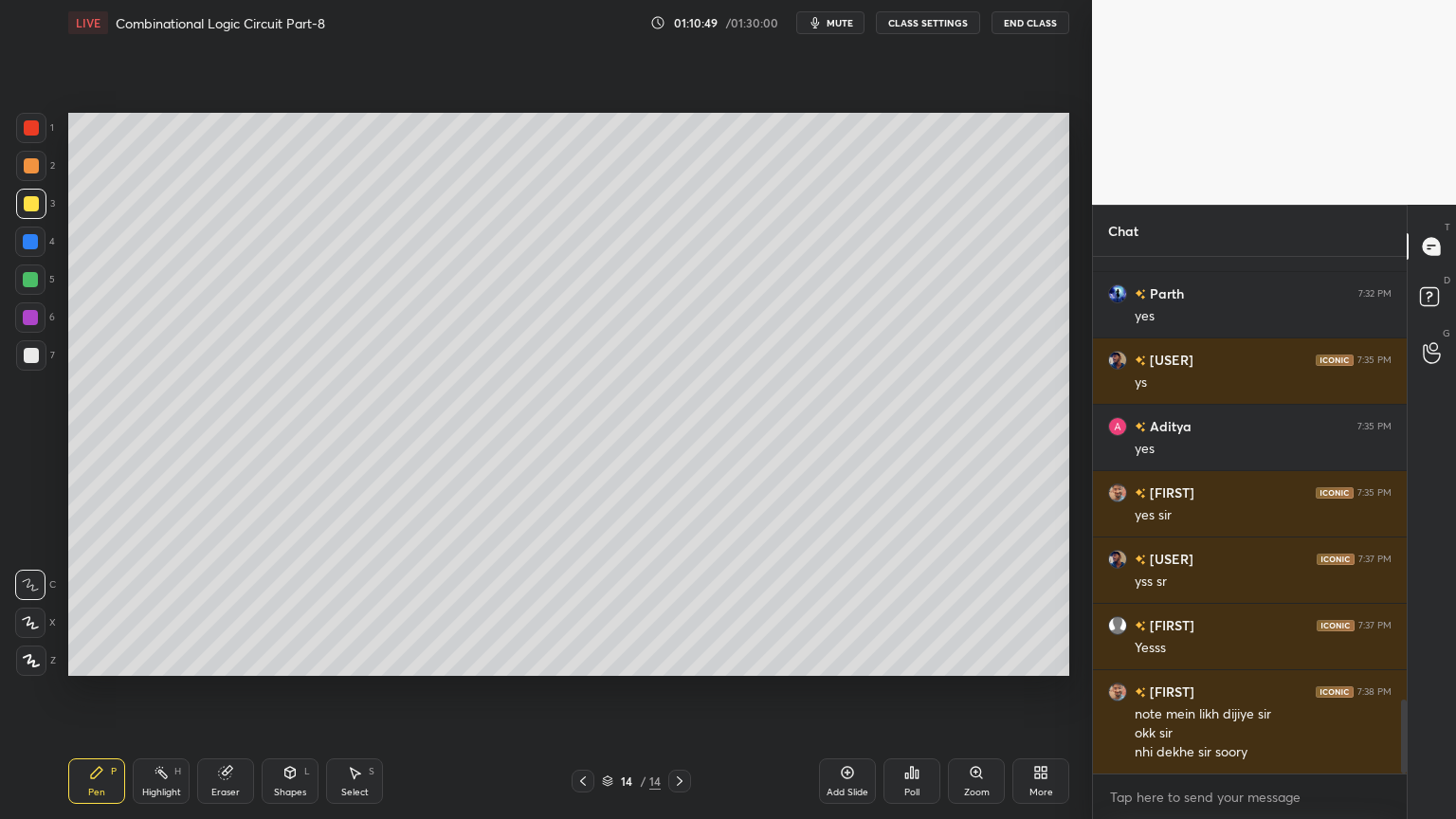 click on "Eraser" at bounding box center [226, 792] 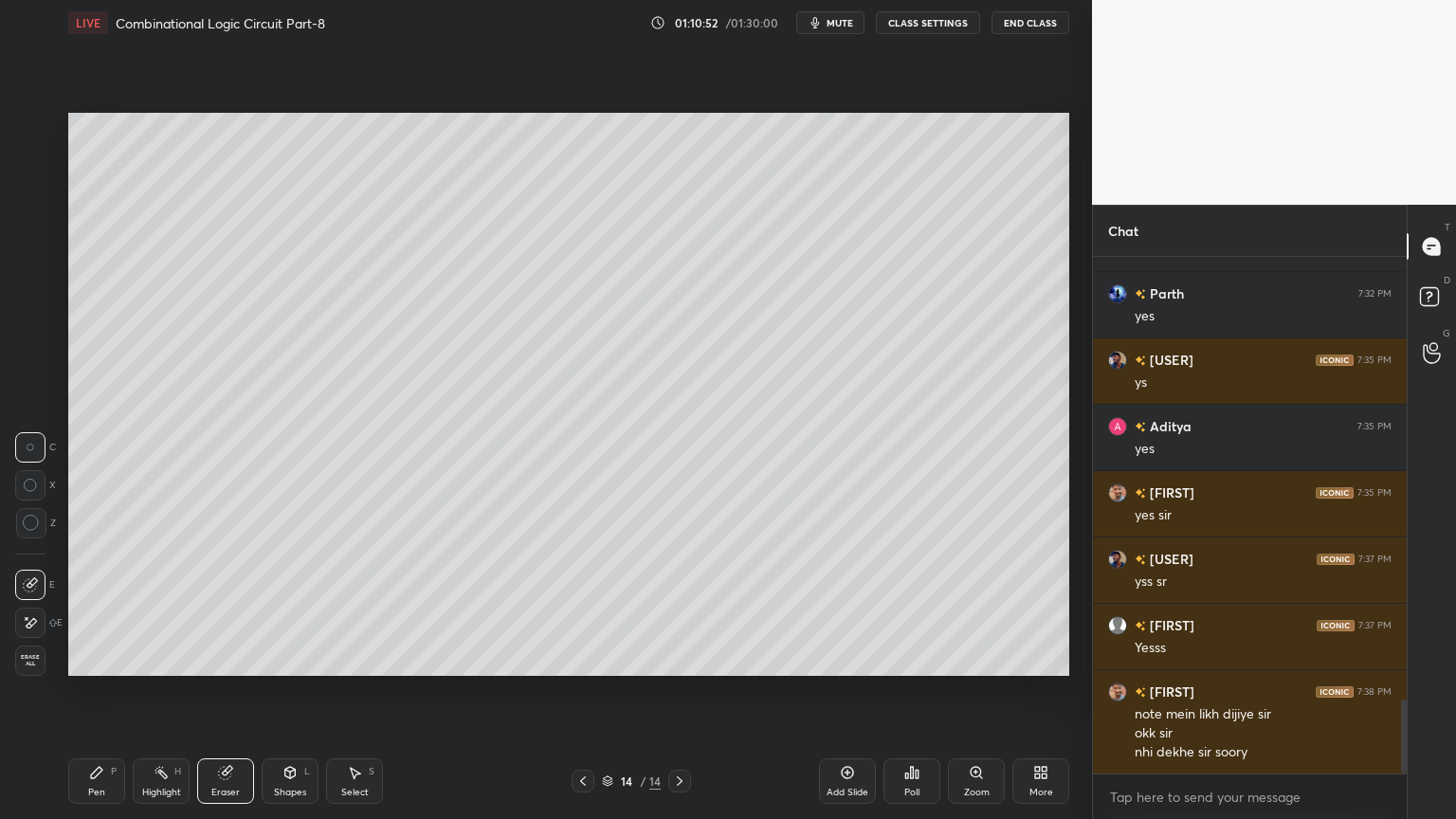 click 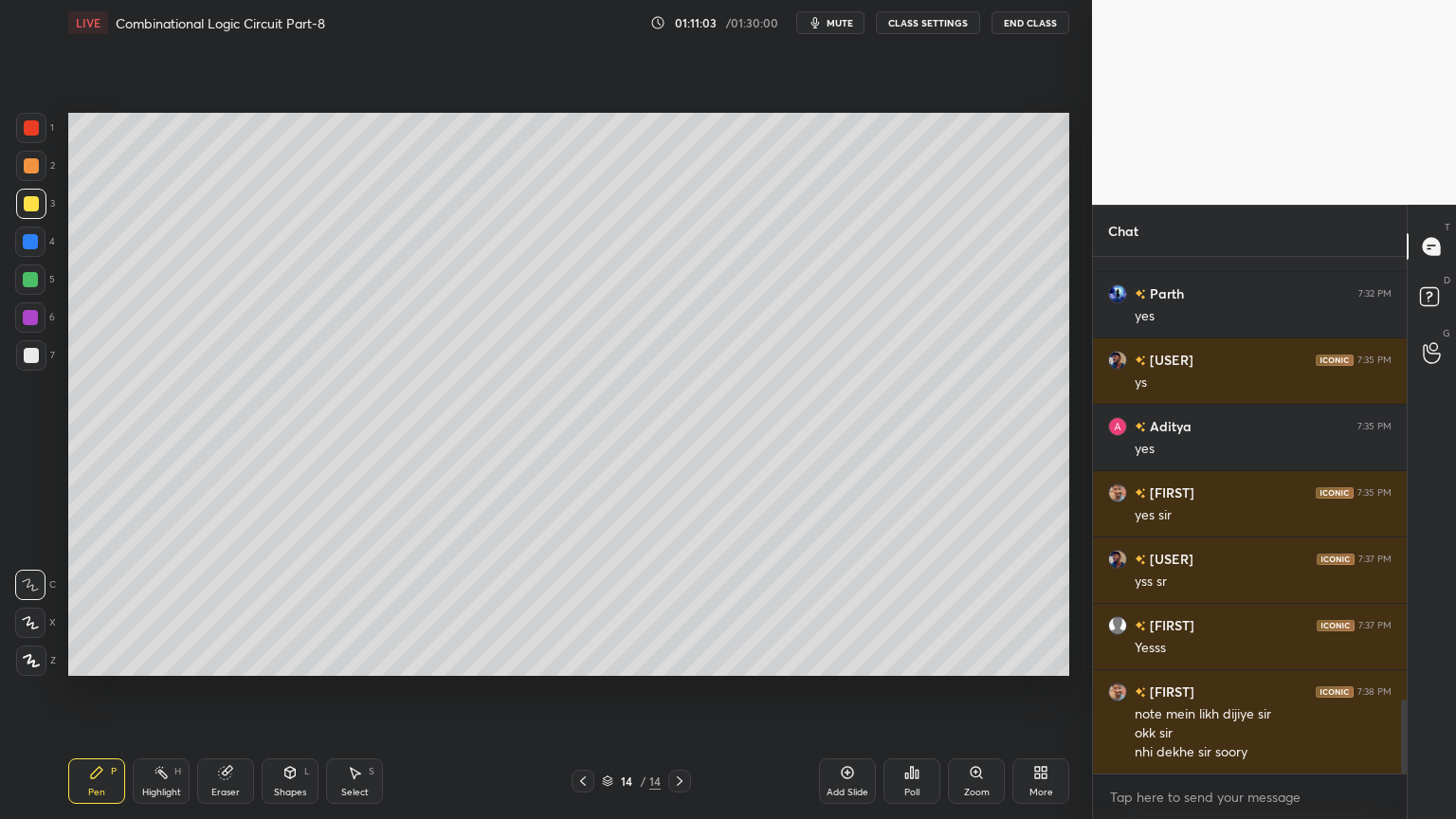 click on "Eraser" at bounding box center [226, 781] 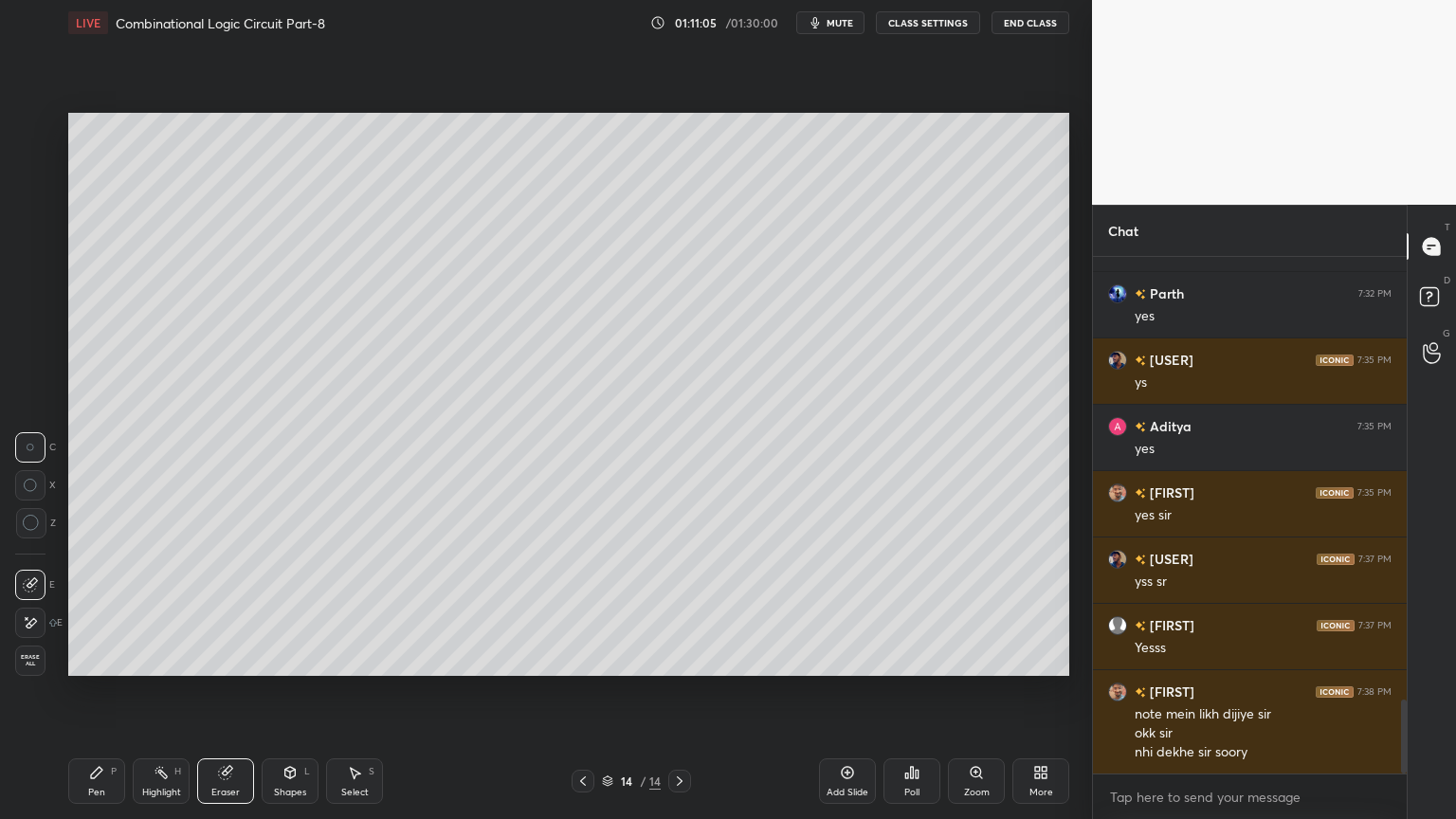click 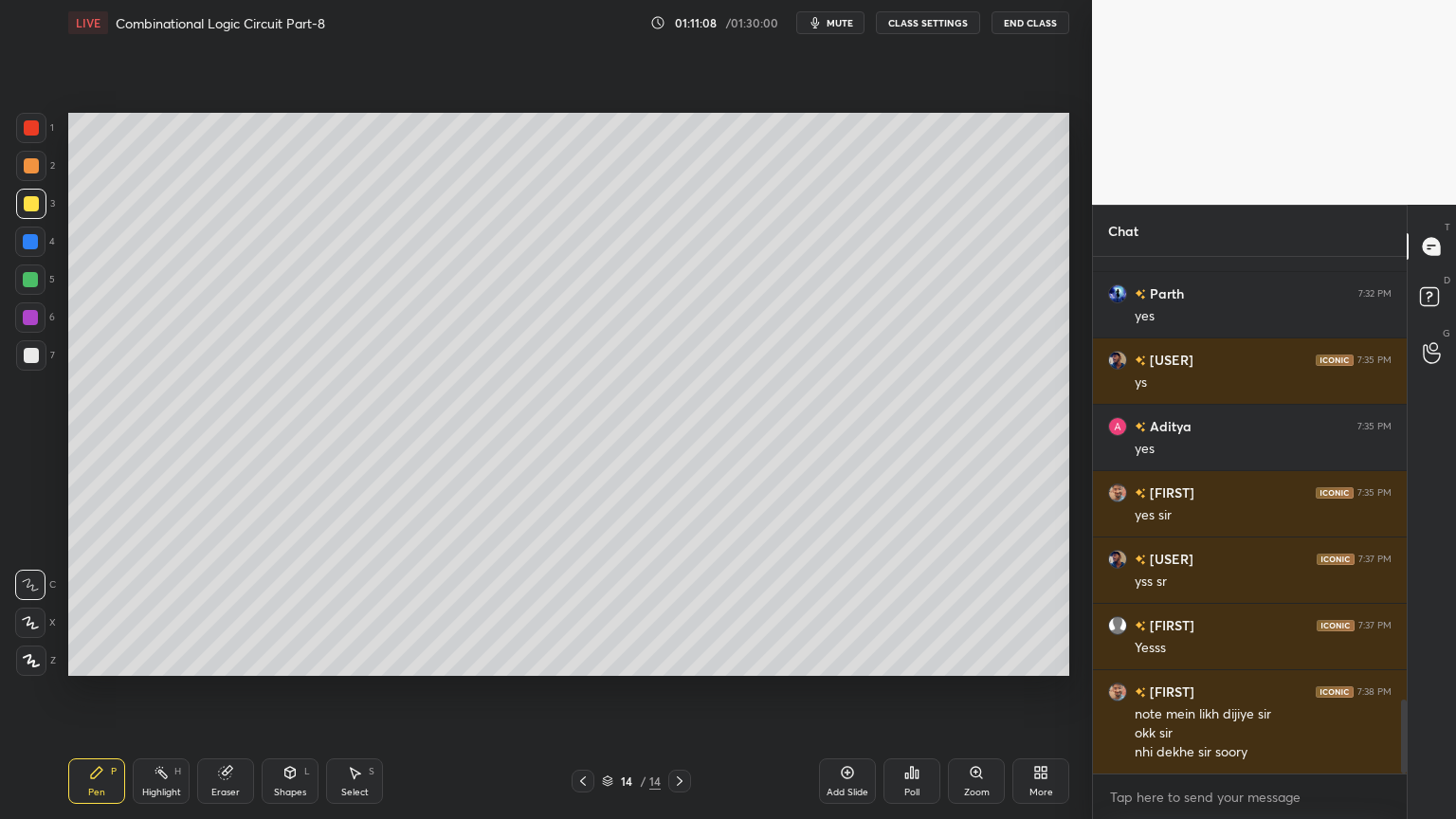 click 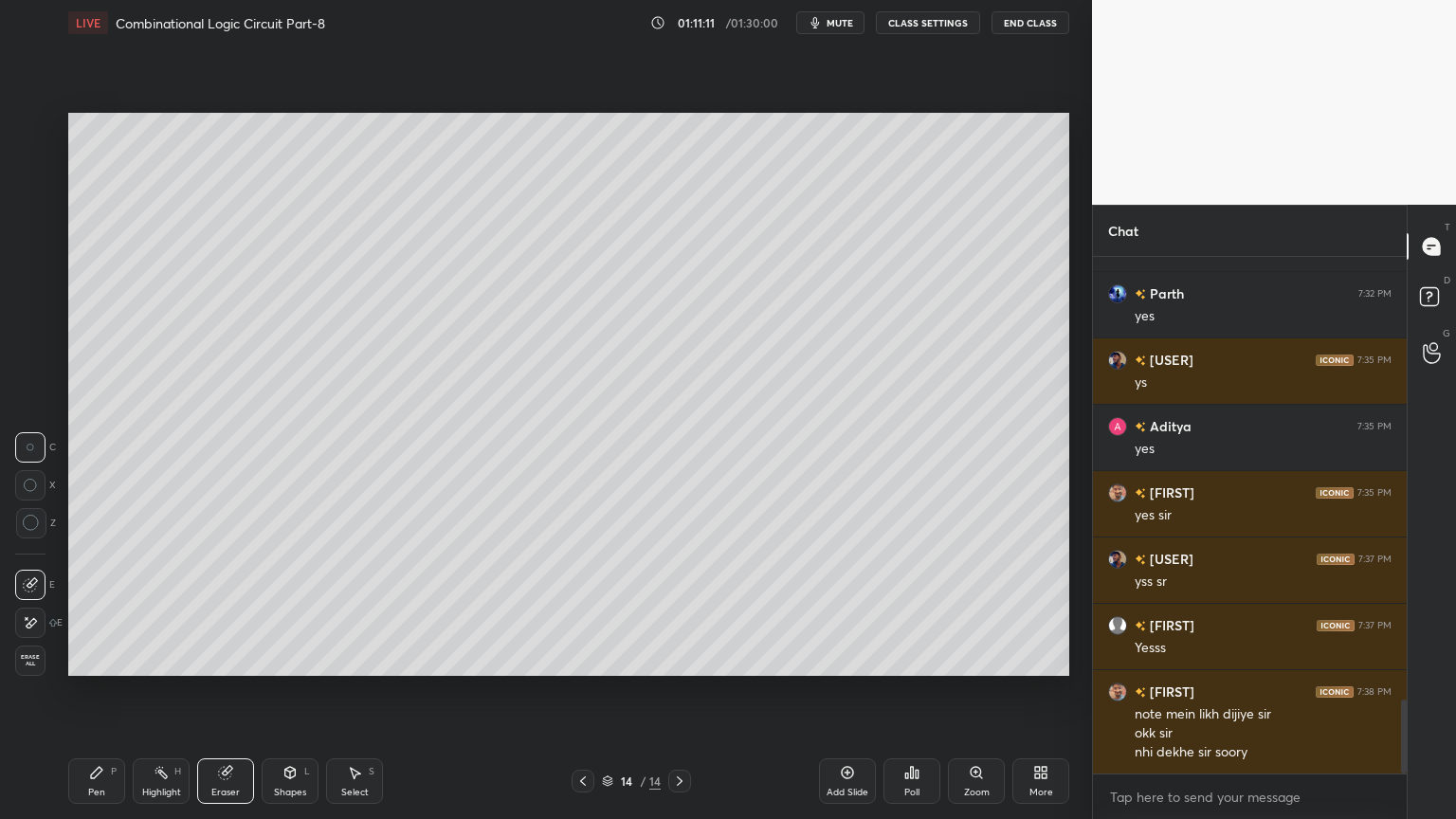 click 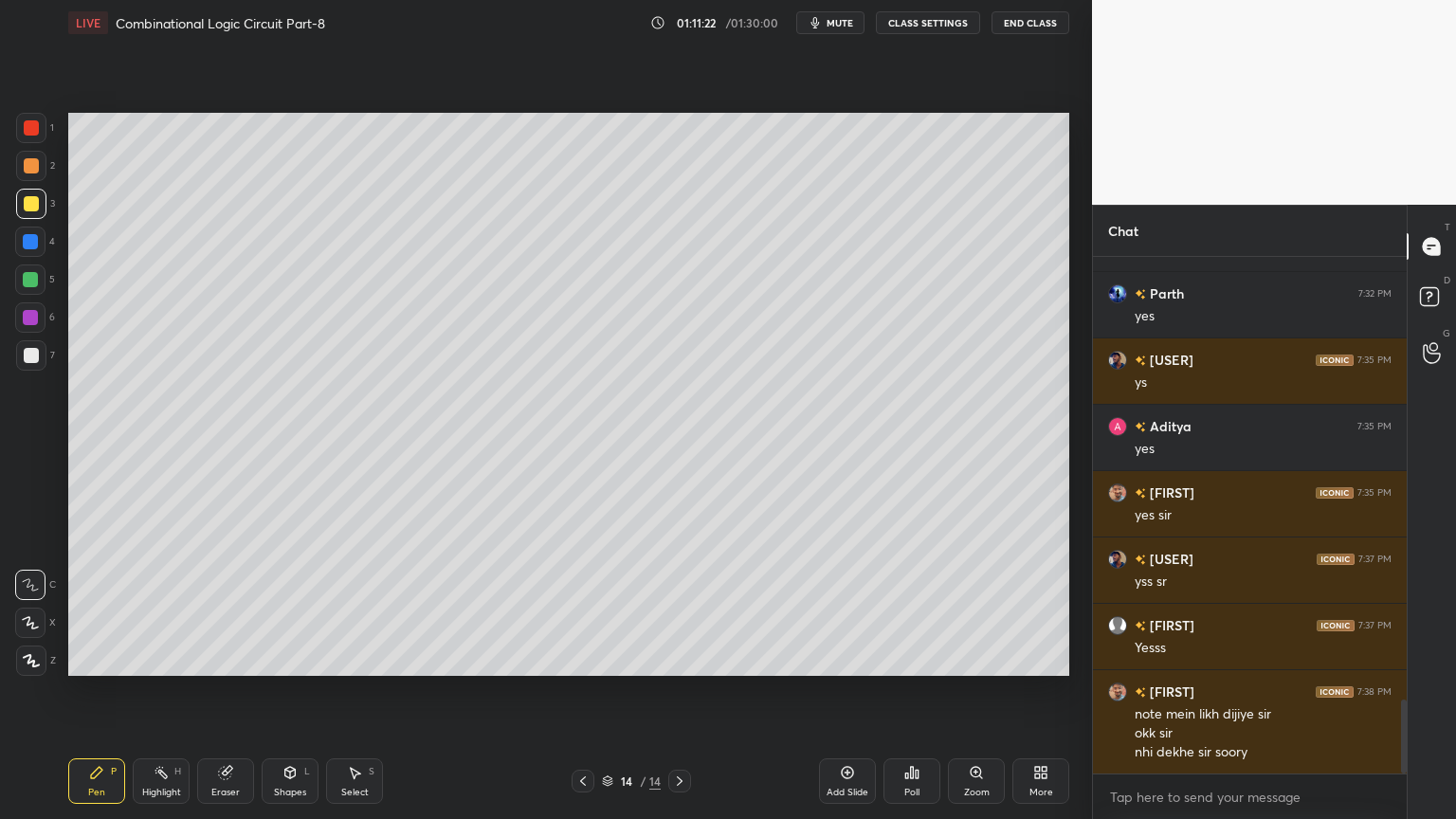 click at bounding box center [30, 242] 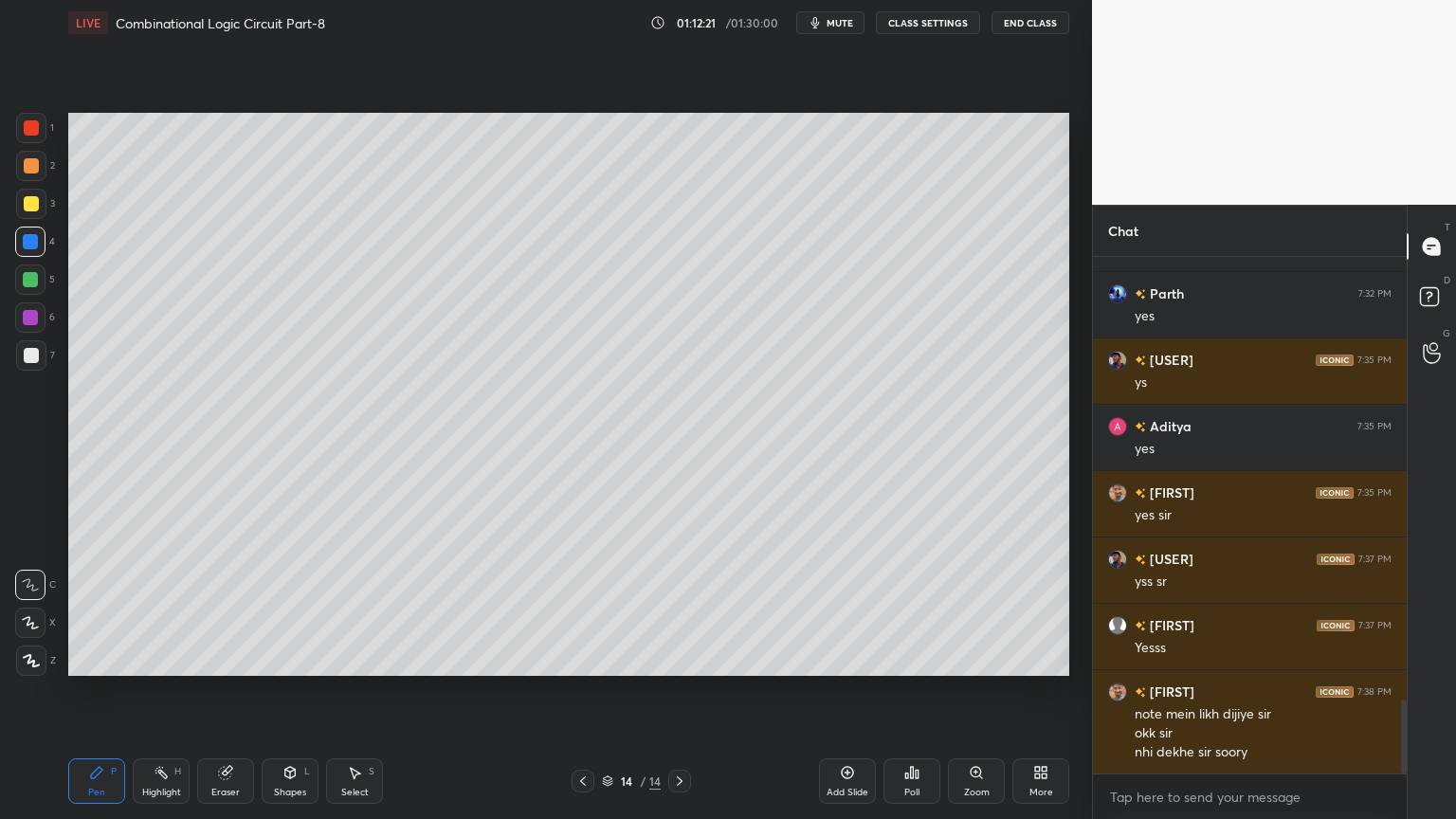 click at bounding box center [583, 781] 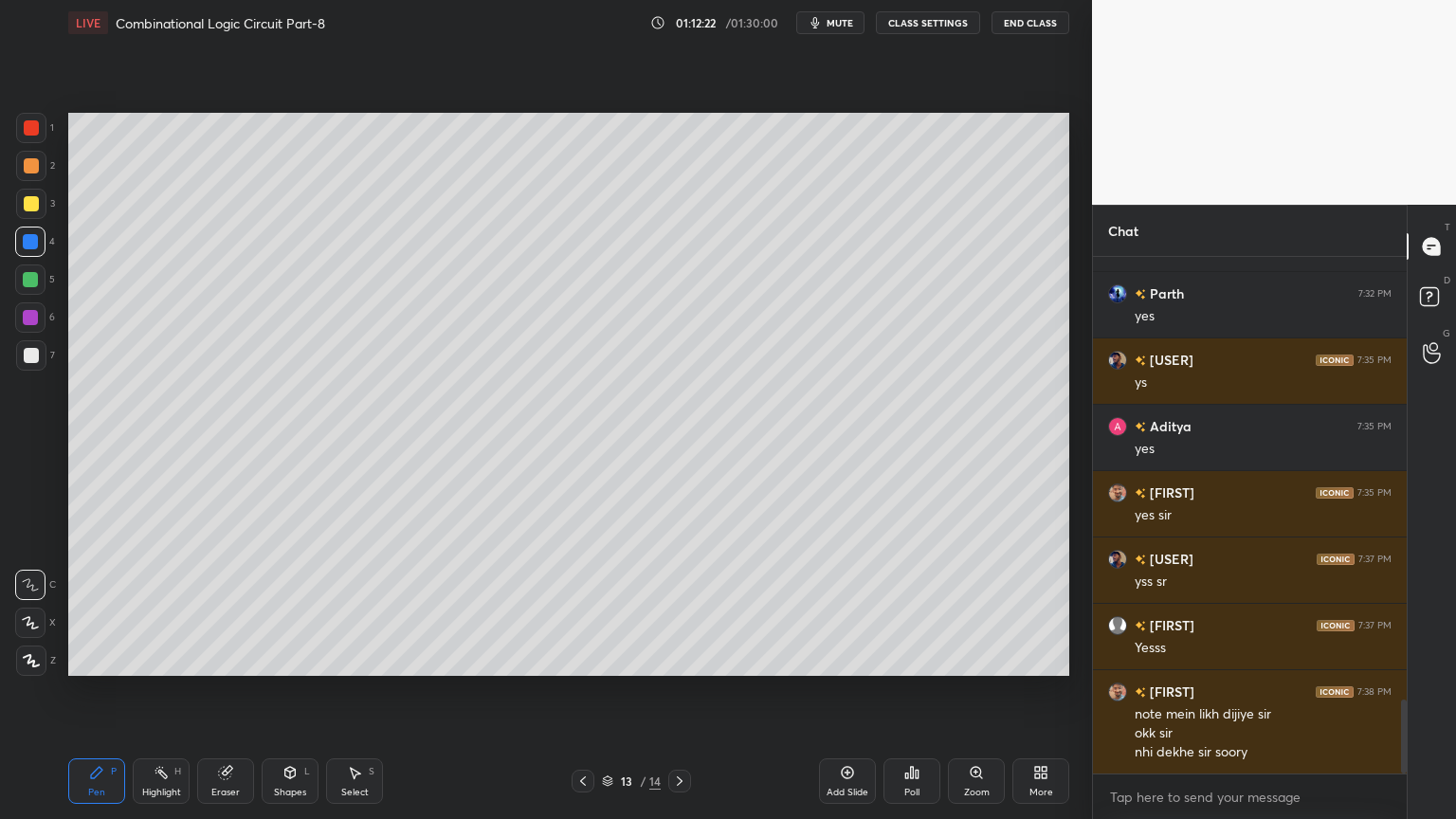 click 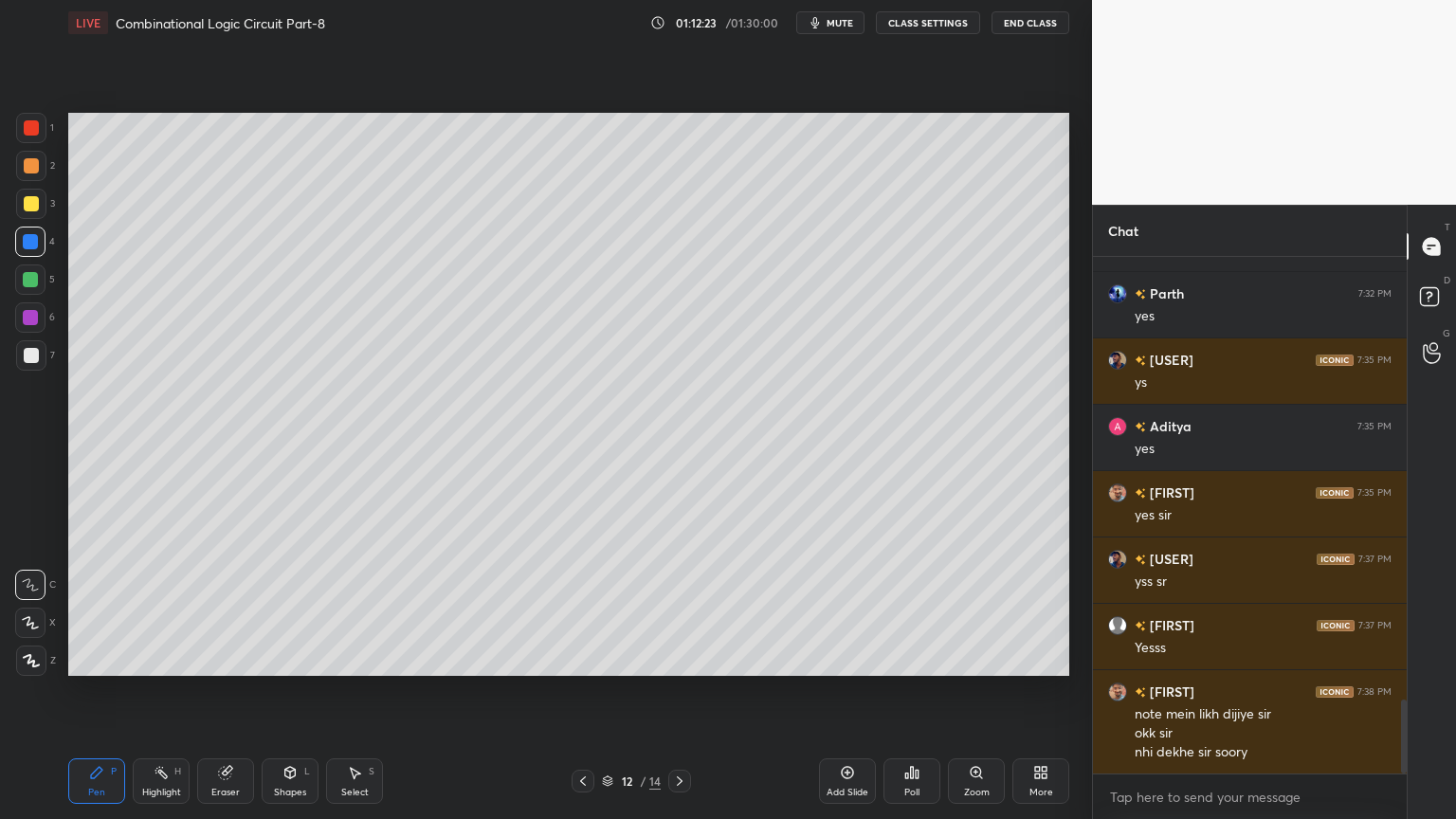 click on "Pen P Highlight H Eraser Shapes L Select S 12 / 14 Add Slide Poll Zoom More" at bounding box center (569, 781) 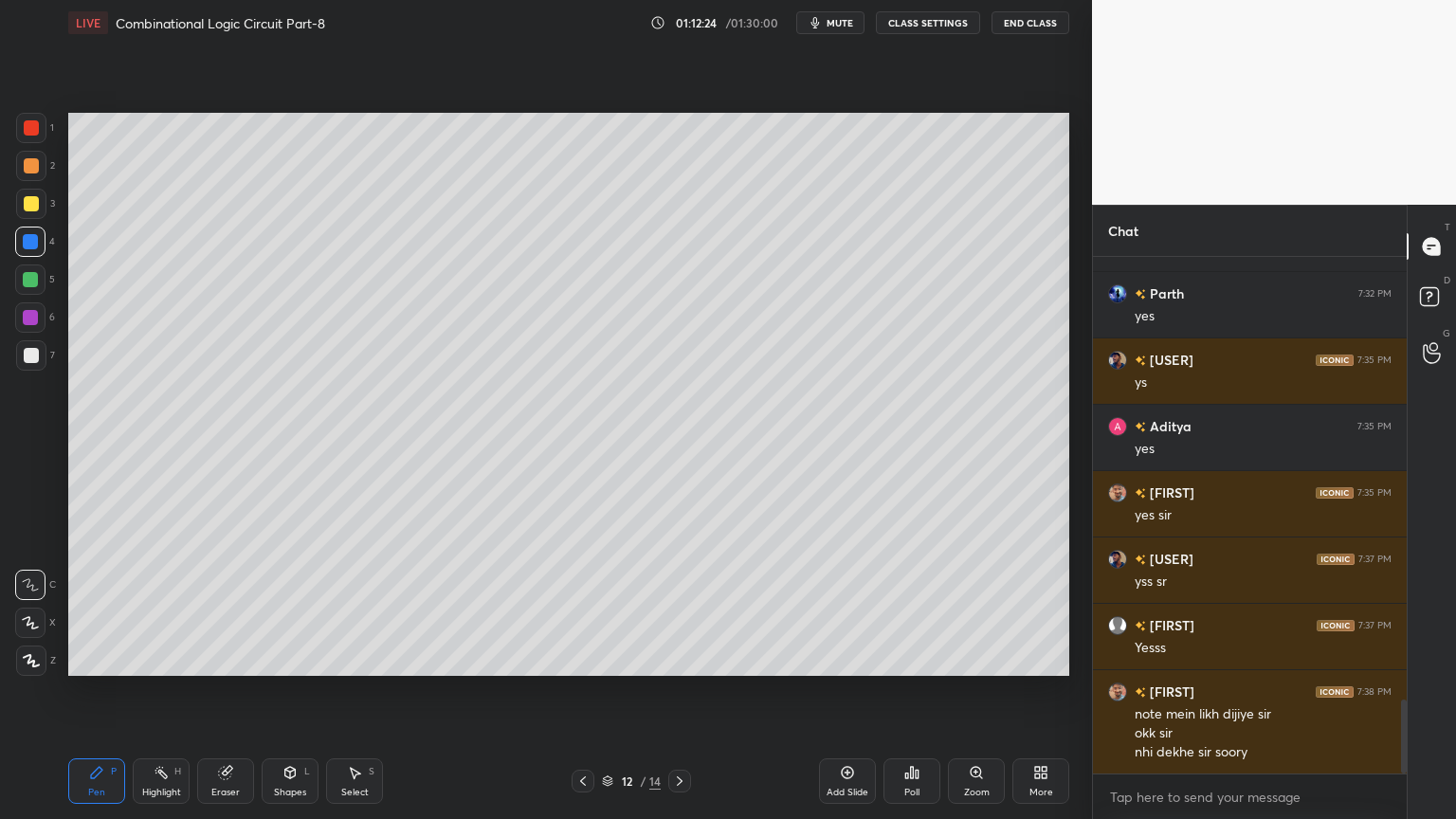 click 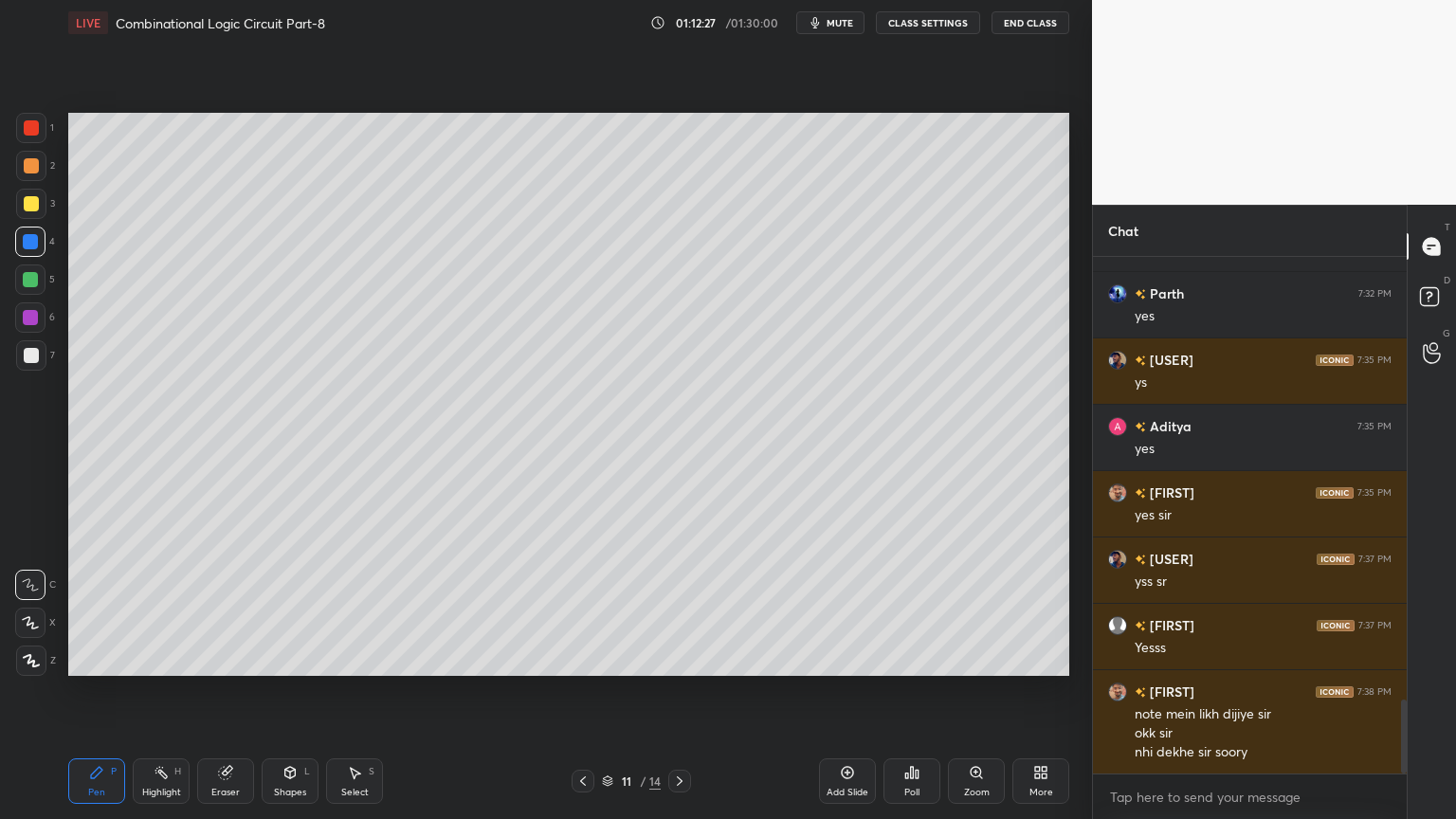 click 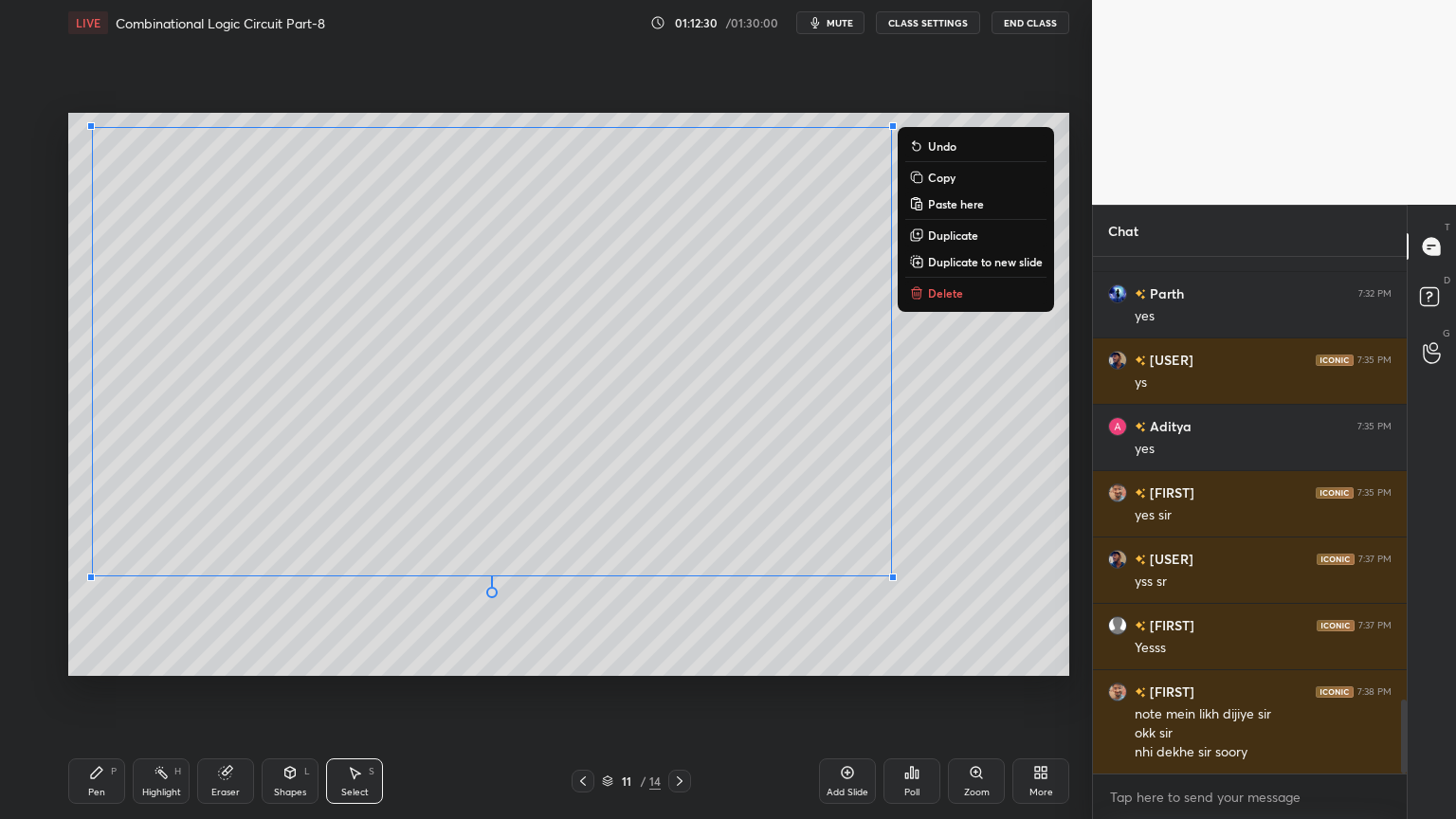 click on "Copy" at bounding box center [975, 177] 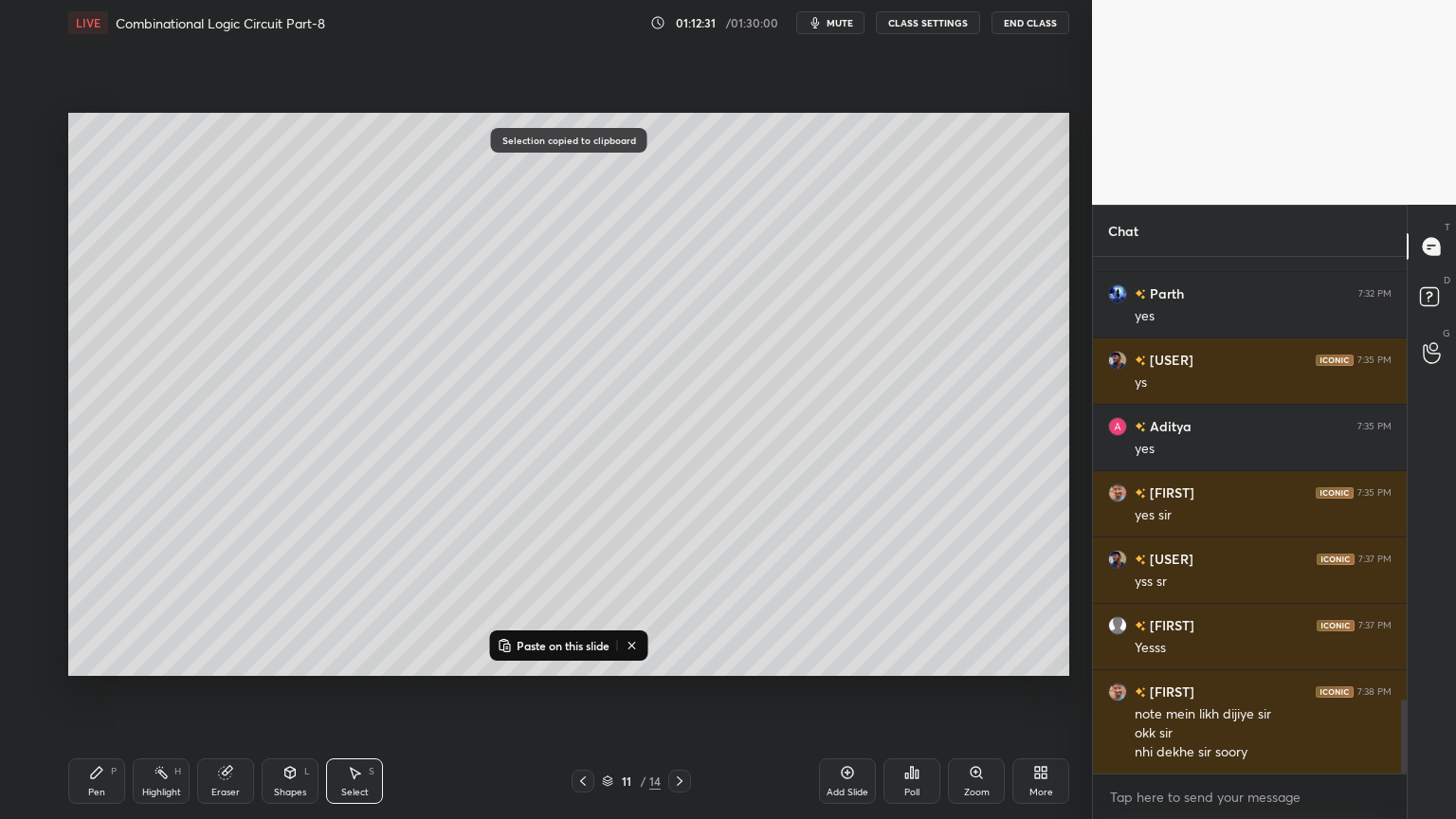 click 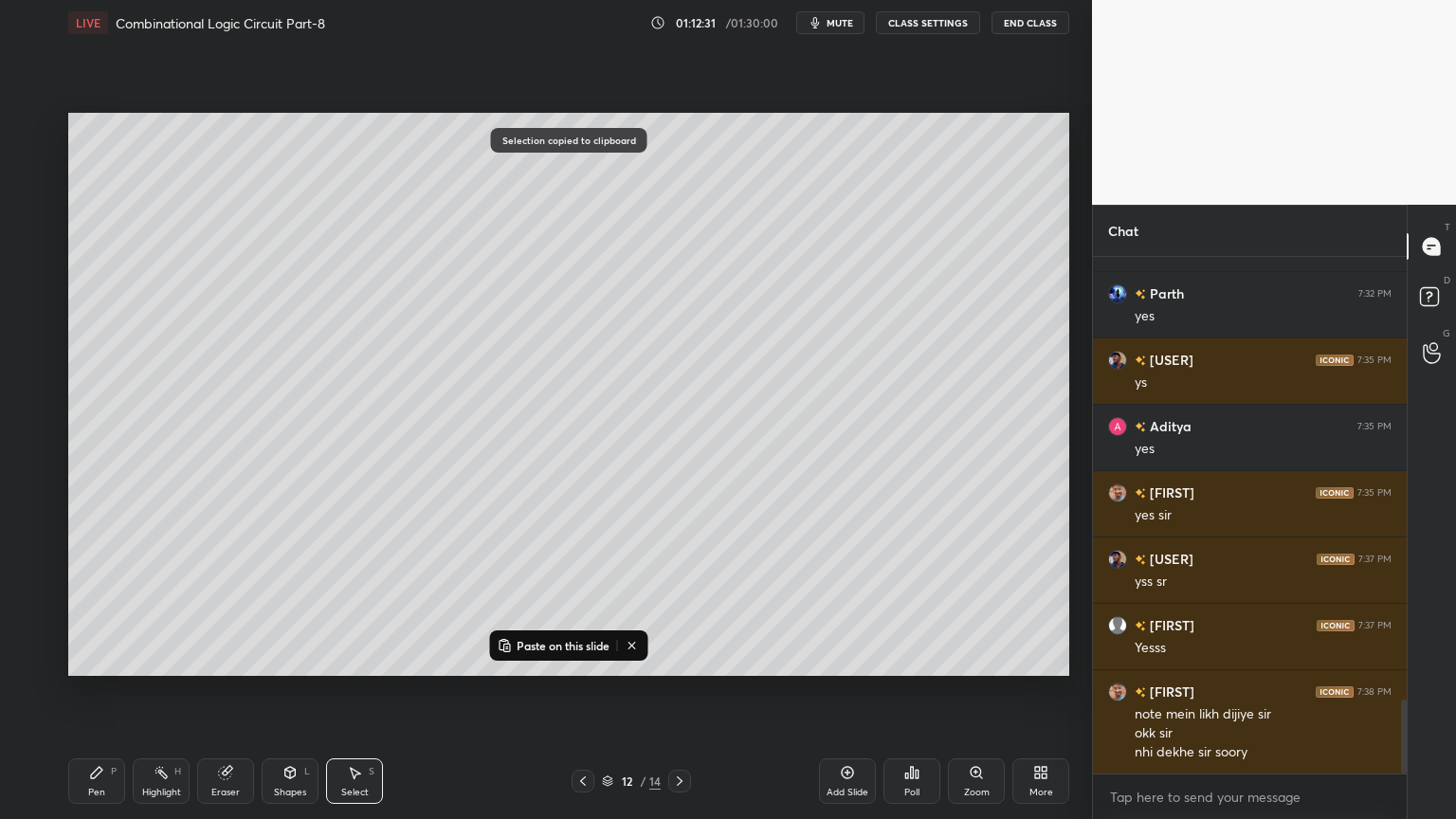 click 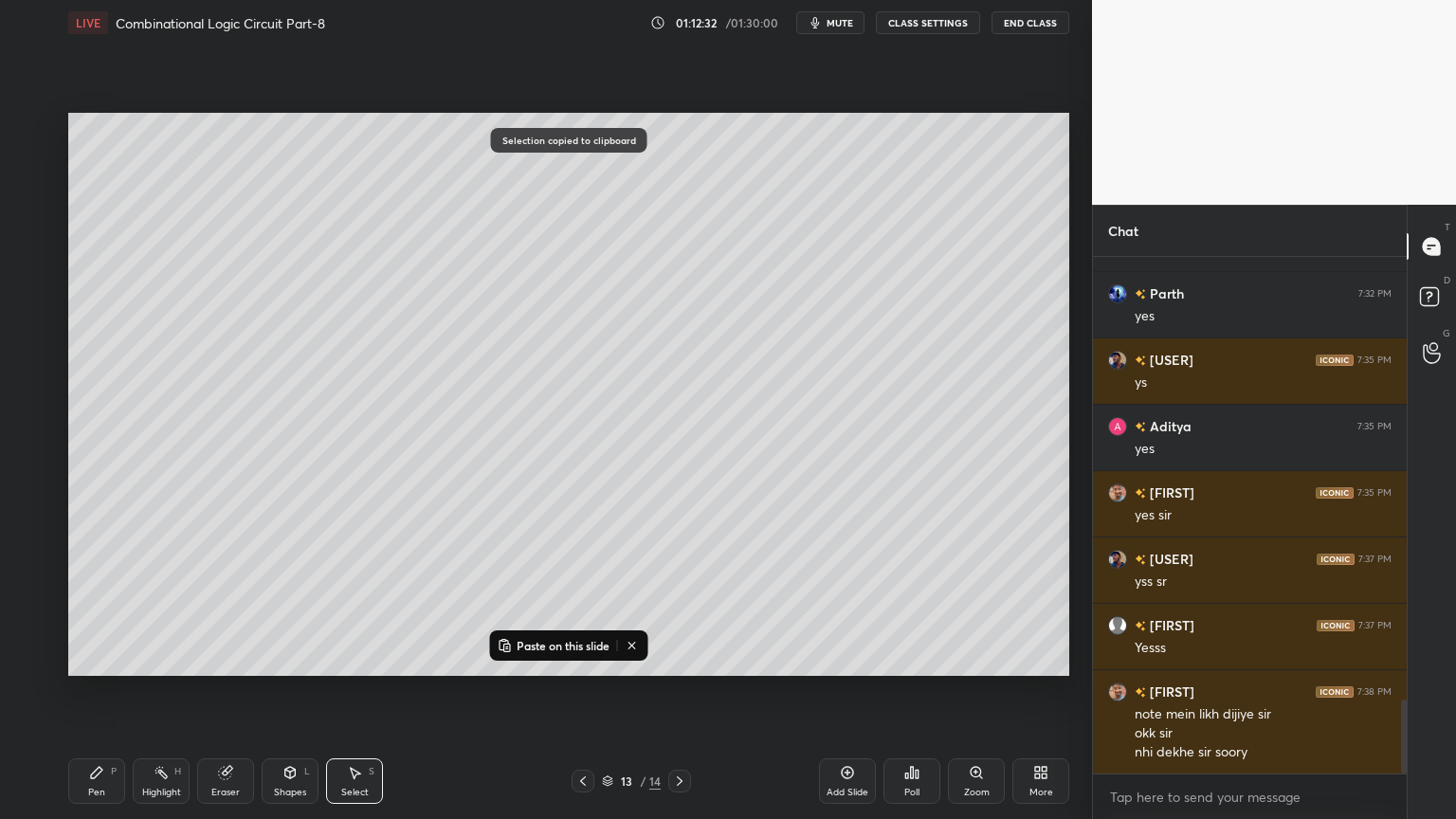 click 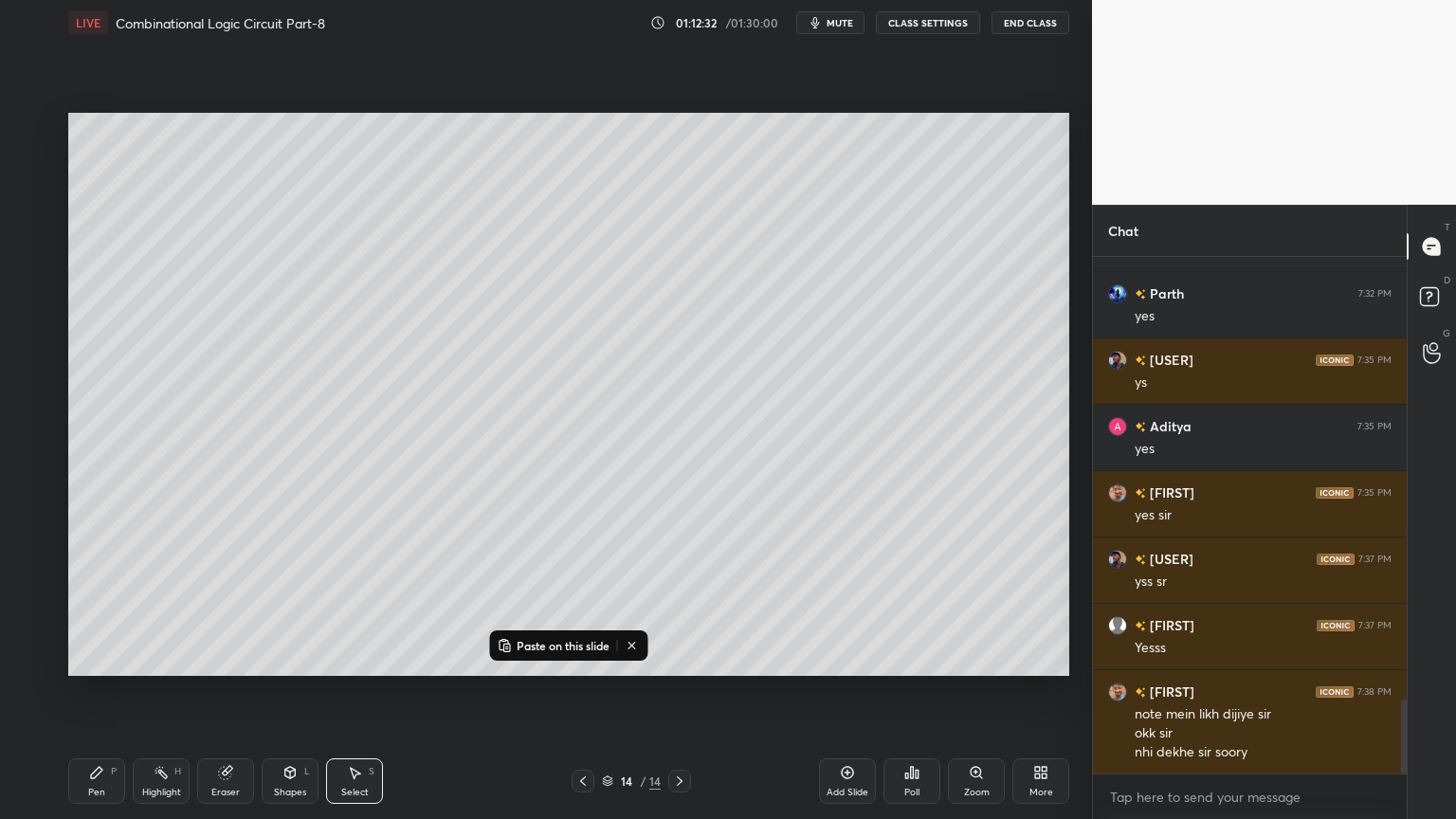 click 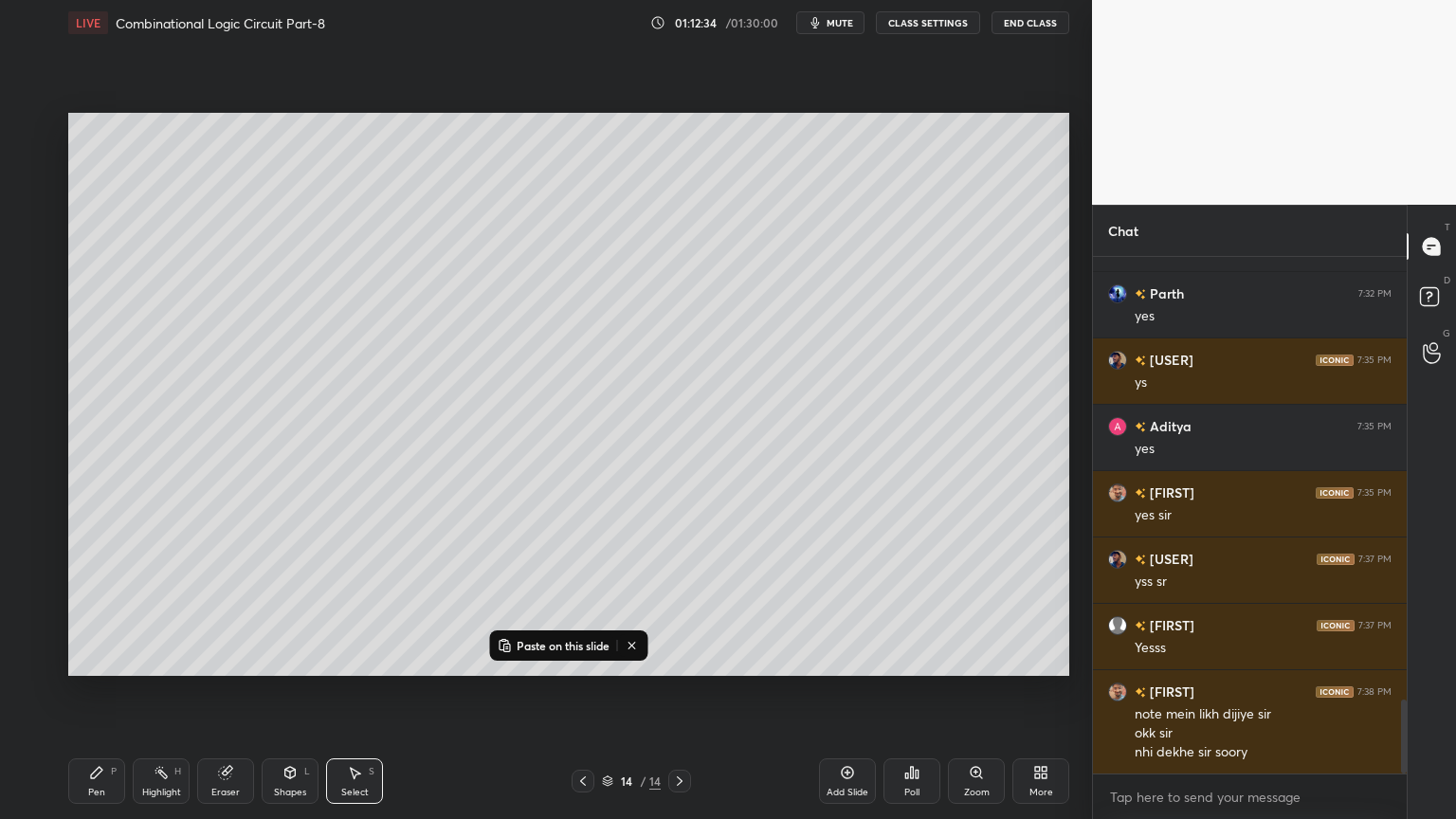 click 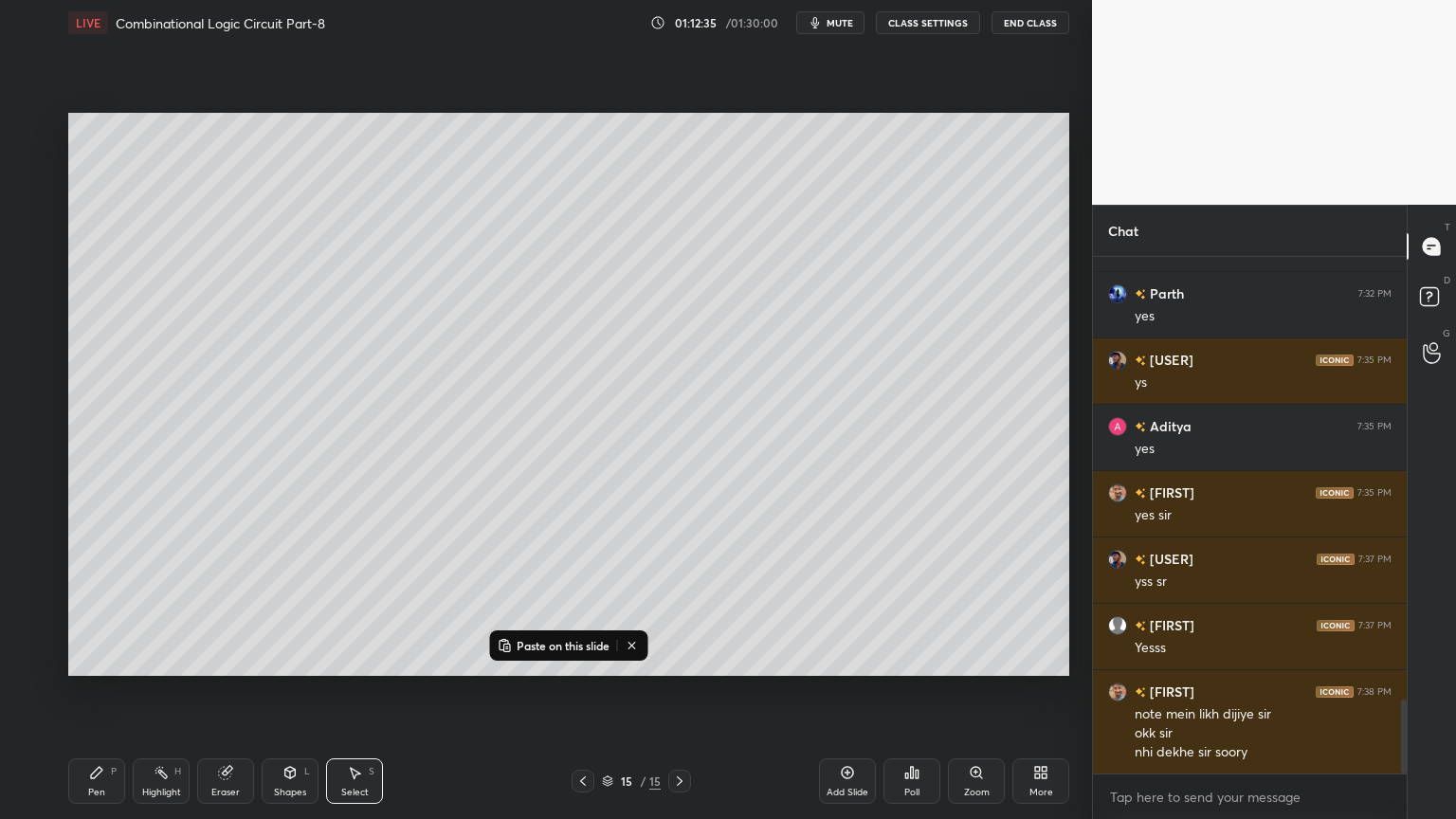 click on "Paste on this slide" at bounding box center [563, 646] 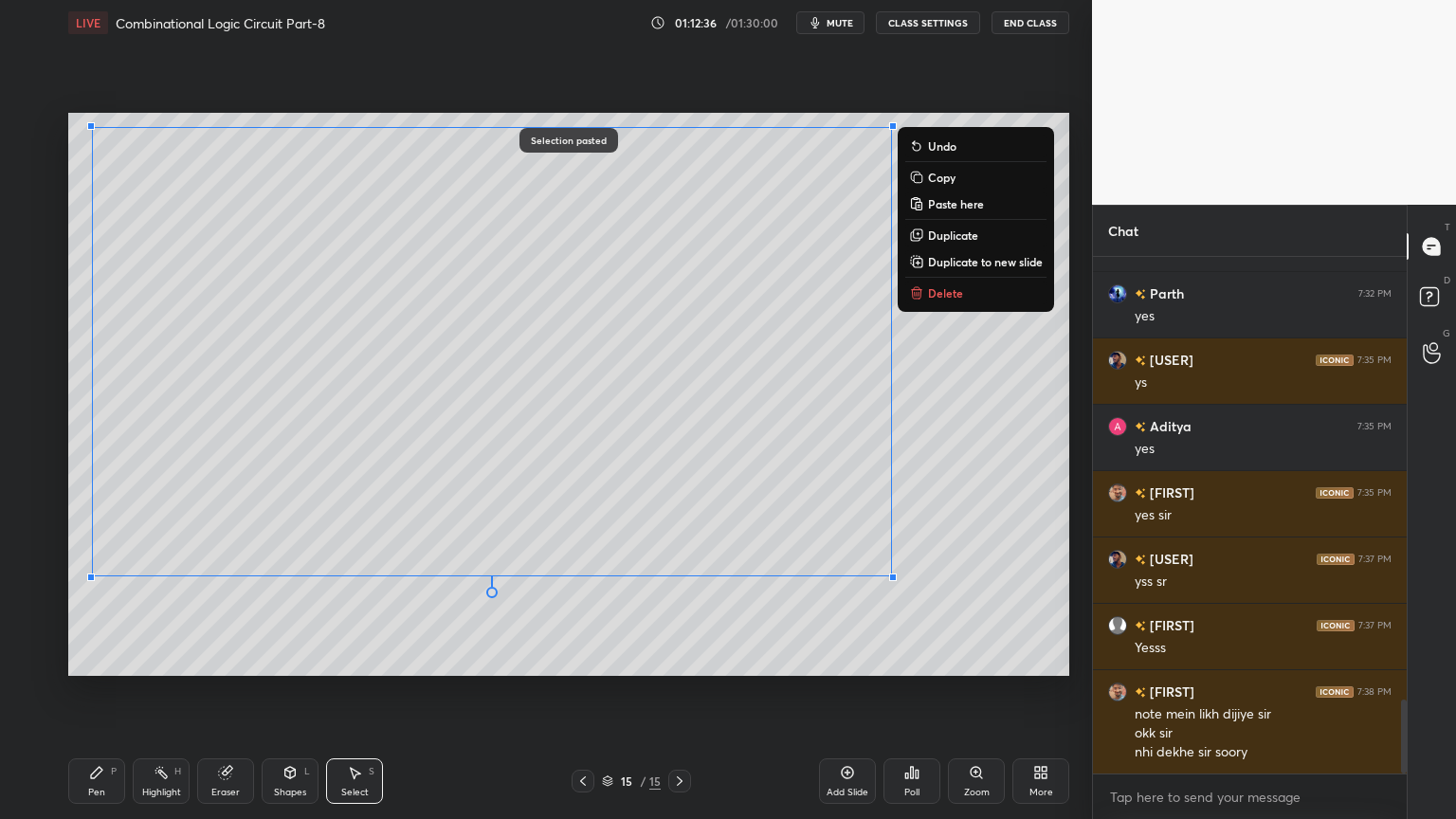 click 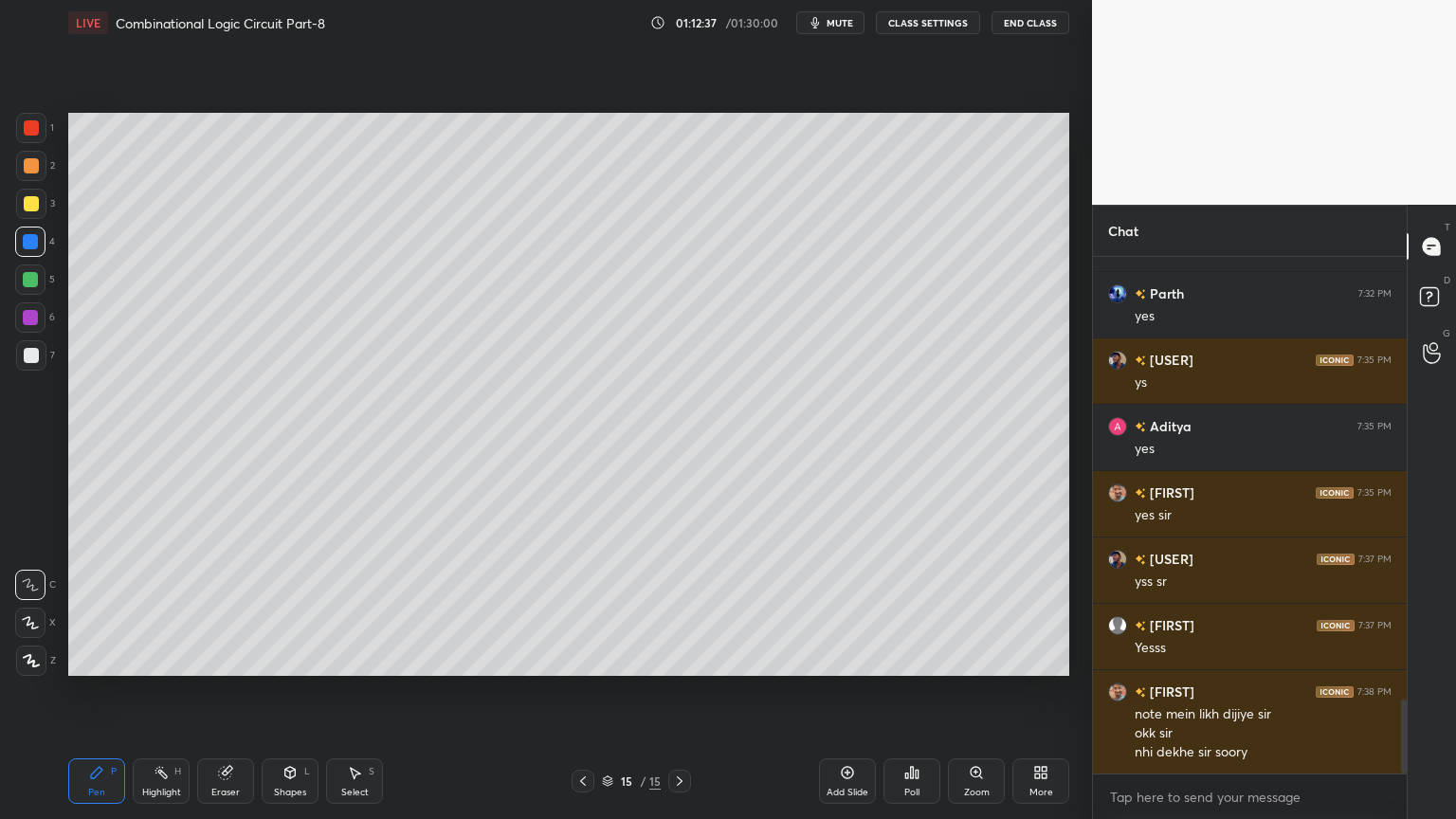 click on "Highlight H" at bounding box center (161, 781) 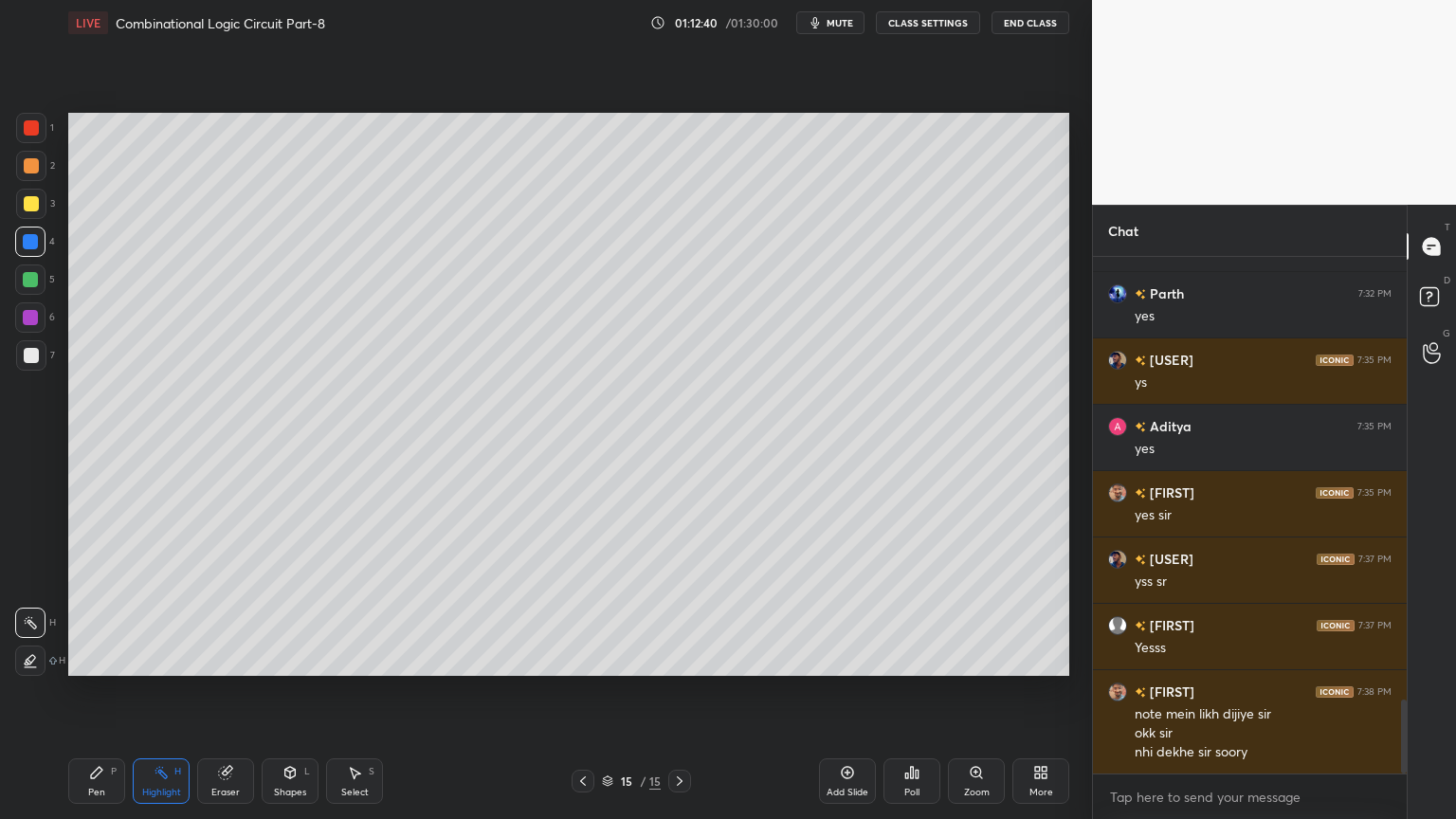 click on "Eraser" at bounding box center [226, 792] 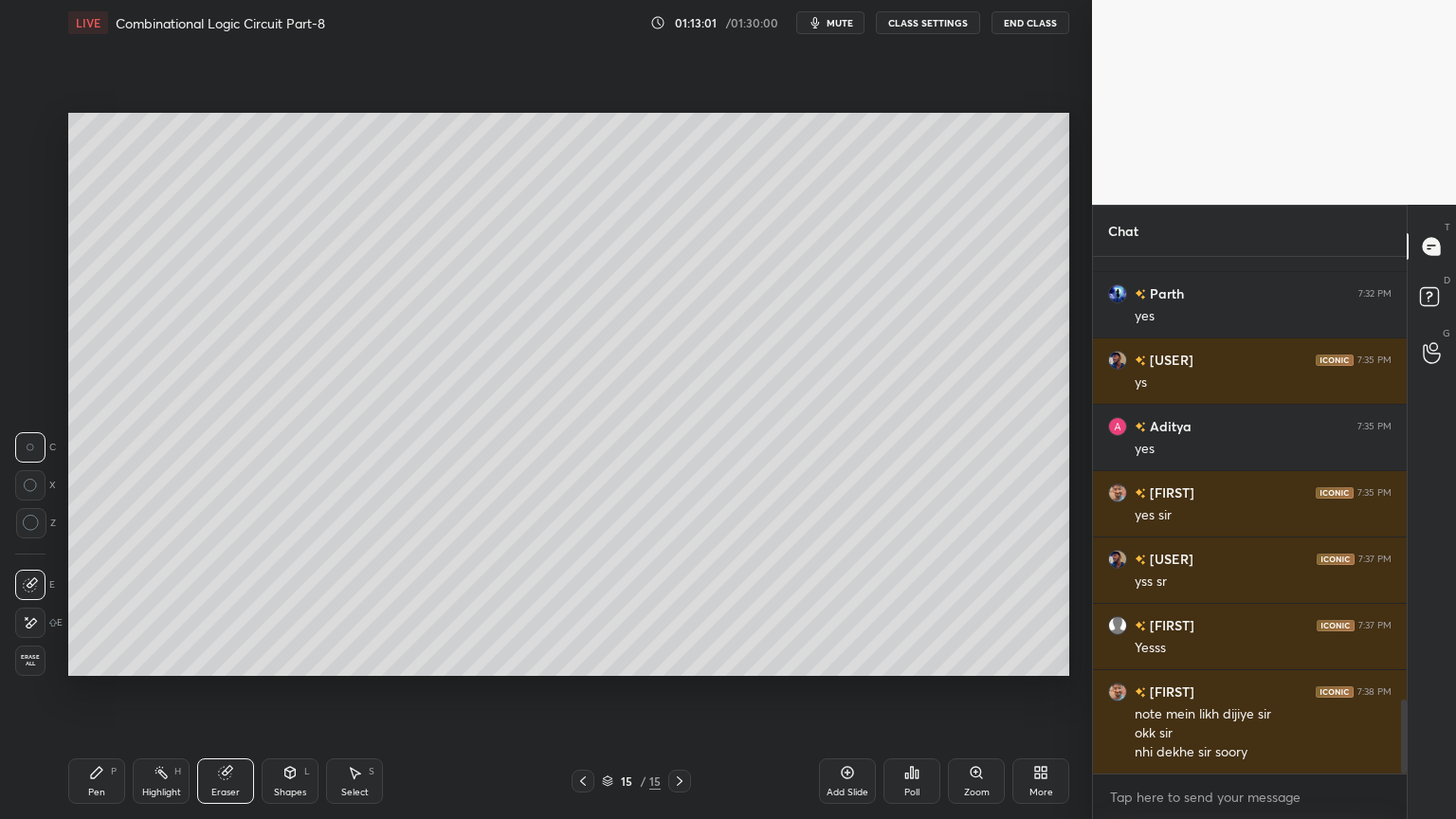 click on "Pen P" at bounding box center (97, 781) 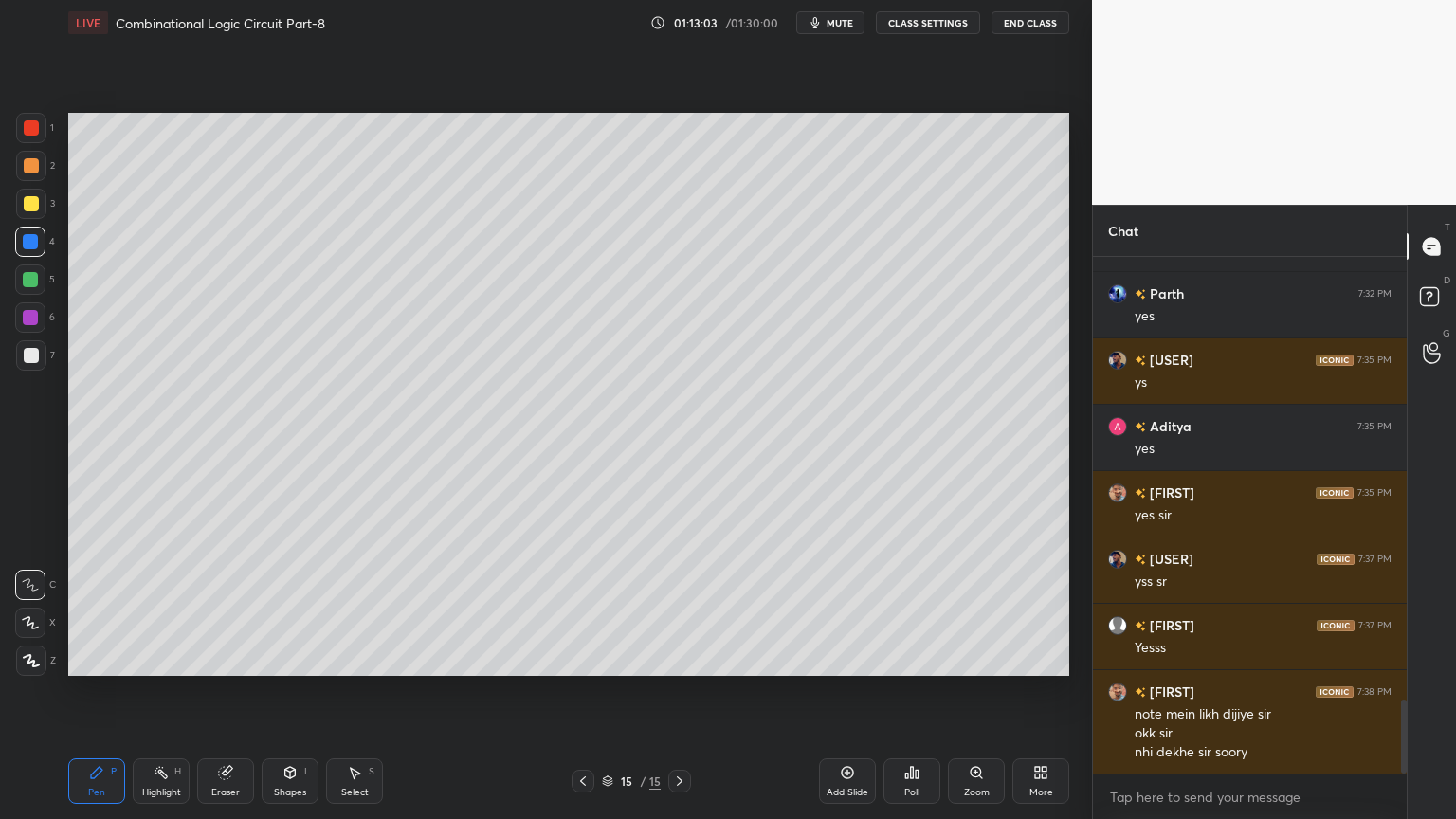 click at bounding box center [30, 280] 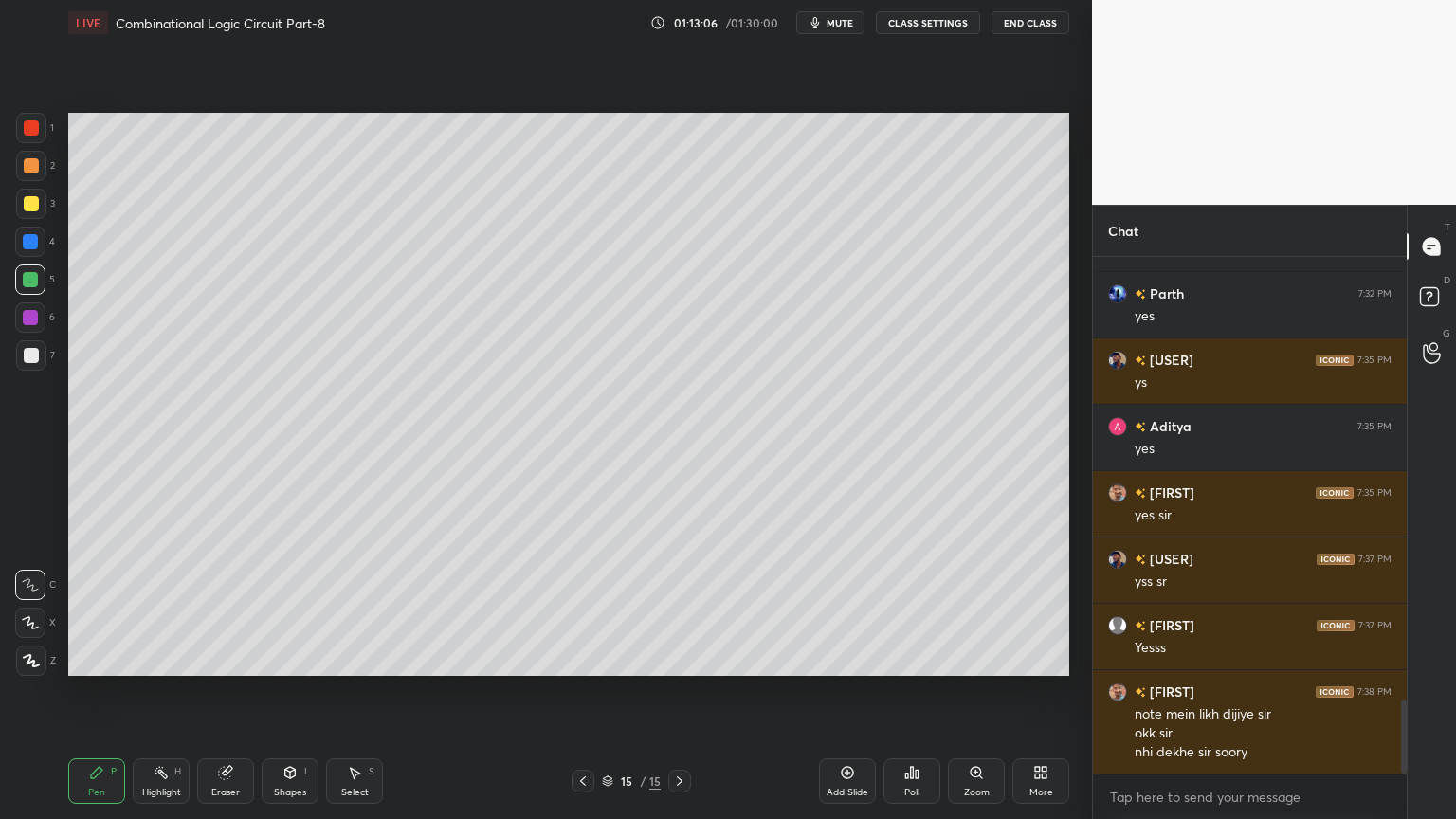 click at bounding box center [31, 204] 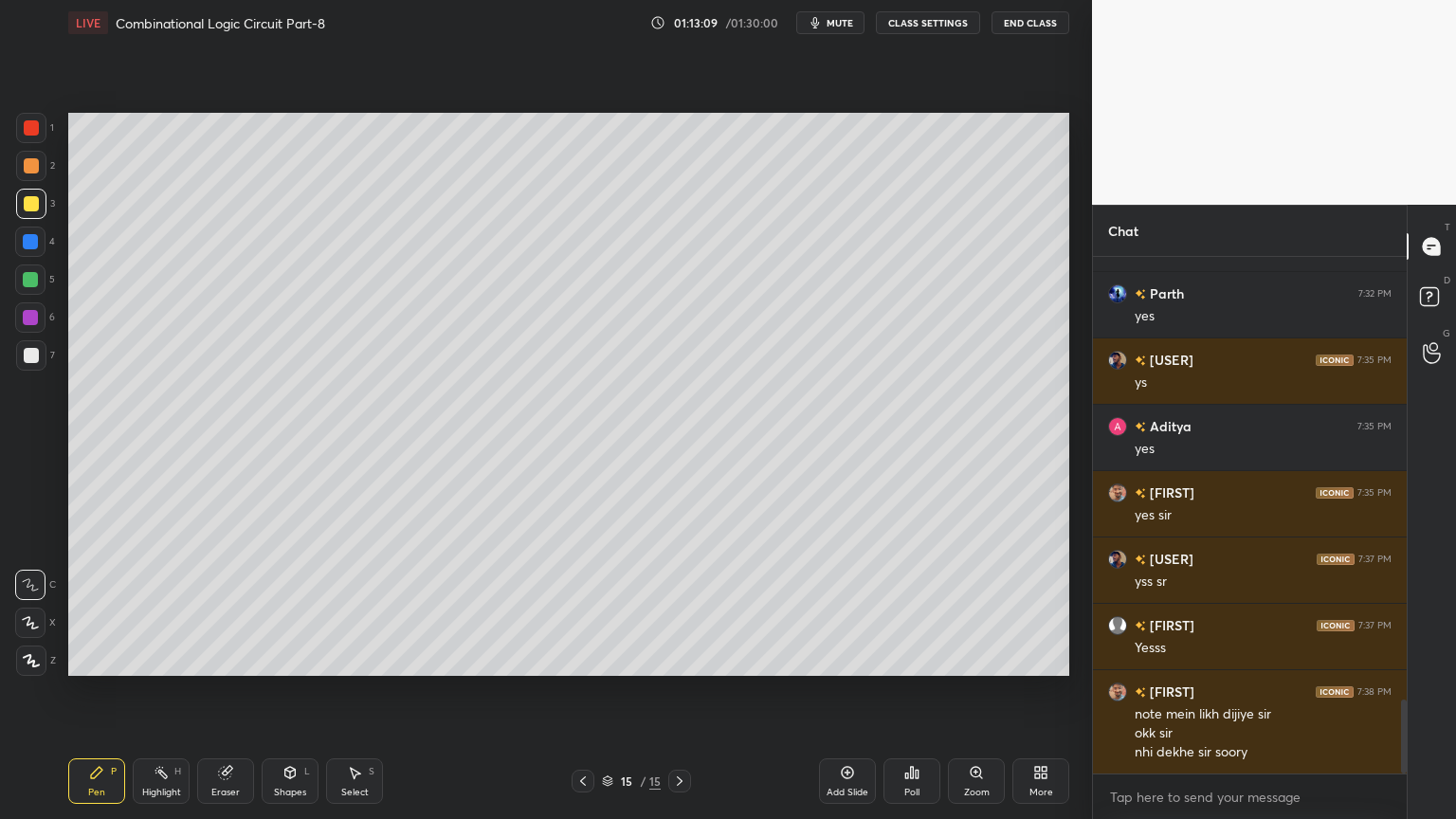 click 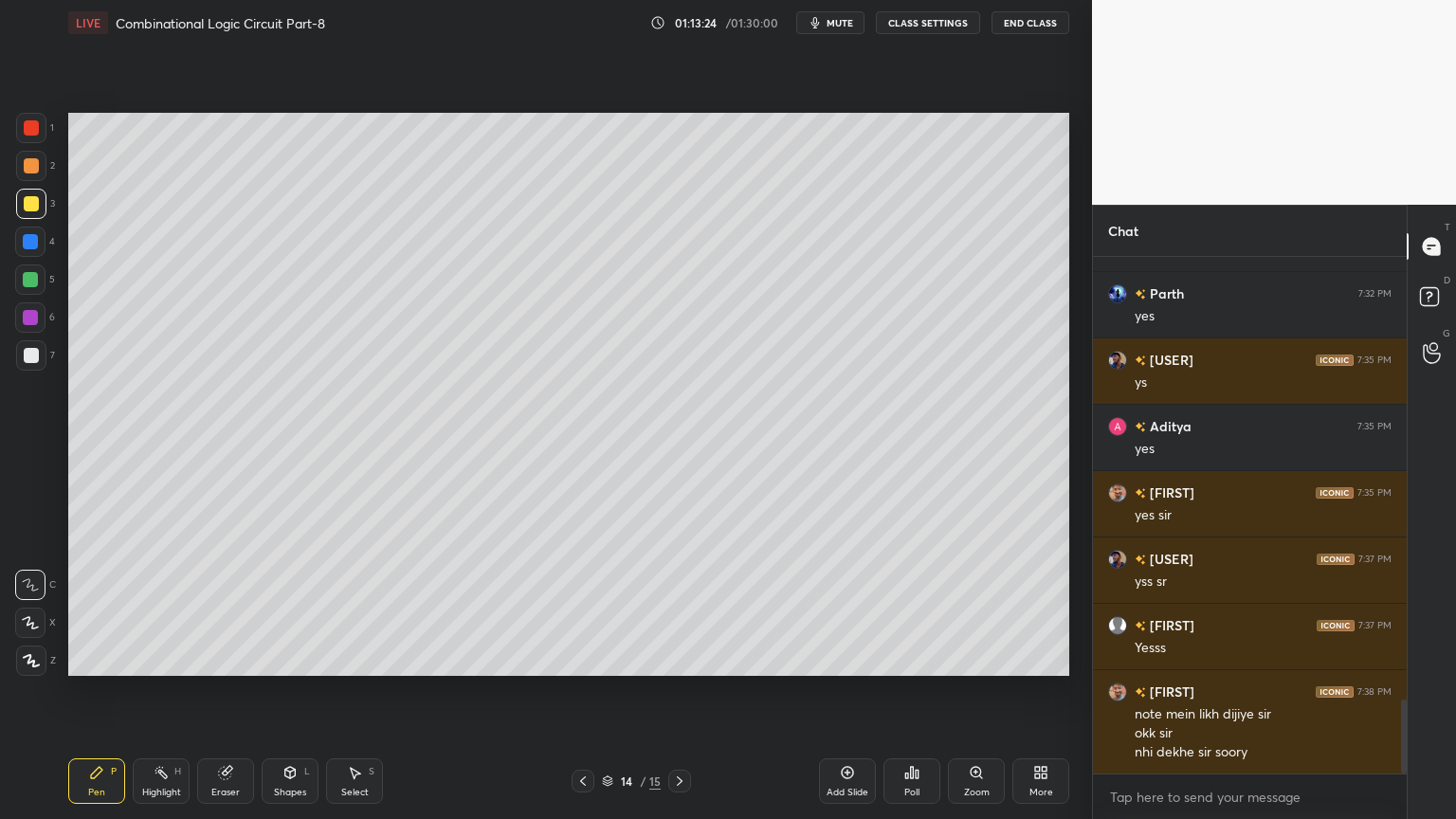 click 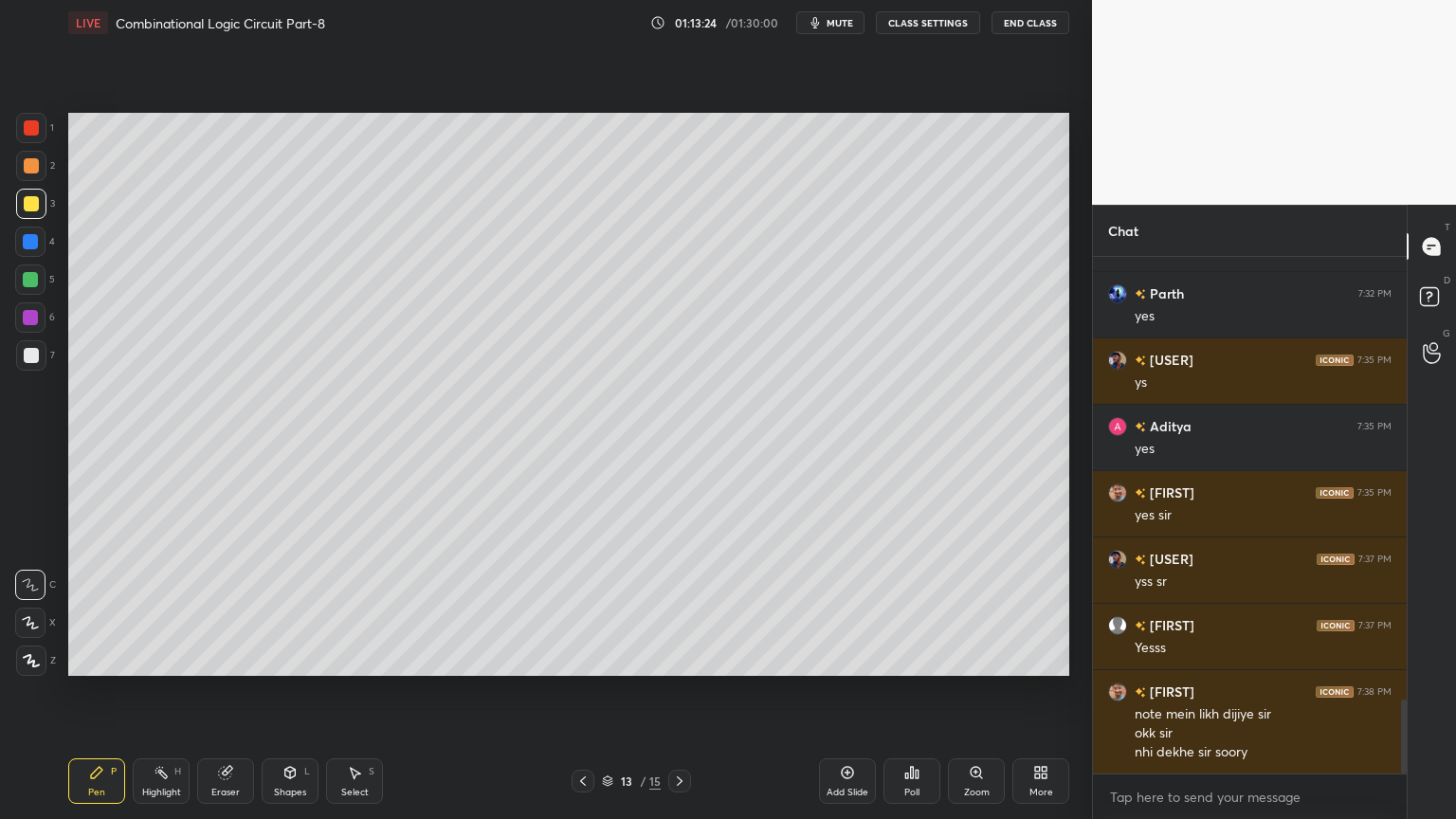 click 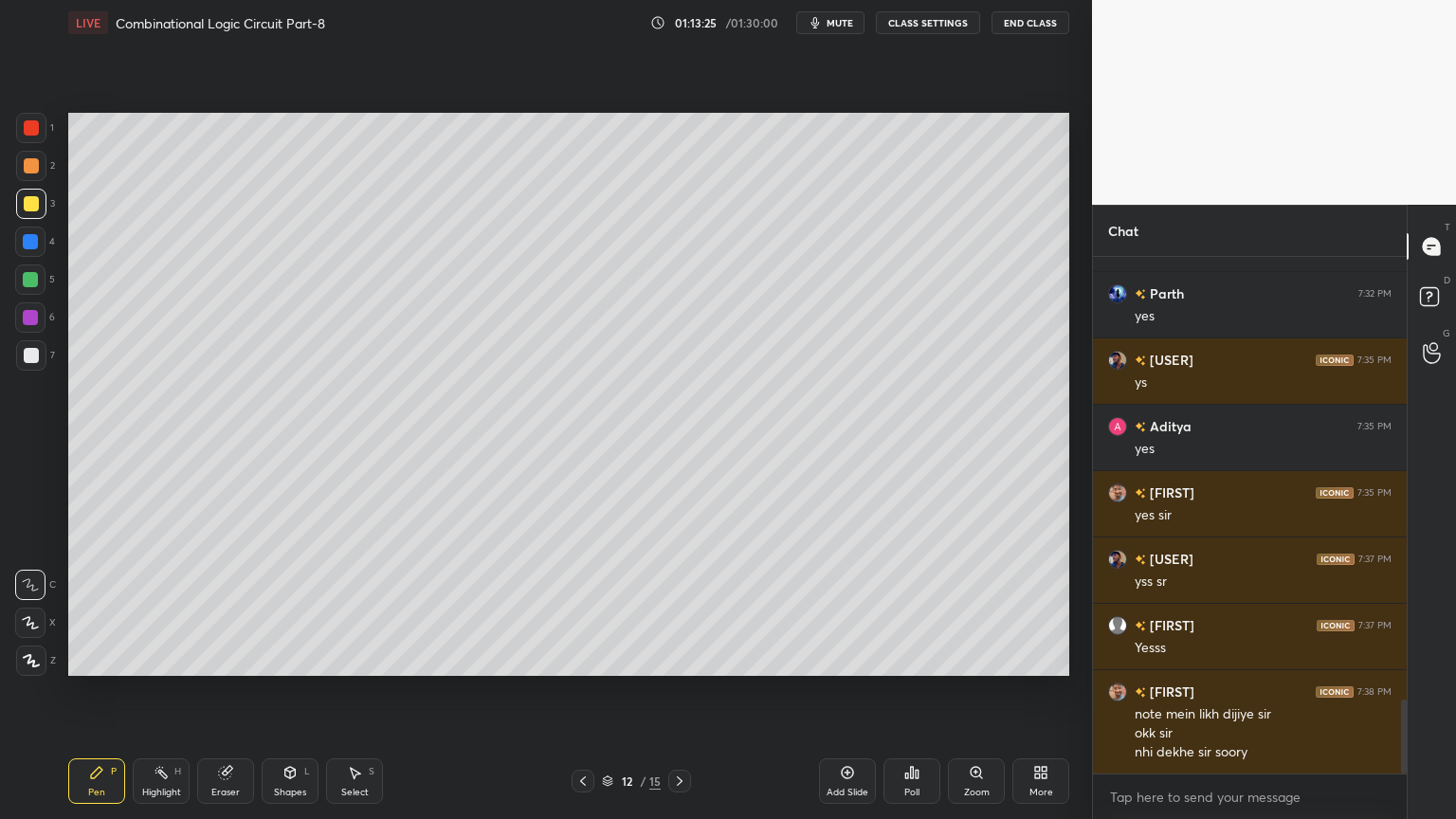 click 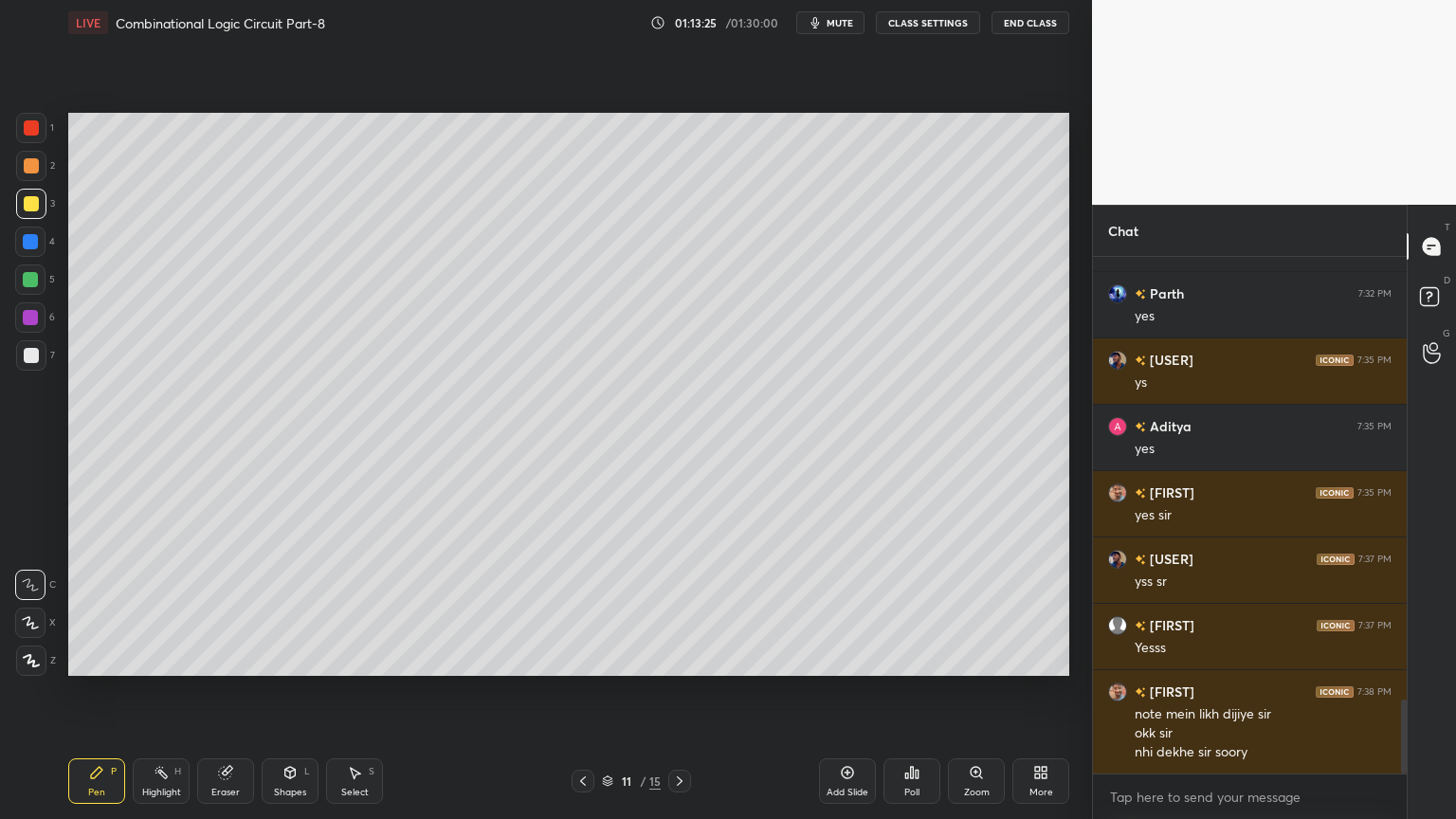 click 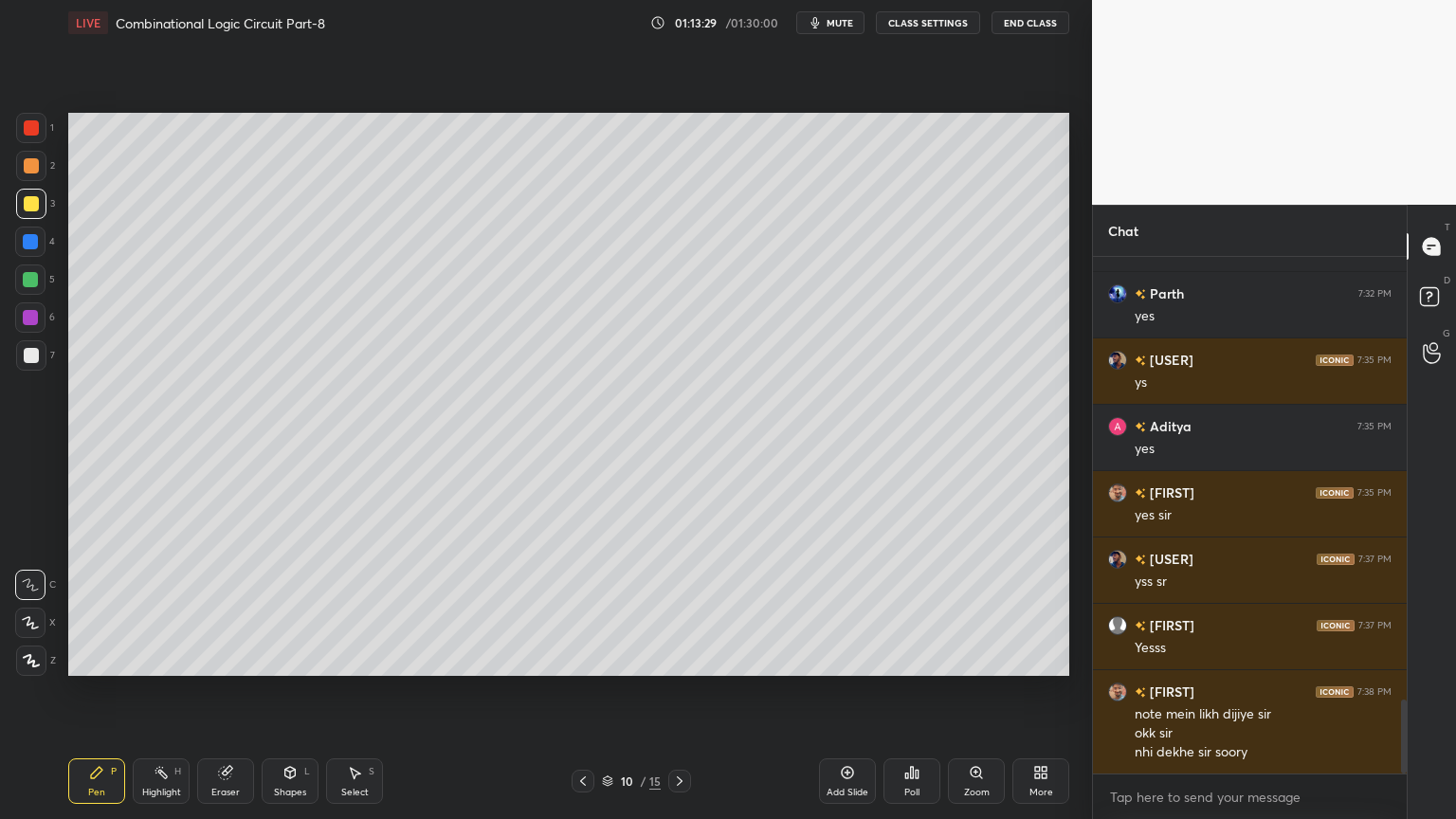 click at bounding box center (31, 355) 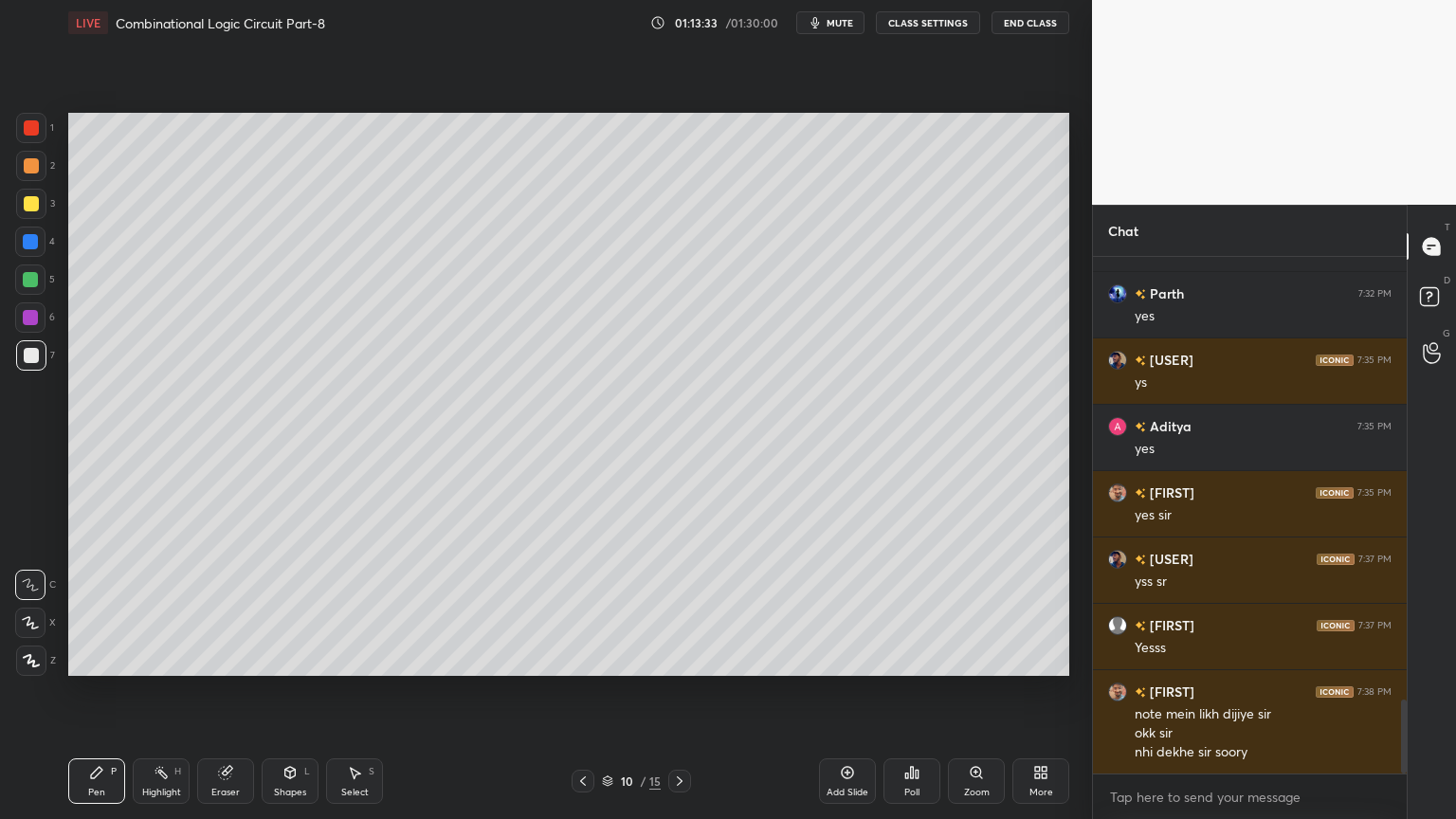 click on "Eraser" at bounding box center (226, 781) 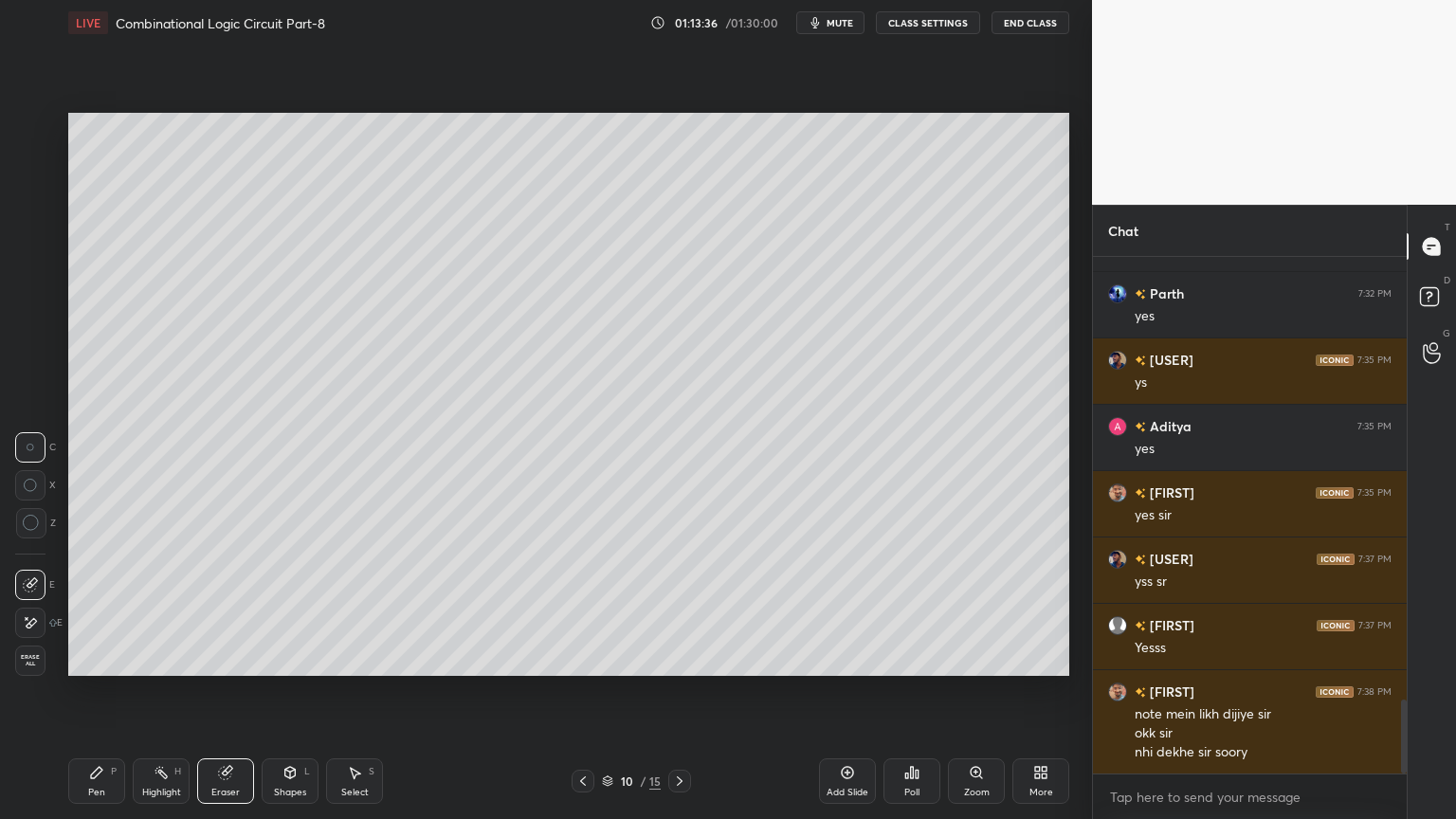 click 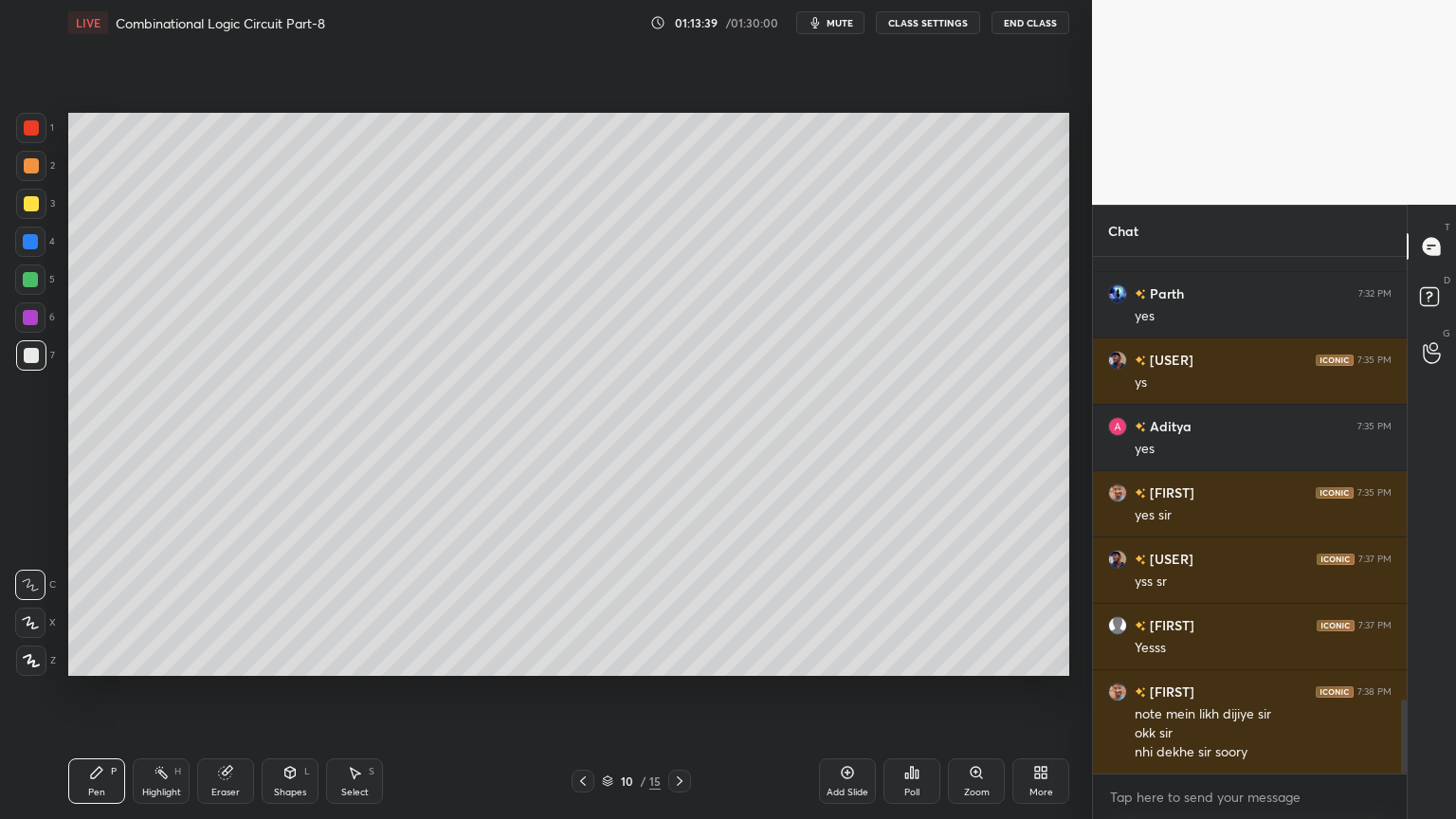click 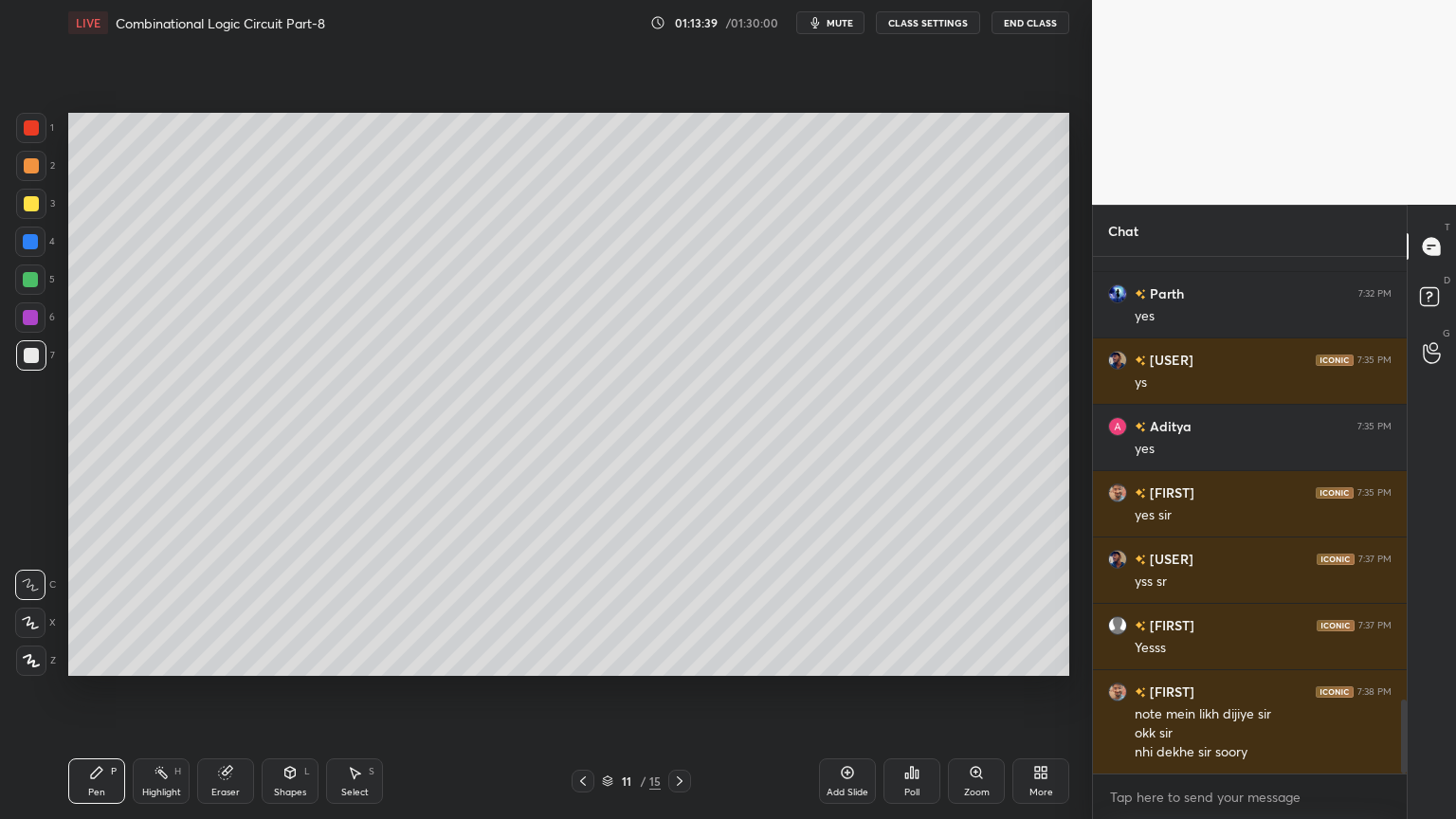 click 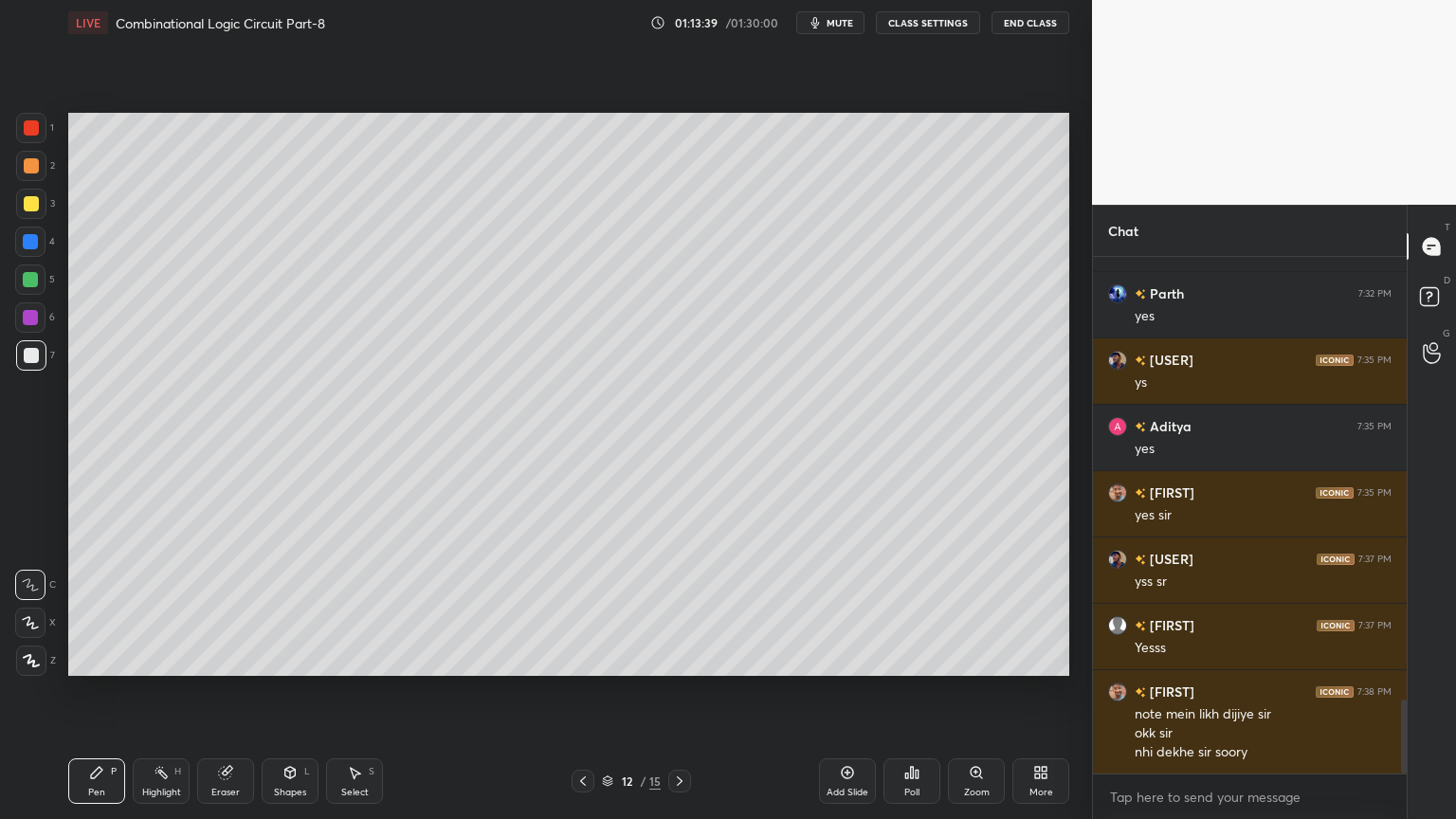 click 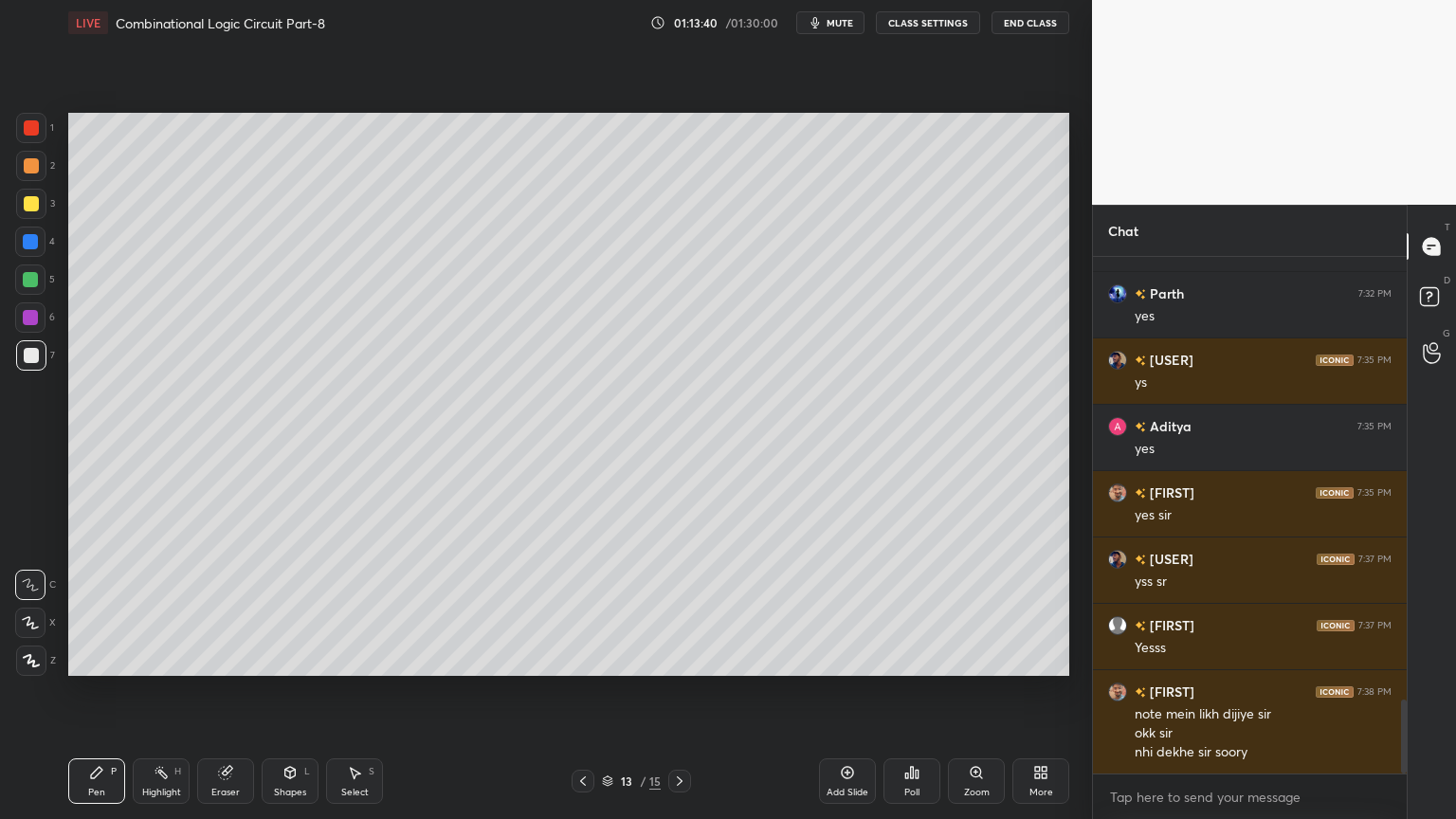 click 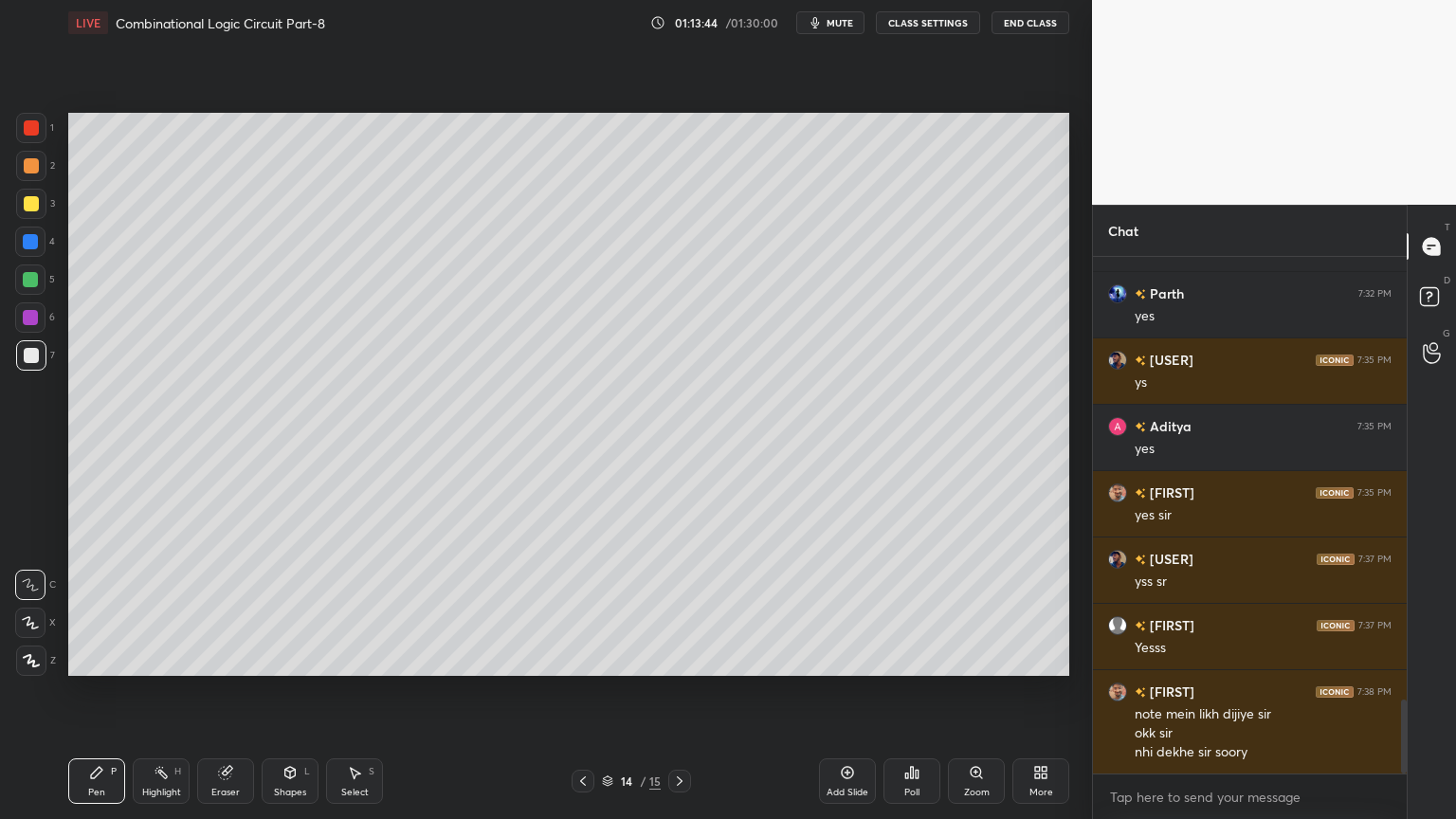click on "Eraser" at bounding box center (226, 781) 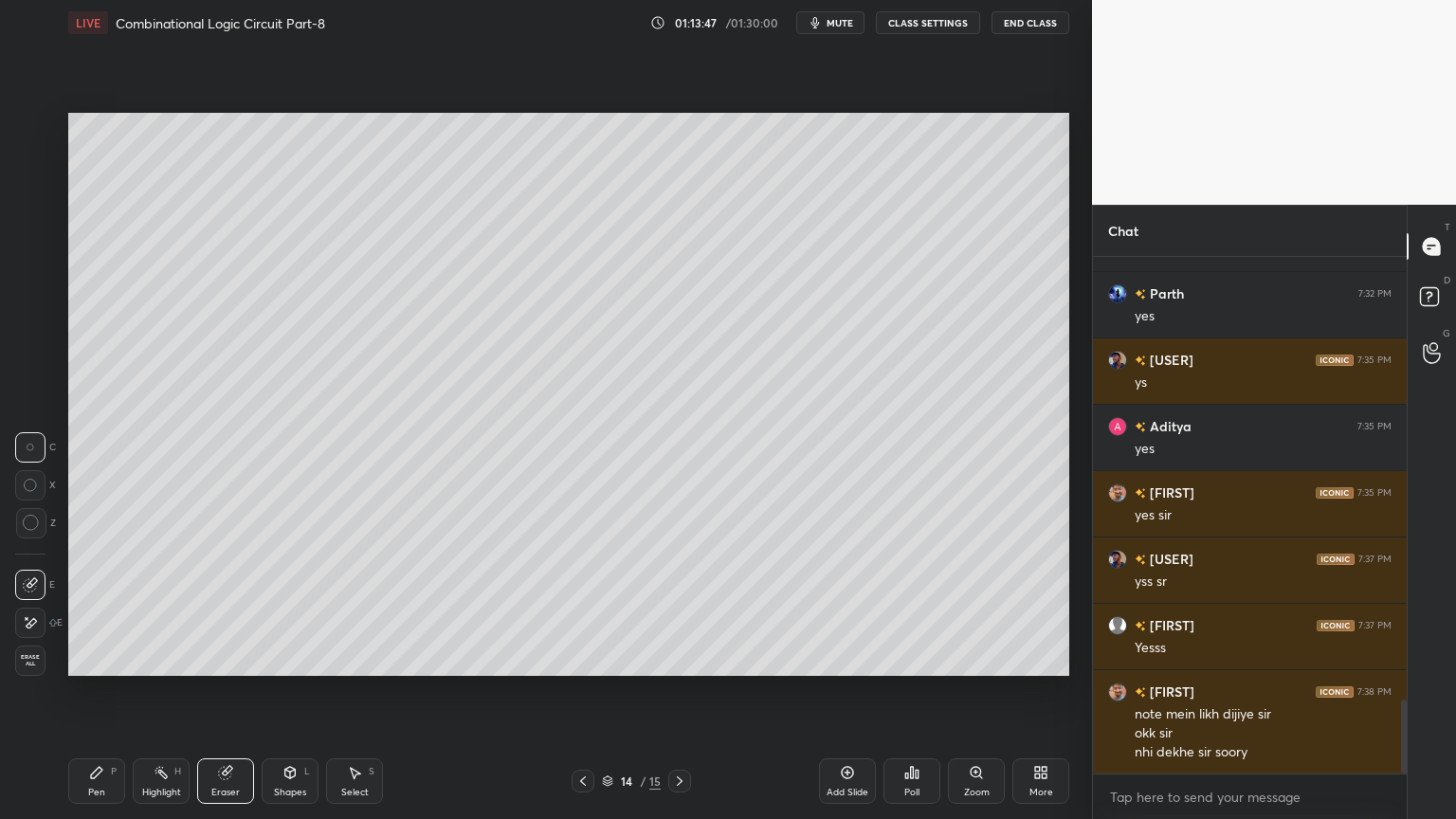click 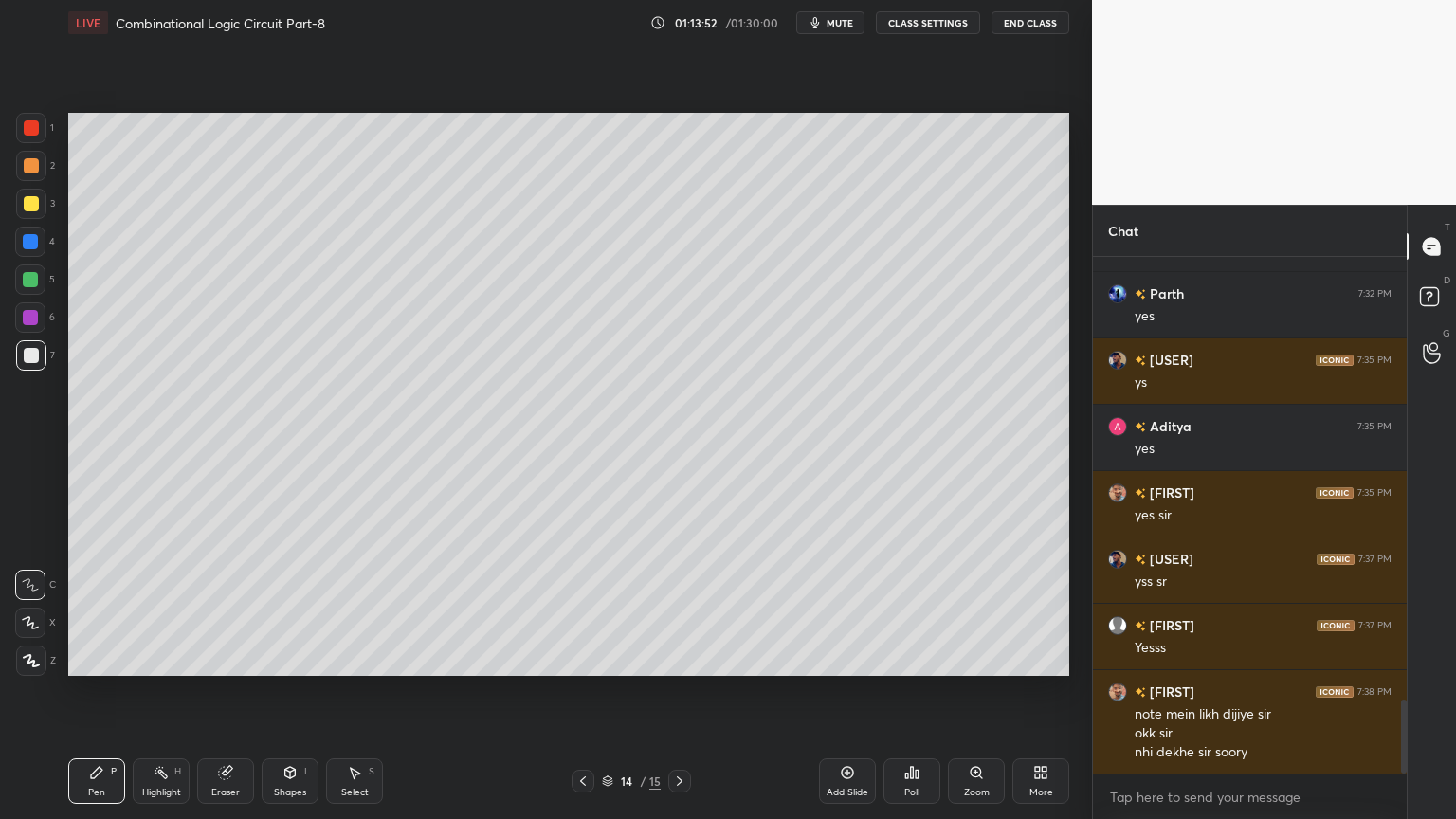 click 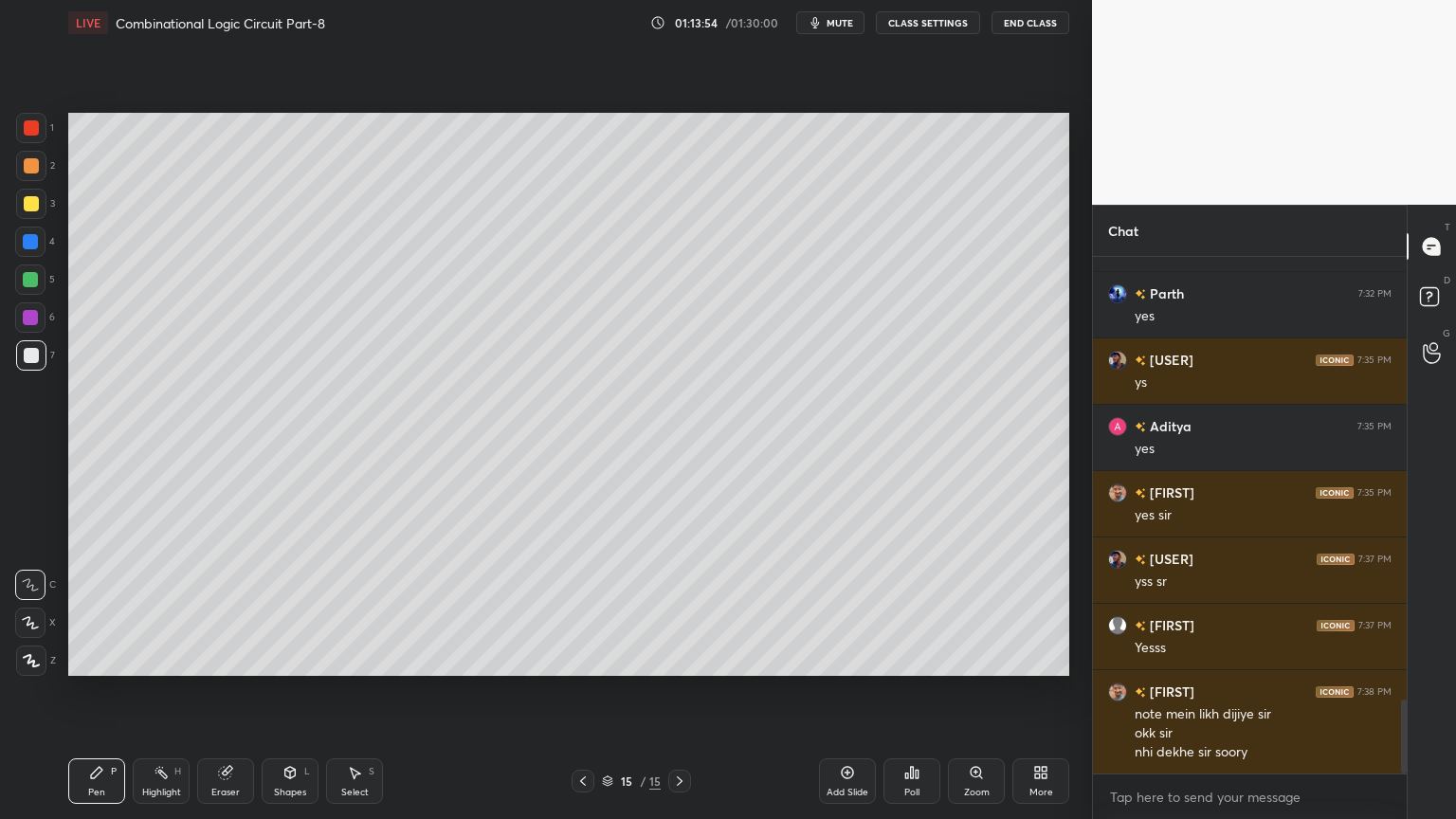 click at bounding box center (31, 204) 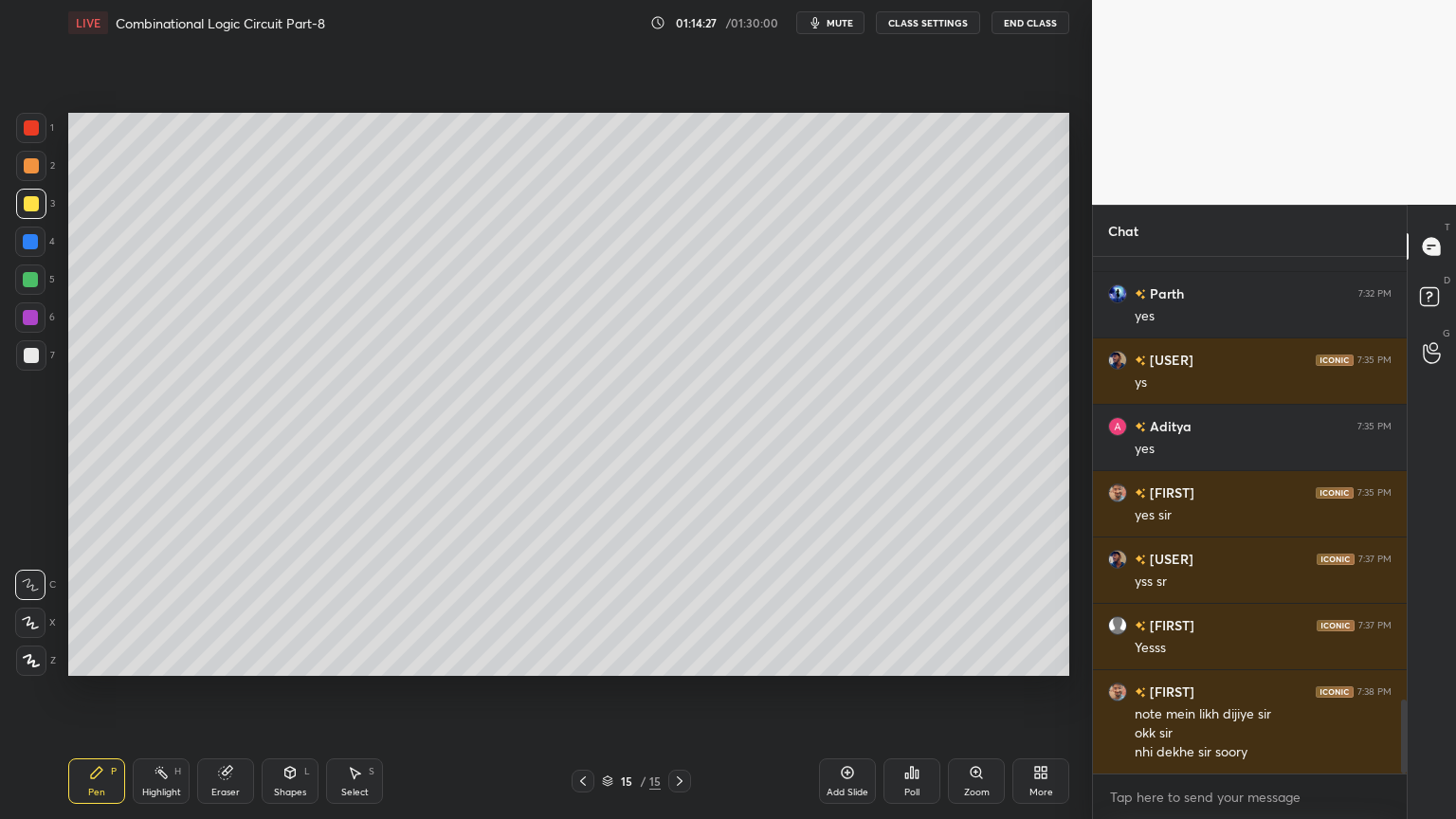 click 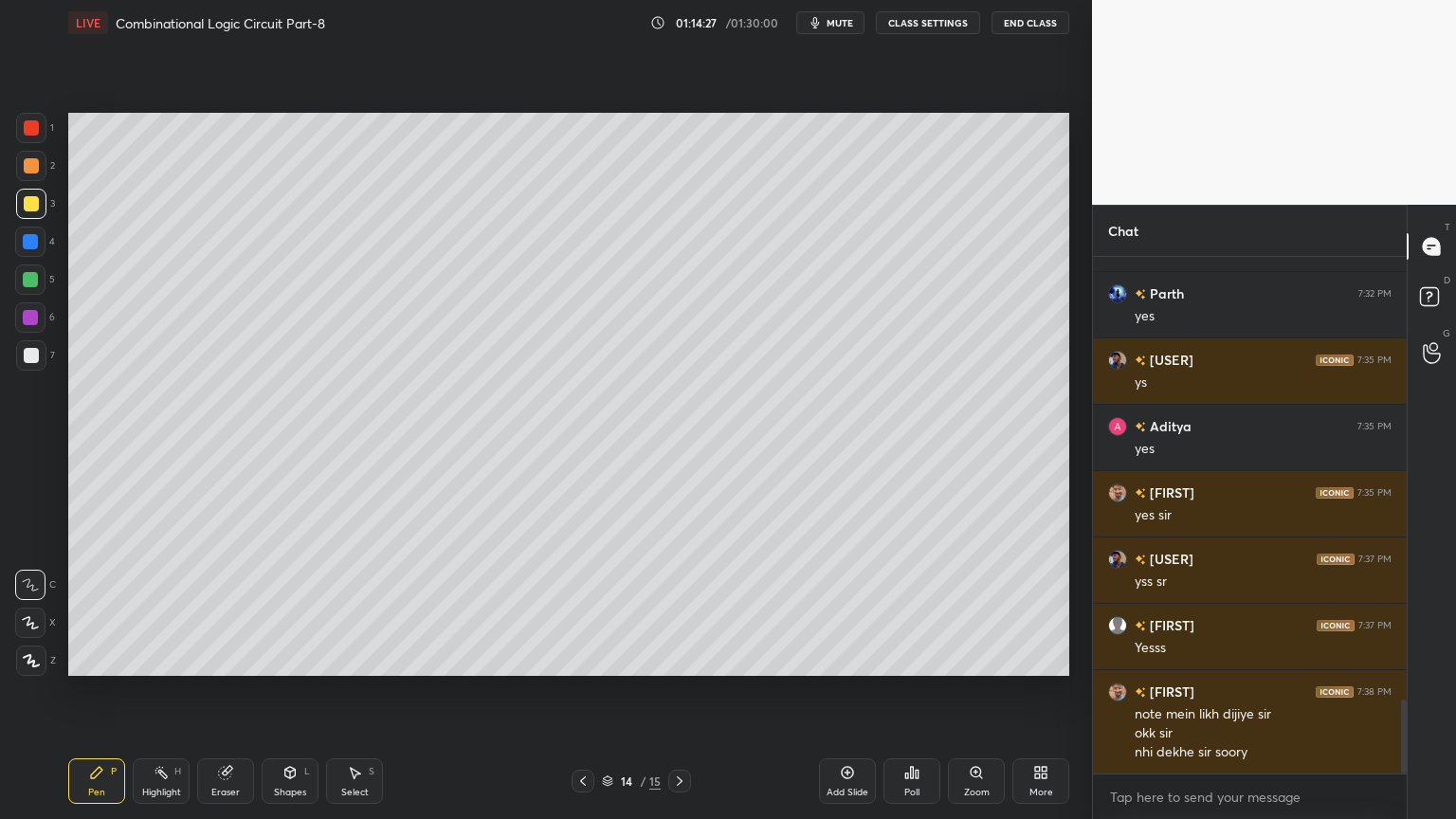 click 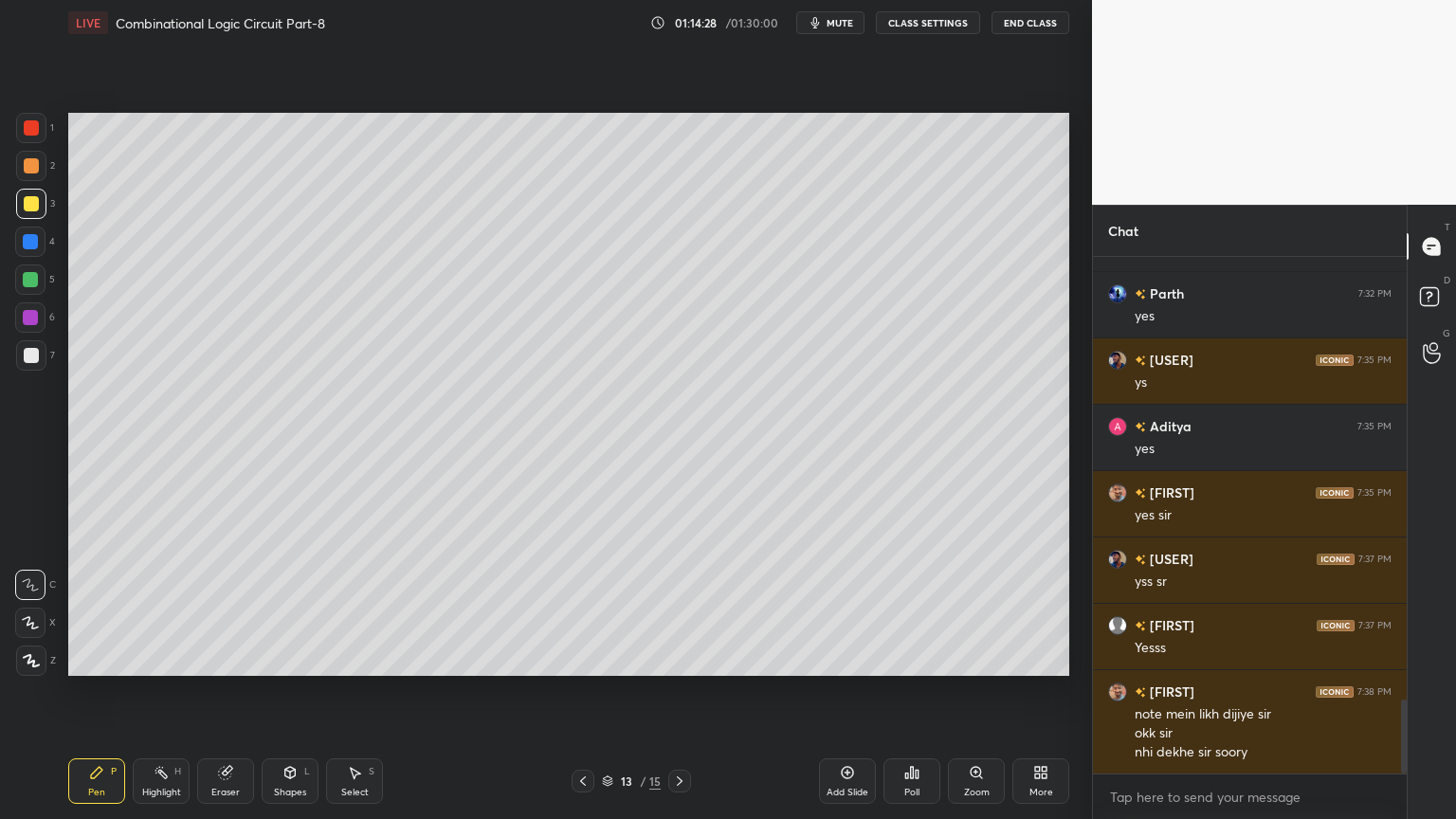 click on "Pen P Highlight H Eraser Shapes L Select S 13 / 15 Add Slide Poll Zoom More" at bounding box center (569, 781) 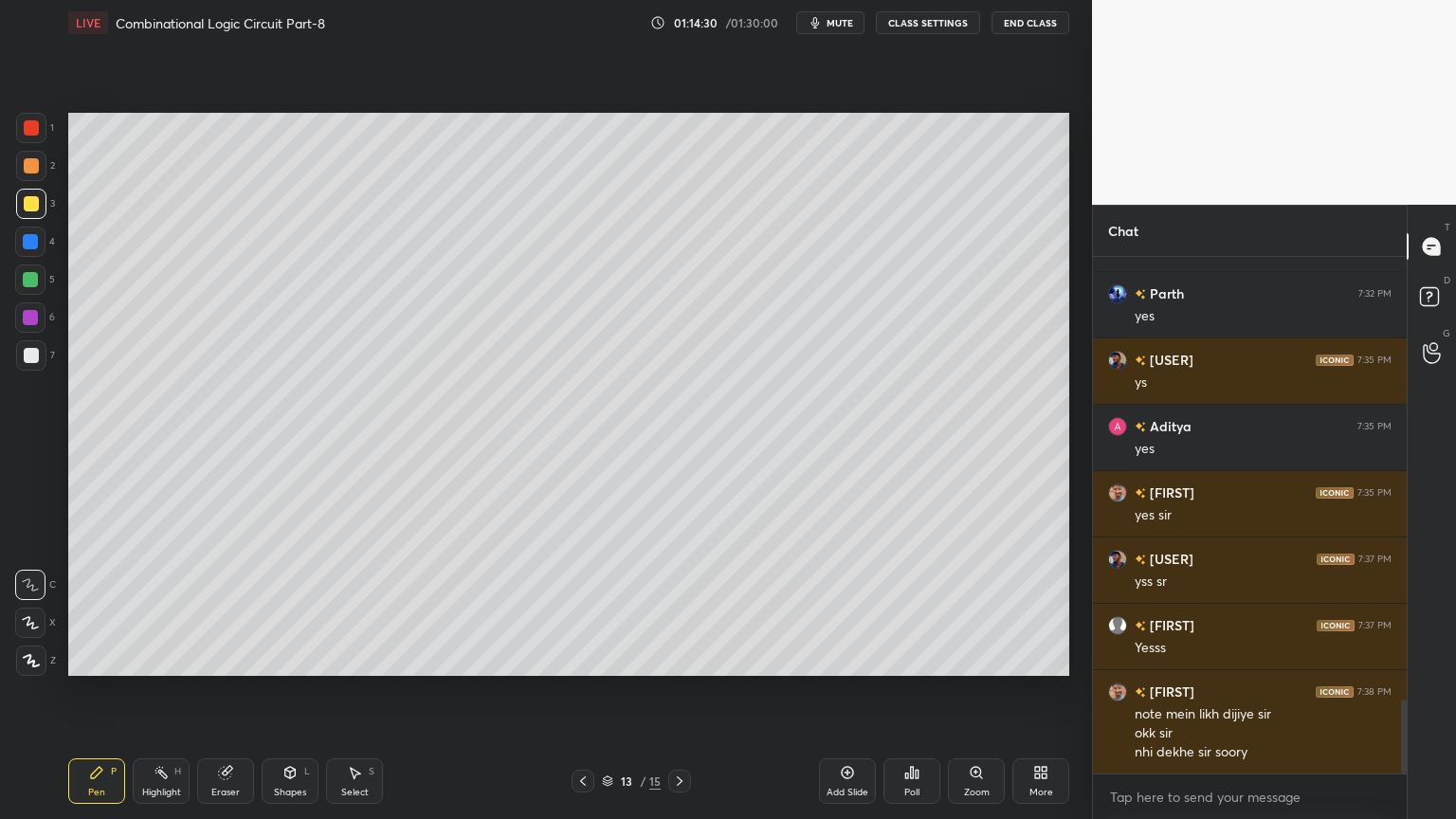 click 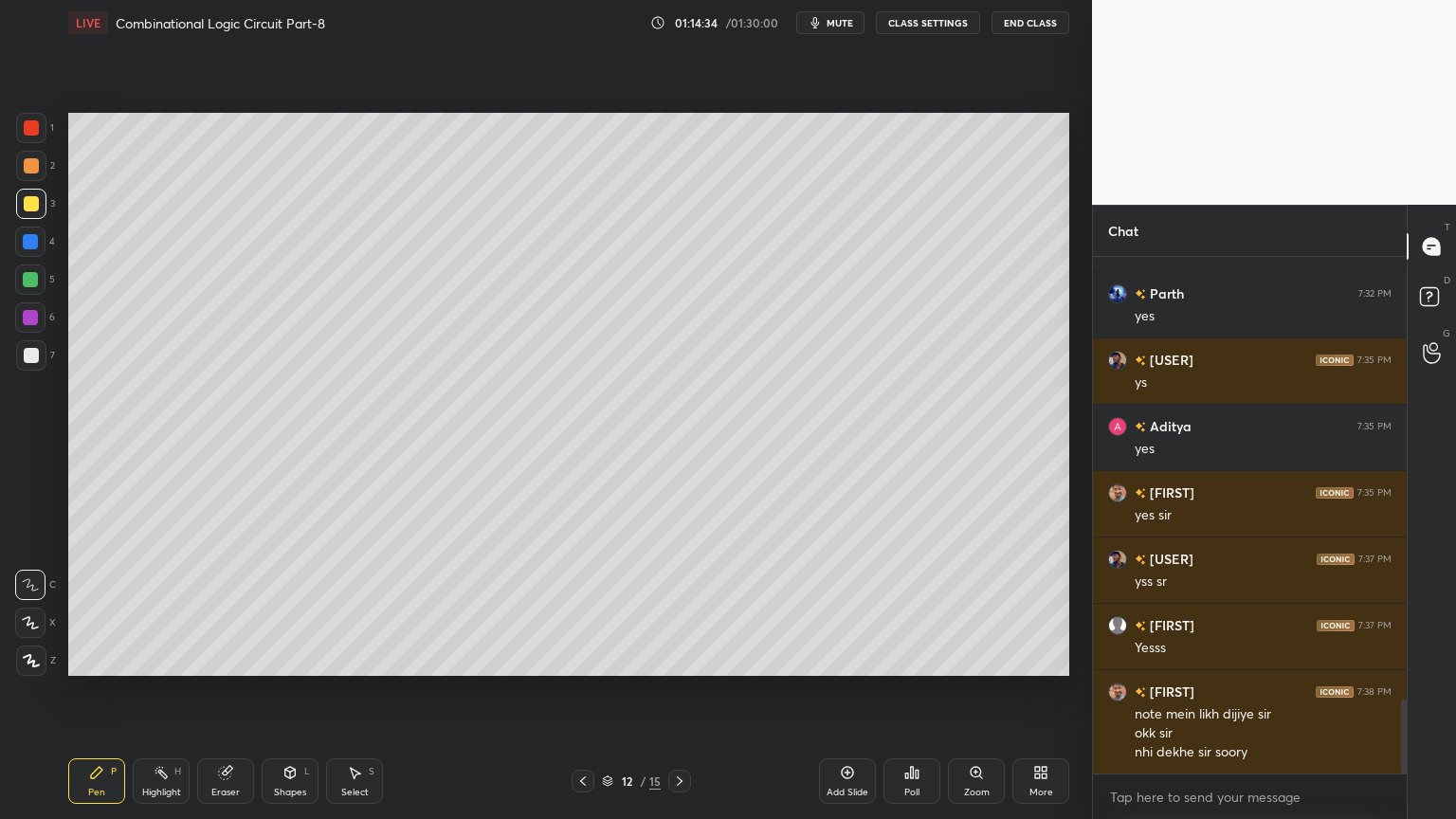 click 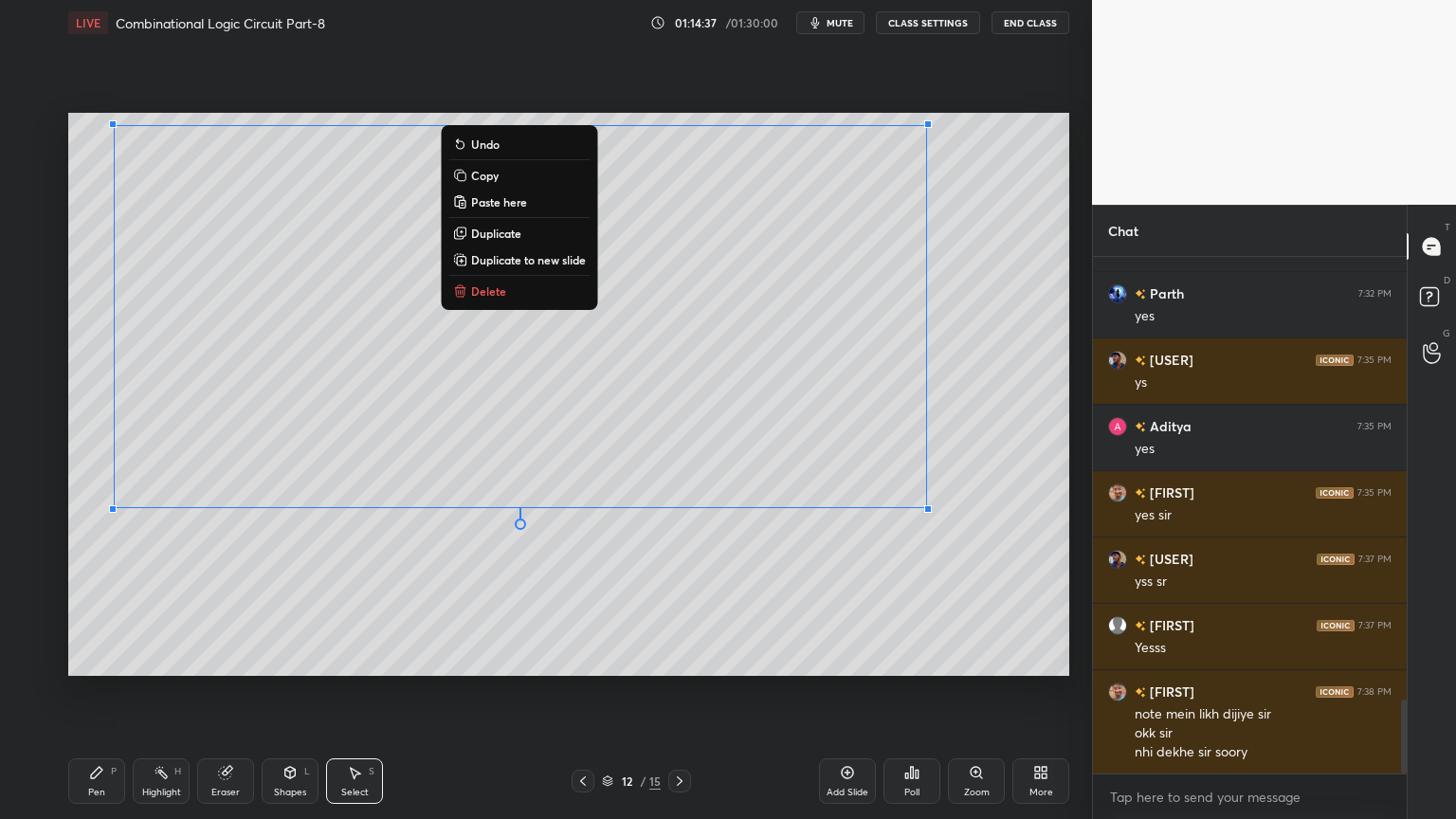 click on "Copy" at bounding box center [519, 175] 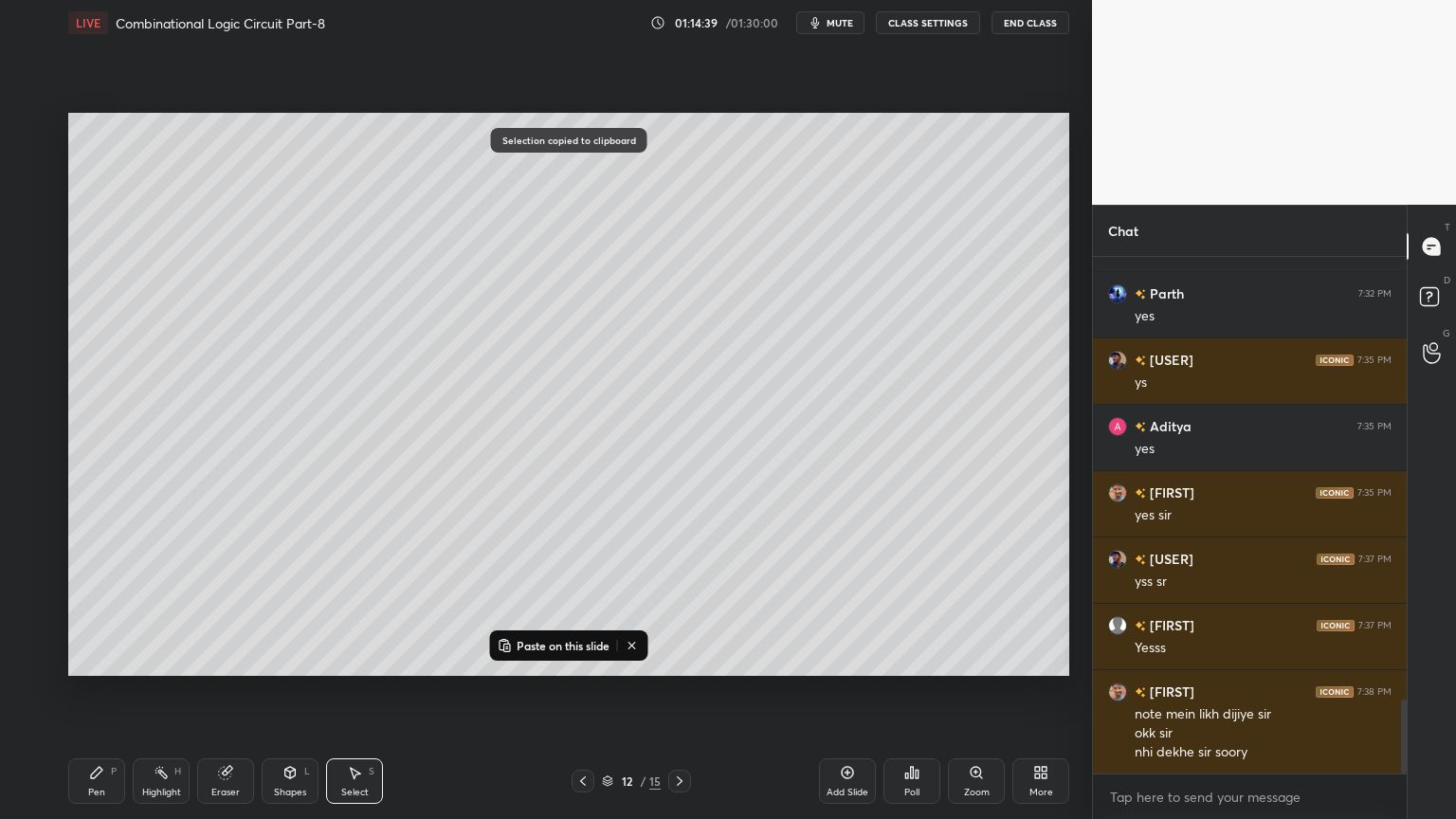 click 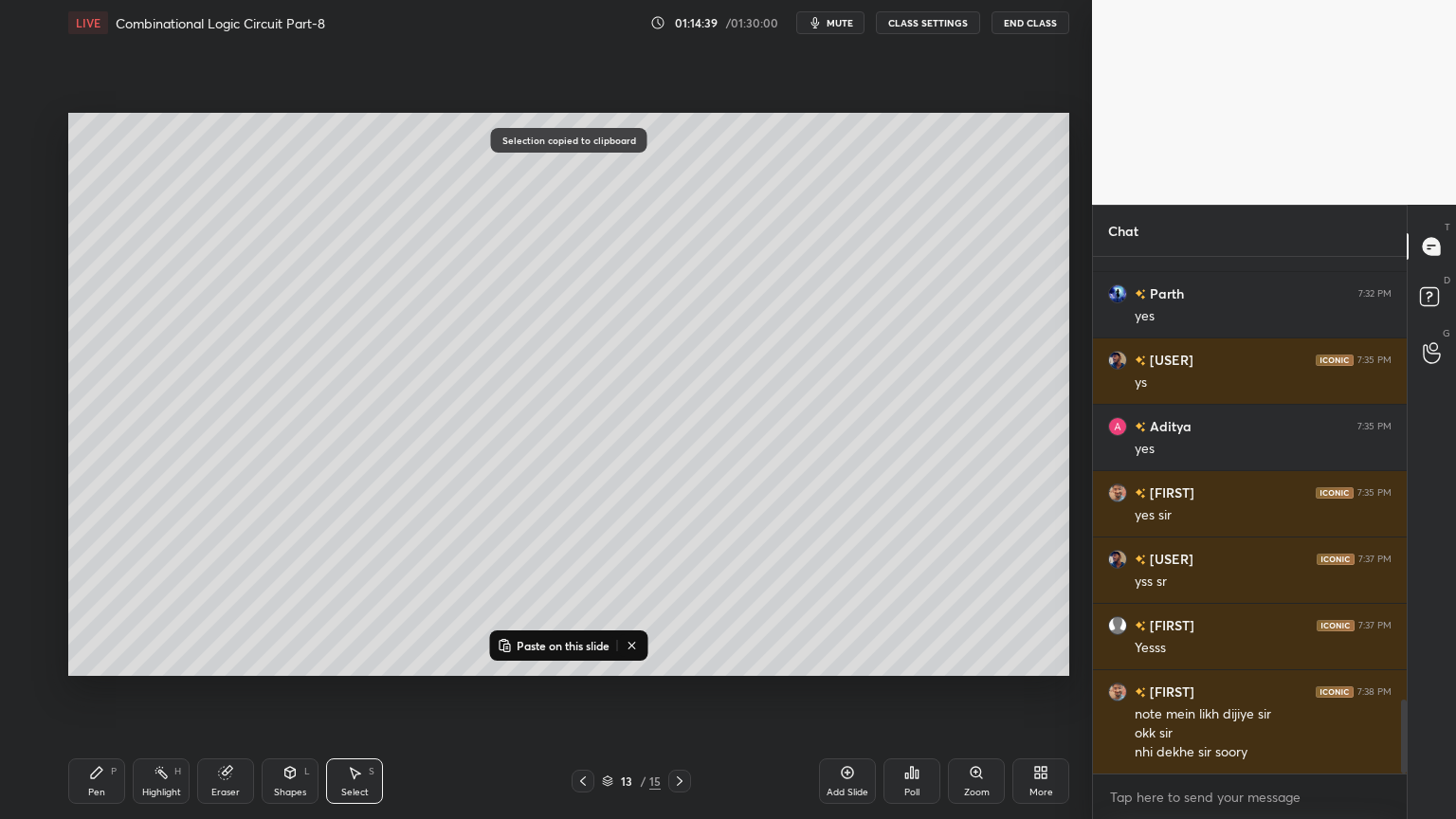 click 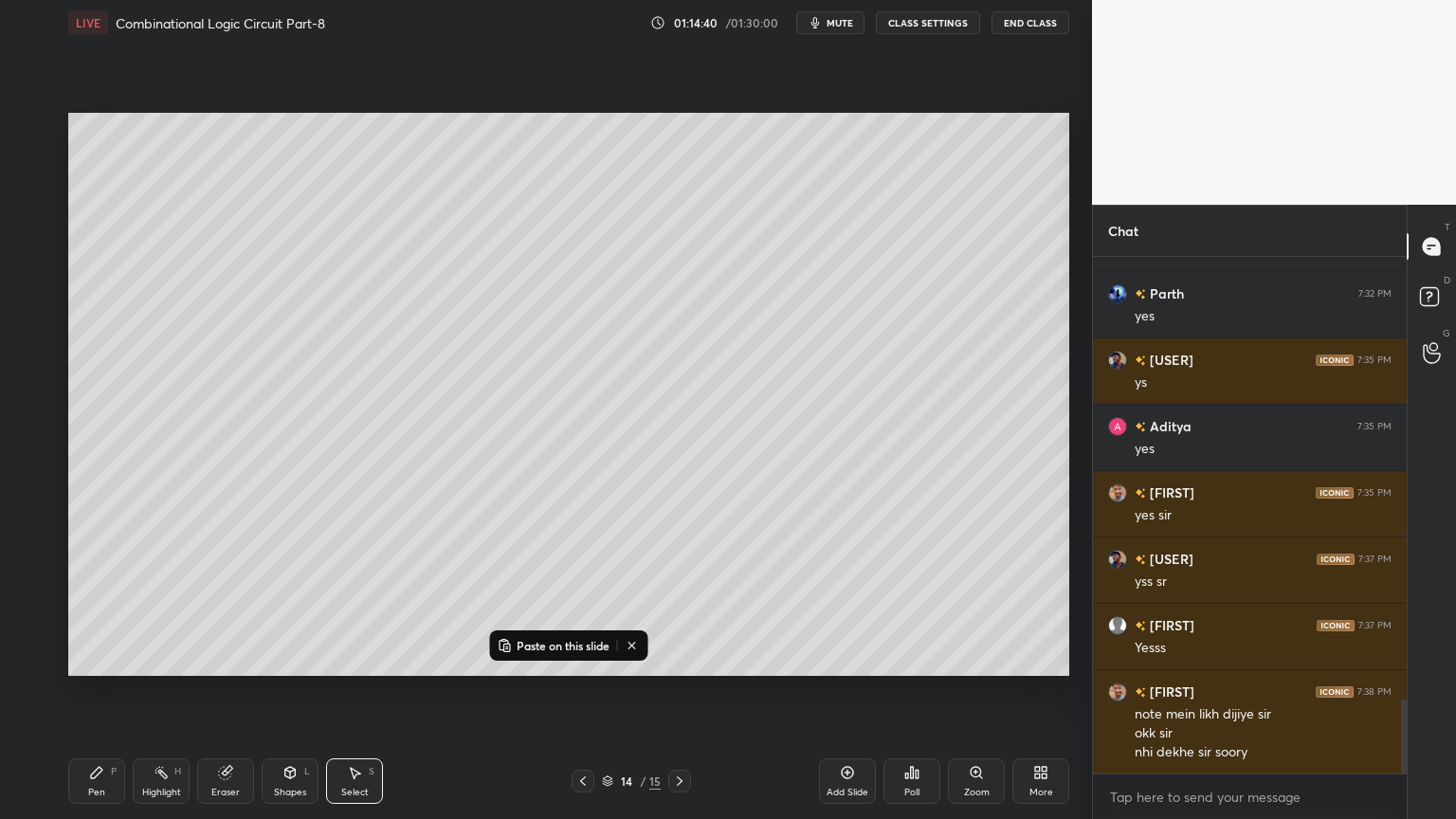 click 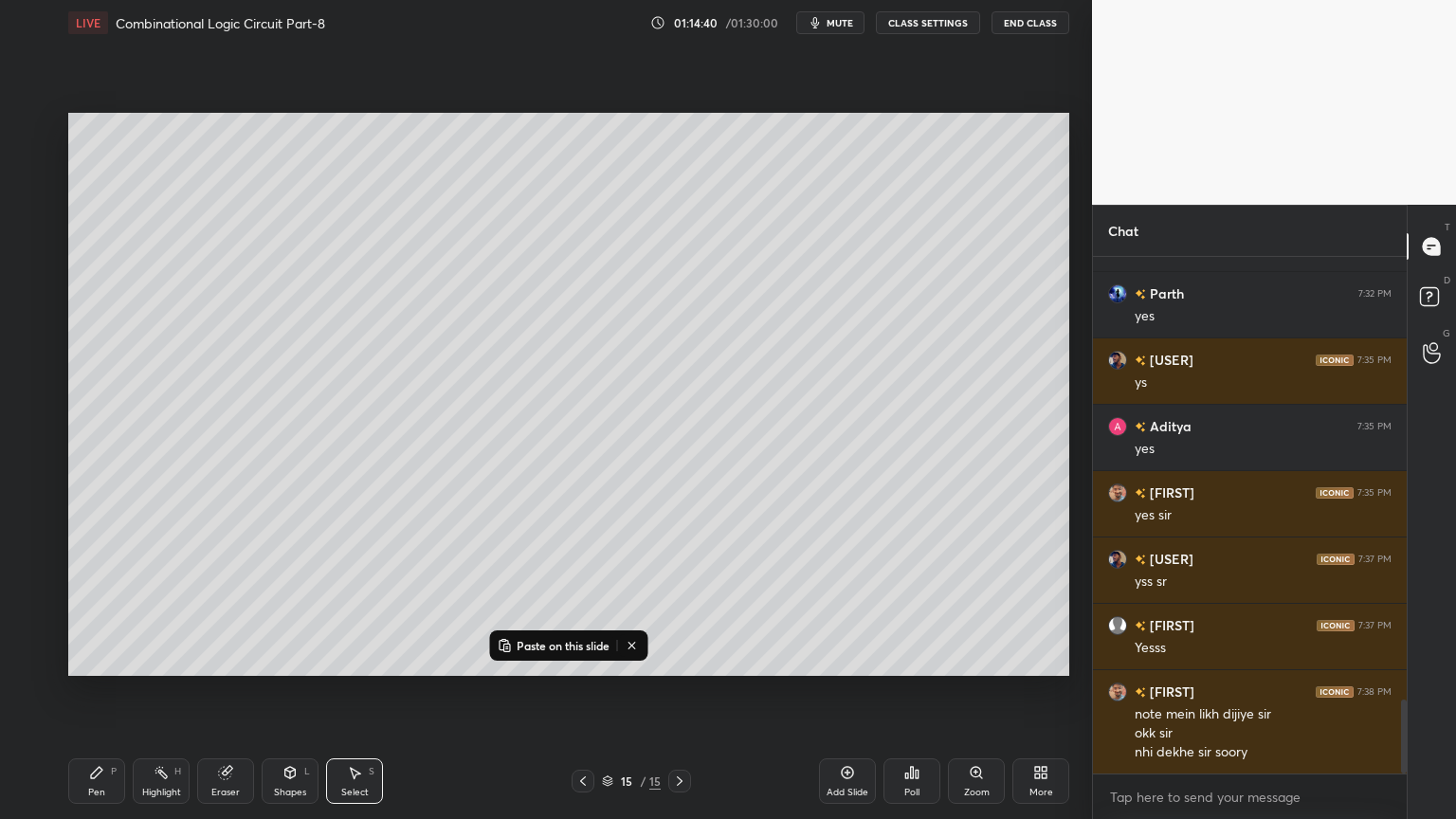 click 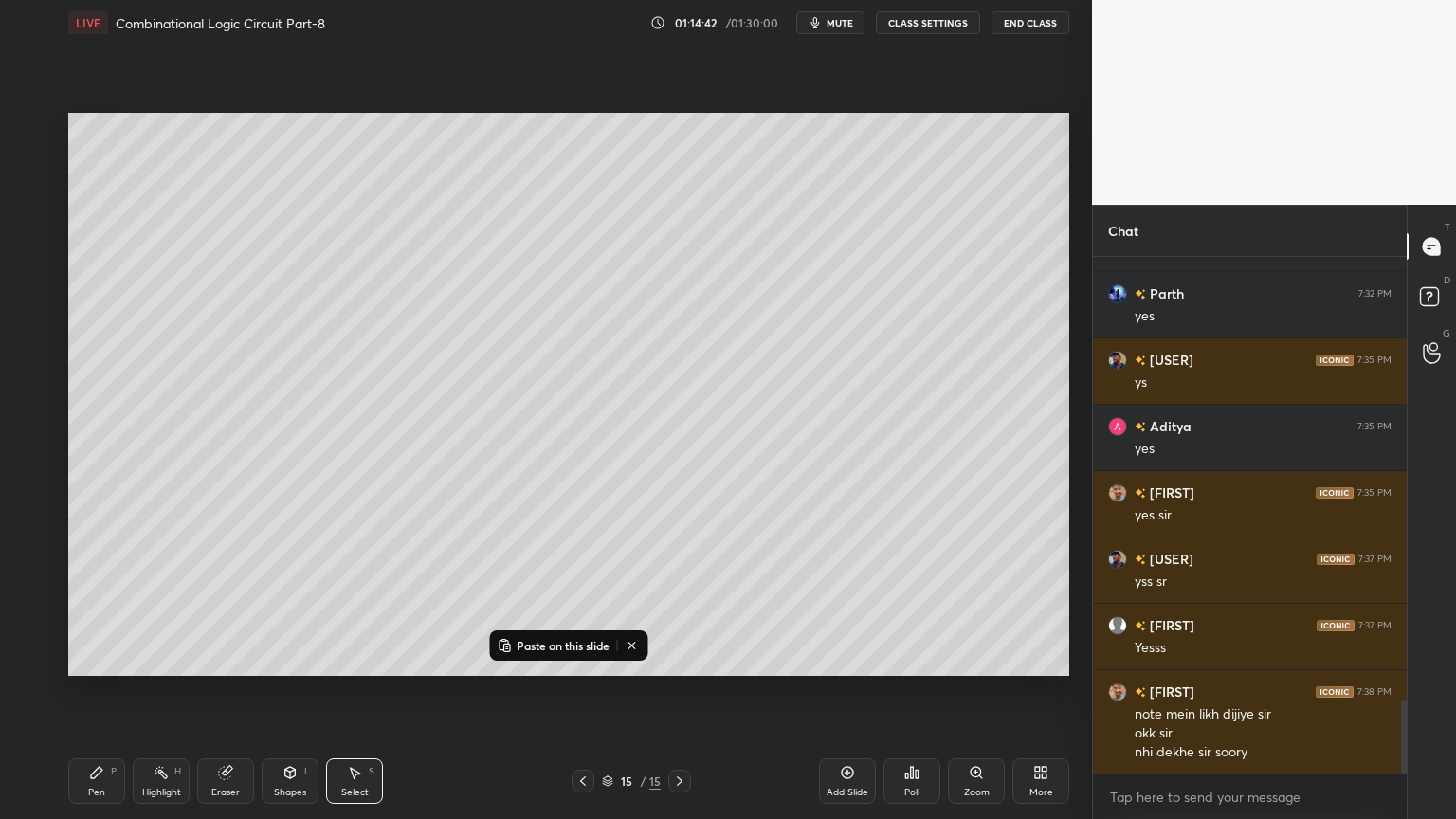 click 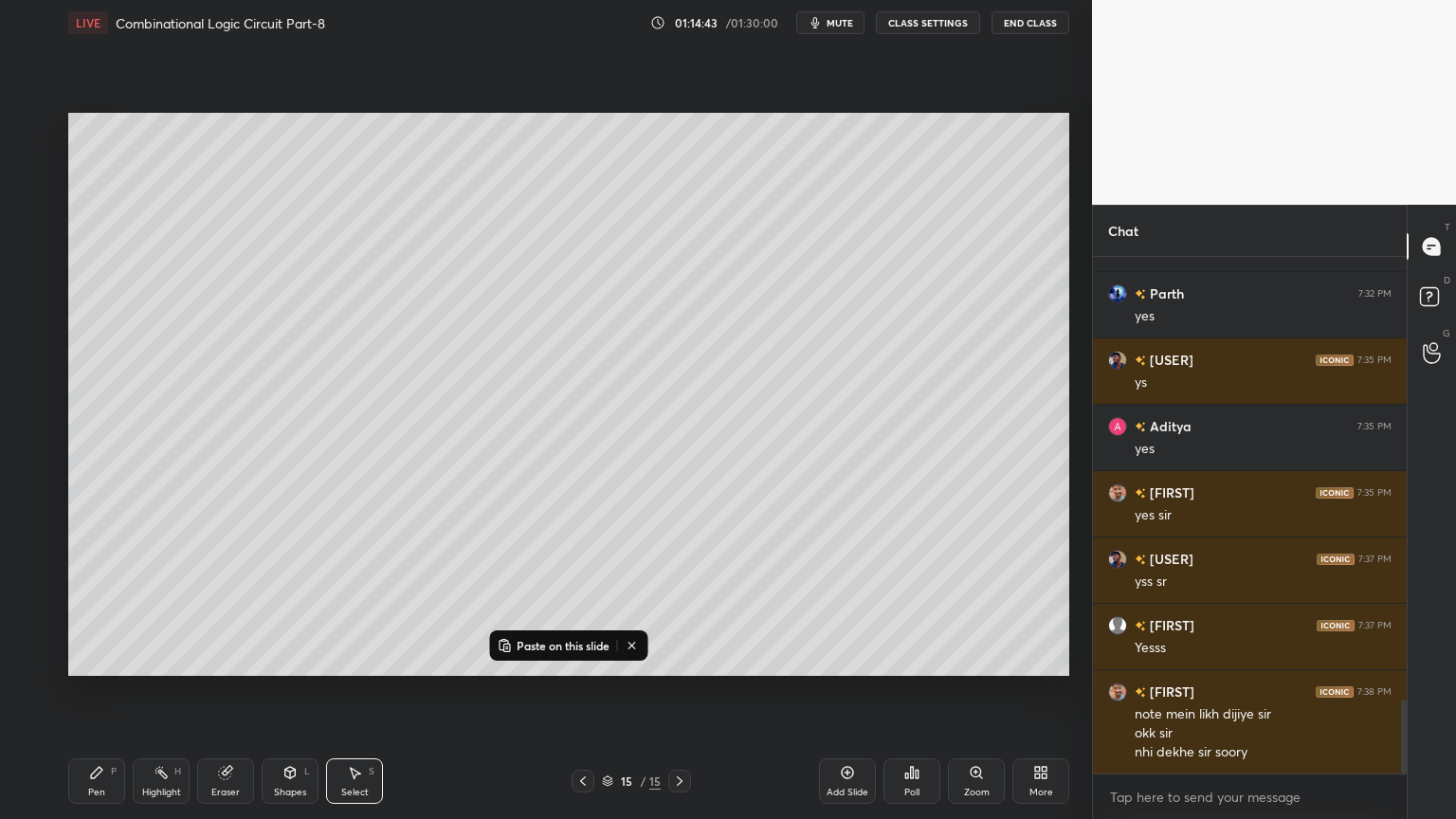 click 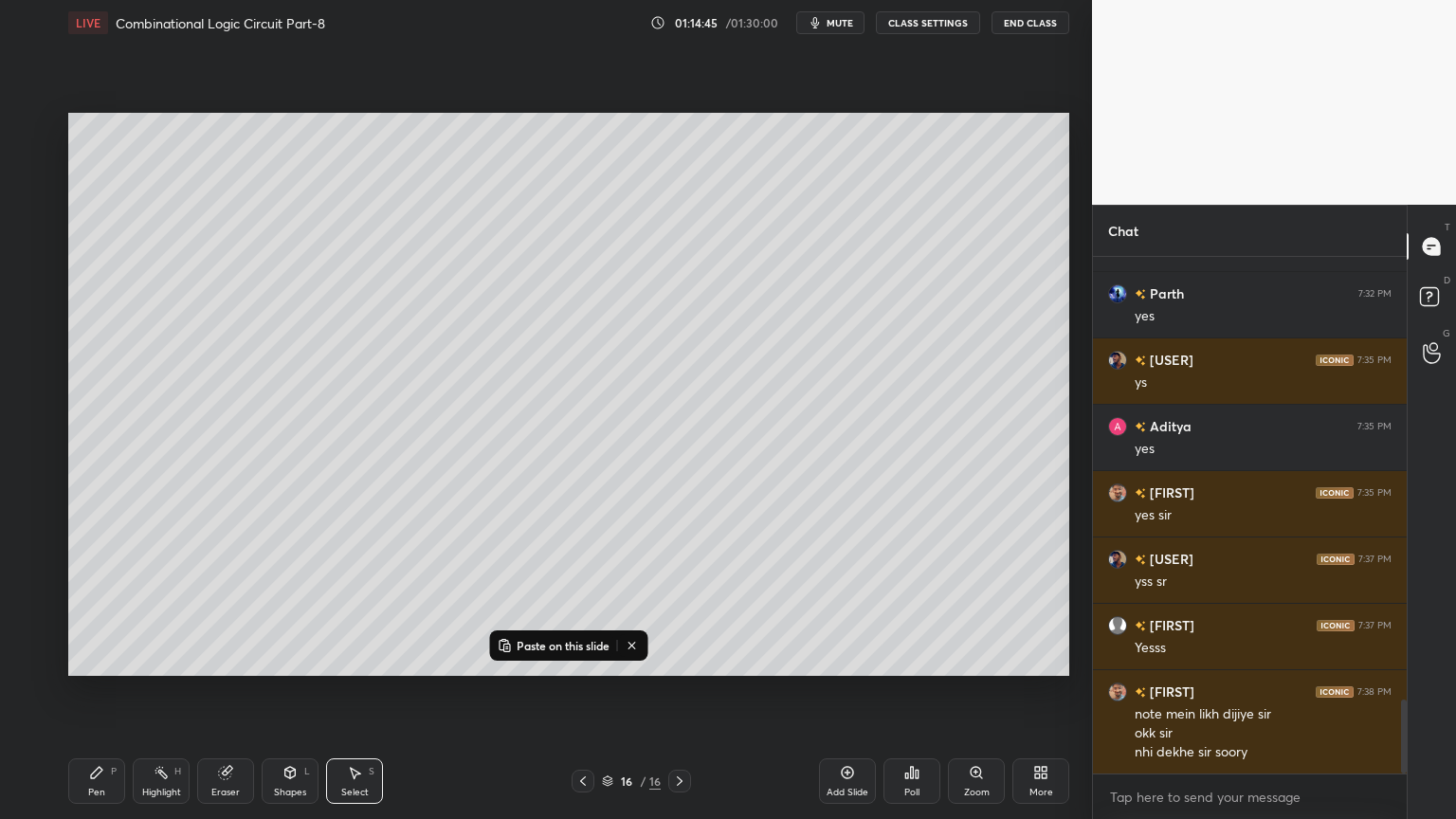 click on "Paste on this slide" at bounding box center (563, 646) 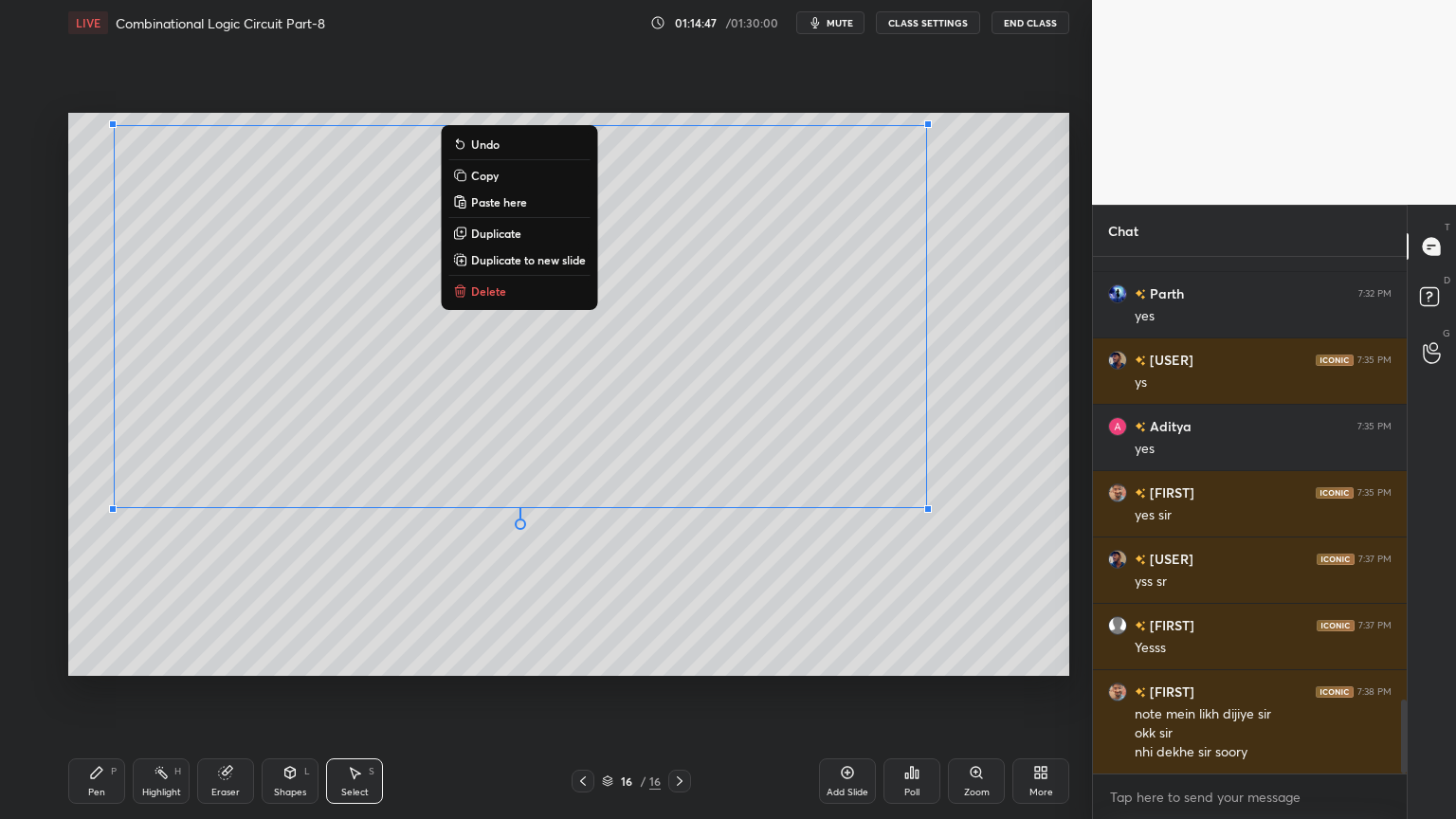 click on "Eraser" at bounding box center [226, 781] 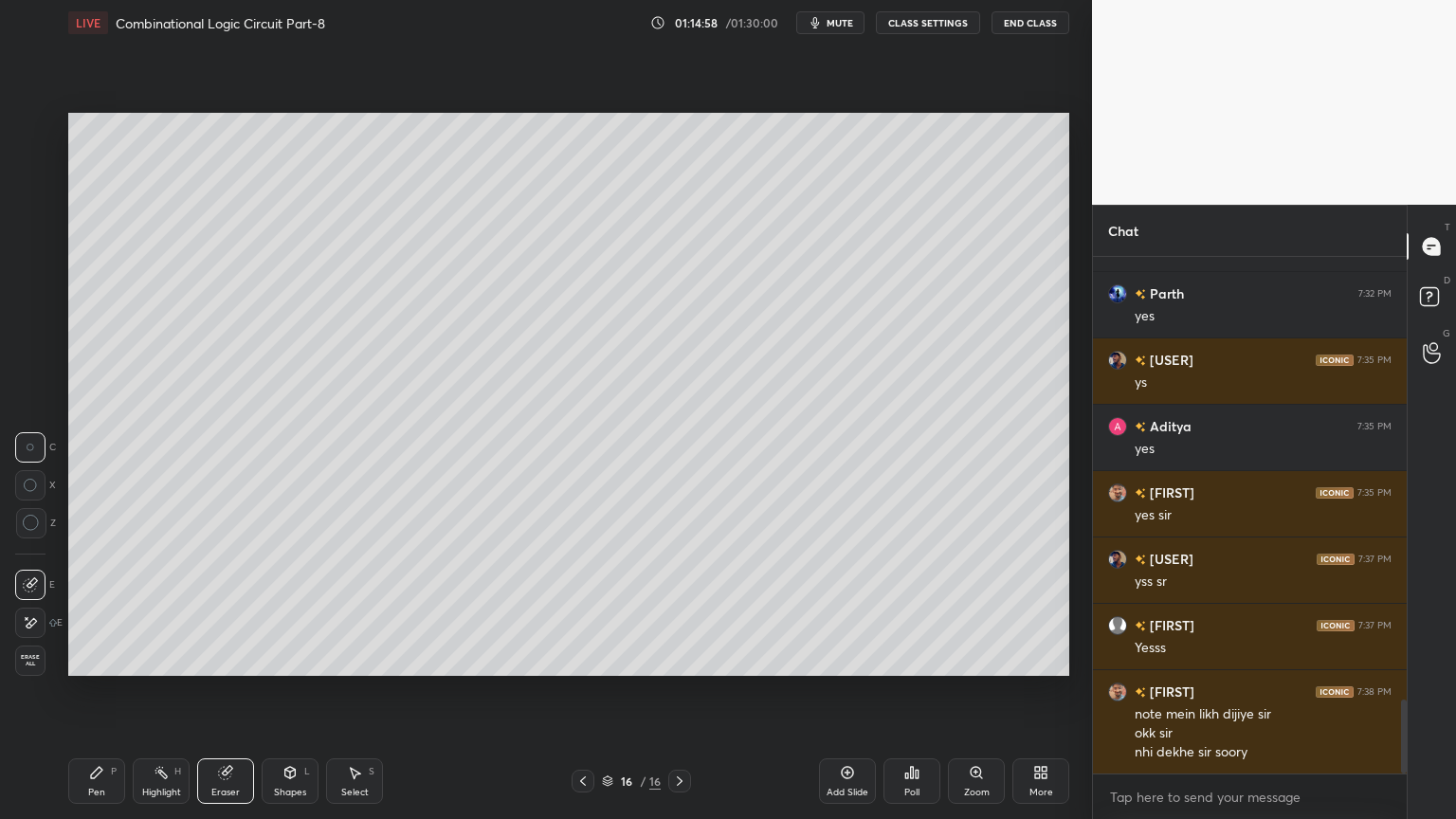 click 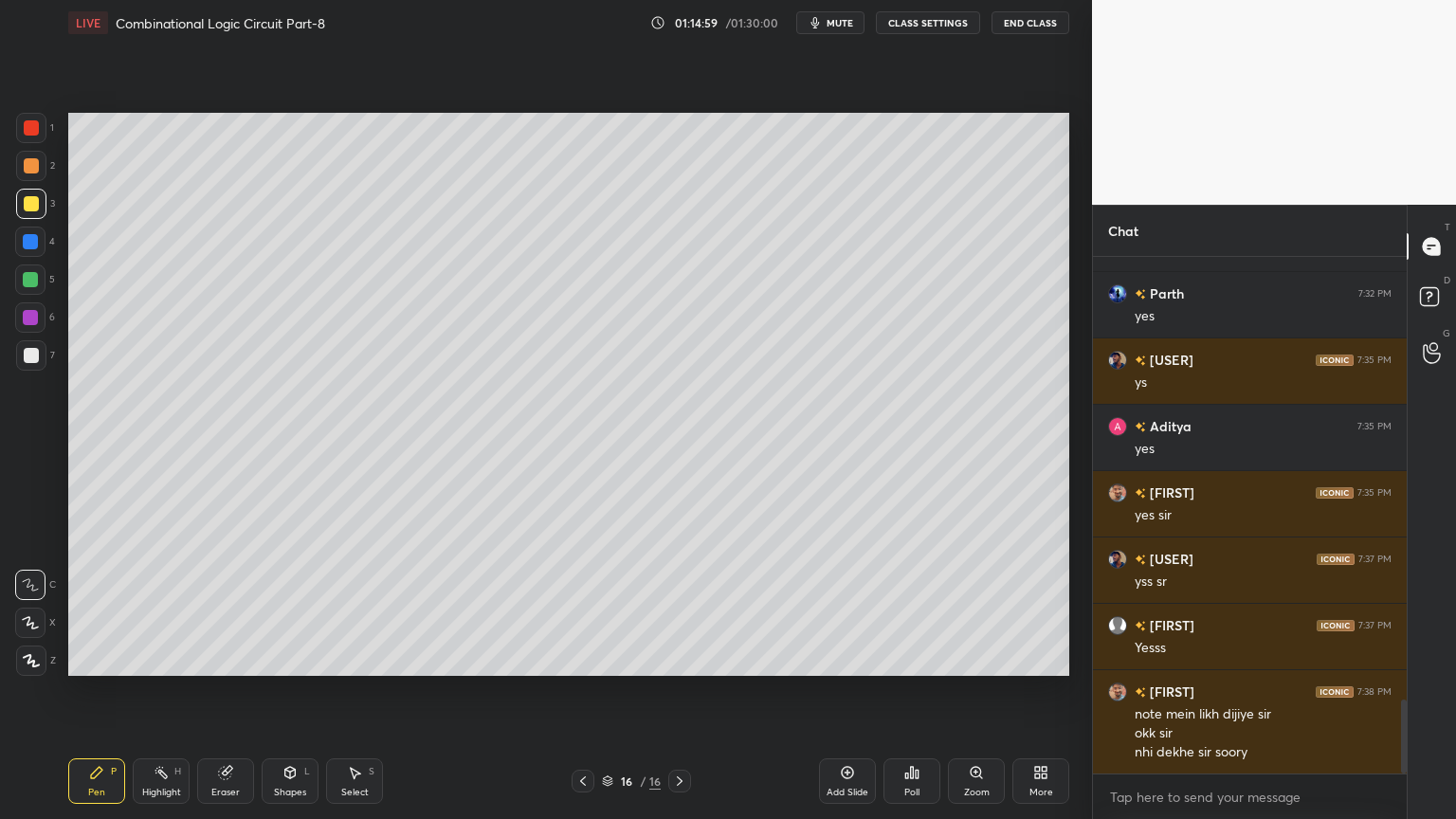 click at bounding box center (30, 280) 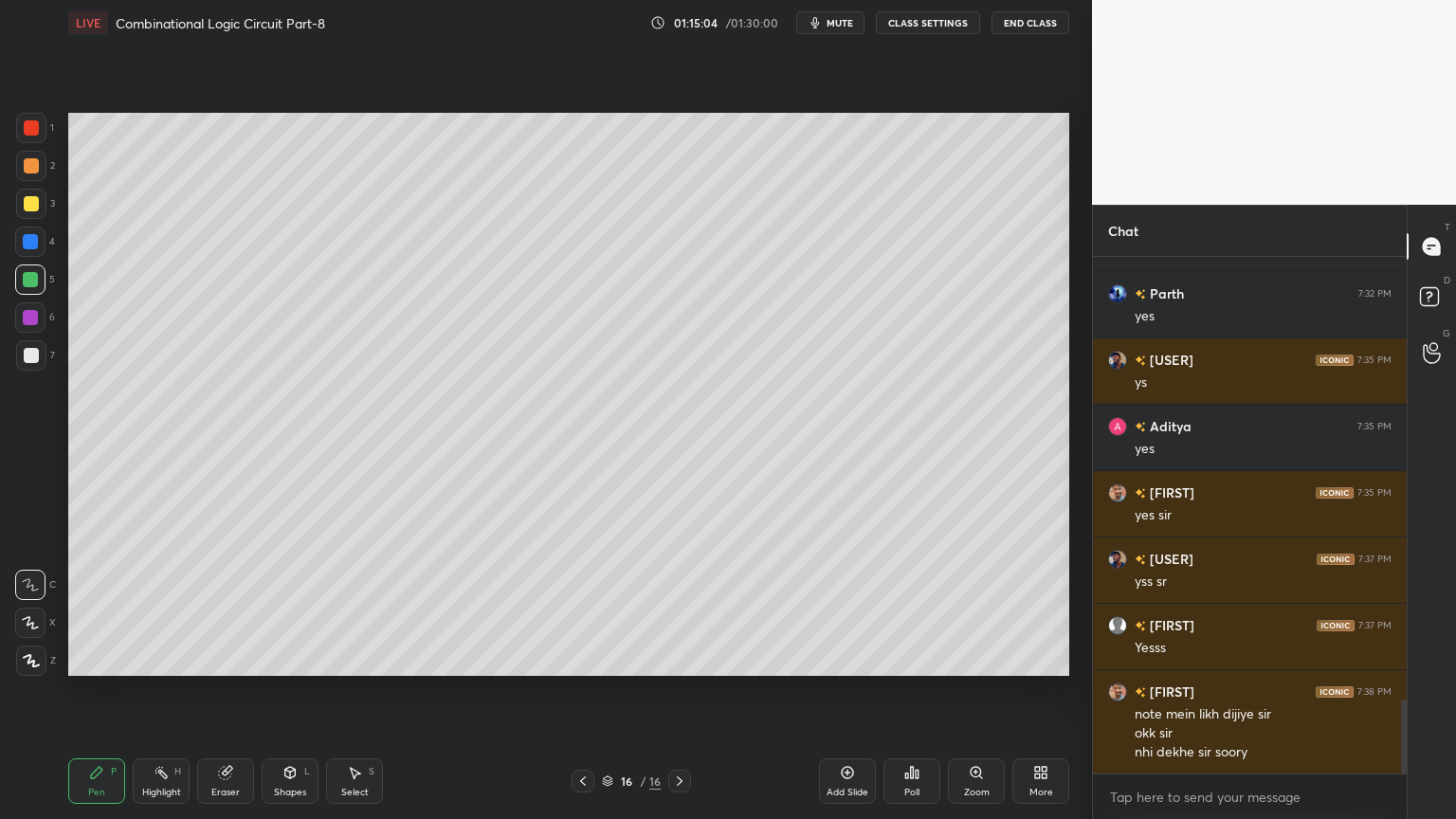 click at bounding box center [31, 204] 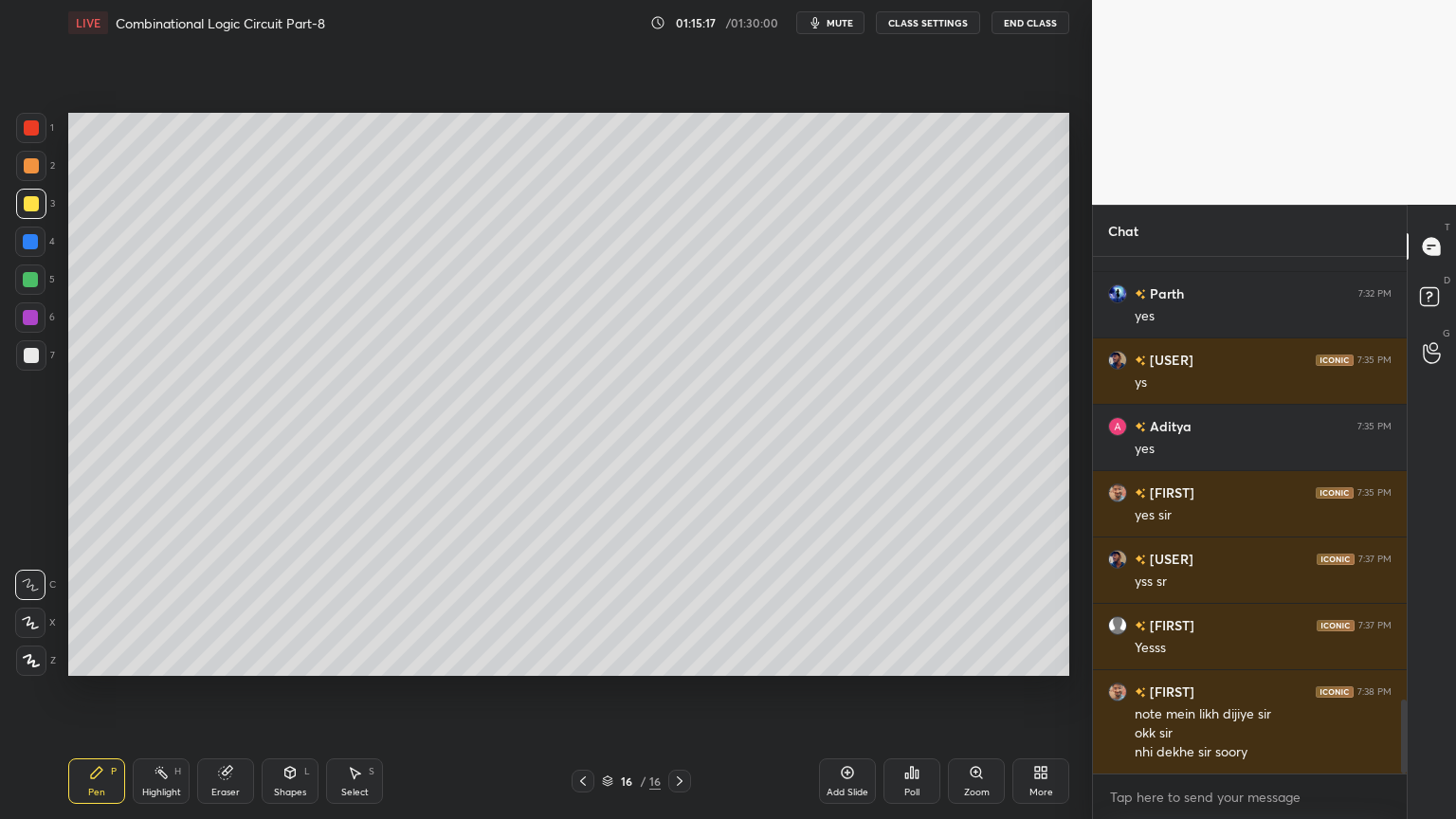 click on "Eraser" at bounding box center (226, 781) 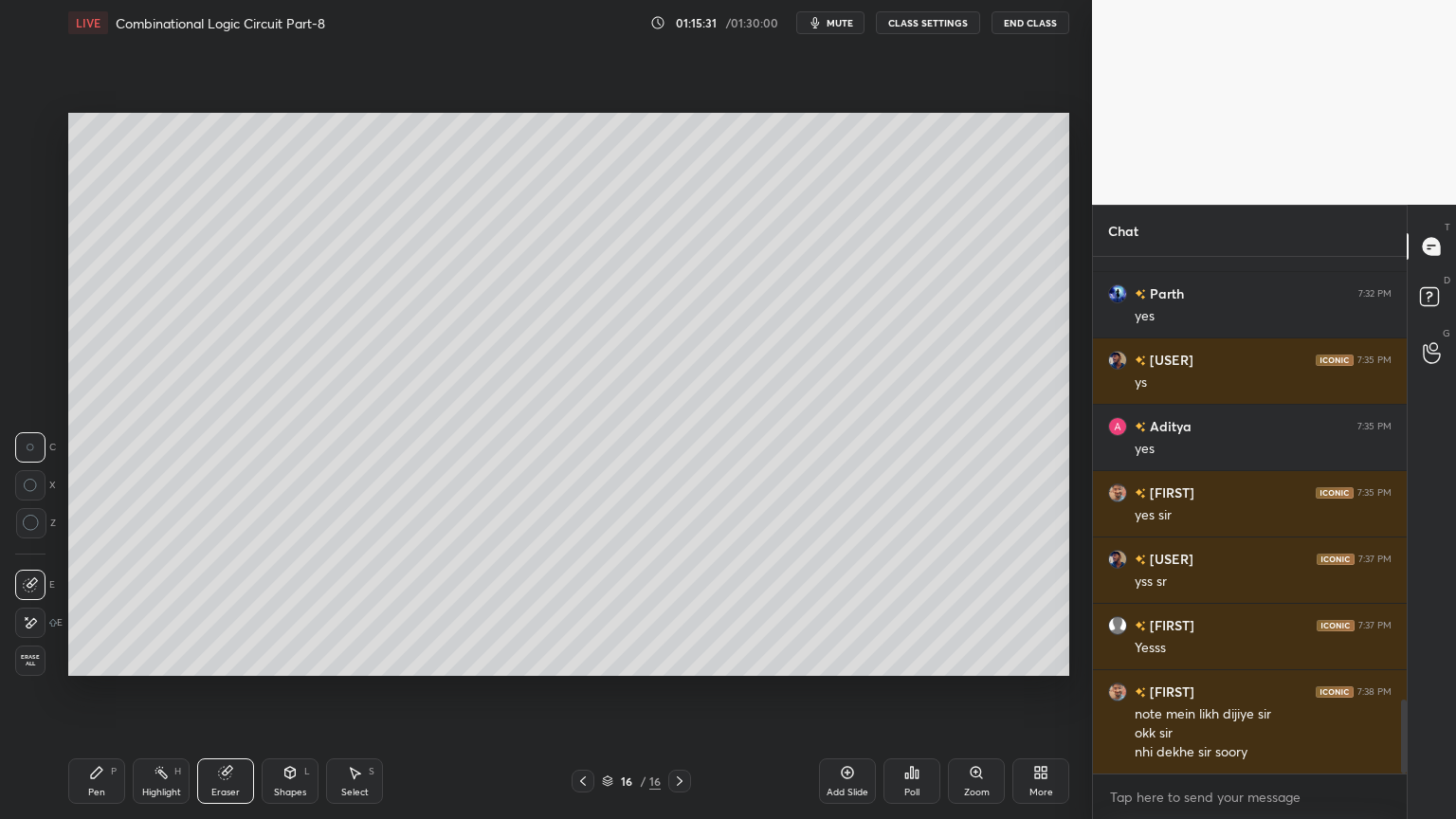 click 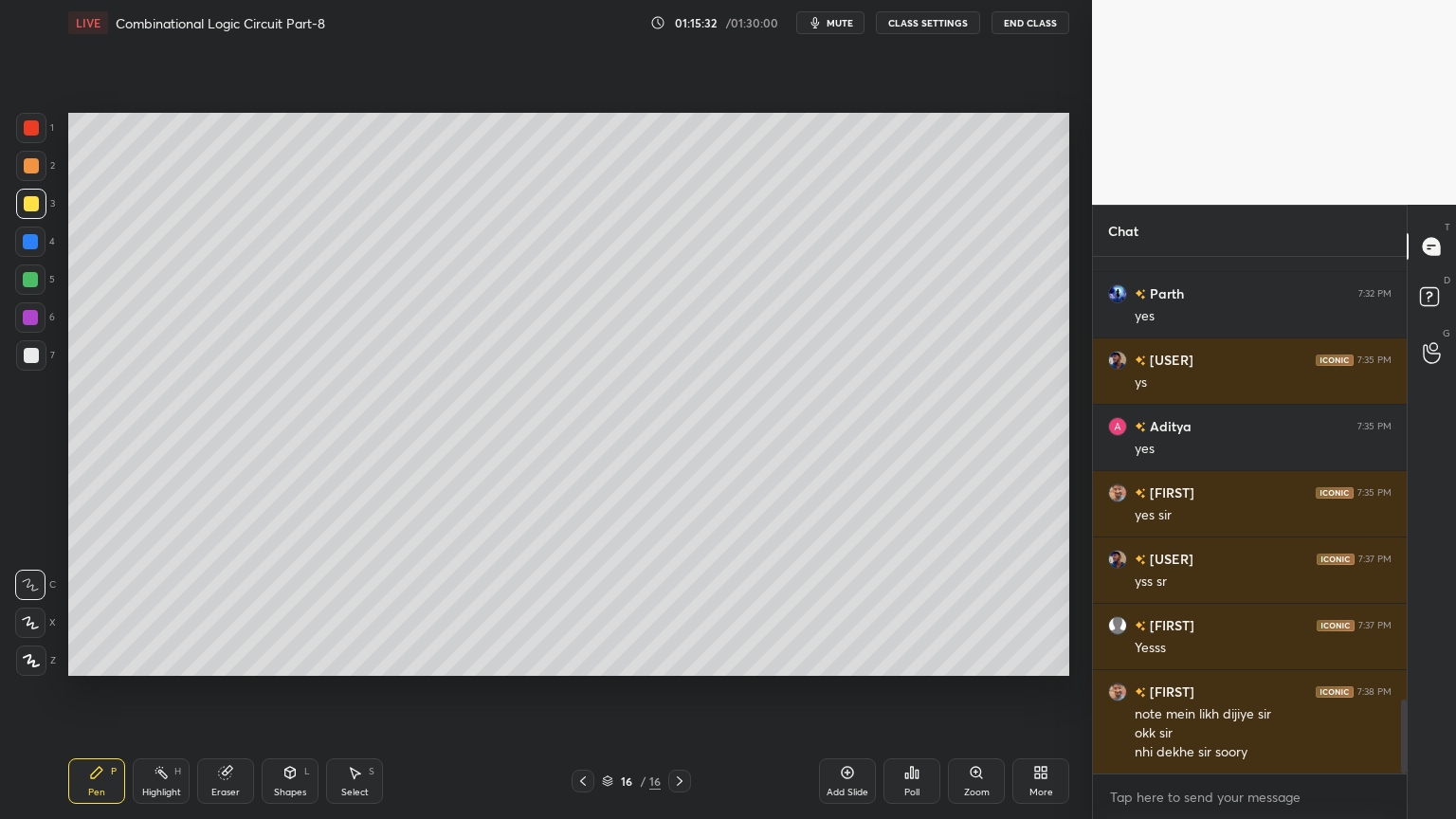 click at bounding box center [30, 242] 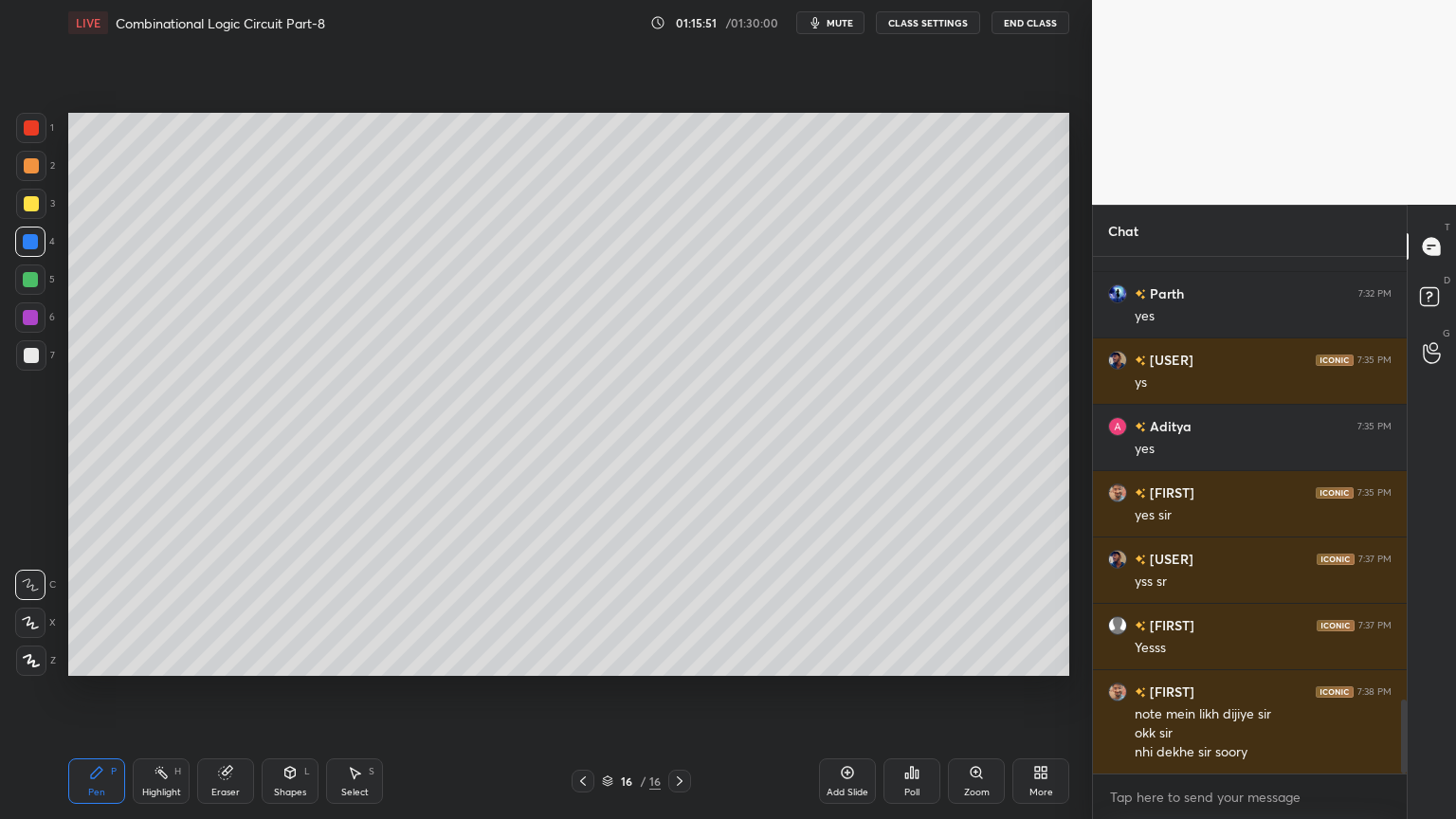 click on "Eraser" at bounding box center [226, 792] 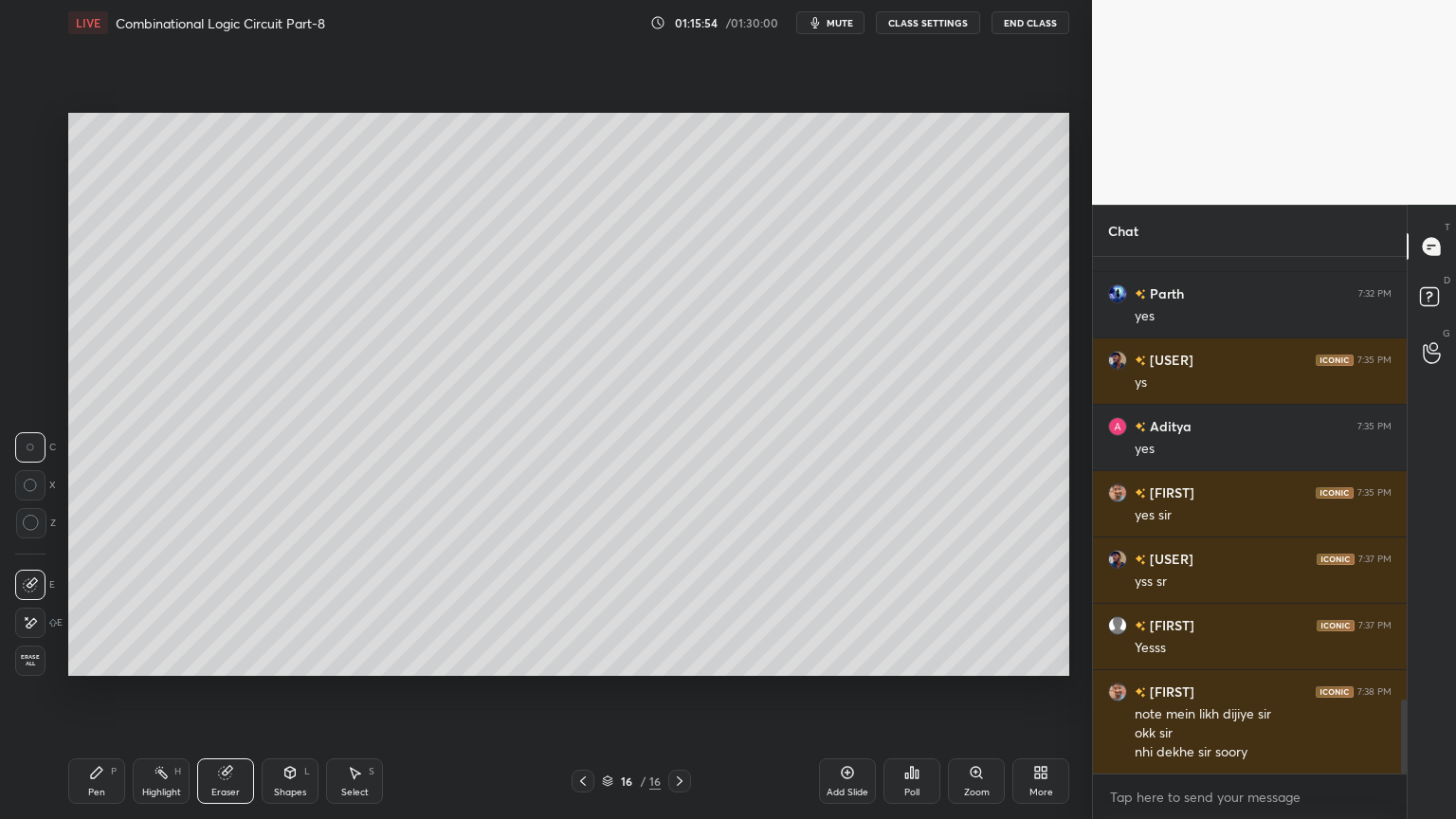 click 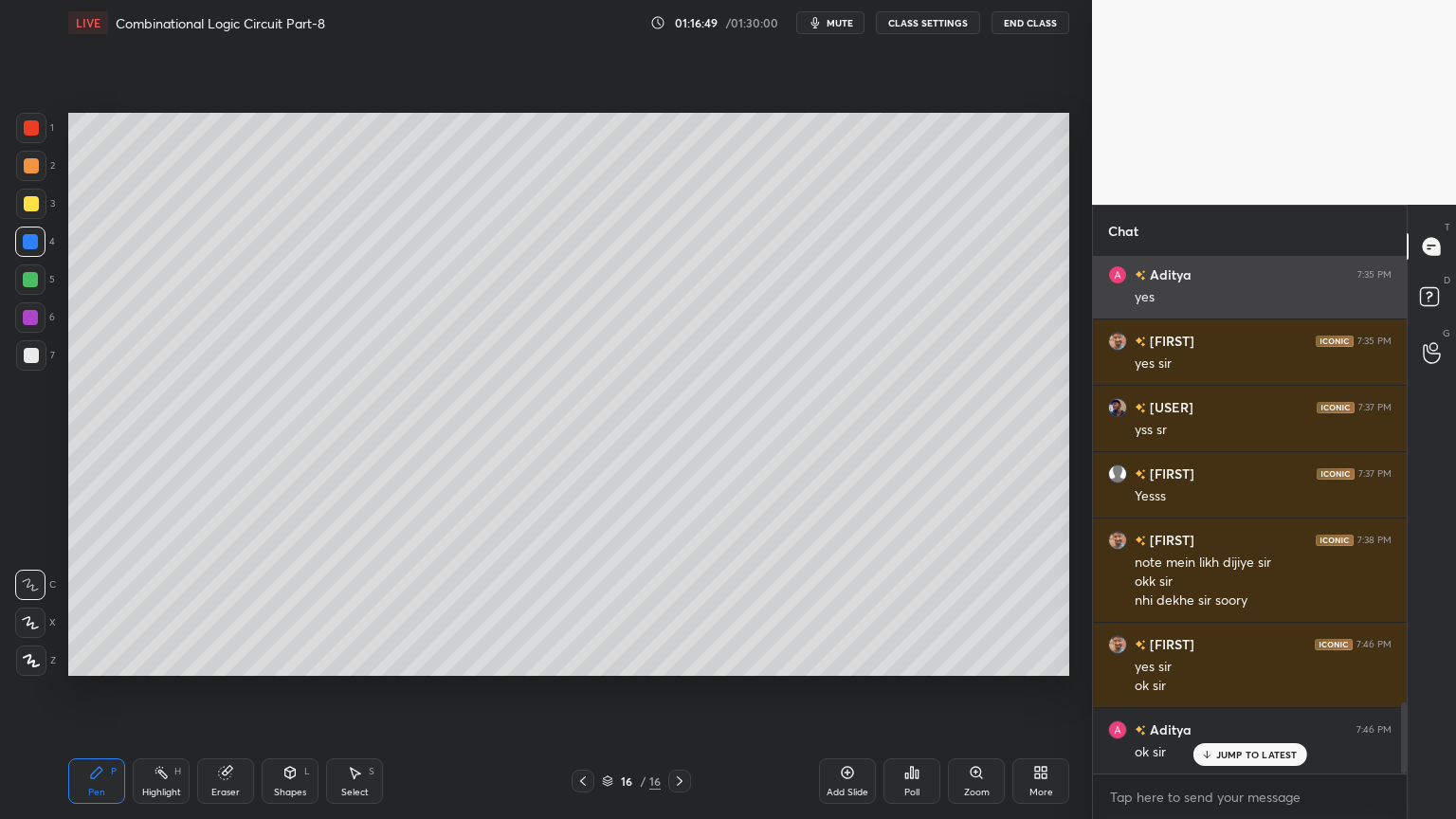 scroll, scrollTop: 3305, scrollLeft: 0, axis: vertical 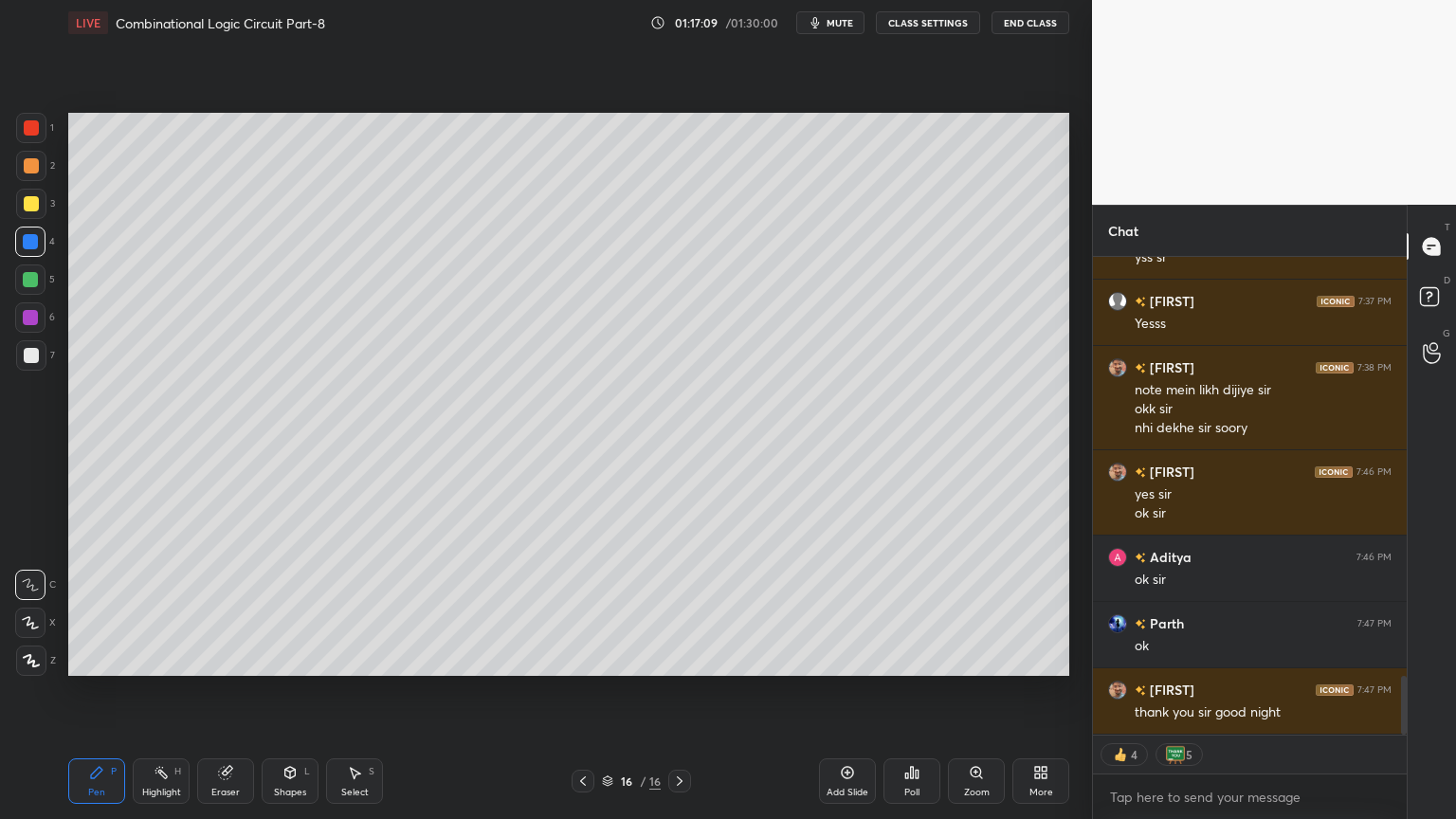 click on "End Class" at bounding box center (1030, 23) 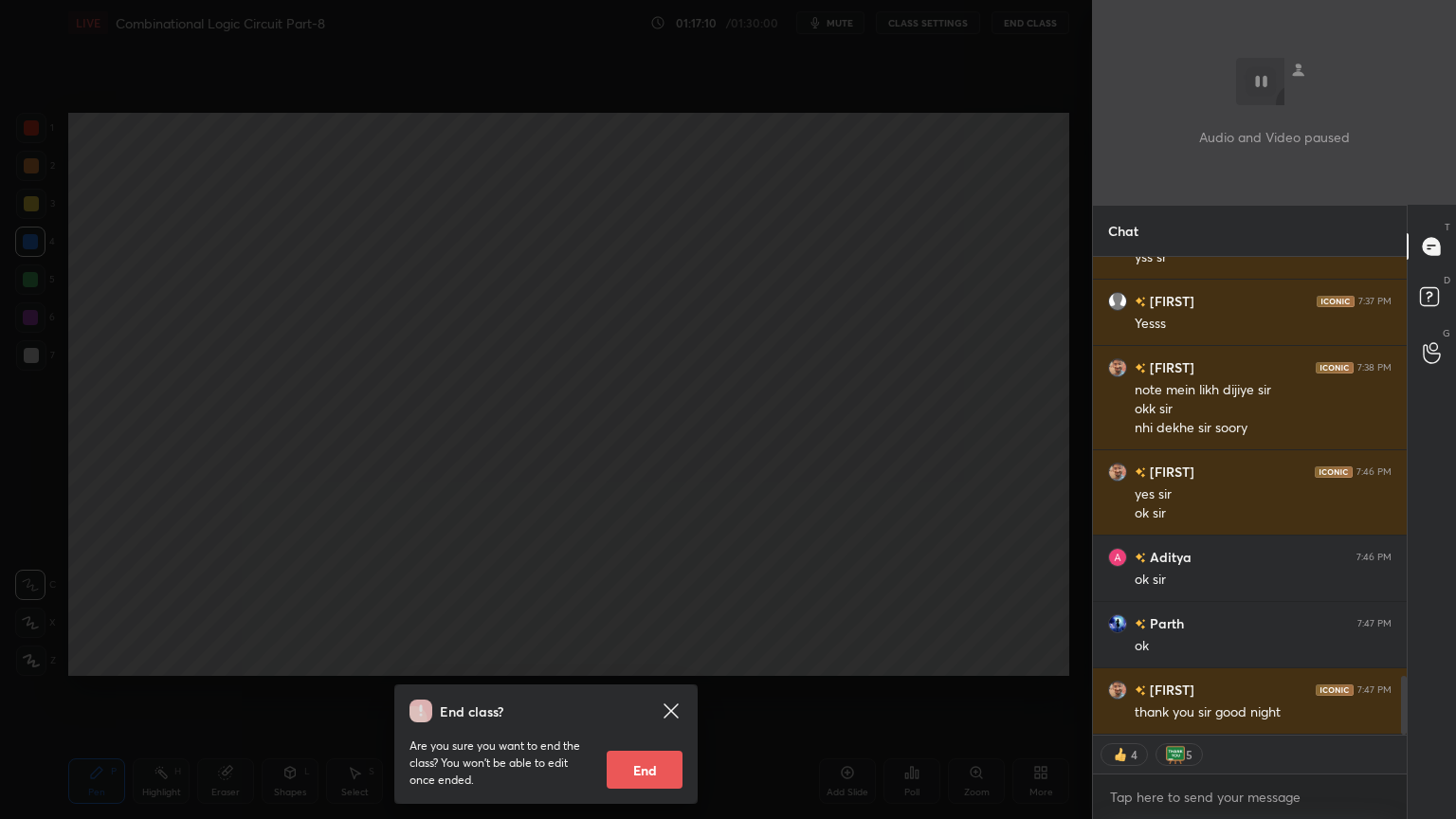 click on "End" at bounding box center (645, 770) 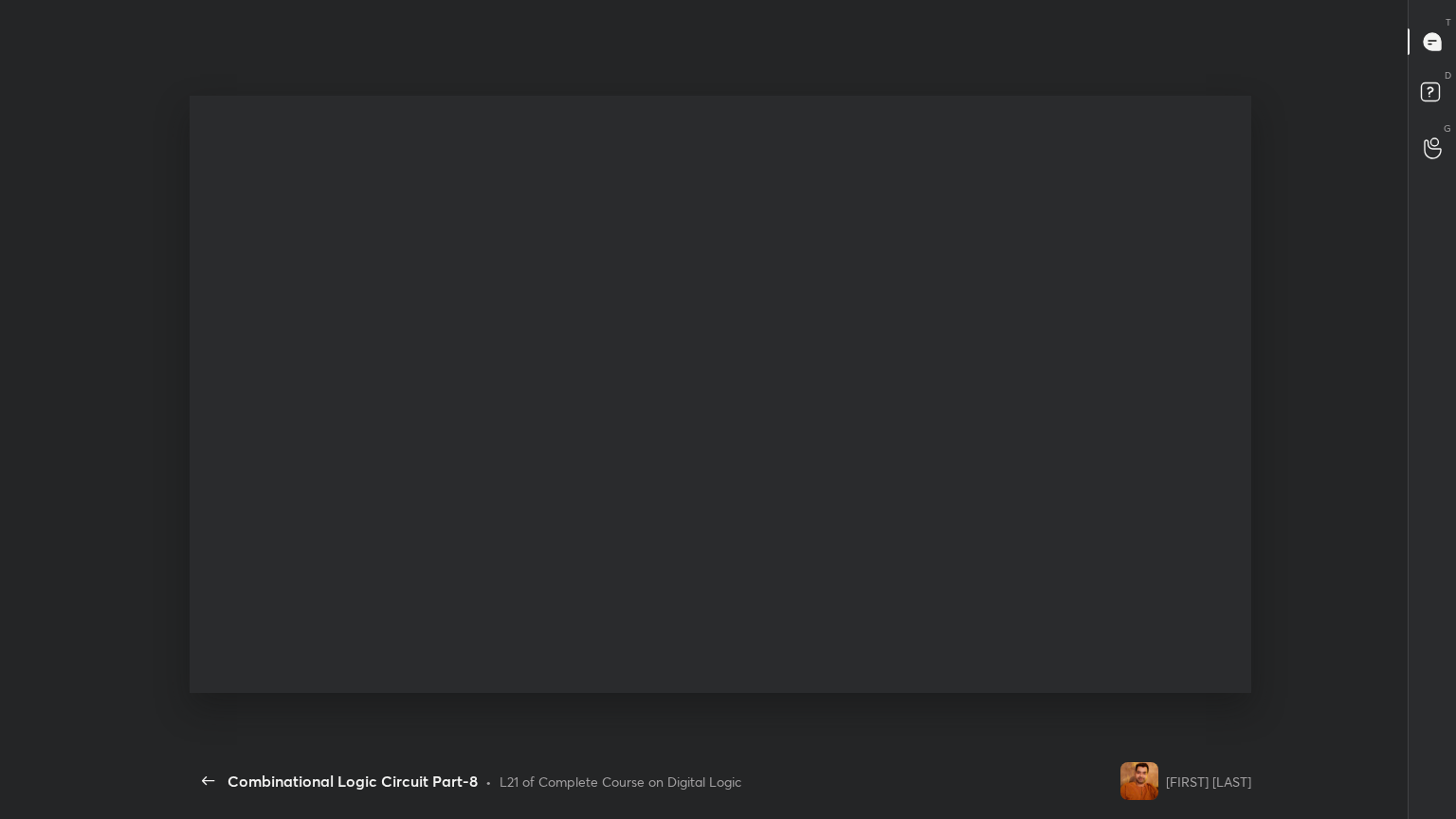 scroll, scrollTop: 94094, scrollLeft: 93673, axis: both 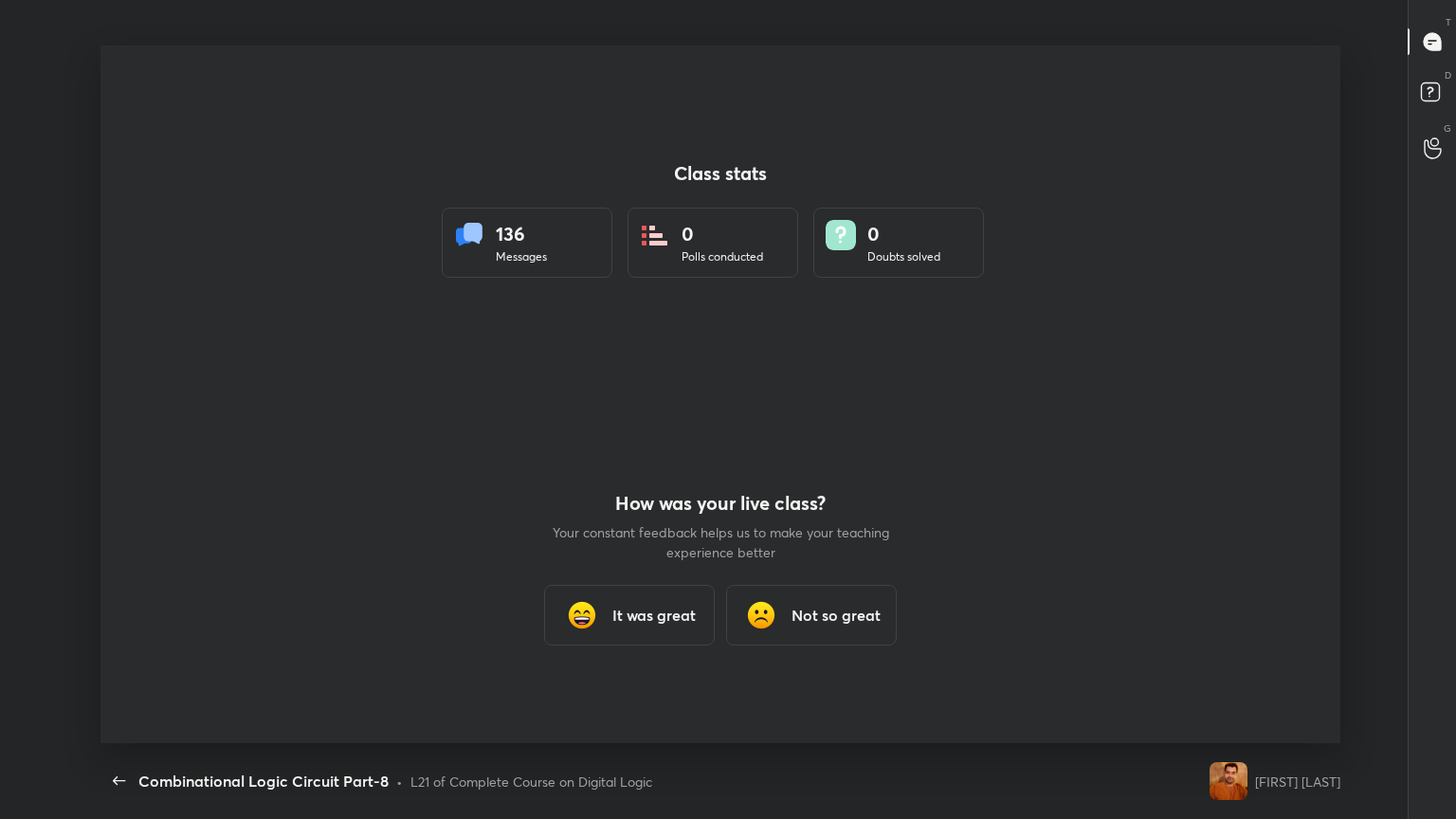 click on "It was great" at bounding box center [654, 615] 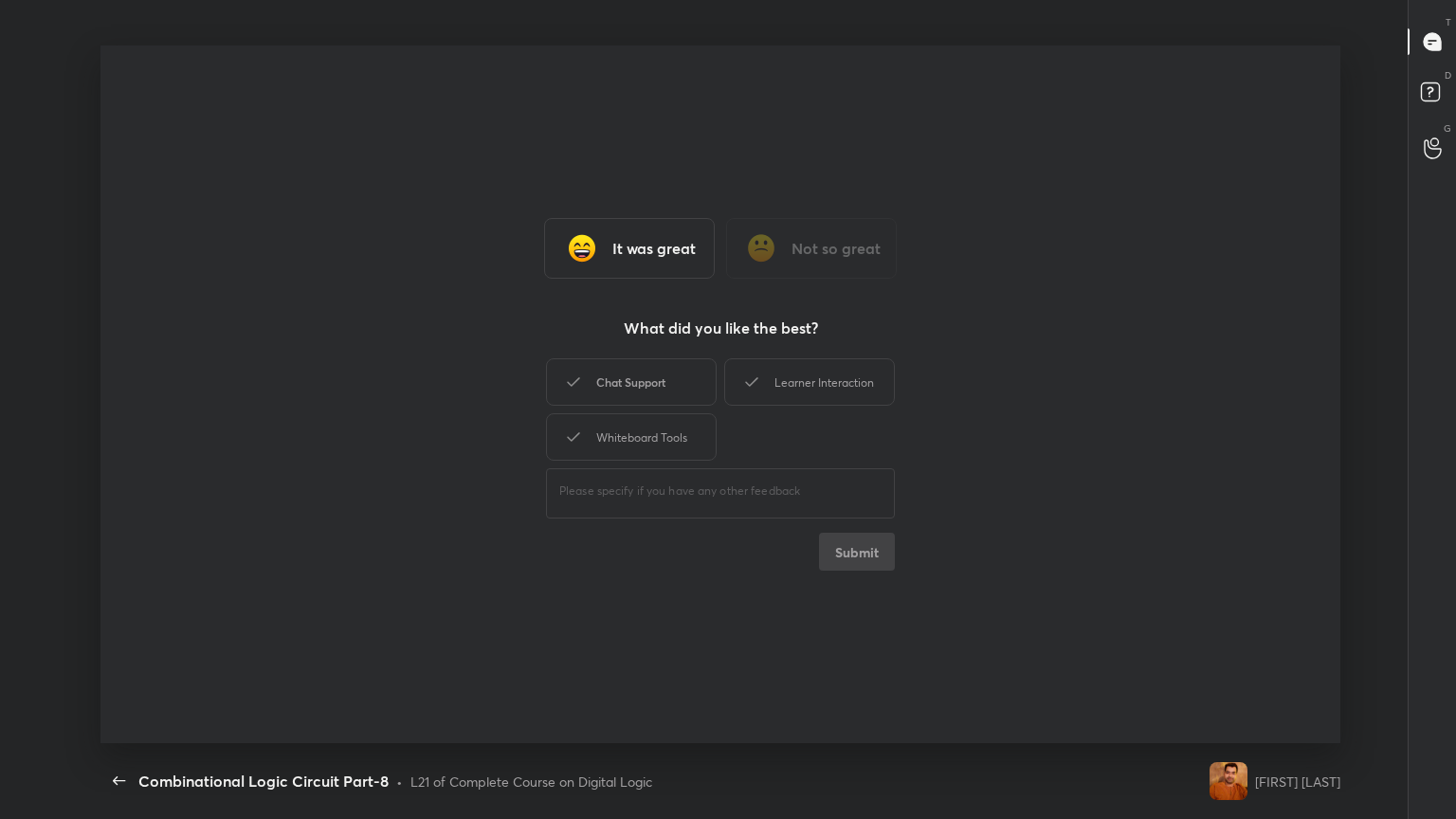 click on "Chat Support" at bounding box center [631, 382] 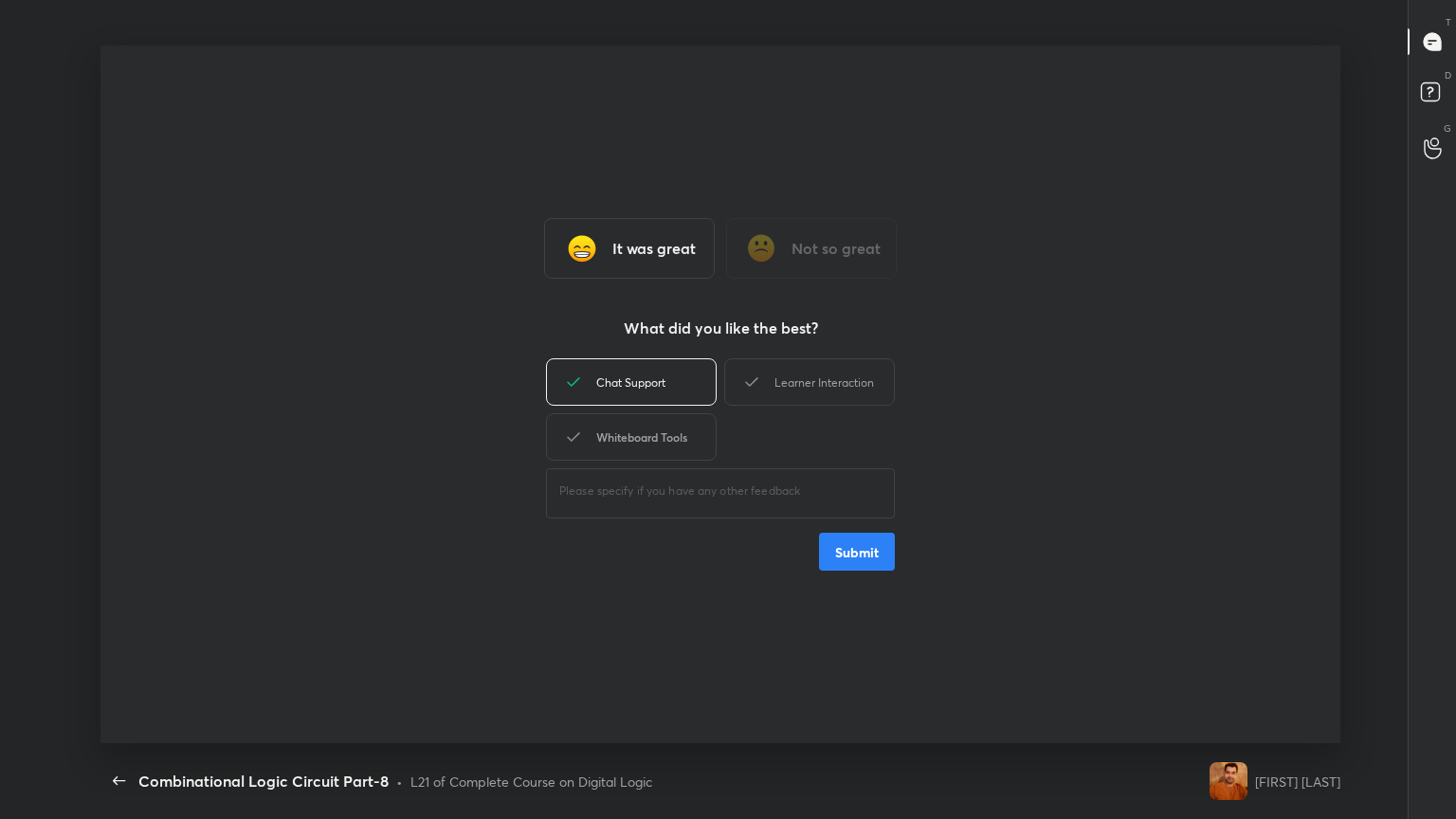 click on "Whiteboard Tools" at bounding box center [631, 437] 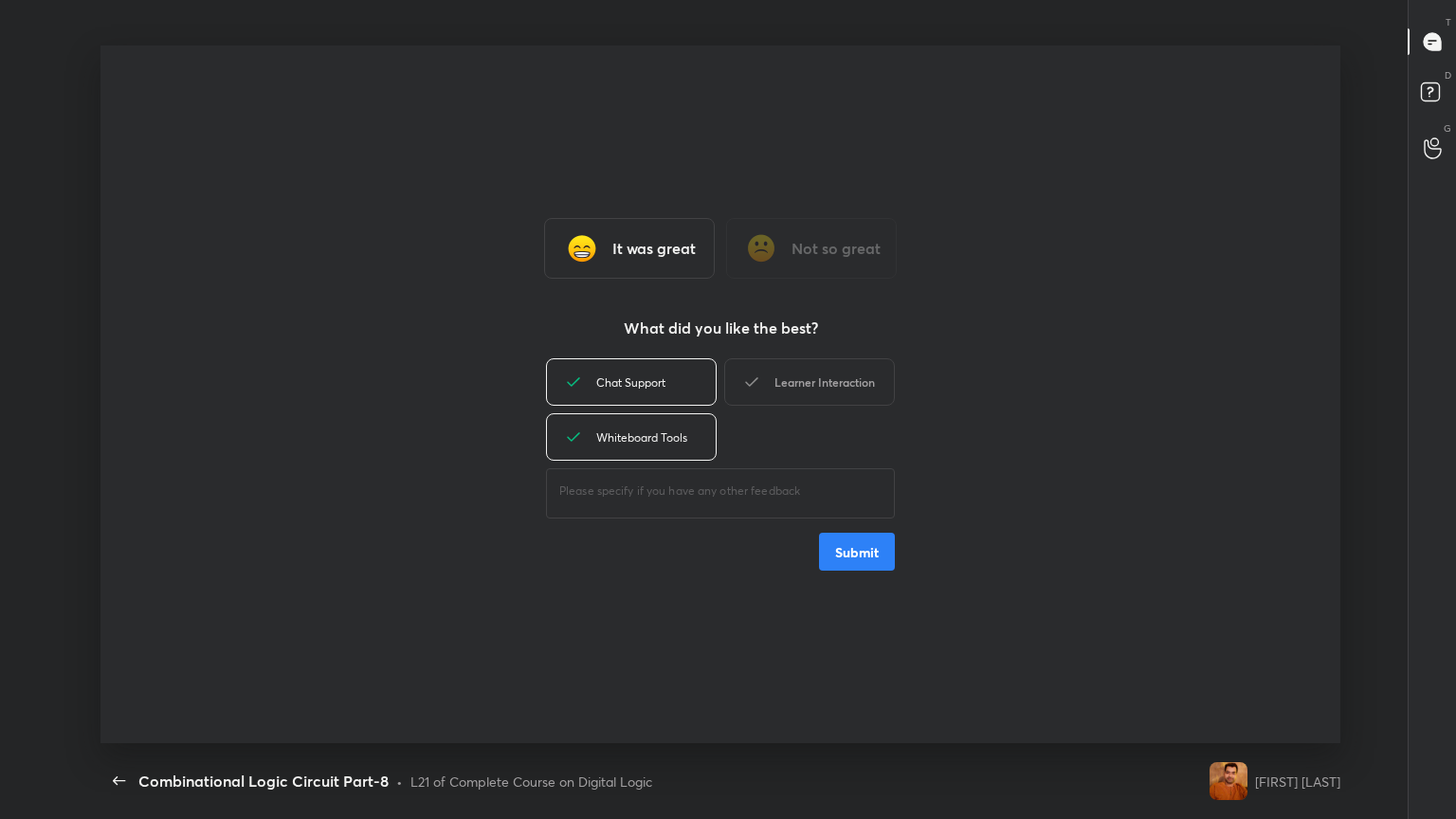 click on "Learner Interaction" at bounding box center (810, 382) 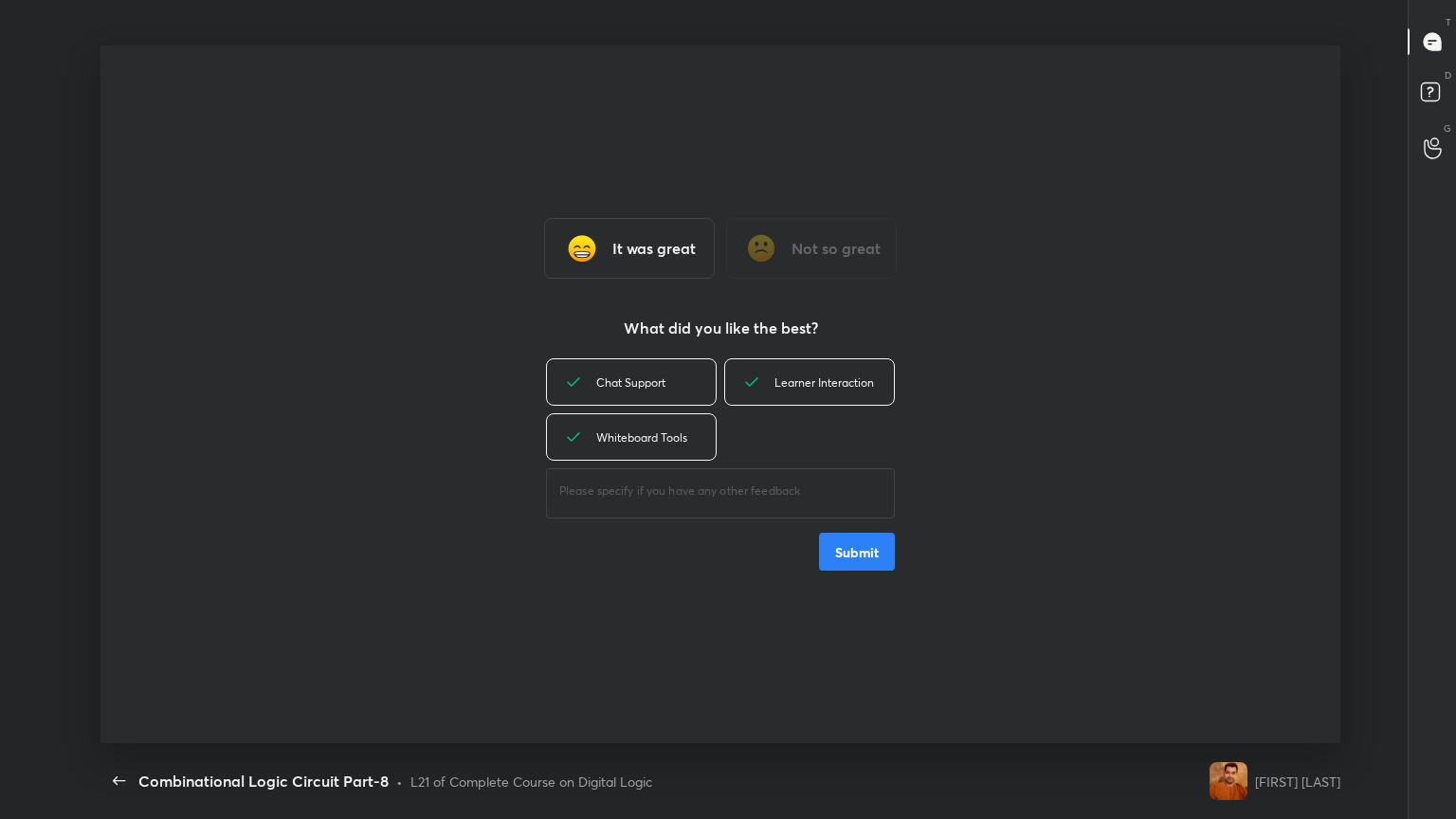click on "Submit" at bounding box center [857, 552] 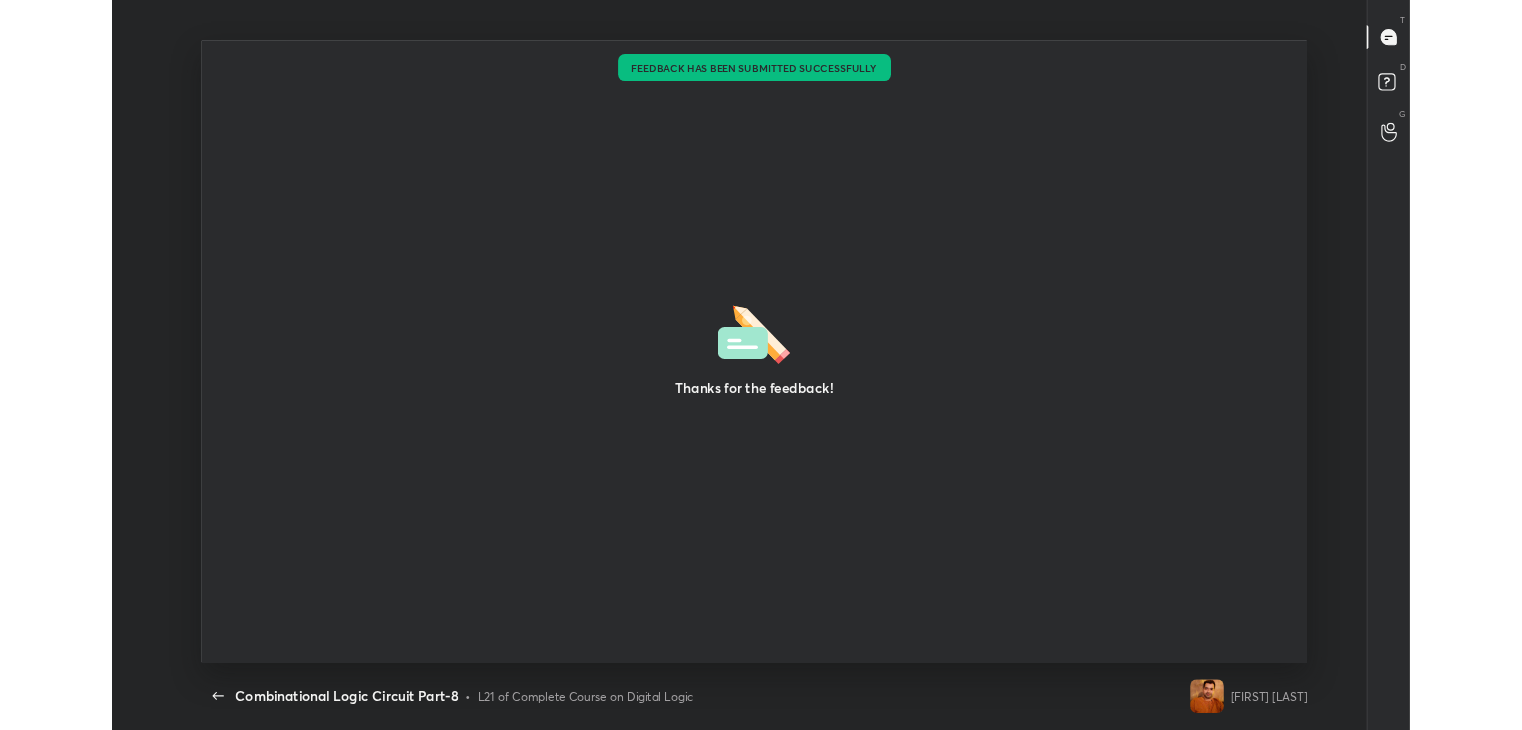 scroll, scrollTop: 6, scrollLeft: 0, axis: vertical 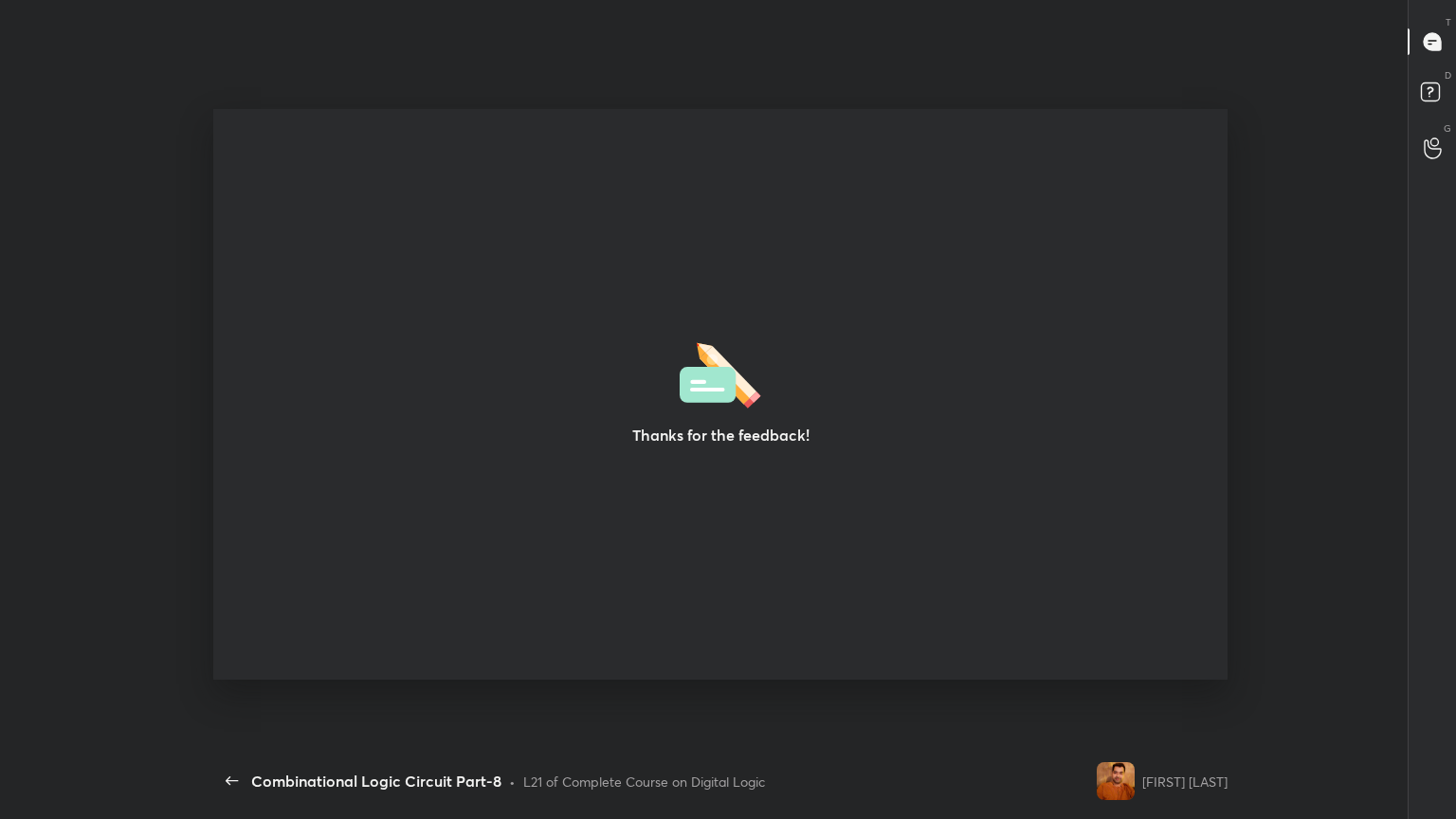 type on "x" 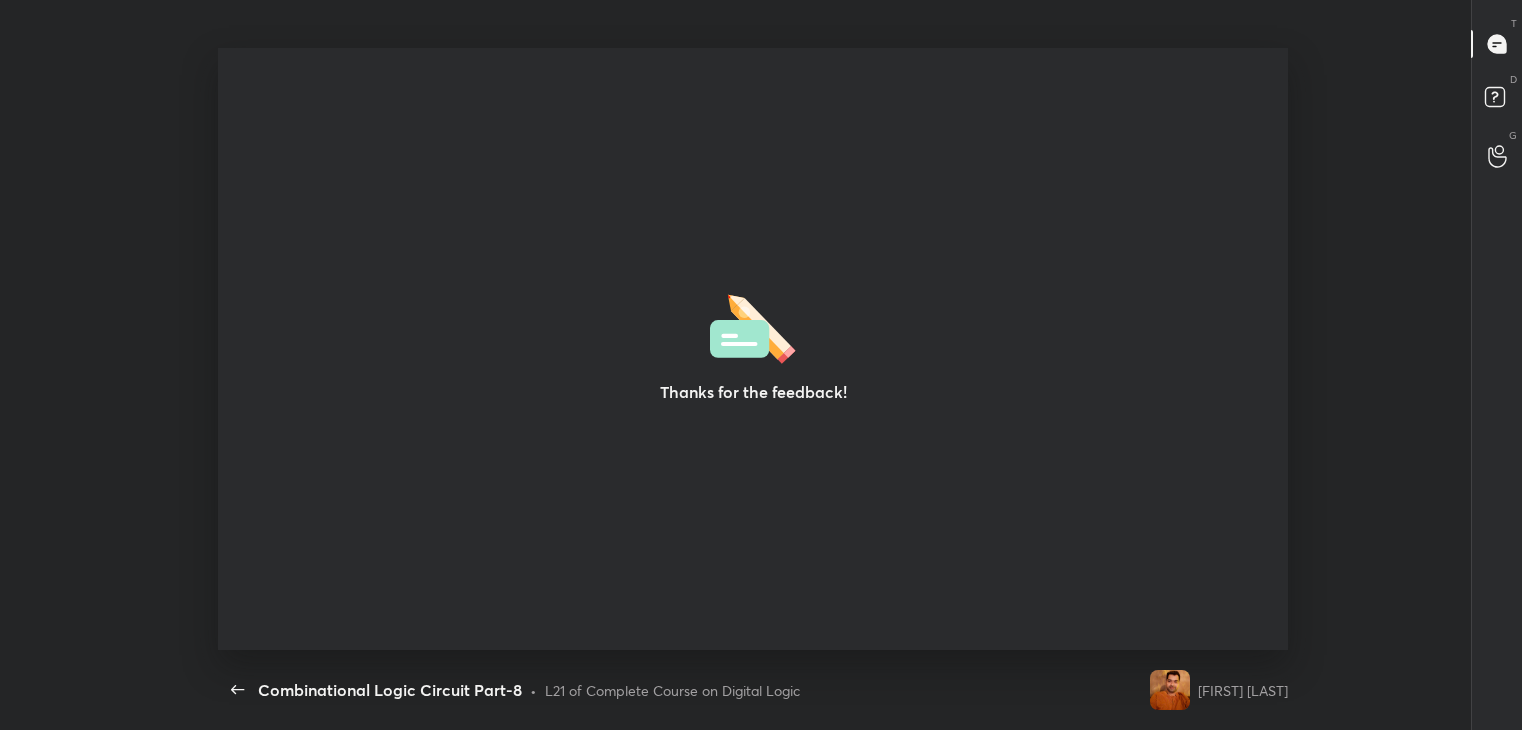 scroll, scrollTop: 602, scrollLeft: 1506, axis: both 